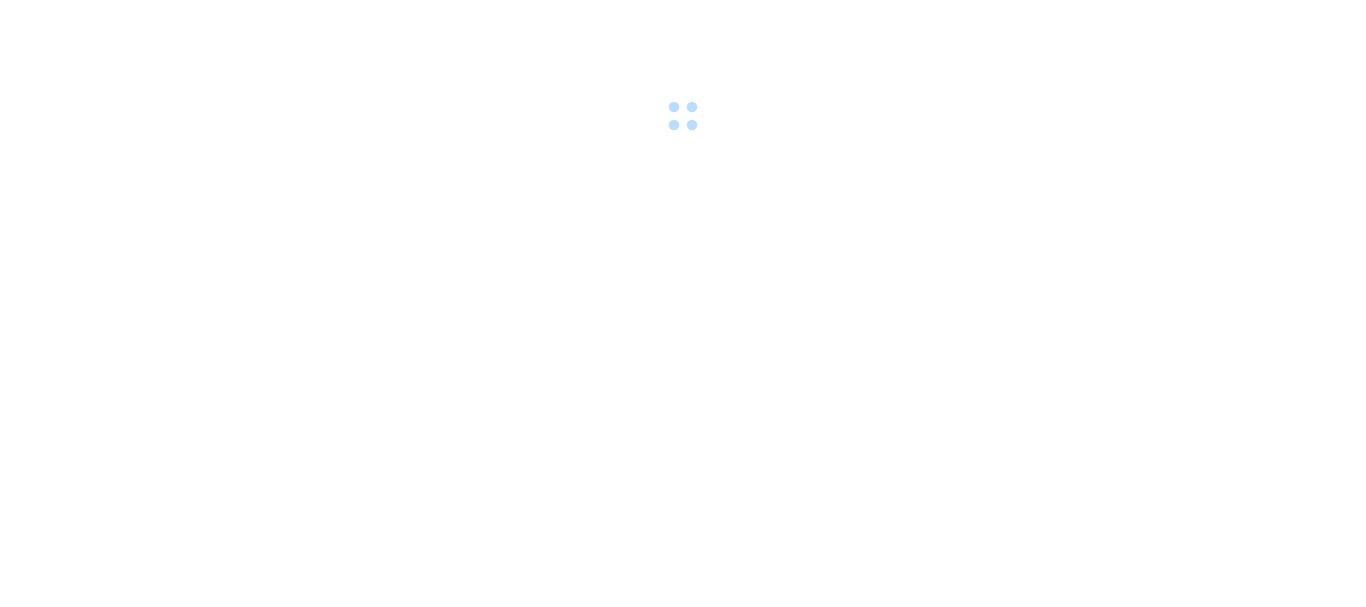 scroll, scrollTop: 0, scrollLeft: 0, axis: both 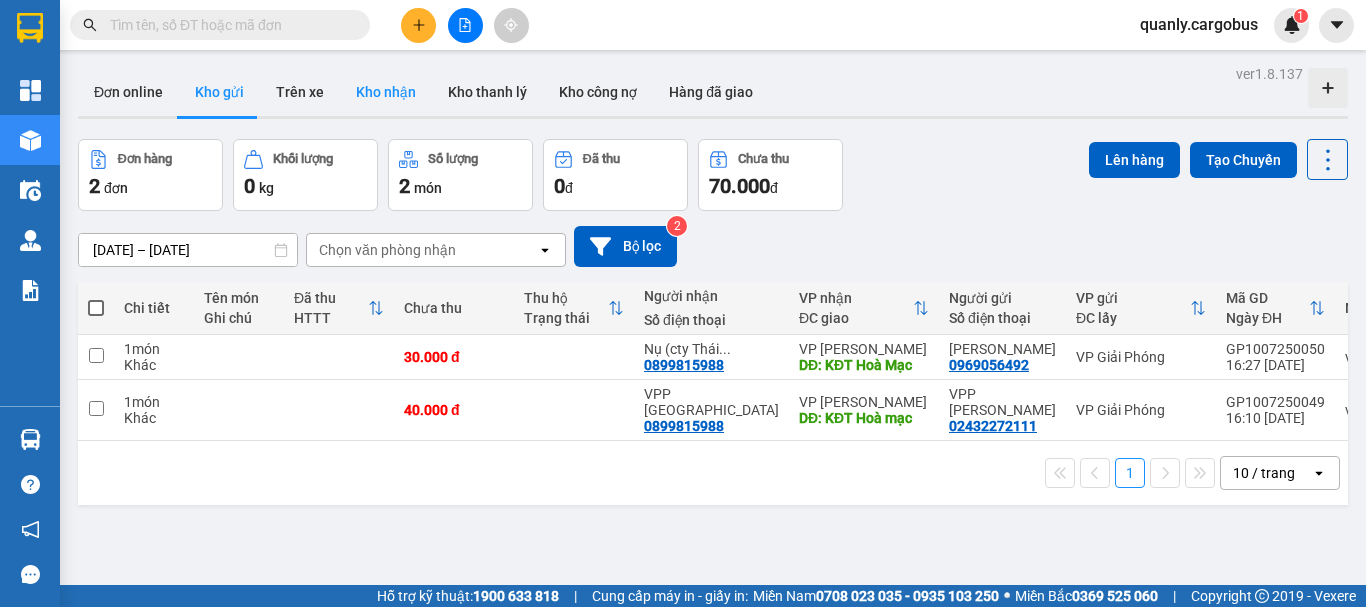 click on "Kho nhận" at bounding box center [386, 92] 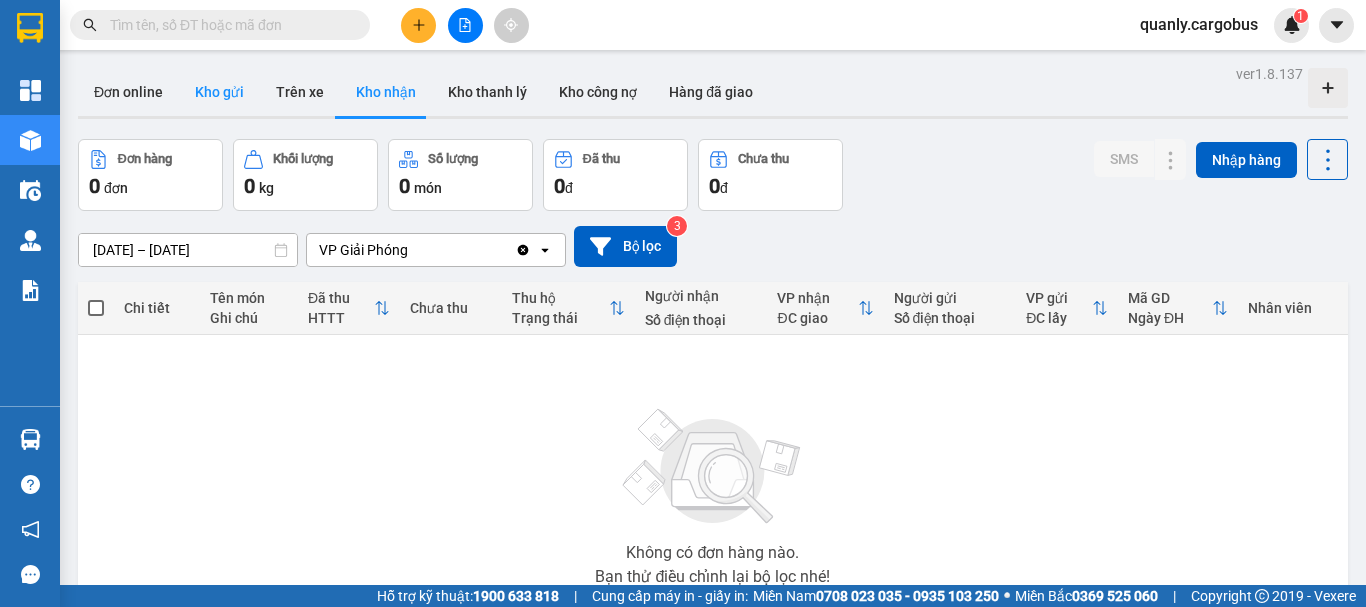 click on "Kho gửi" at bounding box center [219, 92] 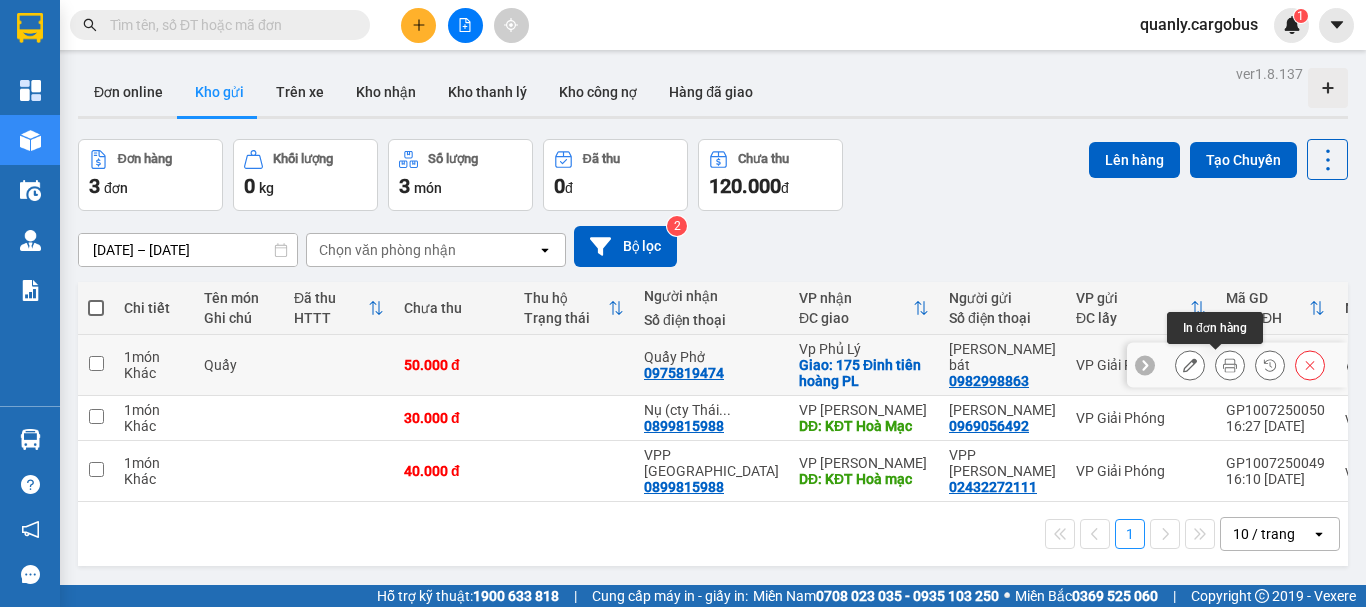 click 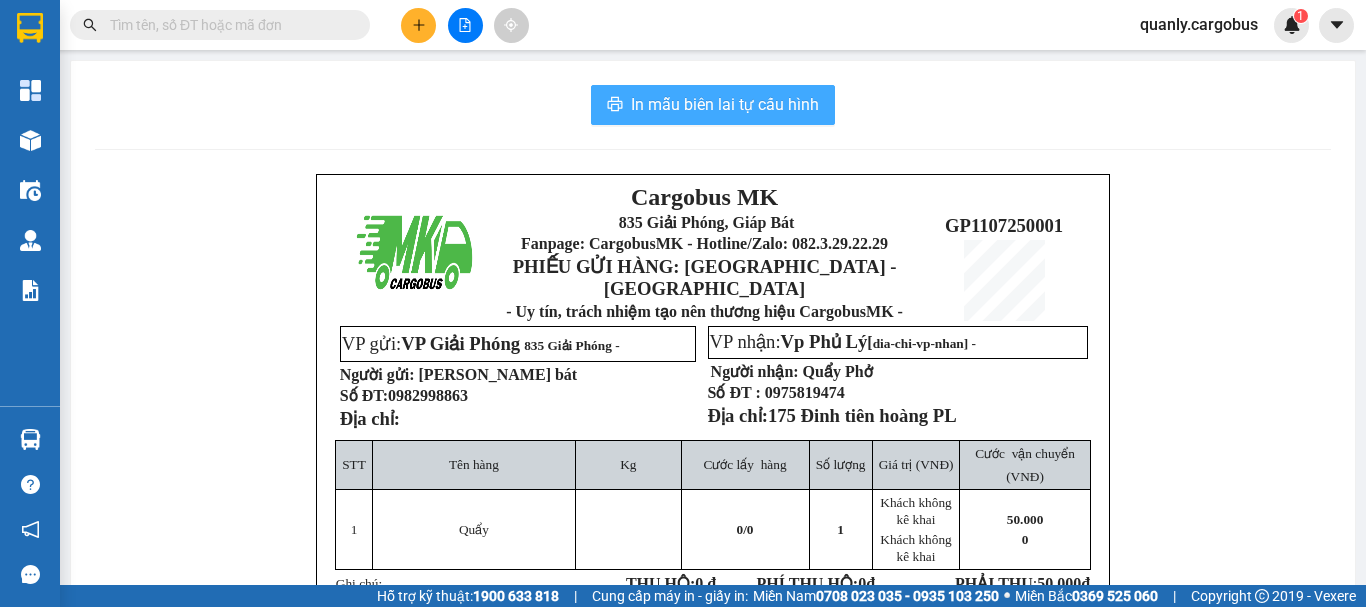 click on "In mẫu biên lai tự cấu hình" at bounding box center [725, 104] 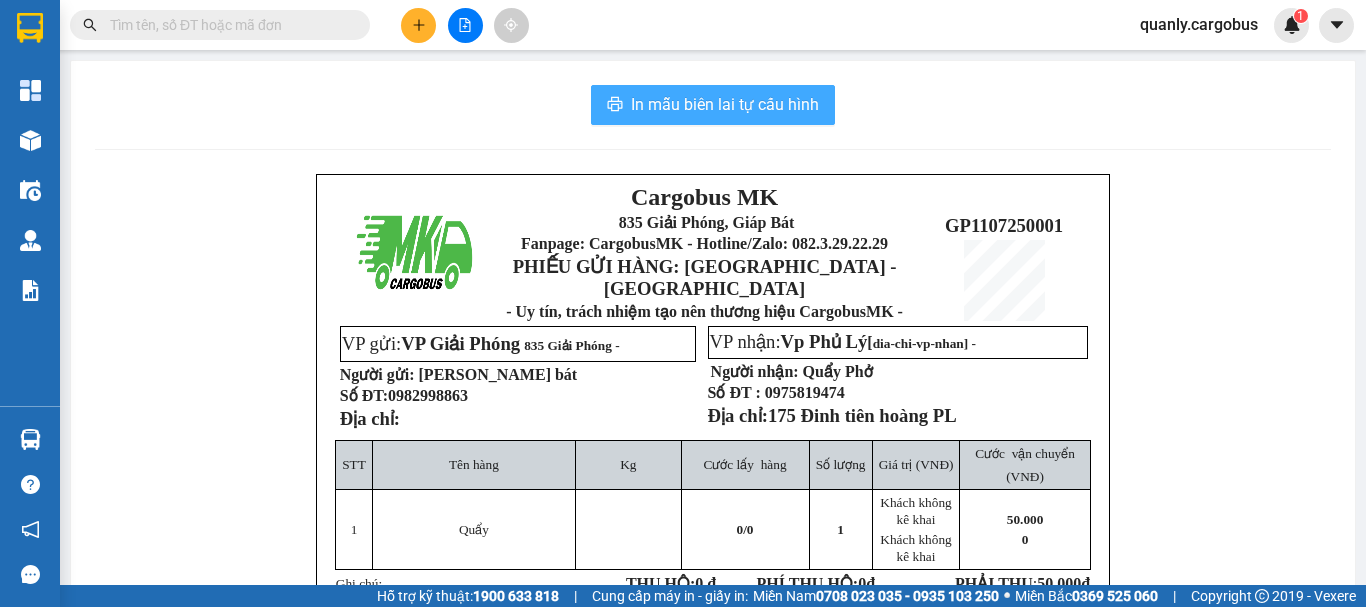 scroll, scrollTop: 0, scrollLeft: 0, axis: both 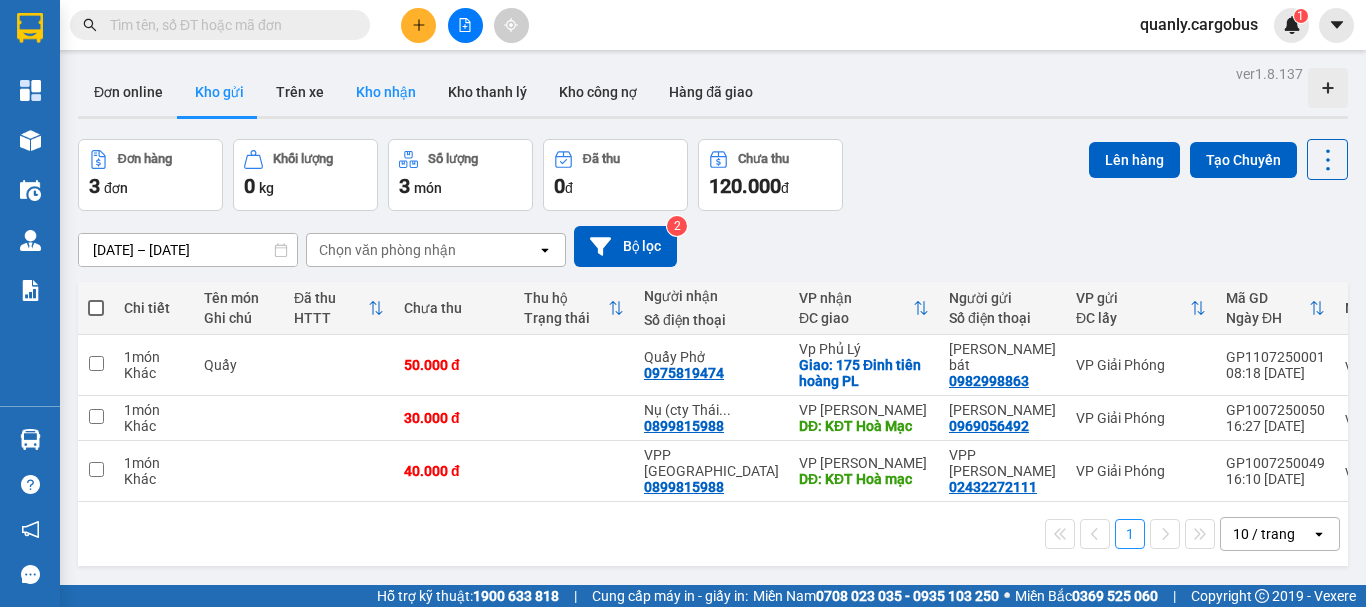 click on "Kho nhận" at bounding box center (386, 92) 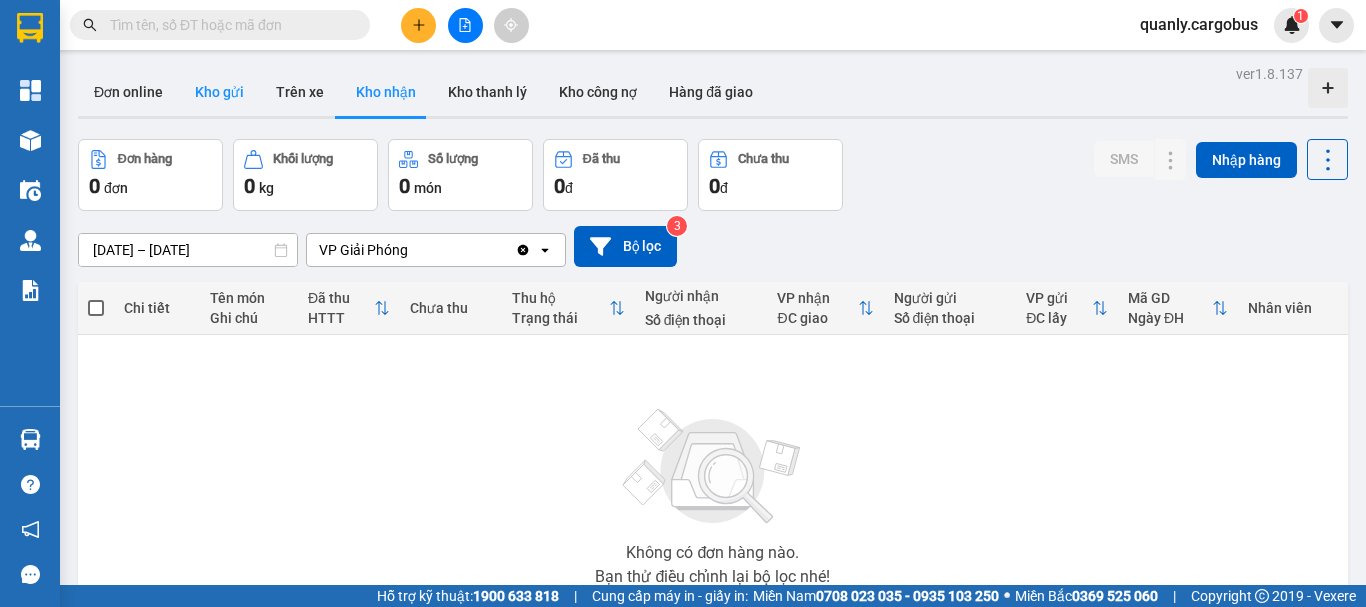 click on "Kho gửi" at bounding box center (219, 92) 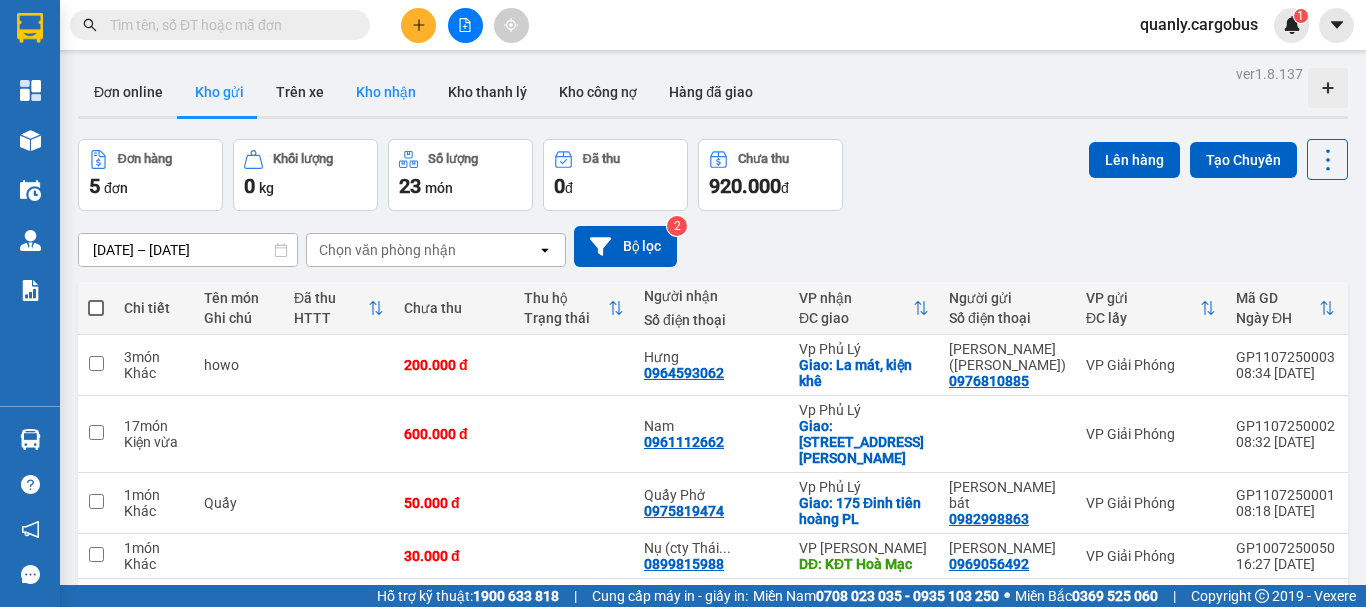click on "Kho nhận" at bounding box center (386, 92) 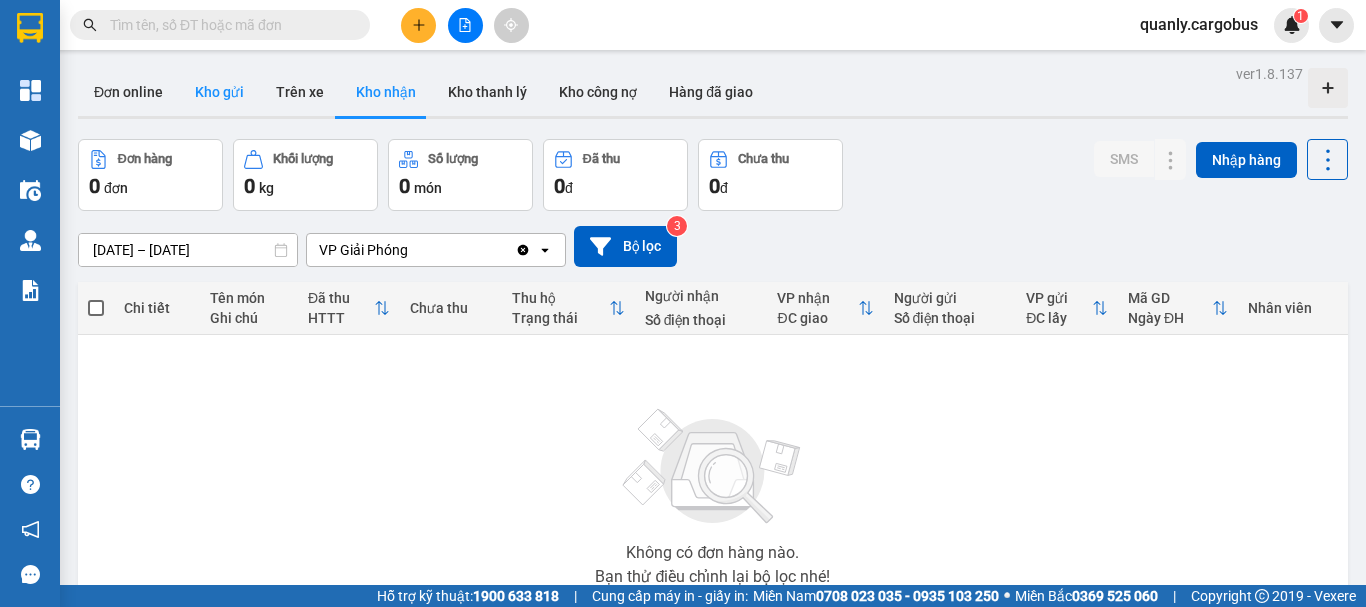click on "Kho gửi" at bounding box center (219, 92) 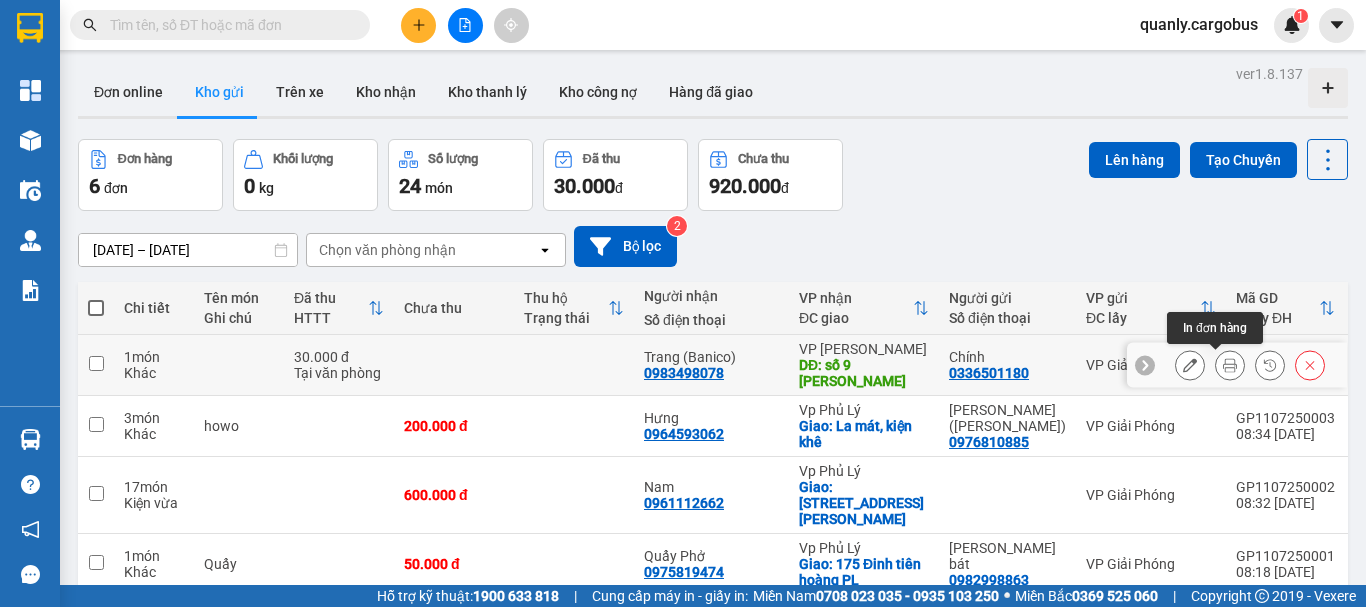 click 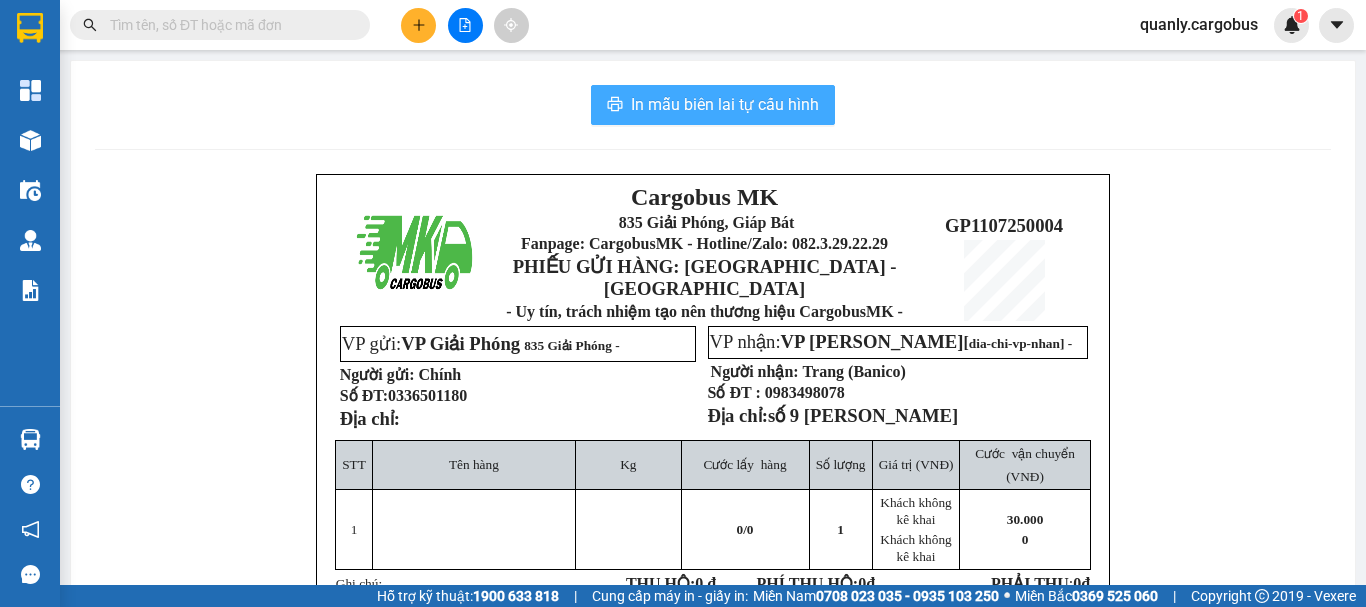 click on "In mẫu biên lai tự cấu hình" at bounding box center (725, 104) 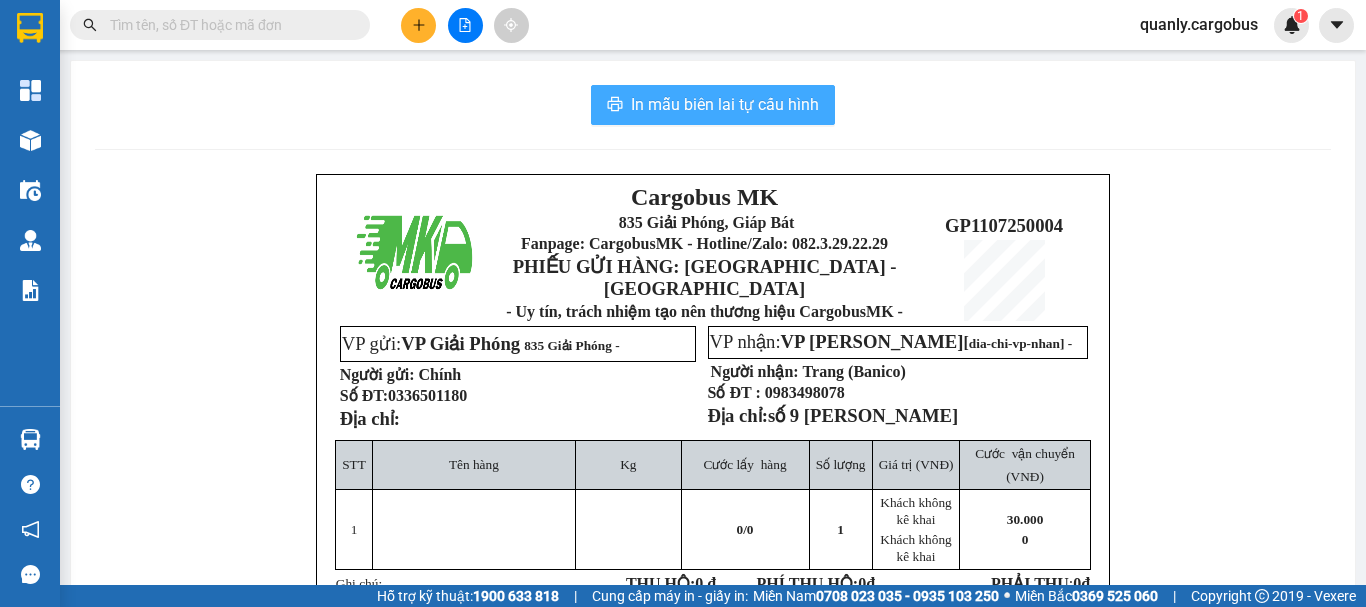 scroll, scrollTop: 0, scrollLeft: 0, axis: both 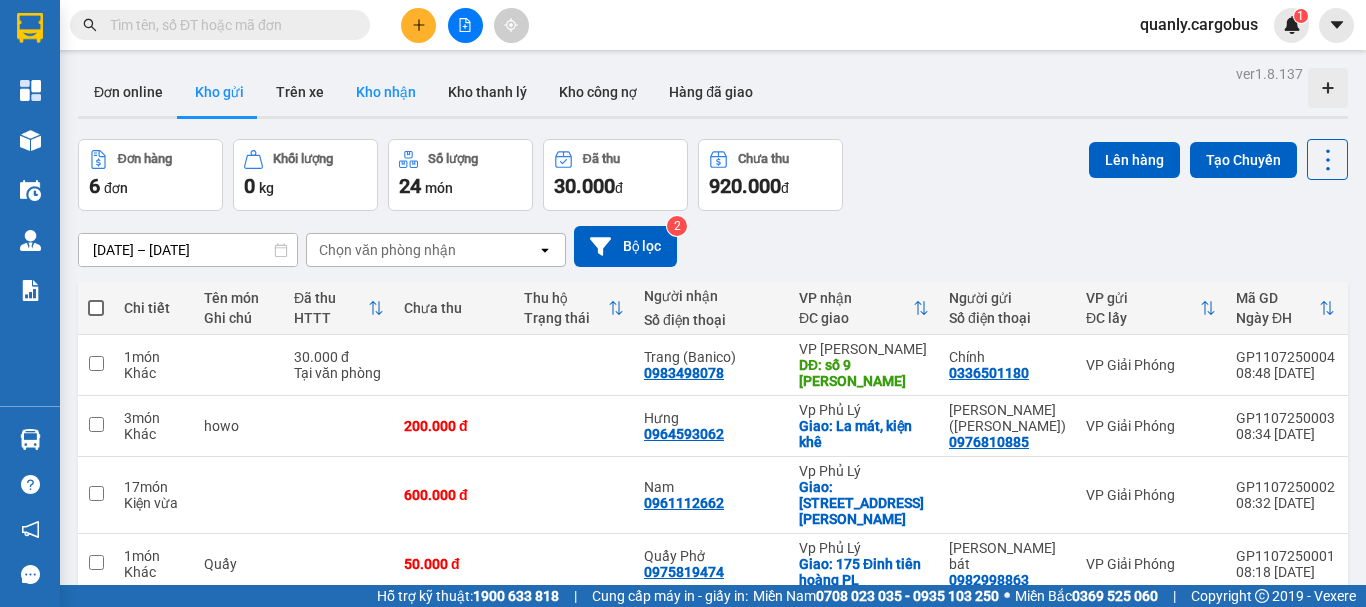 click on "Kho nhận" at bounding box center (386, 92) 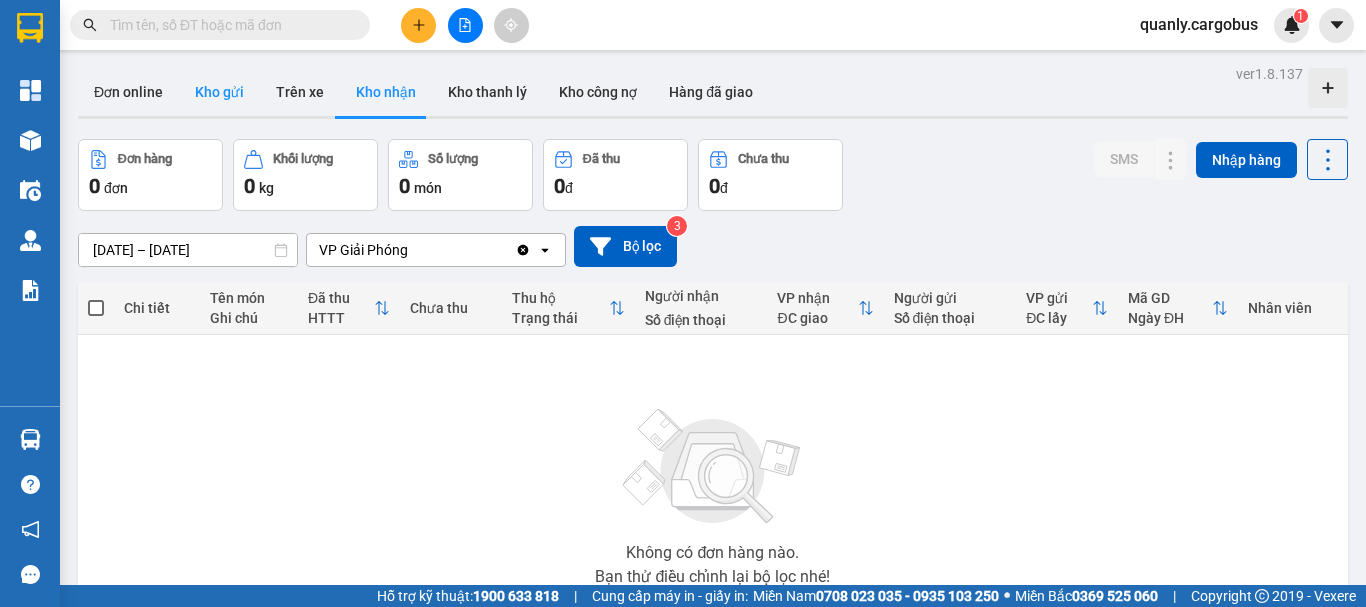 click on "Kho gửi" at bounding box center [219, 92] 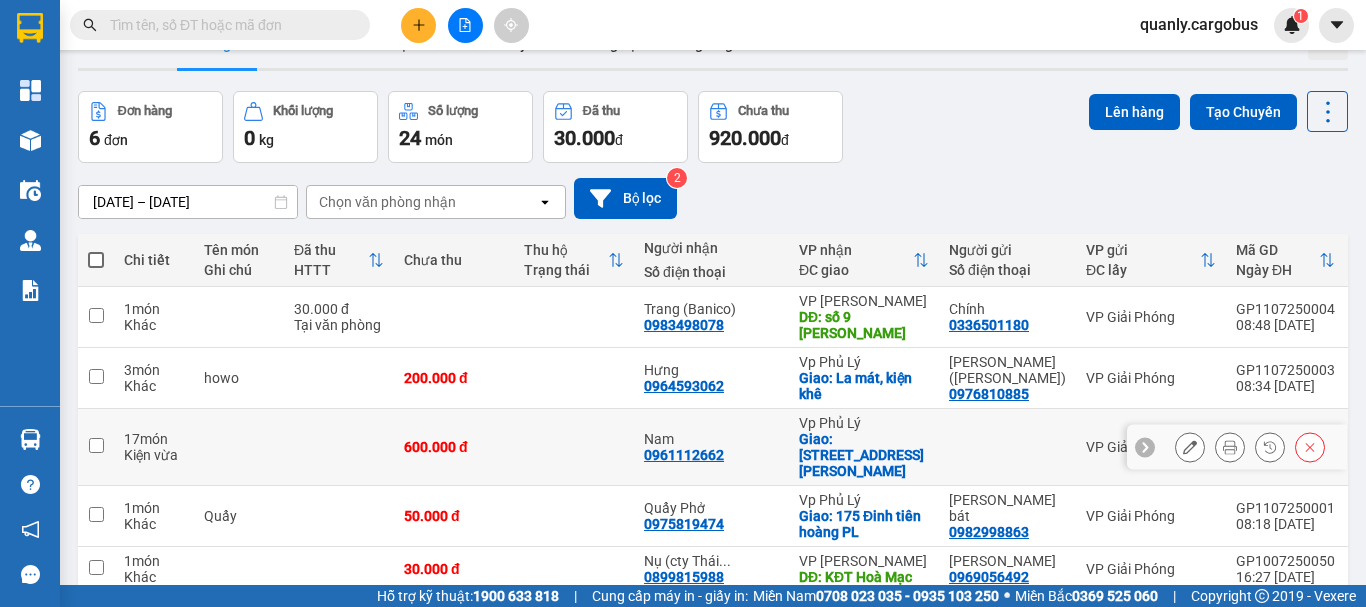 scroll, scrollTop: 0, scrollLeft: 0, axis: both 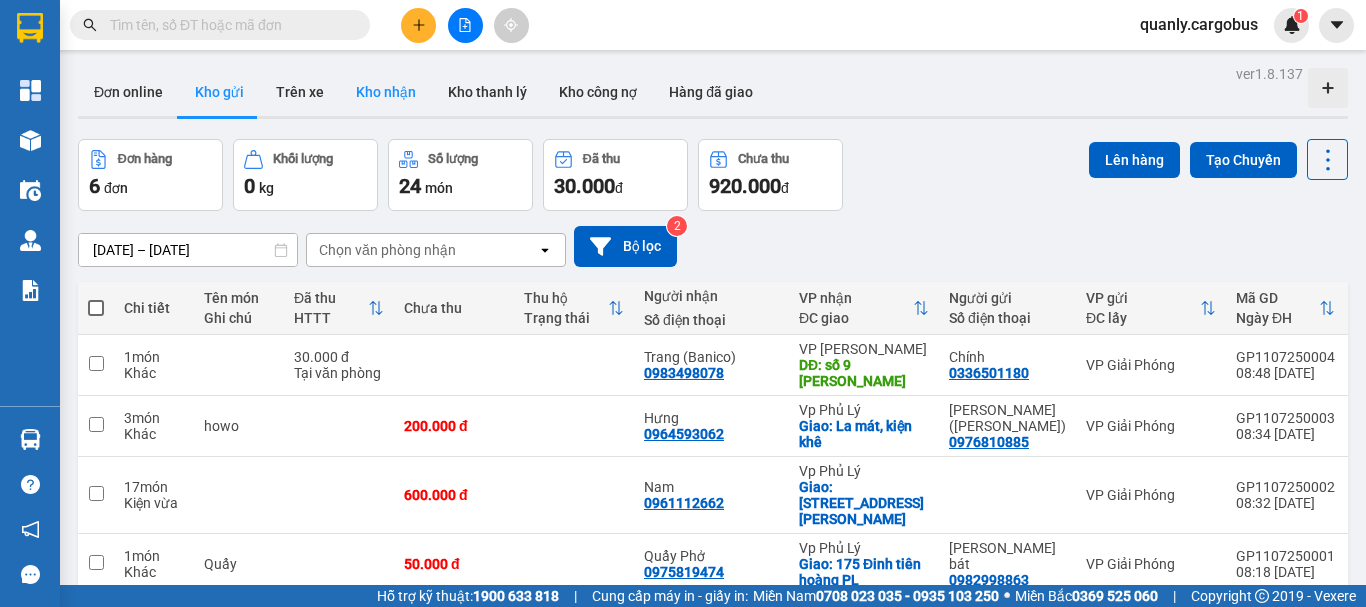 click on "Kho nhận" at bounding box center (386, 92) 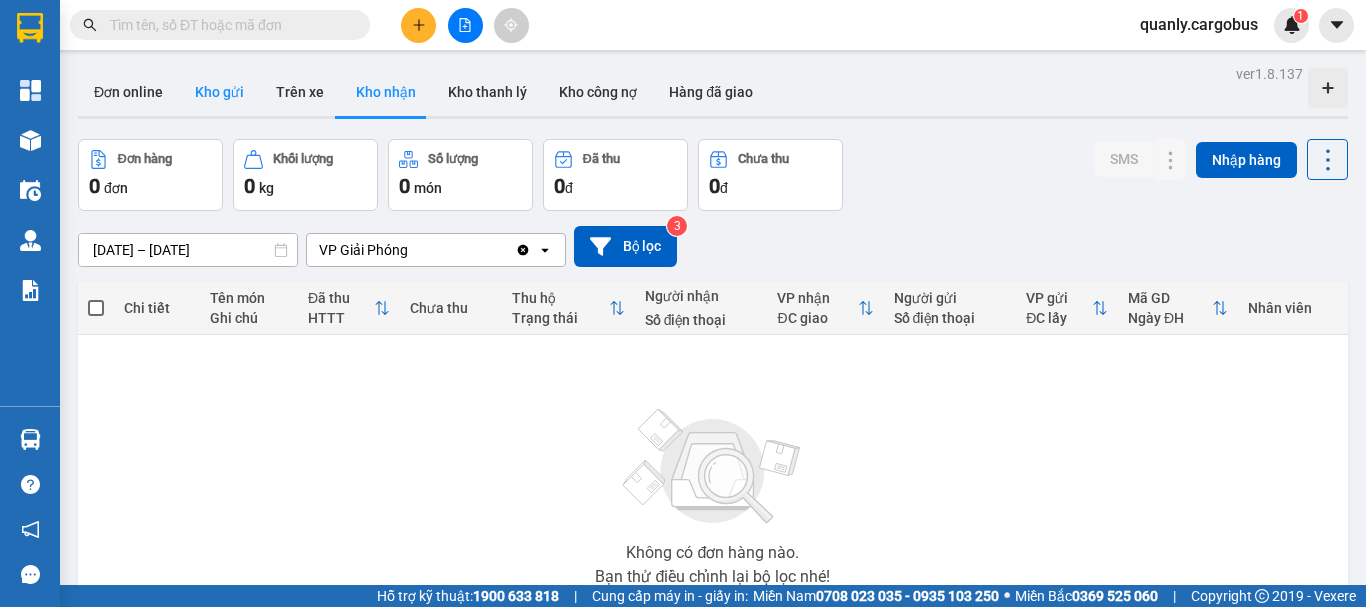 click on "Kho gửi" at bounding box center [219, 92] 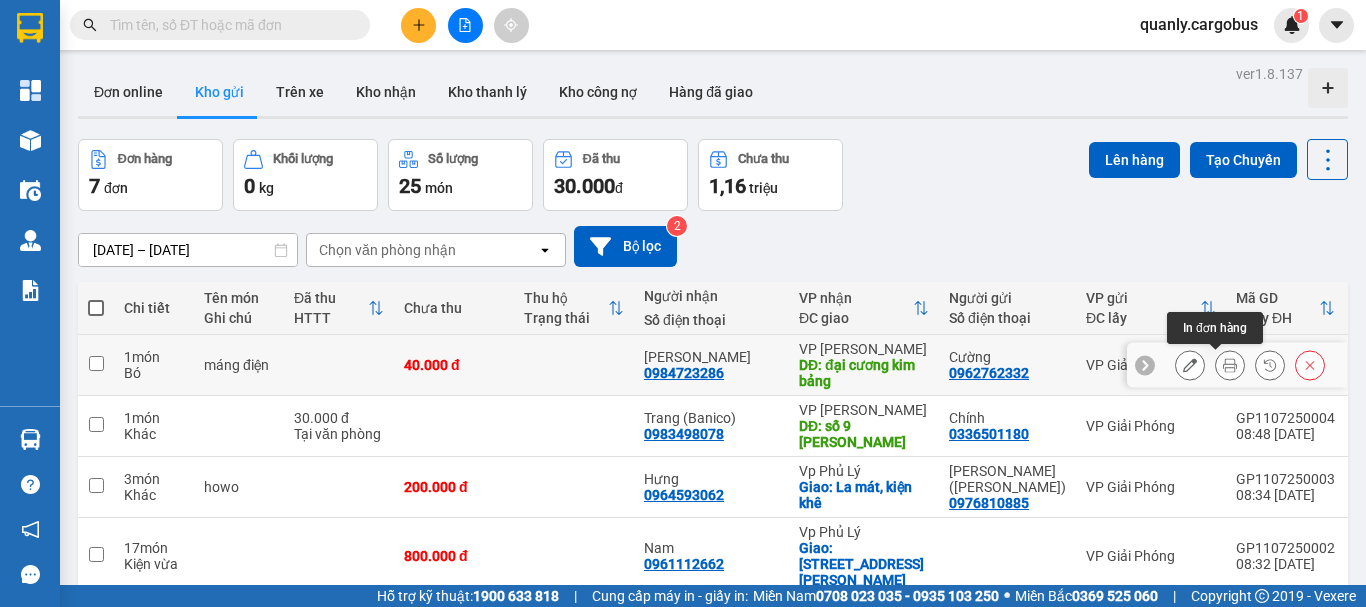 click 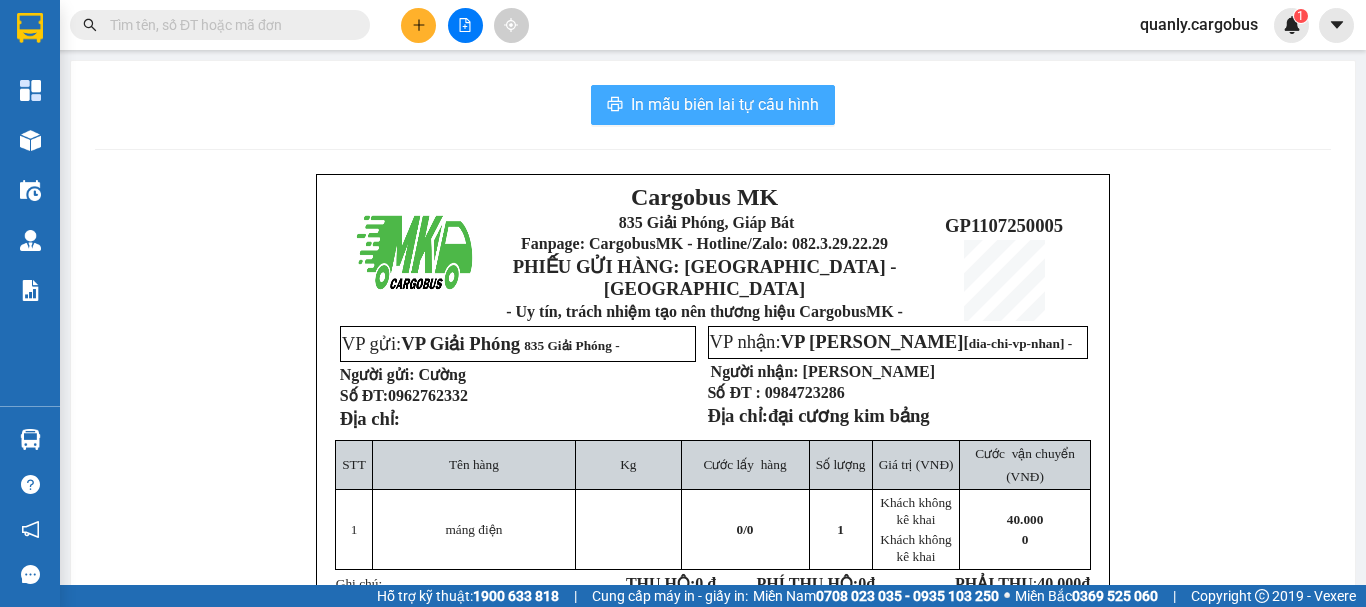 click on "In mẫu biên lai tự cấu hình" at bounding box center [725, 104] 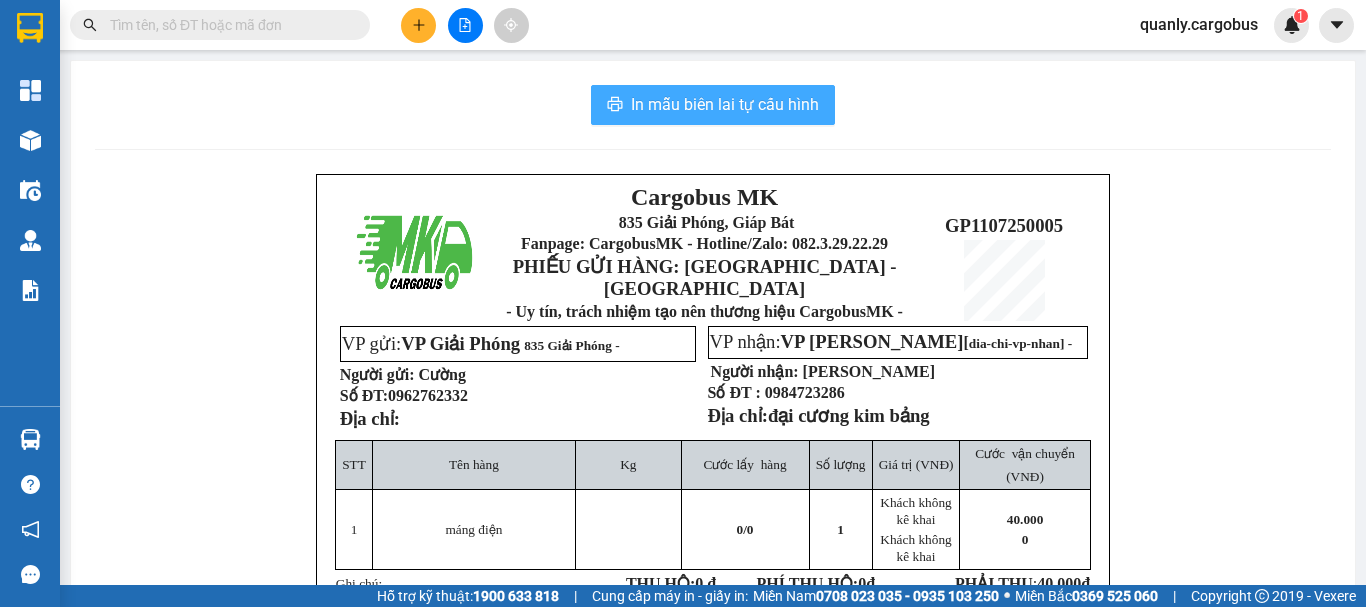 scroll, scrollTop: 0, scrollLeft: 0, axis: both 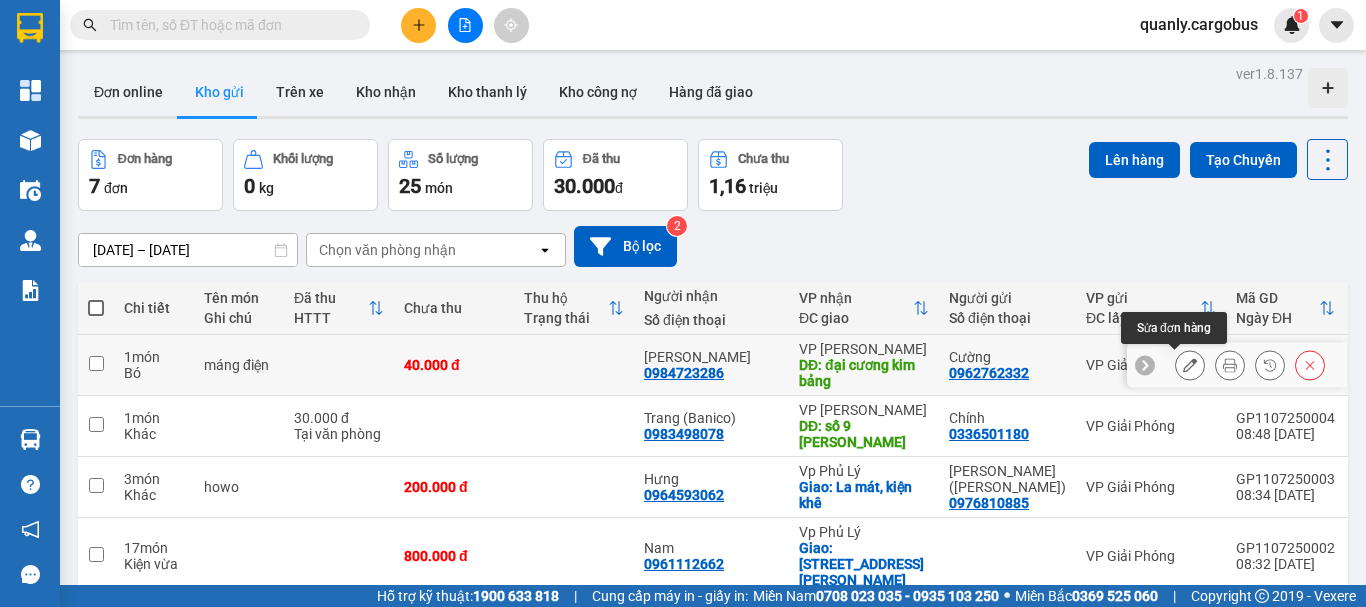 click at bounding box center [1190, 365] 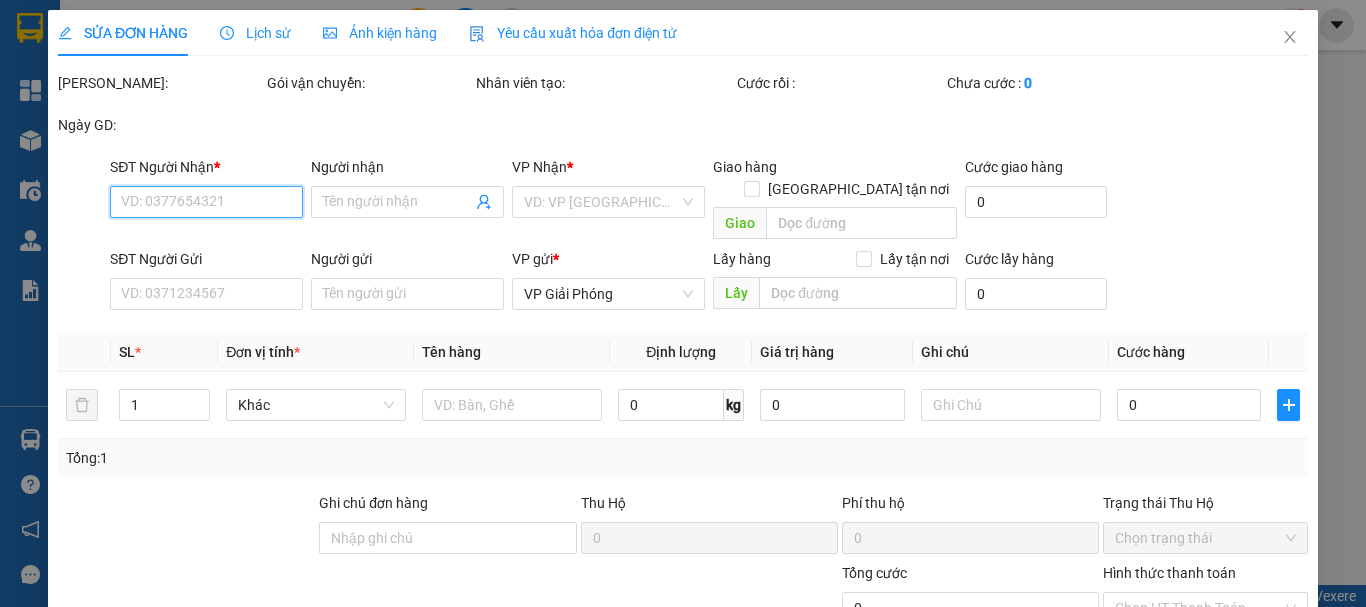 type on "0984723286" 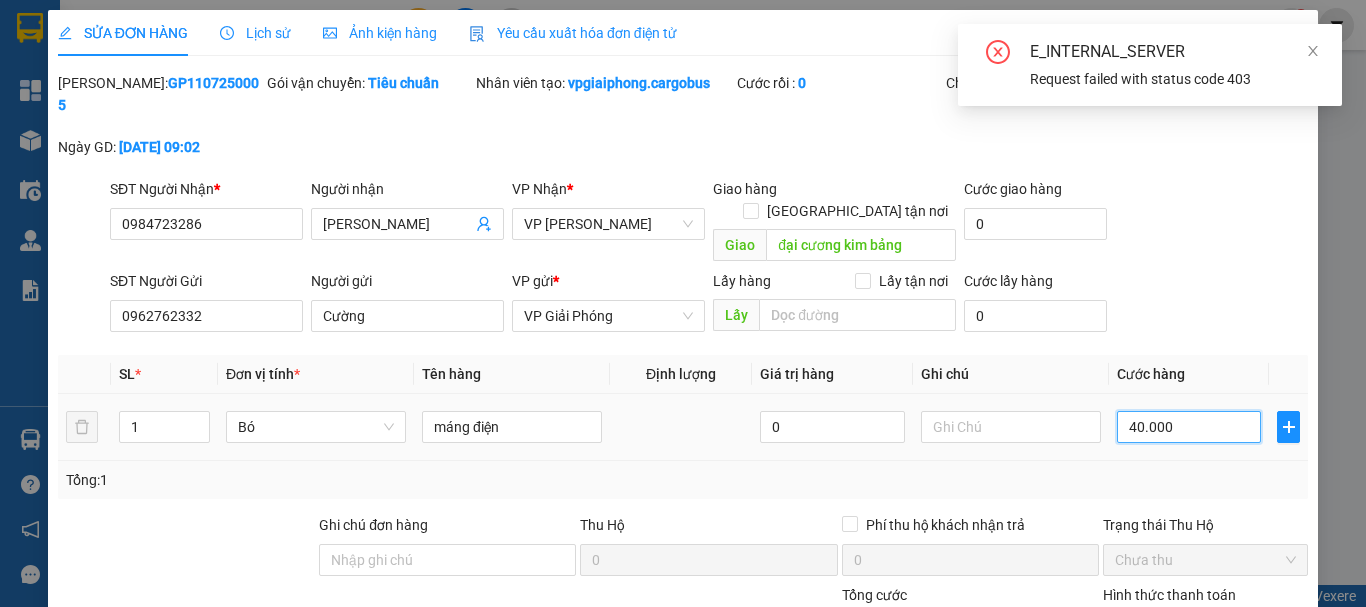 click on "40.000" at bounding box center (1189, 427) 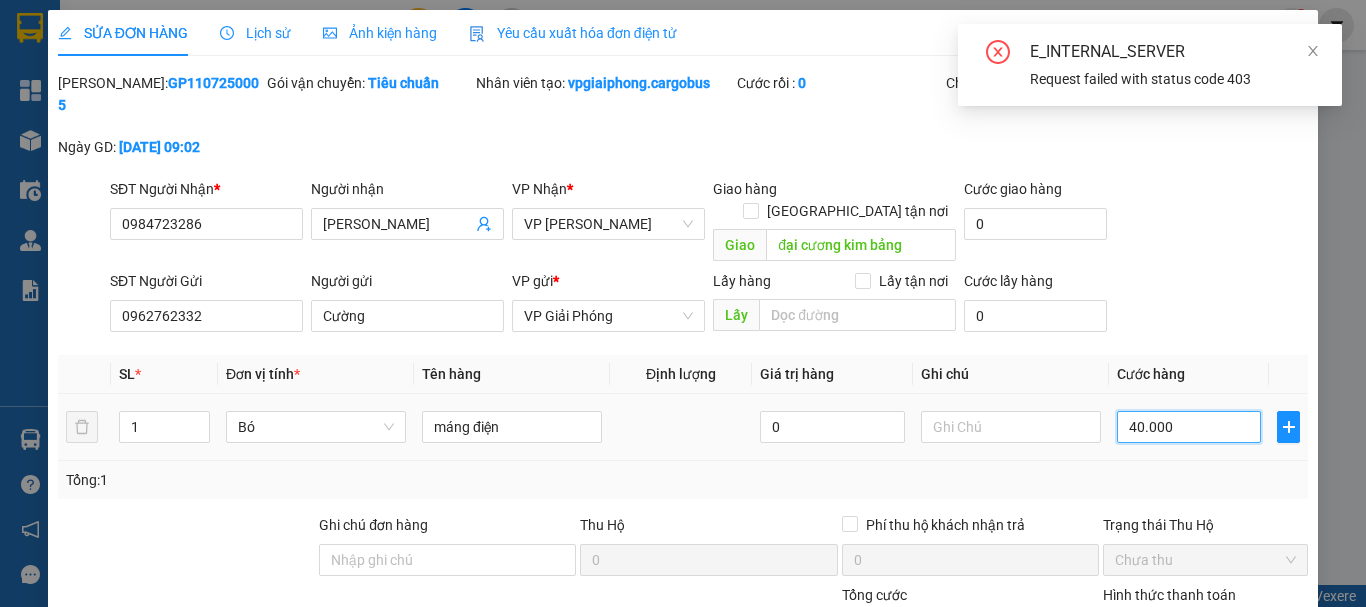 type on "0" 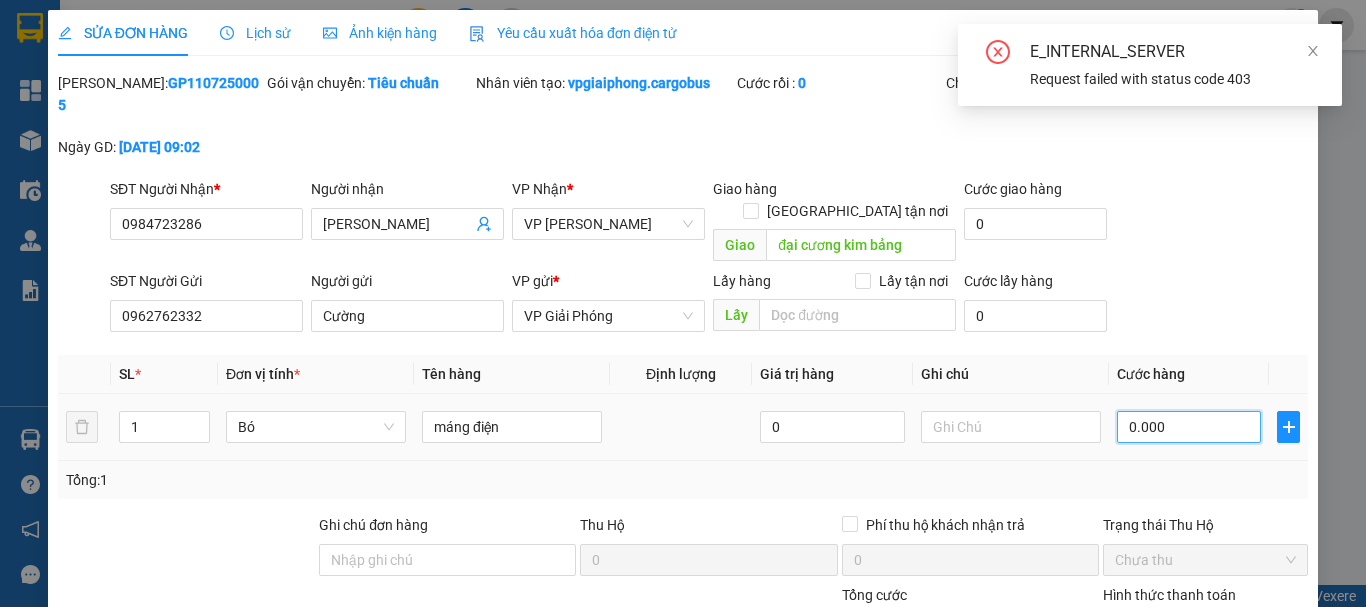 type on "50.000" 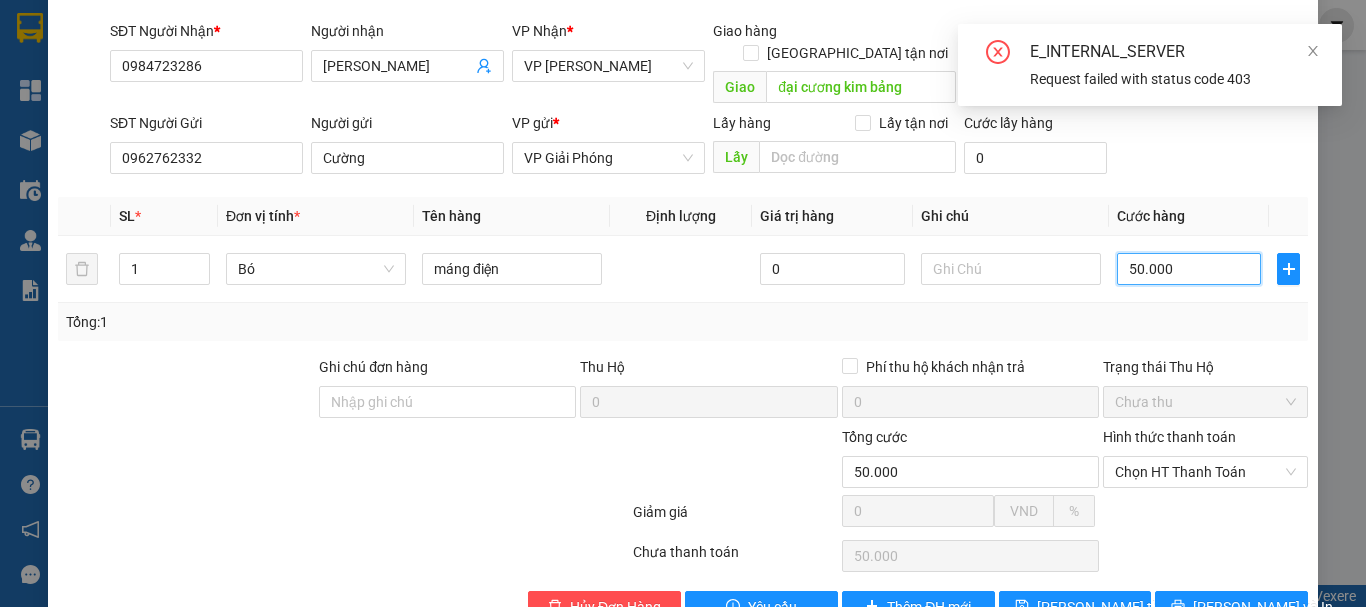 scroll, scrollTop: 169, scrollLeft: 0, axis: vertical 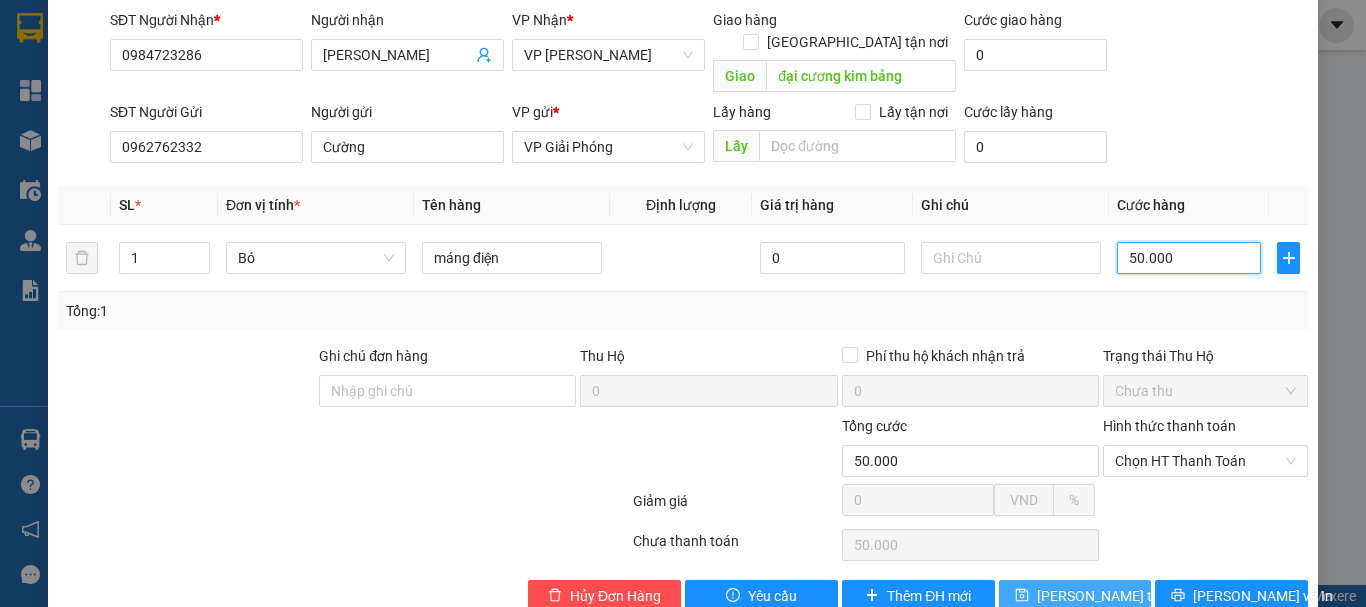 type on "50.000" 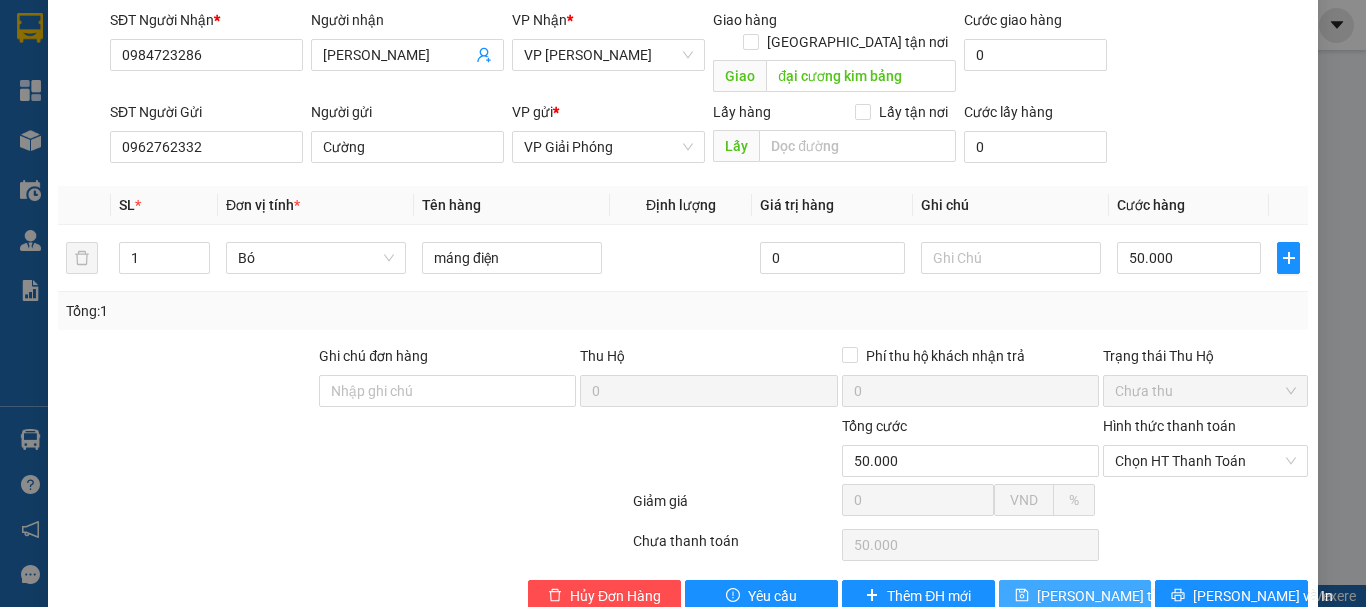 click on "[PERSON_NAME] thay đổi" at bounding box center (1117, 596) 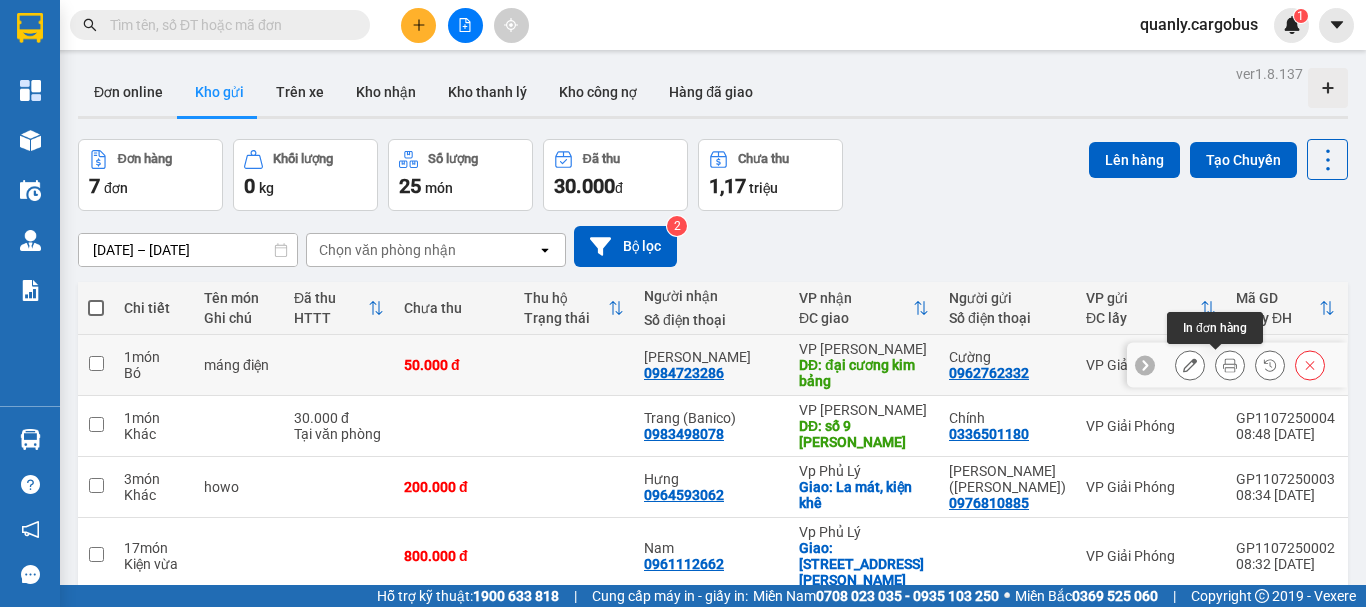 click at bounding box center (1230, 365) 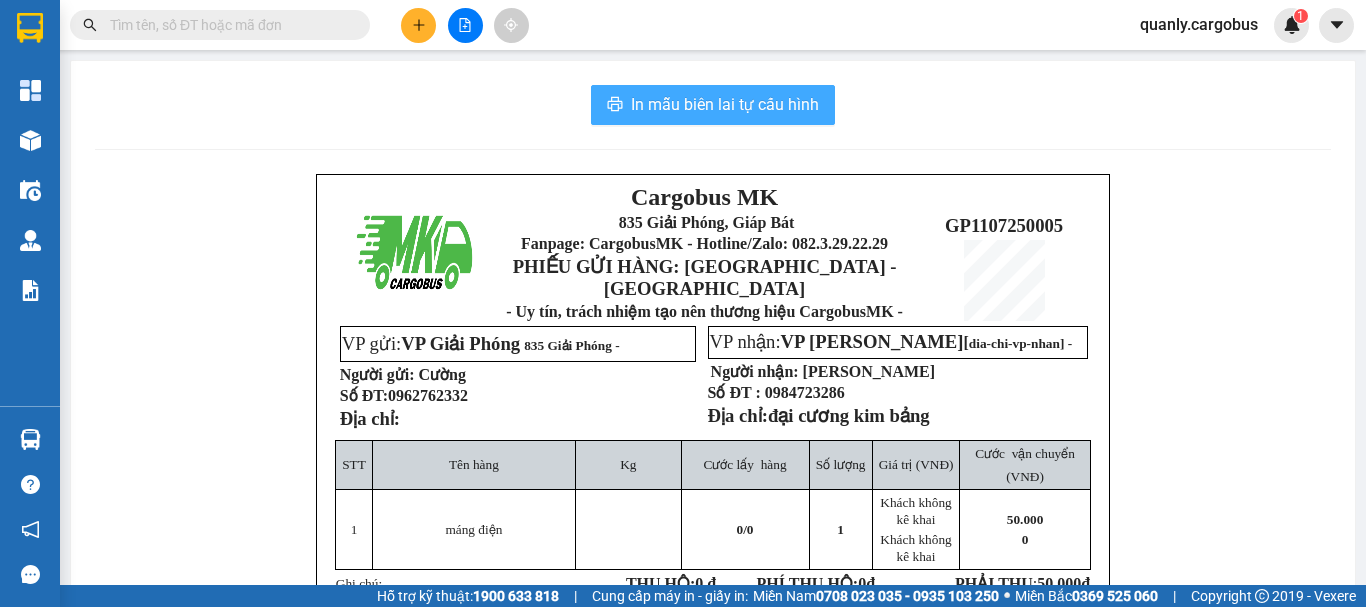 click on "In mẫu biên lai tự cấu hình" at bounding box center [725, 104] 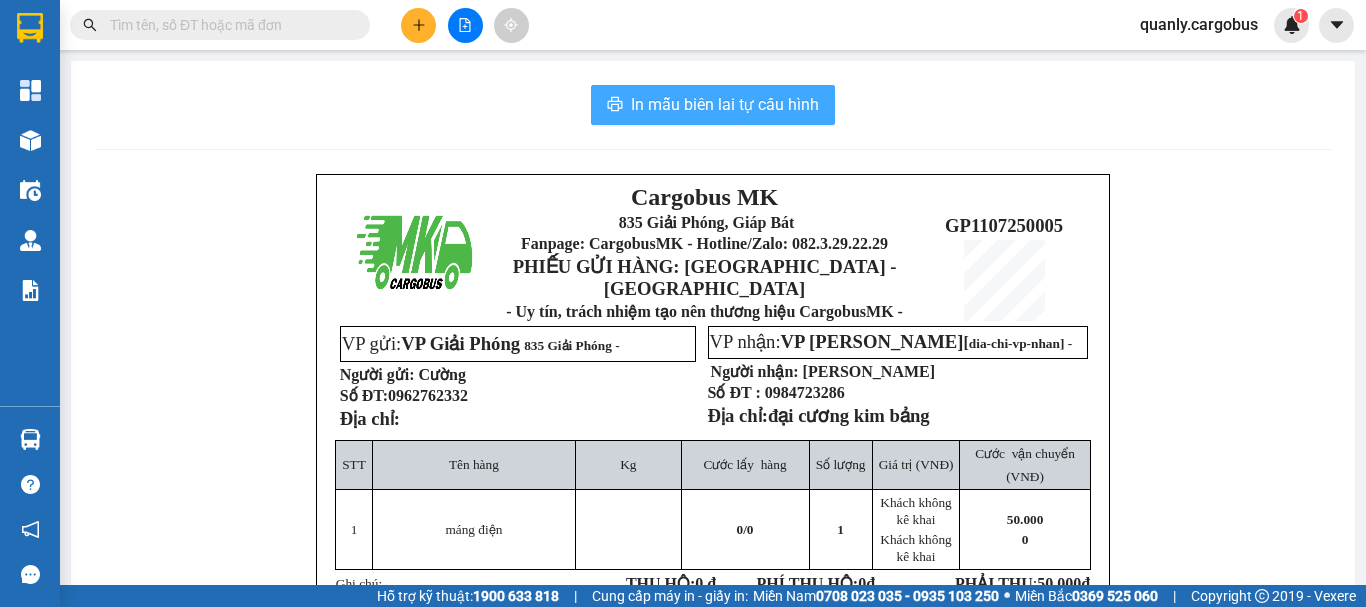 scroll, scrollTop: 0, scrollLeft: 0, axis: both 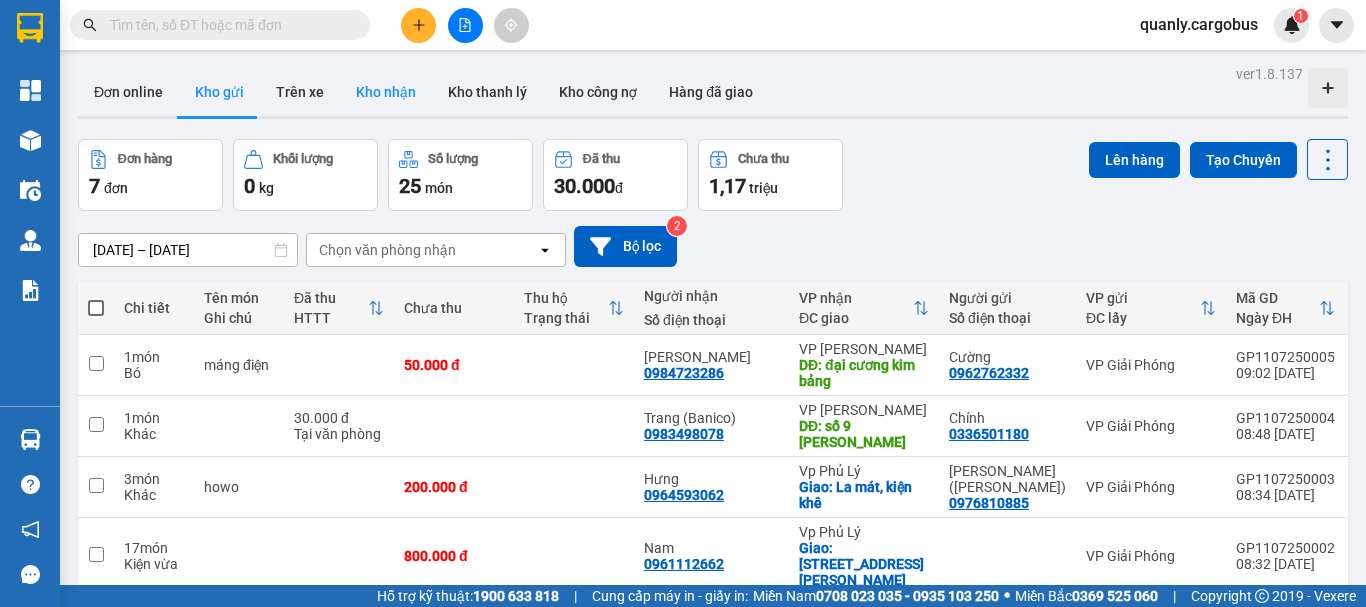 click on "Kho nhận" at bounding box center (386, 92) 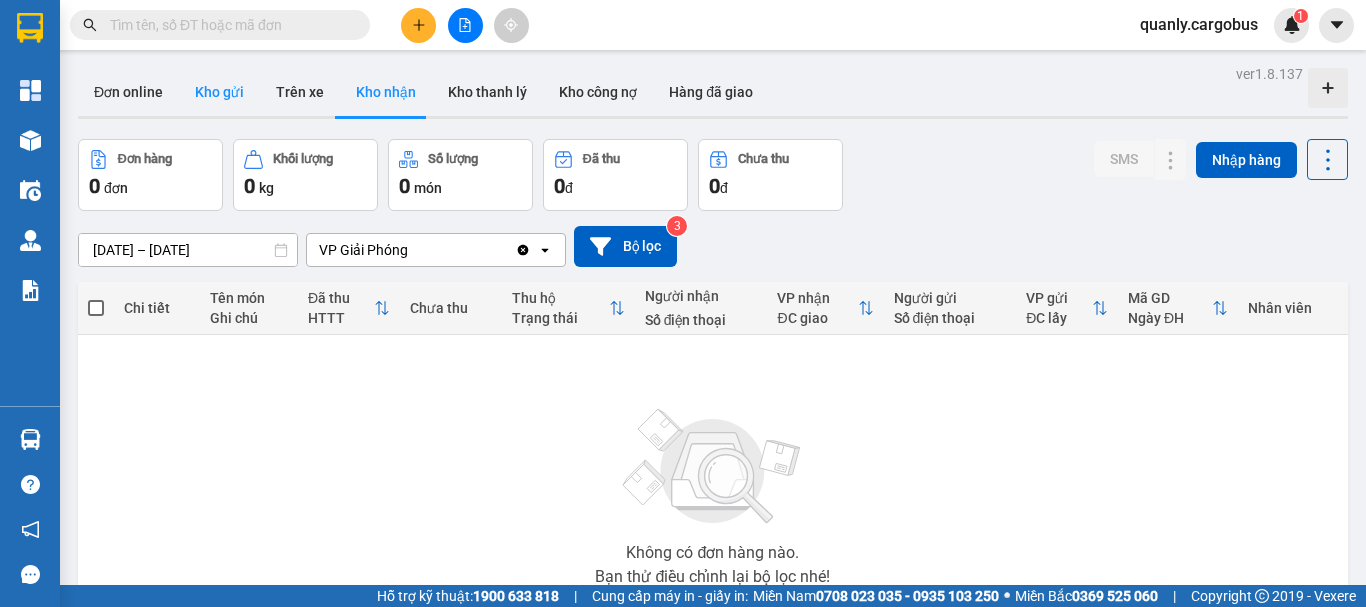 click on "Kho gửi" at bounding box center (219, 92) 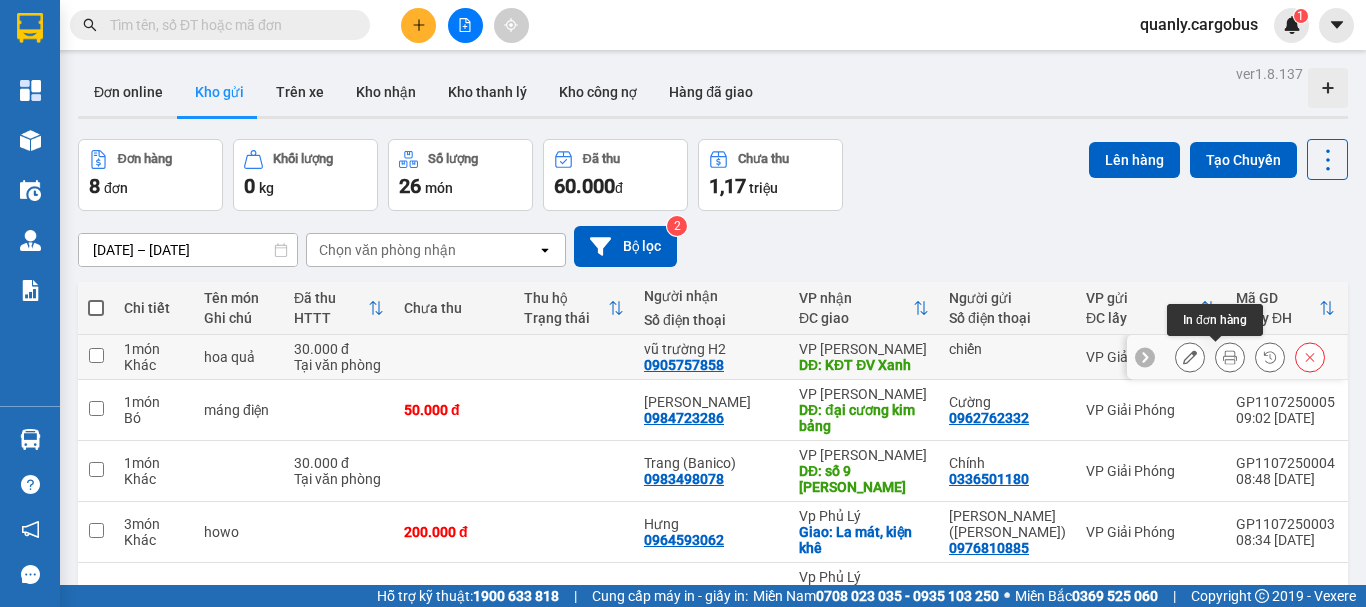 click 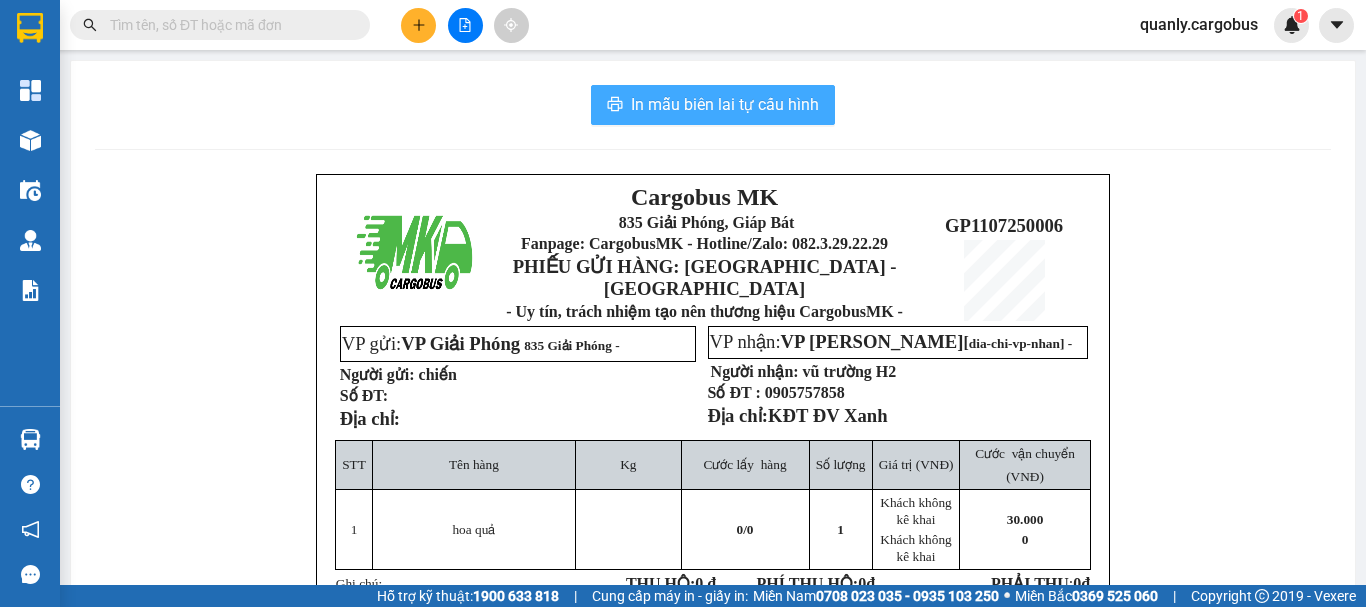 click on "In mẫu biên lai tự cấu hình" at bounding box center (725, 104) 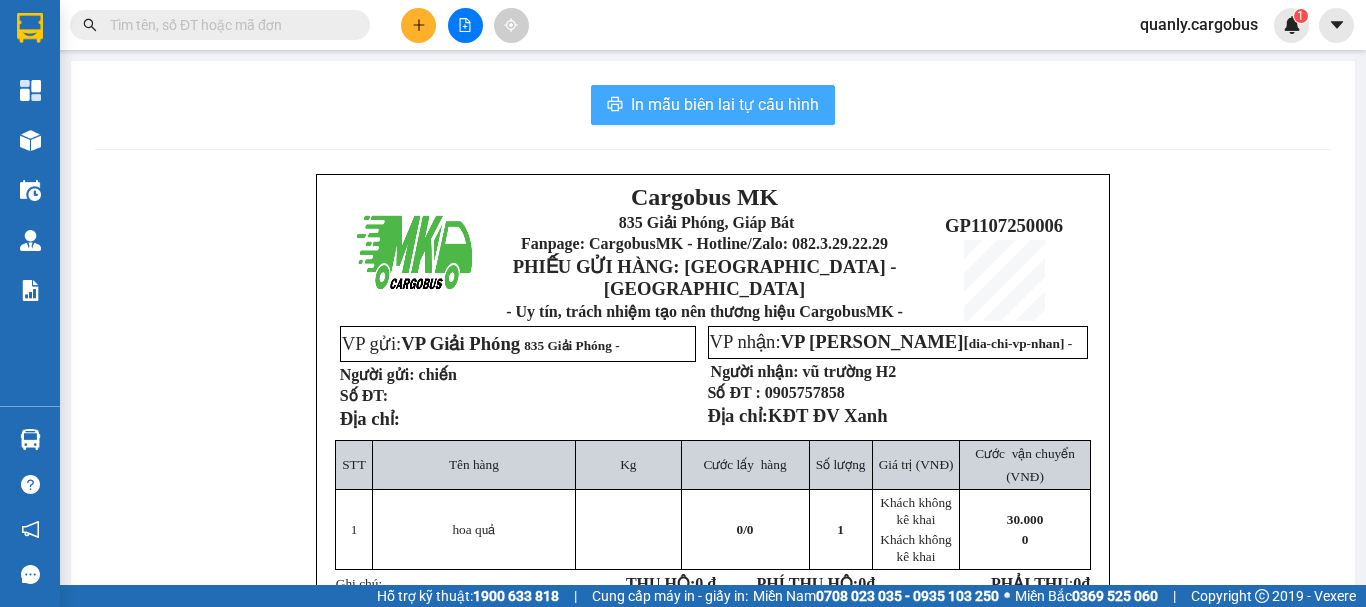 scroll, scrollTop: 0, scrollLeft: 0, axis: both 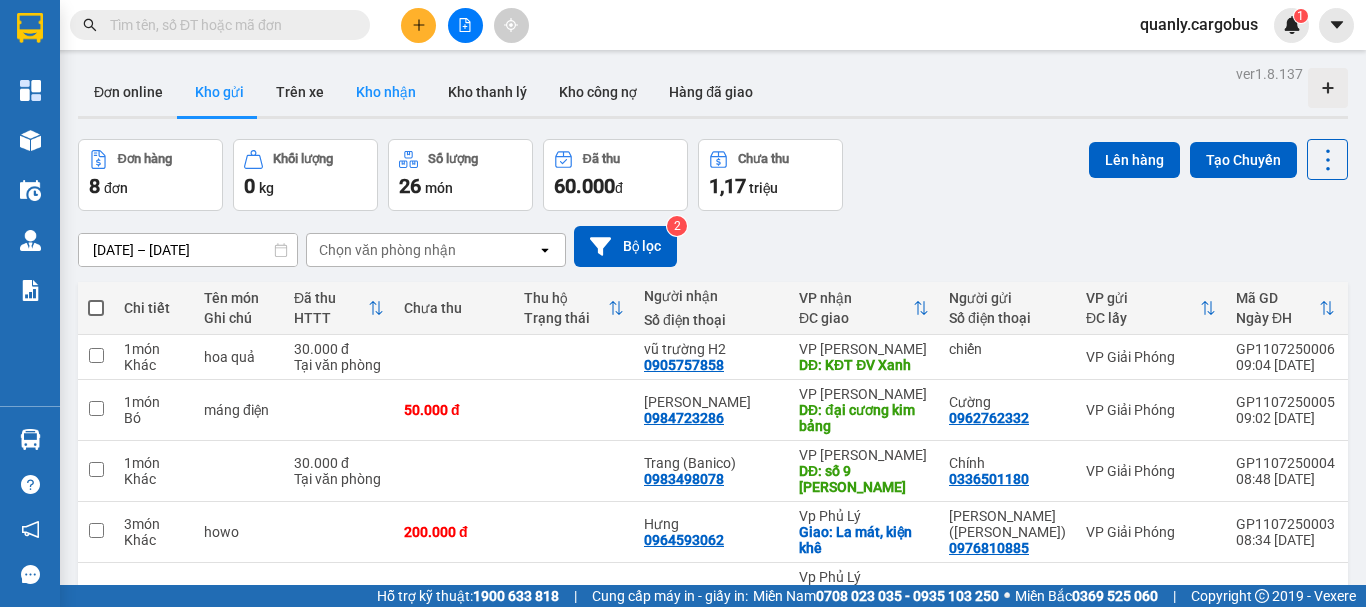 click on "Kho nhận" at bounding box center [386, 92] 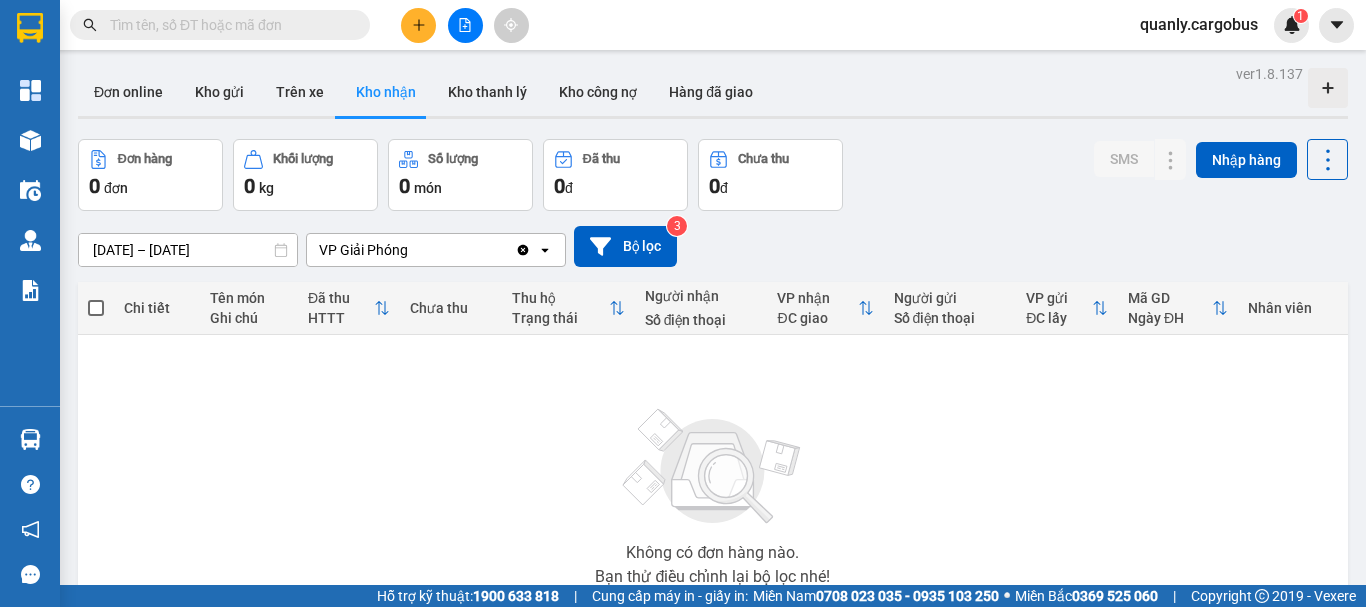 drag, startPoint x: 213, startPoint y: 92, endPoint x: 338, endPoint y: 93, distance: 125.004 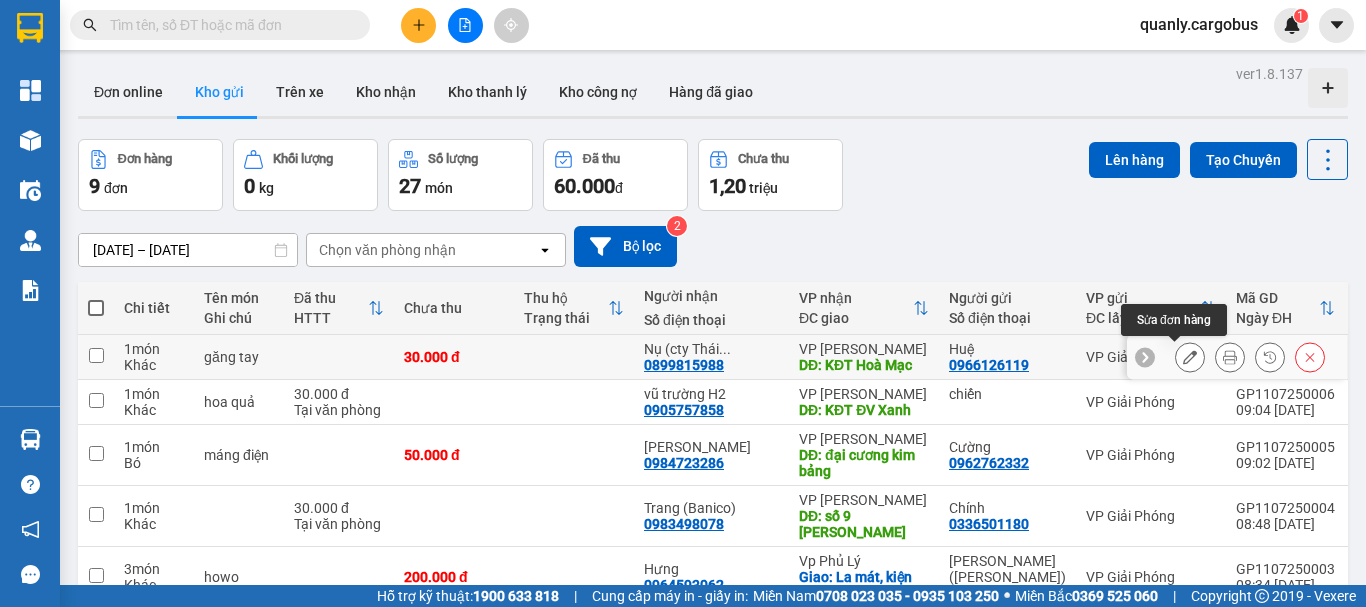 click 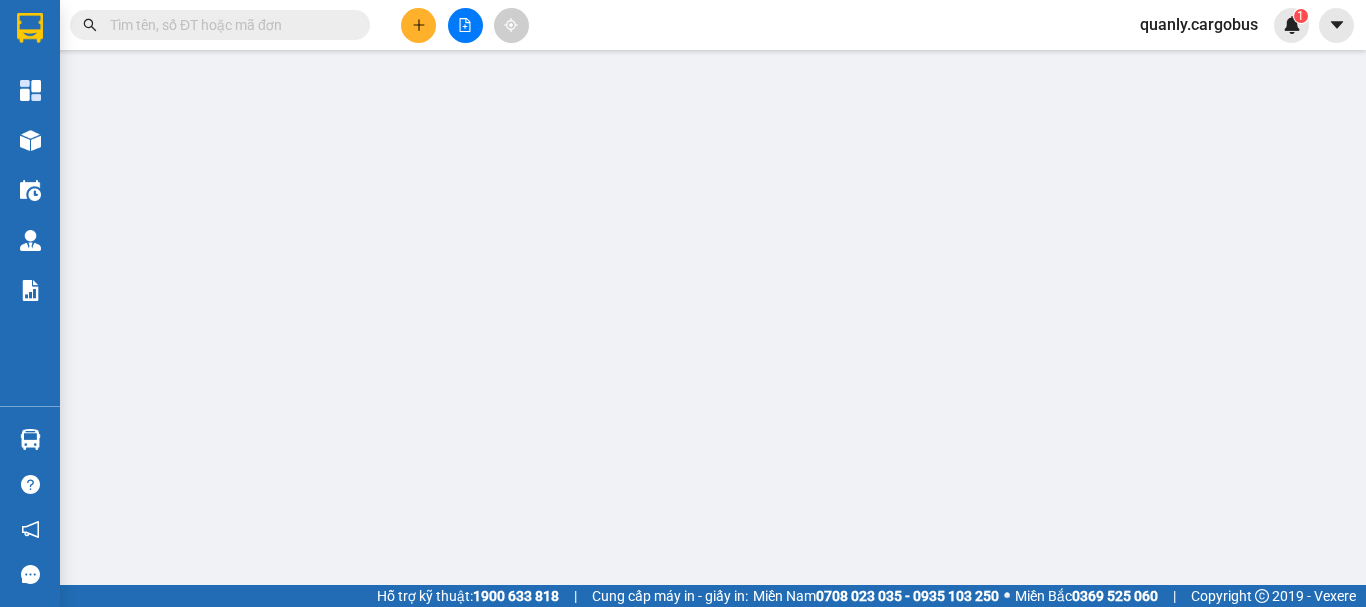 type on "0899815988" 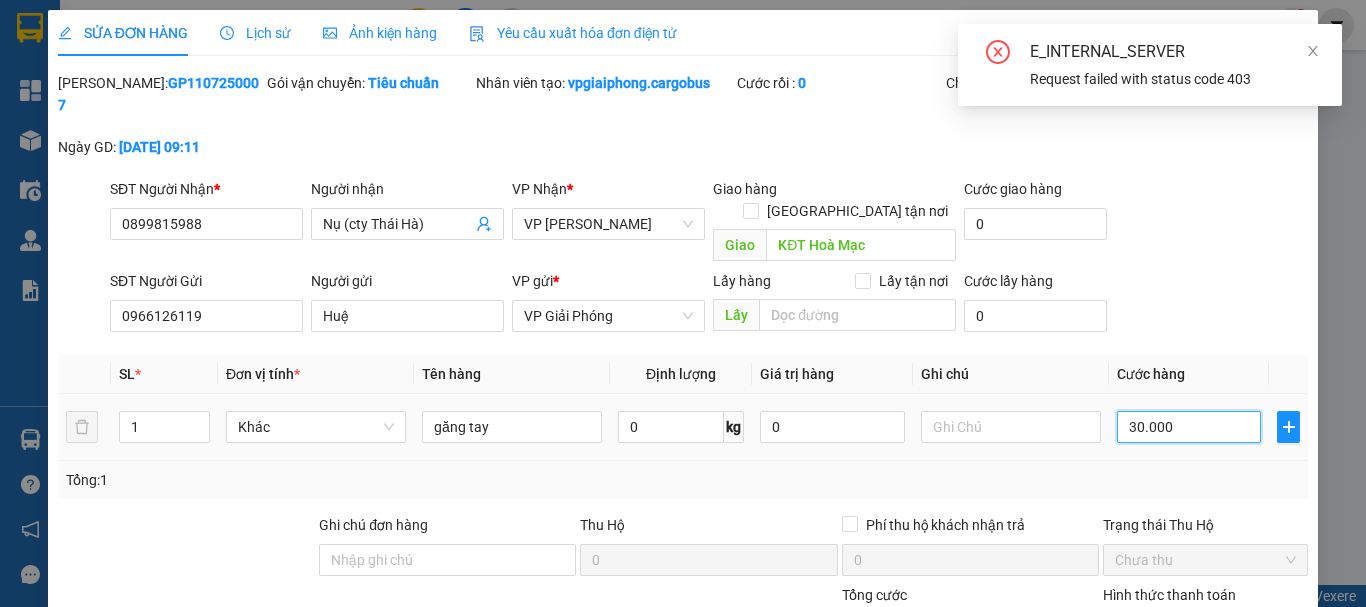 click on "30.000" at bounding box center [1189, 427] 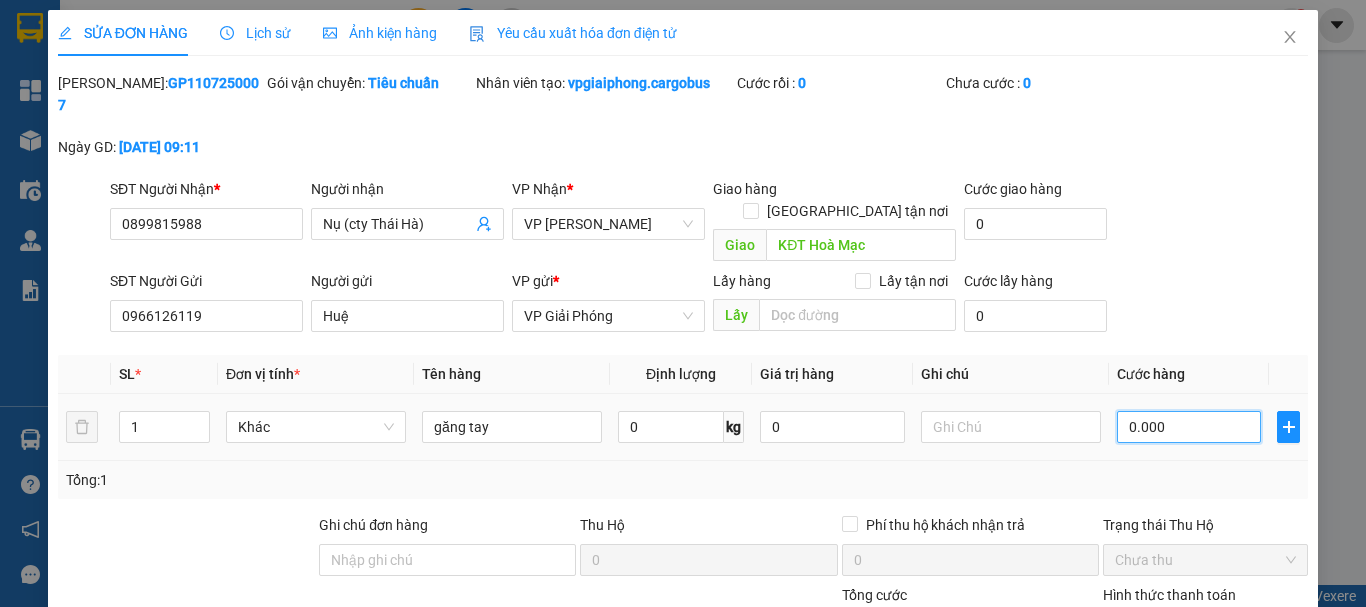 type on "20.000" 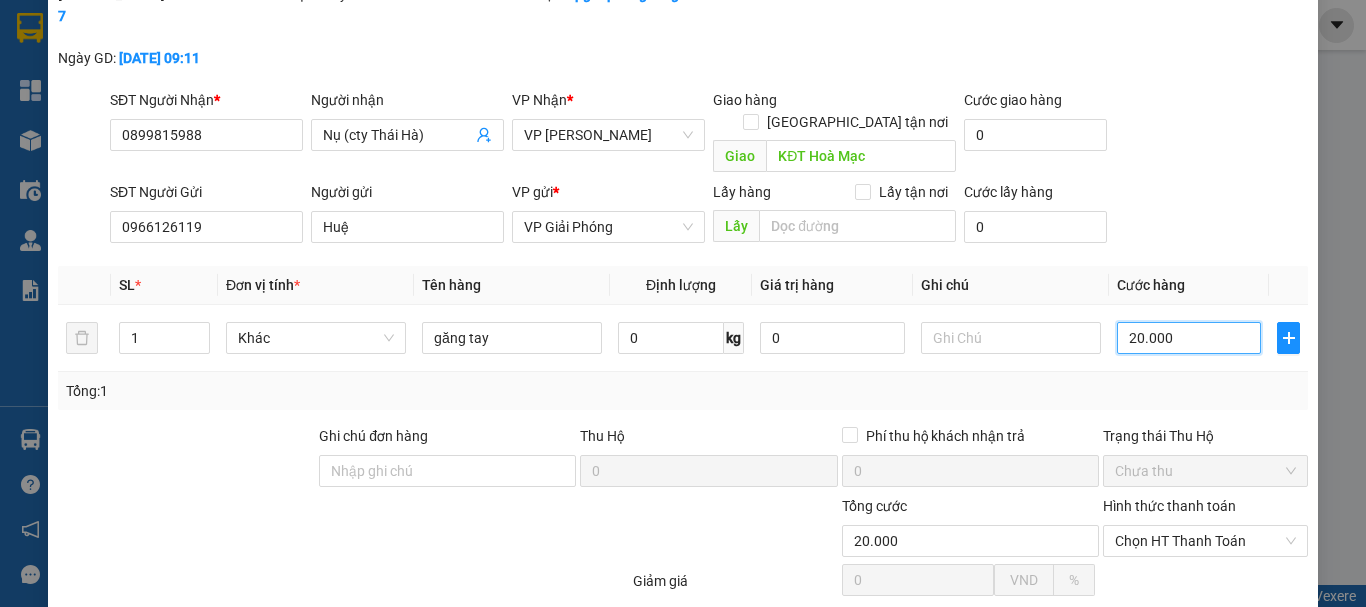 scroll, scrollTop: 169, scrollLeft: 0, axis: vertical 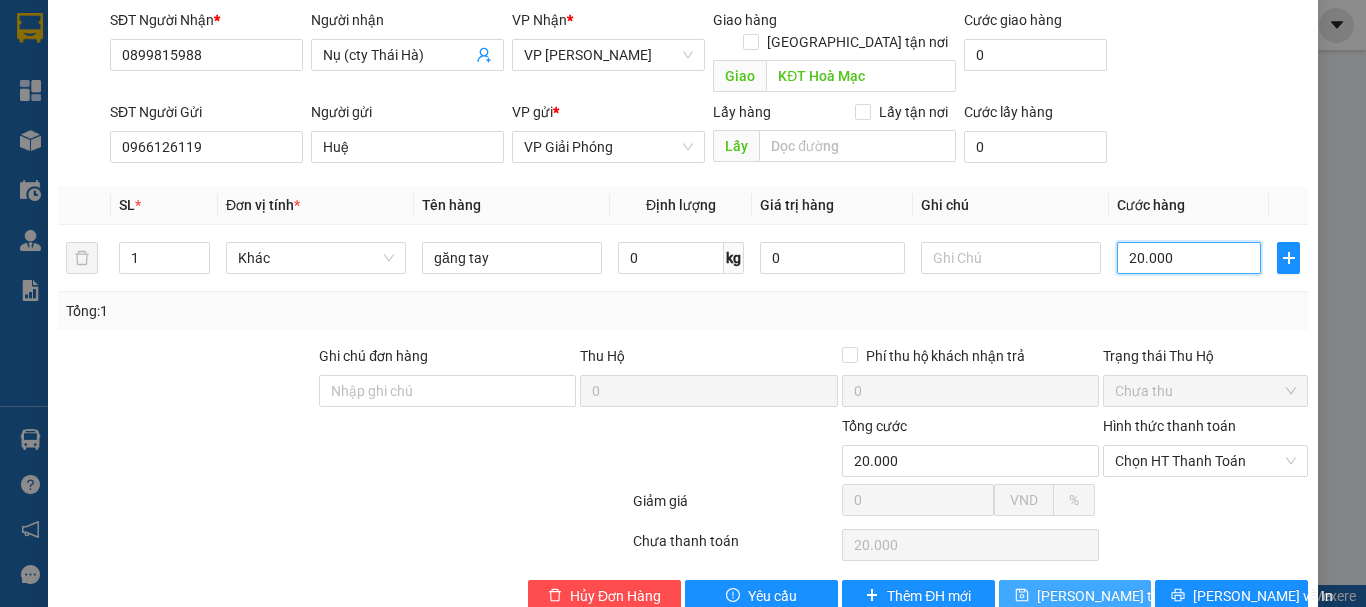 type on "20.000" 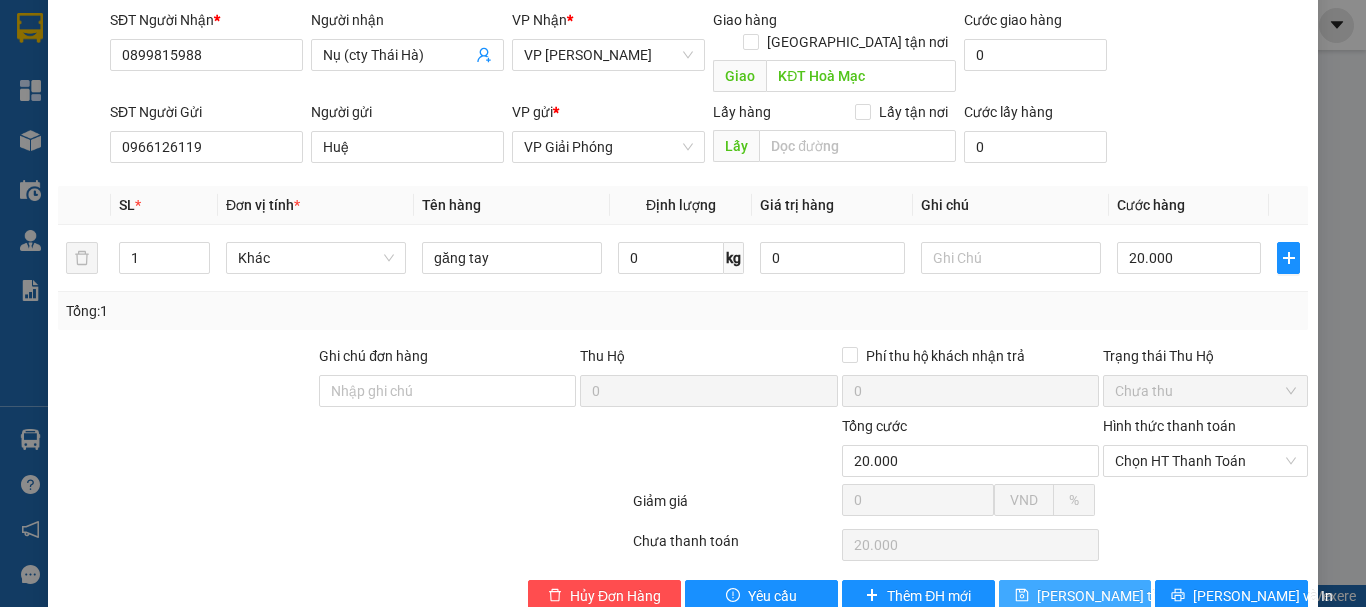 click on "[PERSON_NAME] thay đổi" at bounding box center [1117, 596] 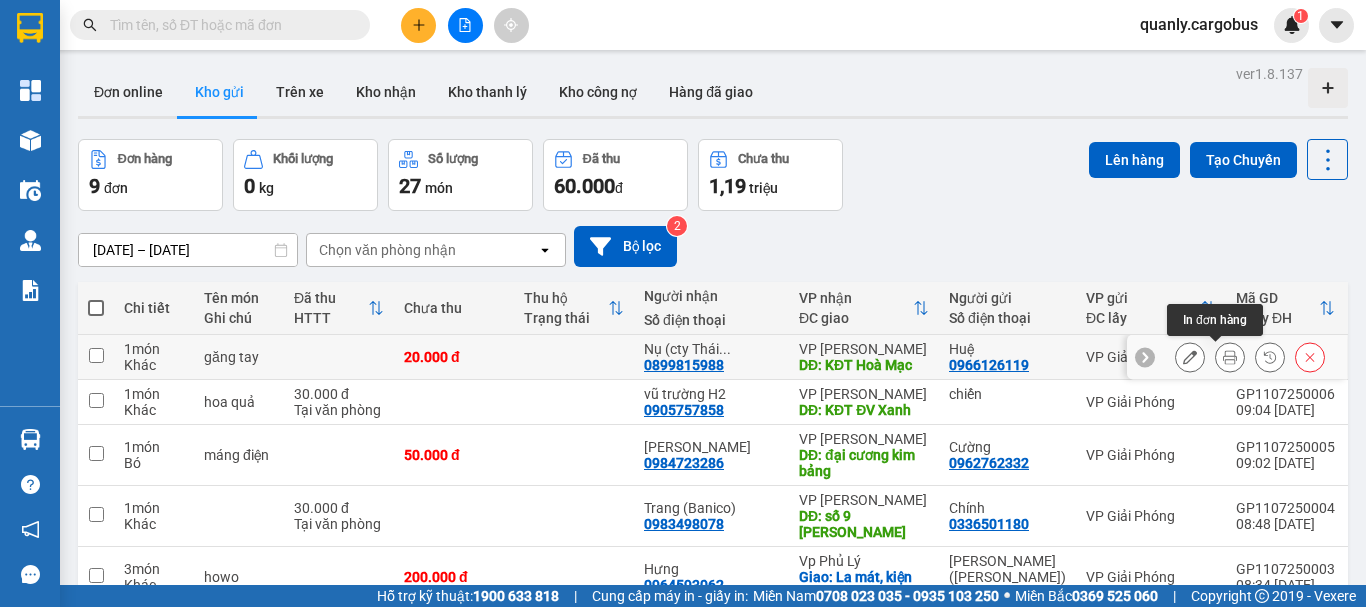 click 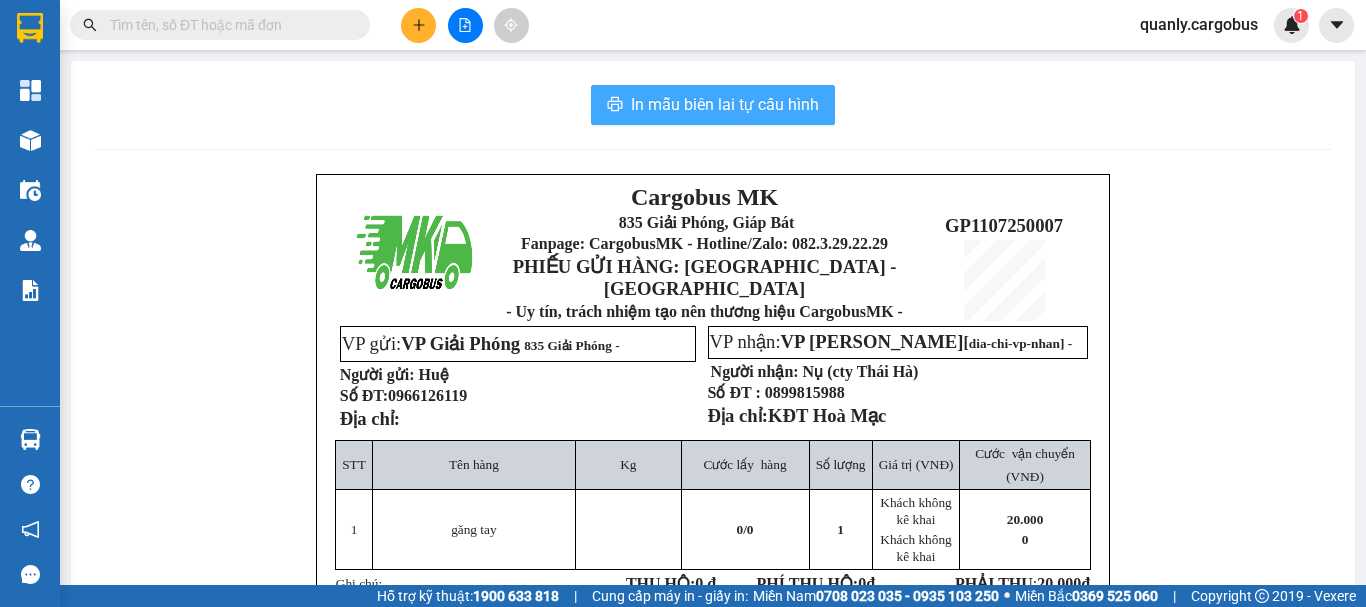 click on "In mẫu biên lai tự cấu hình" at bounding box center [725, 104] 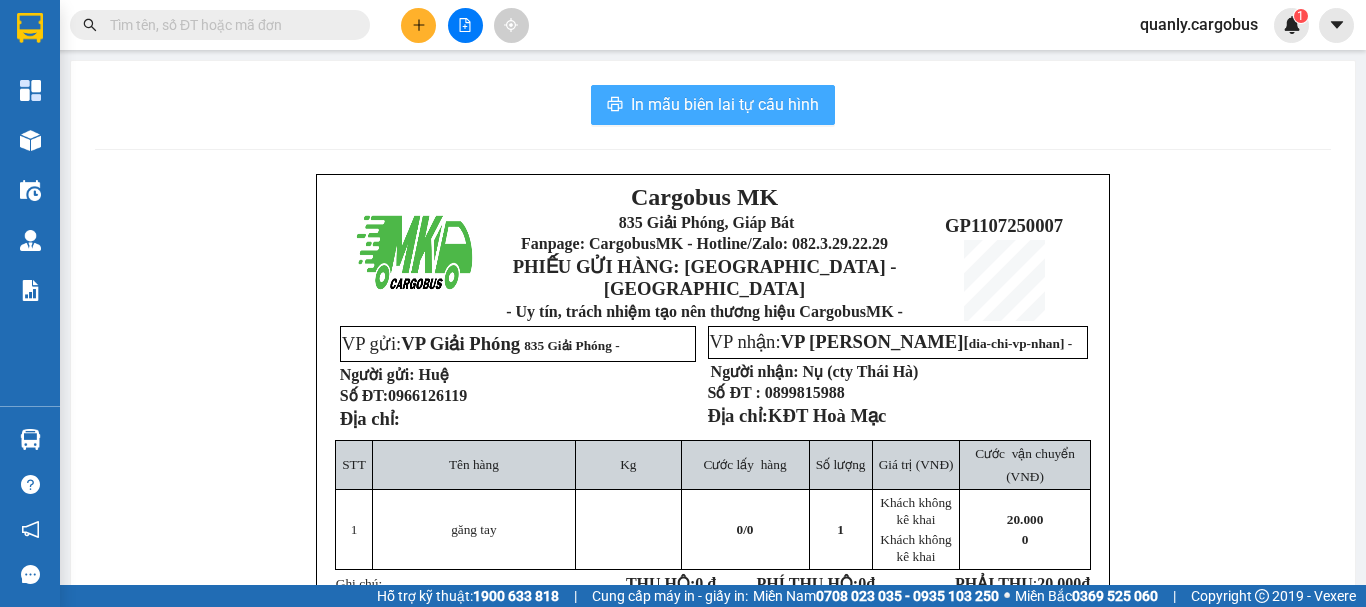 scroll, scrollTop: 0, scrollLeft: 0, axis: both 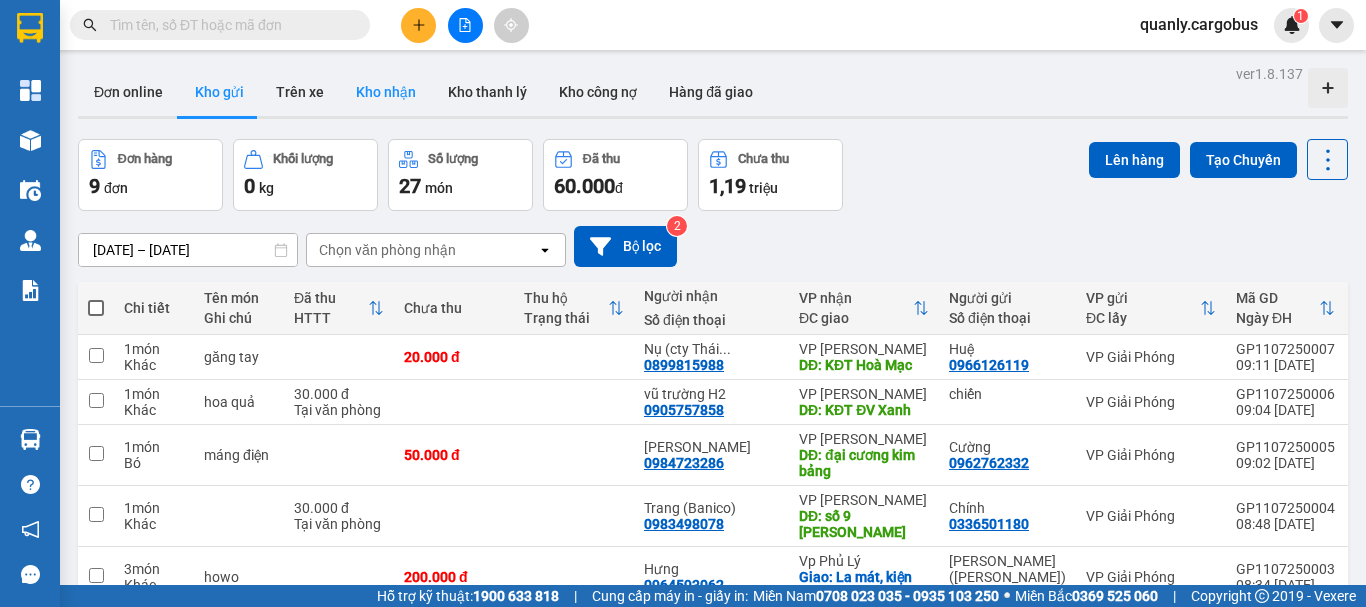 click on "Kho nhận" at bounding box center [386, 92] 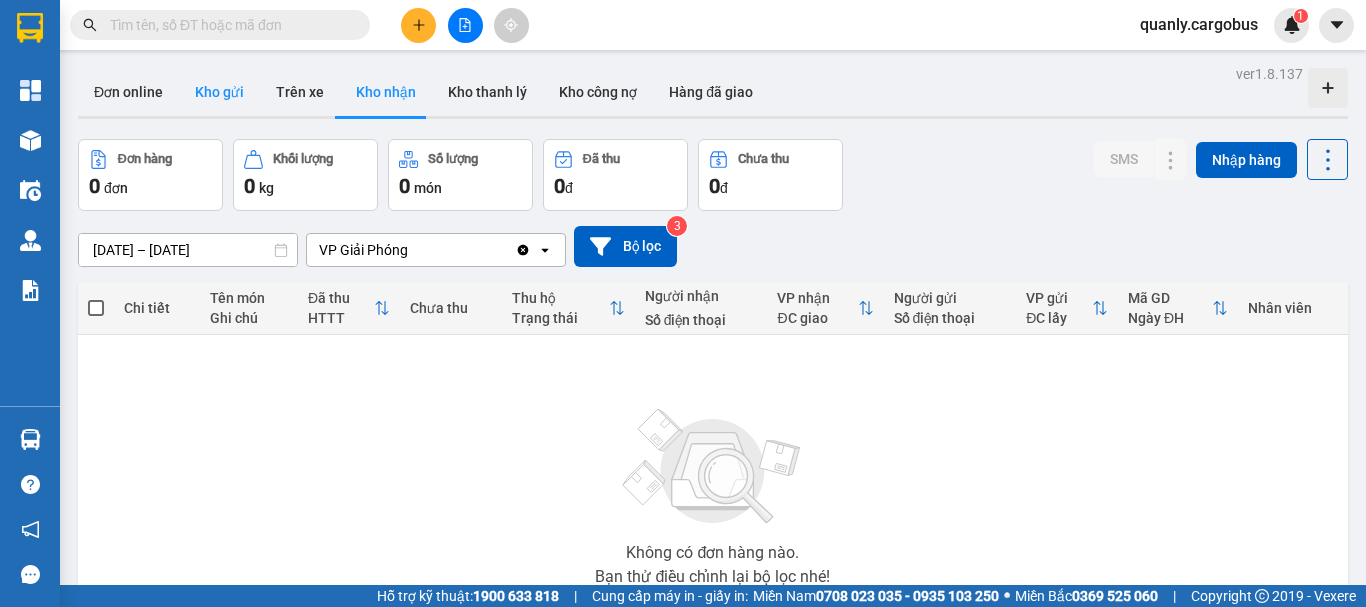 click on "Kho gửi" at bounding box center [219, 92] 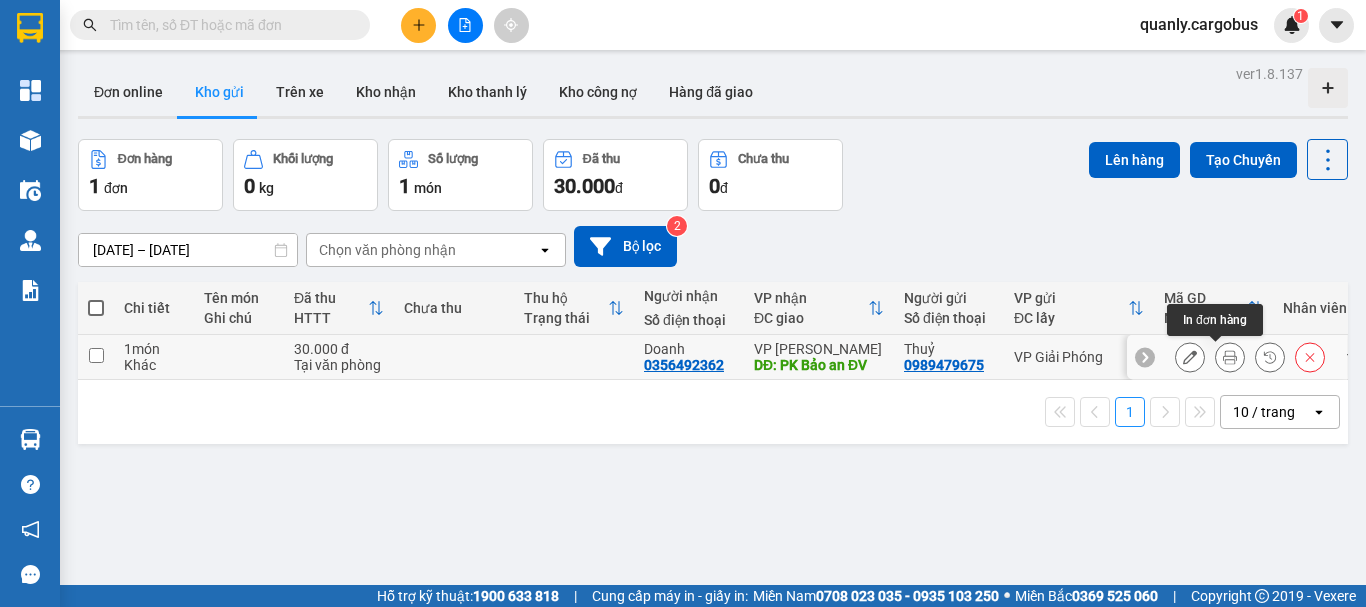 click 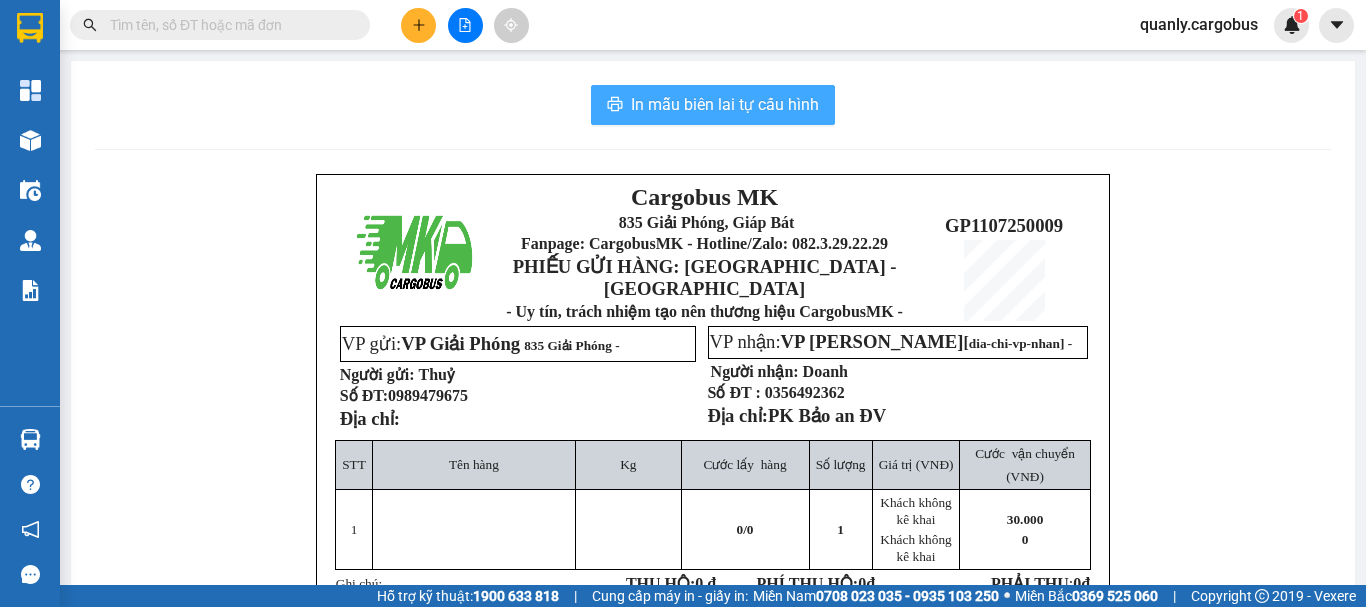 click on "In mẫu biên lai tự cấu hình" at bounding box center [725, 104] 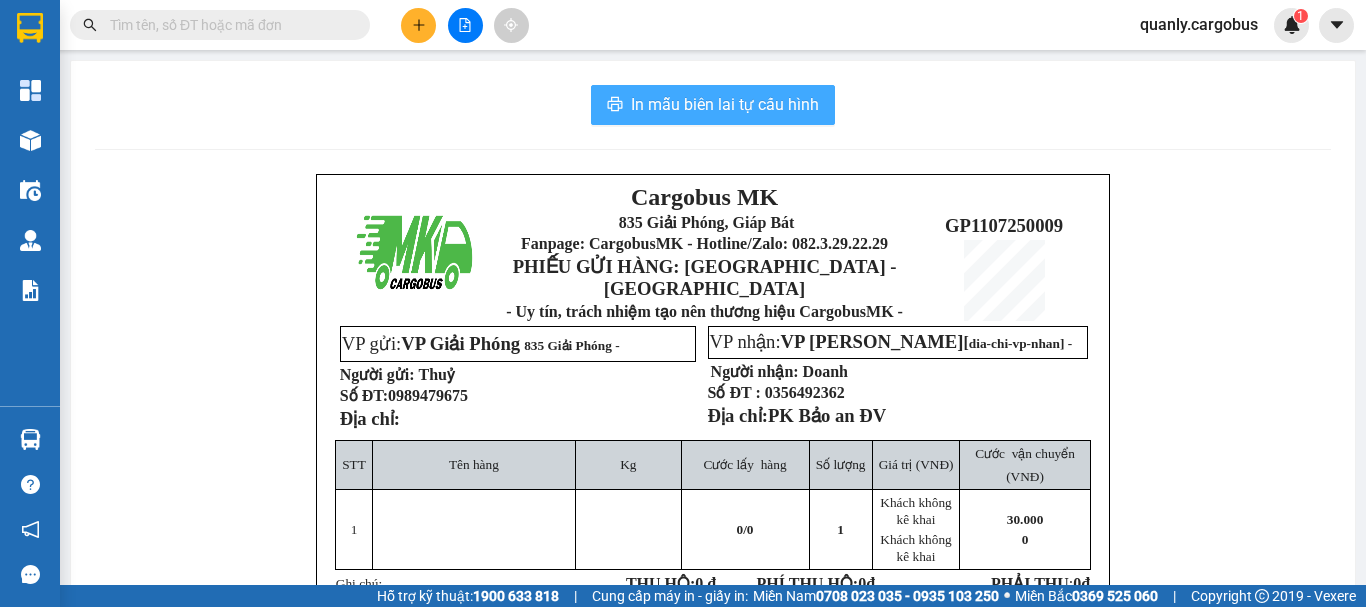 scroll, scrollTop: 0, scrollLeft: 0, axis: both 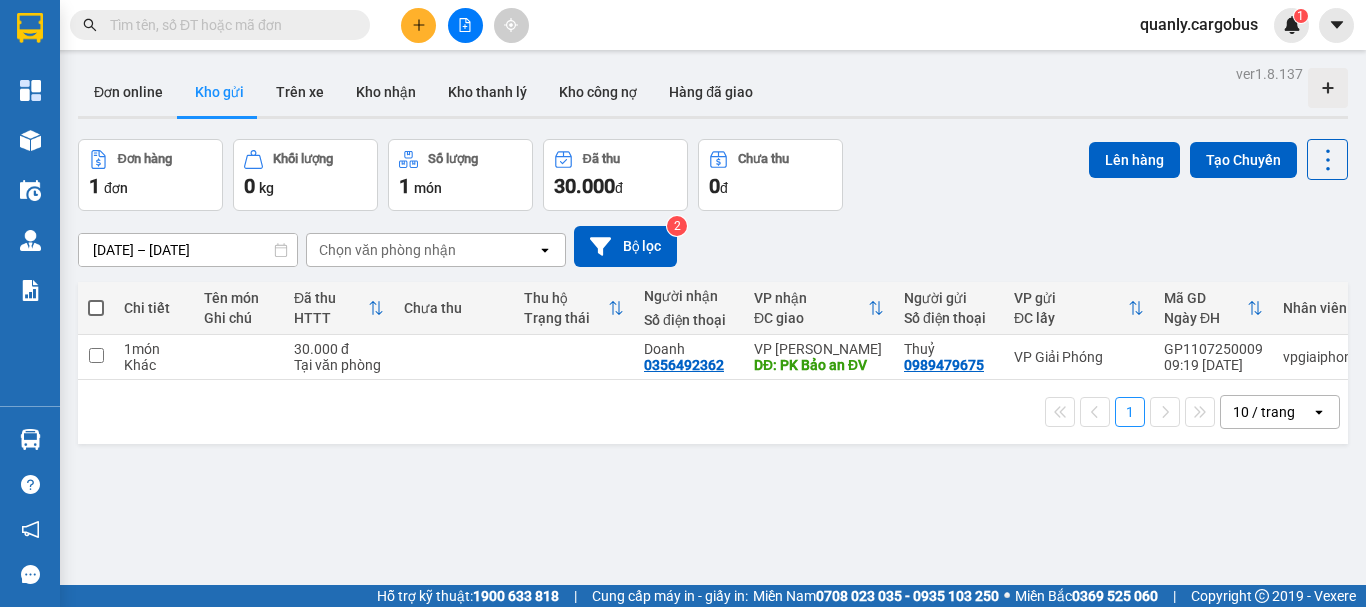 click at bounding box center [96, 308] 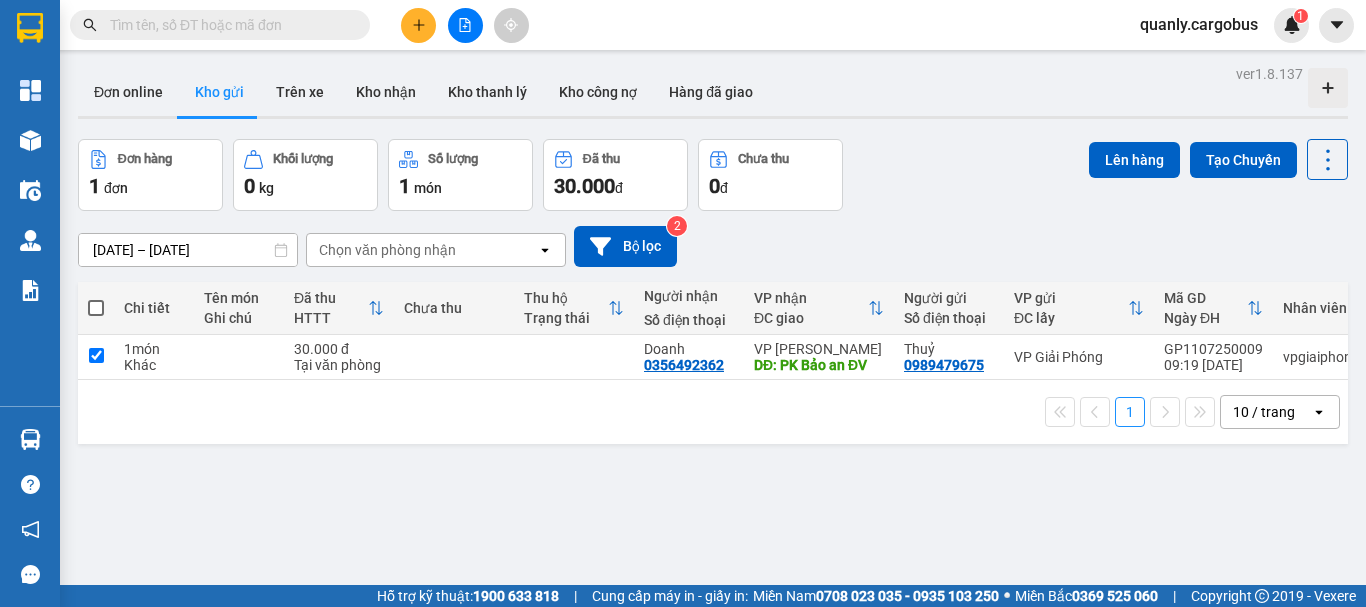 checkbox on "true" 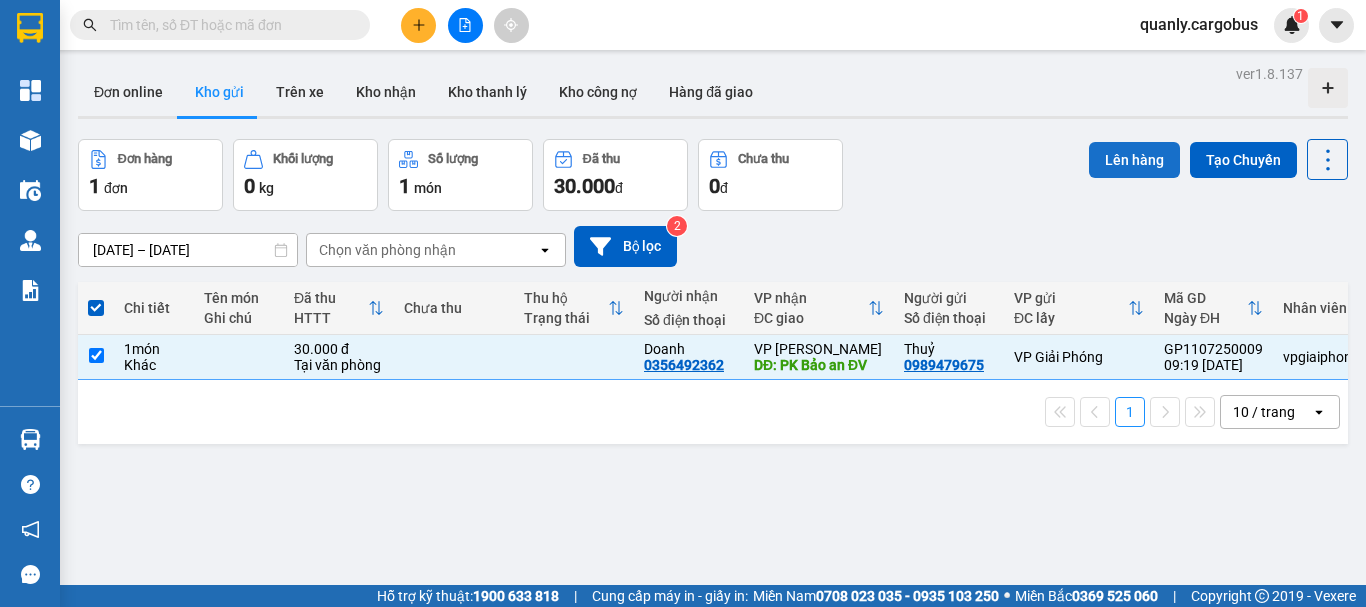 click on "Lên hàng" at bounding box center [1134, 160] 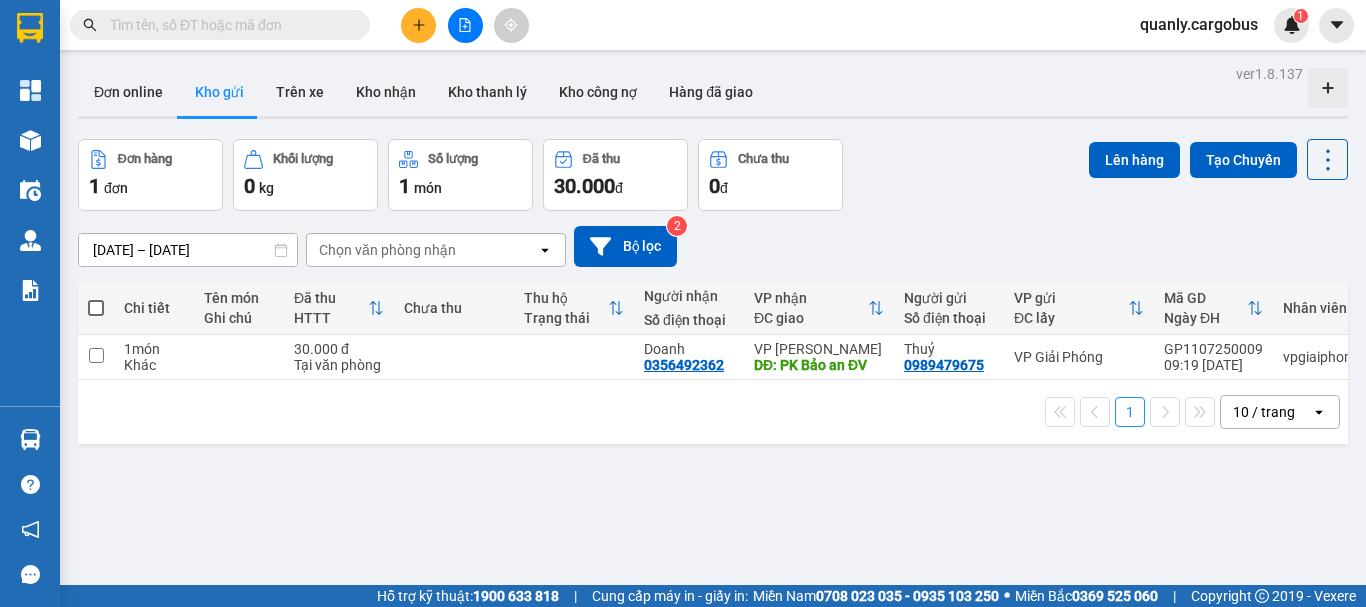 click at bounding box center [96, 308] 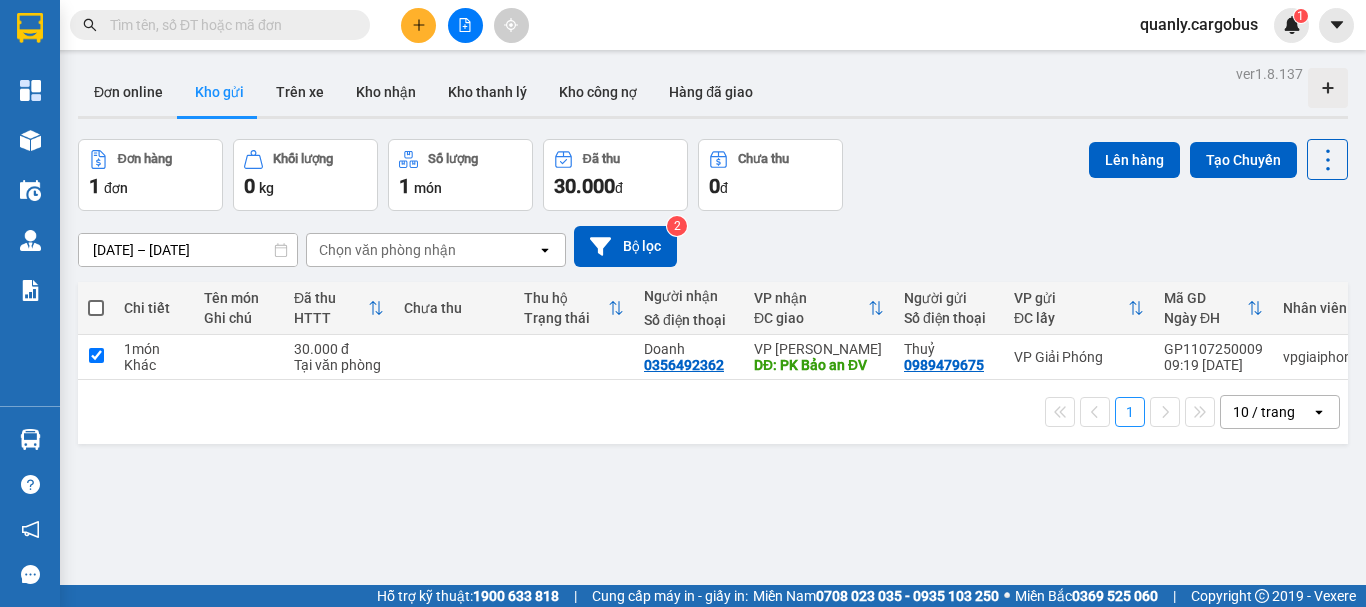 checkbox on "true" 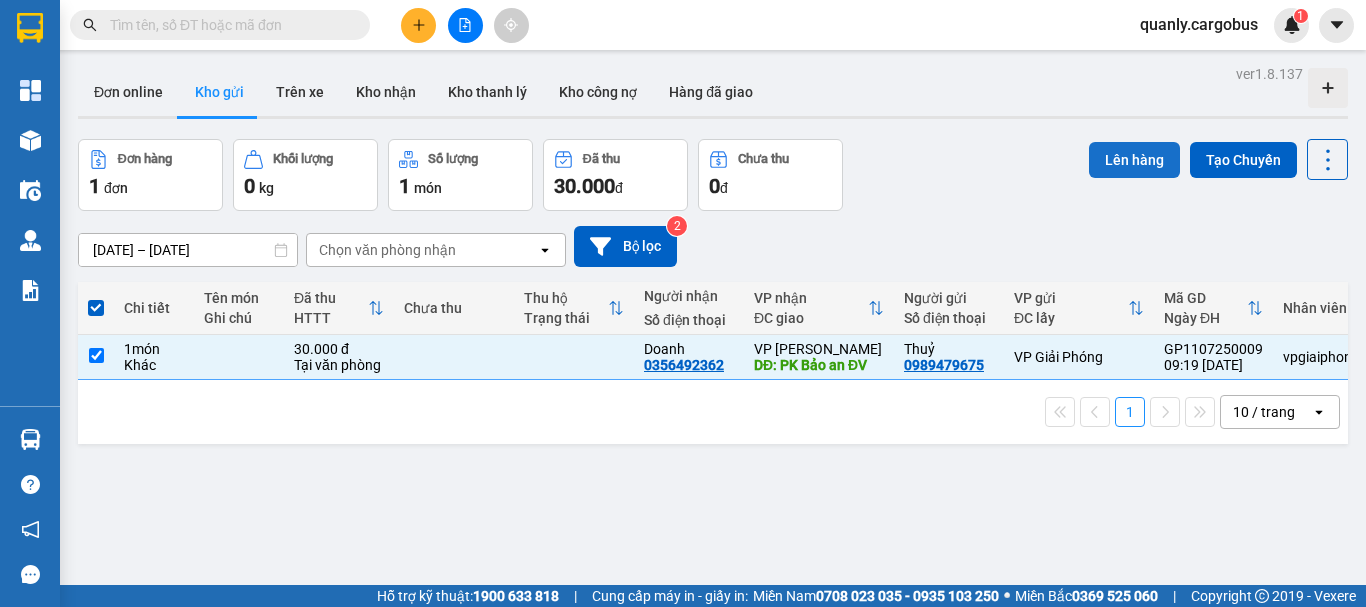 click on "Lên hàng" at bounding box center (1134, 160) 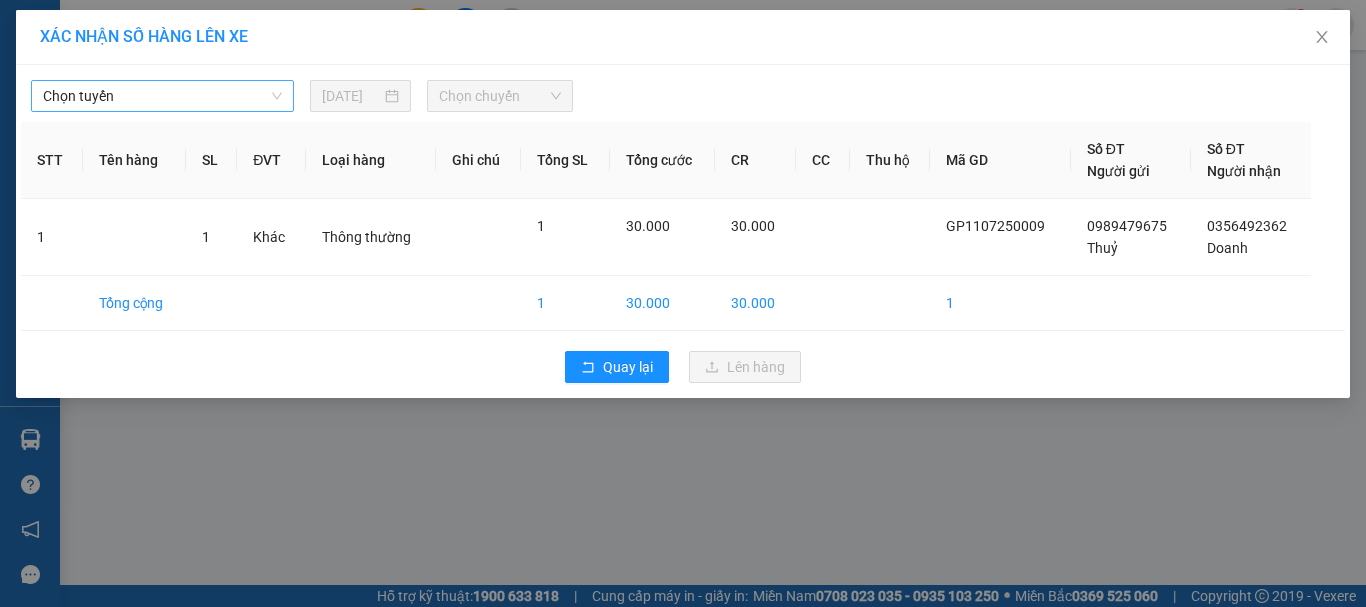 click on "Chọn tuyến" at bounding box center (162, 96) 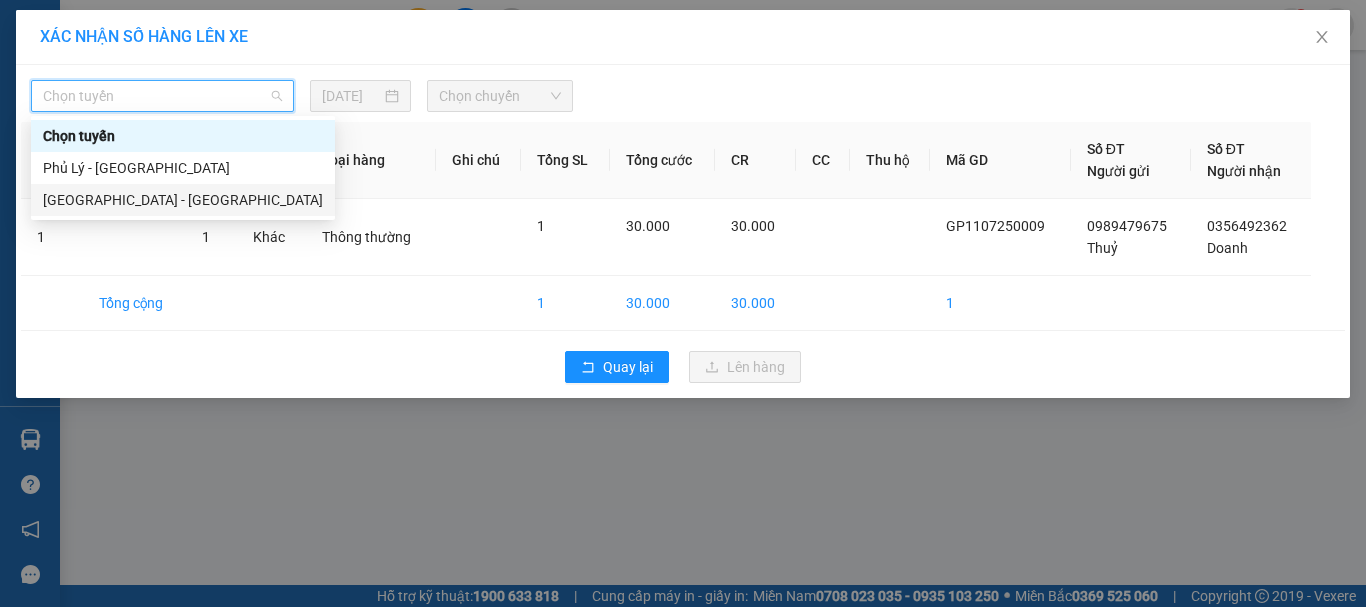 drag, startPoint x: 117, startPoint y: 198, endPoint x: 218, endPoint y: 166, distance: 105.9481 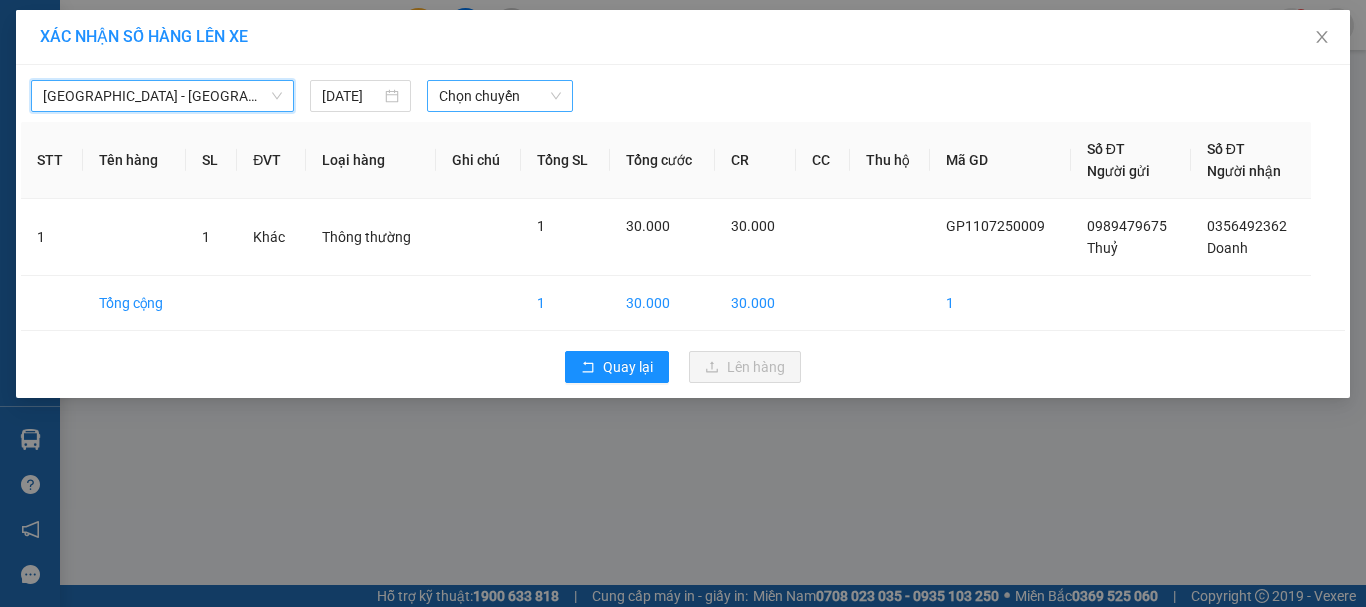click on "Chọn chuyến" at bounding box center [500, 96] 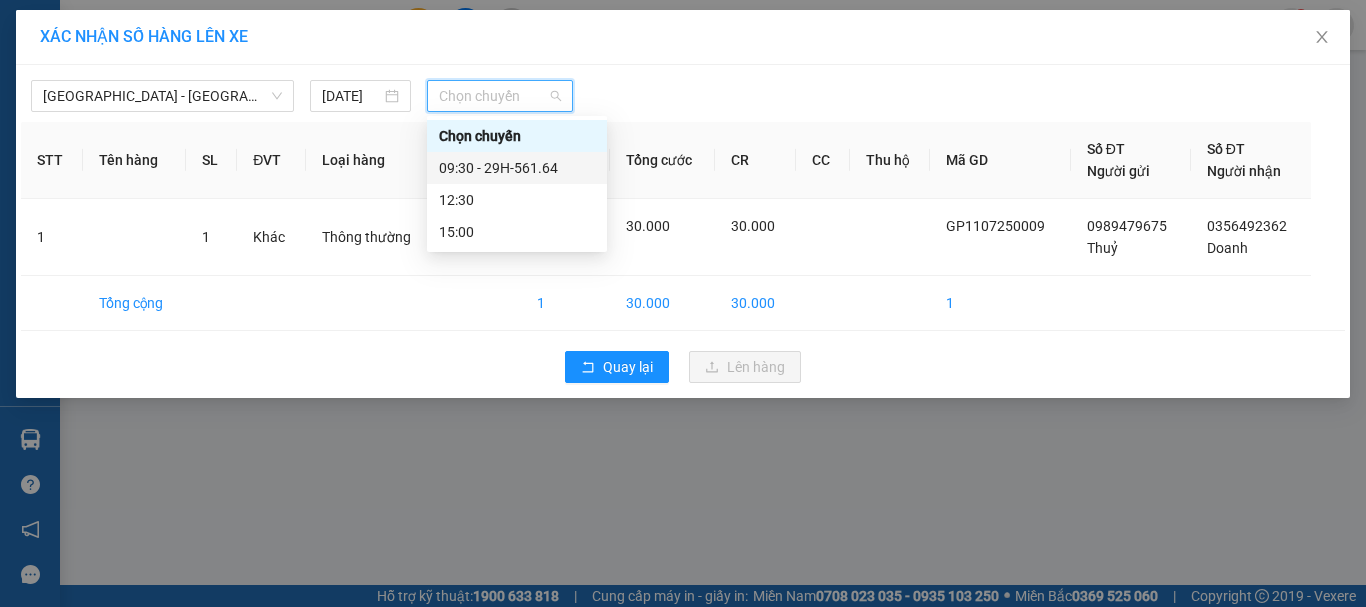 click on "09:30     - 29H-561.64" at bounding box center [517, 168] 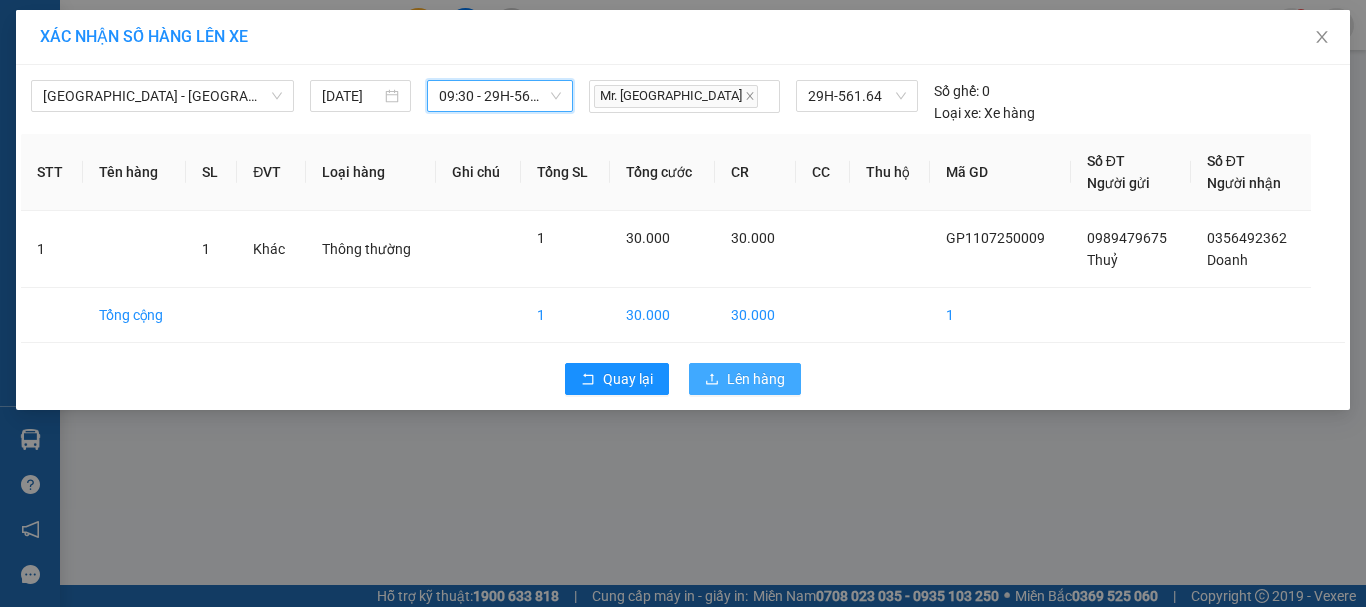 click on "Lên hàng" at bounding box center [756, 379] 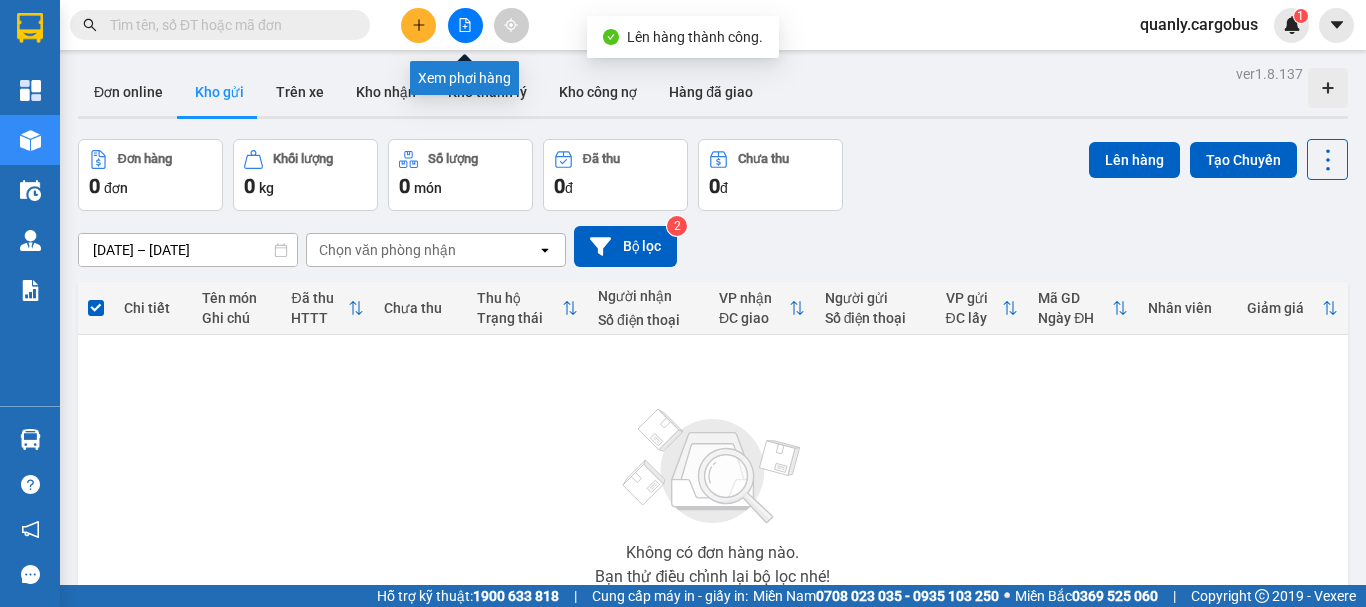 click 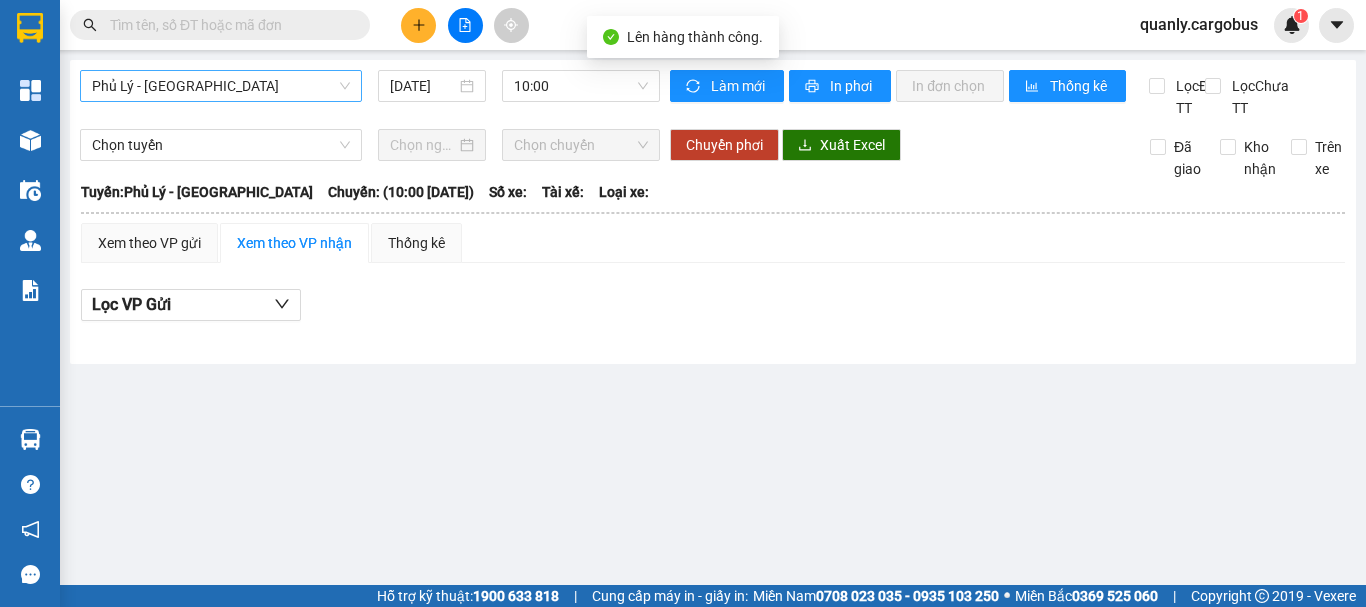 click on "Phủ Lý - [GEOGRAPHIC_DATA]" at bounding box center (221, 86) 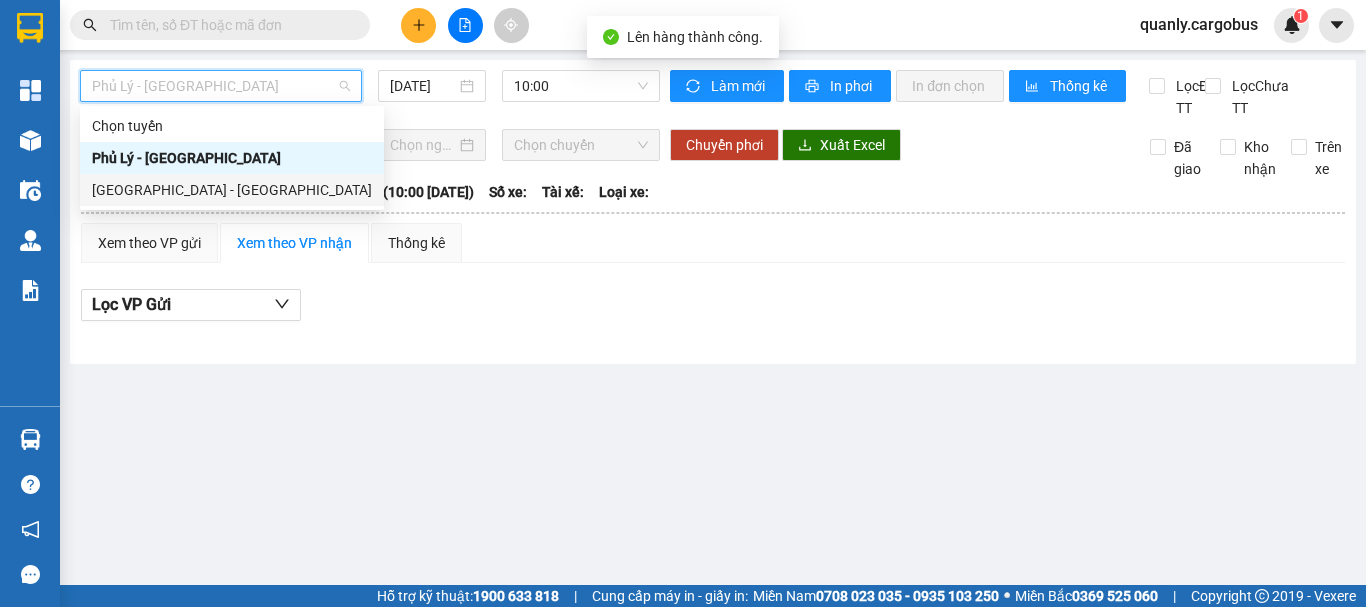 drag, startPoint x: 182, startPoint y: 192, endPoint x: 465, endPoint y: 129, distance: 289.92758 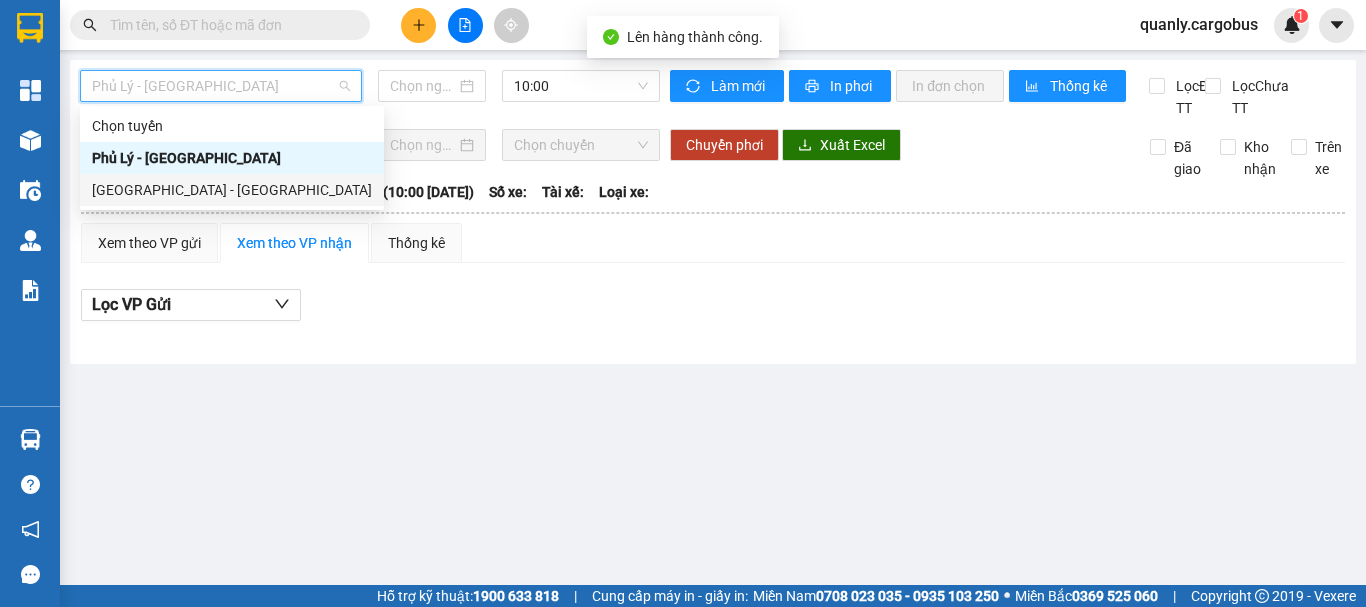 type on "[DATE]" 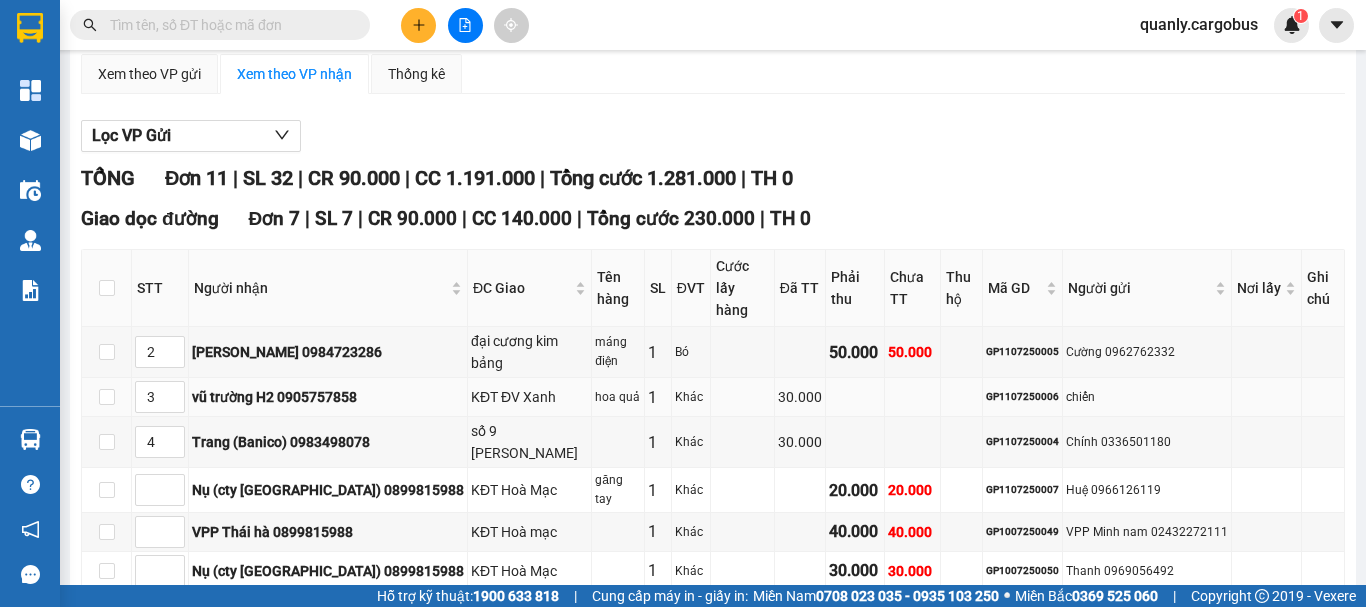 scroll, scrollTop: 200, scrollLeft: 0, axis: vertical 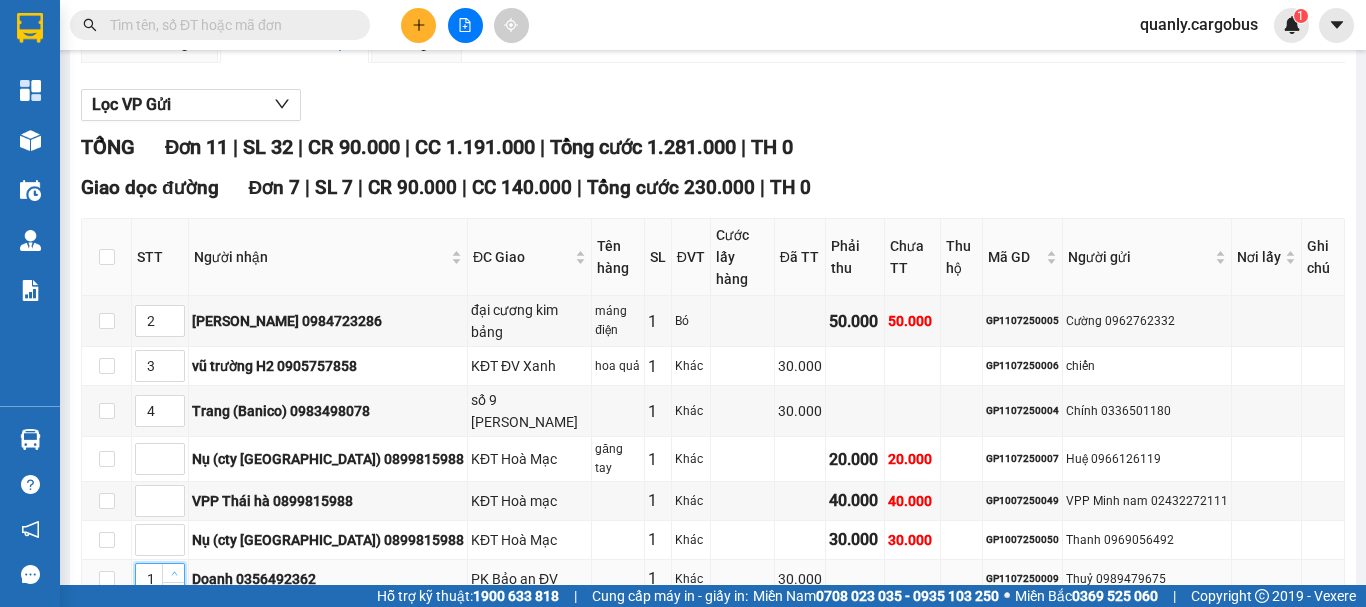 click at bounding box center [173, 573] 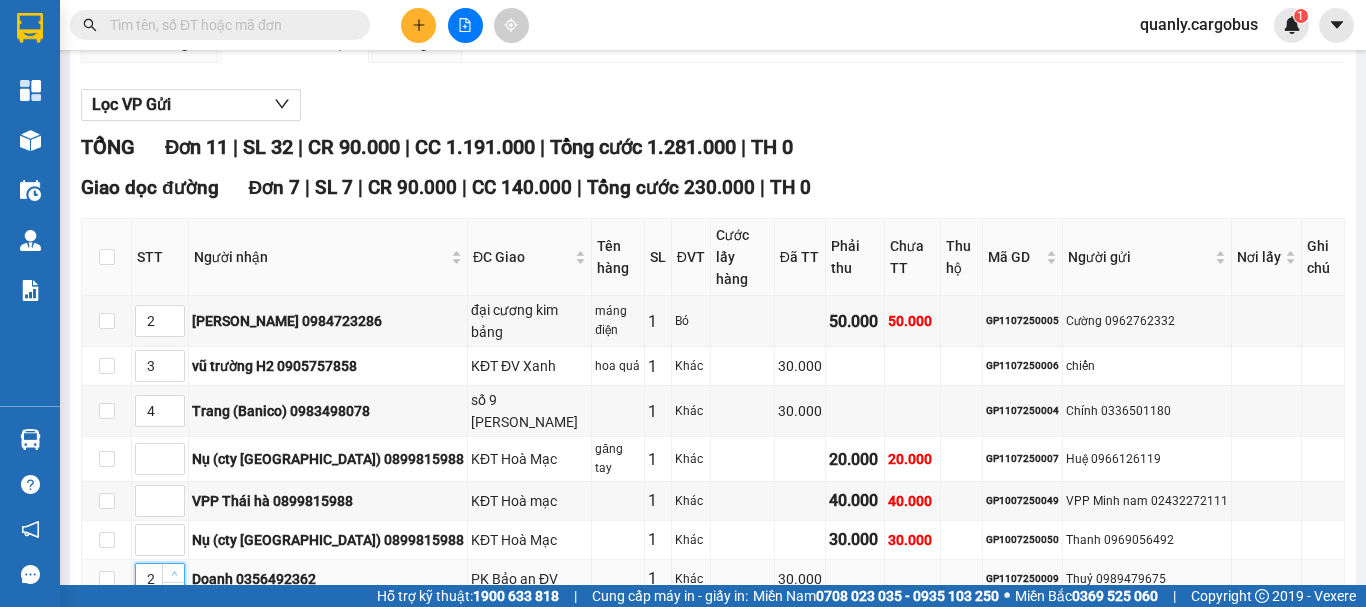click at bounding box center [173, 573] 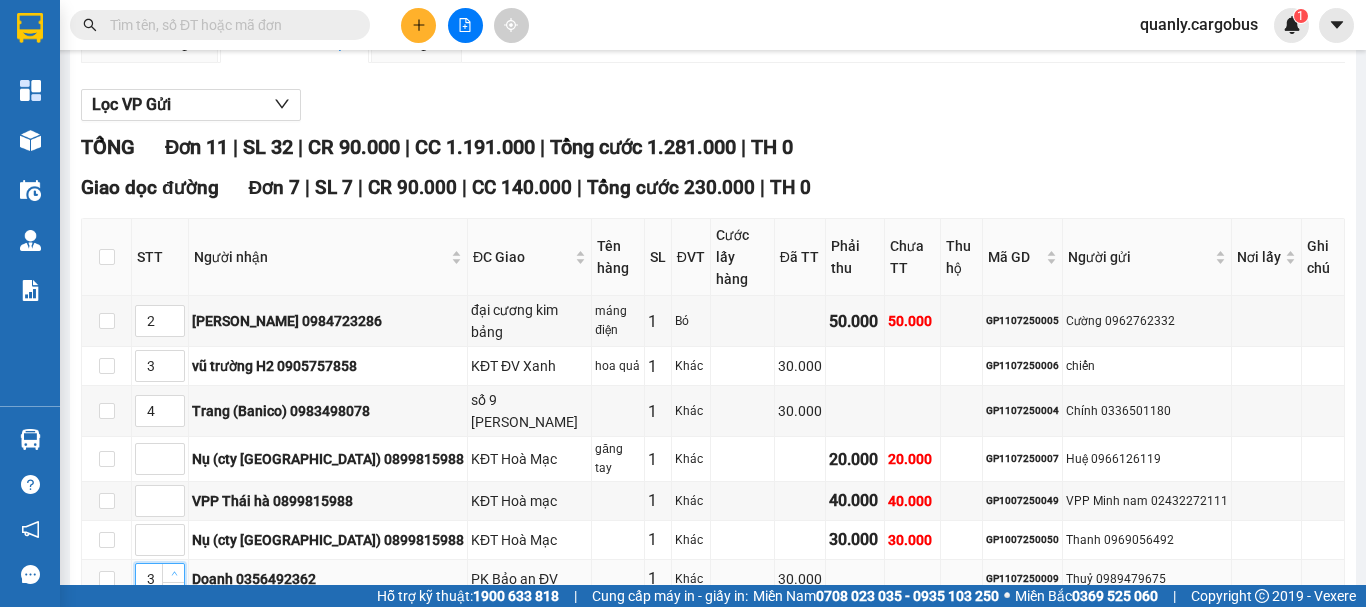 click at bounding box center (173, 573) 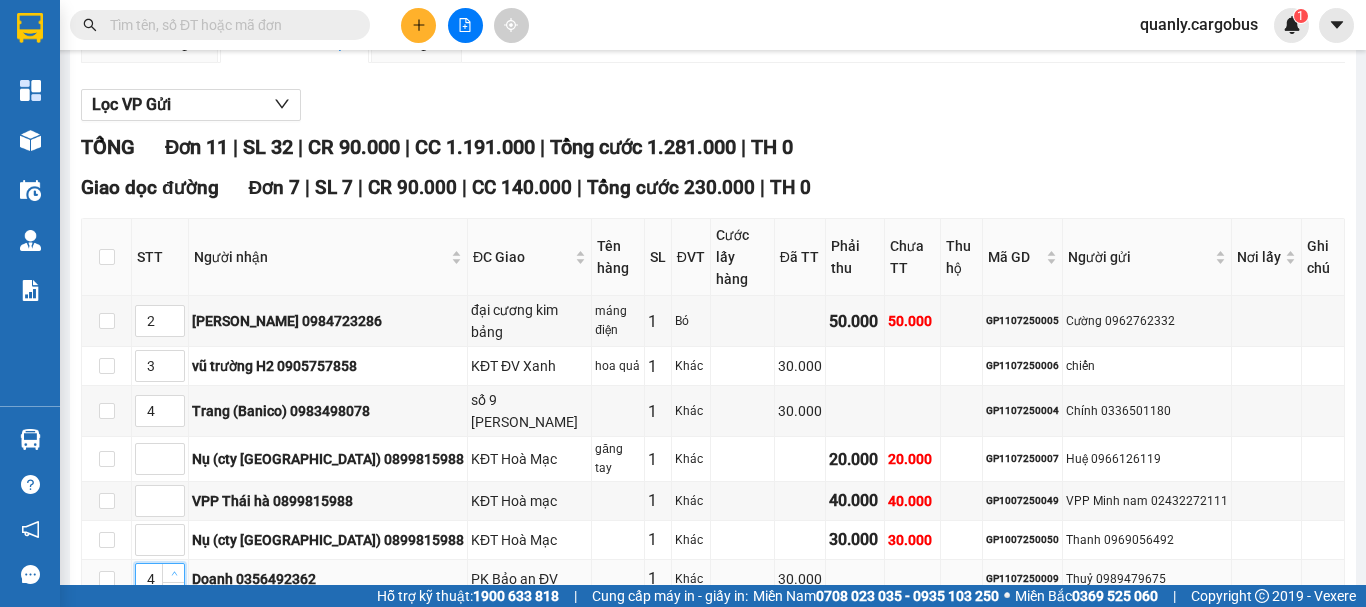 click at bounding box center (173, 573) 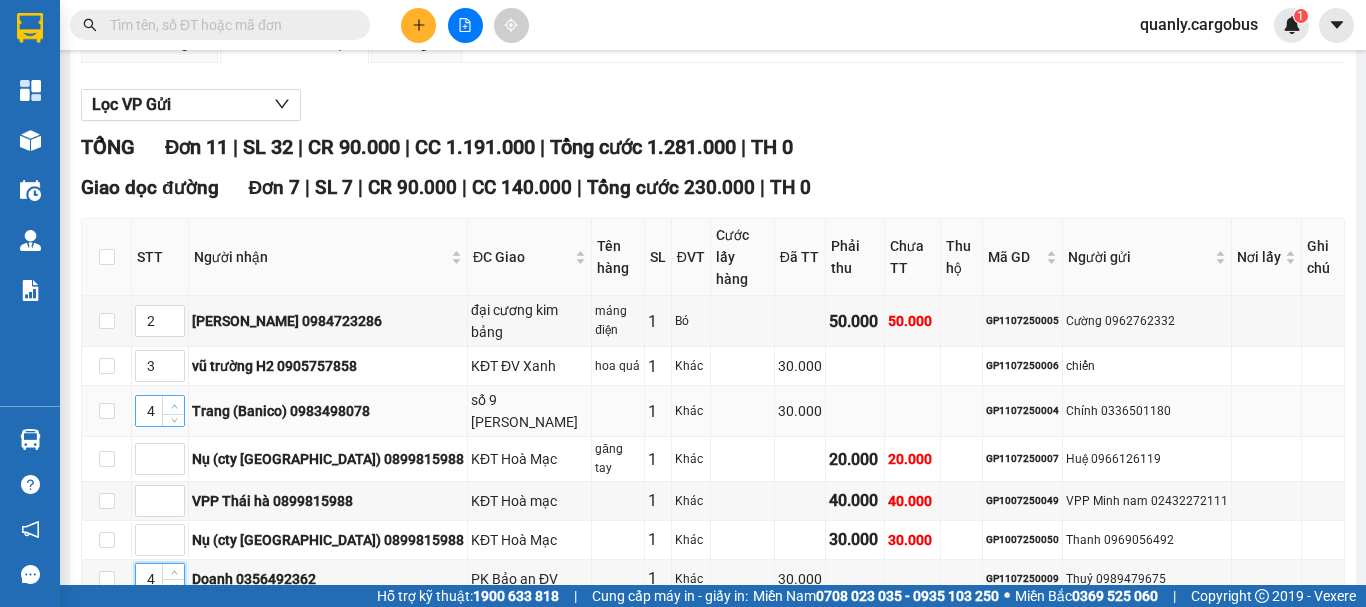type on "5" 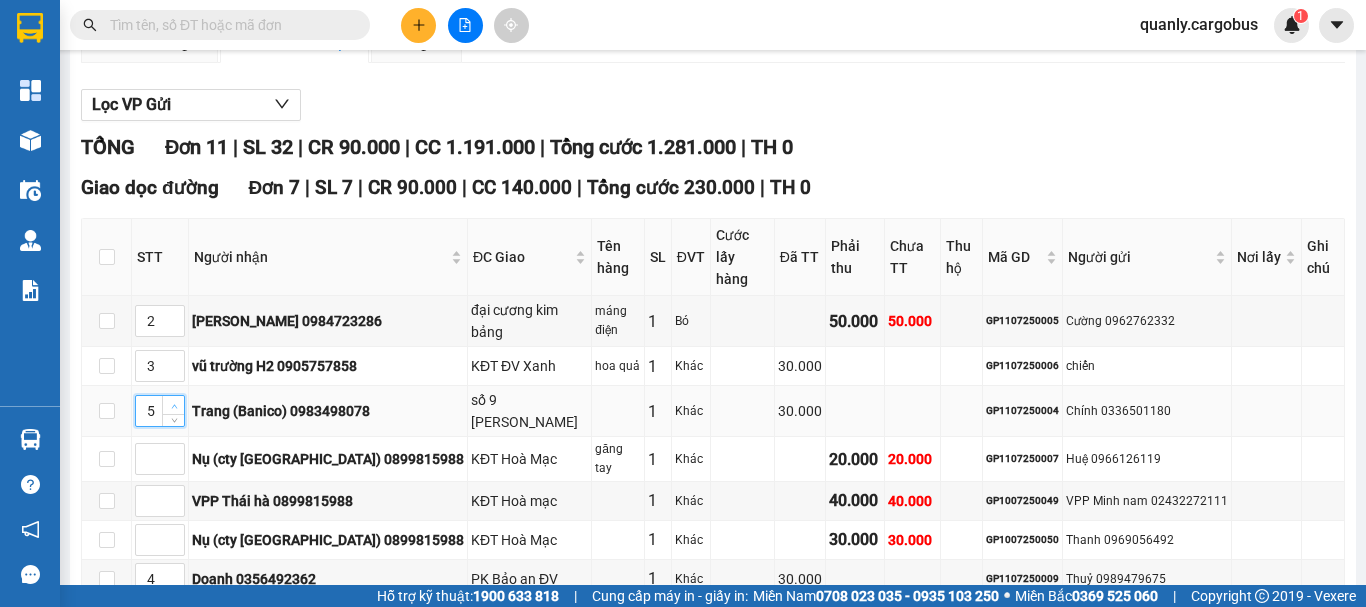 click at bounding box center (173, 405) 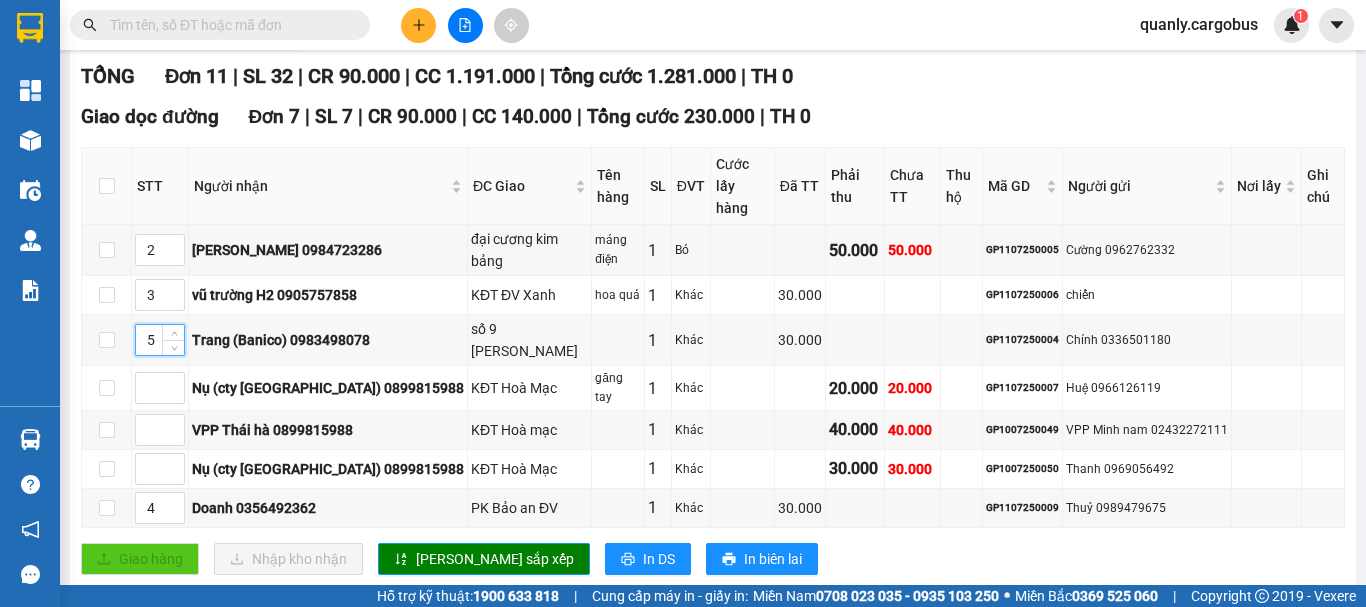 scroll, scrollTop: 400, scrollLeft: 0, axis: vertical 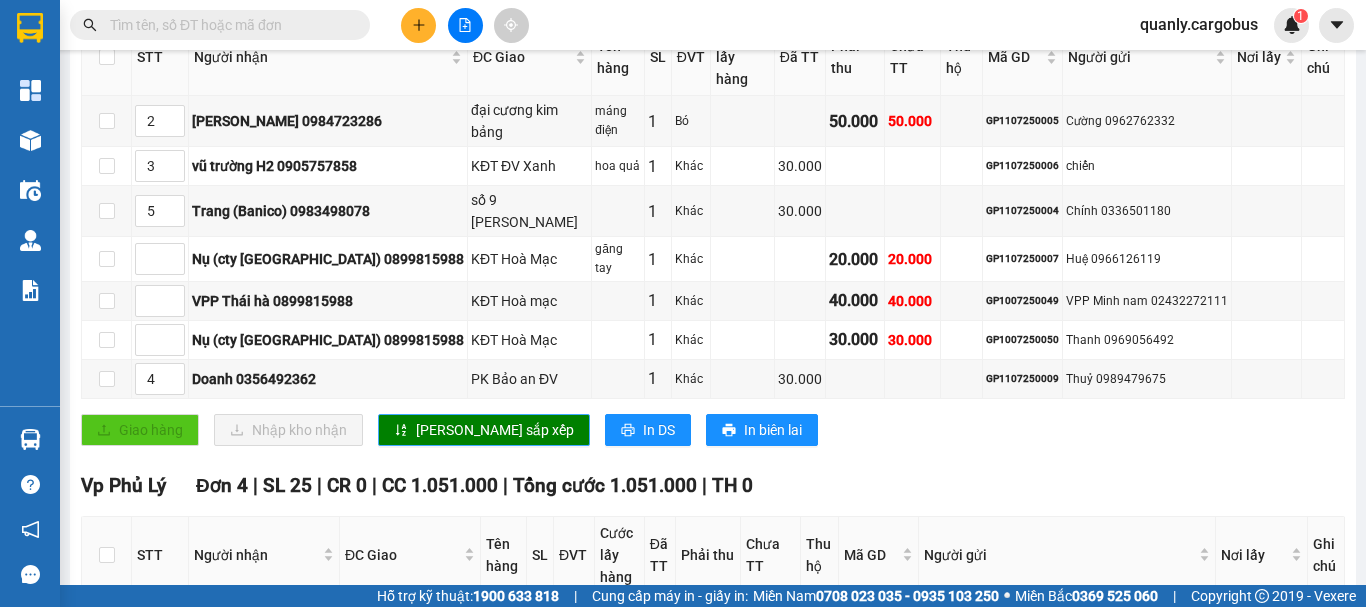 click on "[PERSON_NAME] sắp xếp" at bounding box center [495, 430] 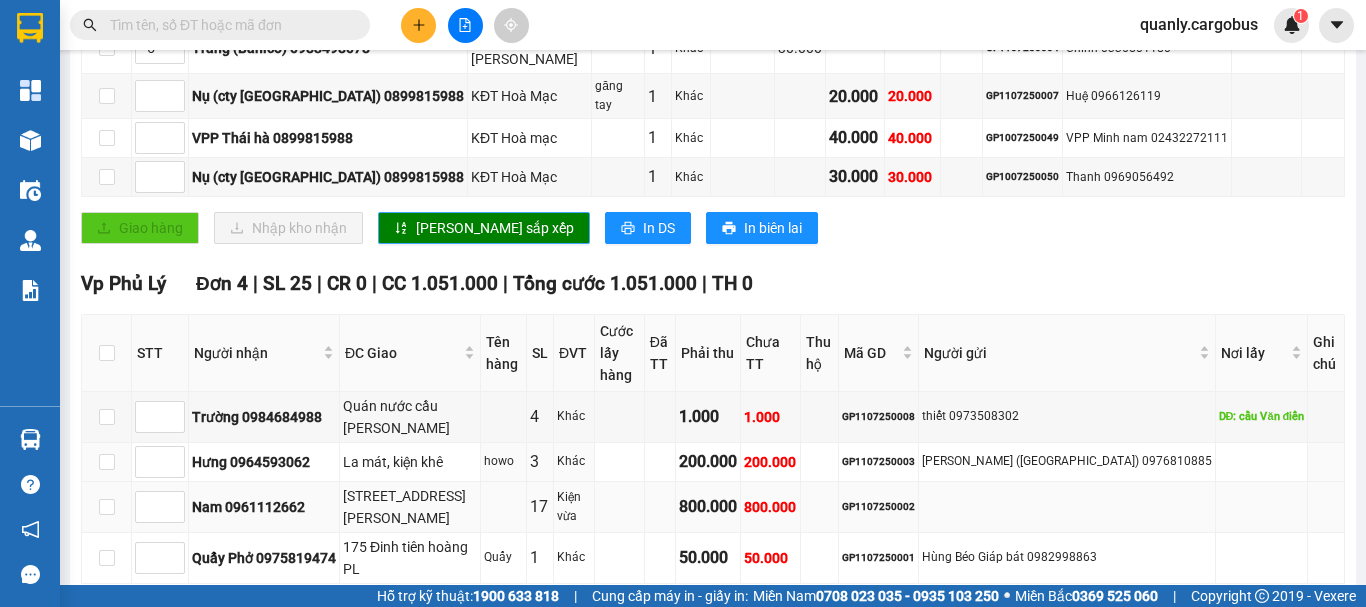 scroll, scrollTop: 664, scrollLeft: 0, axis: vertical 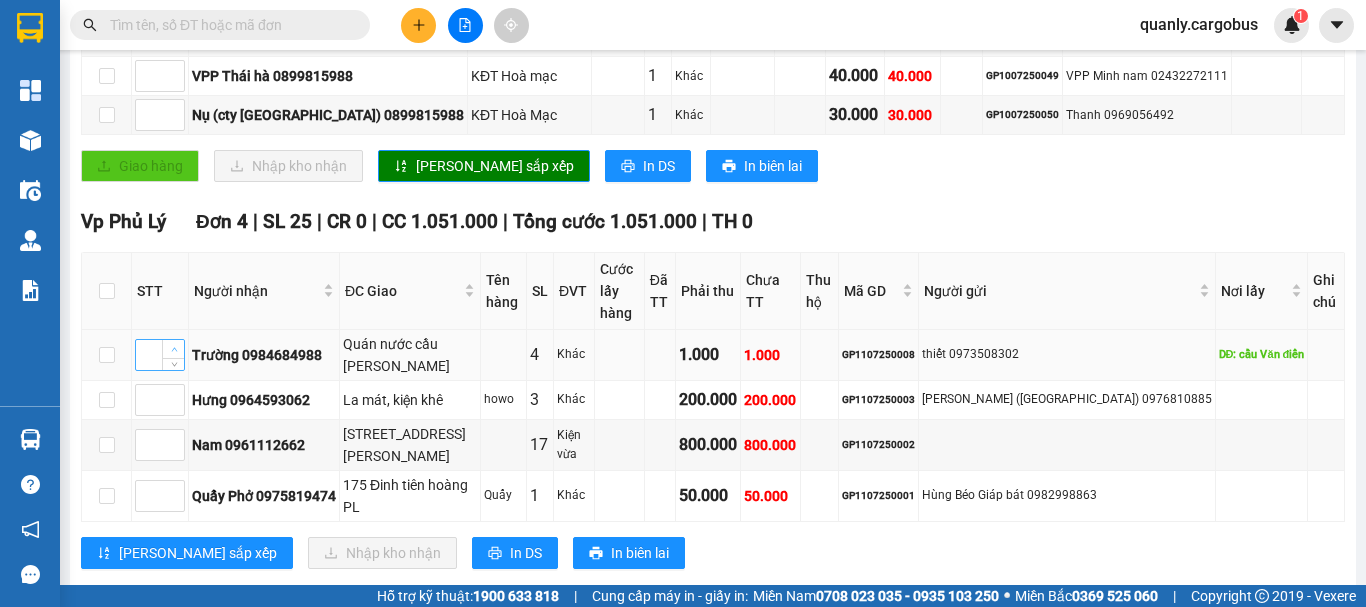 type on "1" 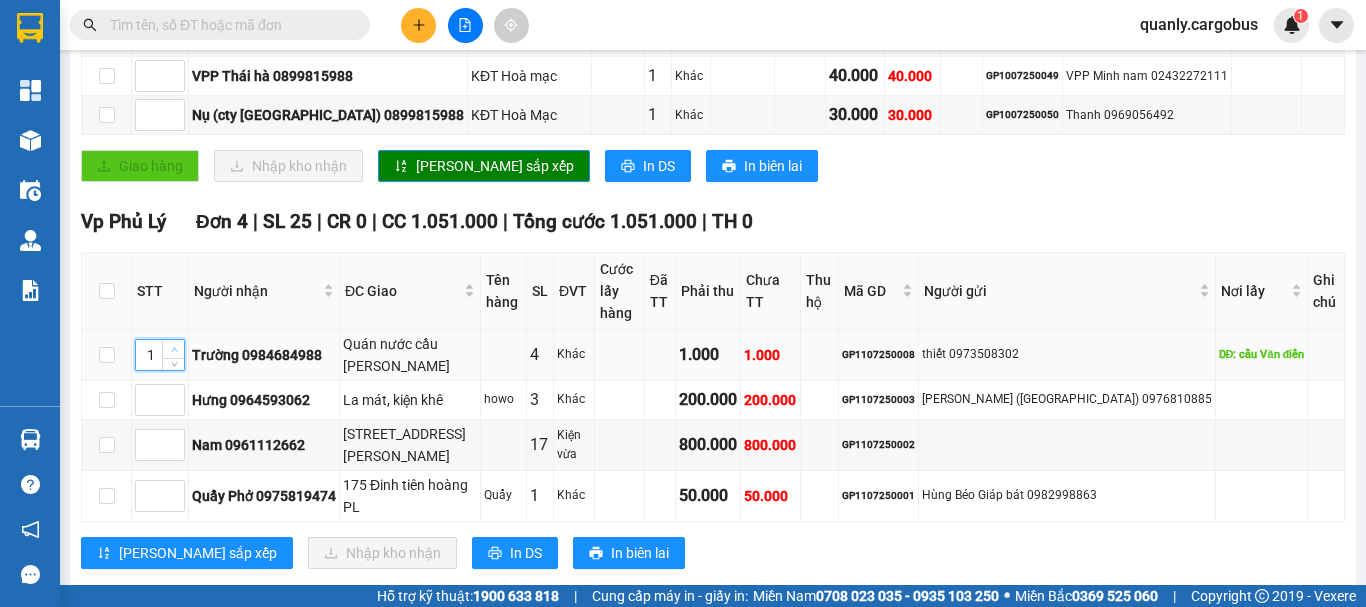 click at bounding box center (173, 349) 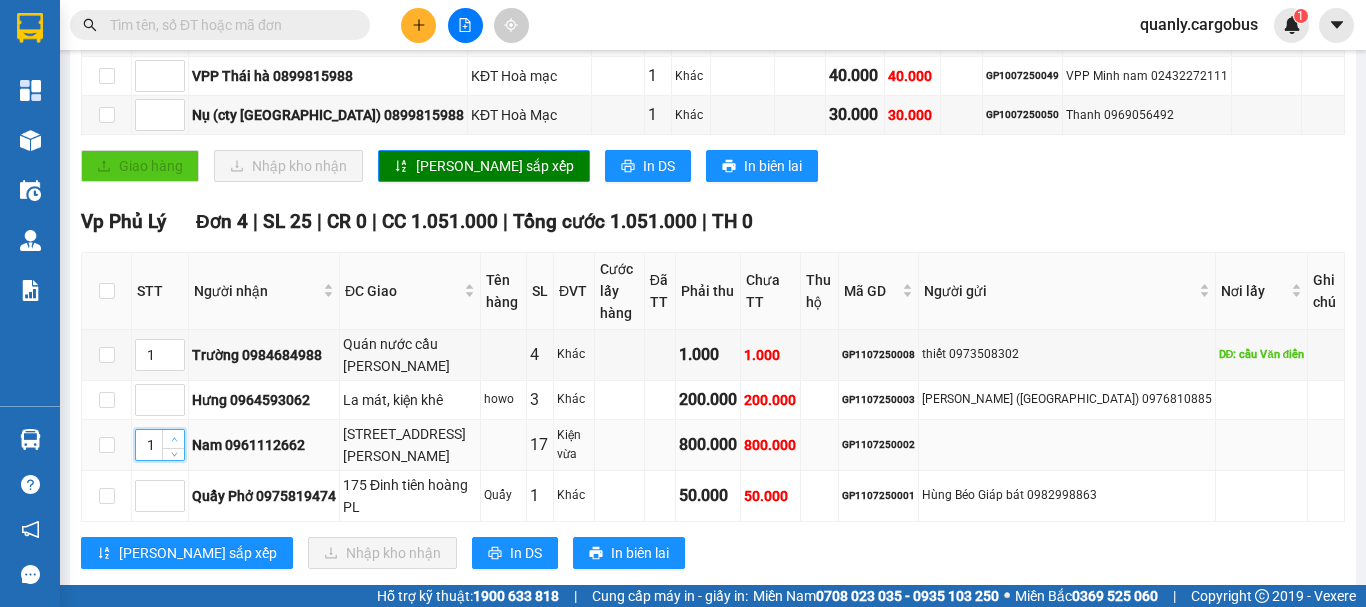 click 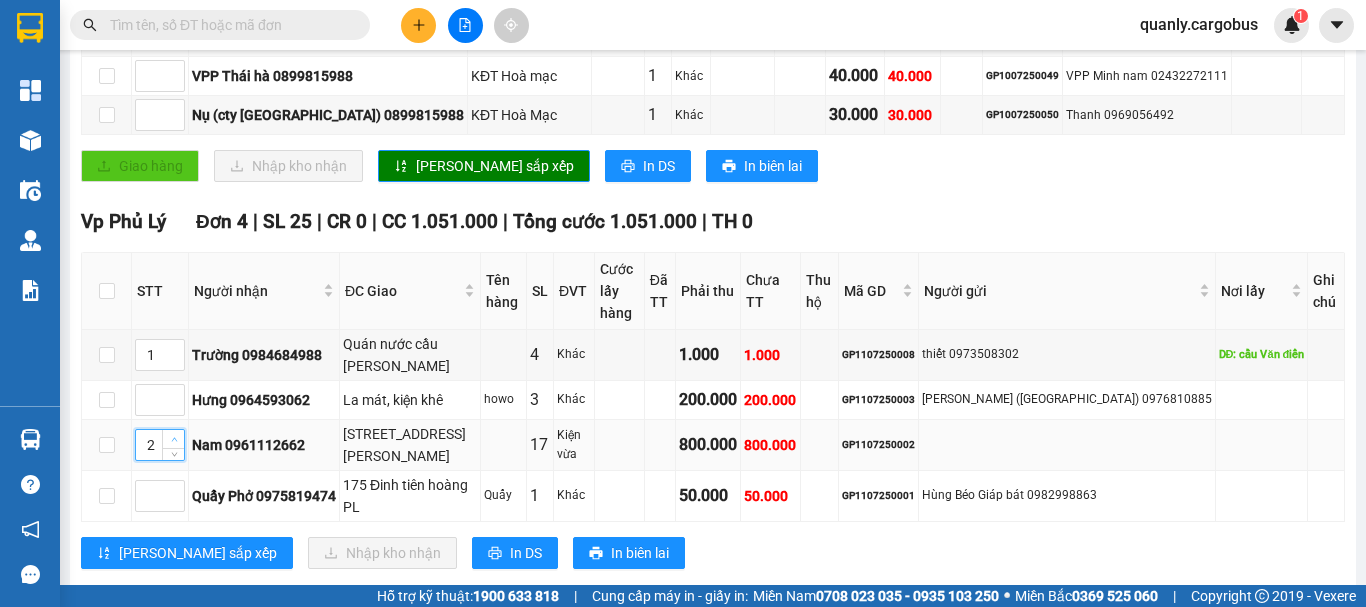 click 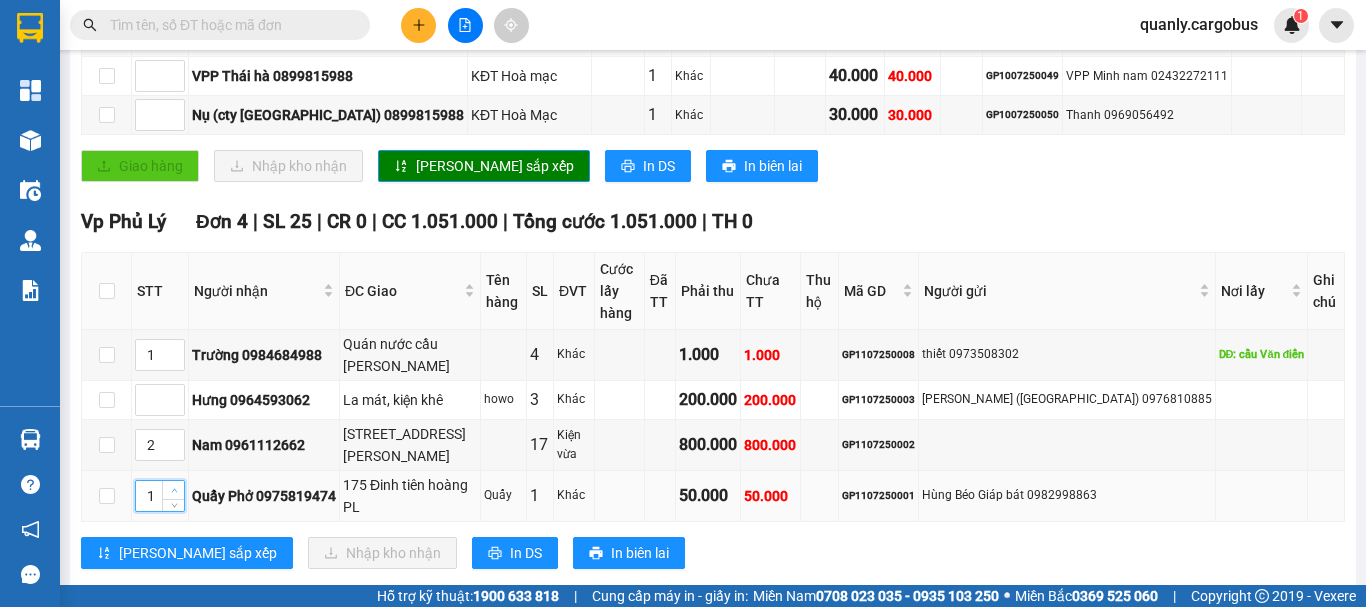 click at bounding box center (174, 491) 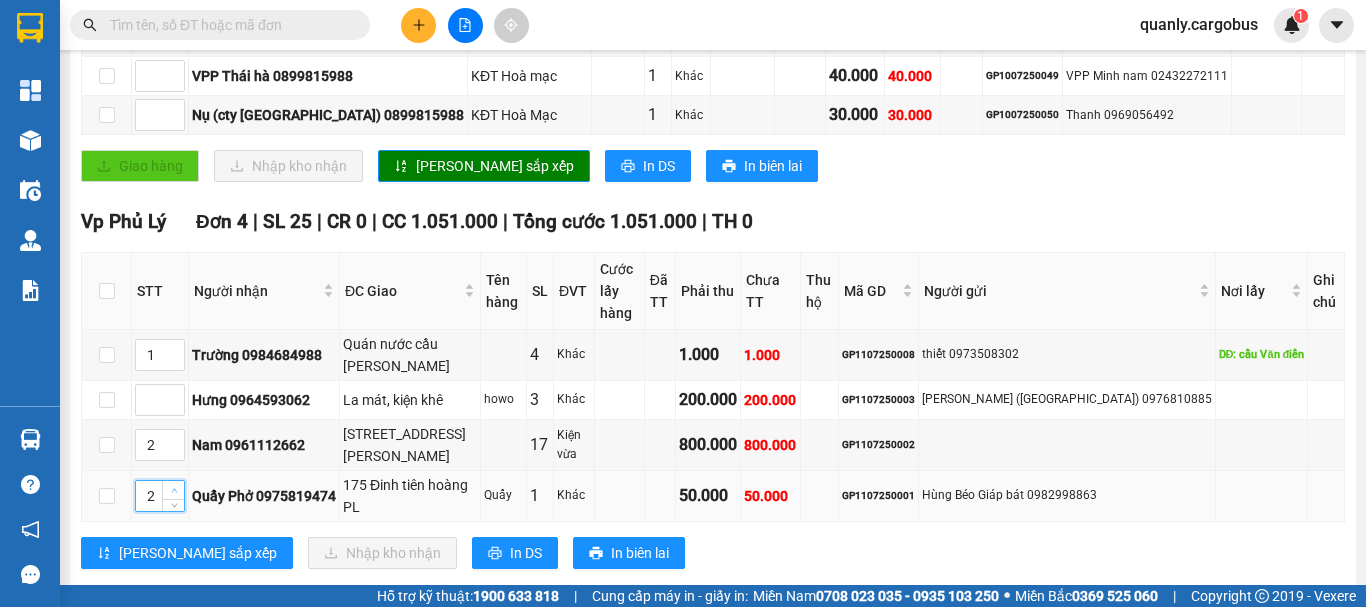 click at bounding box center (174, 491) 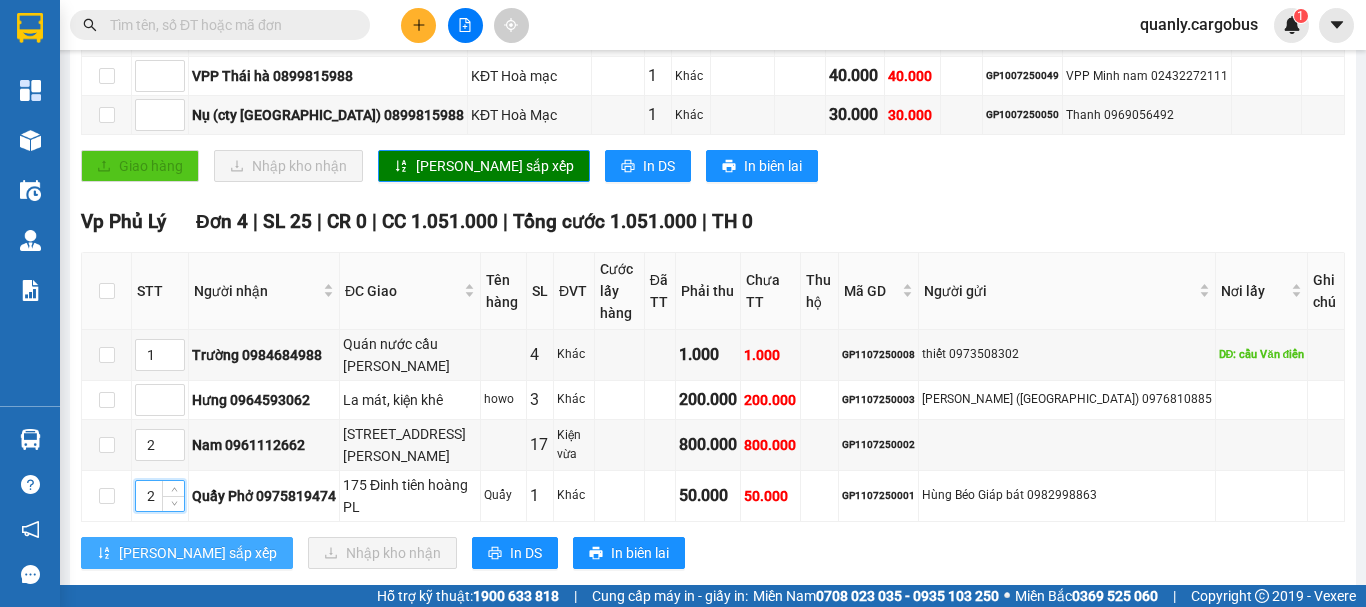 click on "[PERSON_NAME] sắp xếp" at bounding box center [198, 553] 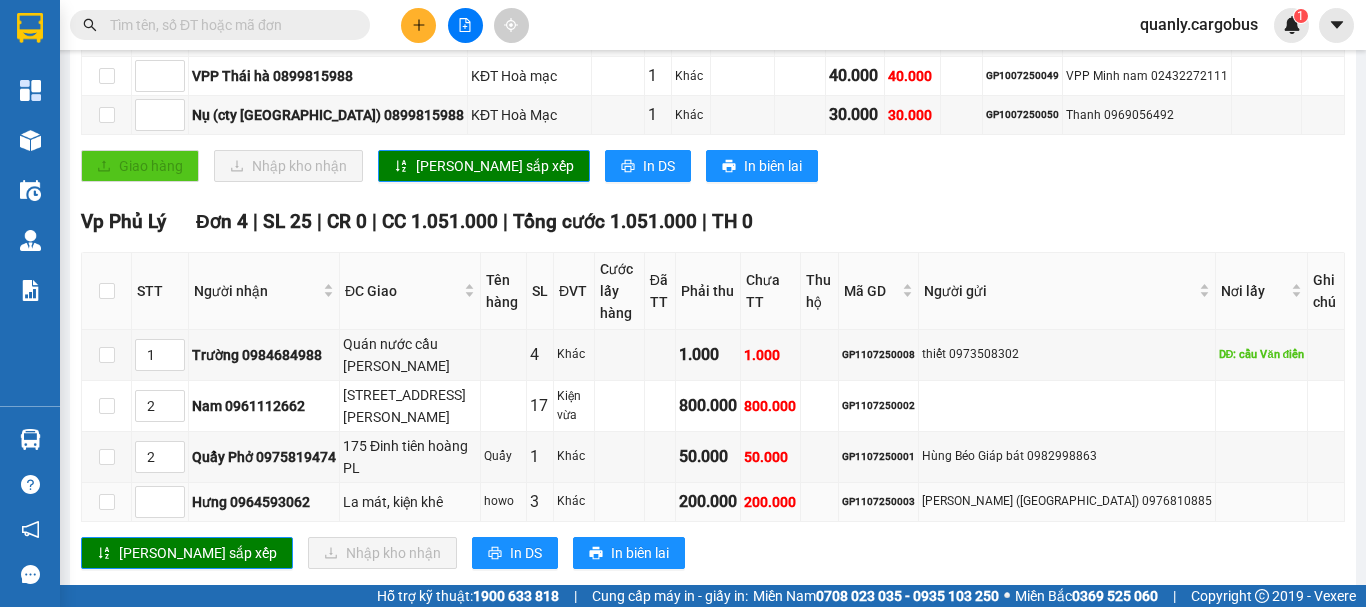 click on "GP1107250003" at bounding box center [878, 502] 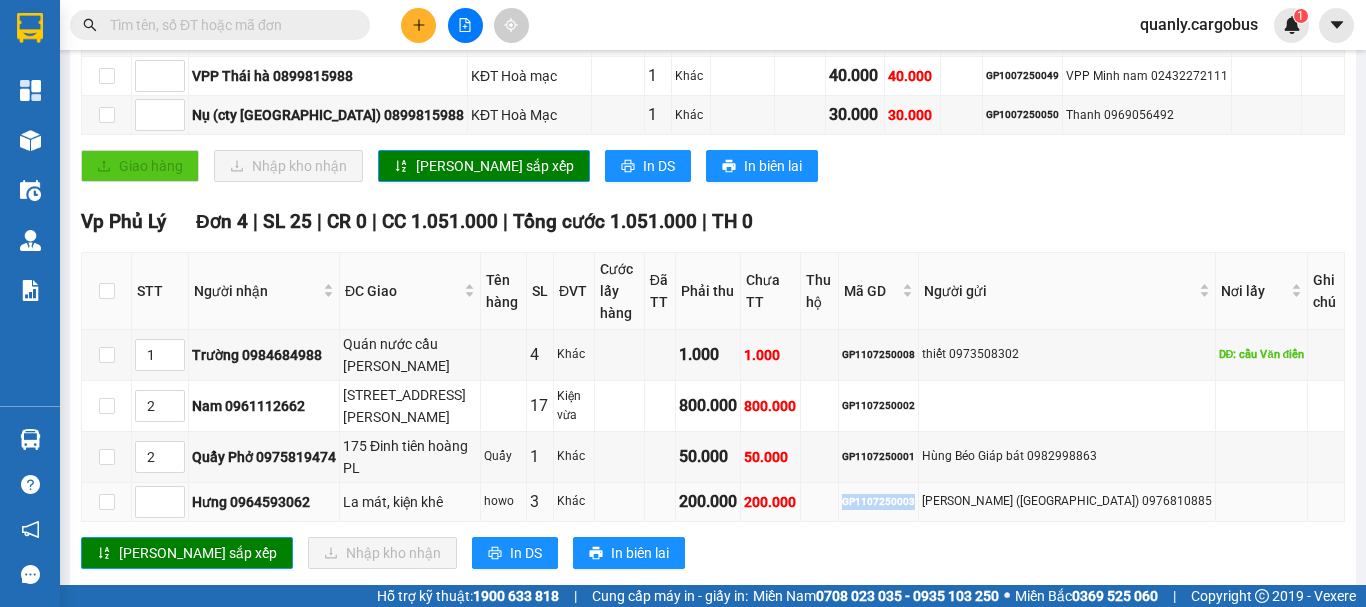 click on "GP1107250003" at bounding box center (878, 502) 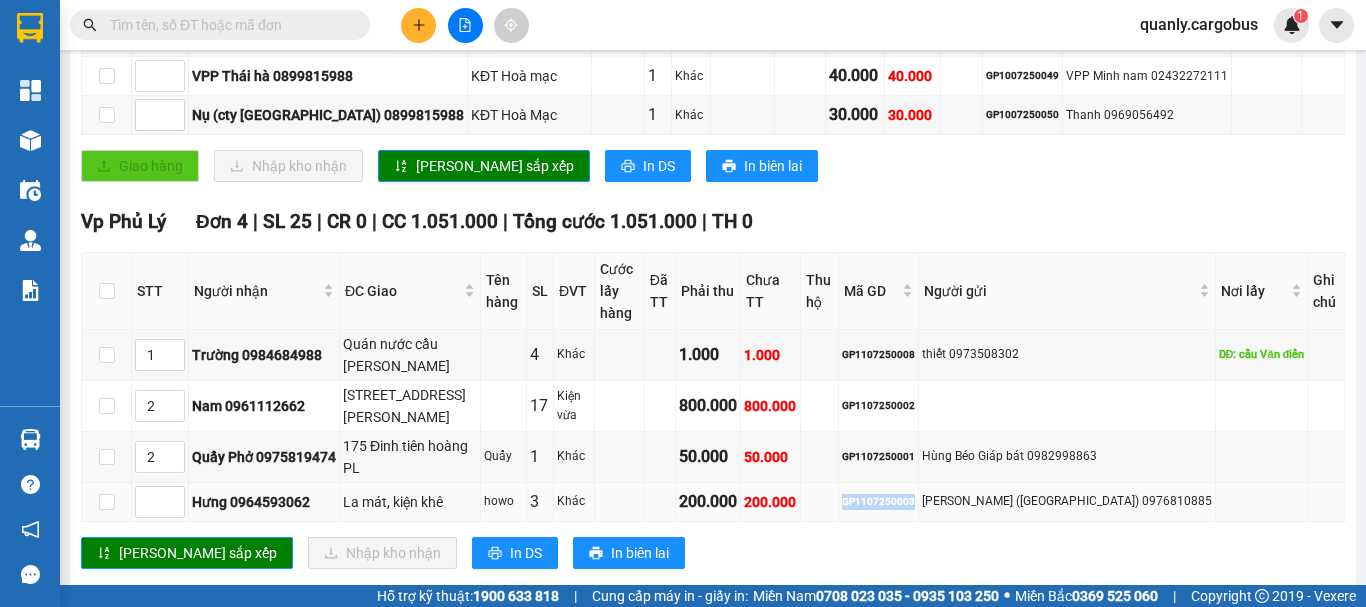copy on "GP1107250003" 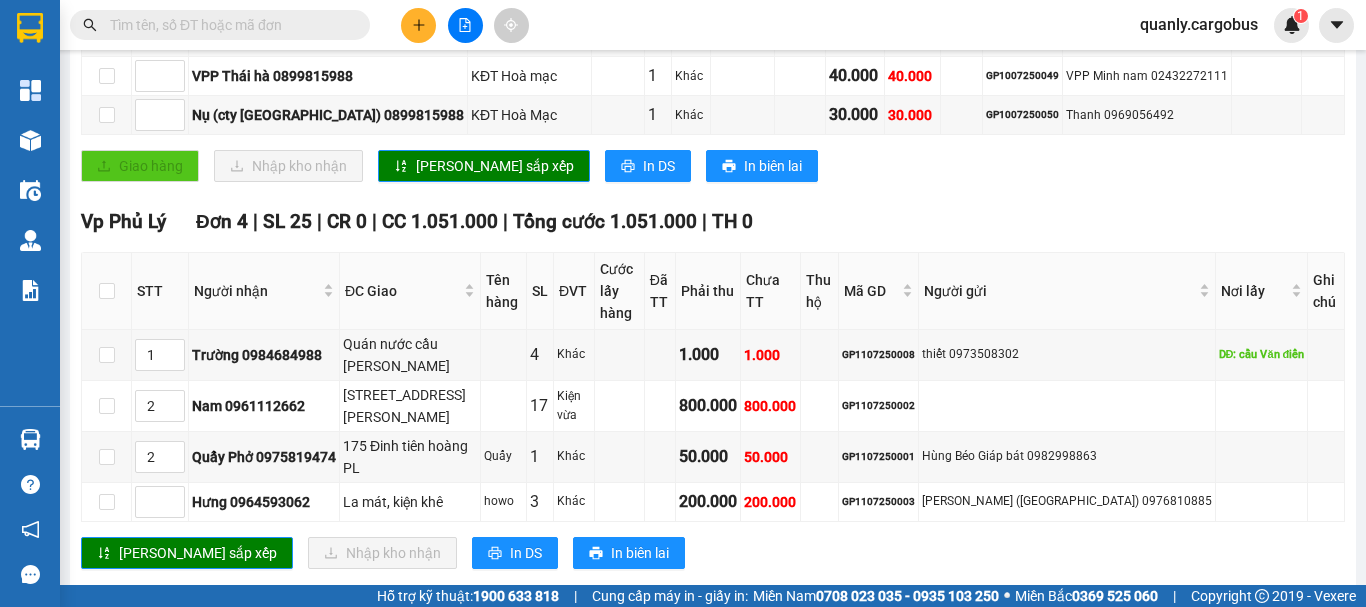click at bounding box center [220, 25] 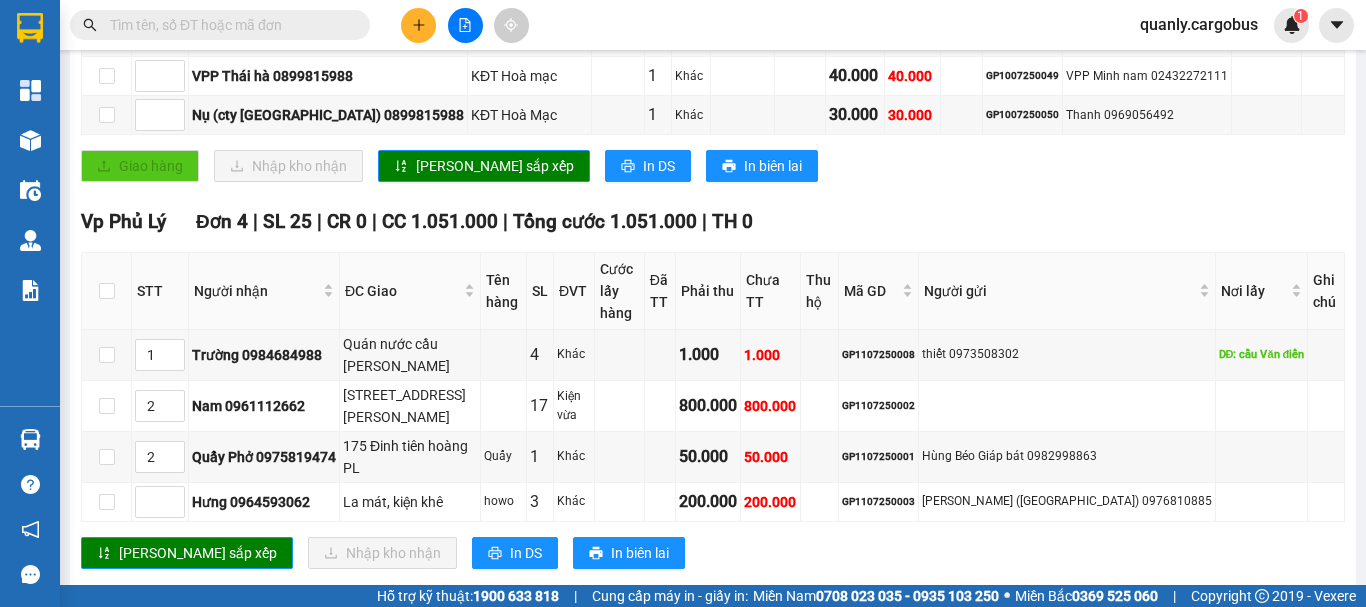click at bounding box center [228, 25] 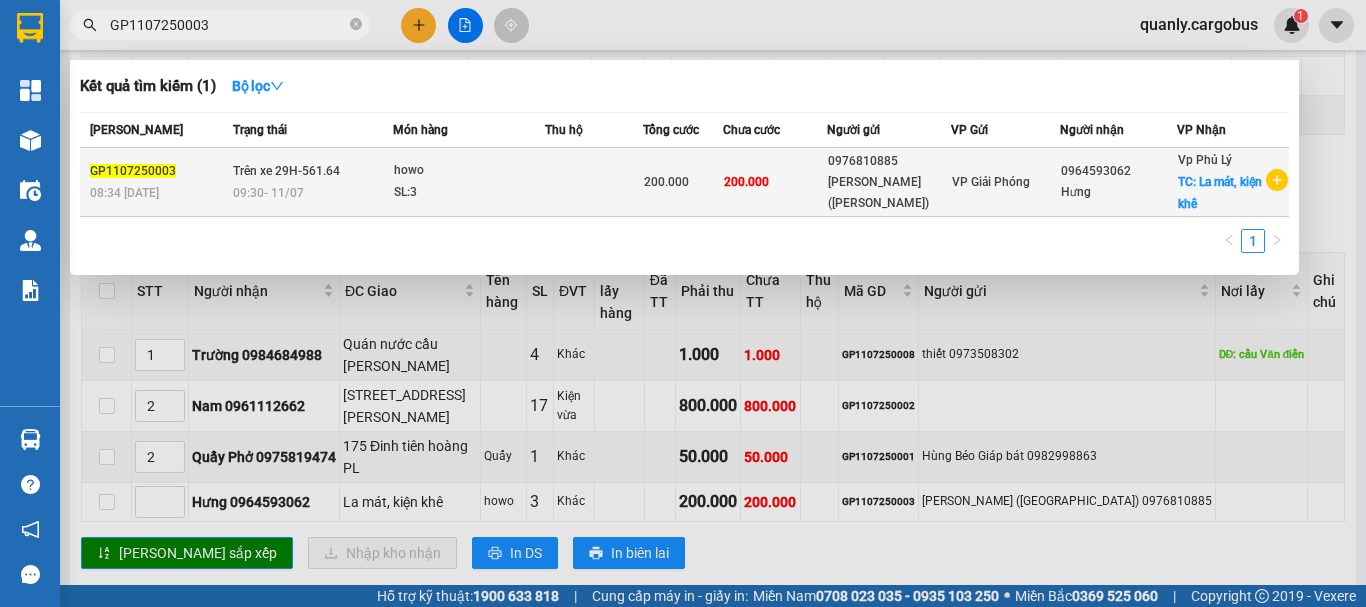 type on "GP1107250003" 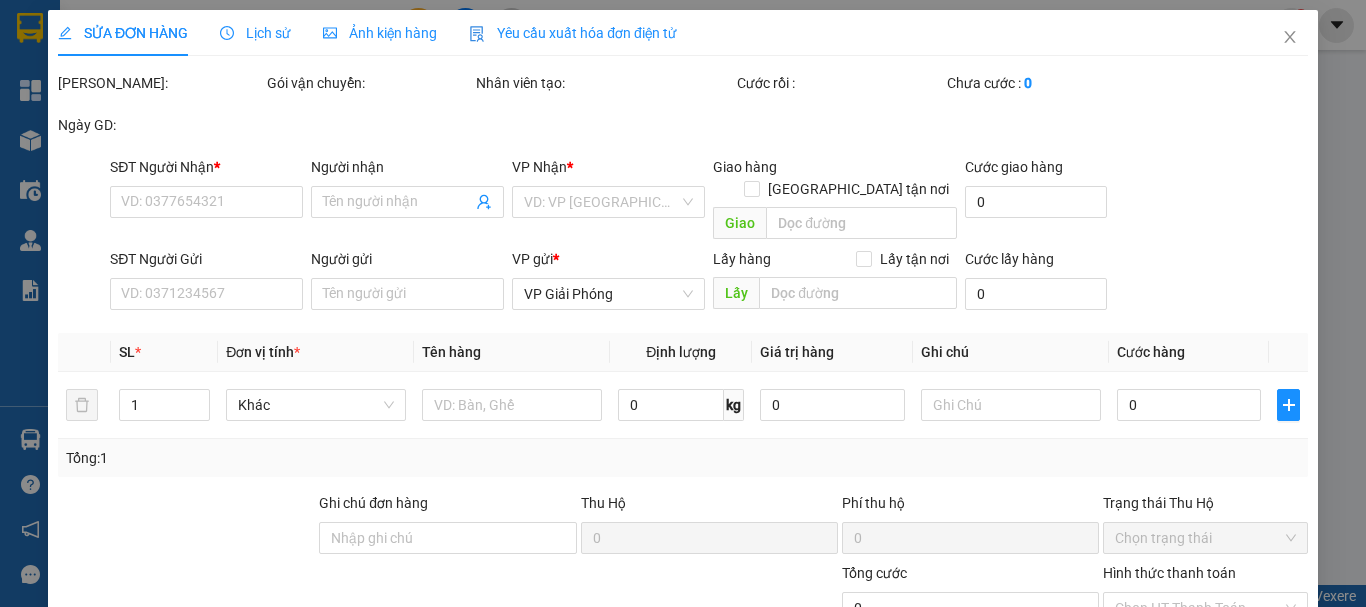 scroll, scrollTop: 0, scrollLeft: 0, axis: both 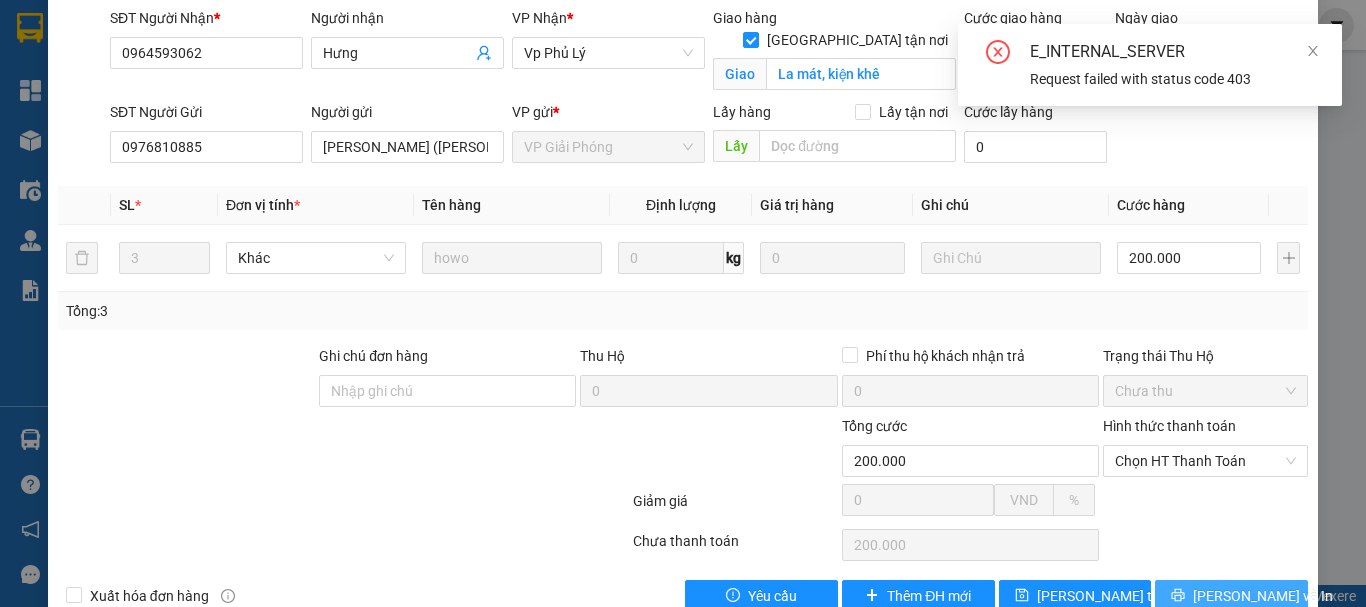 click on "[PERSON_NAME] và In" at bounding box center [1231, 596] 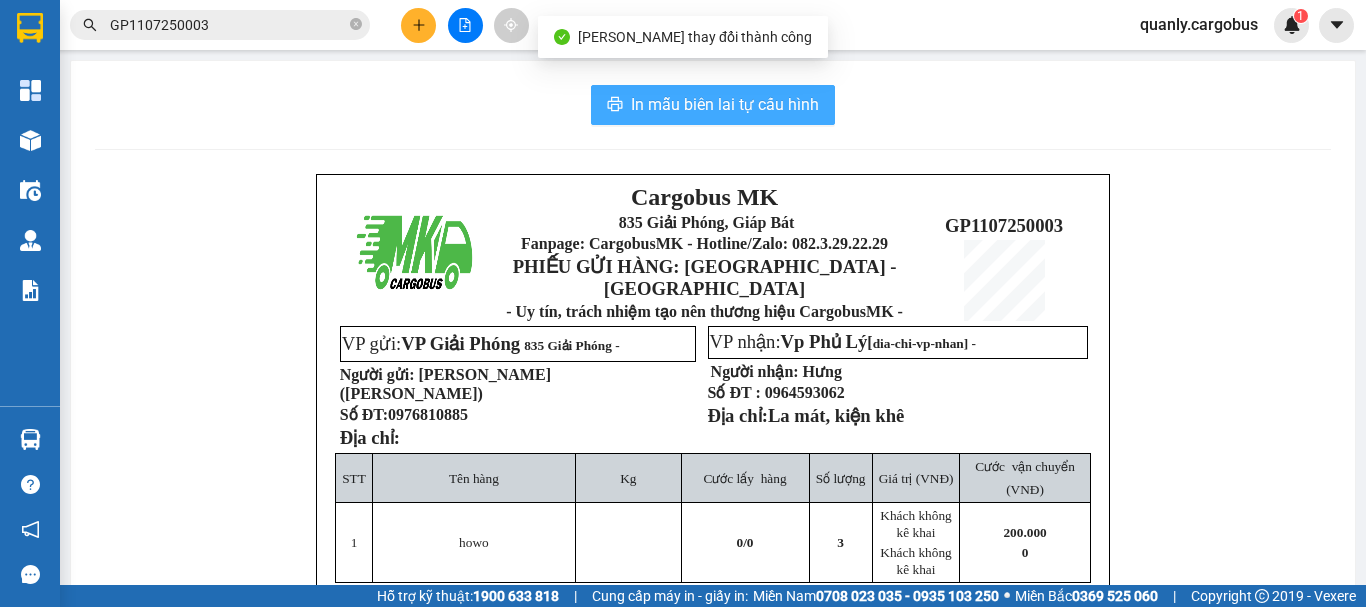 click on "In mẫu biên lai tự cấu hình" at bounding box center (713, 105) 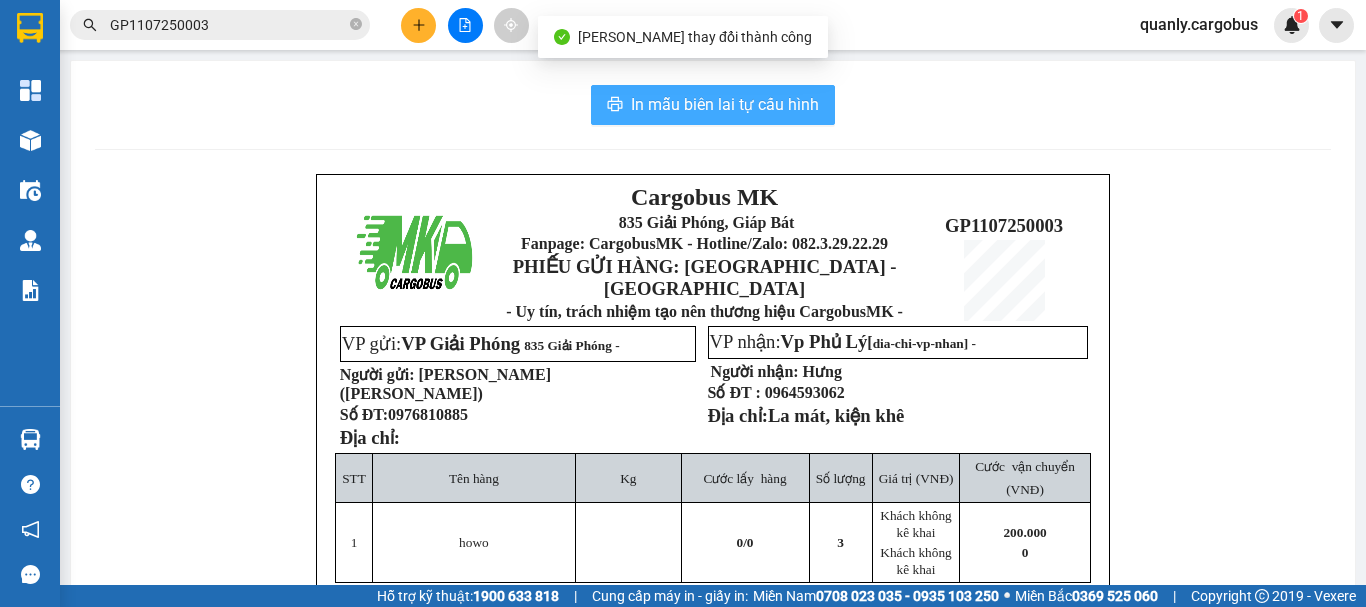 scroll, scrollTop: 0, scrollLeft: 0, axis: both 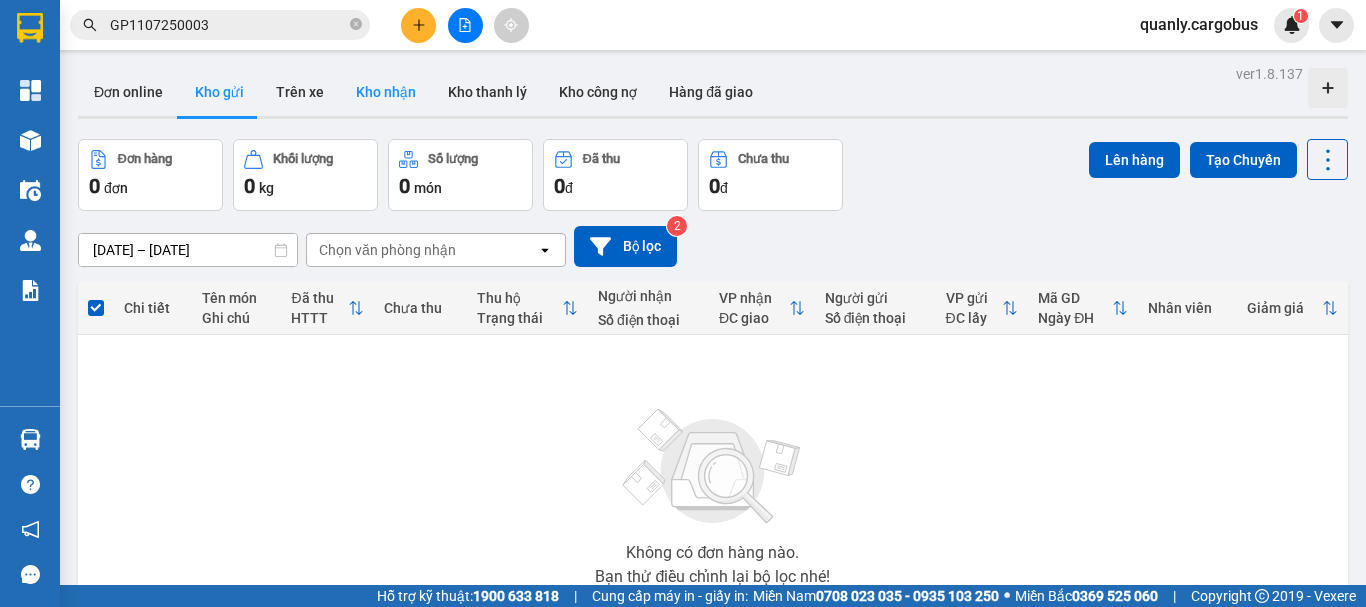 click on "Kho nhận" at bounding box center [386, 92] 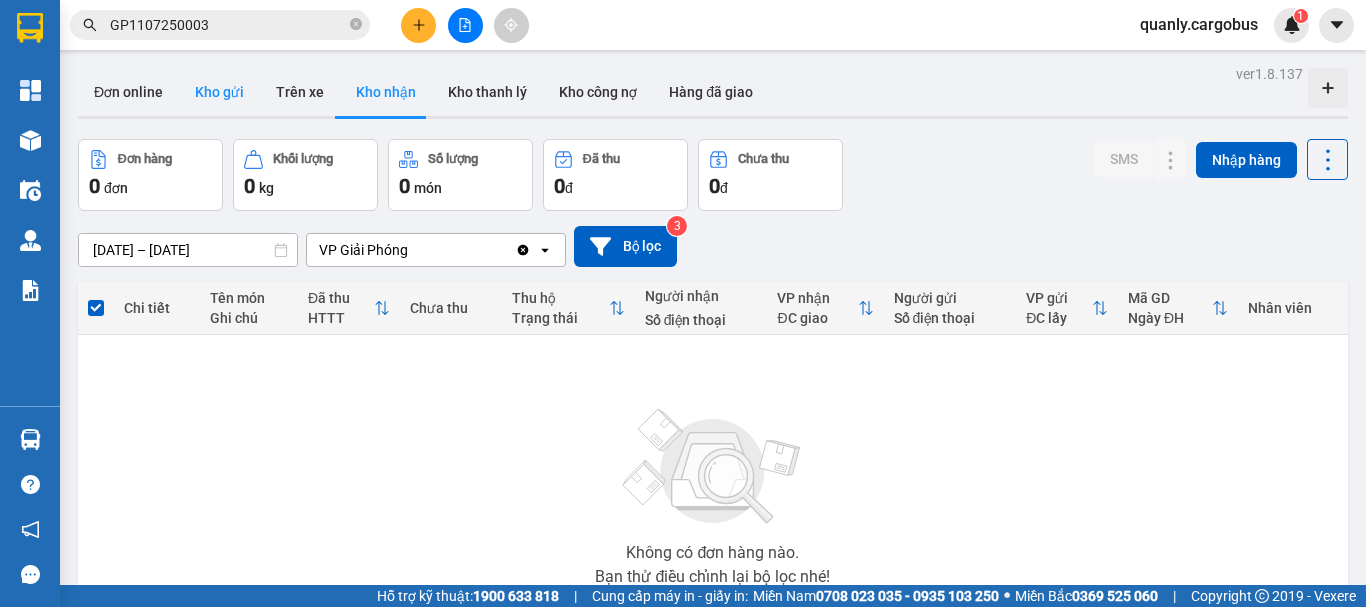 click on "Kho gửi" at bounding box center [219, 92] 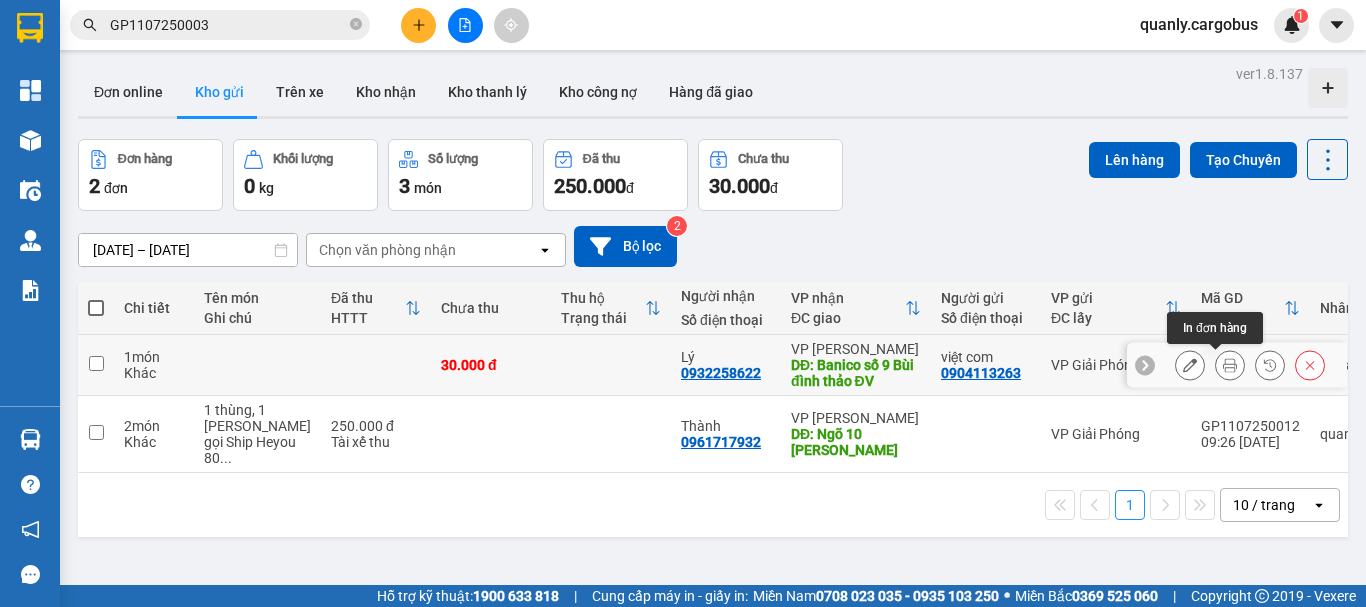 click 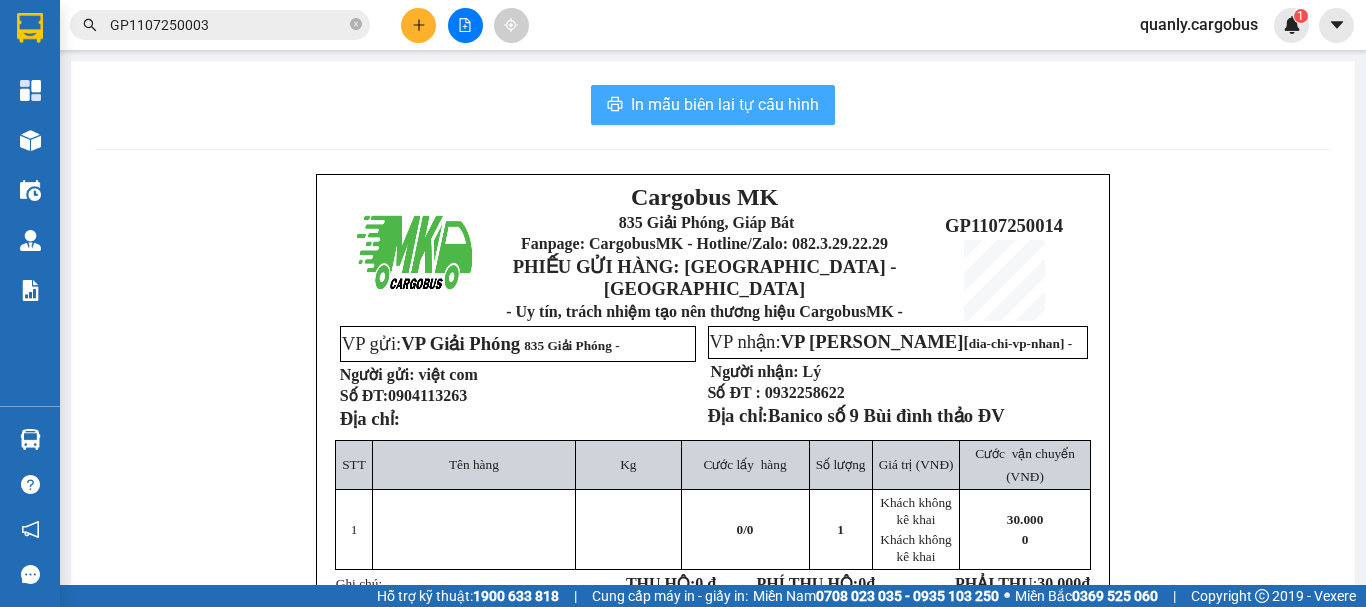 click on "In mẫu biên lai tự cấu hình" at bounding box center [725, 104] 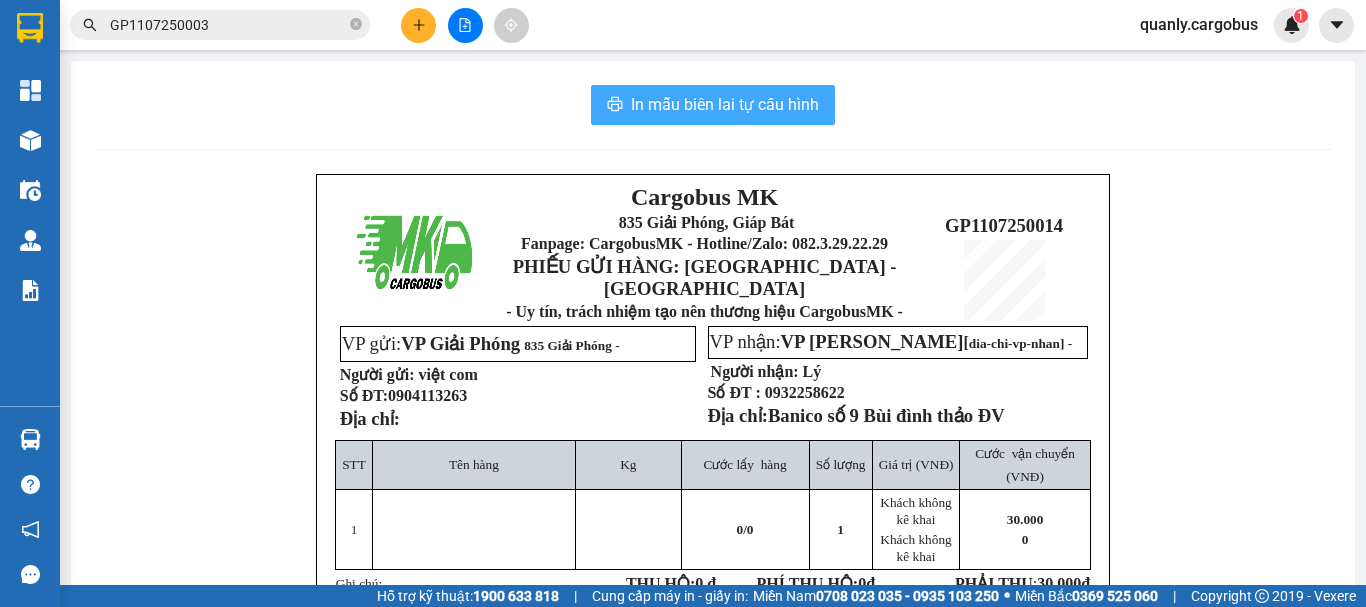 scroll, scrollTop: 0, scrollLeft: 0, axis: both 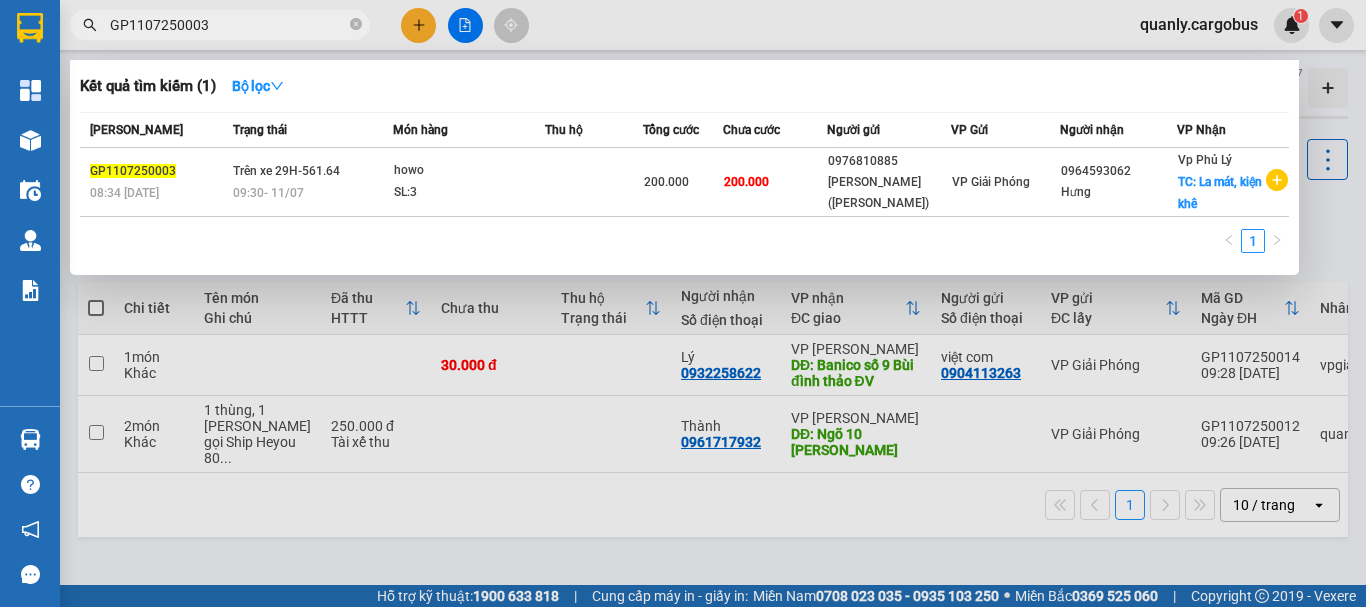 click on "GP1107250003" at bounding box center [228, 25] 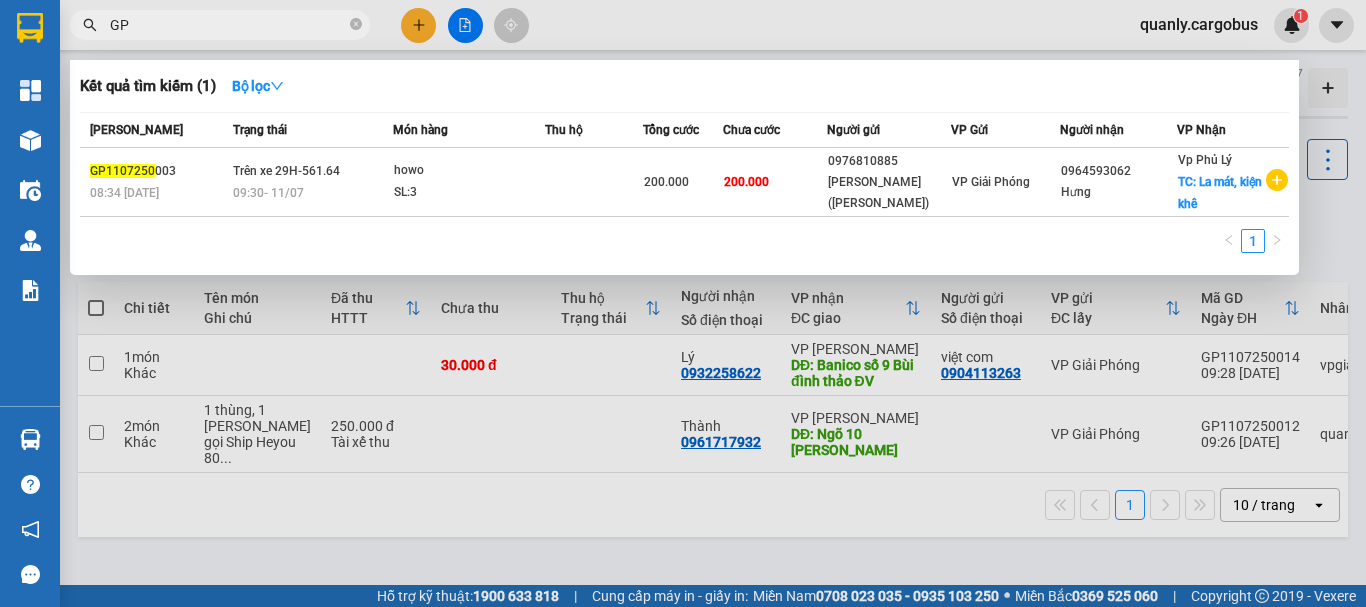 type on "G" 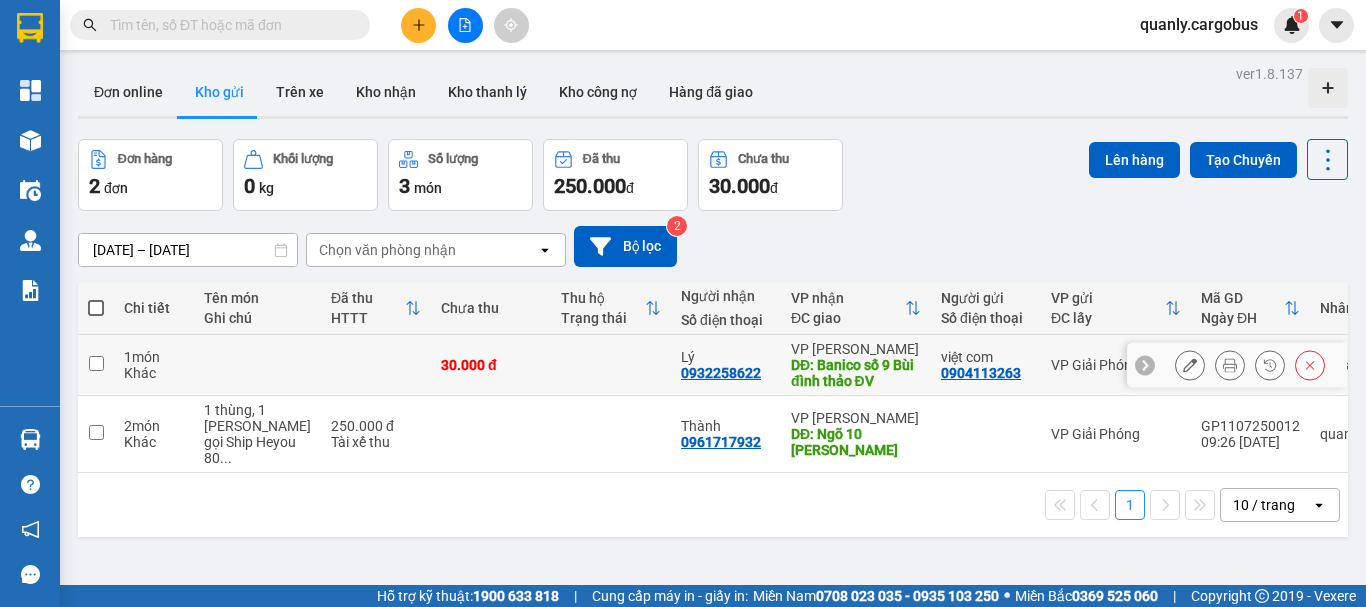 type 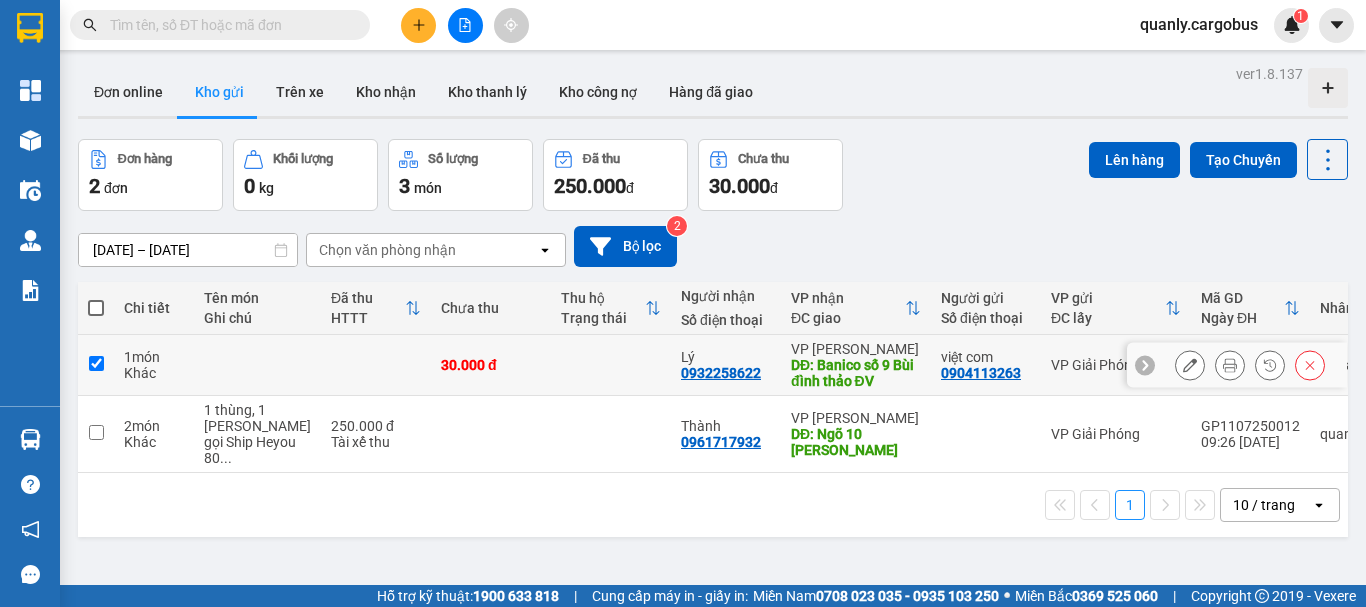 checkbox on "true" 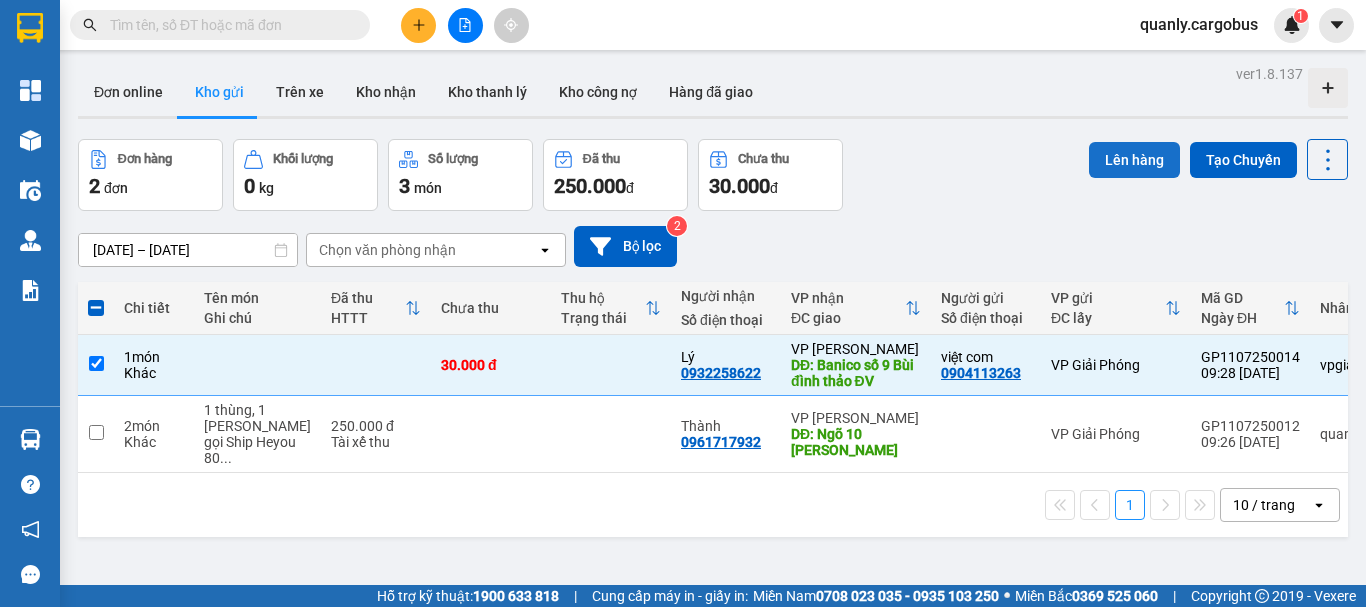 click on "Lên hàng" at bounding box center [1134, 160] 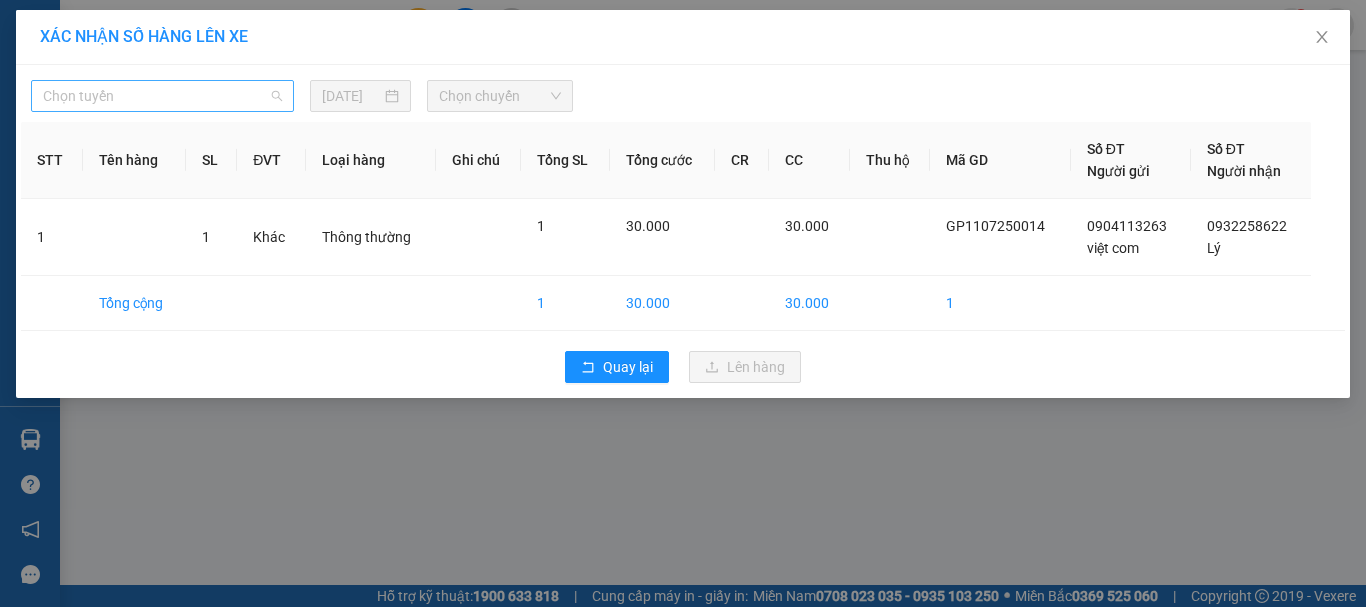 click on "Chọn tuyến" at bounding box center (162, 96) 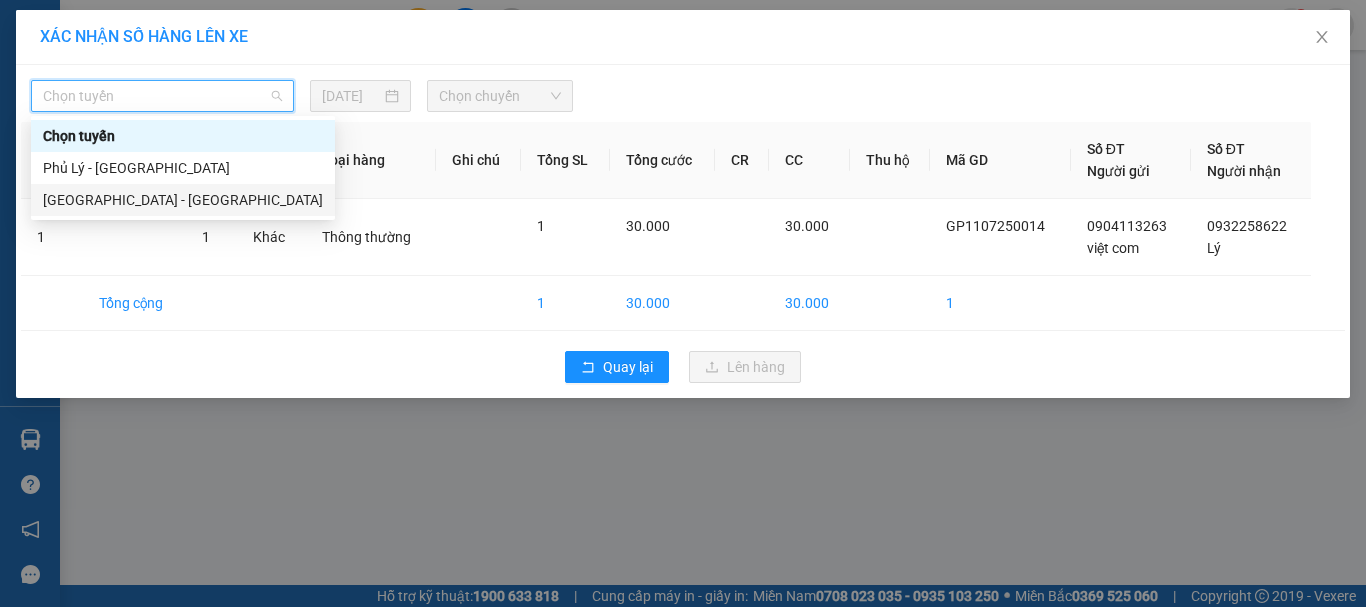 click on "[GEOGRAPHIC_DATA] - [GEOGRAPHIC_DATA]" at bounding box center (183, 200) 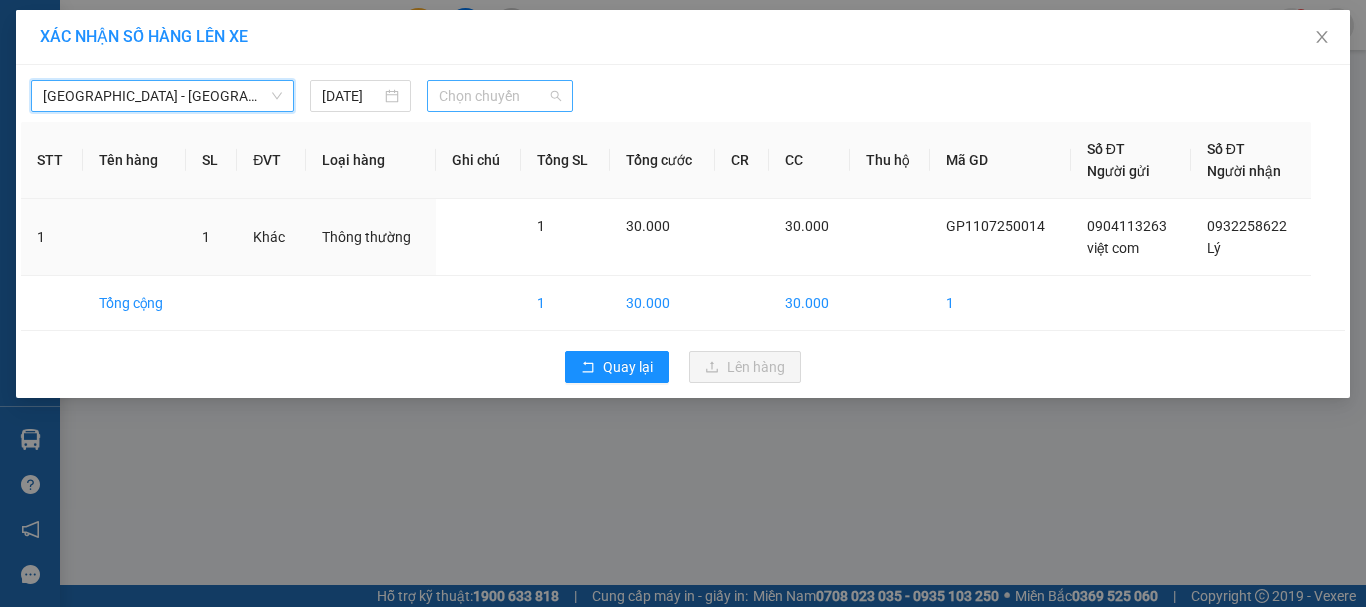 click on "Chọn chuyến" at bounding box center (500, 96) 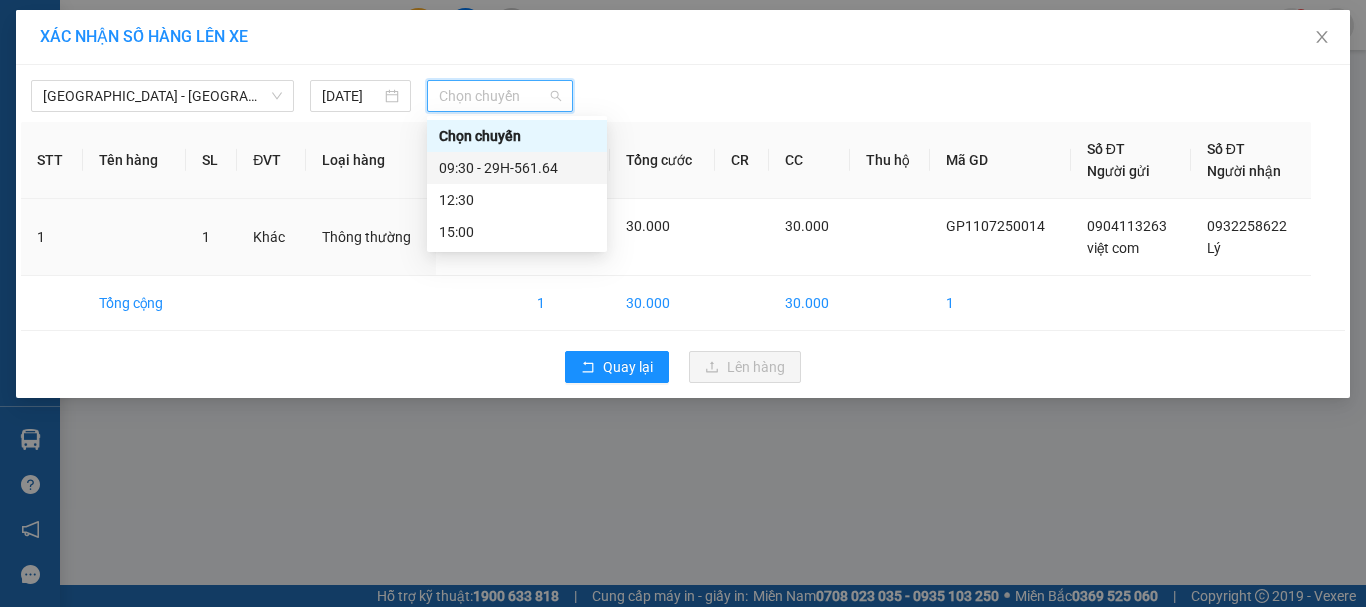 click on "09:30     - 29H-561.64" at bounding box center (517, 168) 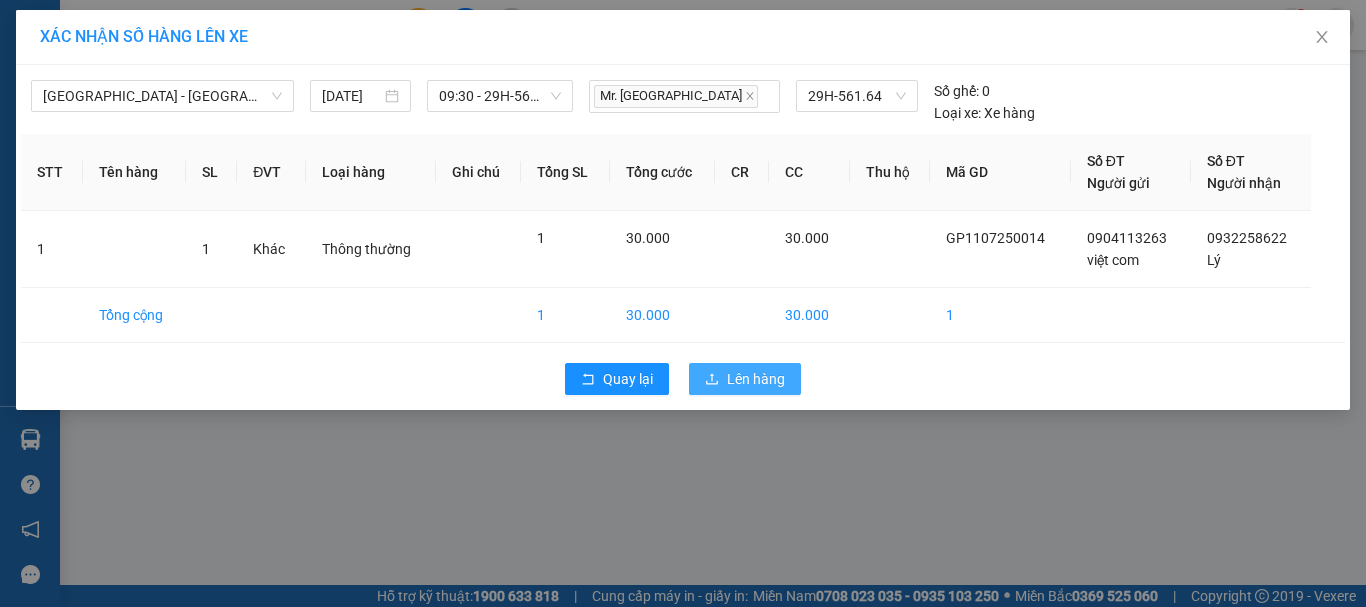 click on "Lên hàng" at bounding box center (756, 379) 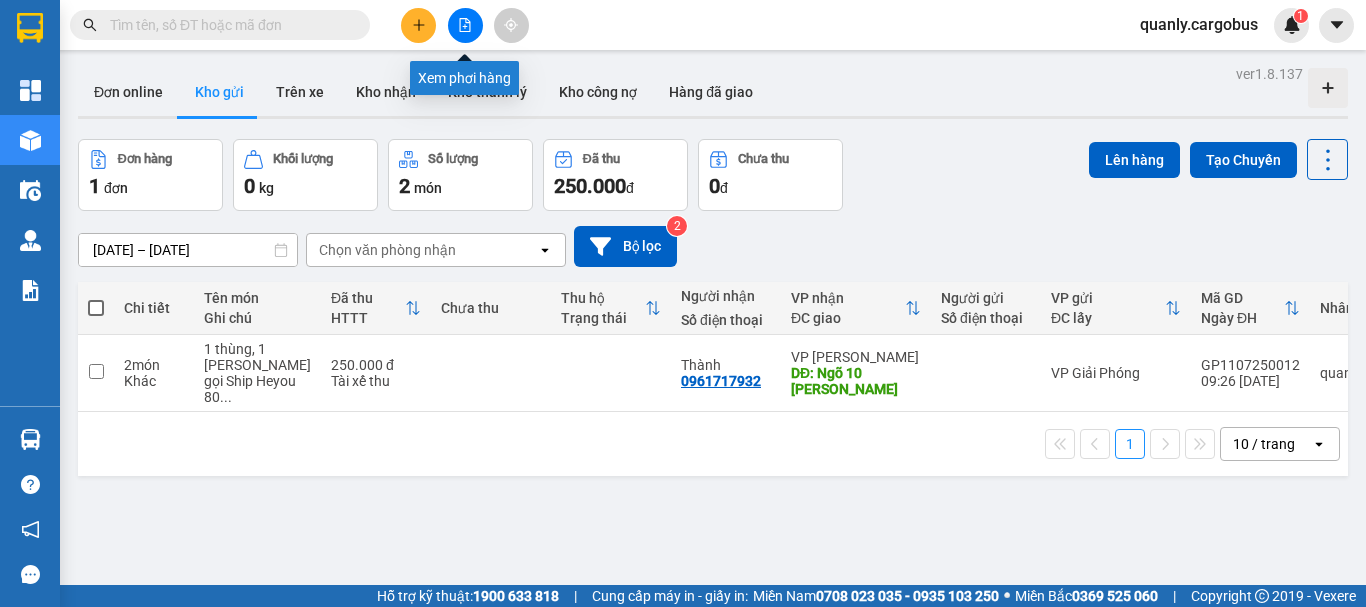 click at bounding box center (465, 25) 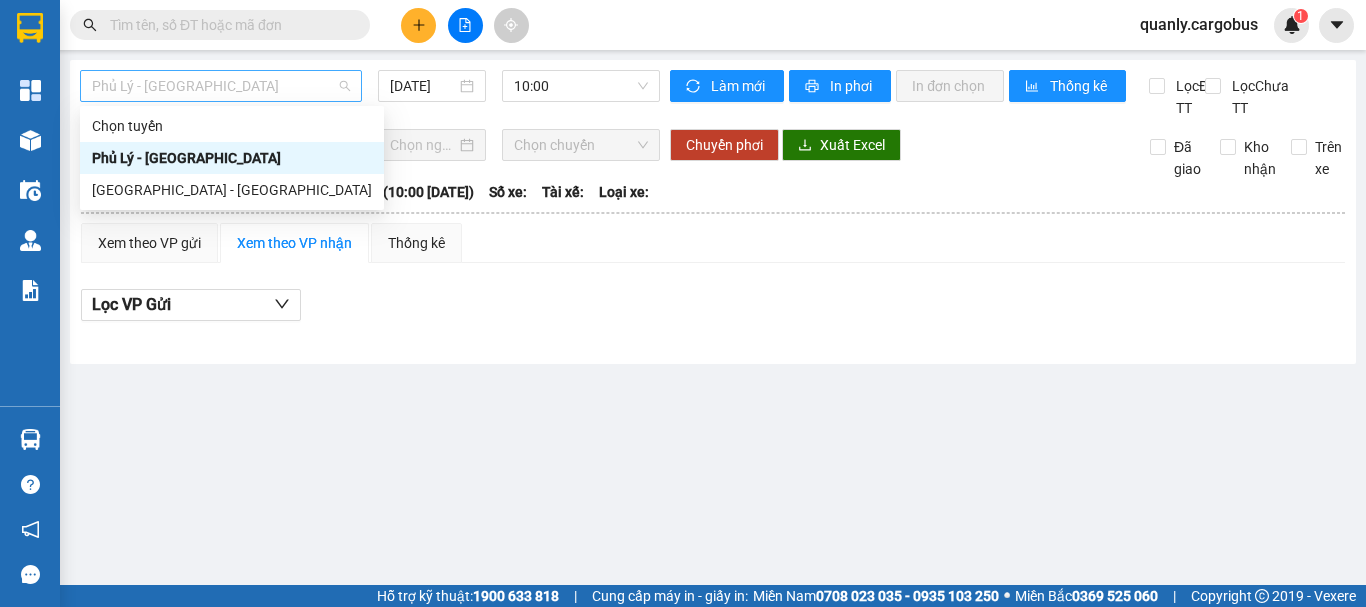 click on "Phủ Lý - [GEOGRAPHIC_DATA]" at bounding box center (221, 86) 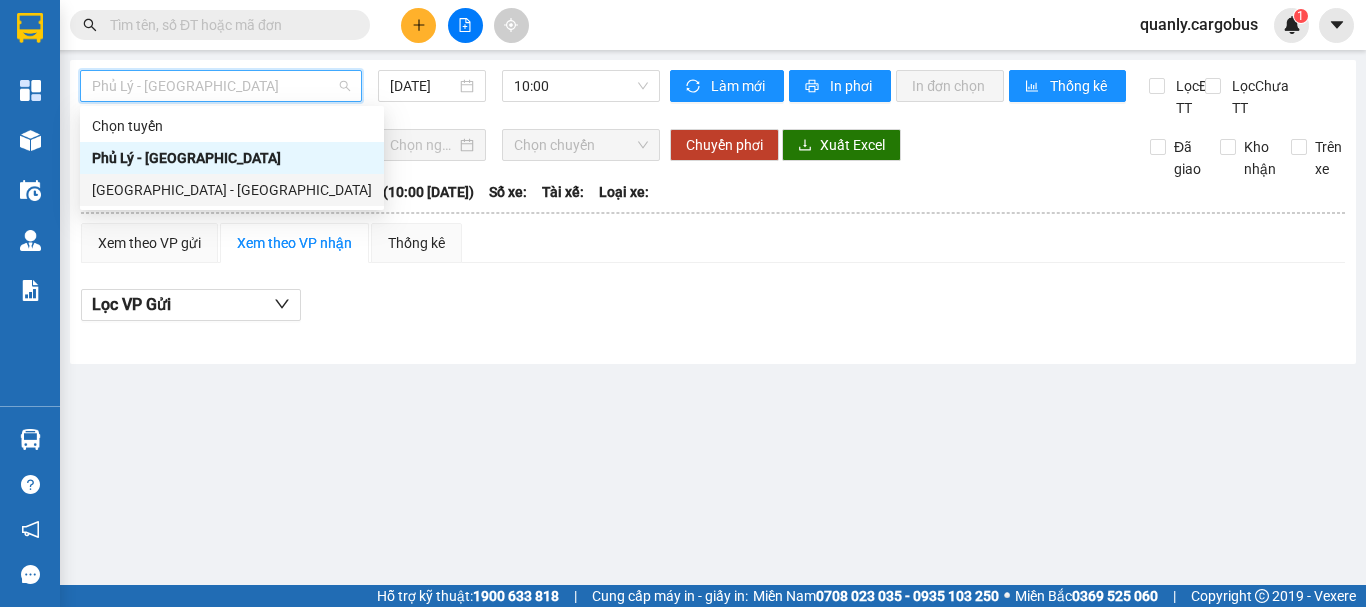 click on "[GEOGRAPHIC_DATA] - [GEOGRAPHIC_DATA]" at bounding box center (232, 190) 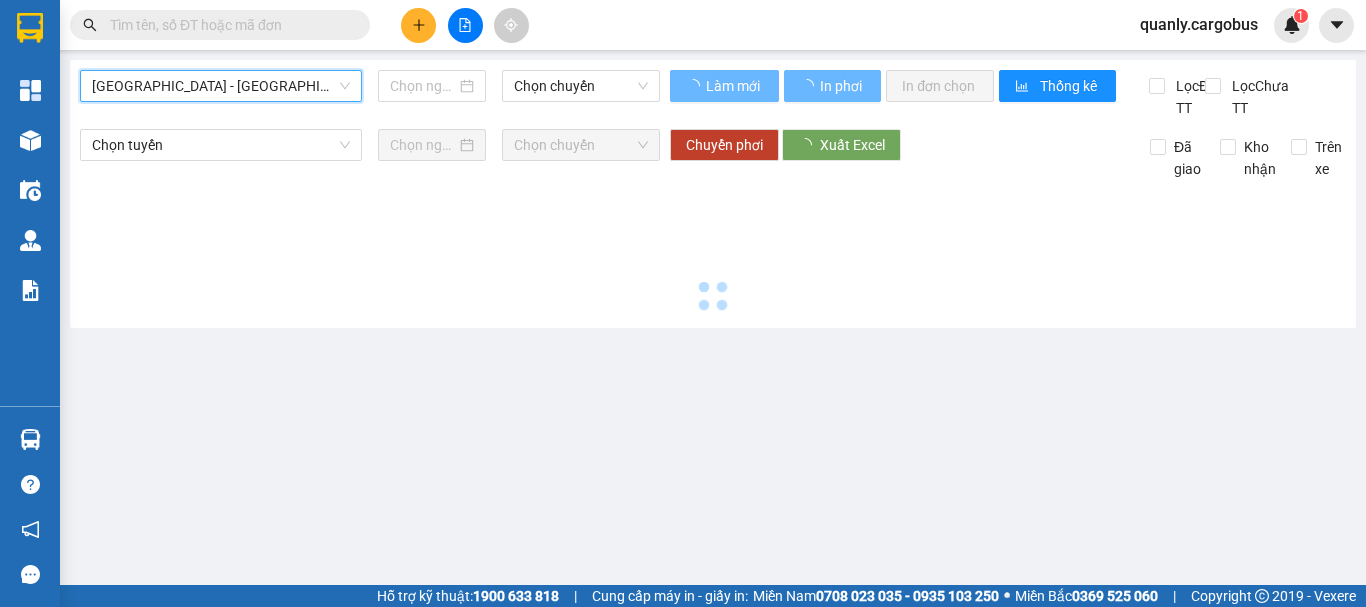 type on "[DATE]" 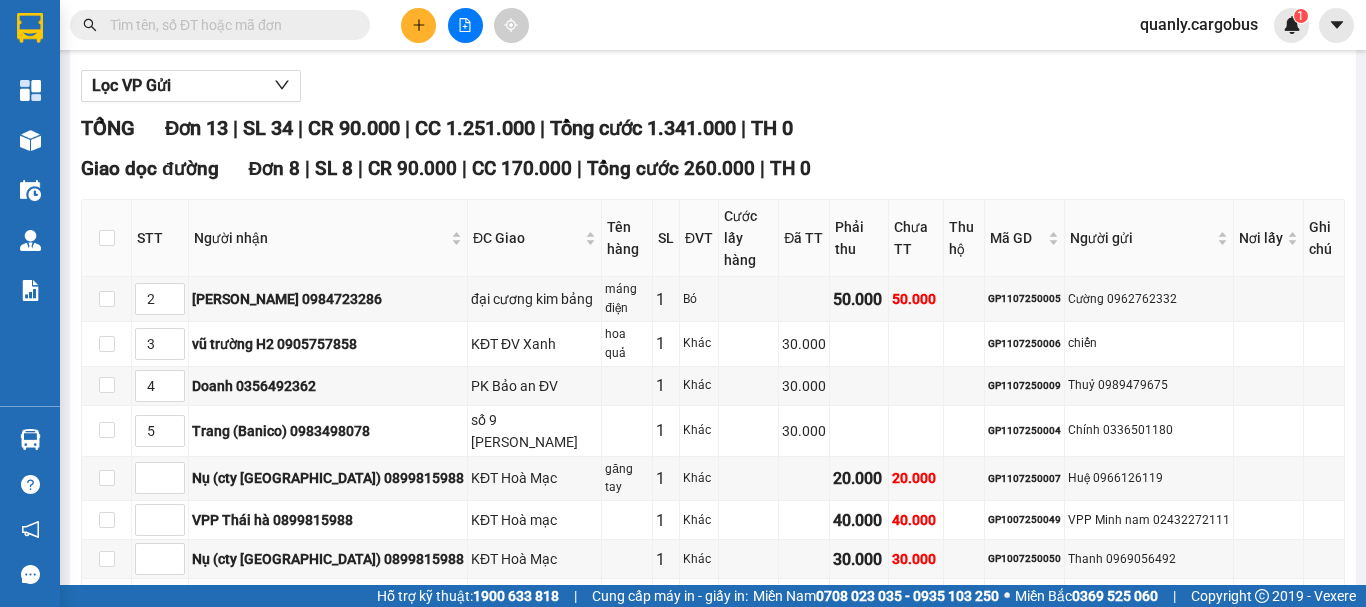 scroll, scrollTop: 300, scrollLeft: 0, axis: vertical 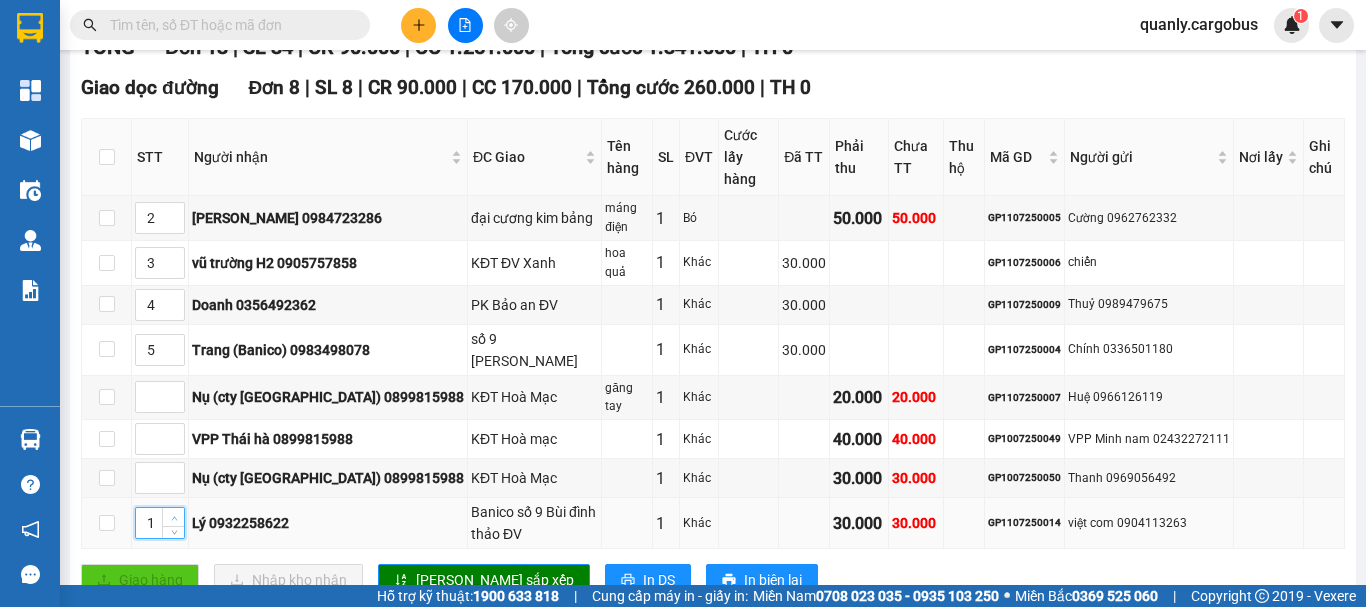 click at bounding box center [174, 518] 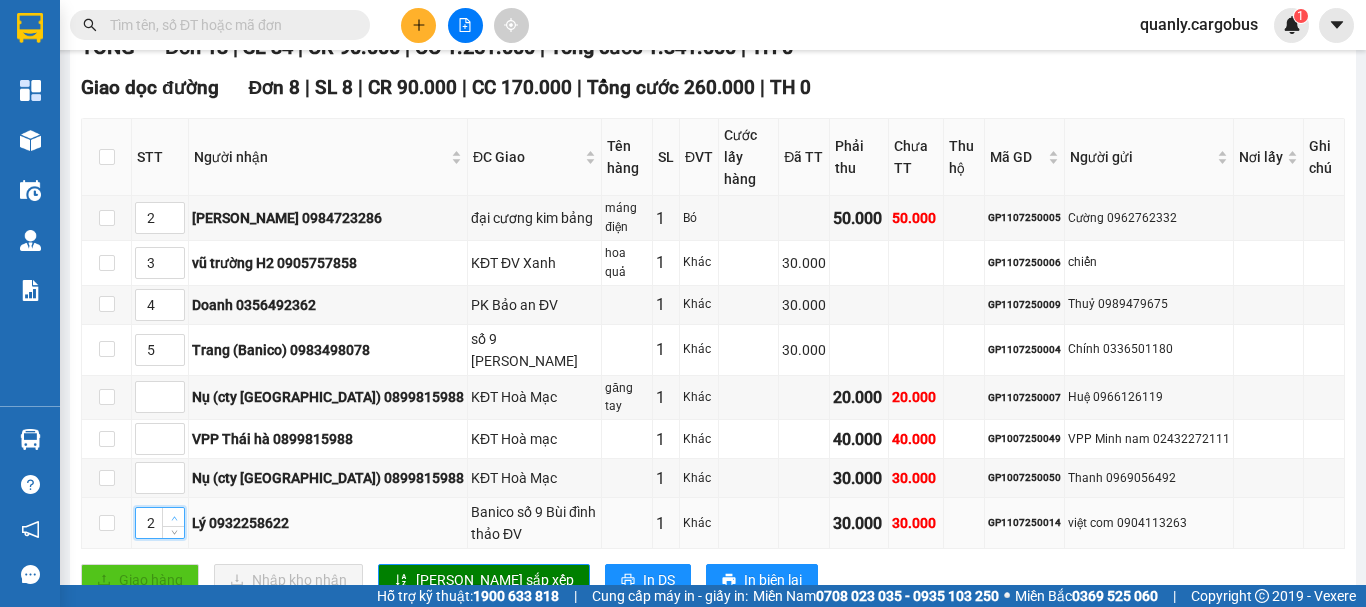 click at bounding box center [174, 518] 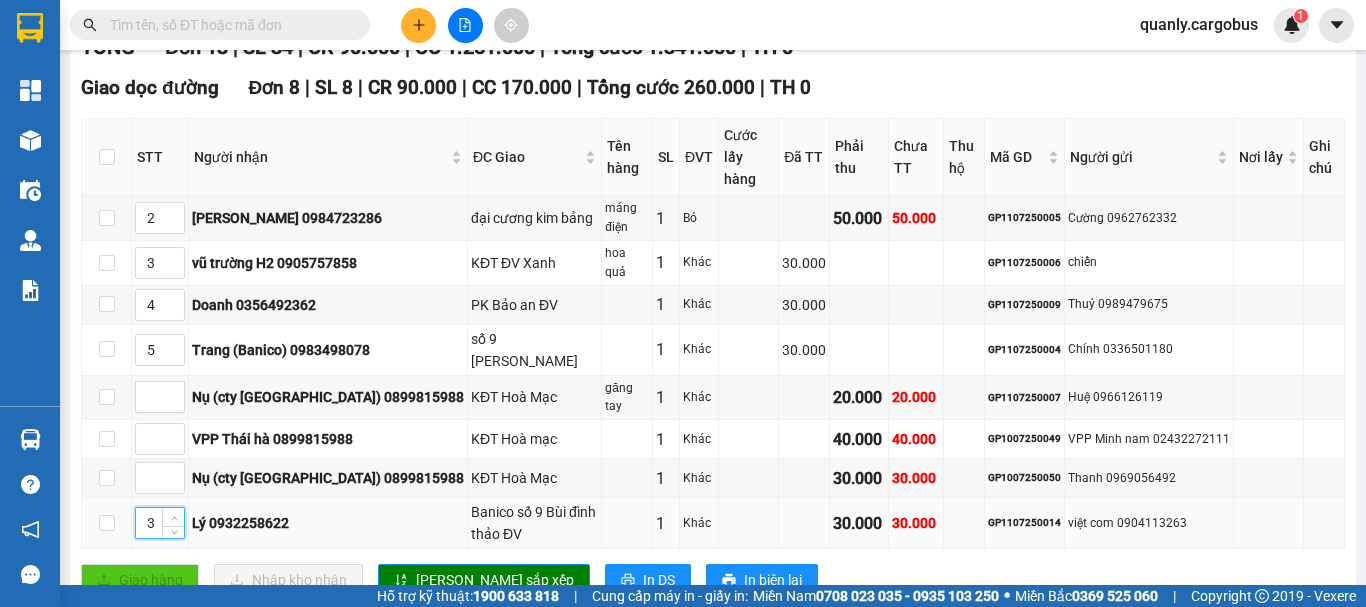 click at bounding box center (174, 518) 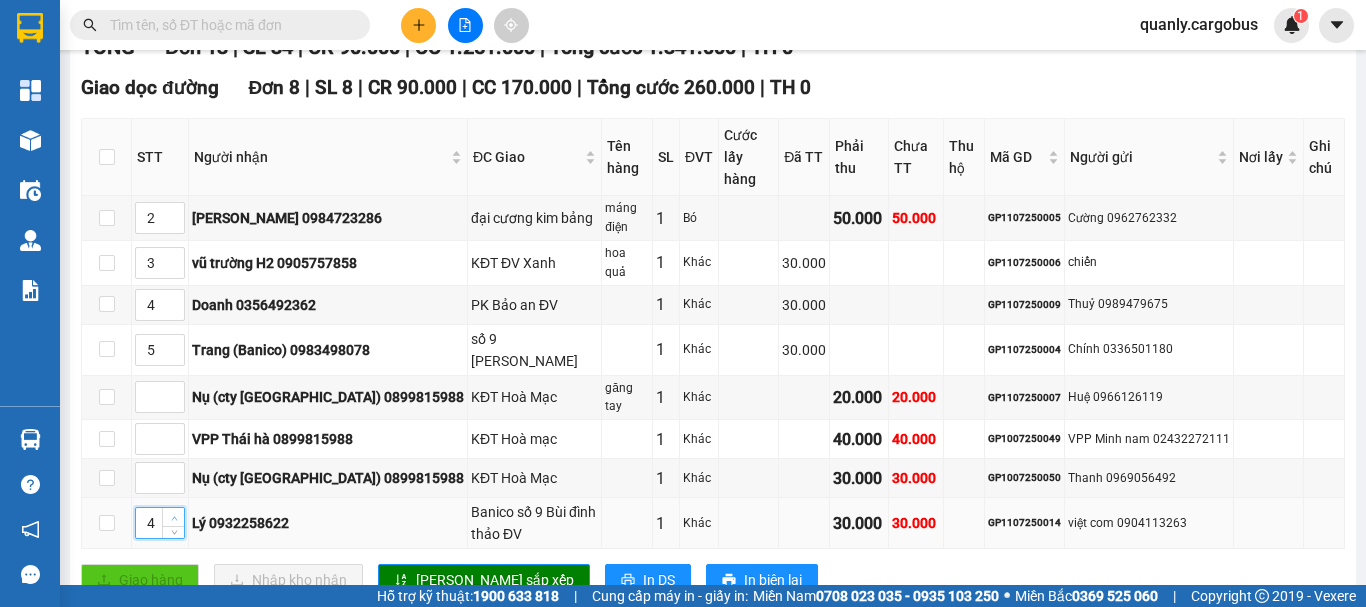 click at bounding box center (174, 518) 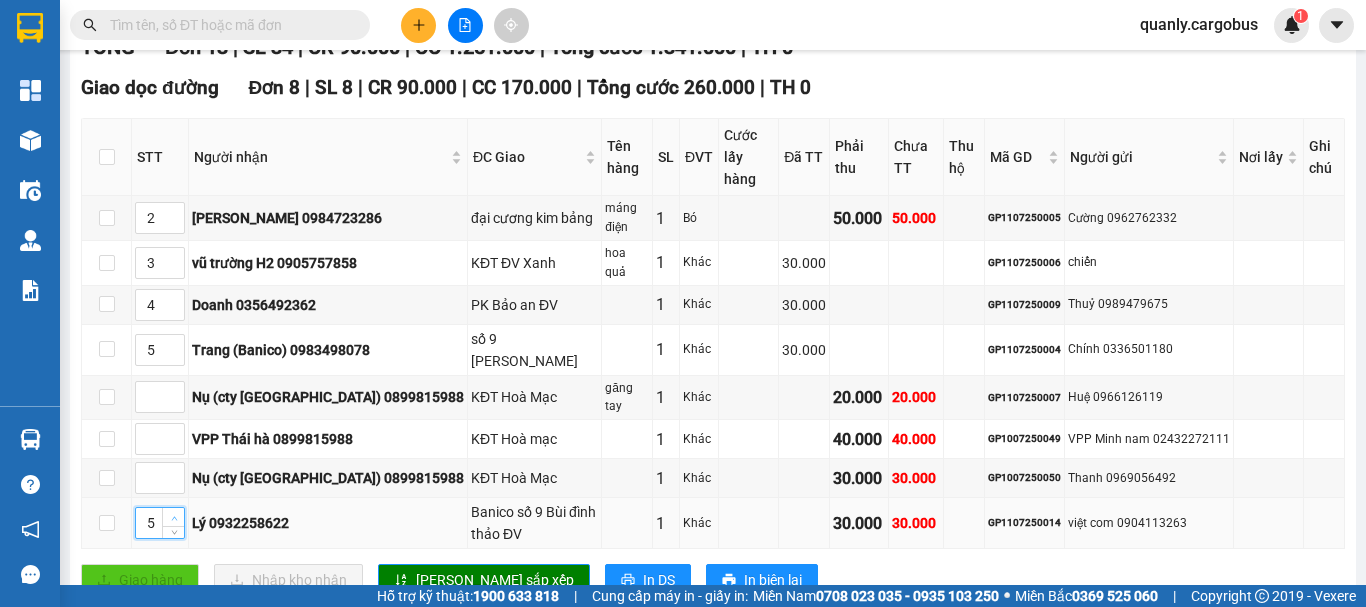 click at bounding box center [174, 518] 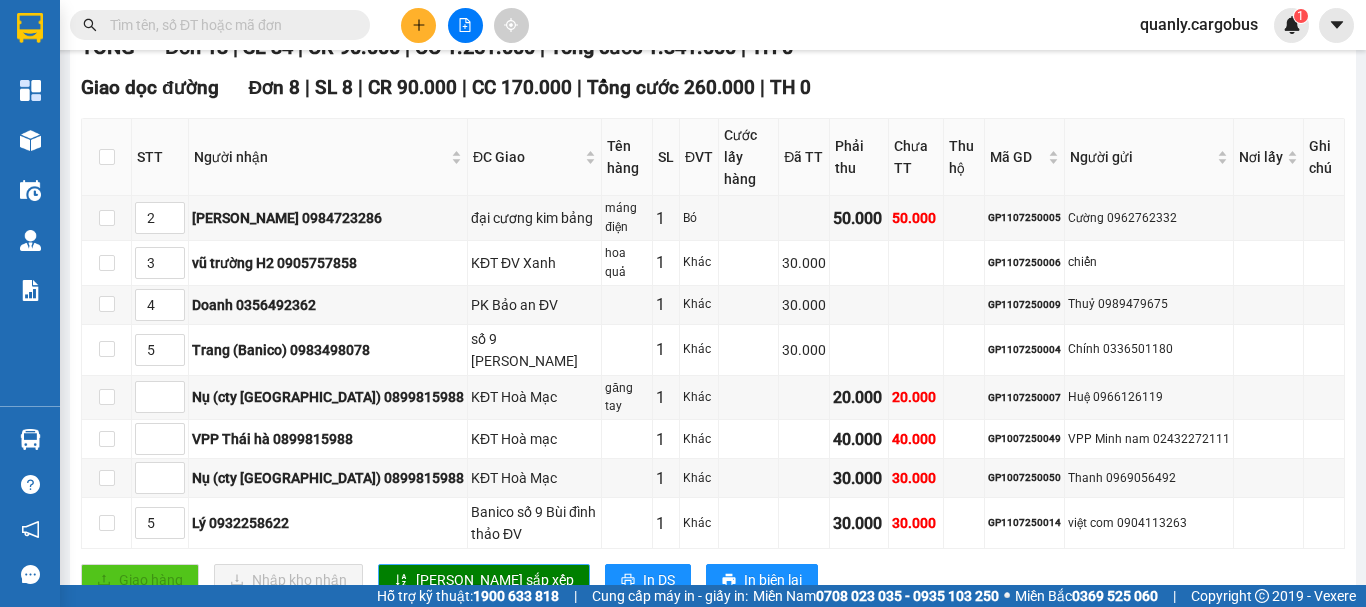 click on "[PERSON_NAME] sắp xếp" at bounding box center (495, 580) 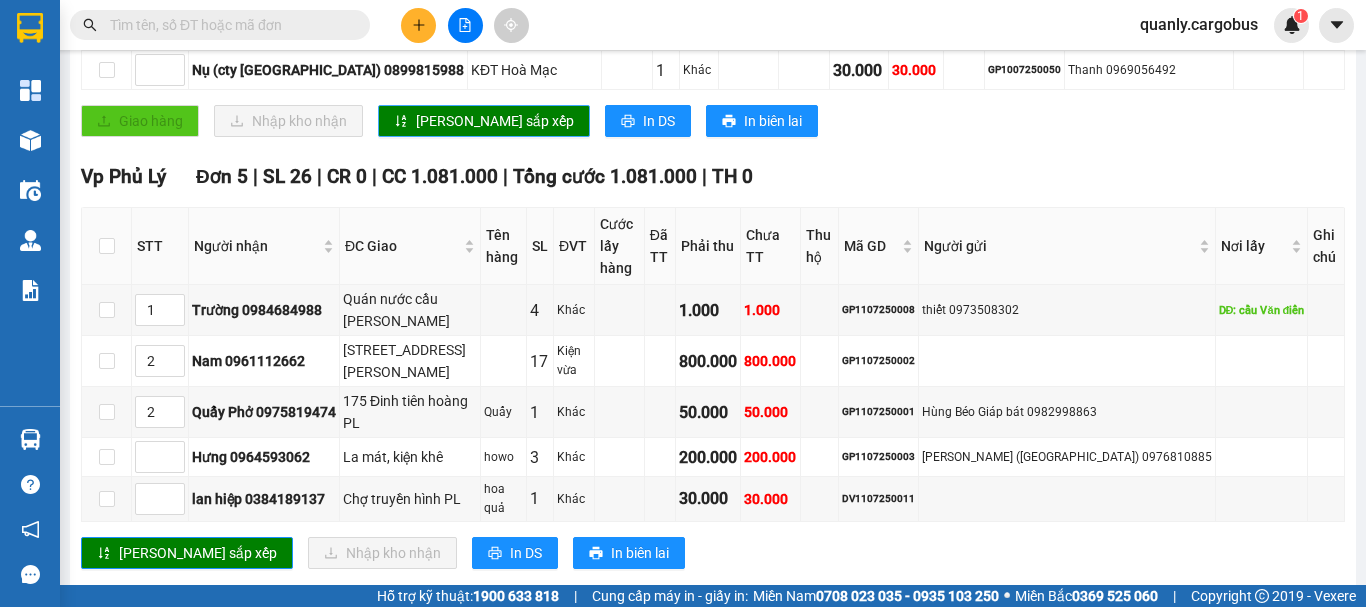 scroll, scrollTop: 760, scrollLeft: 0, axis: vertical 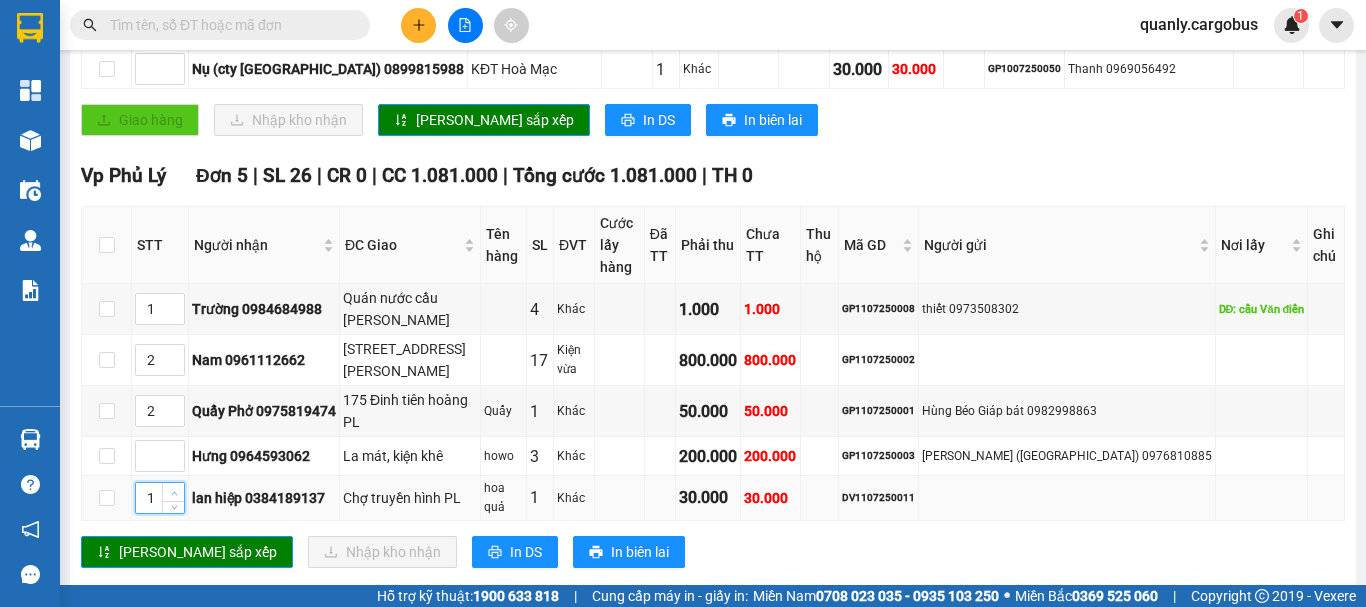 click 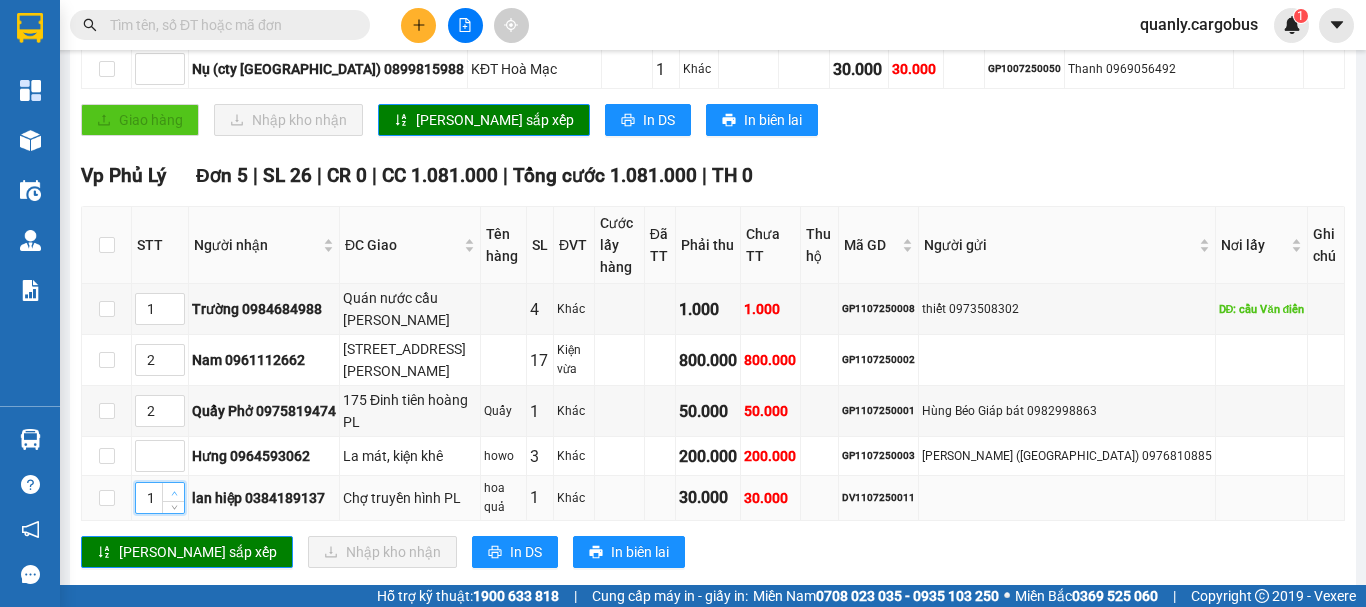 type on "2" 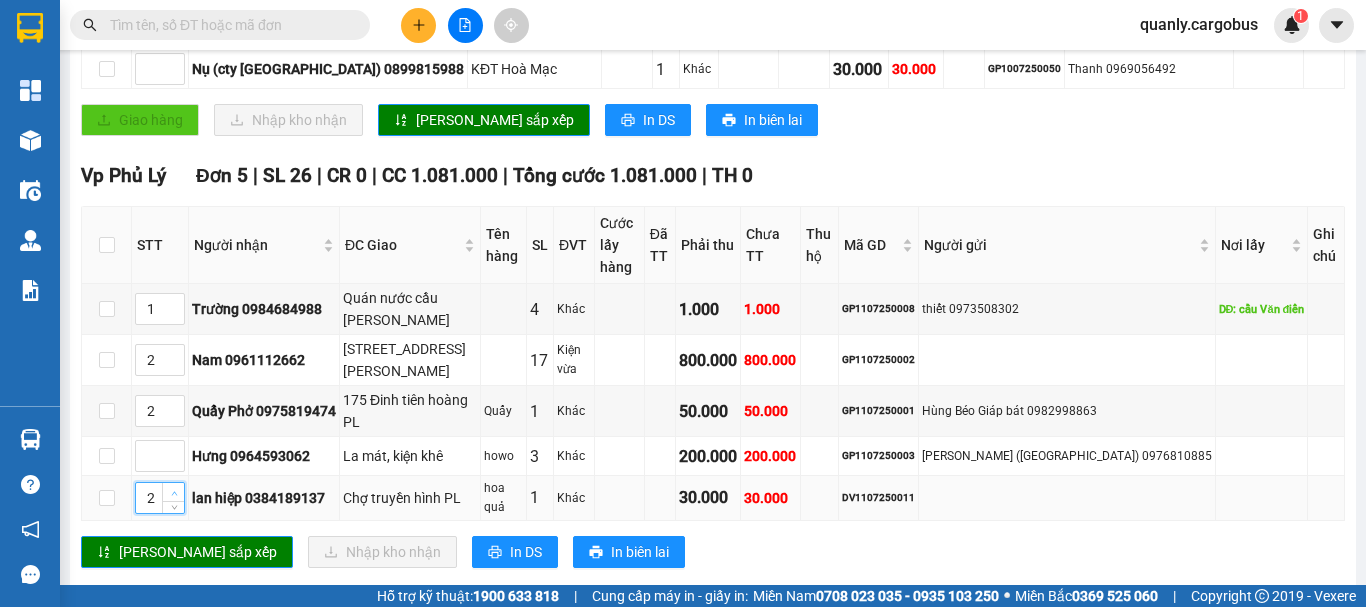 click 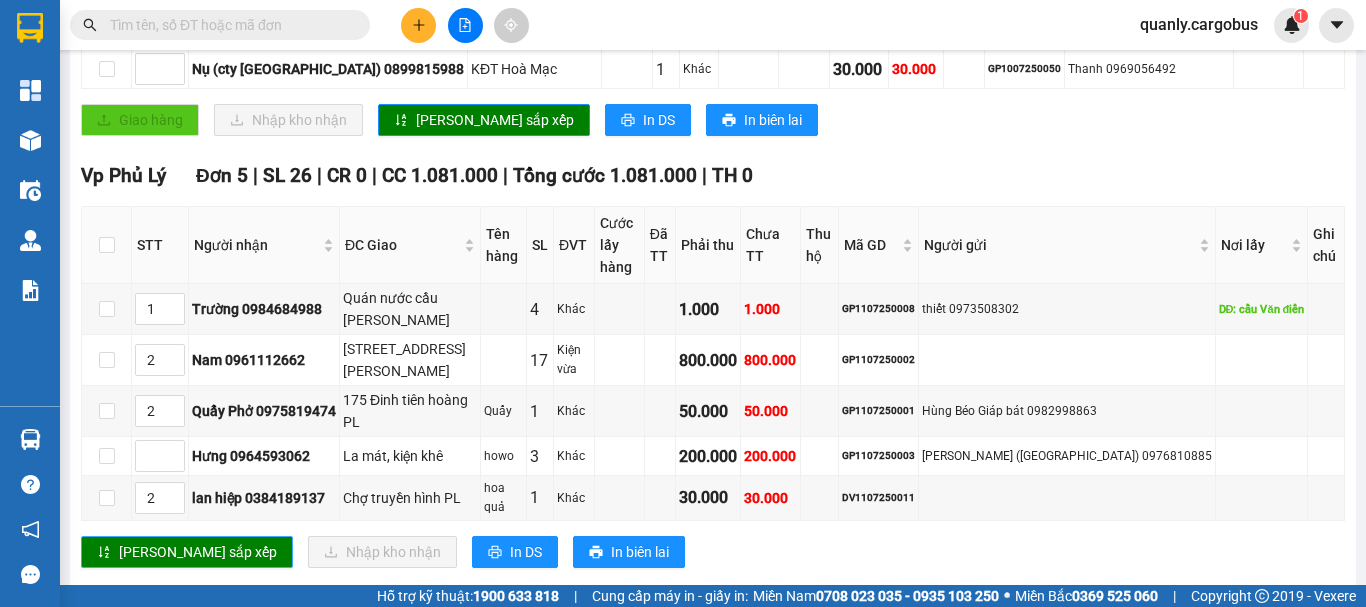 click on "[PERSON_NAME] sắp xếp" at bounding box center (198, 552) 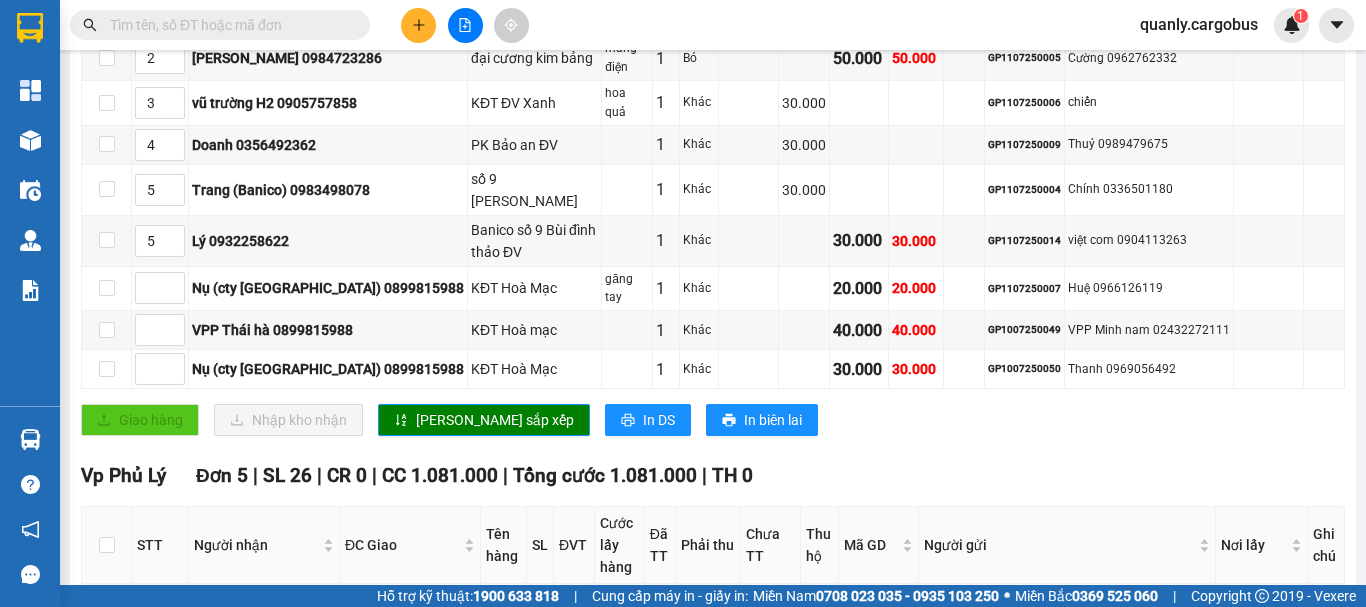 scroll, scrollTop: 360, scrollLeft: 0, axis: vertical 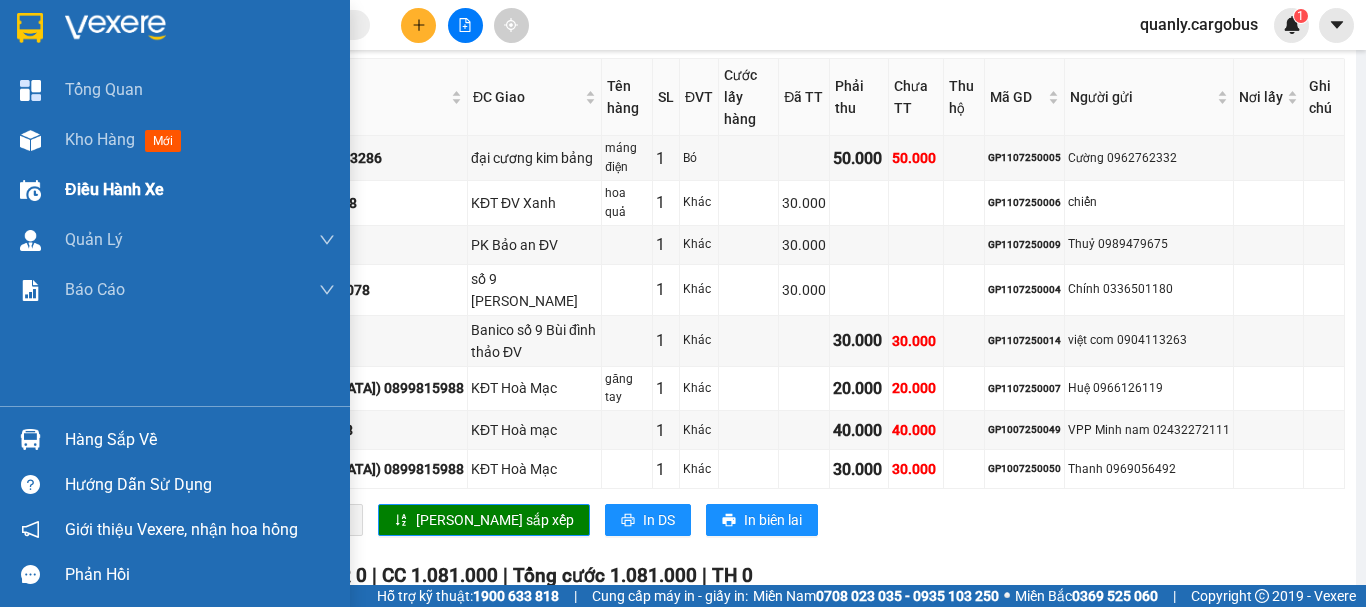 drag, startPoint x: 19, startPoint y: 129, endPoint x: 230, endPoint y: 171, distance: 215.1395 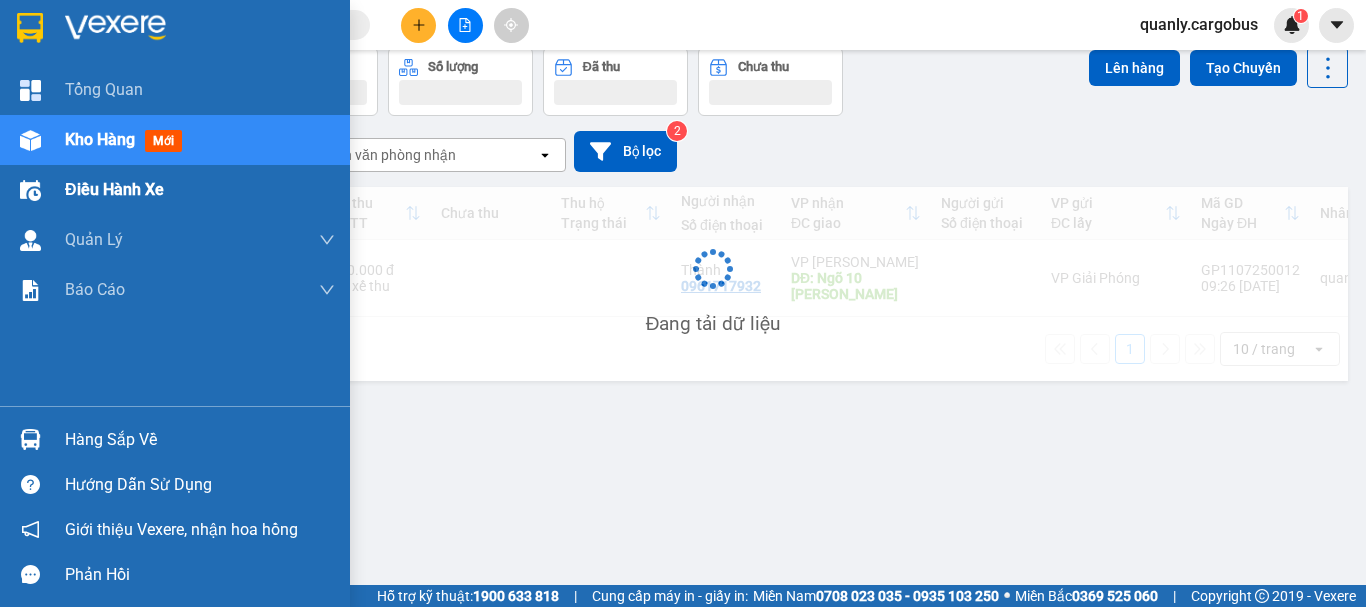 scroll, scrollTop: 92, scrollLeft: 0, axis: vertical 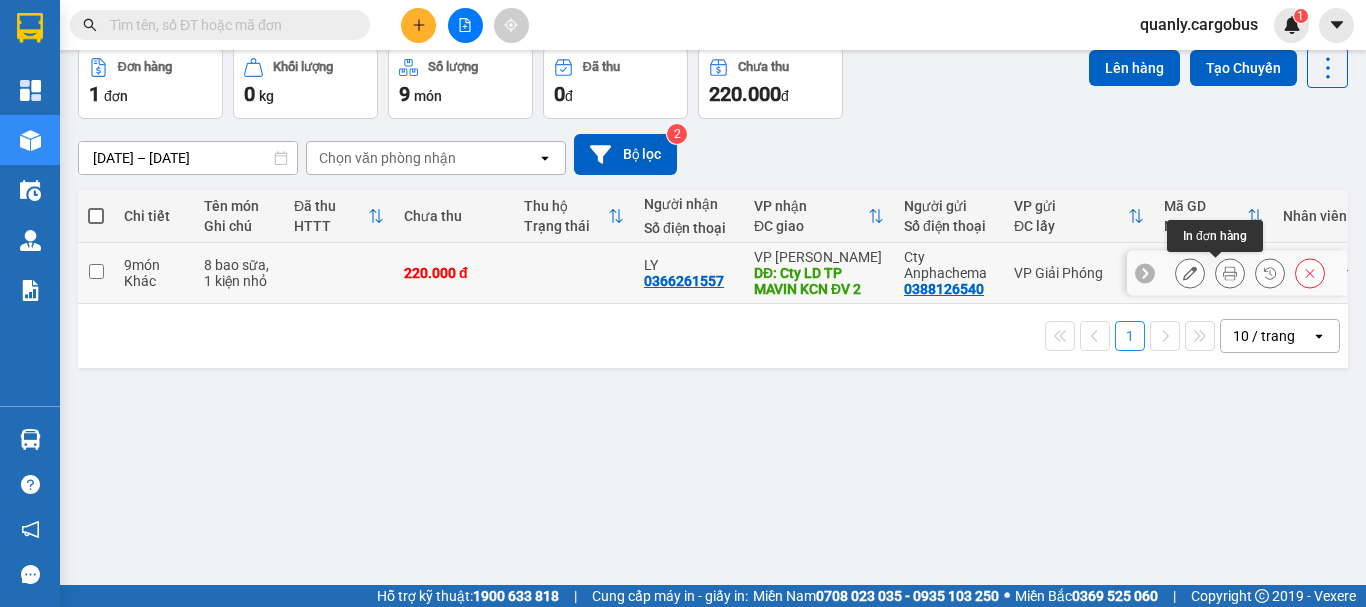 click 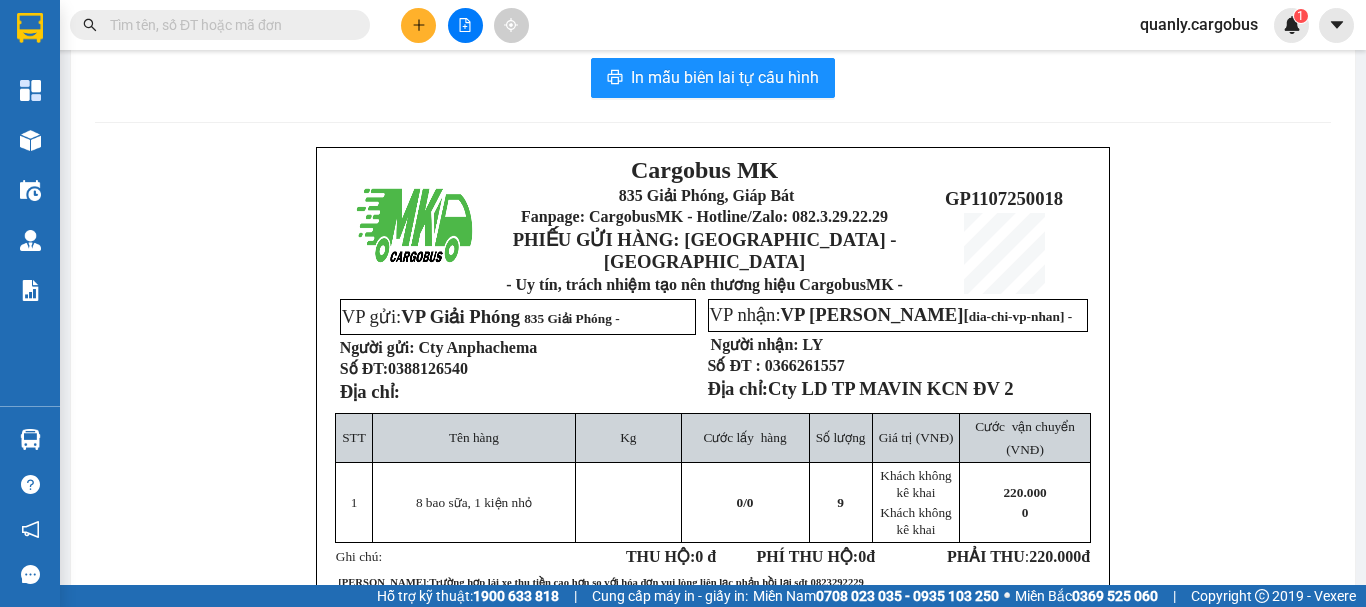 scroll, scrollTop: 0, scrollLeft: 0, axis: both 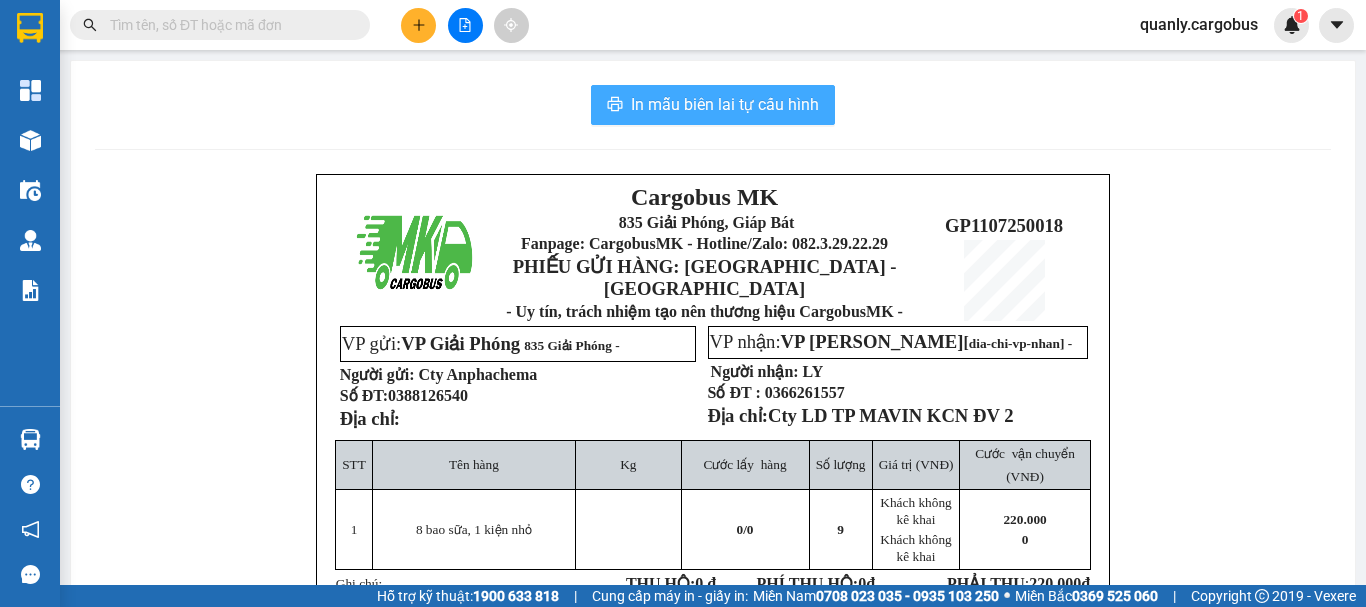 click on "In mẫu biên lai tự cấu hình" at bounding box center (725, 104) 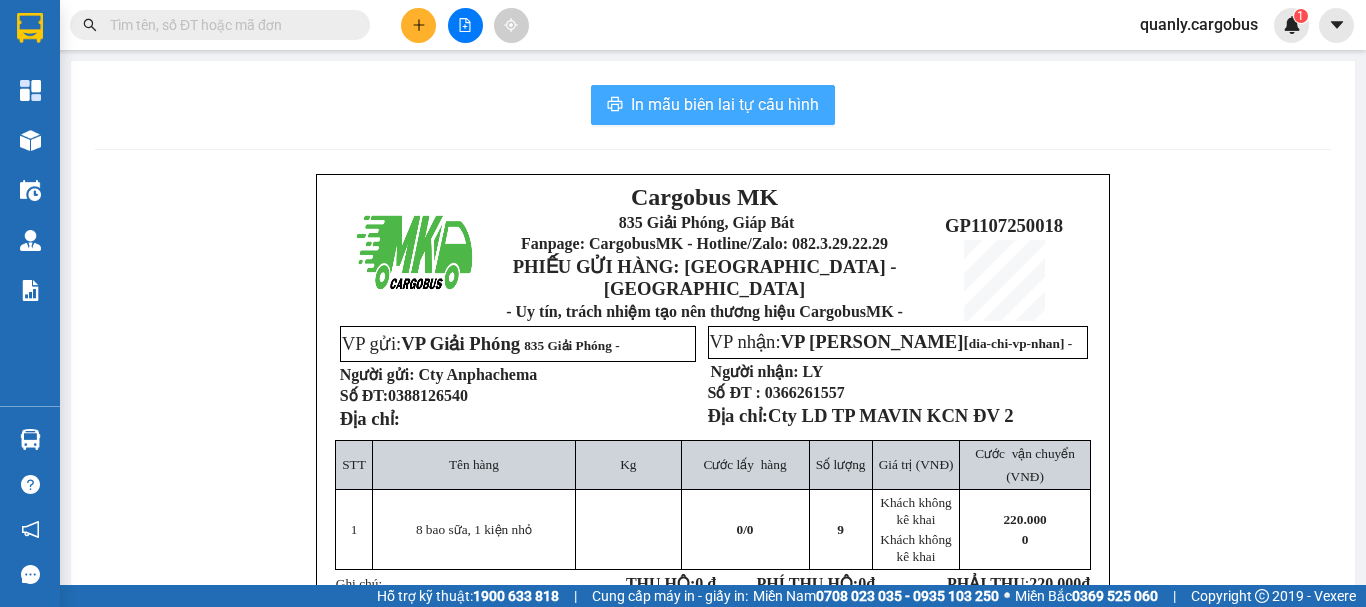 scroll, scrollTop: 0, scrollLeft: 0, axis: both 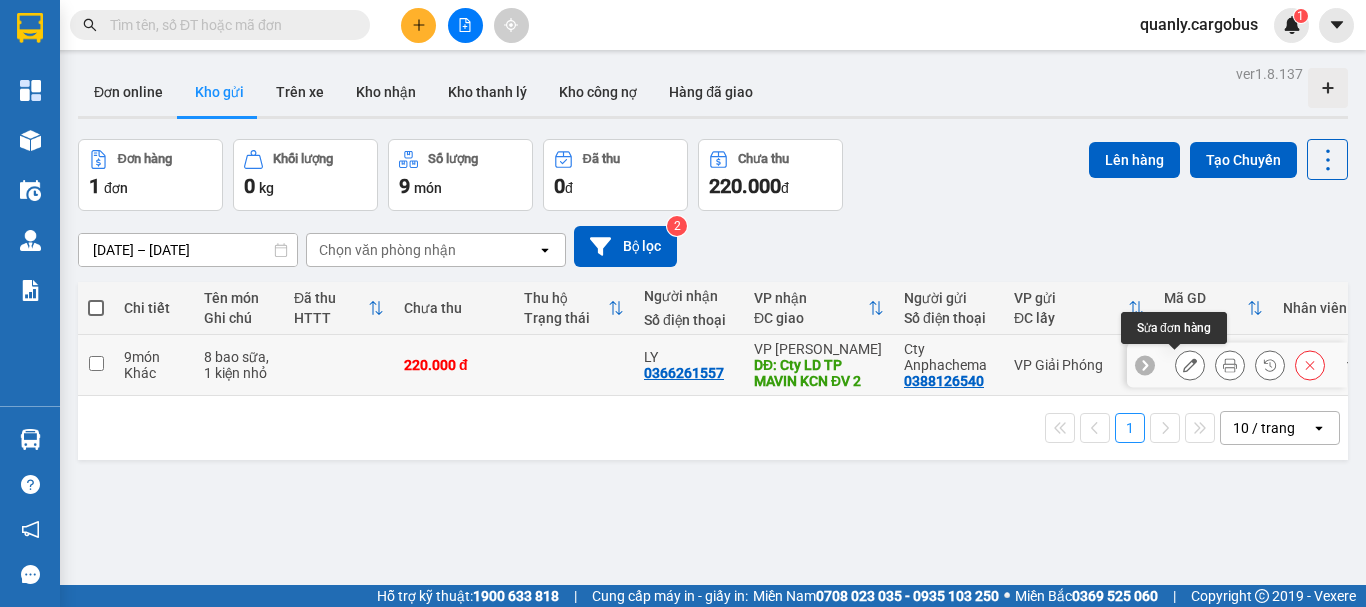 click 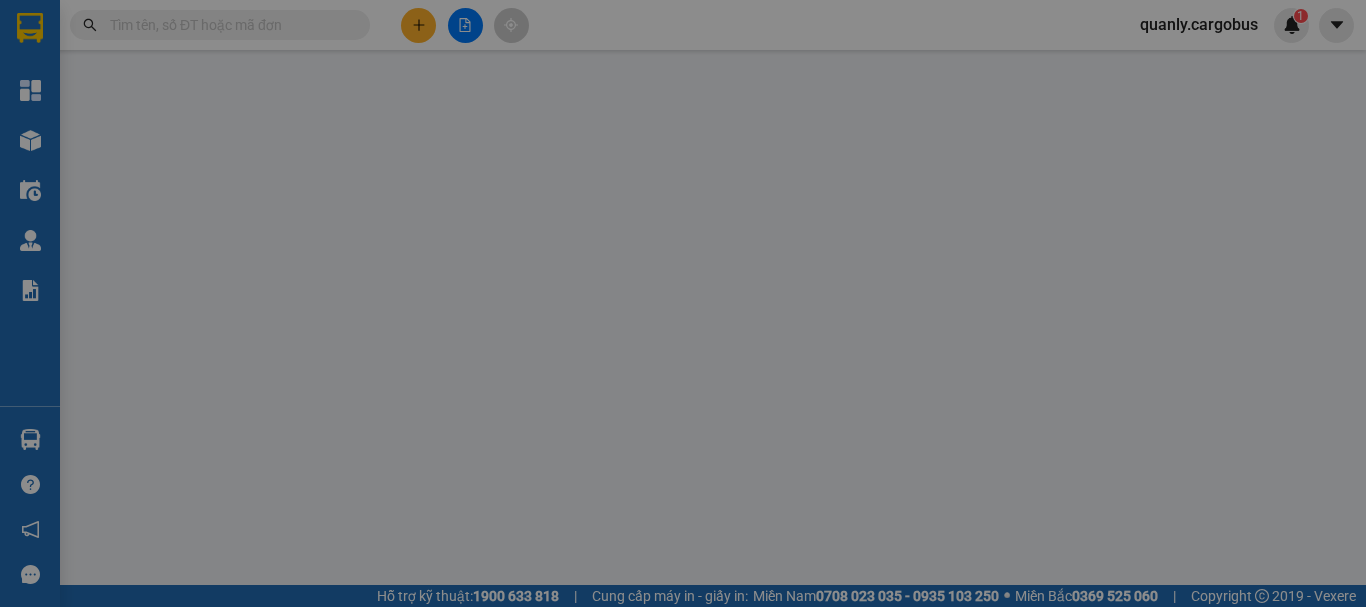 type on "0366261557" 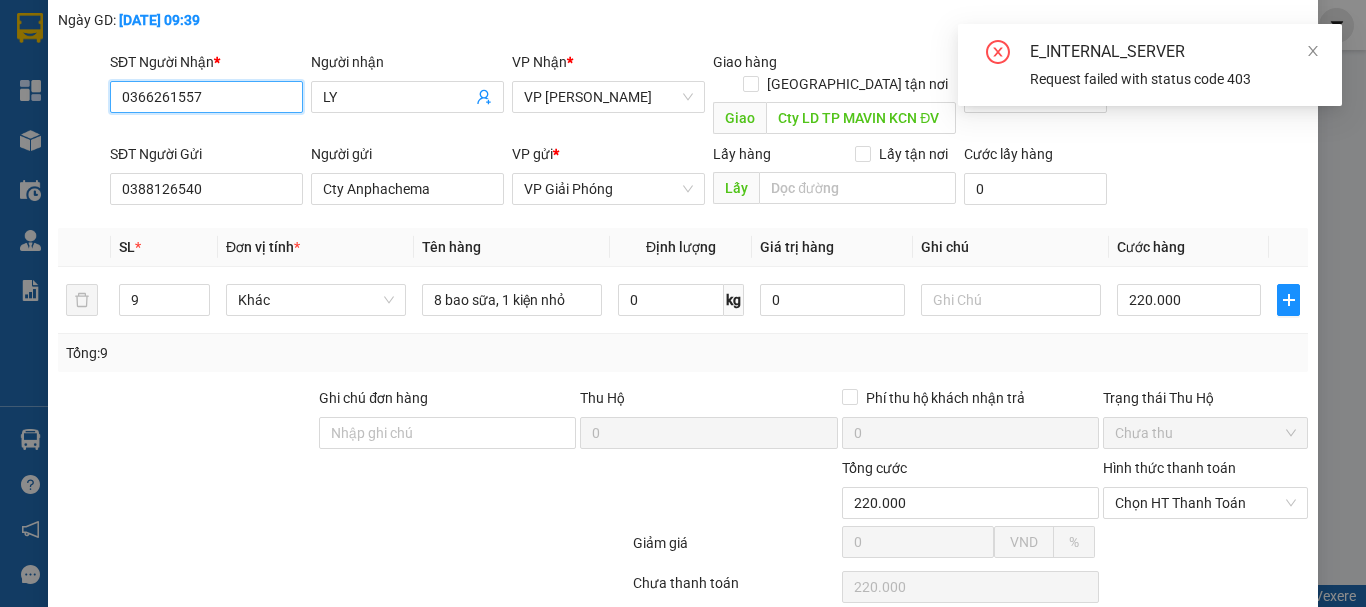 scroll, scrollTop: 169, scrollLeft: 0, axis: vertical 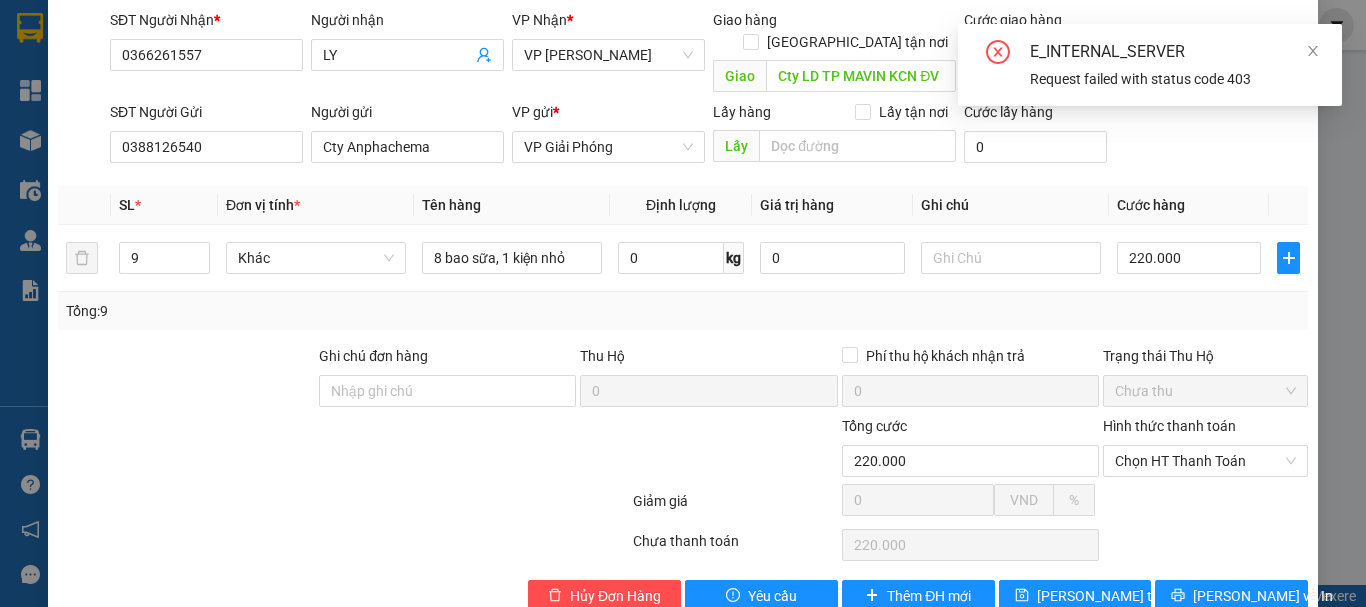 click on "Hình thức thanh toán" at bounding box center (1169, 426) 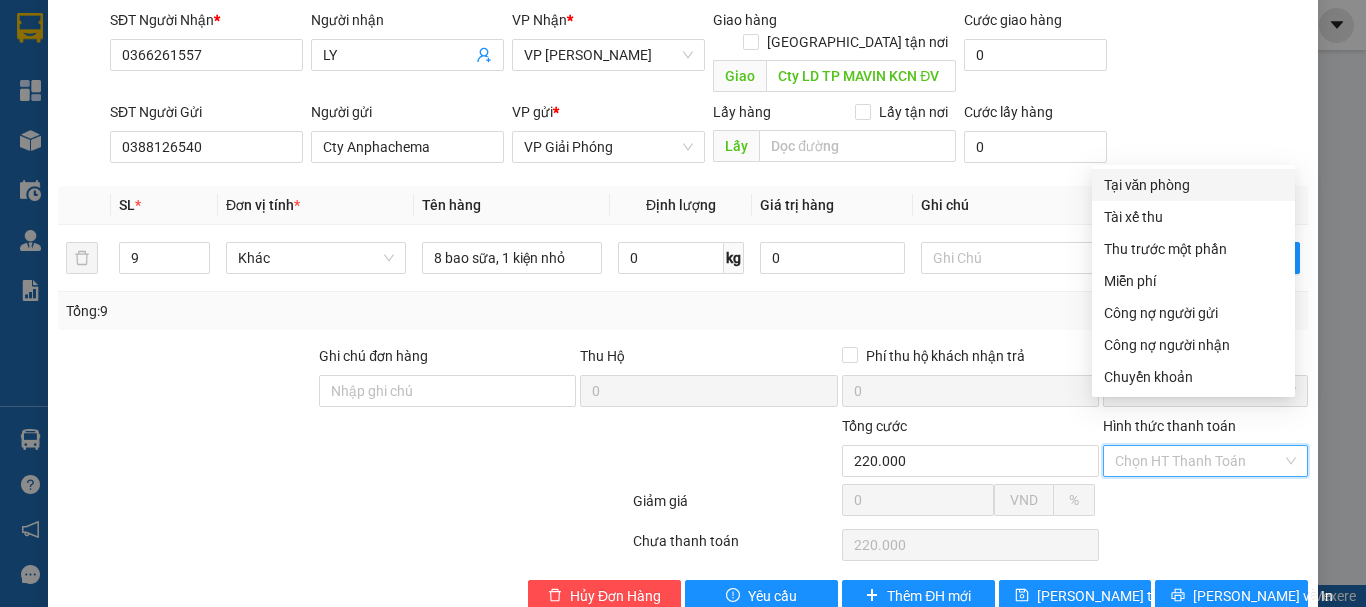 click on "Tại văn phòng" at bounding box center [1193, 185] 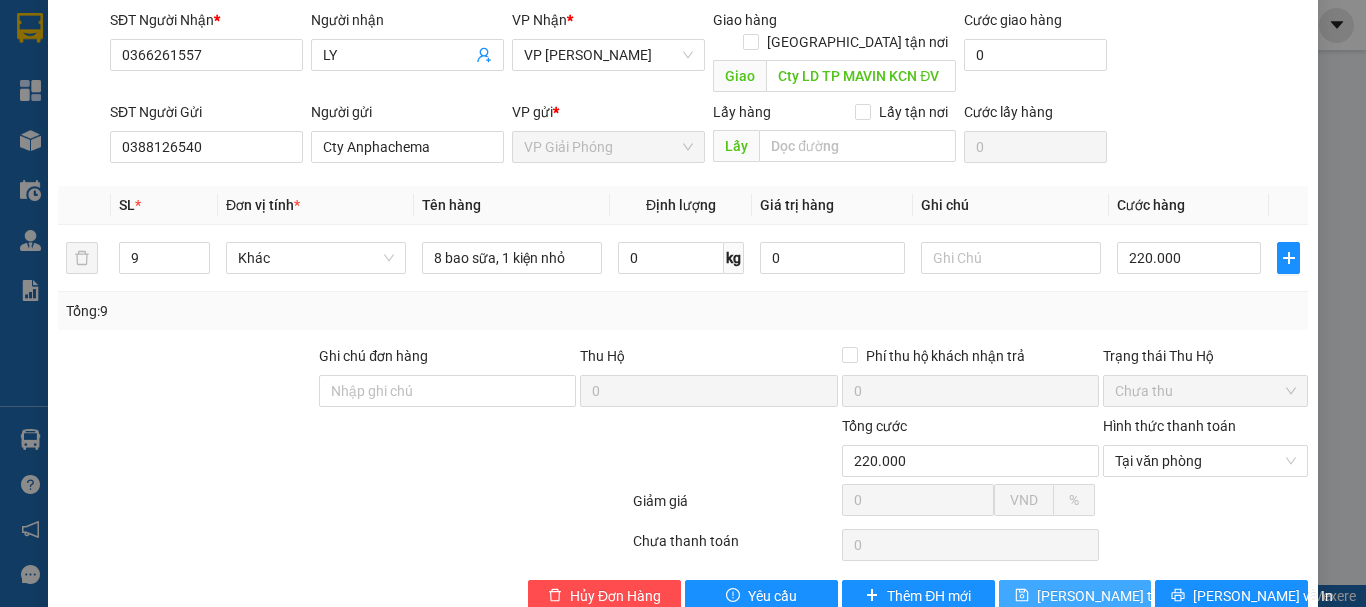 click on "[PERSON_NAME] thay đổi" at bounding box center (1117, 596) 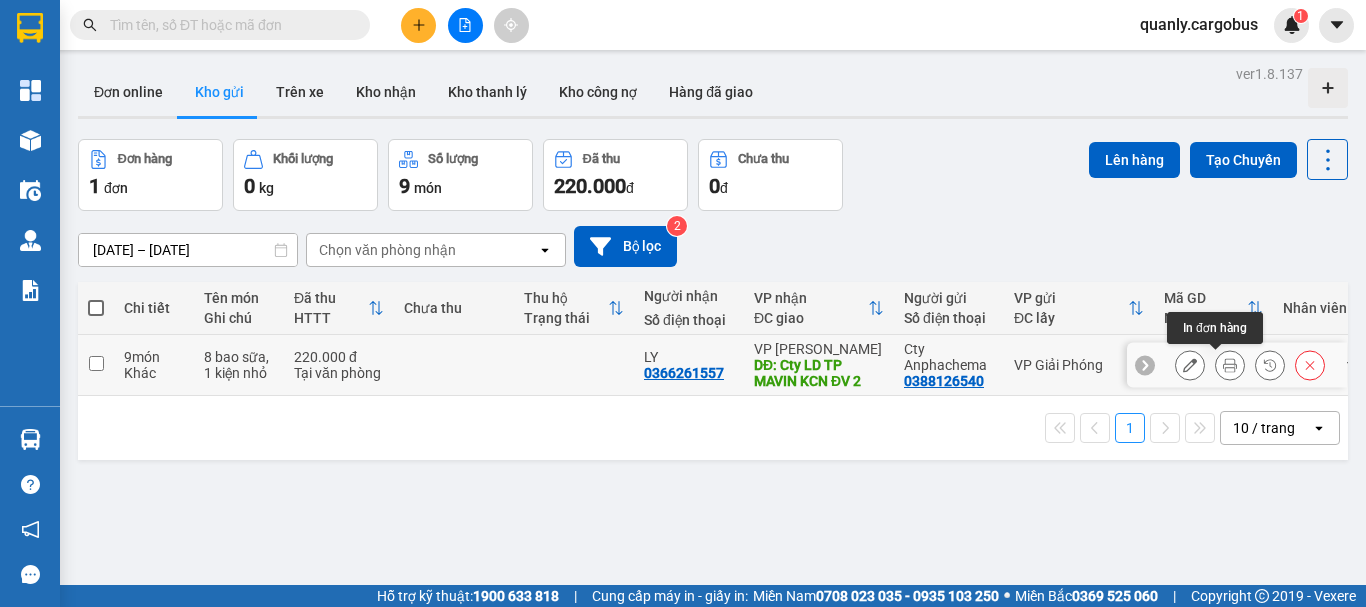 click 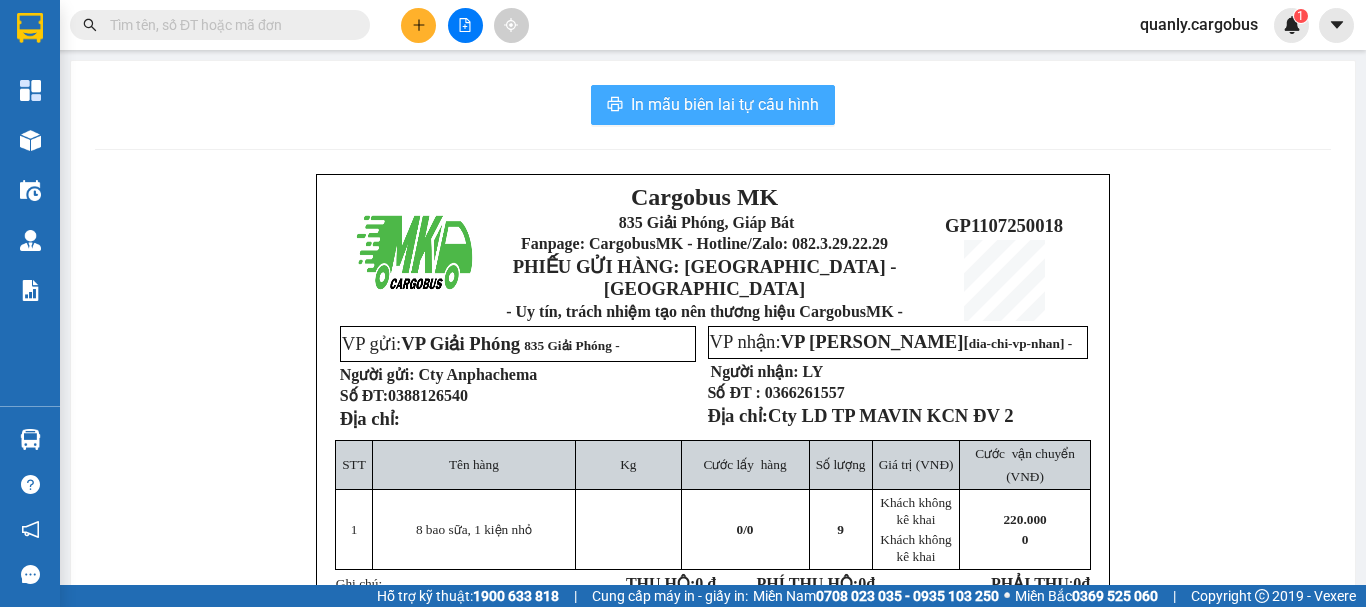 click on "In mẫu biên lai tự cấu hình" at bounding box center [725, 104] 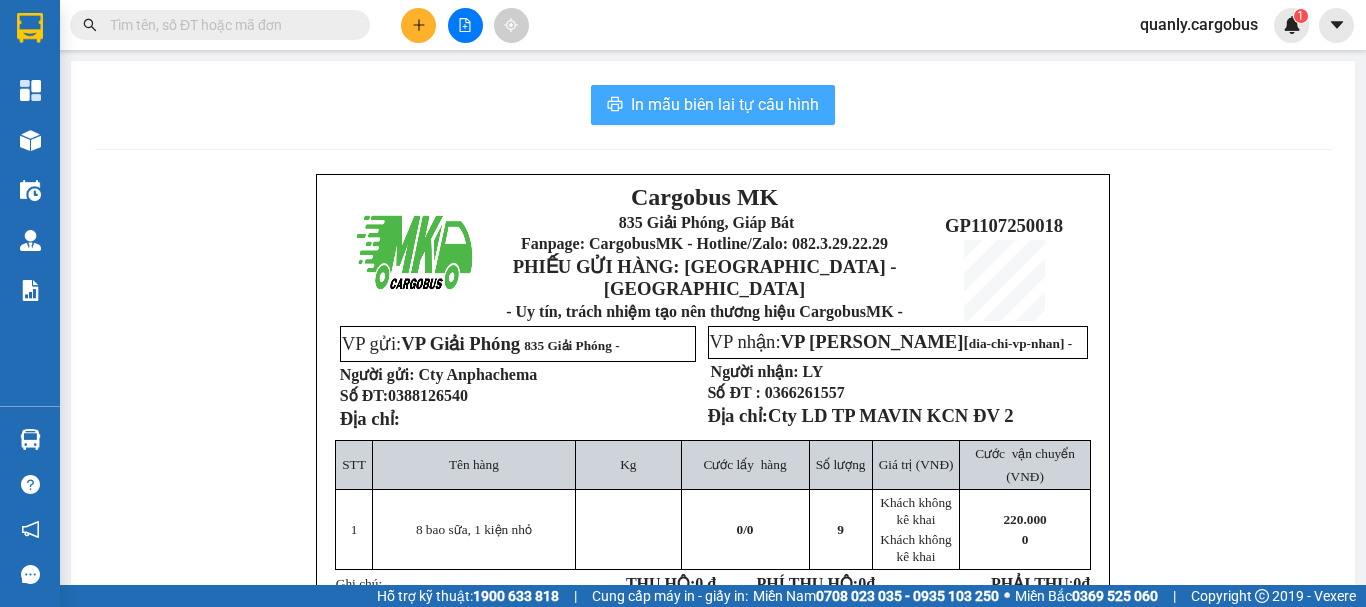 scroll, scrollTop: 0, scrollLeft: 0, axis: both 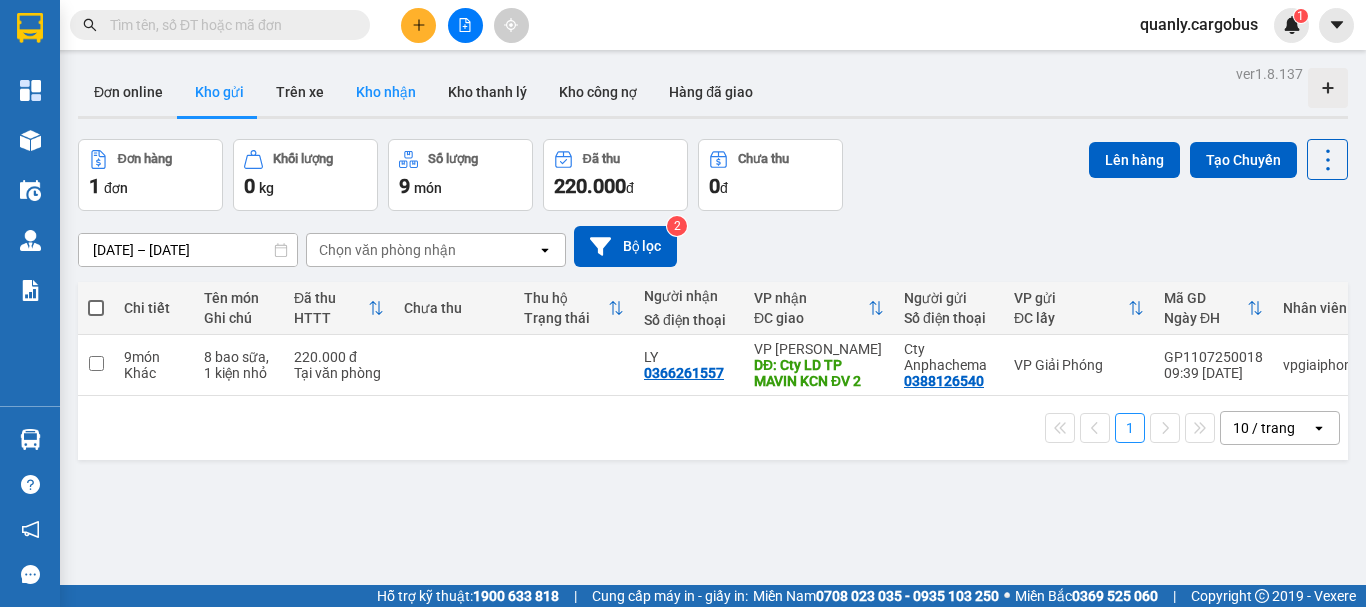 click on "Kho nhận" at bounding box center [386, 92] 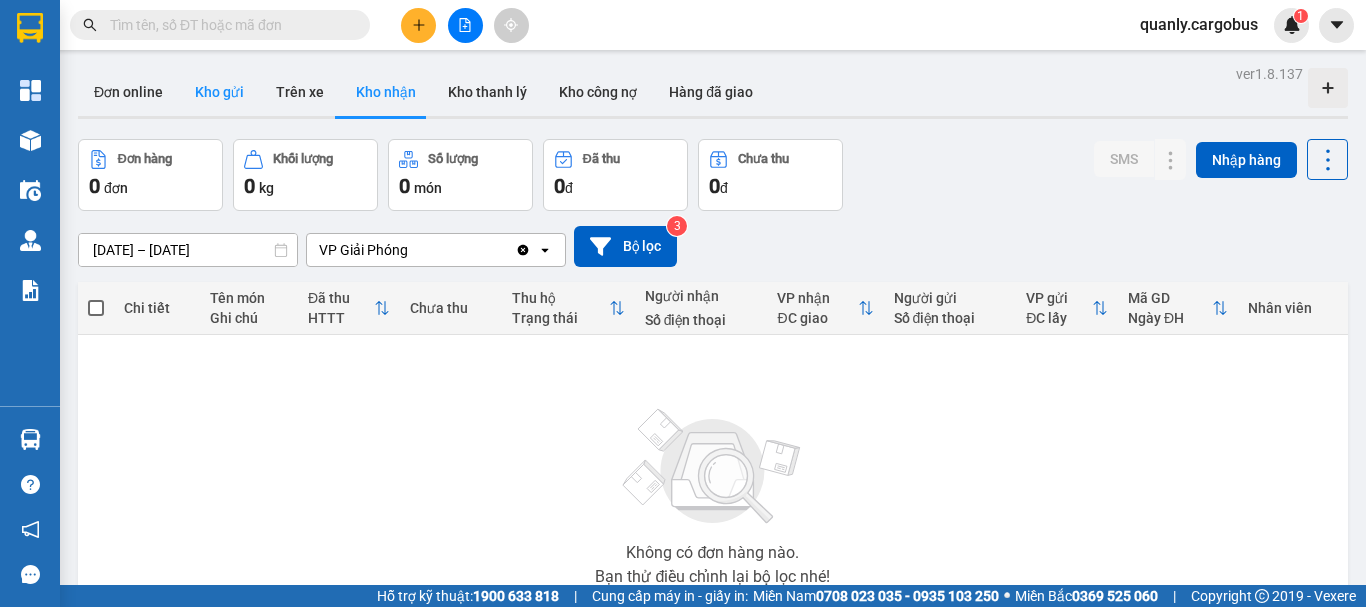 click on "Kho gửi" at bounding box center [219, 92] 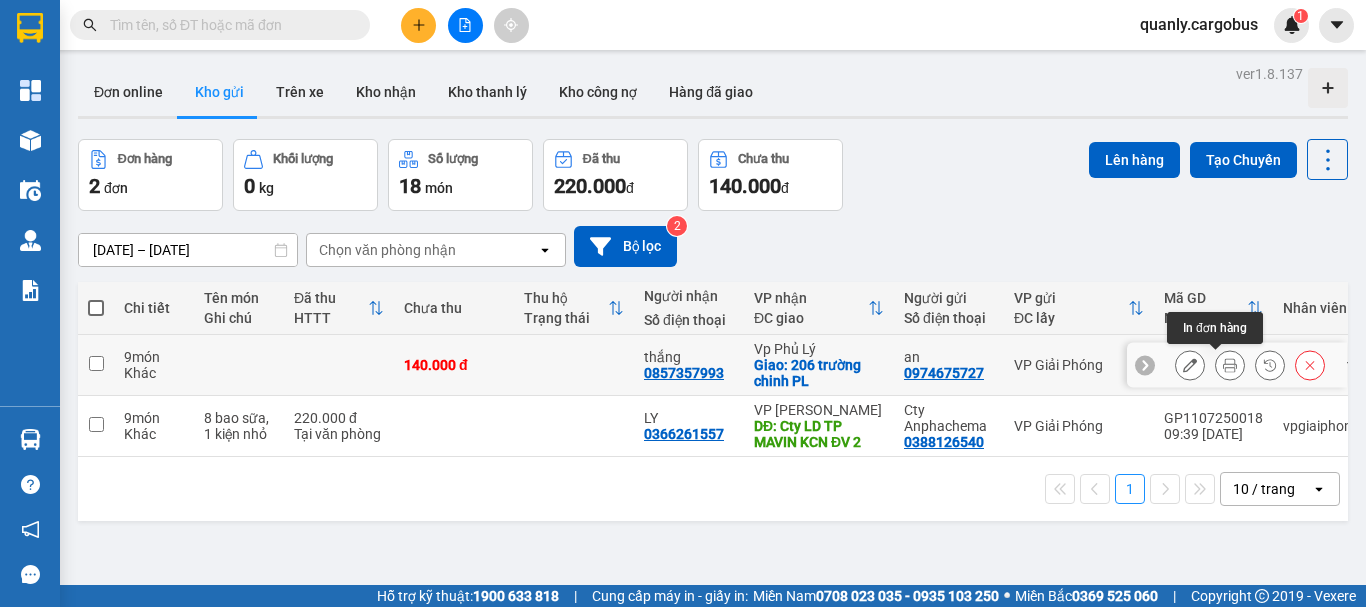 click 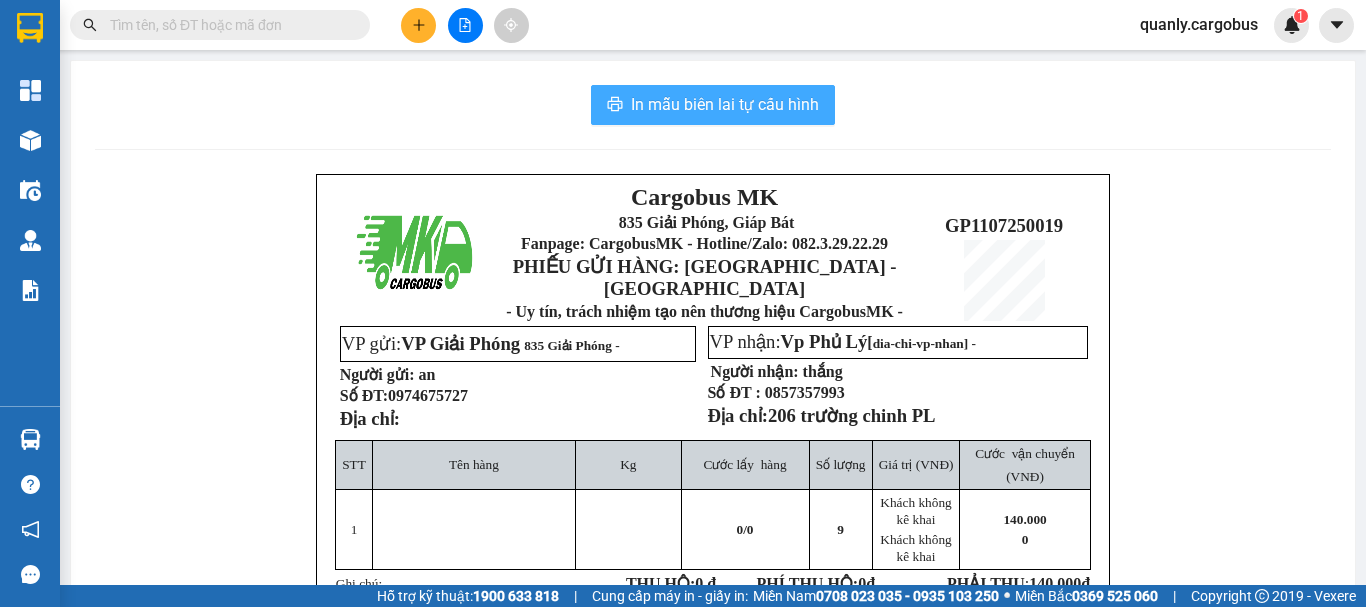 click on "In mẫu biên lai tự cấu hình" at bounding box center [725, 104] 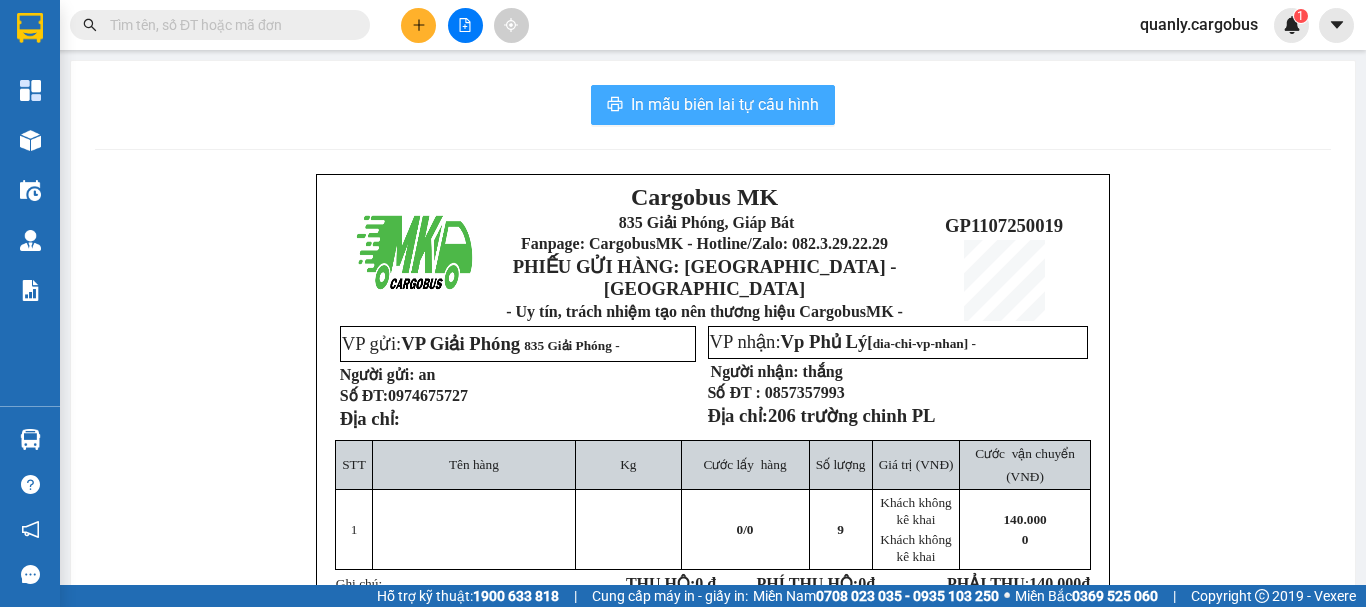 scroll, scrollTop: 0, scrollLeft: 0, axis: both 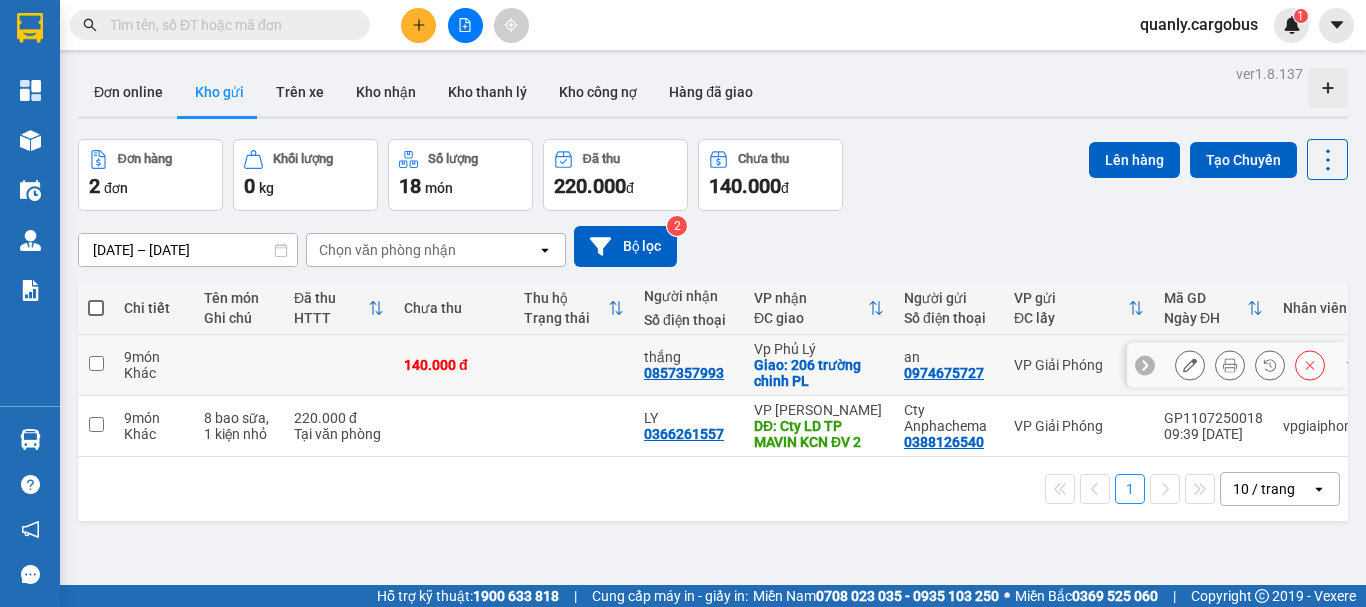 click at bounding box center [96, 363] 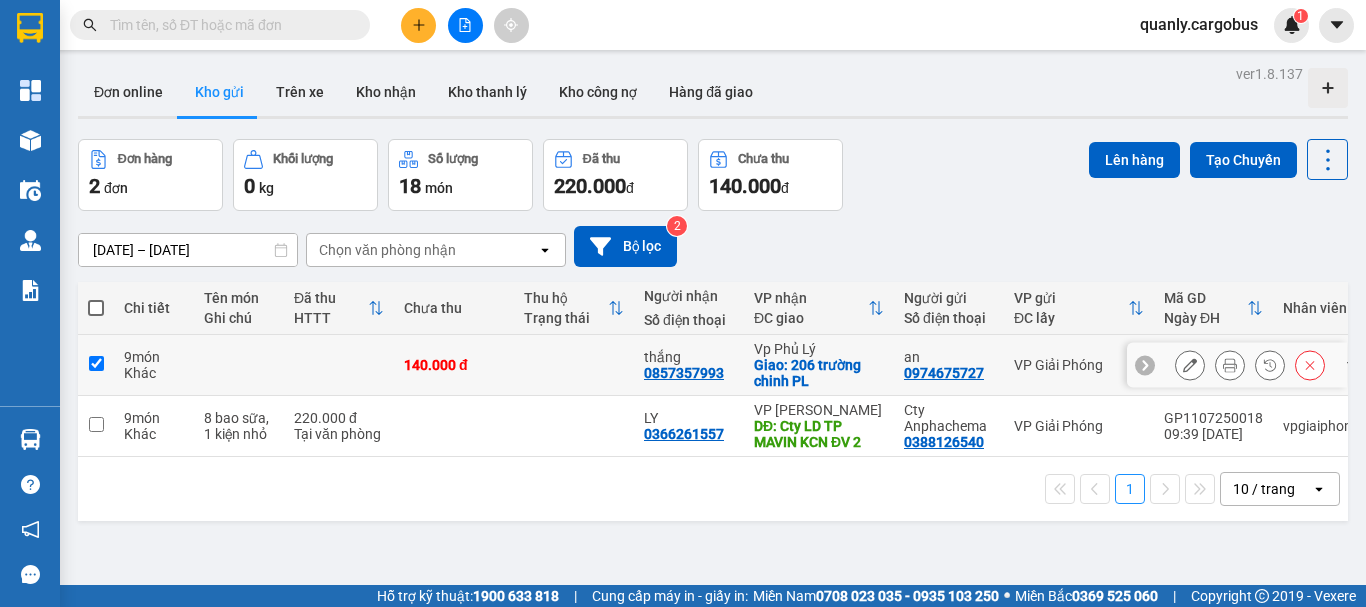 checkbox on "true" 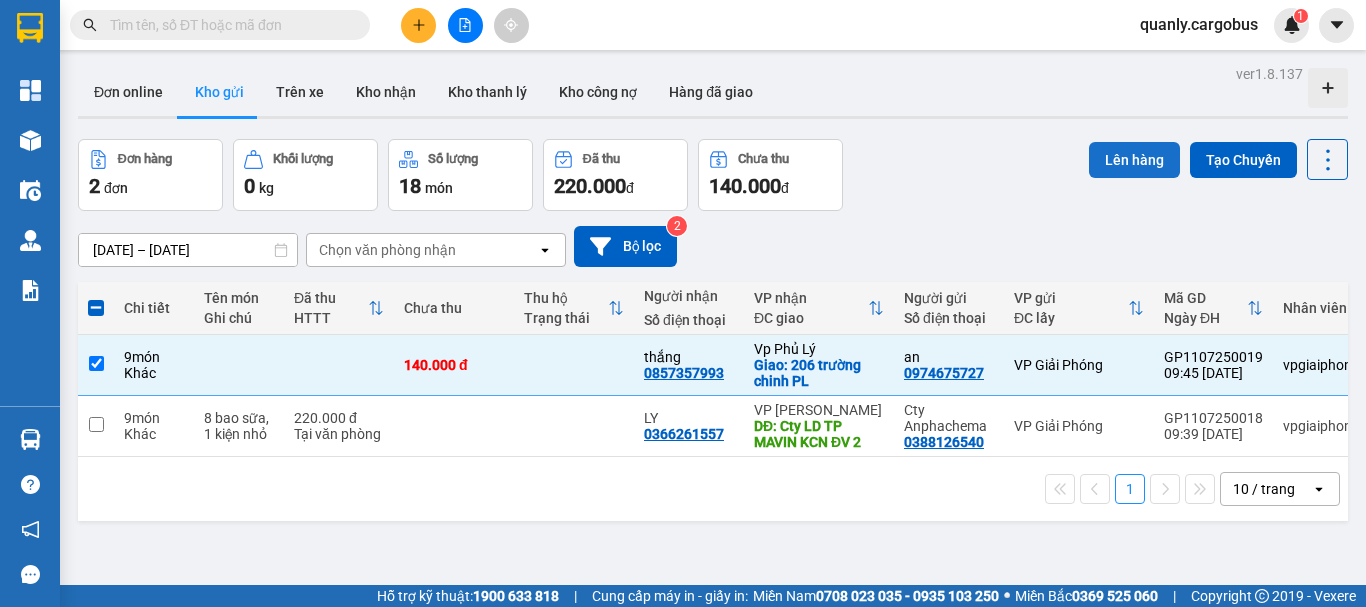 click on "Lên hàng" at bounding box center (1134, 160) 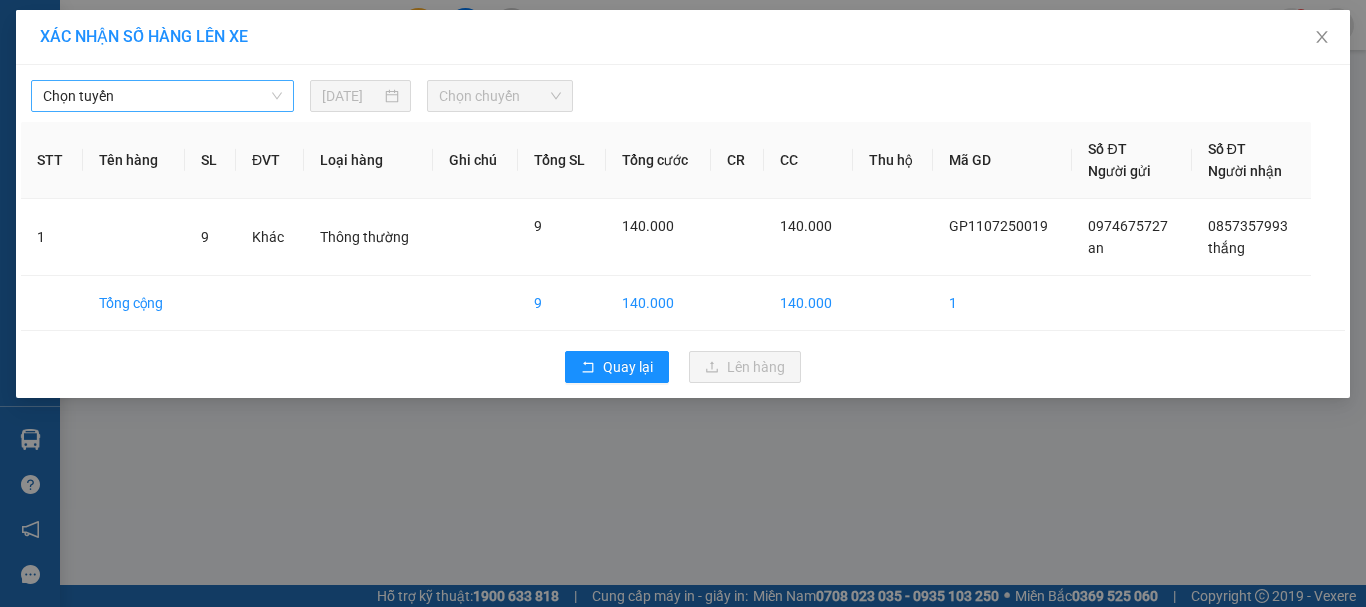 click on "Chọn tuyến" at bounding box center [162, 96] 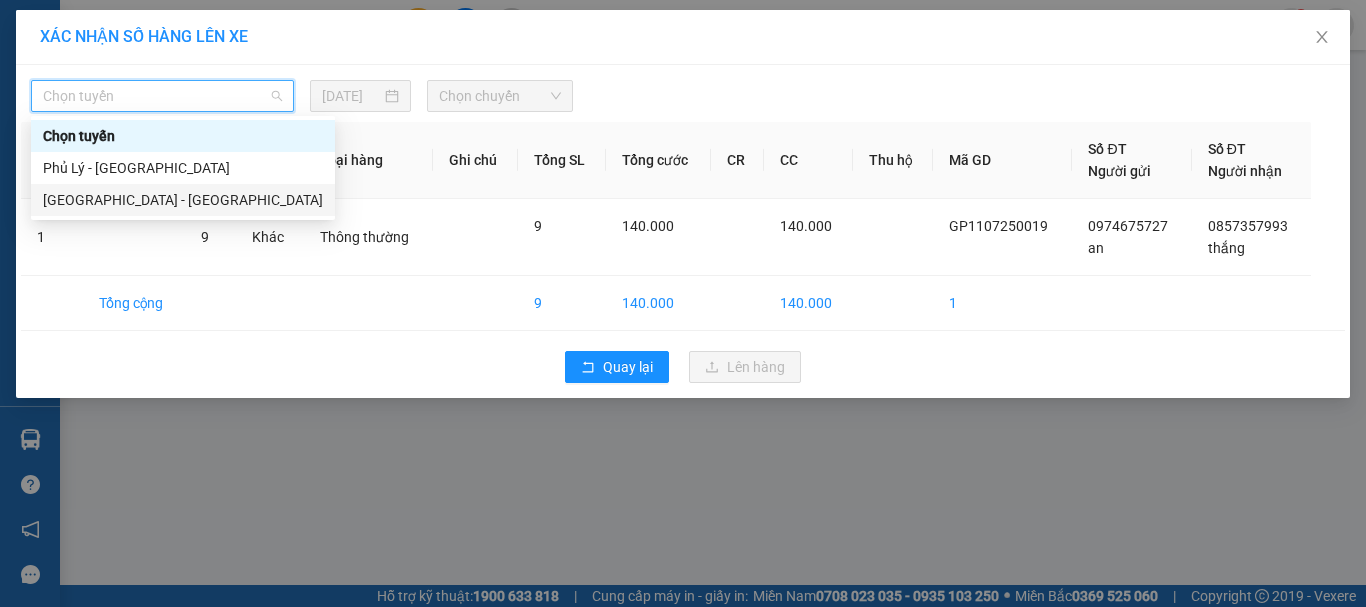 click on "[GEOGRAPHIC_DATA] - [GEOGRAPHIC_DATA]" at bounding box center [183, 200] 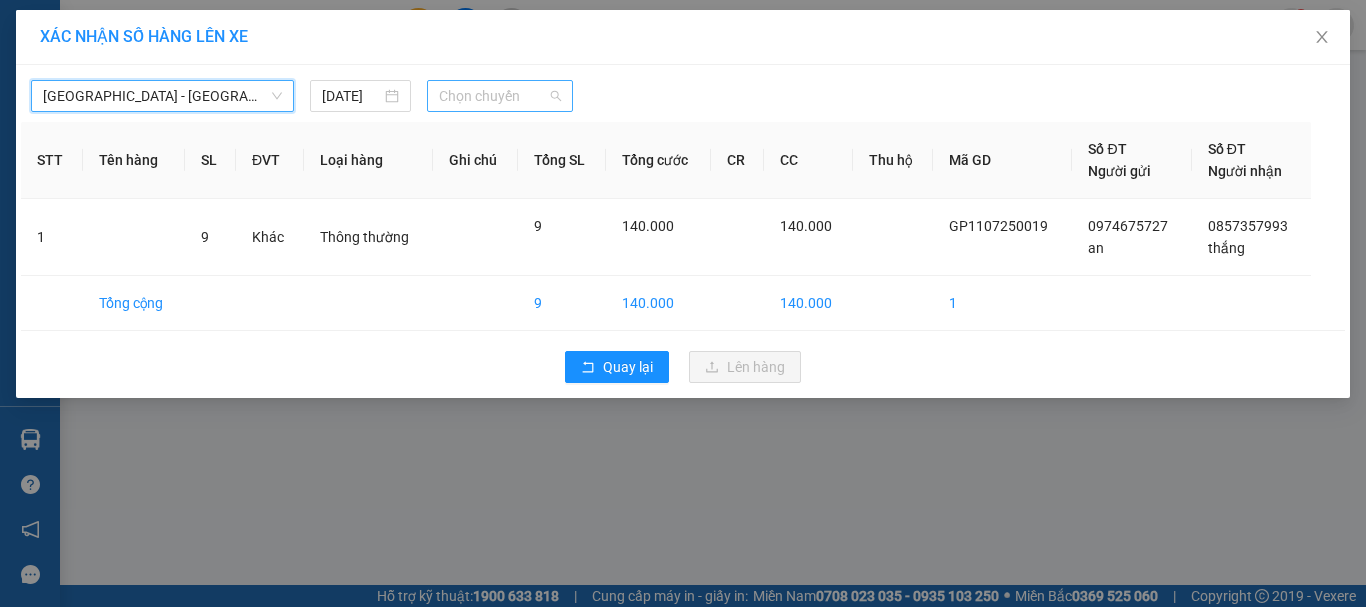 click on "Chọn chuyến" at bounding box center (500, 96) 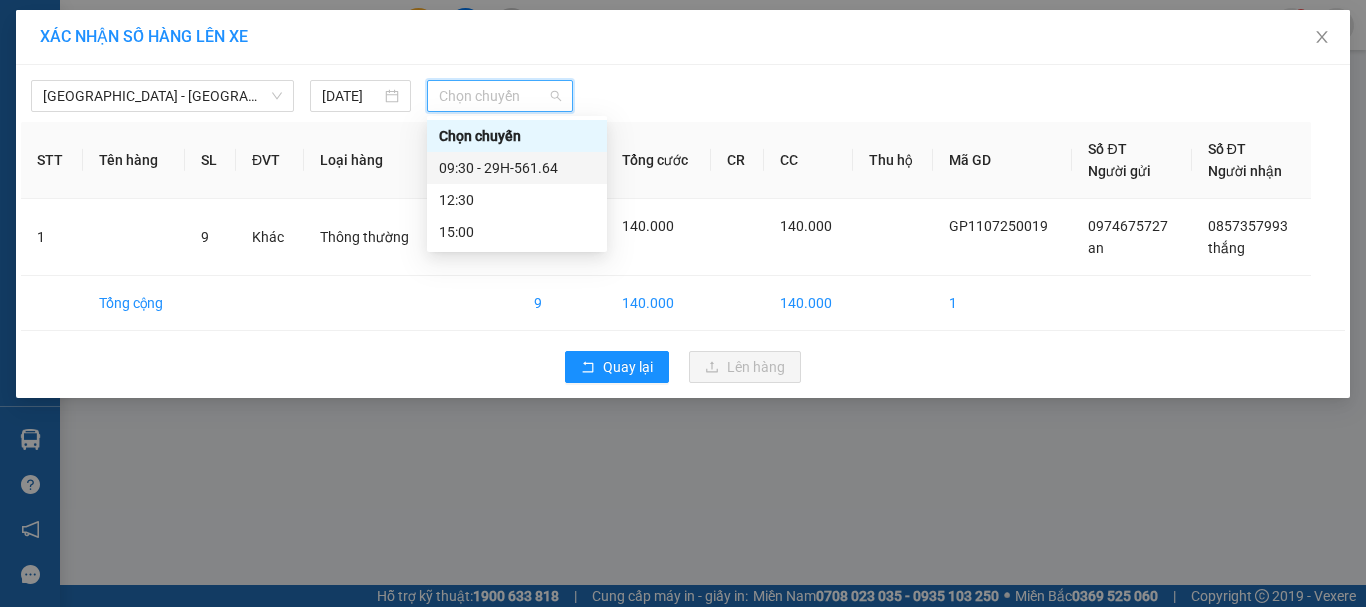 click on "09:30     - 29H-561.64" at bounding box center (517, 168) 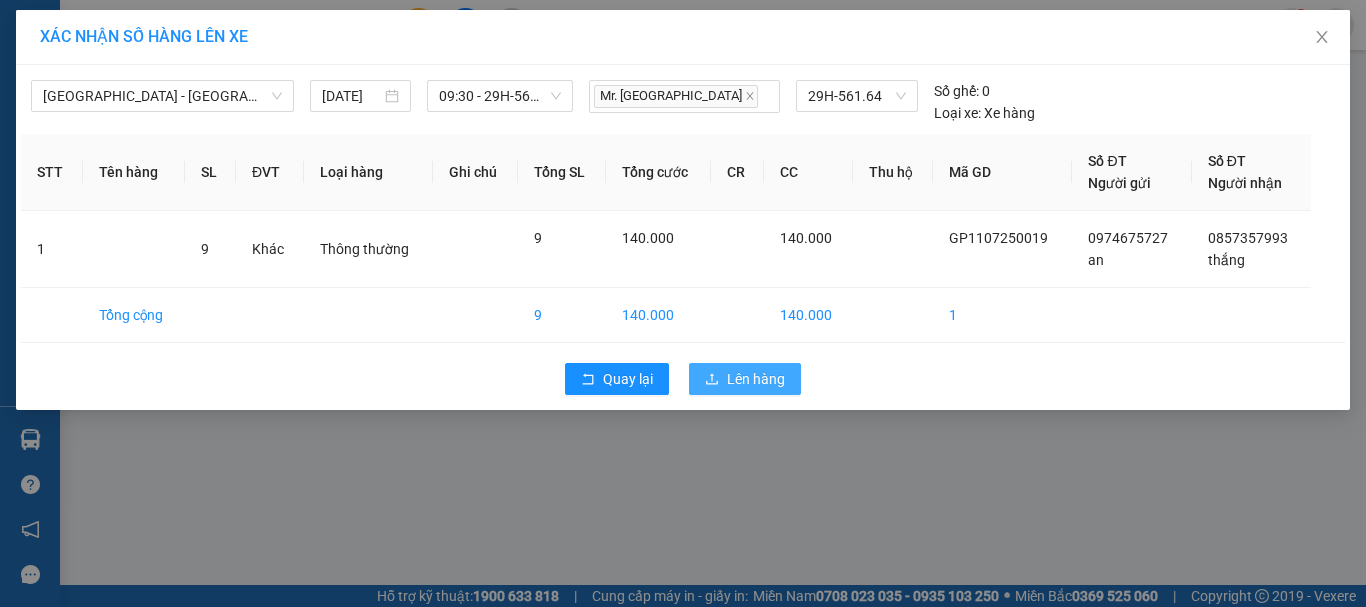 click on "Lên hàng" at bounding box center (756, 379) 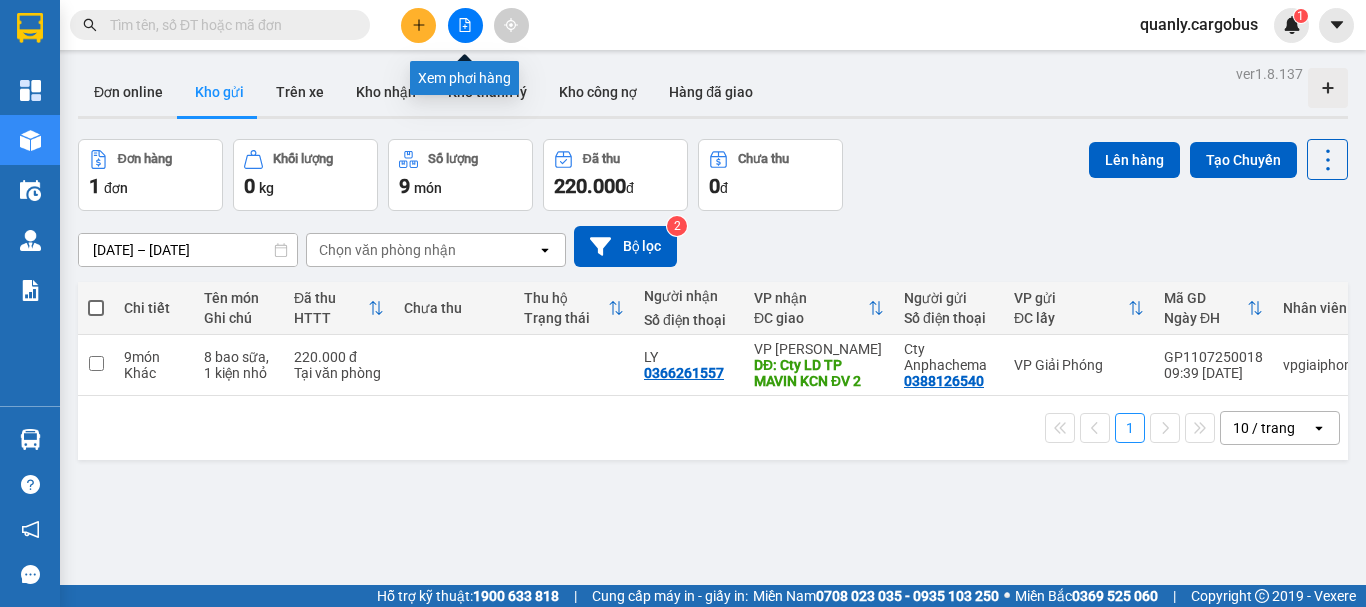 click 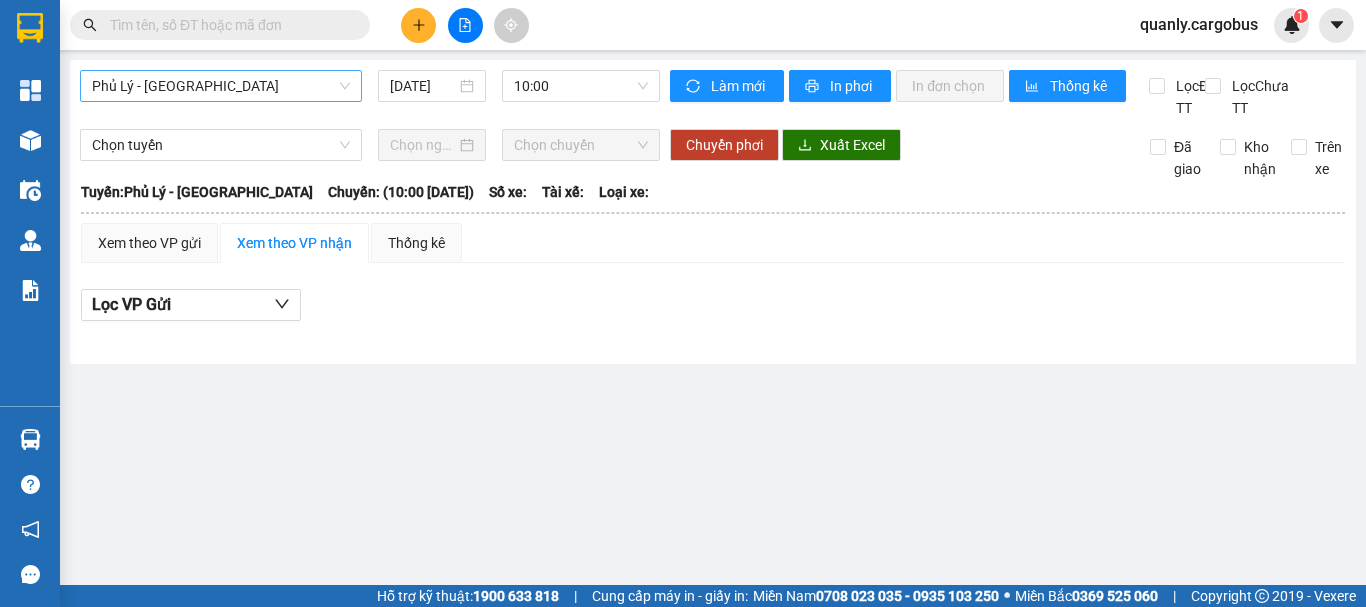 click on "Phủ Lý - [GEOGRAPHIC_DATA]" at bounding box center [221, 86] 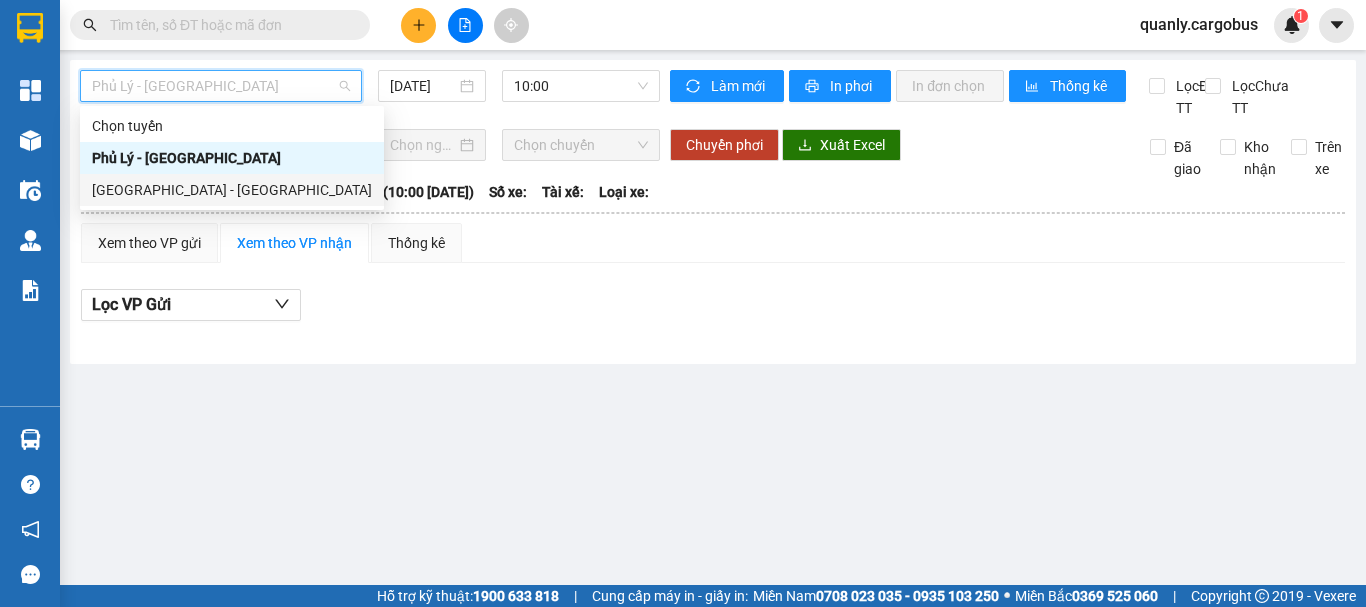 click on "[GEOGRAPHIC_DATA] - [GEOGRAPHIC_DATA]" at bounding box center [232, 190] 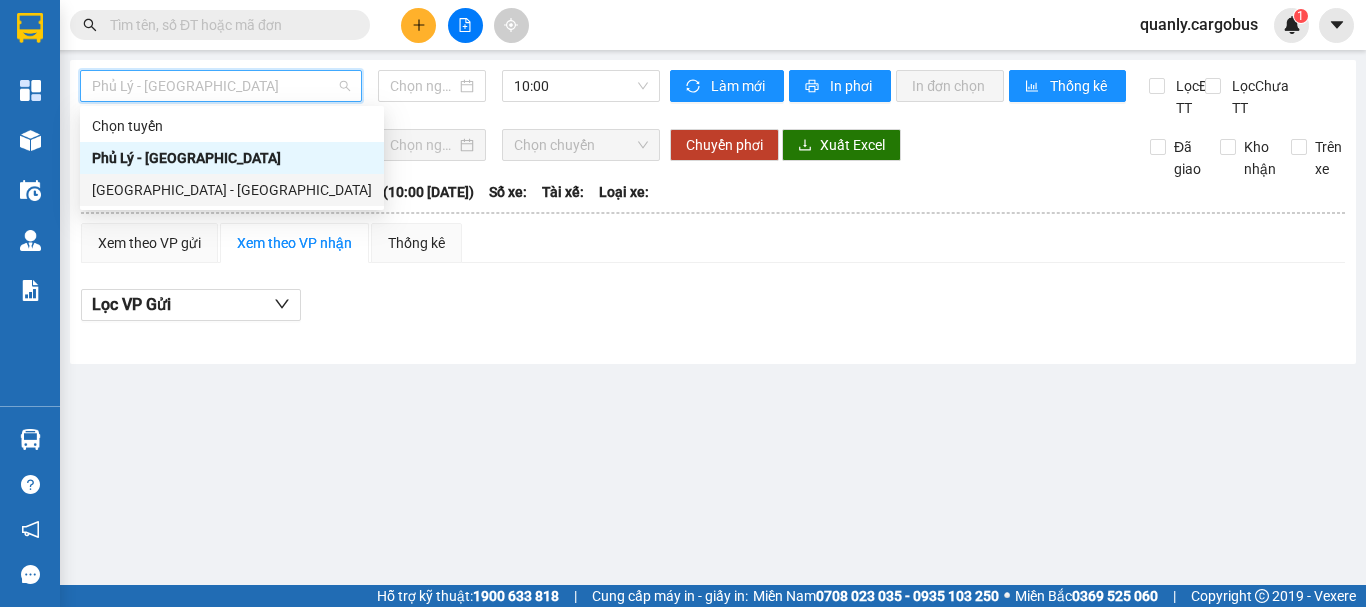 type on "[DATE]" 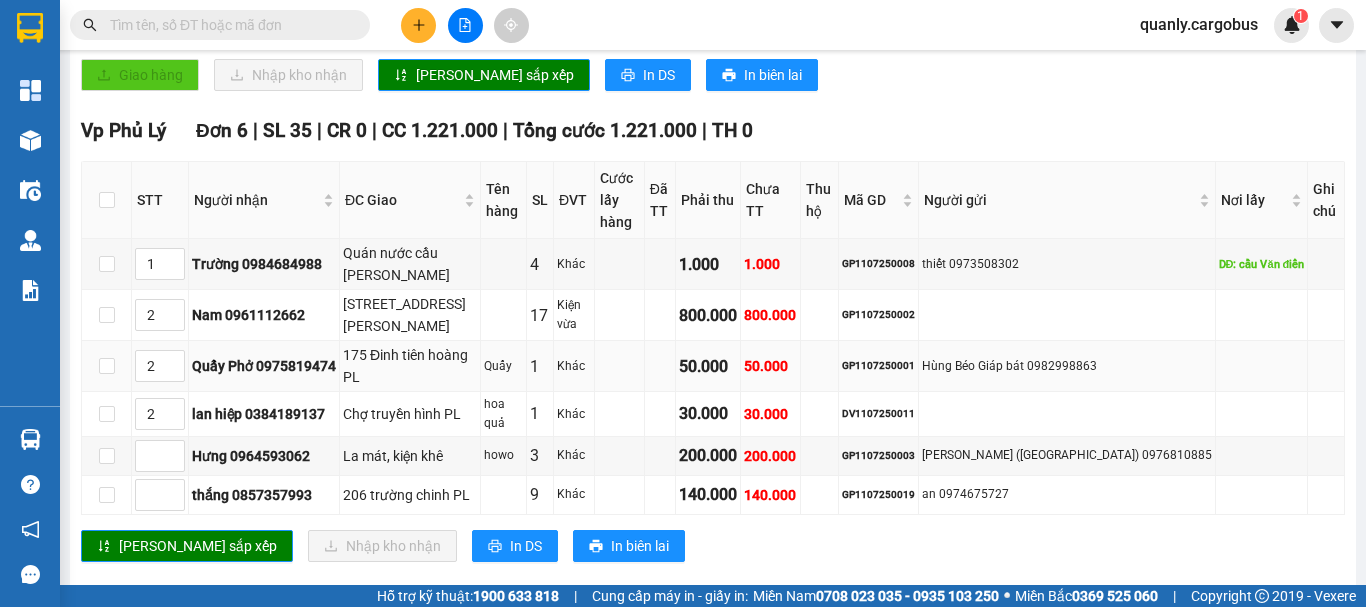 scroll, scrollTop: 811, scrollLeft: 0, axis: vertical 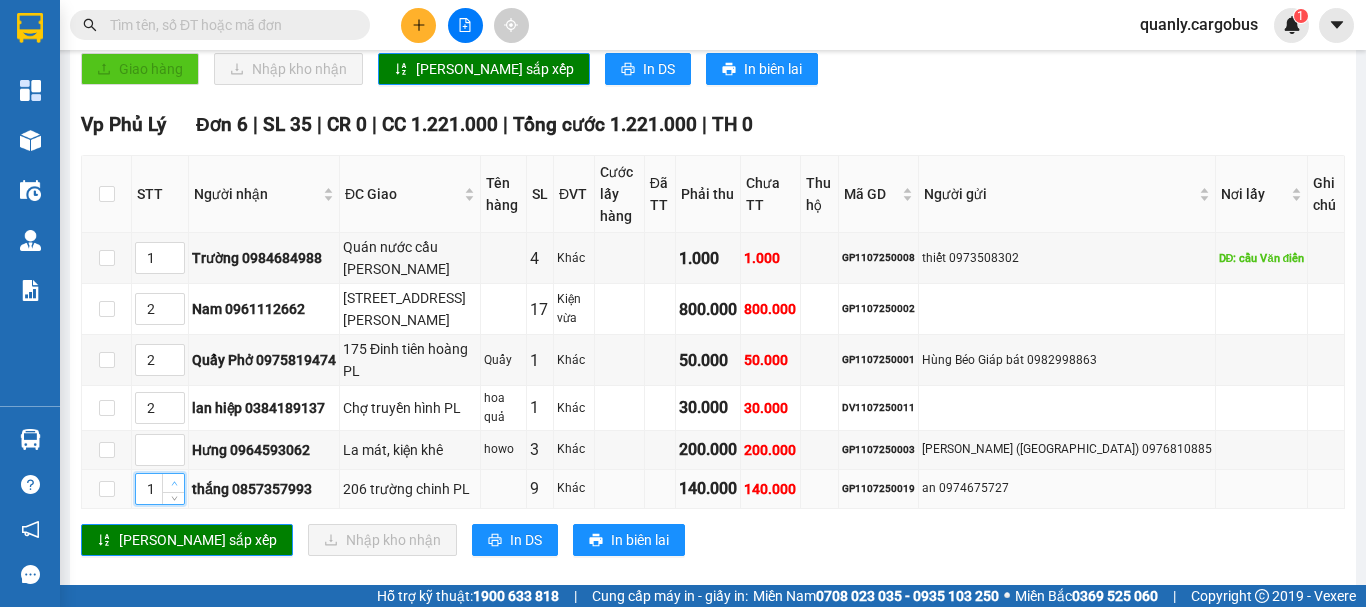 click at bounding box center [173, 483] 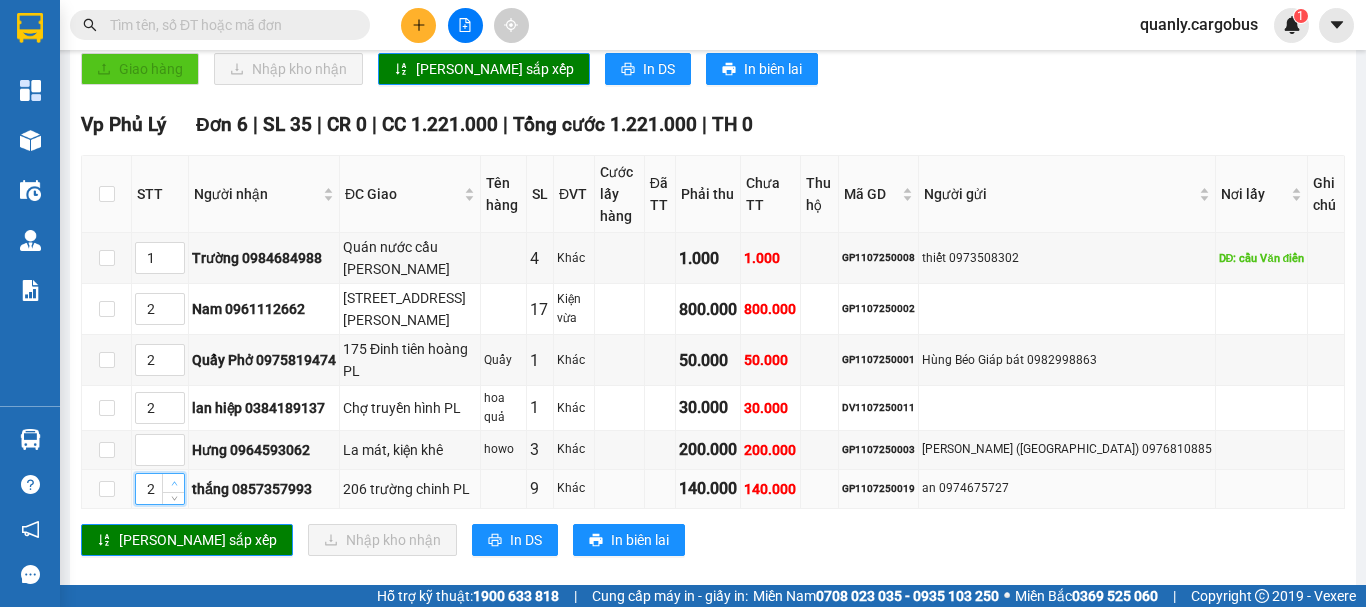 click at bounding box center [173, 483] 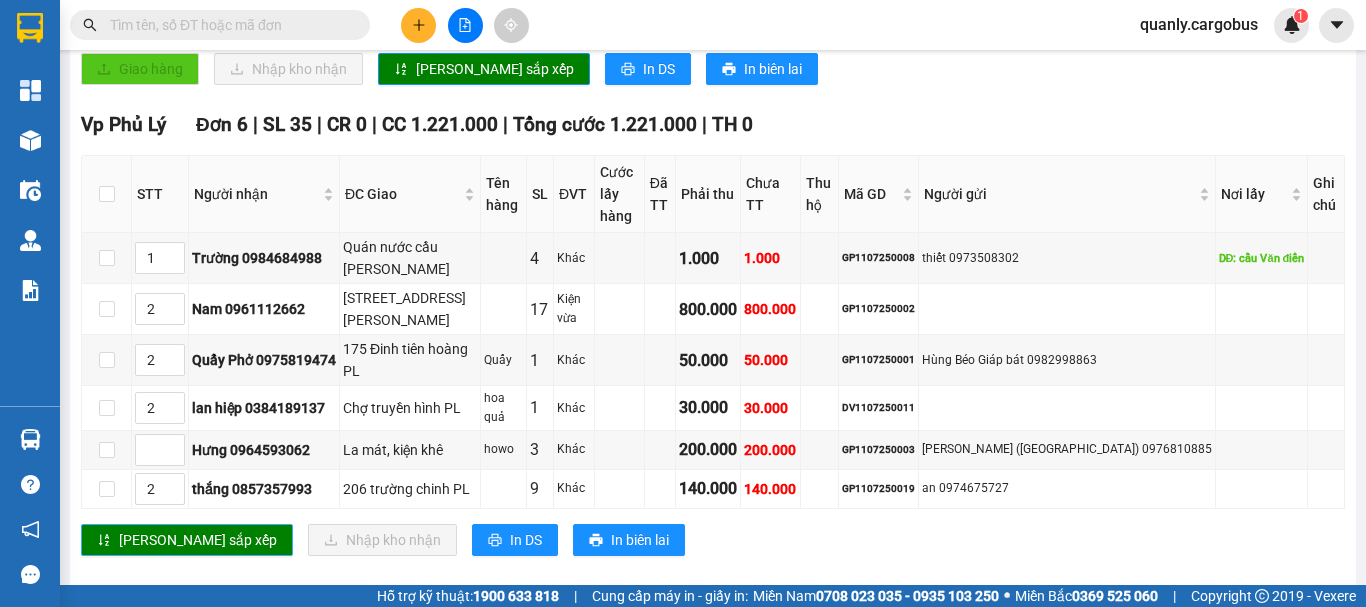 click on "[PERSON_NAME] sắp xếp" at bounding box center [198, 540] 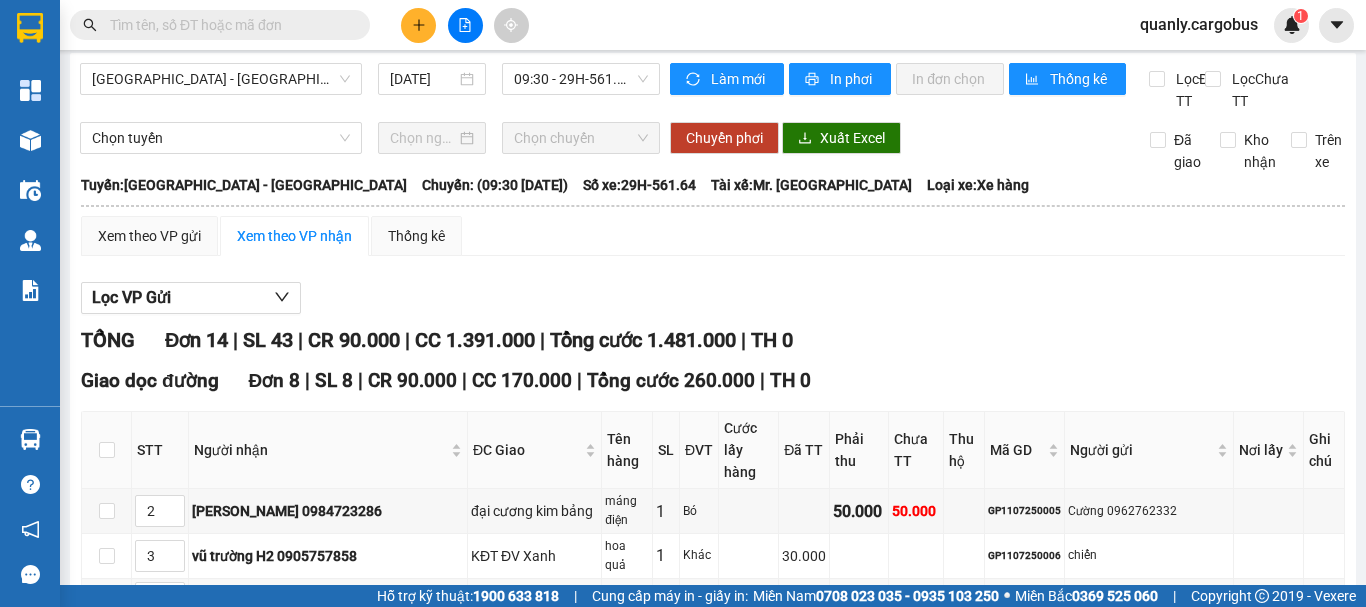 scroll, scrollTop: 0, scrollLeft: 0, axis: both 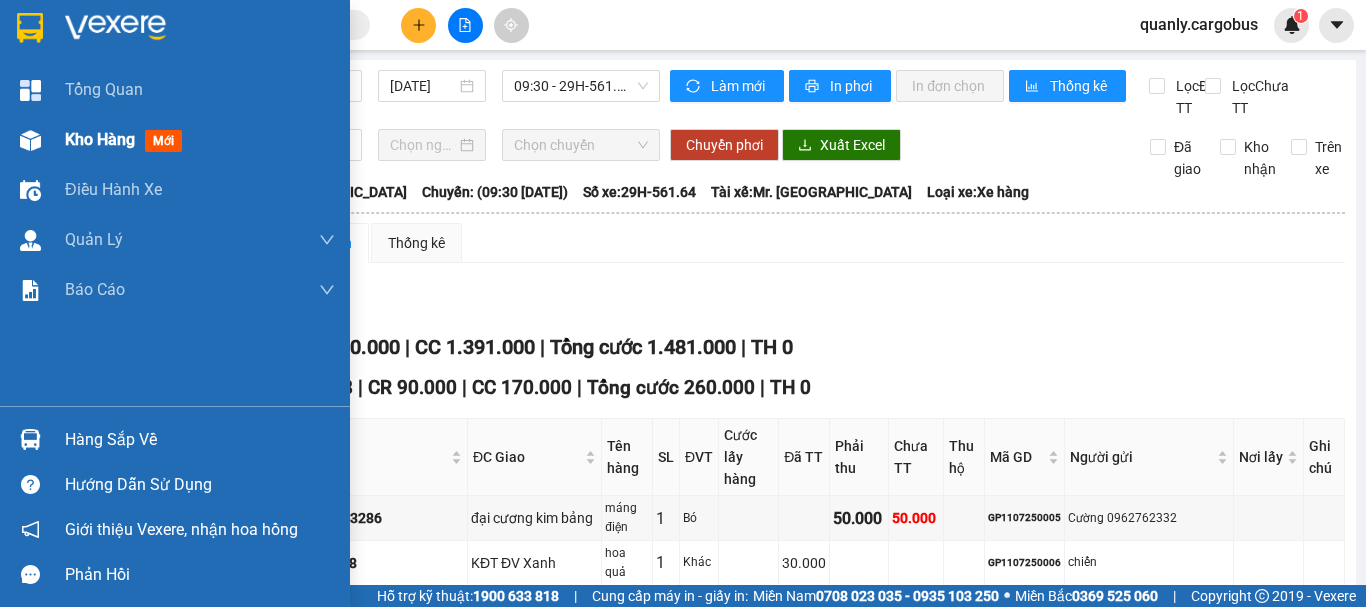 click at bounding box center (30, 140) 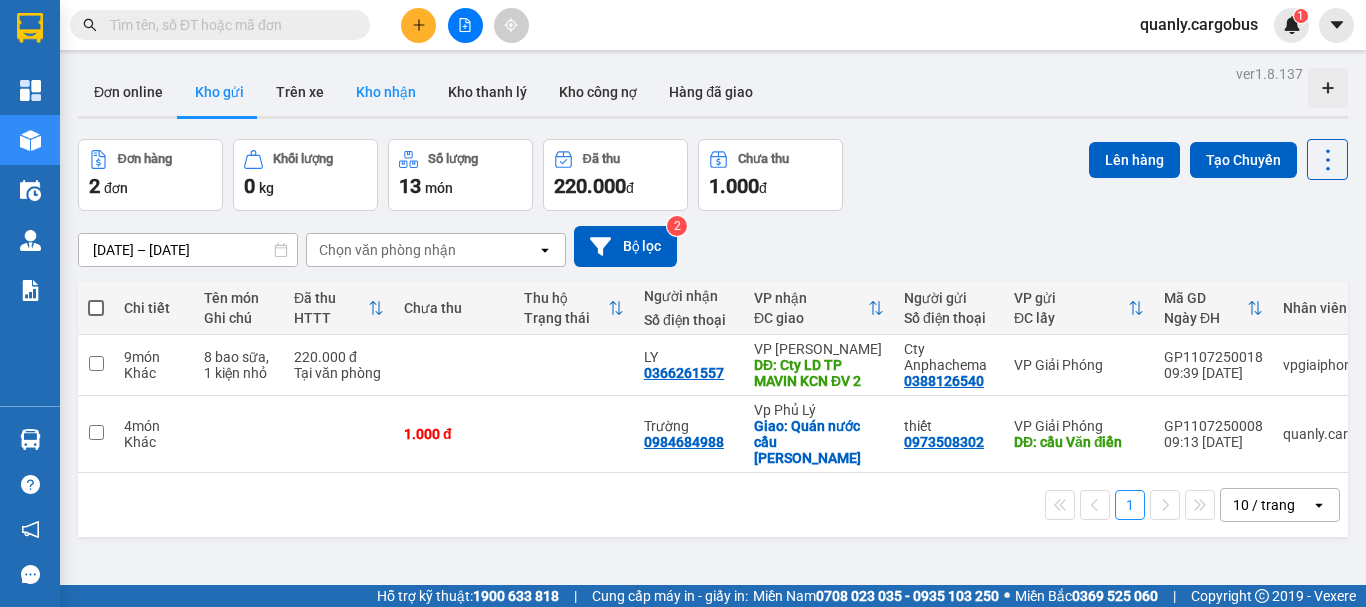 click on "Kho nhận" at bounding box center [386, 92] 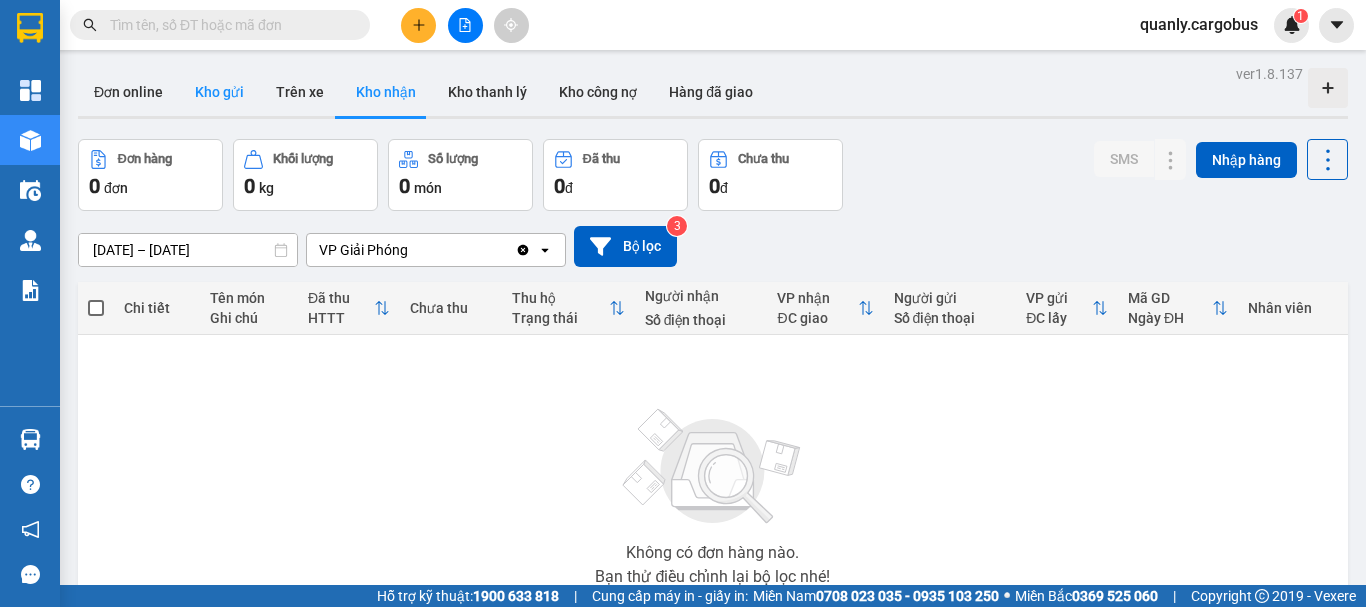 click on "Kho gửi" at bounding box center (219, 92) 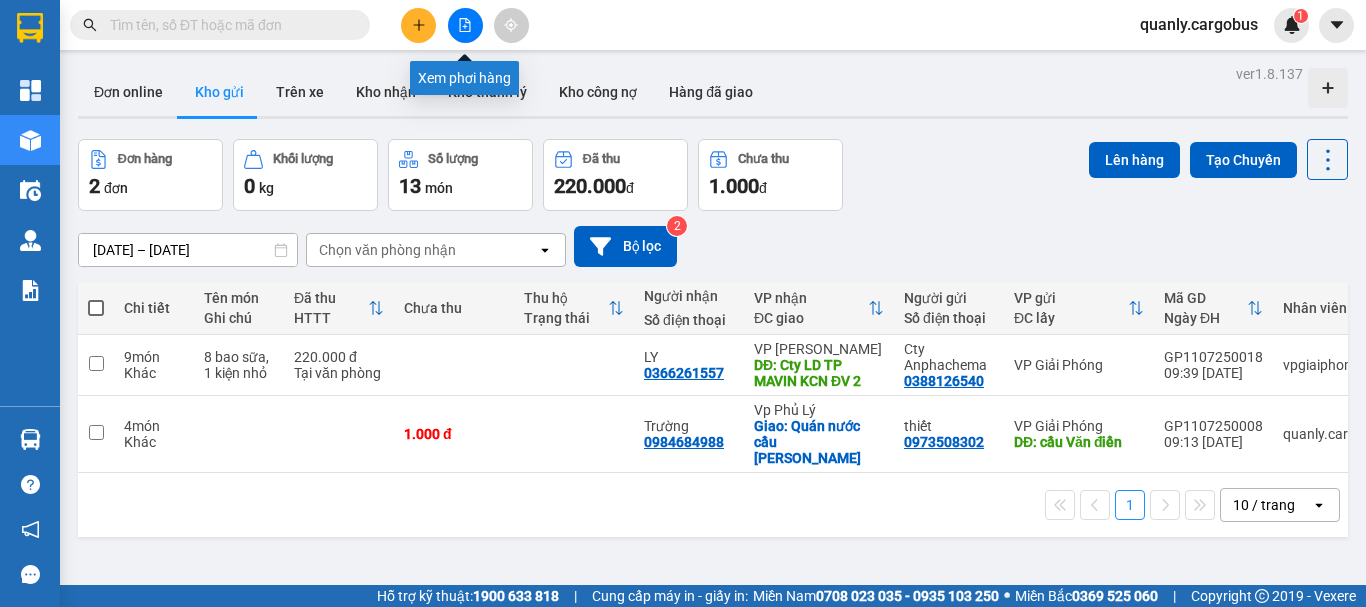click at bounding box center (465, 25) 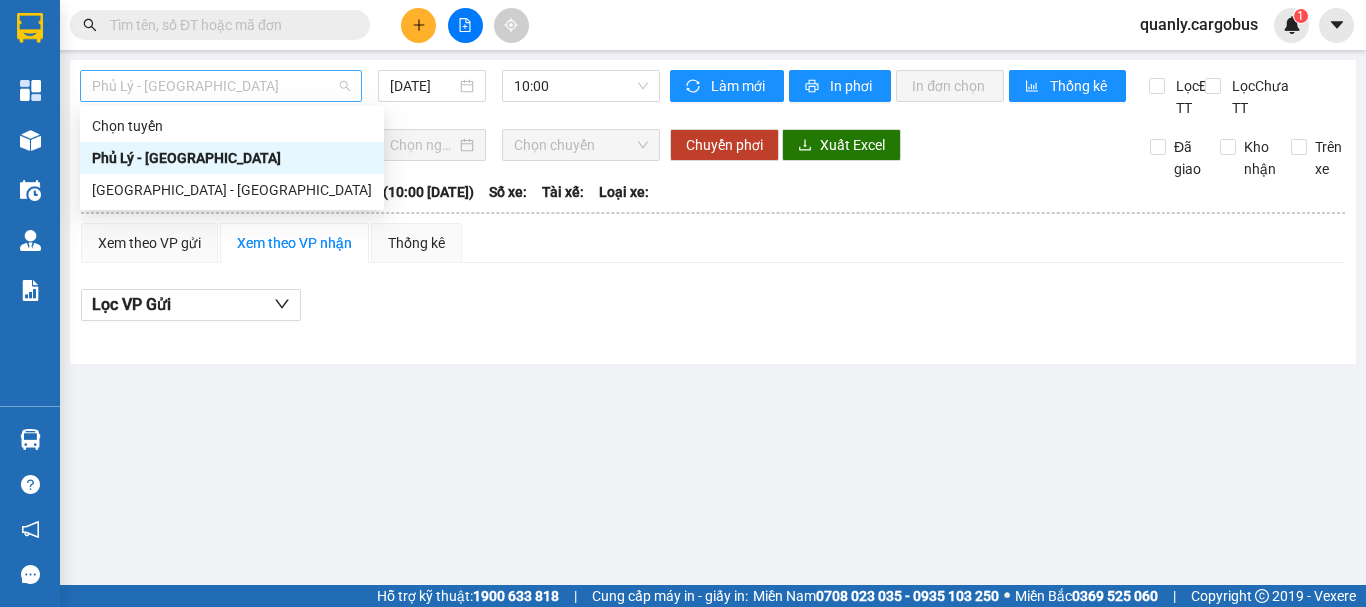 click on "Phủ Lý - [GEOGRAPHIC_DATA]" at bounding box center (221, 86) 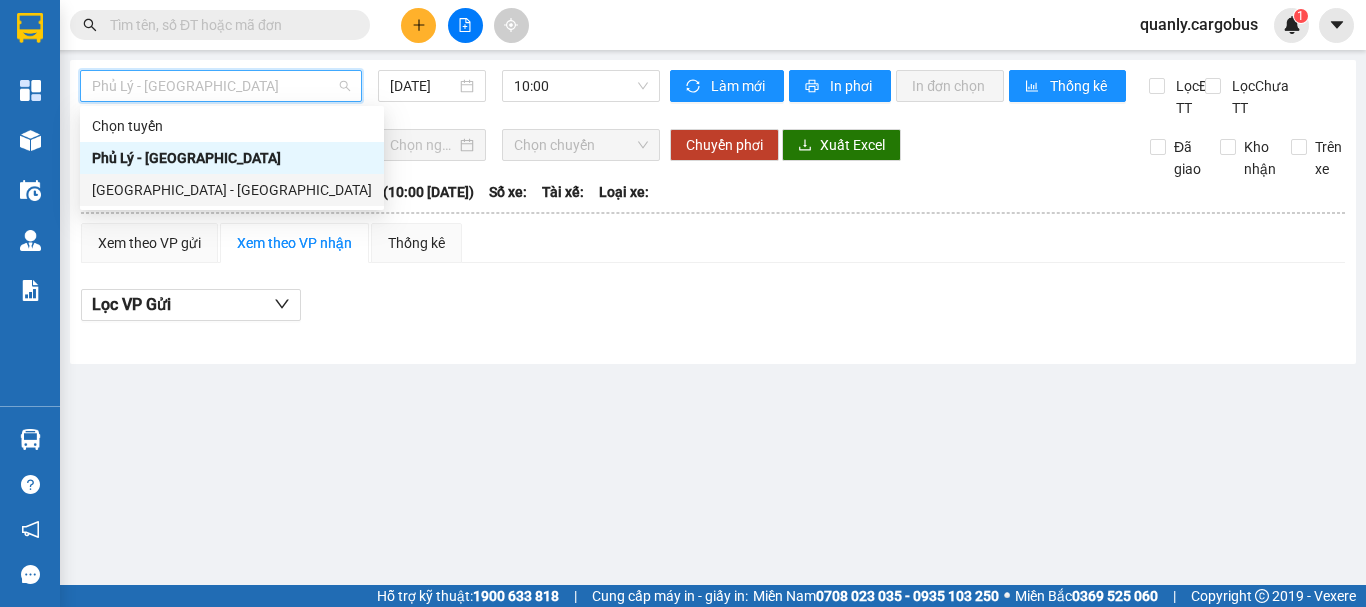 drag, startPoint x: 154, startPoint y: 190, endPoint x: 485, endPoint y: 131, distance: 336.2172 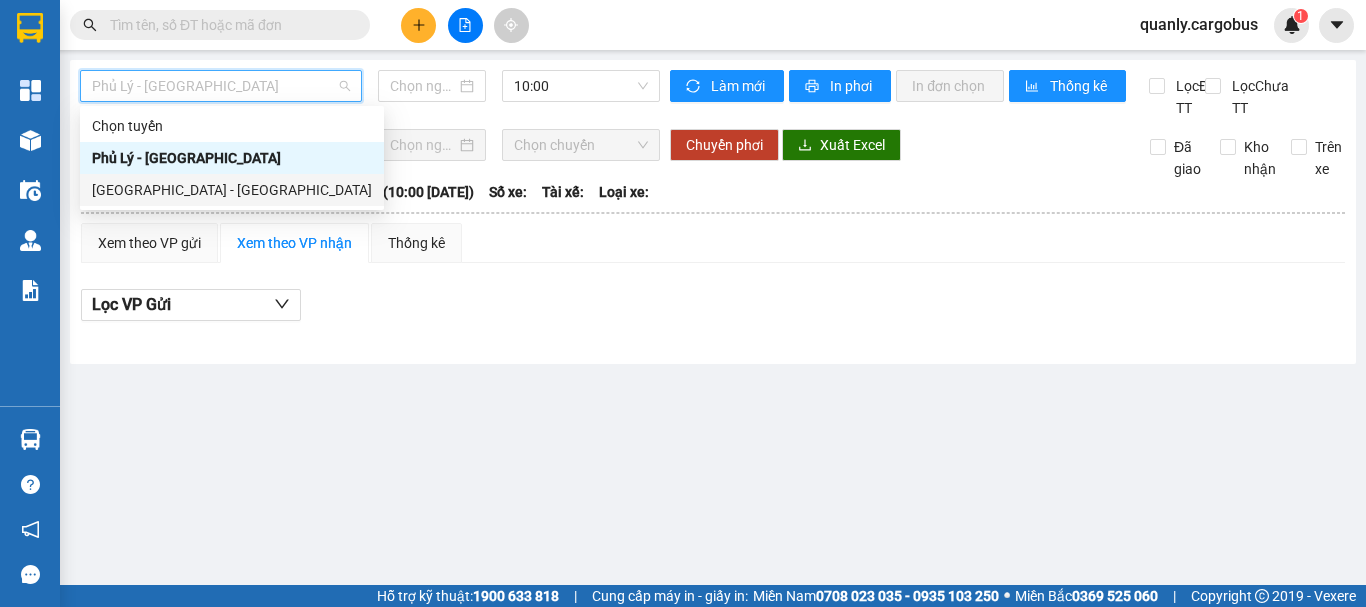 type on "[DATE]" 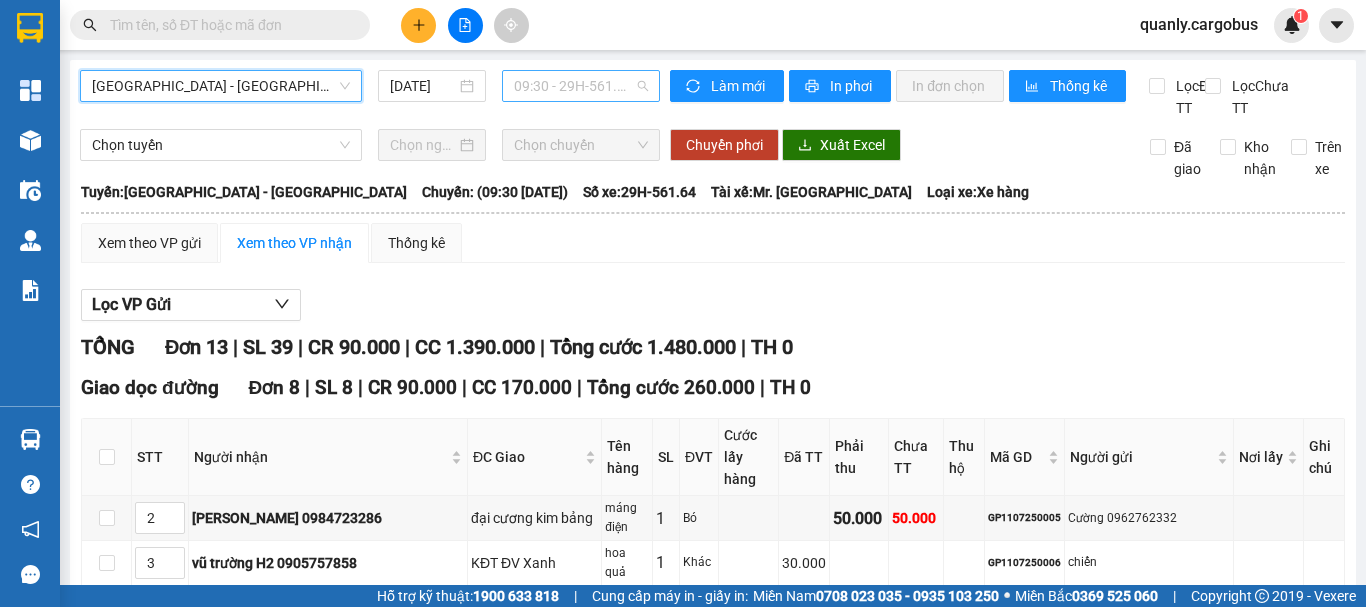 click on "09:30     - 29H-561.64" at bounding box center [581, 86] 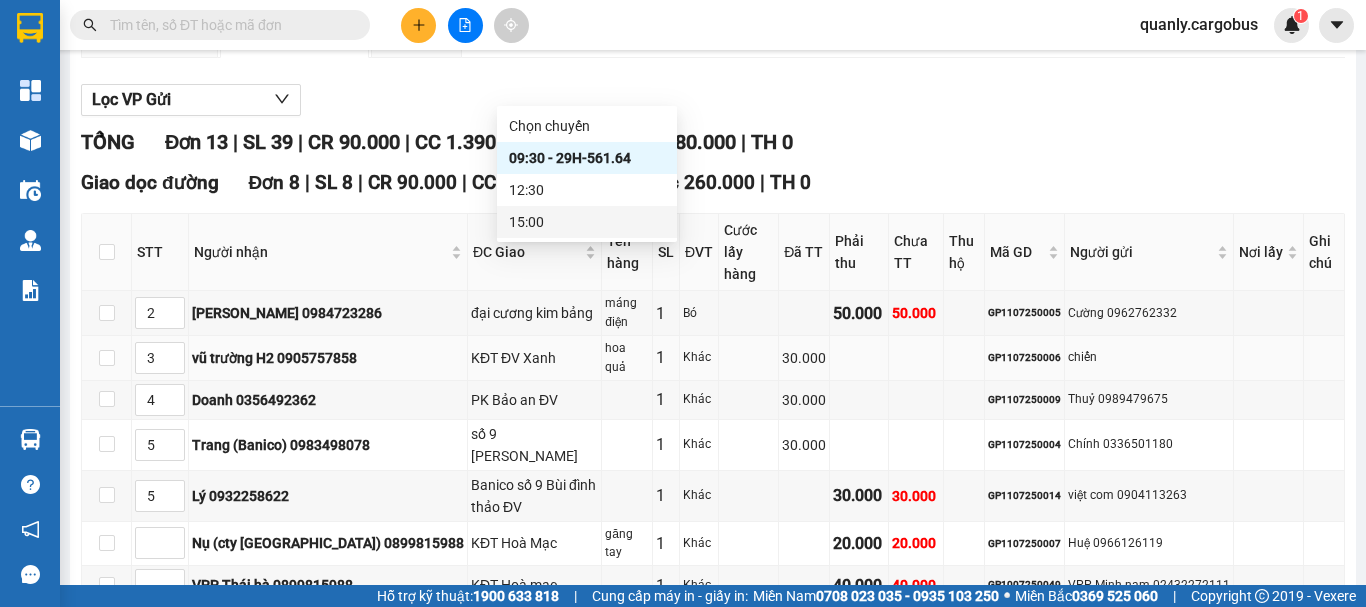 scroll, scrollTop: 200, scrollLeft: 0, axis: vertical 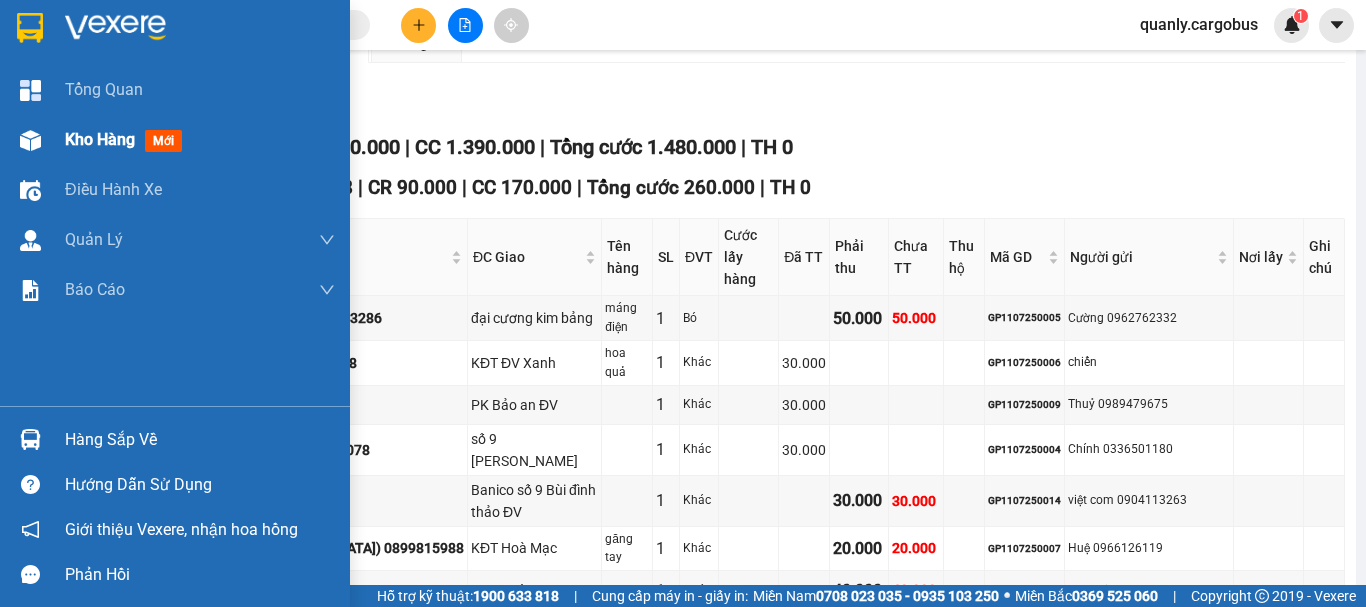 click at bounding box center (30, 140) 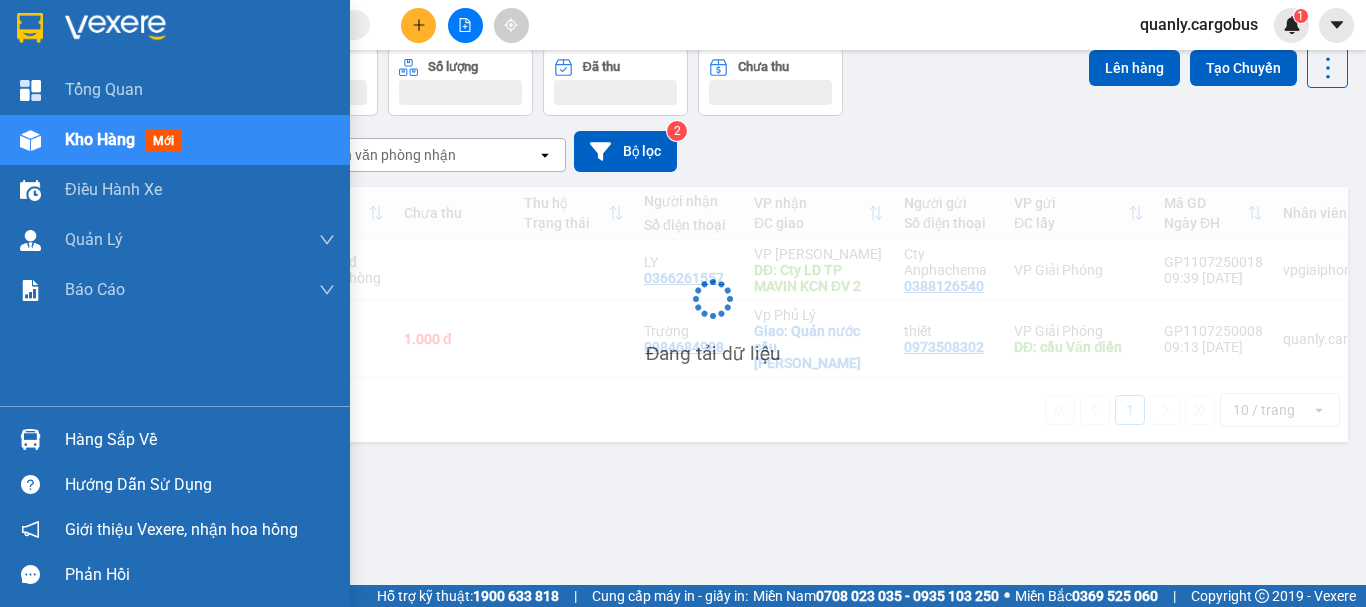 scroll, scrollTop: 92, scrollLeft: 0, axis: vertical 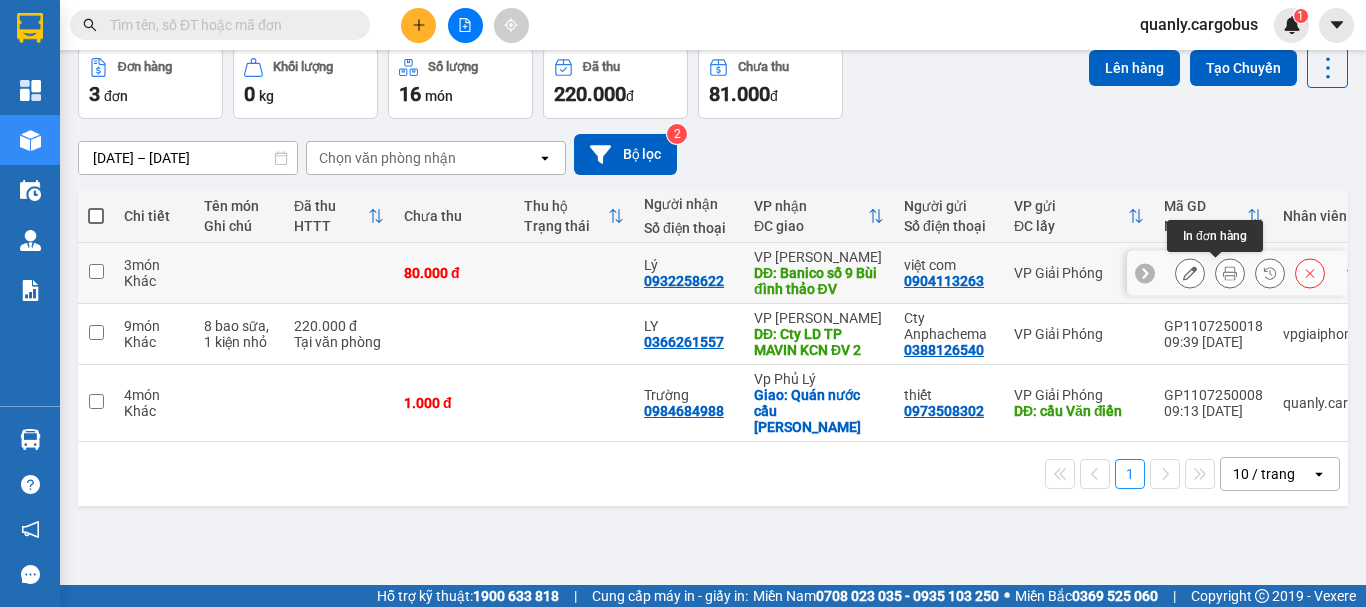 click 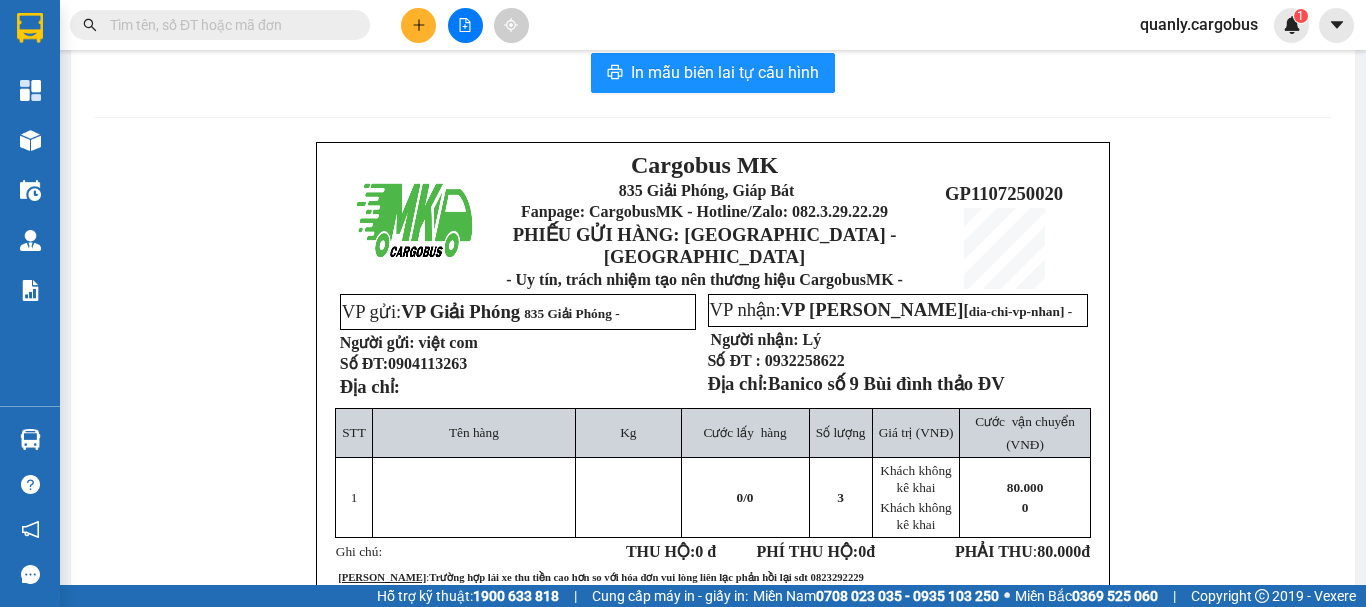 scroll, scrollTop: 0, scrollLeft: 0, axis: both 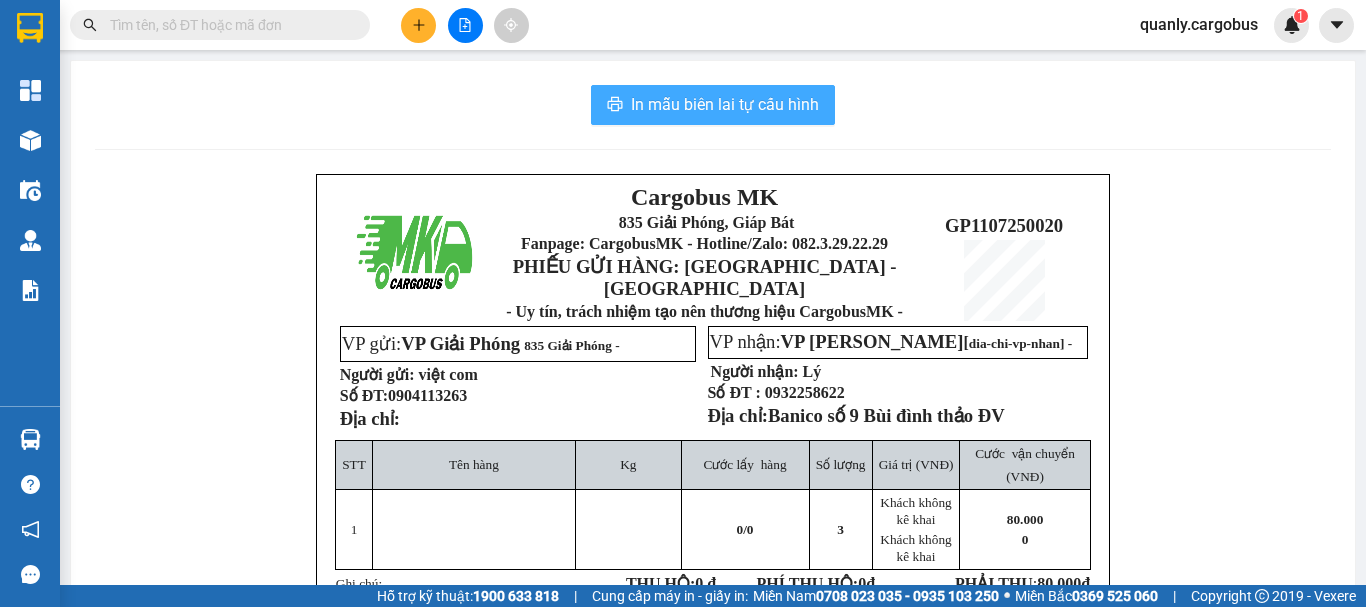 click on "In mẫu biên lai tự cấu hình" at bounding box center (725, 104) 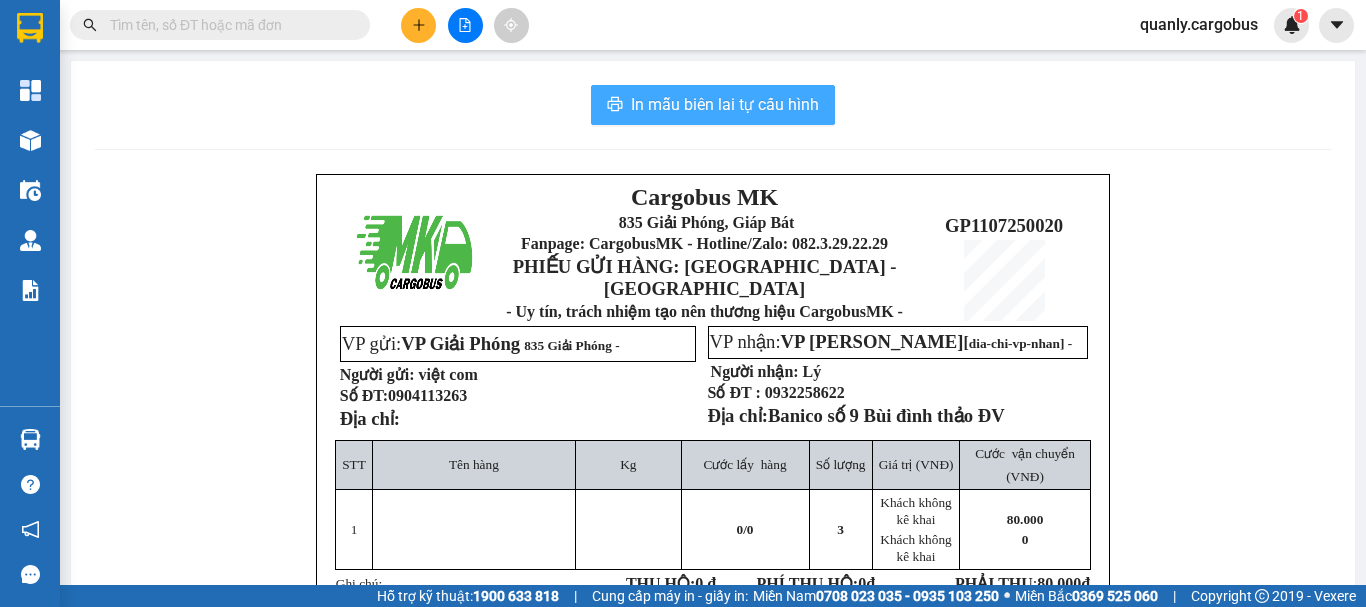 scroll, scrollTop: 0, scrollLeft: 0, axis: both 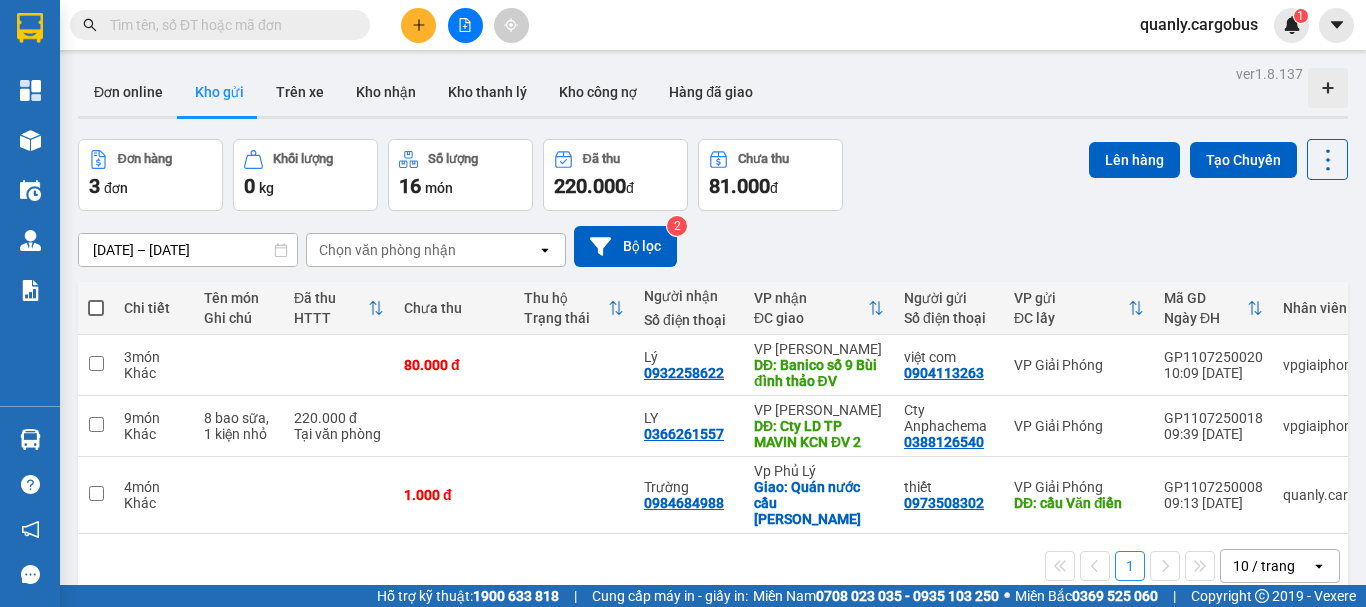 click at bounding box center (96, 308) 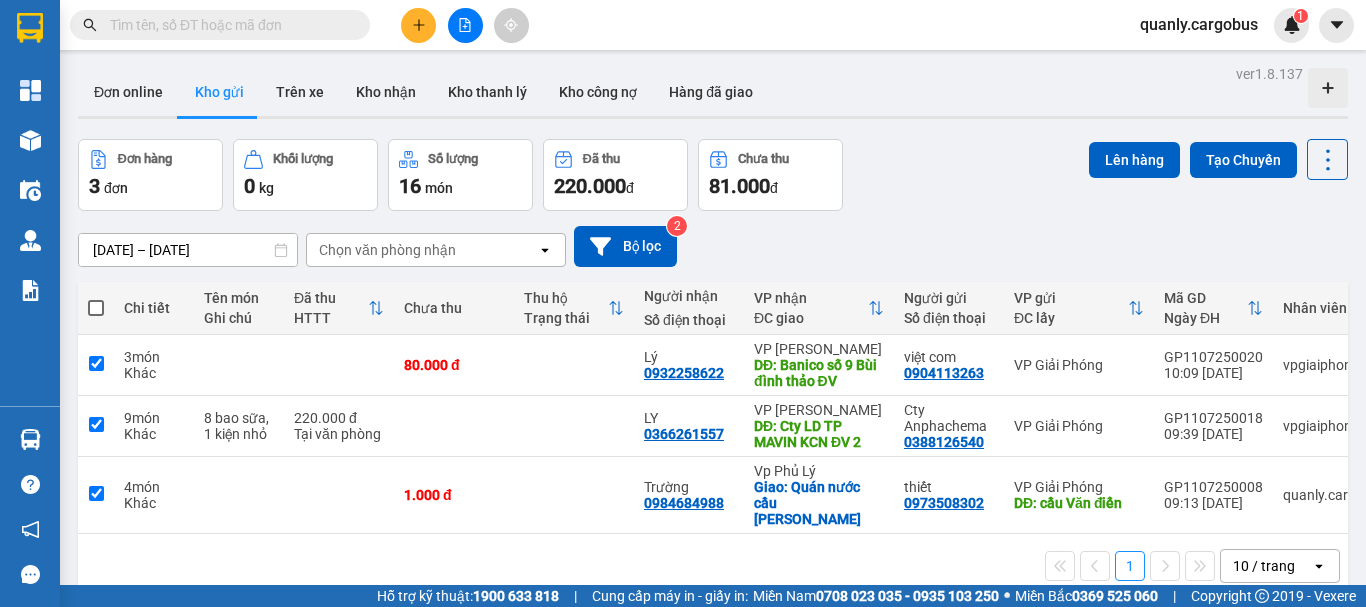 checkbox on "true" 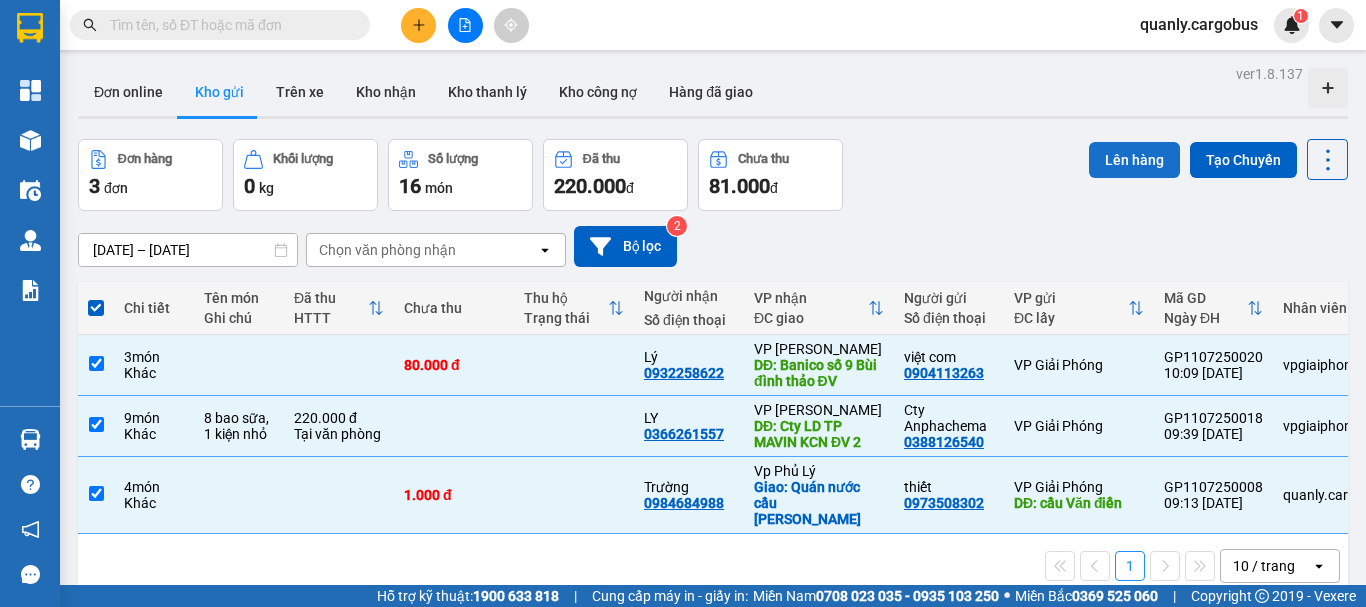 click on "Lên hàng" at bounding box center [1134, 160] 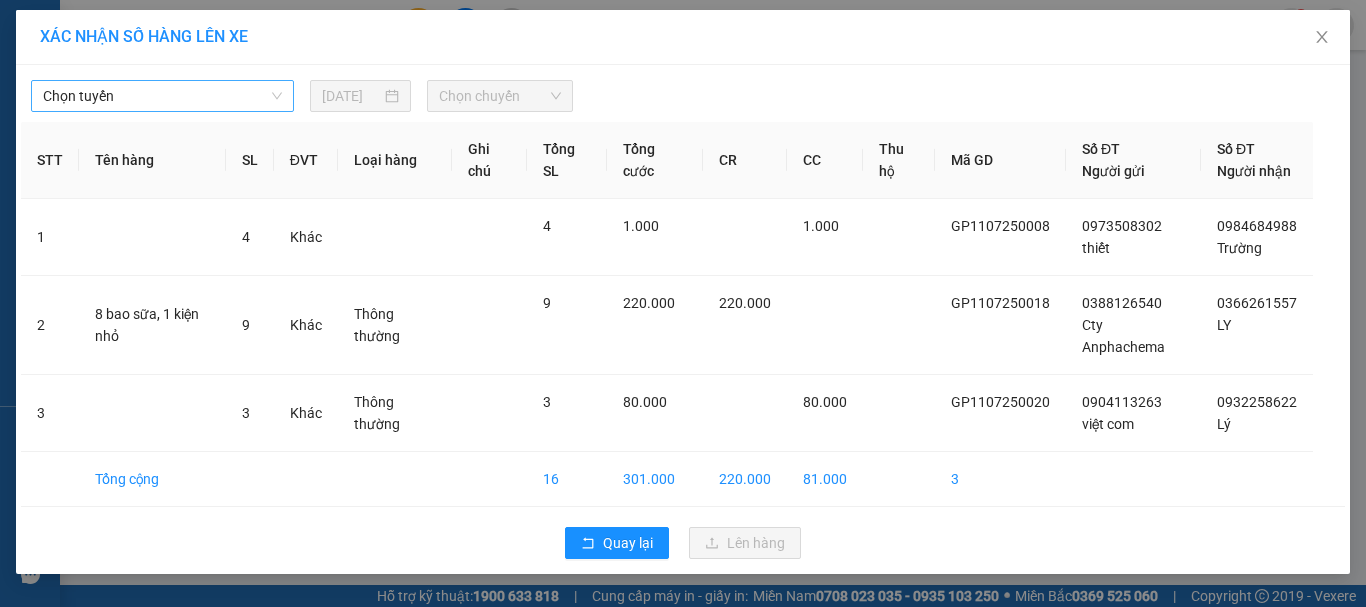 click on "Chọn tuyến" at bounding box center (162, 96) 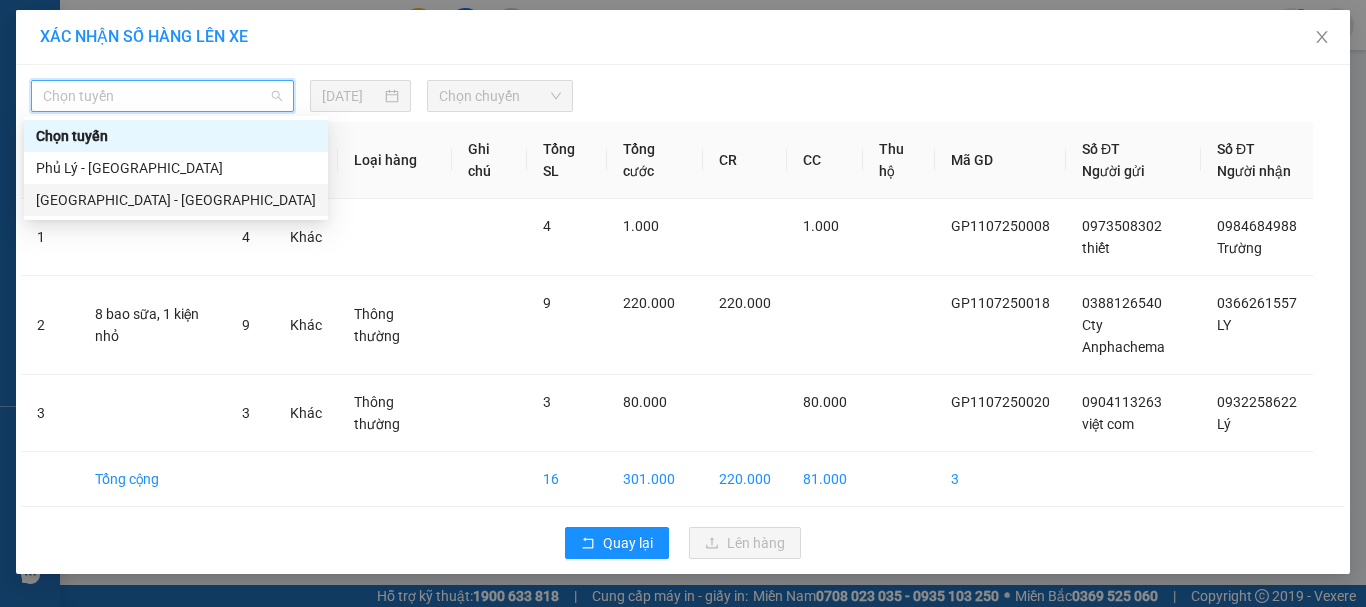 click on "[GEOGRAPHIC_DATA] - [GEOGRAPHIC_DATA]" at bounding box center [176, 200] 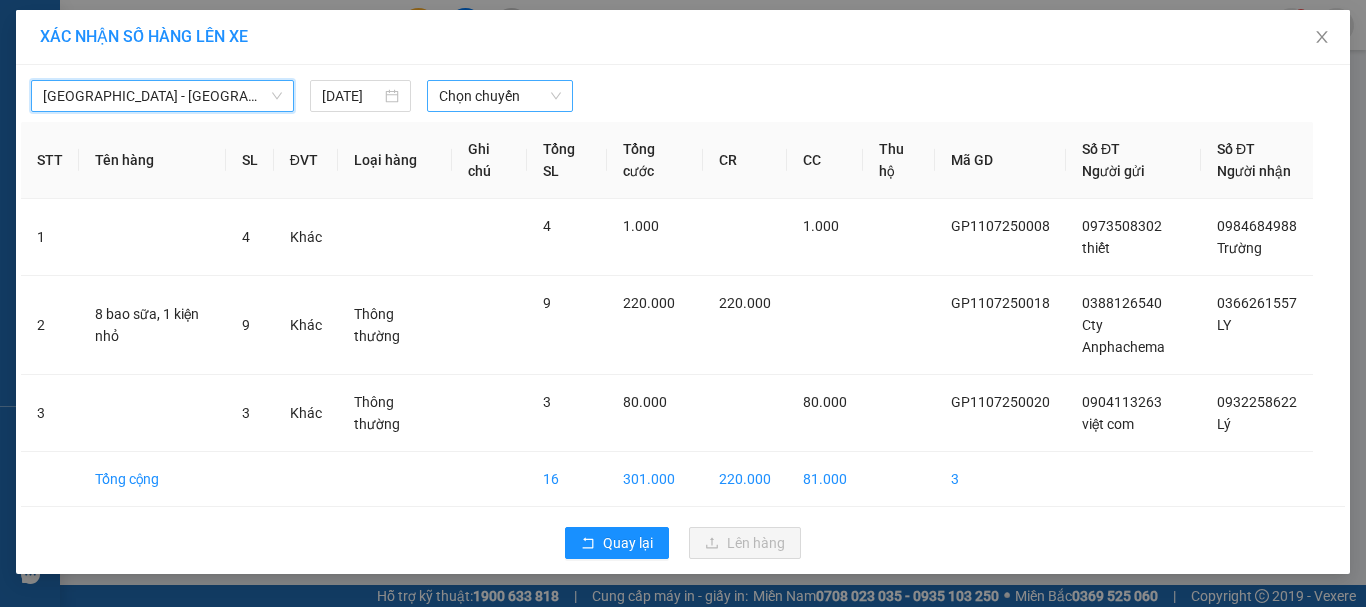 click on "Chọn chuyến" at bounding box center (500, 96) 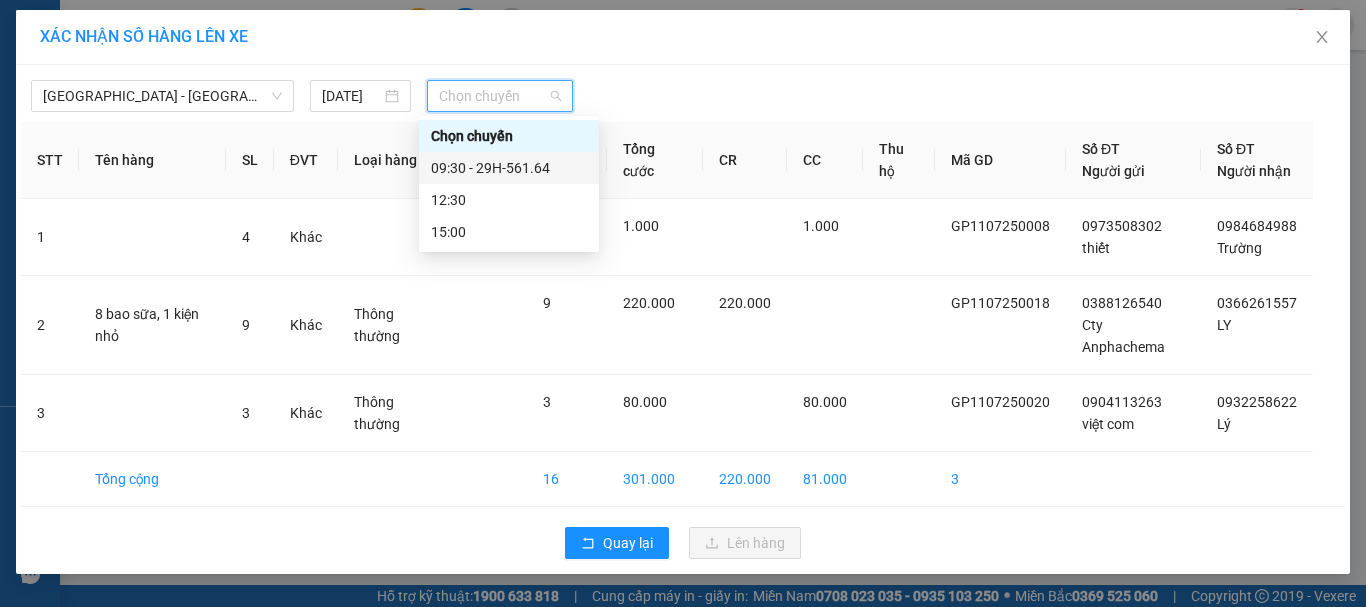 click on "09:30     - 29H-561.64" at bounding box center (509, 168) 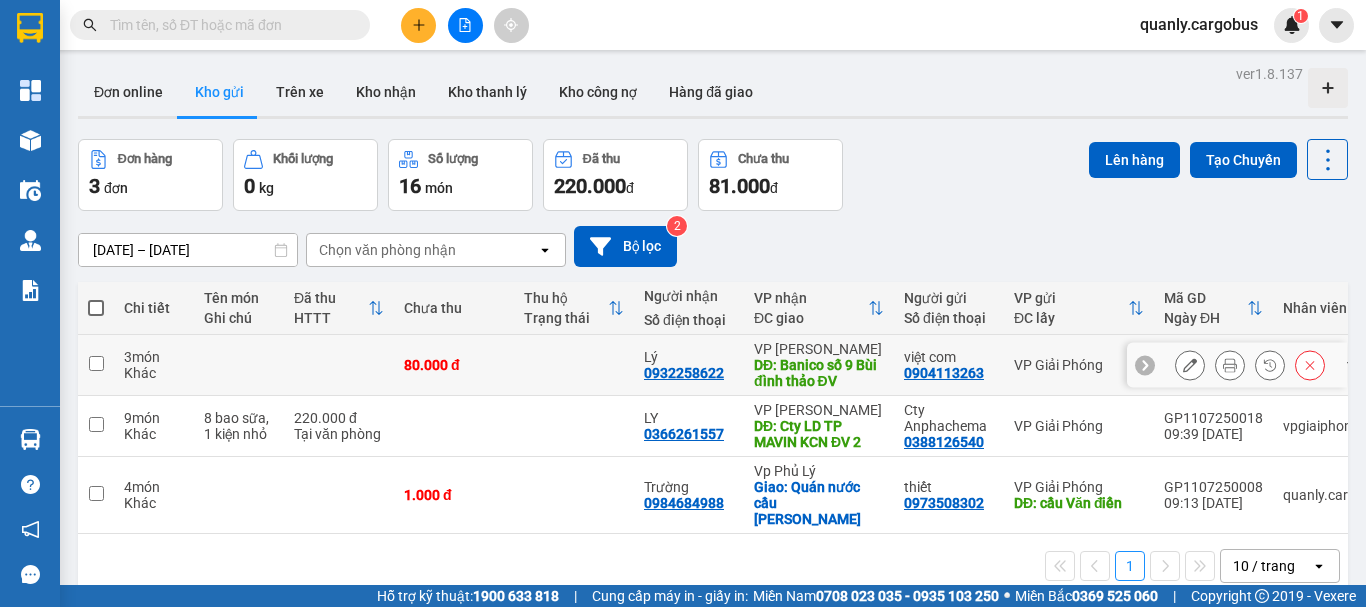 click at bounding box center [96, 363] 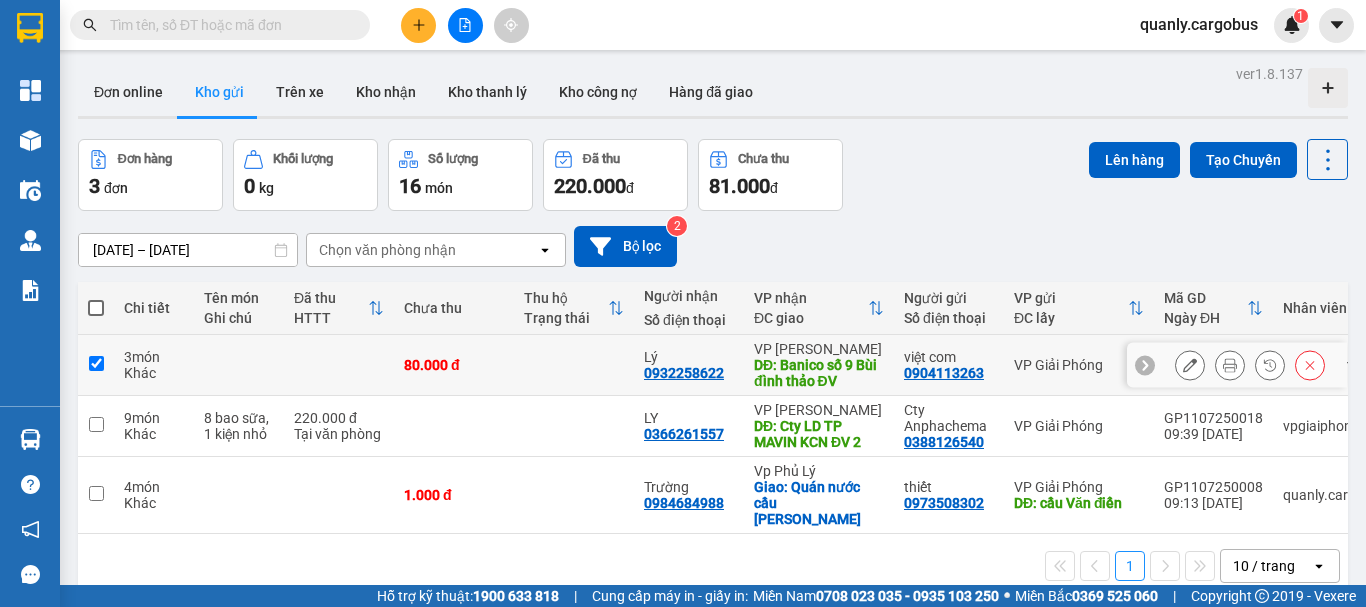 checkbox on "true" 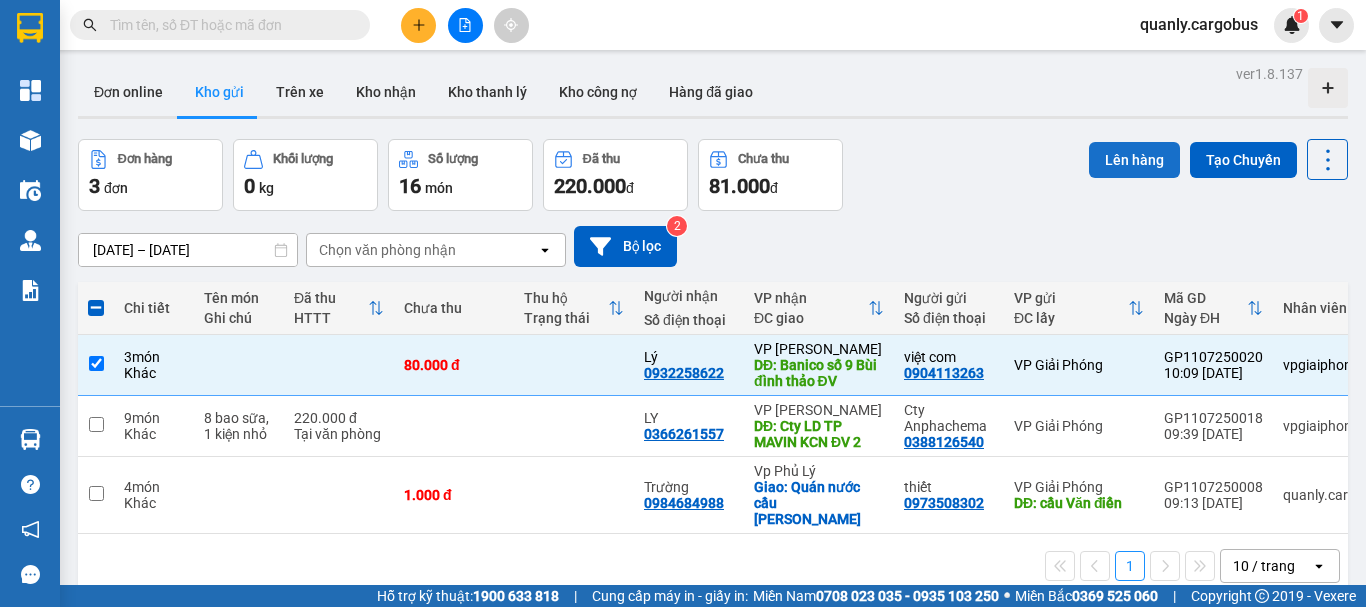 click on "Lên hàng" at bounding box center (1134, 160) 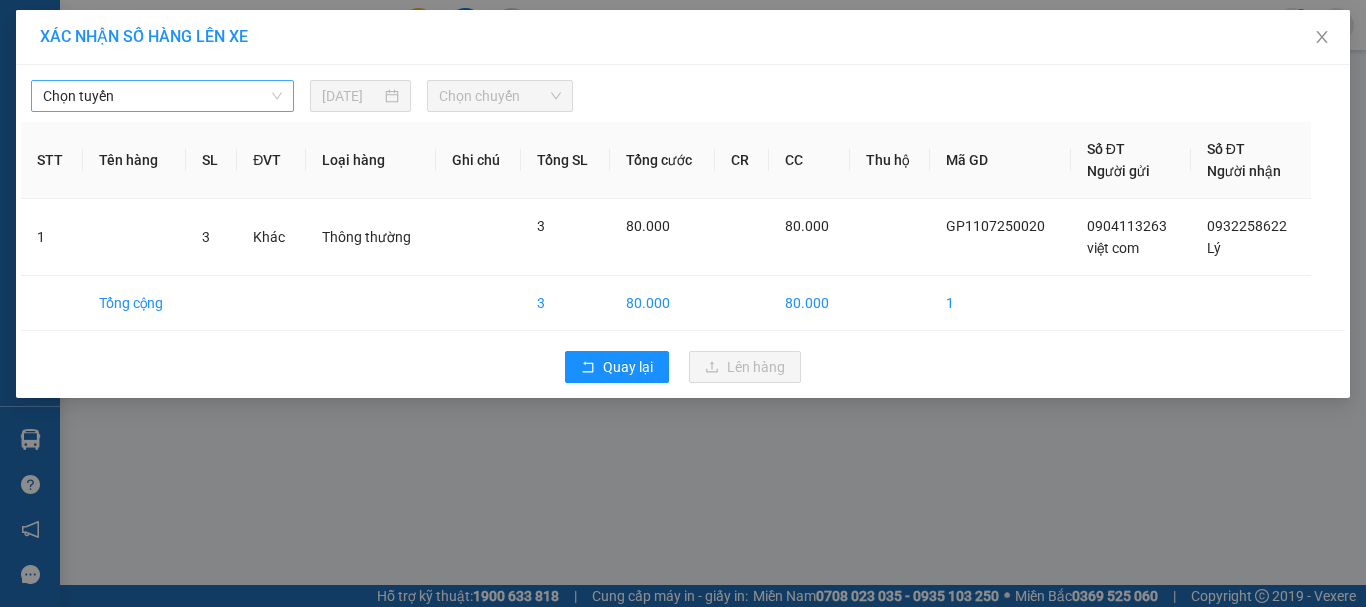 click on "Chọn tuyến" at bounding box center (162, 96) 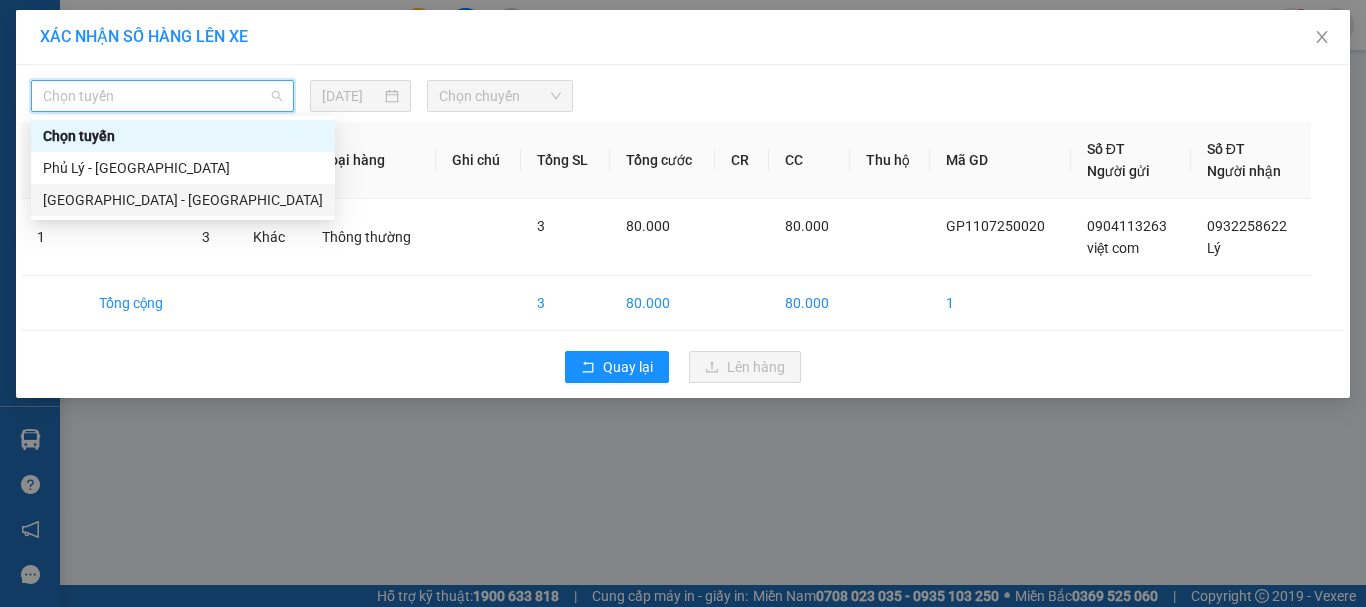 click on "[GEOGRAPHIC_DATA] - [GEOGRAPHIC_DATA]" at bounding box center [183, 200] 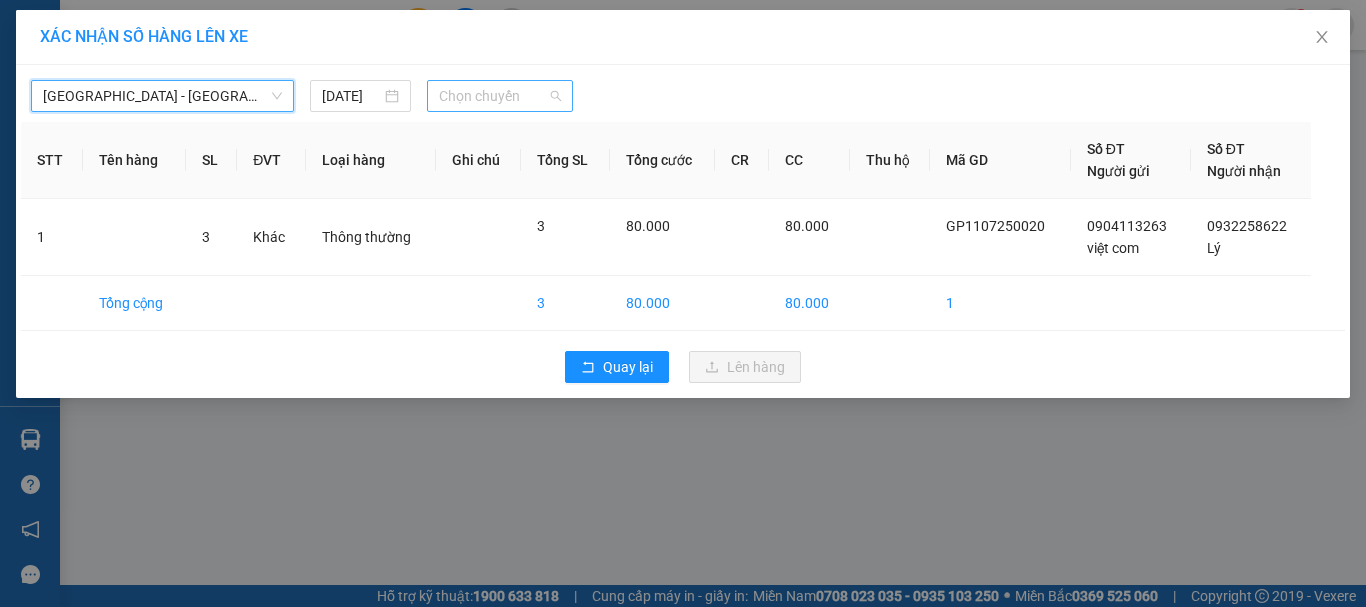 click on "Chọn chuyến" at bounding box center [500, 96] 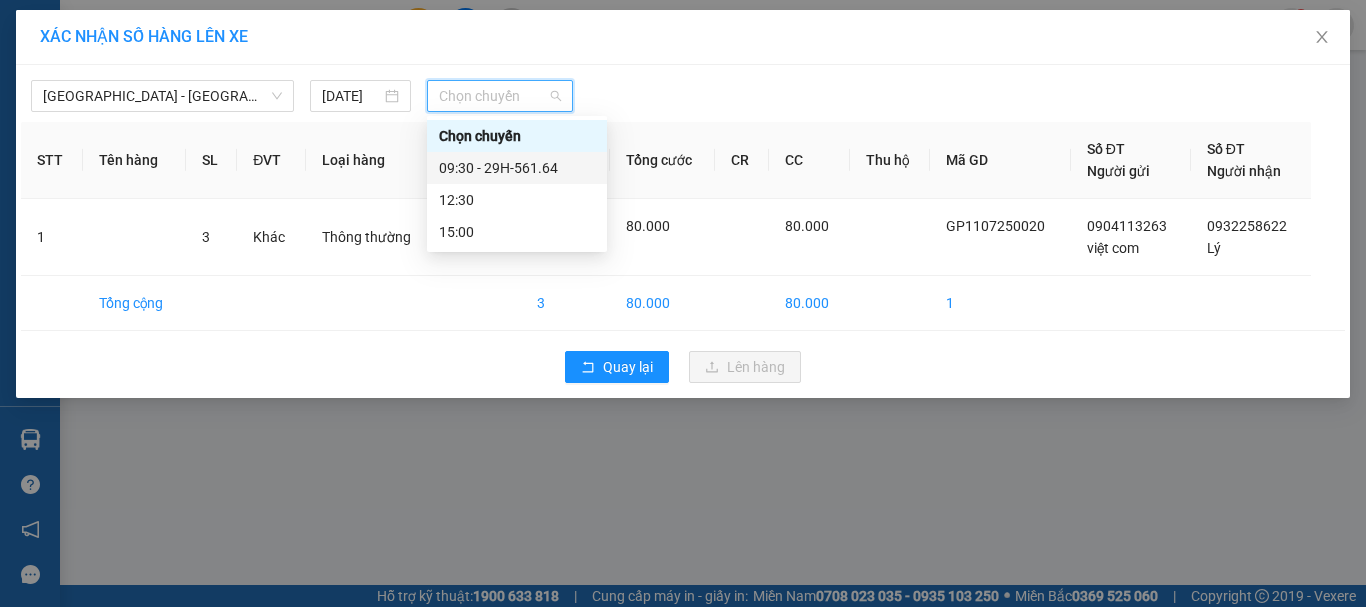 click on "09:30     - 29H-561.64" at bounding box center [517, 168] 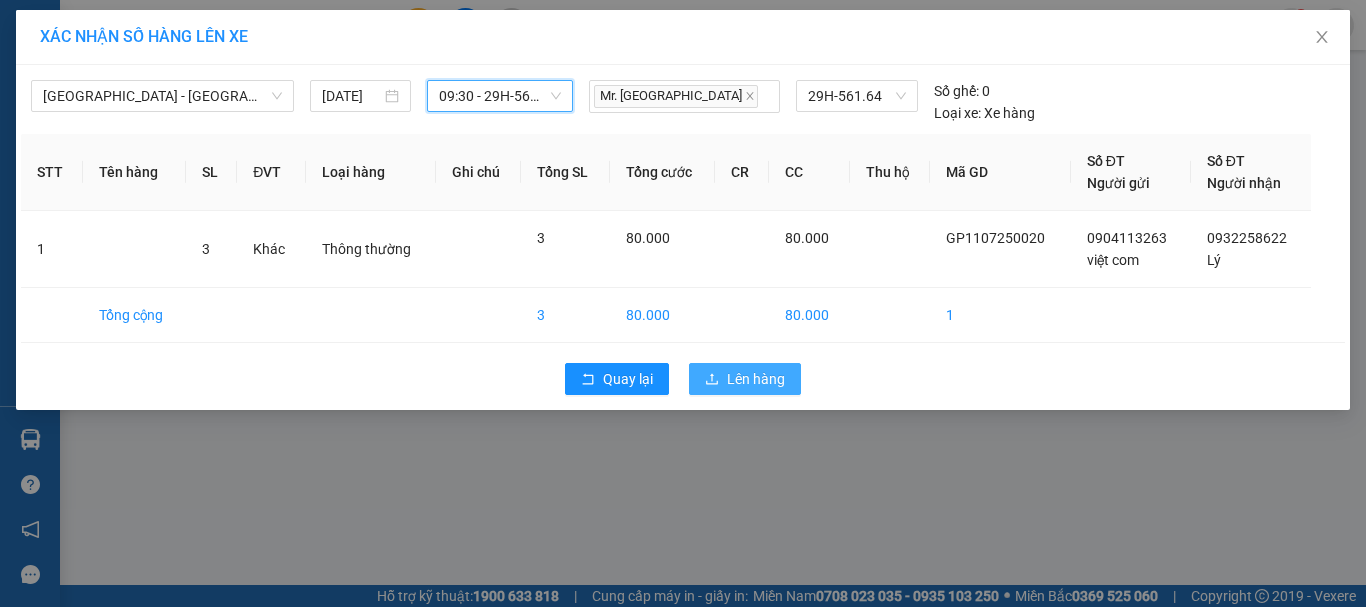 click on "Lên hàng" at bounding box center [756, 379] 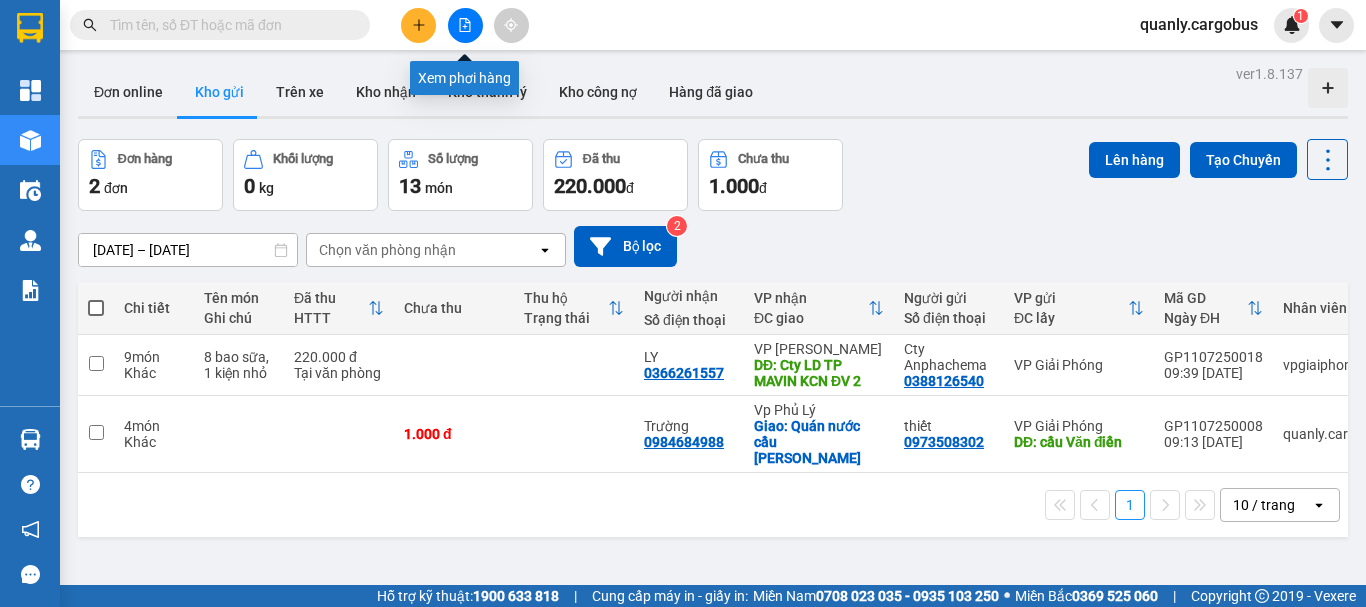 click 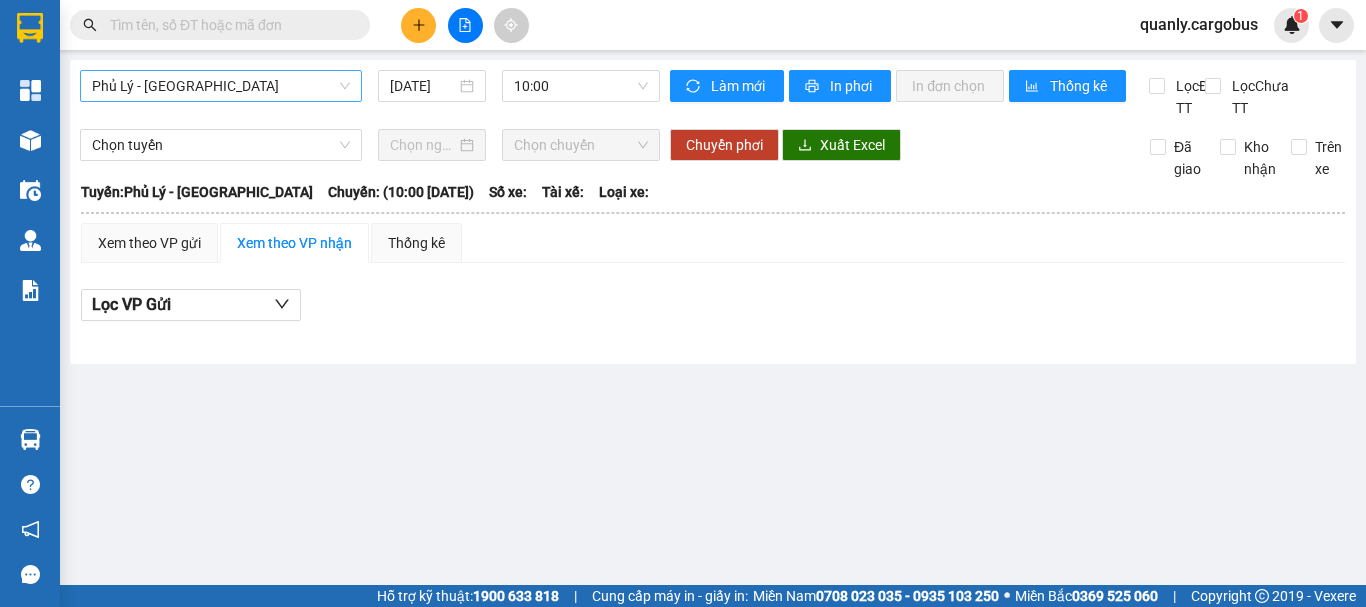 click on "Phủ Lý - [GEOGRAPHIC_DATA]" at bounding box center (221, 86) 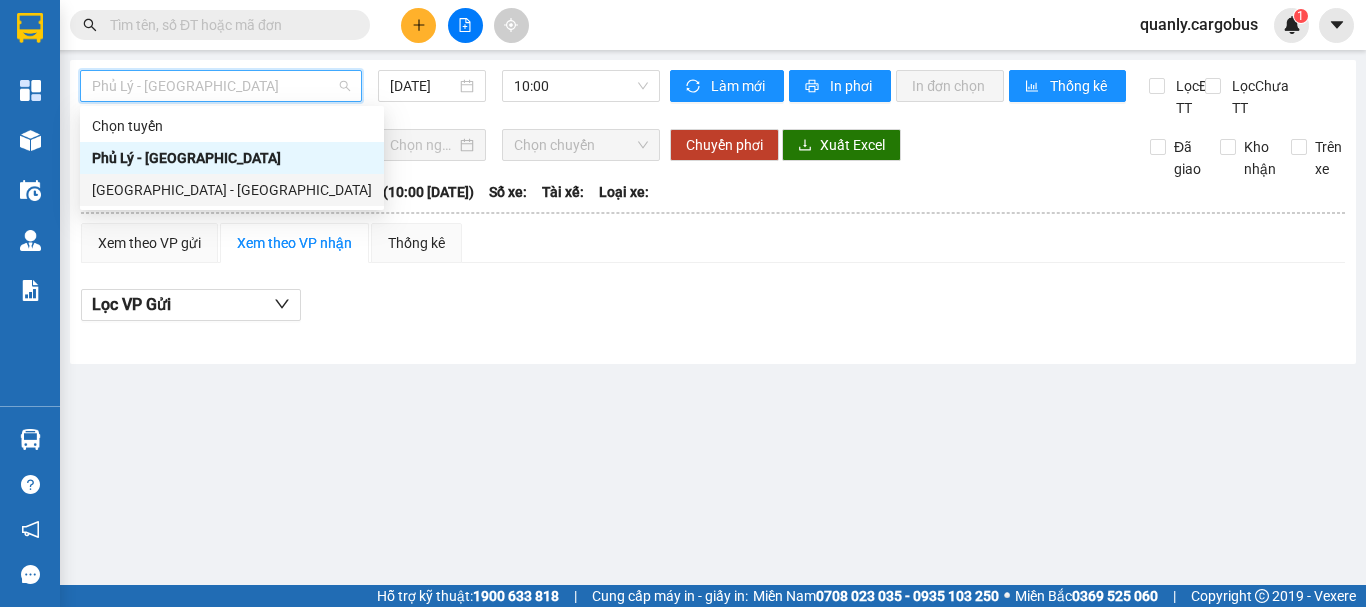 drag, startPoint x: 154, startPoint y: 189, endPoint x: 628, endPoint y: 104, distance: 481.561 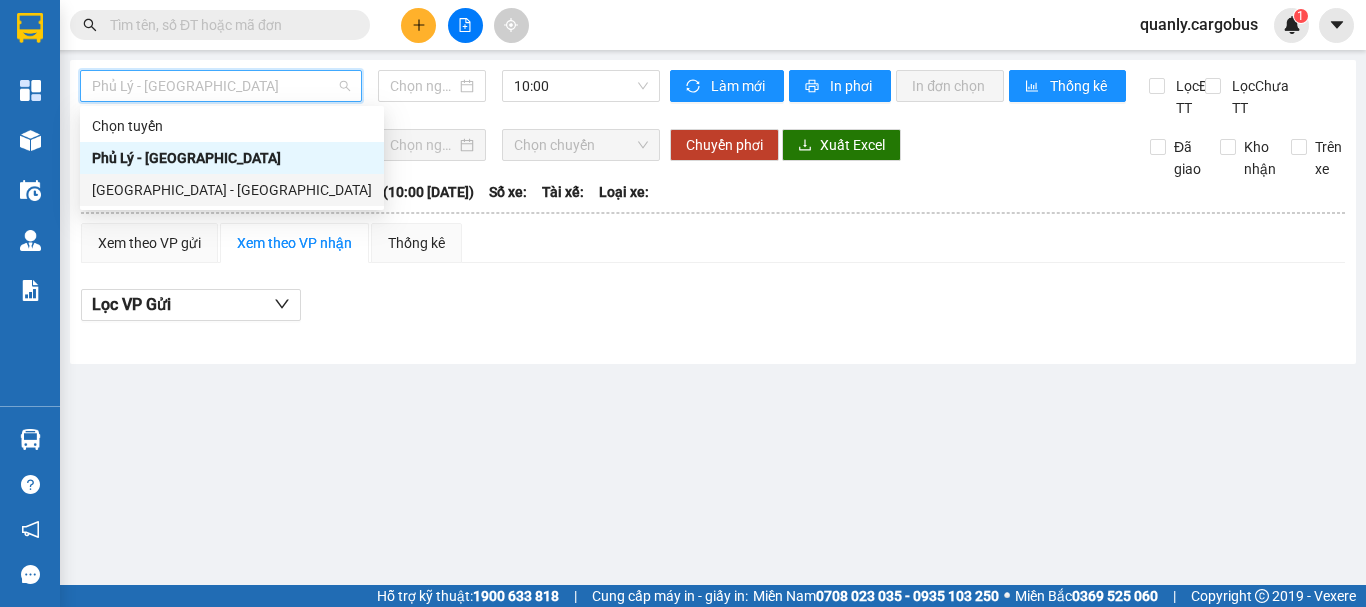 type on "[DATE]" 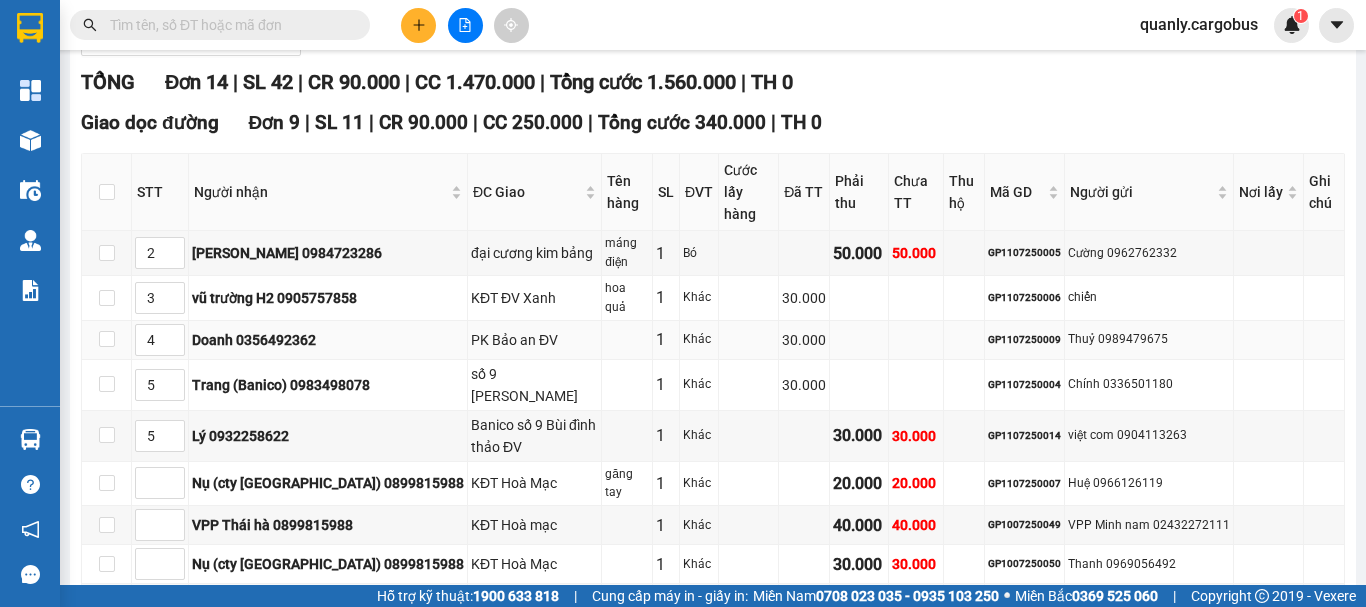 scroll, scrollTop: 300, scrollLeft: 0, axis: vertical 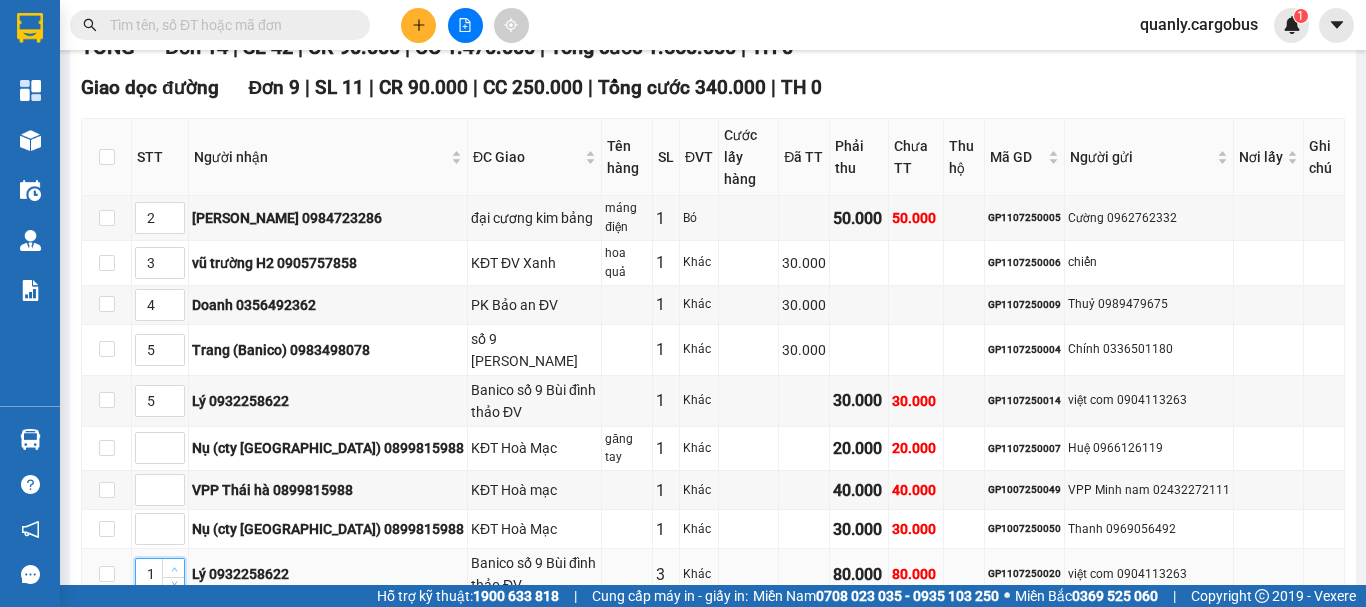click 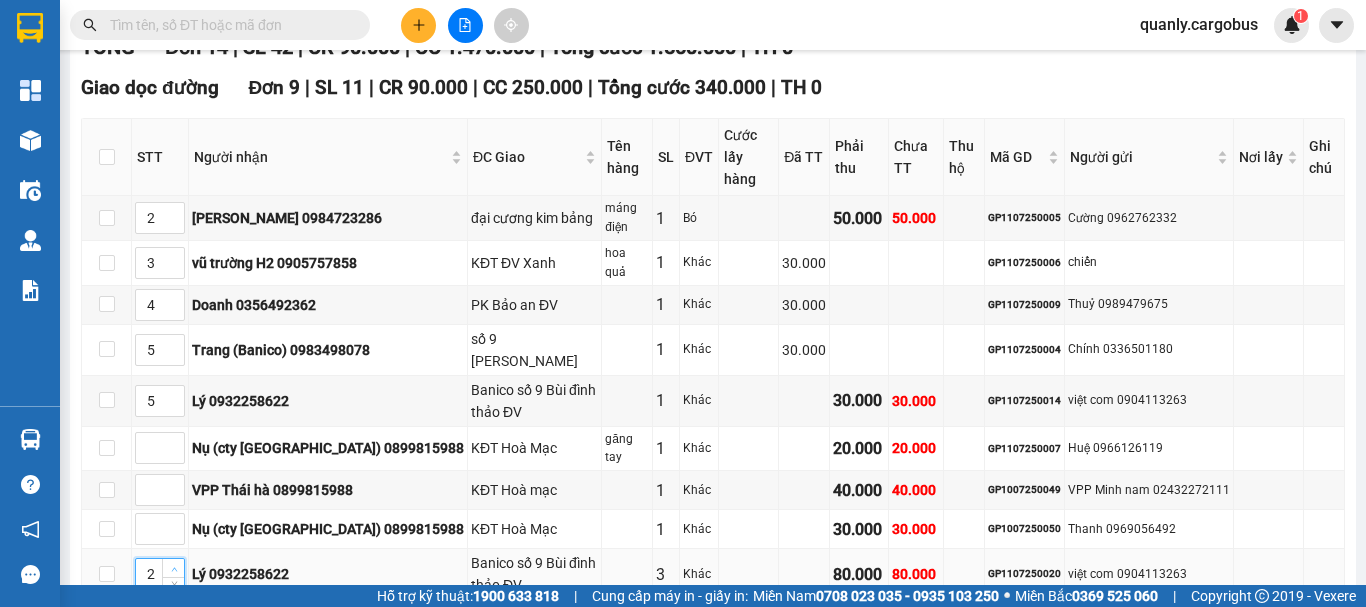 click 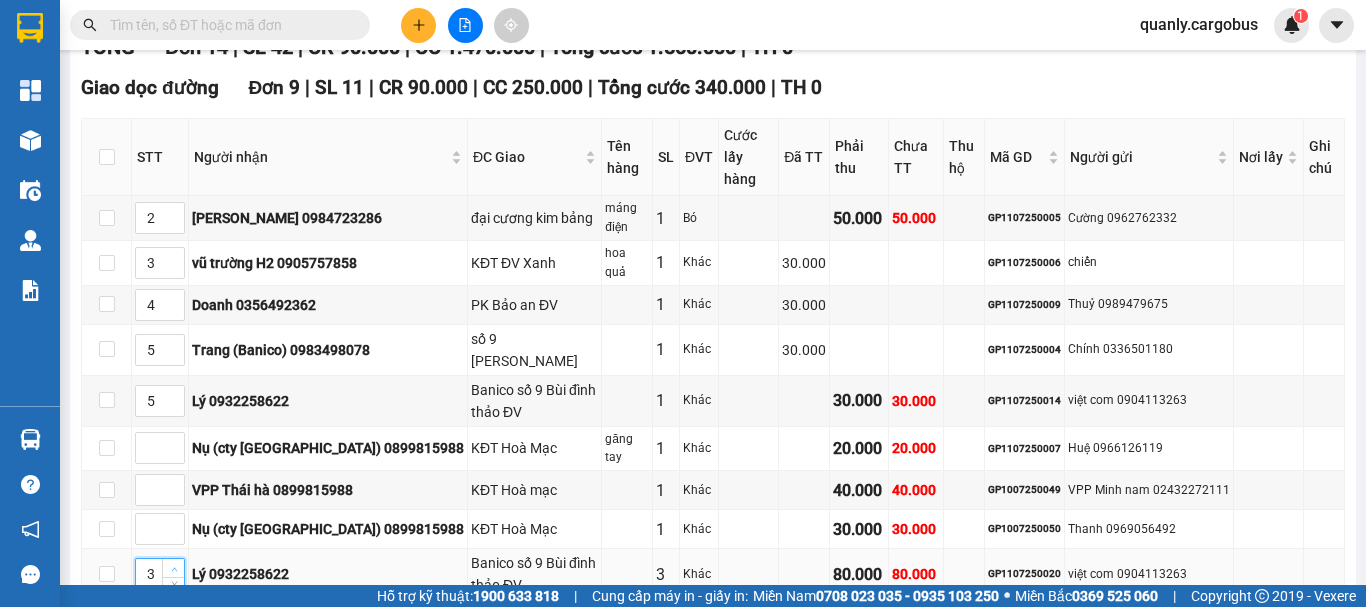 click 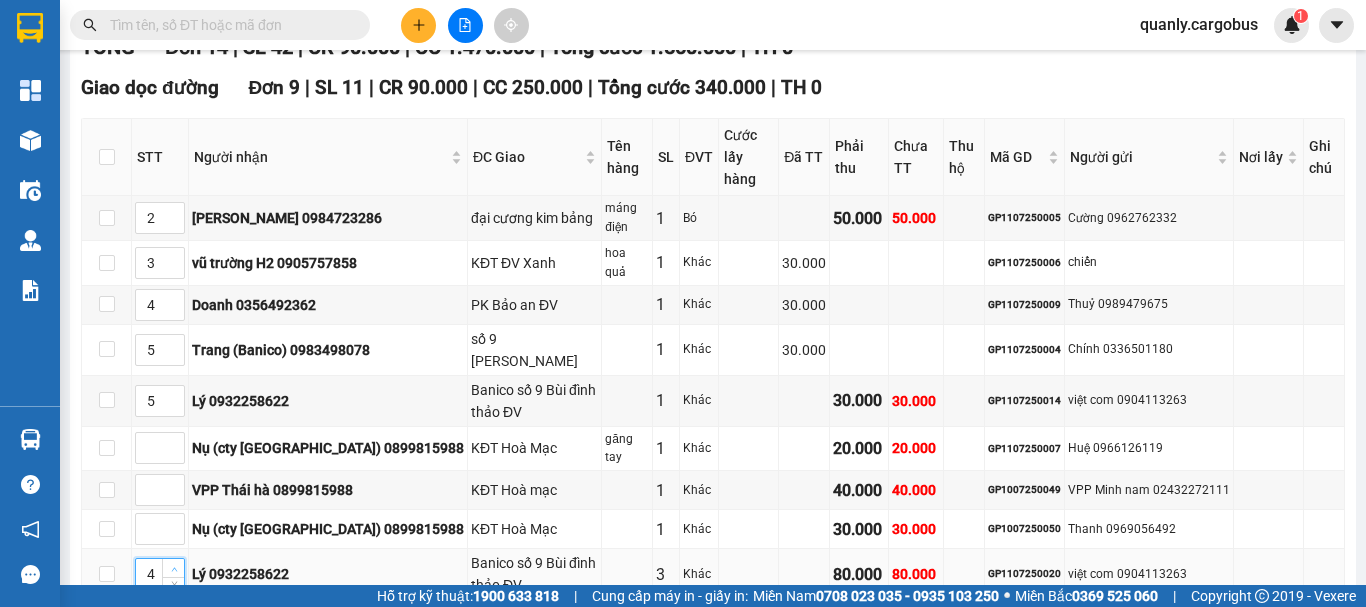 click 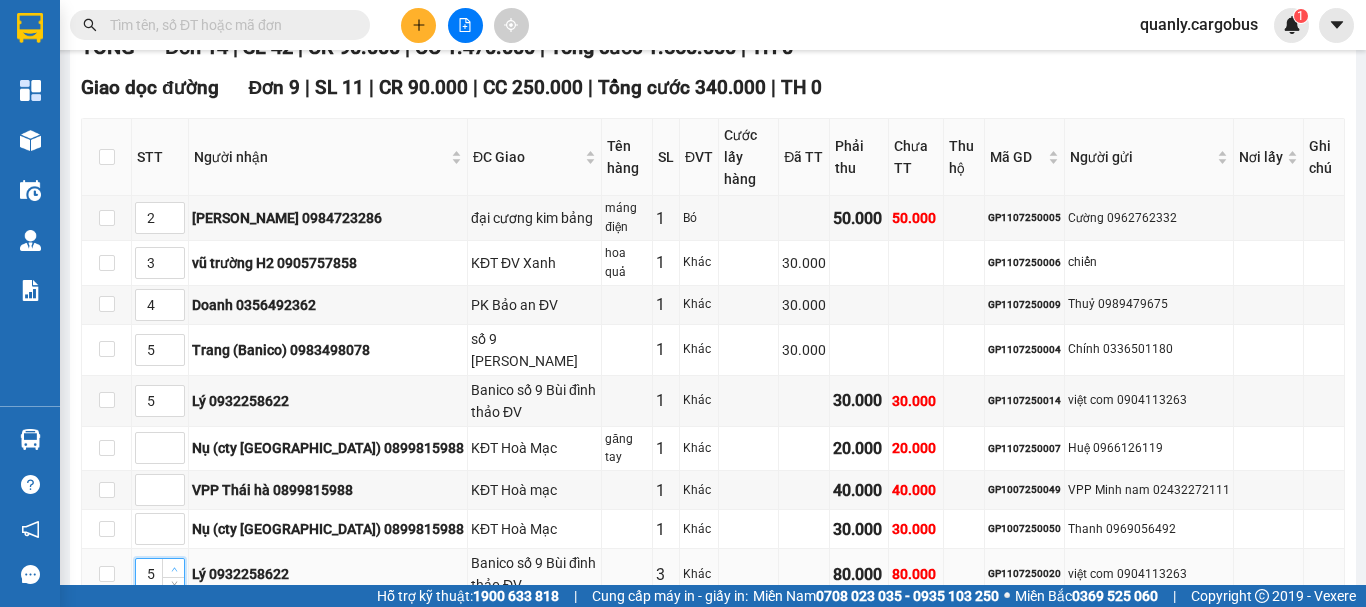click 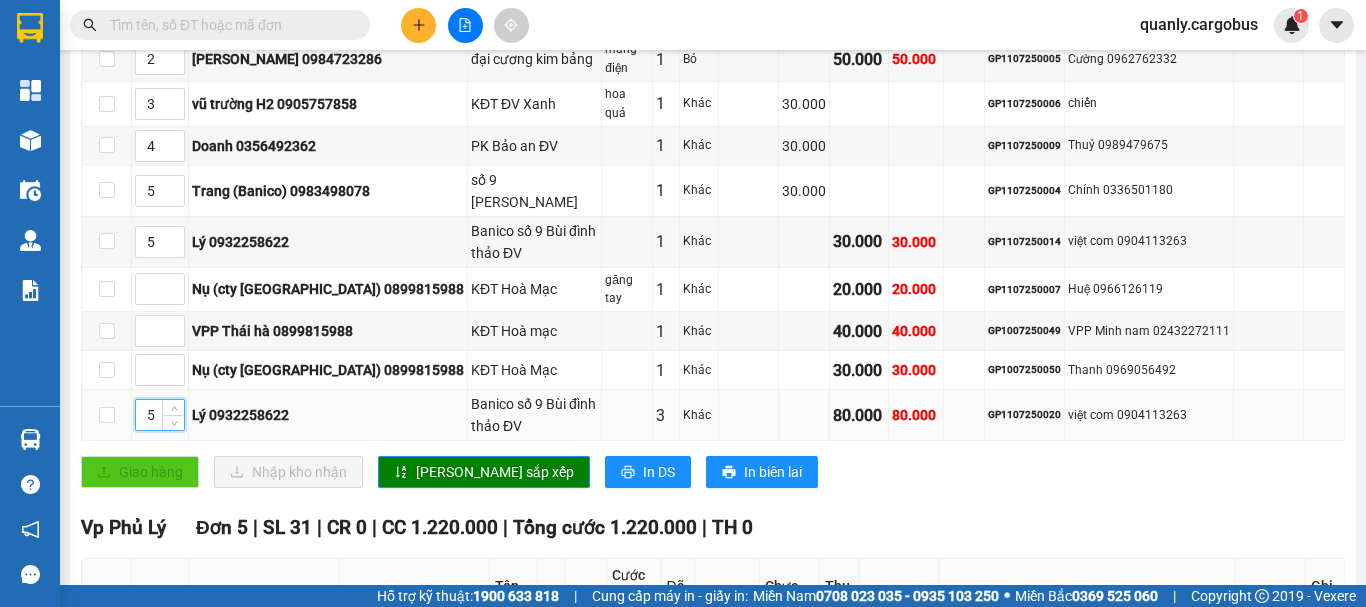 scroll, scrollTop: 500, scrollLeft: 0, axis: vertical 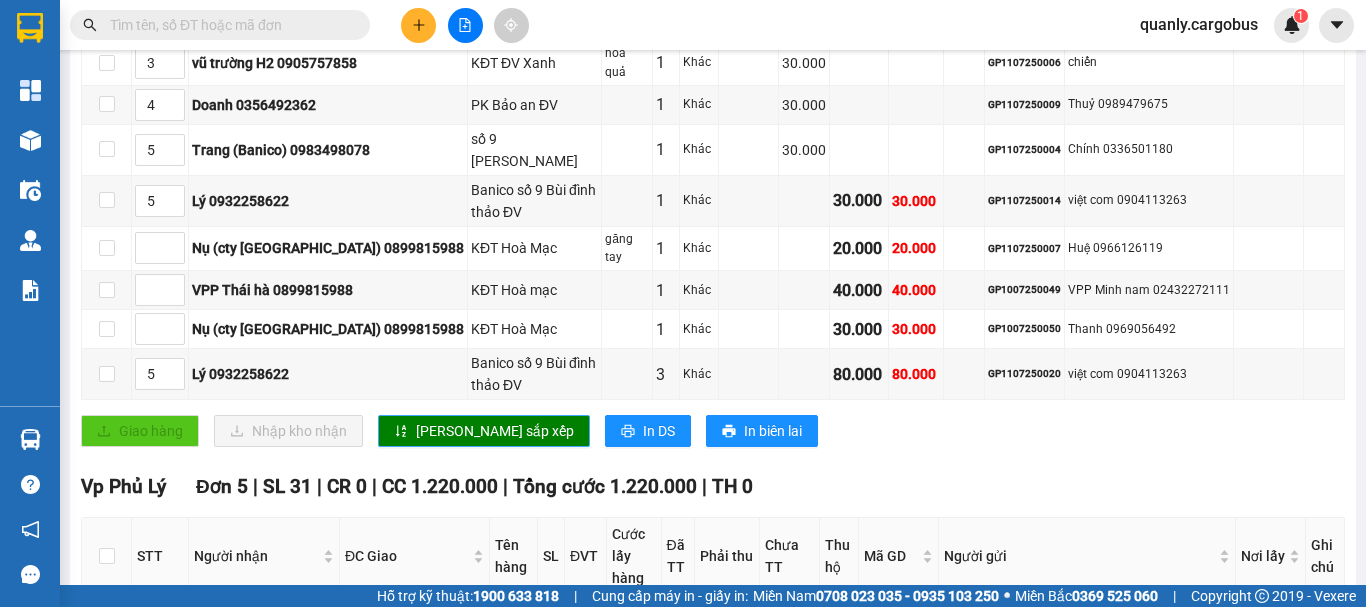 click on "[PERSON_NAME] sắp xếp" at bounding box center (495, 431) 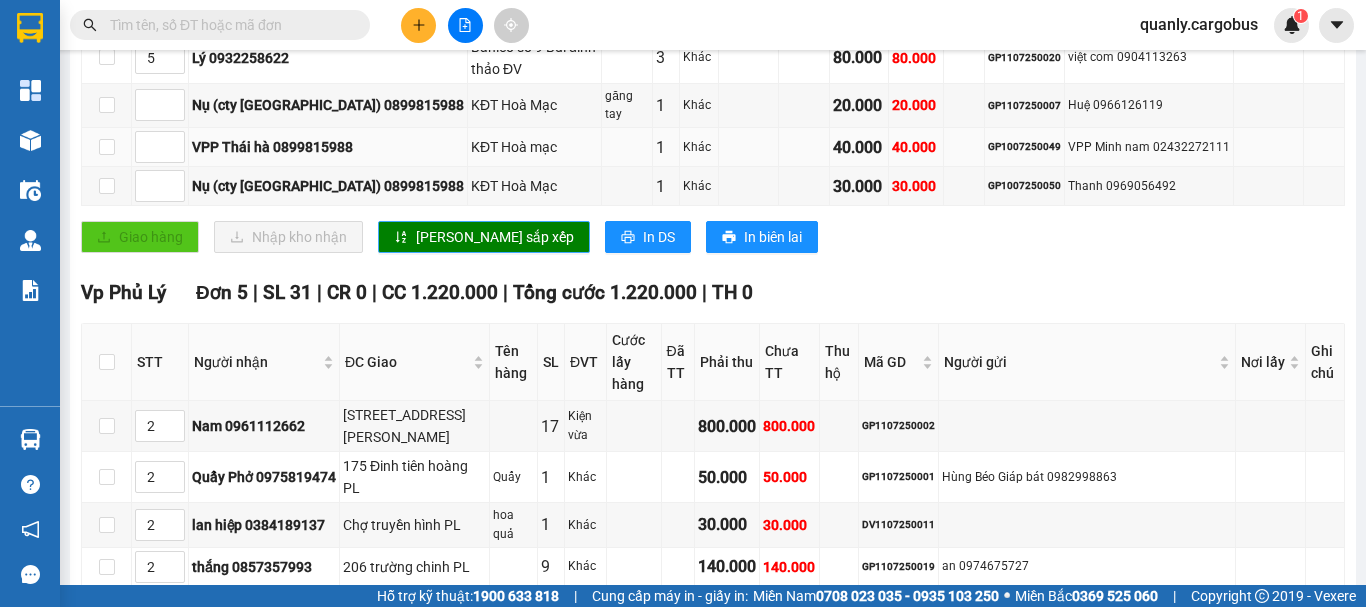 scroll, scrollTop: 700, scrollLeft: 0, axis: vertical 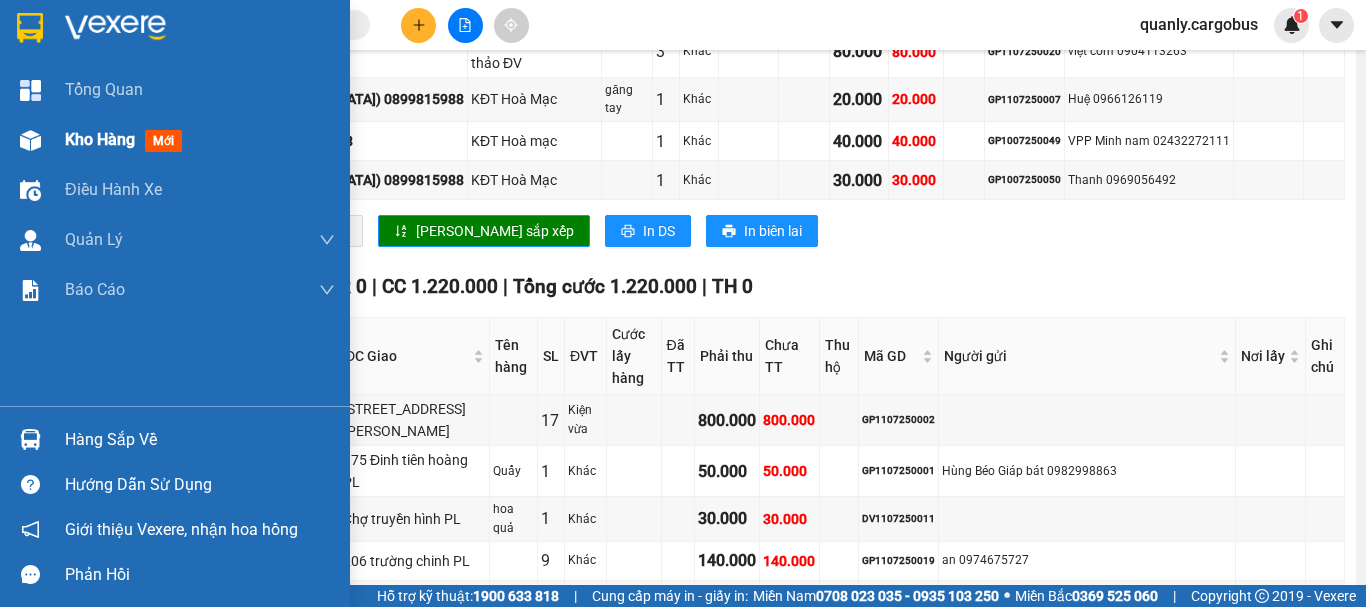 click at bounding box center [30, 140] 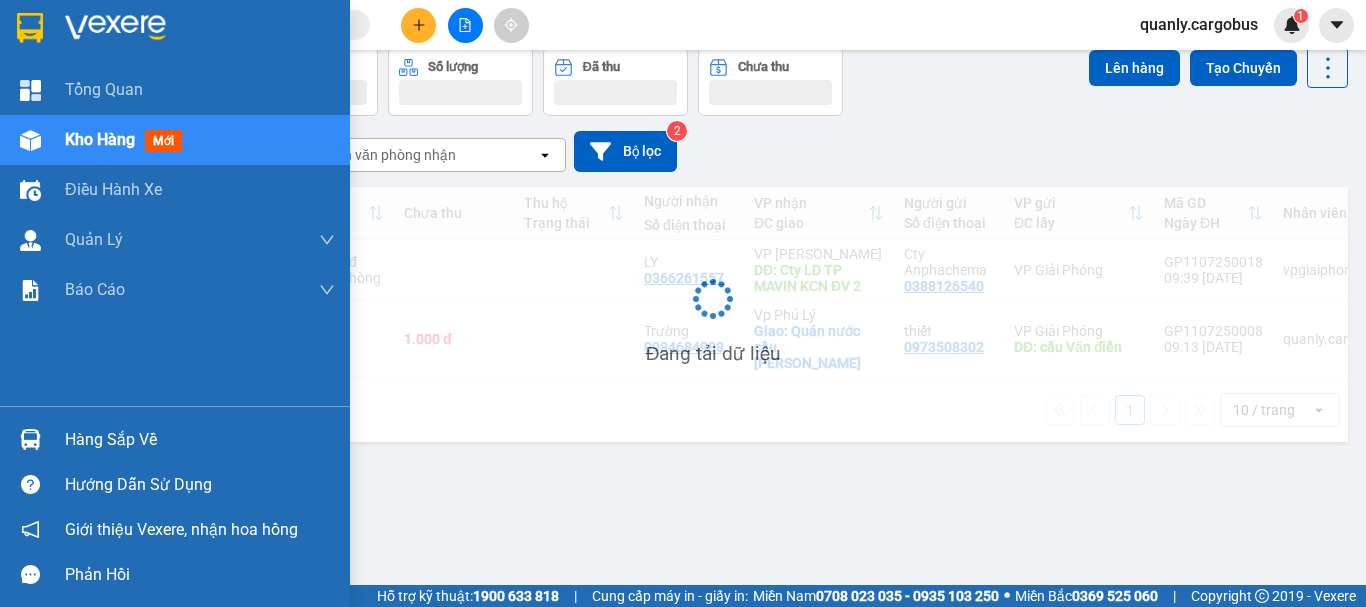 scroll, scrollTop: 92, scrollLeft: 0, axis: vertical 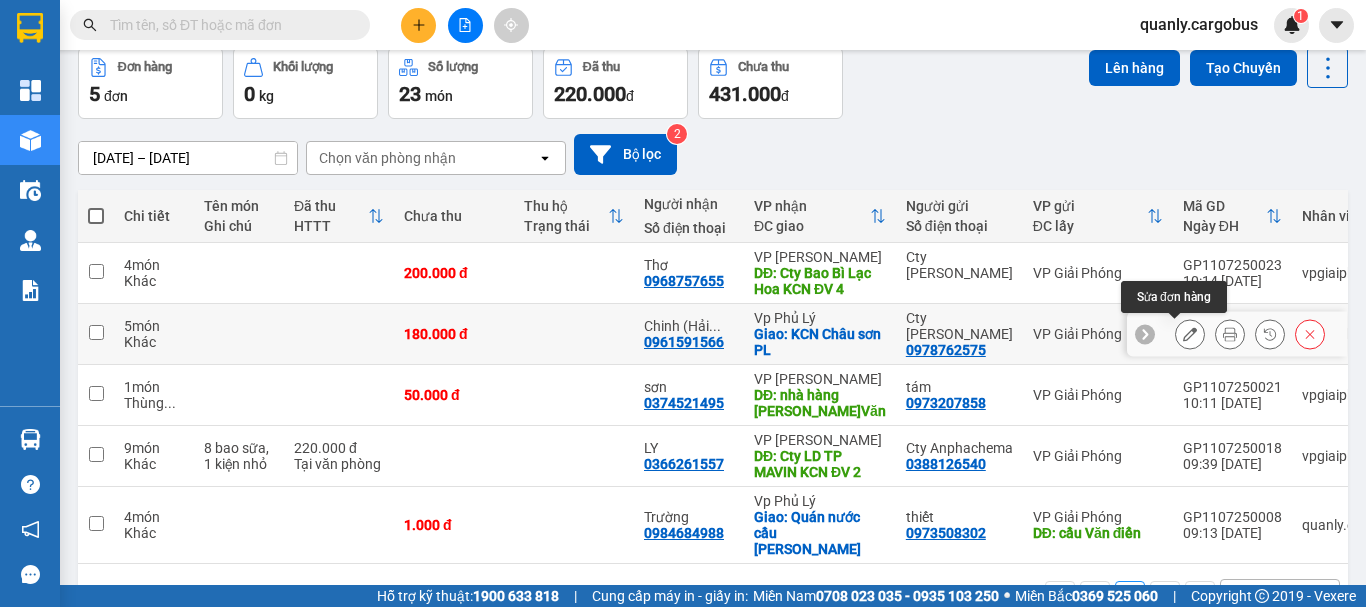 click 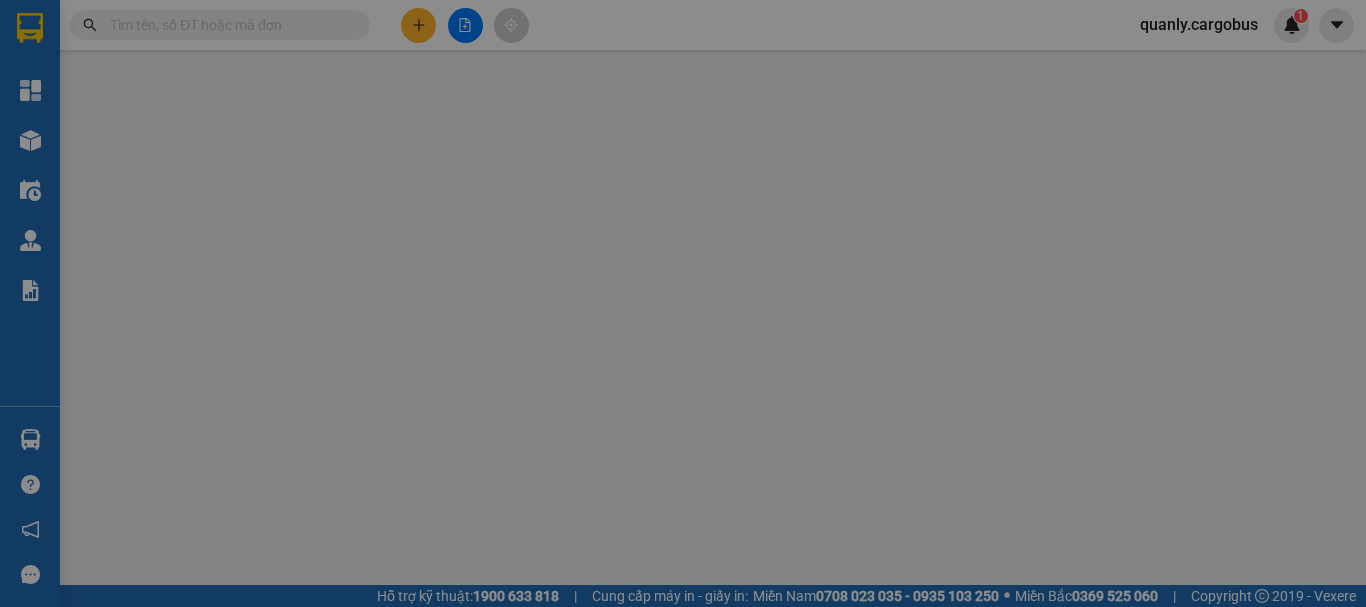 scroll, scrollTop: 0, scrollLeft: 0, axis: both 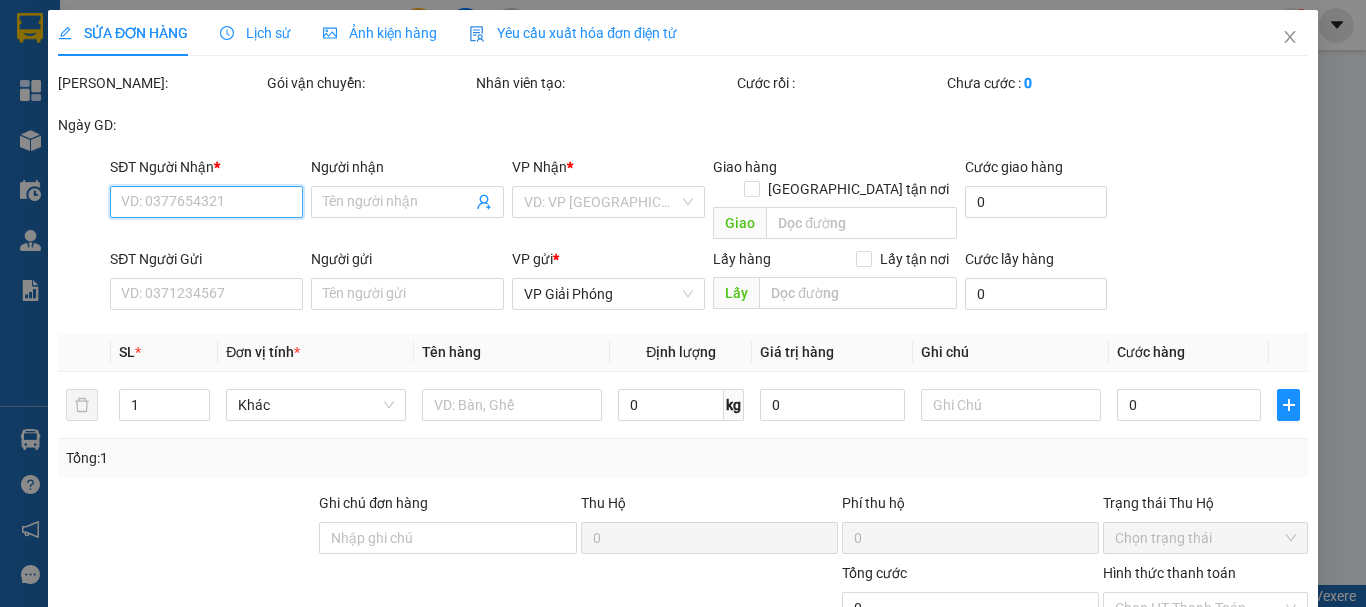 type on "0961591566" 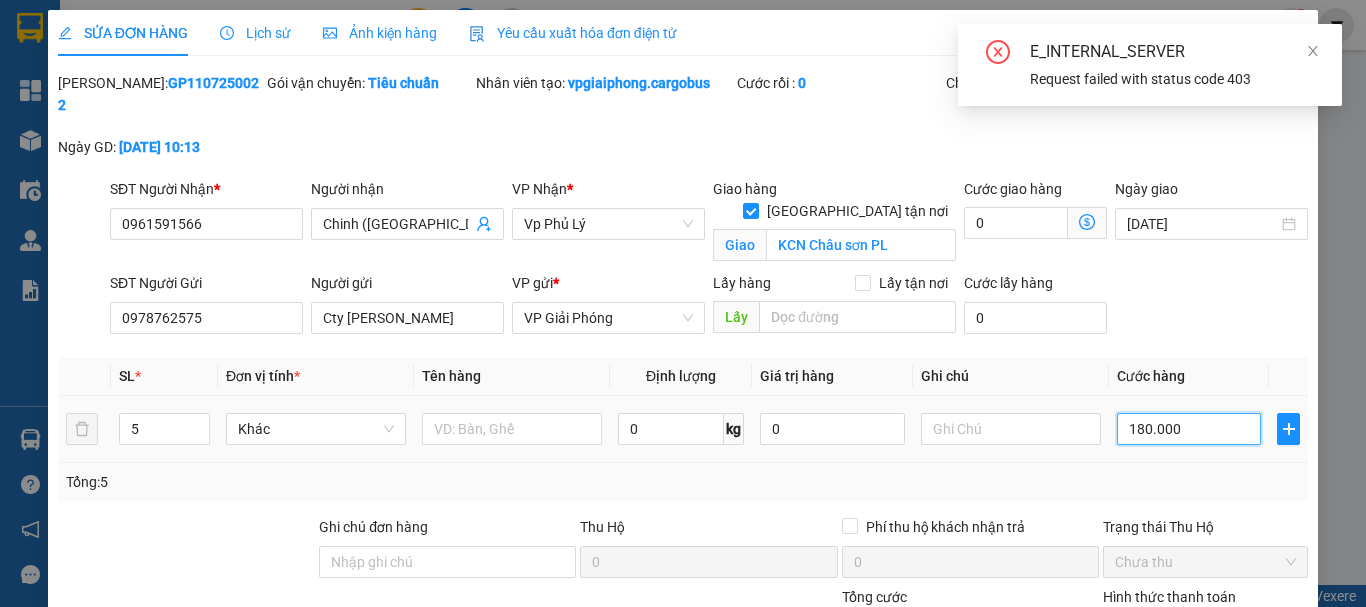 click on "180.000" at bounding box center (1189, 429) 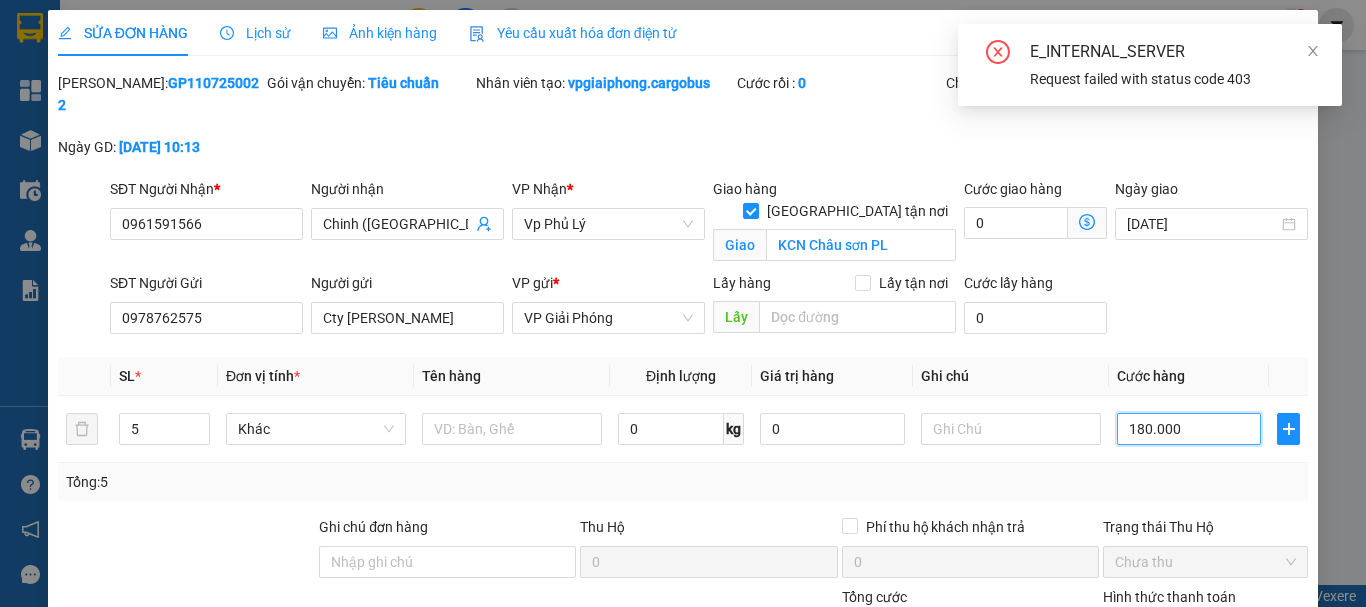 type on "10.000" 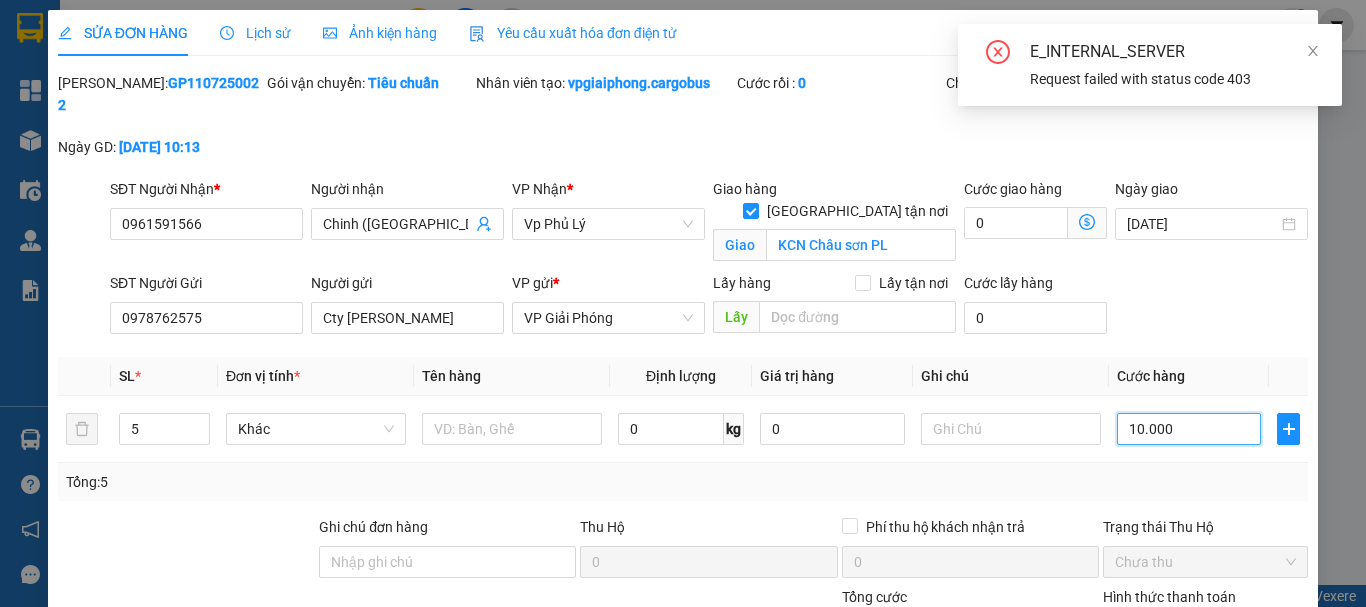 type on "10.000" 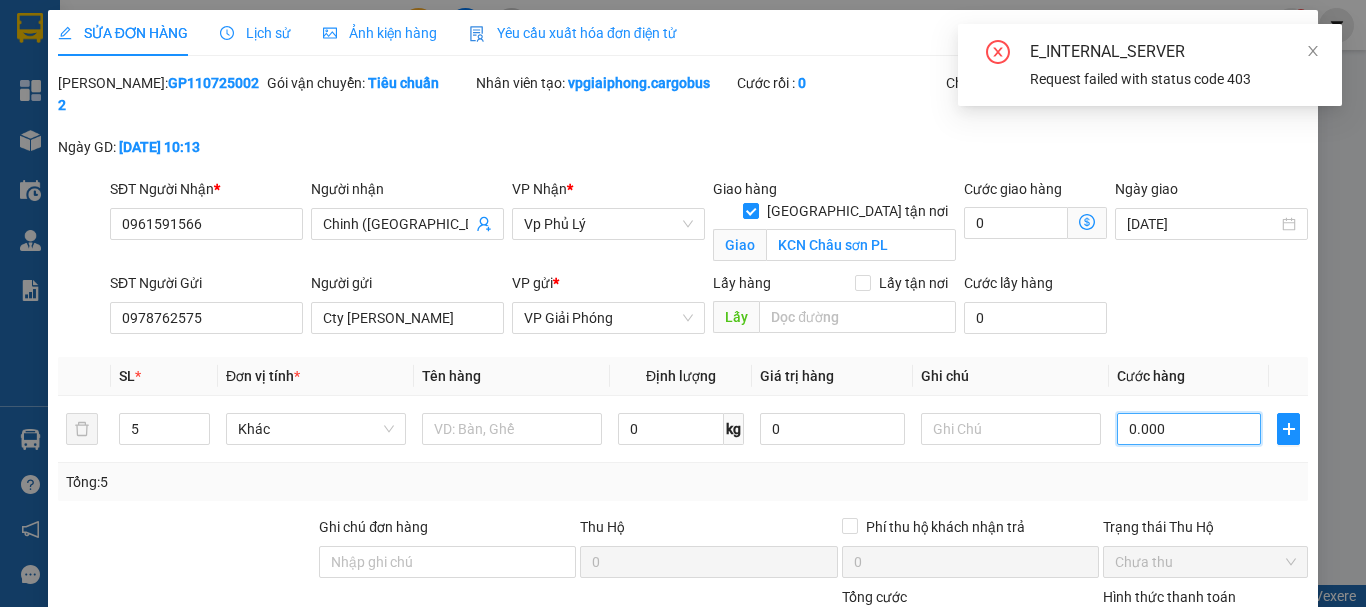 type on "20.000" 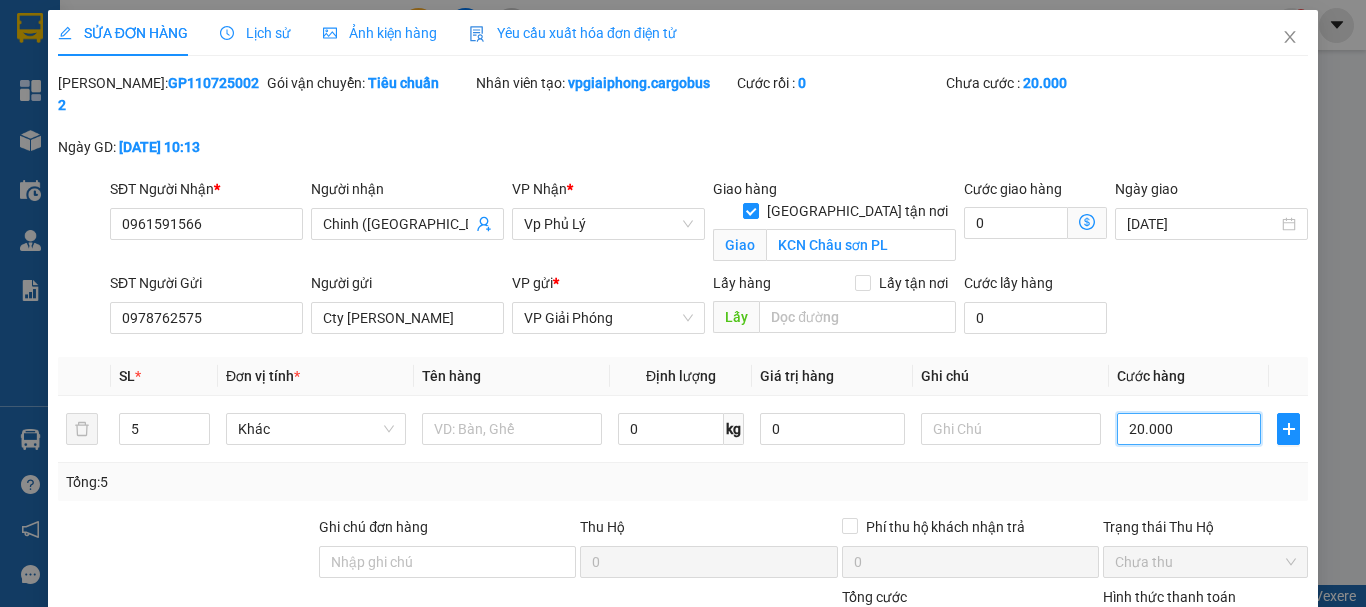 type on "200.000" 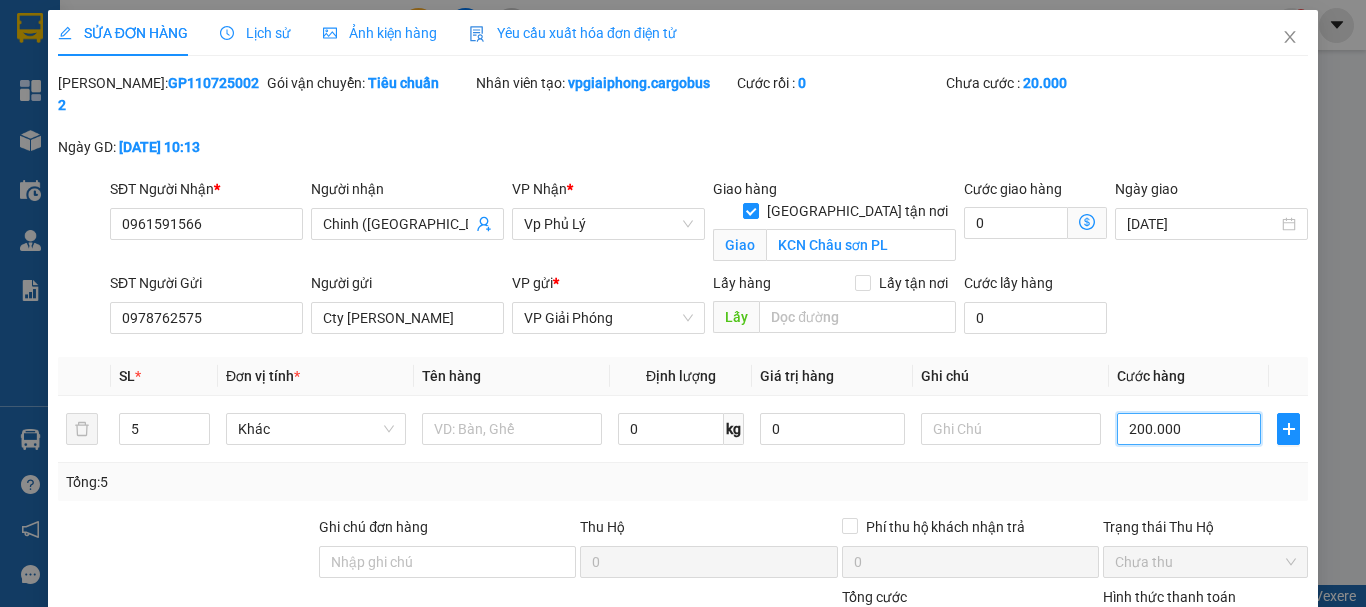 type on "200.000" 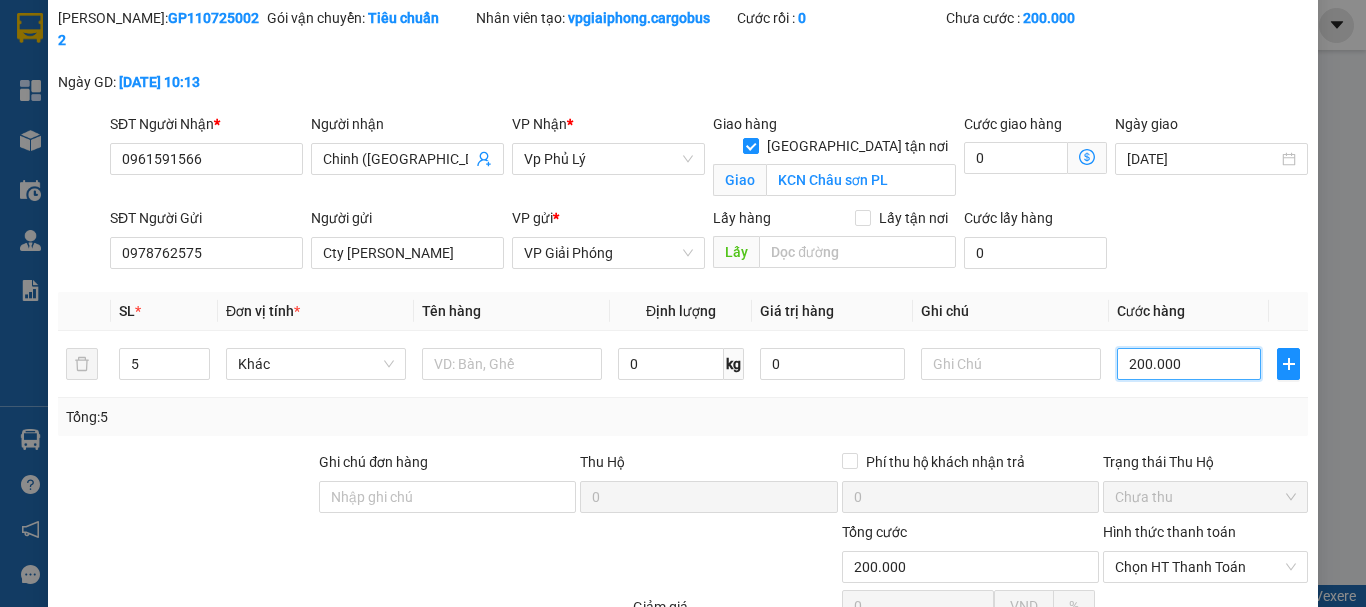 scroll, scrollTop: 100, scrollLeft: 0, axis: vertical 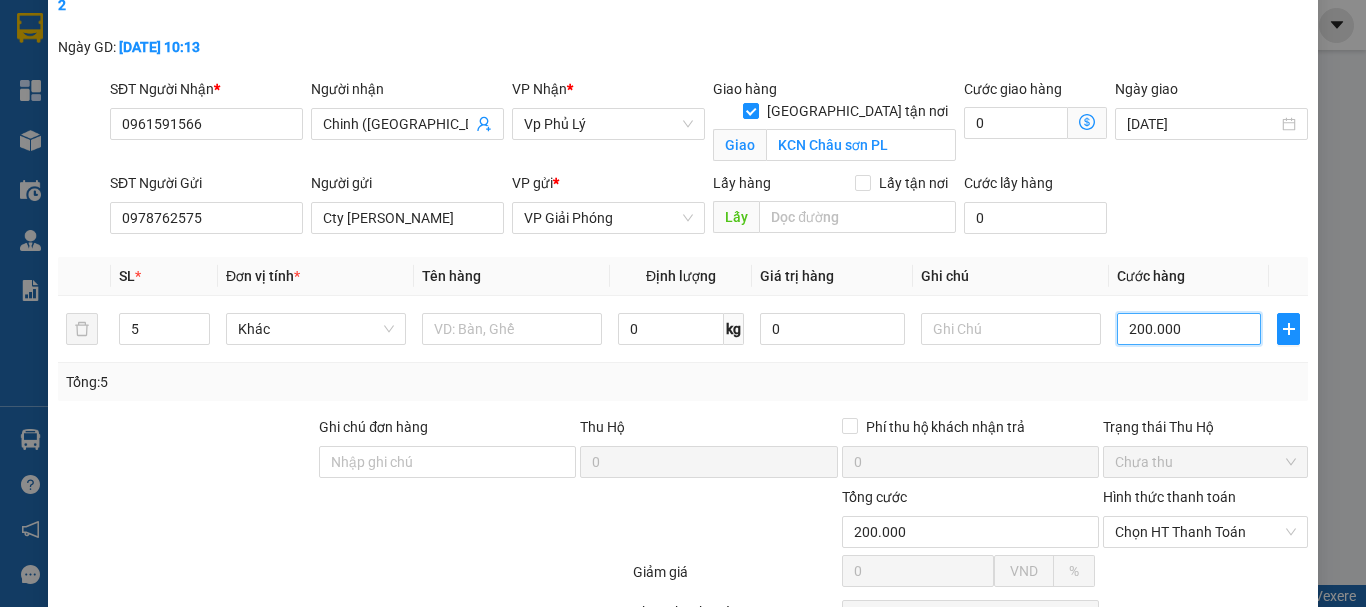 type on "200.000" 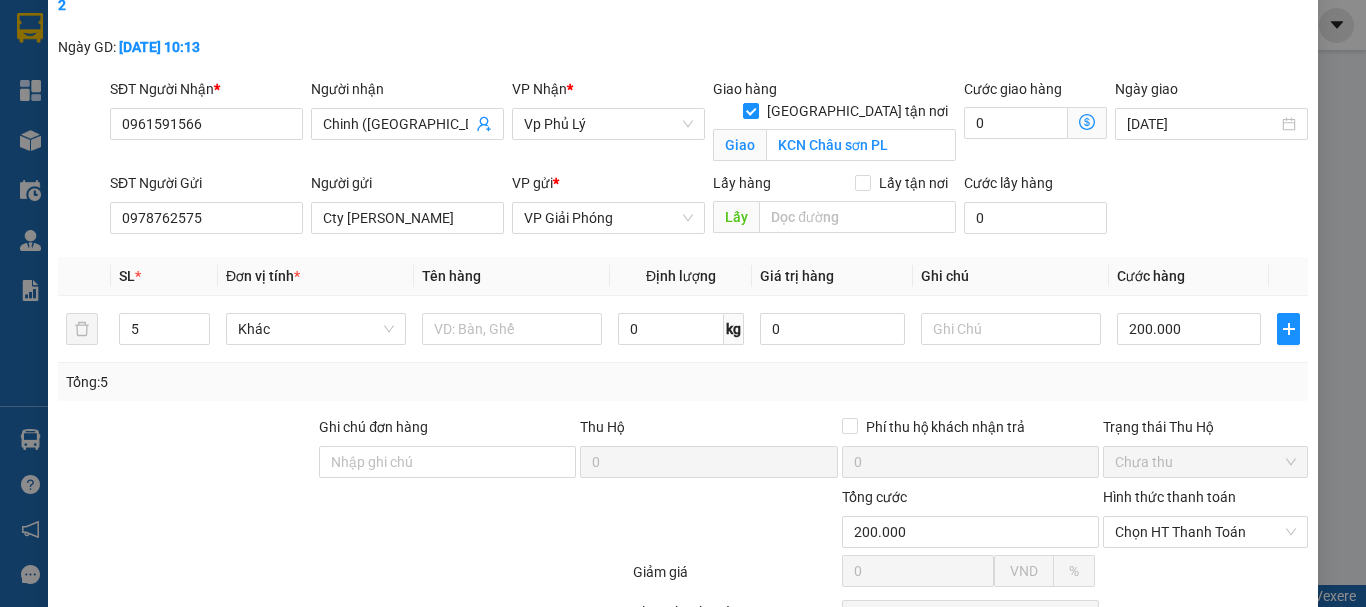 click on "Hình thức thanh toán" at bounding box center [1169, 497] 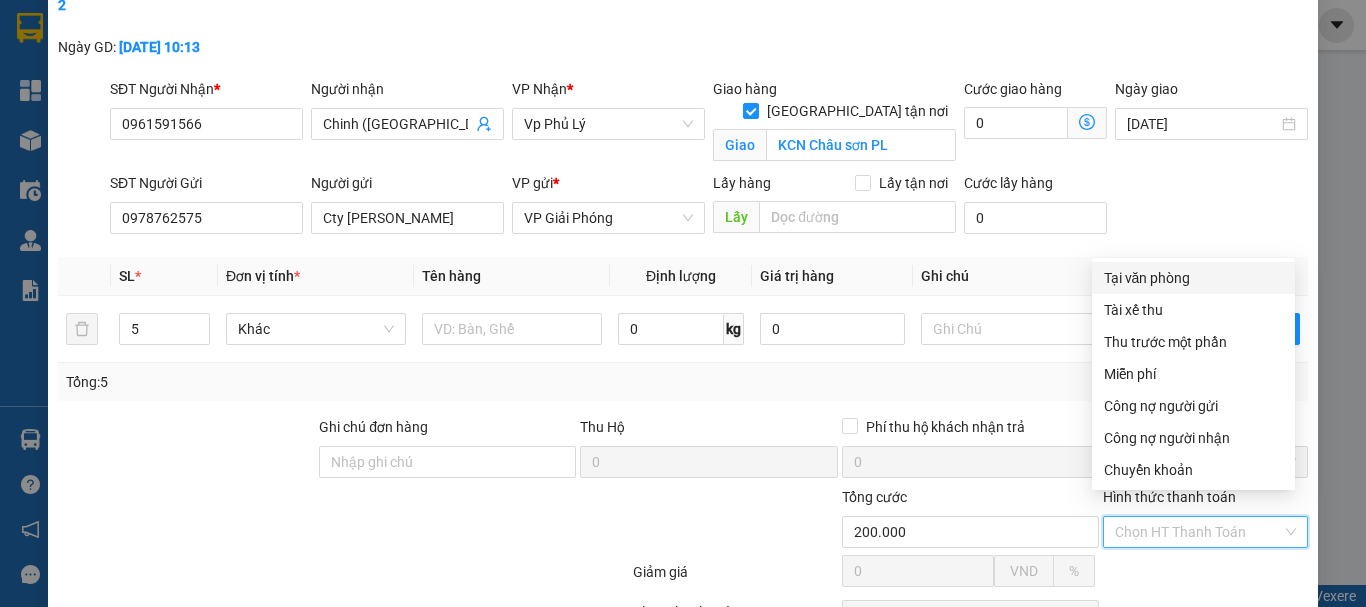 click on "Tại văn phòng" at bounding box center (1193, 278) 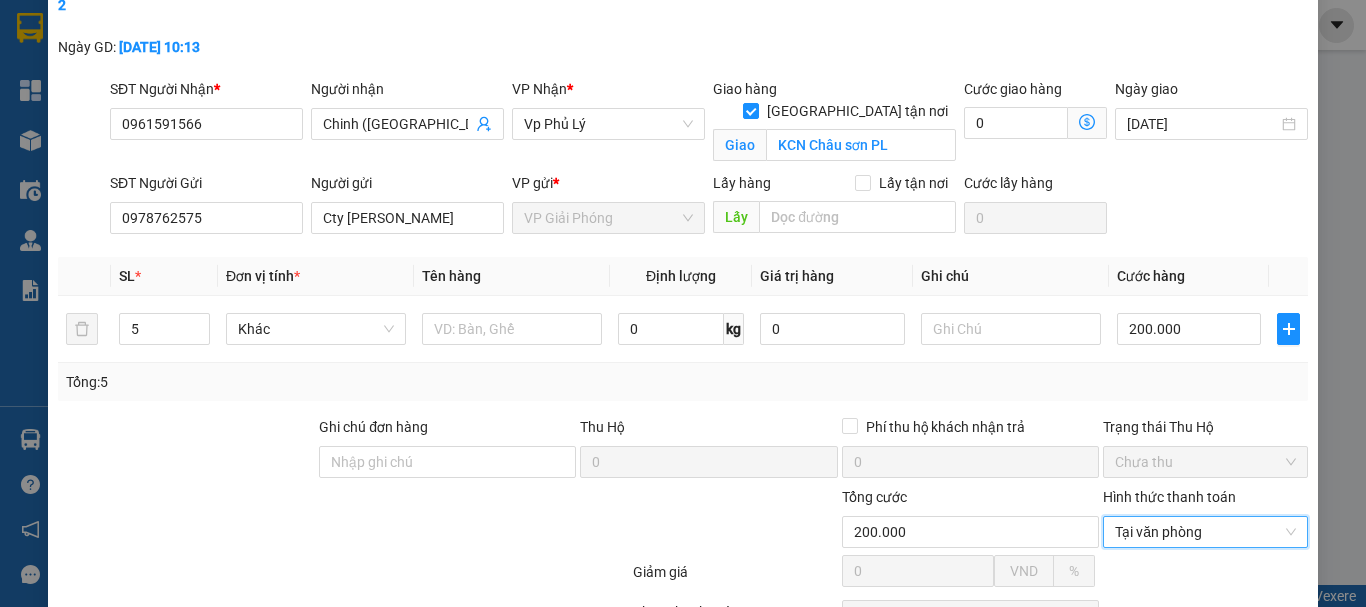 scroll, scrollTop: 193, scrollLeft: 0, axis: vertical 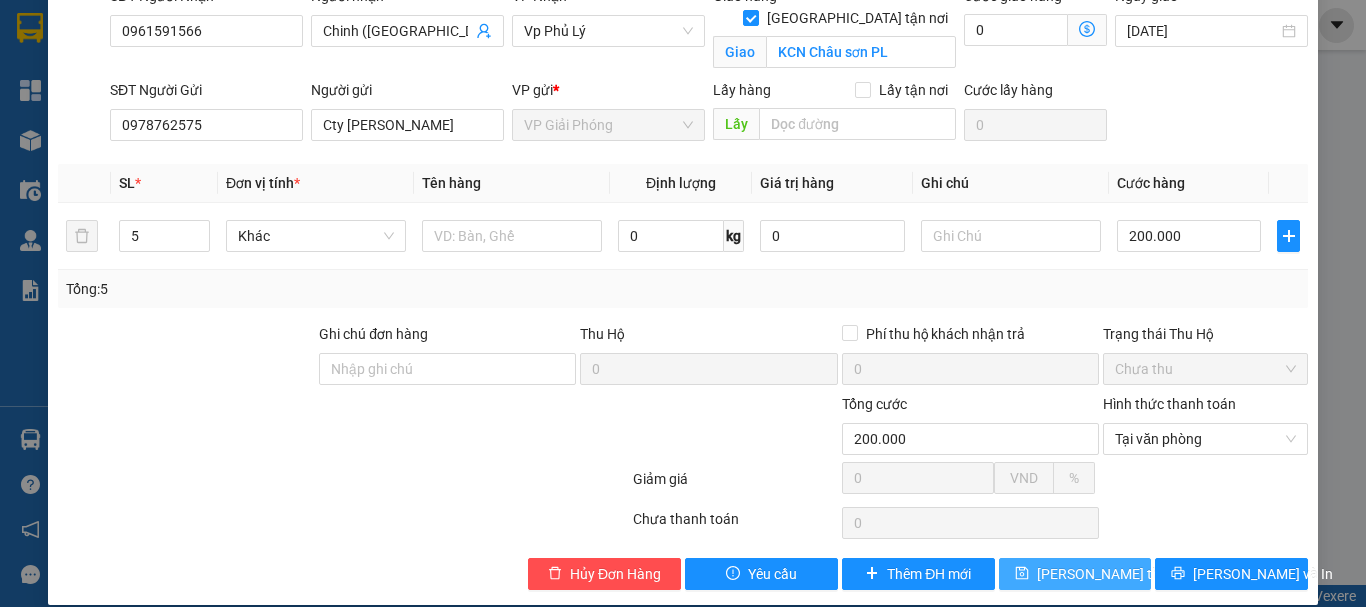 click on "[PERSON_NAME] thay đổi" at bounding box center [1117, 574] 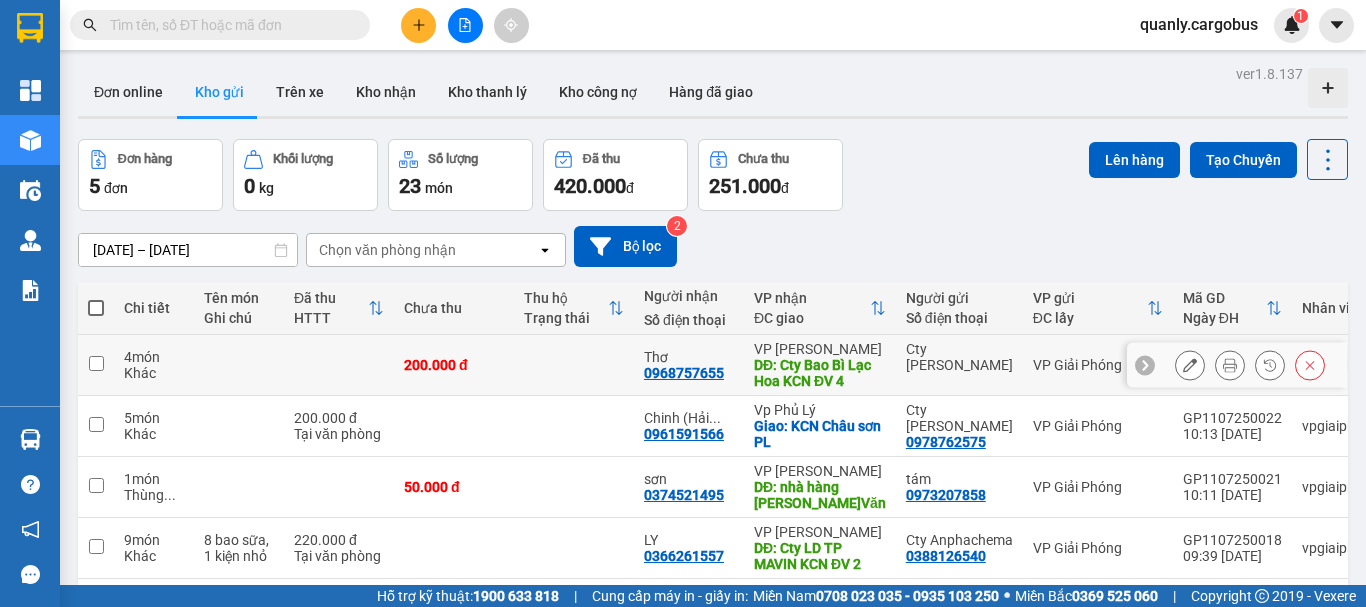 click at bounding box center [1190, 365] 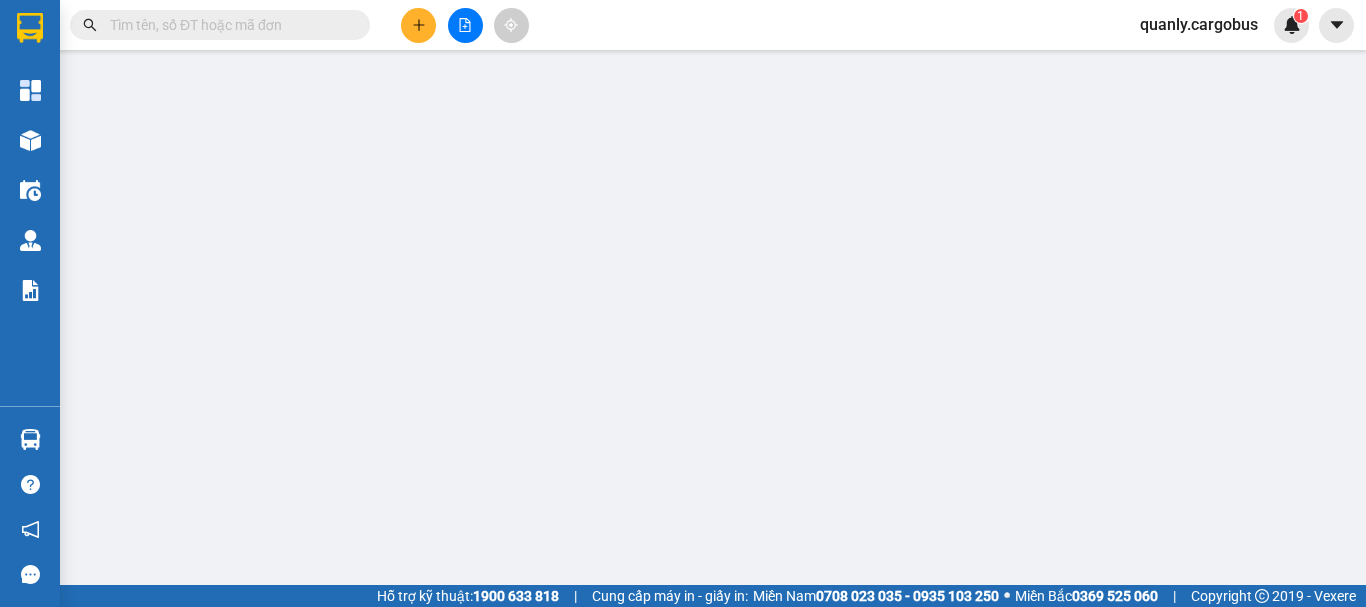 type on "0968757655" 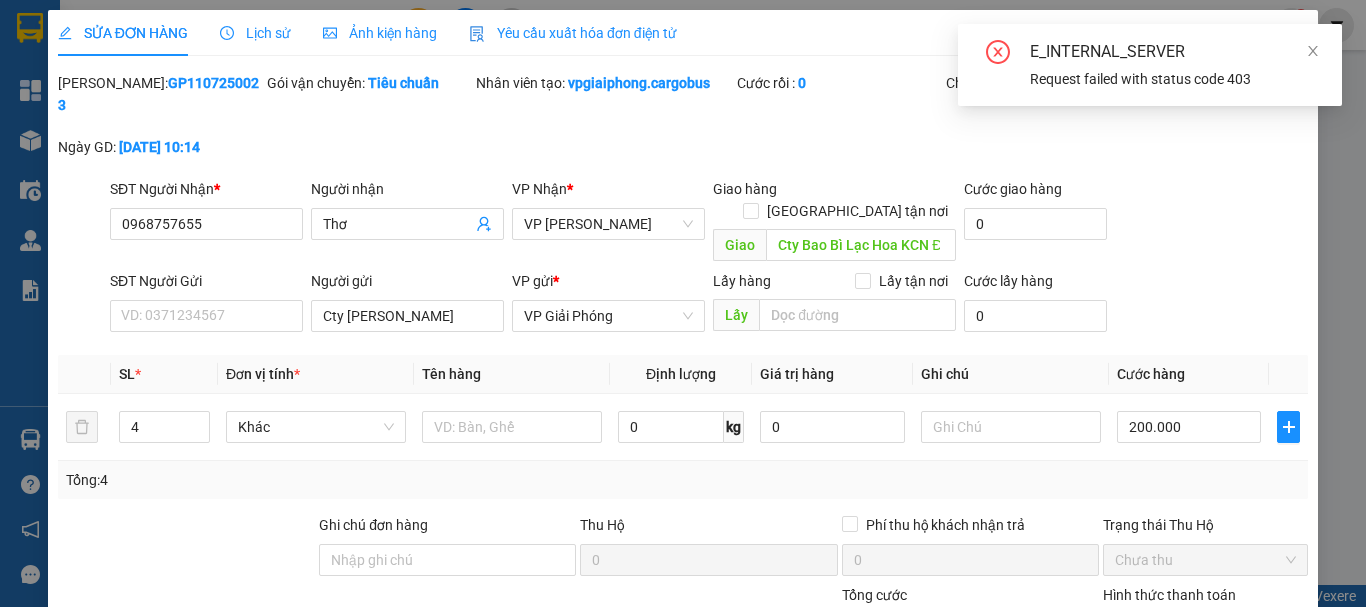 click on "Hình thức thanh toán" at bounding box center [1169, 595] 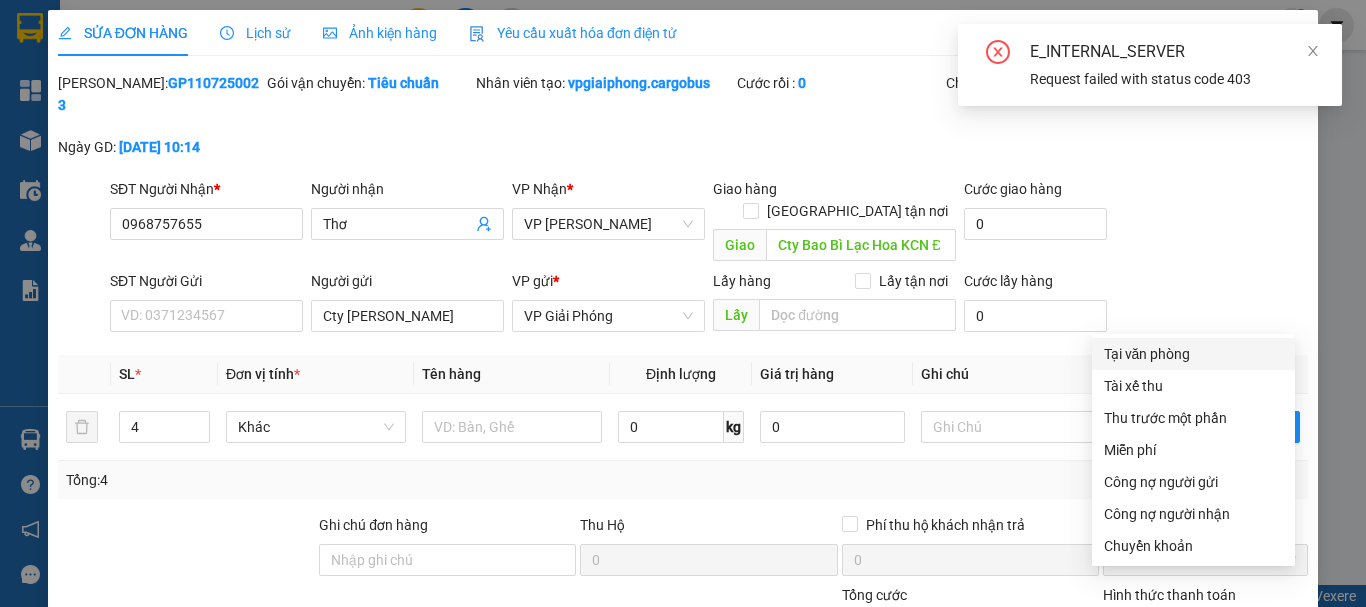 click on "Tại văn phòng" at bounding box center [1193, 354] 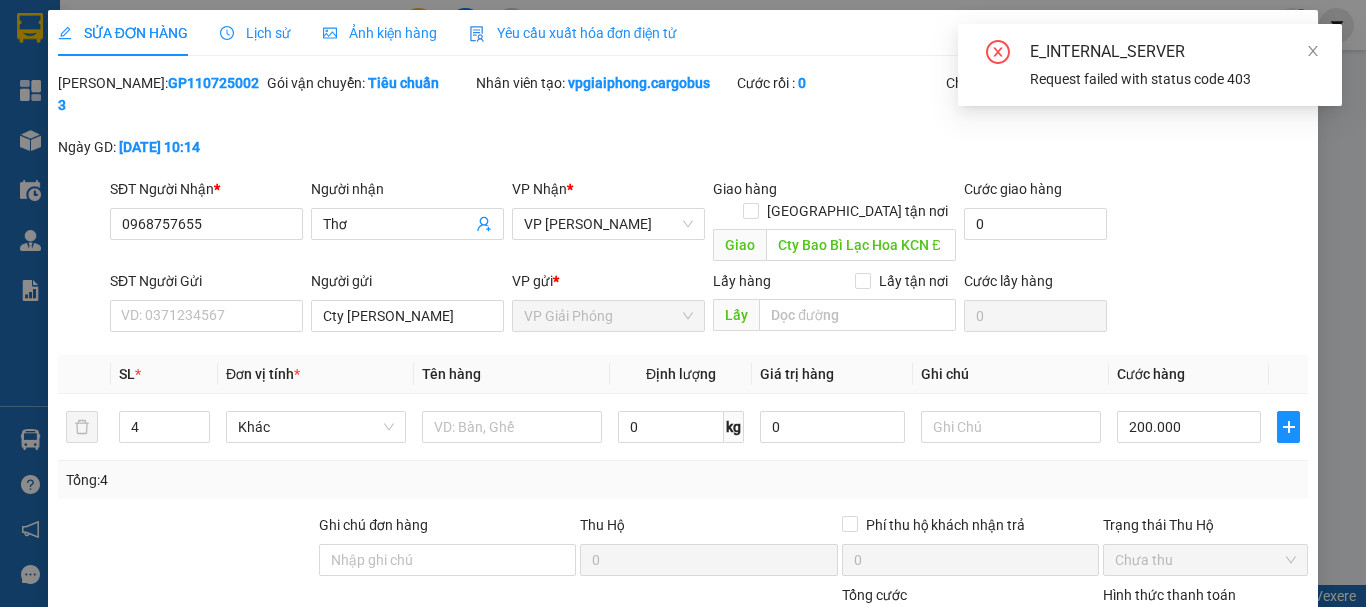 click on "Tại văn phòng" at bounding box center [1205, 630] 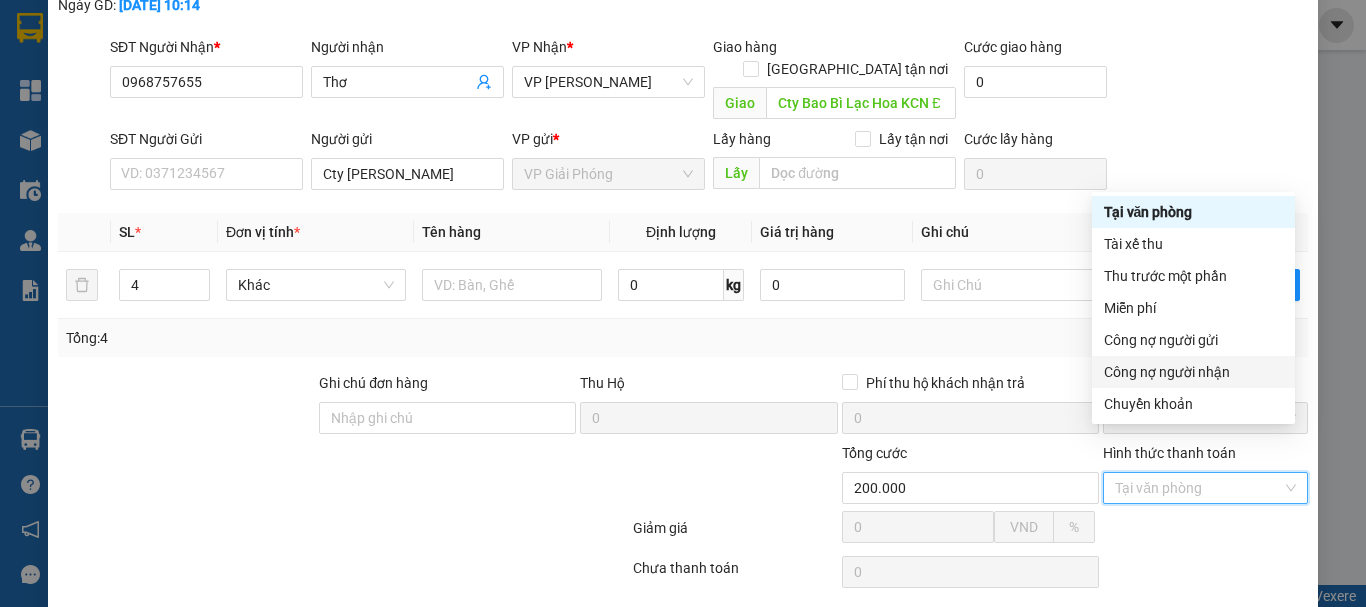 scroll, scrollTop: 169, scrollLeft: 0, axis: vertical 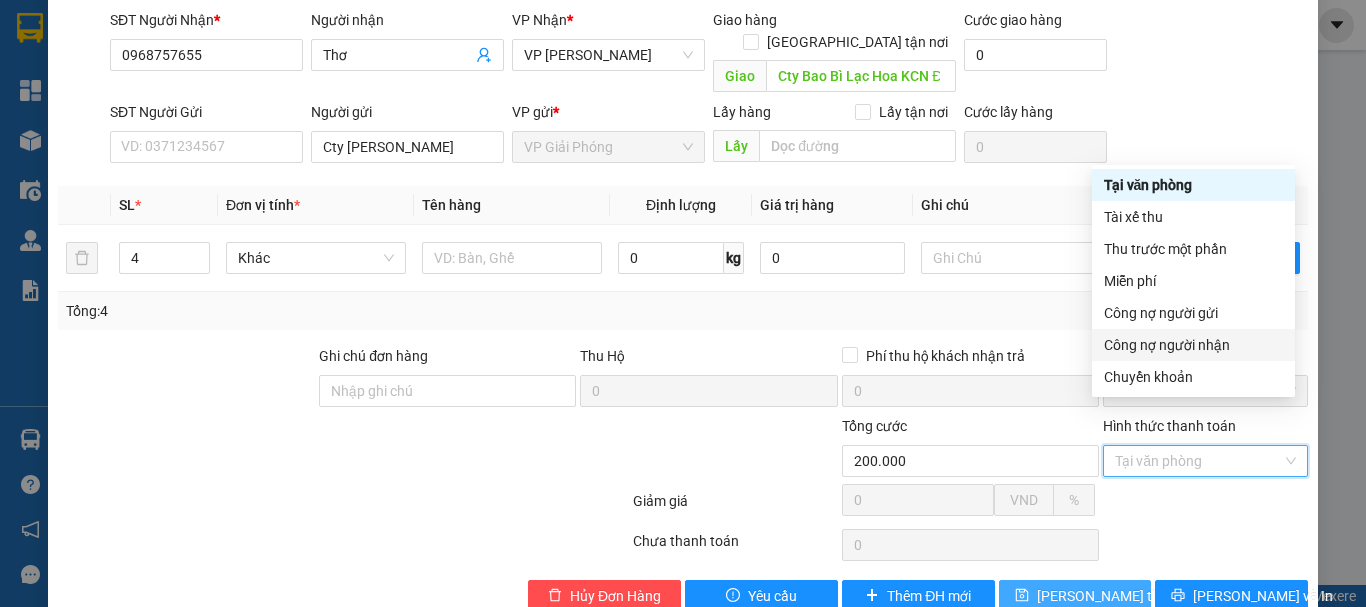 click on "[PERSON_NAME] thay đổi" at bounding box center (1117, 596) 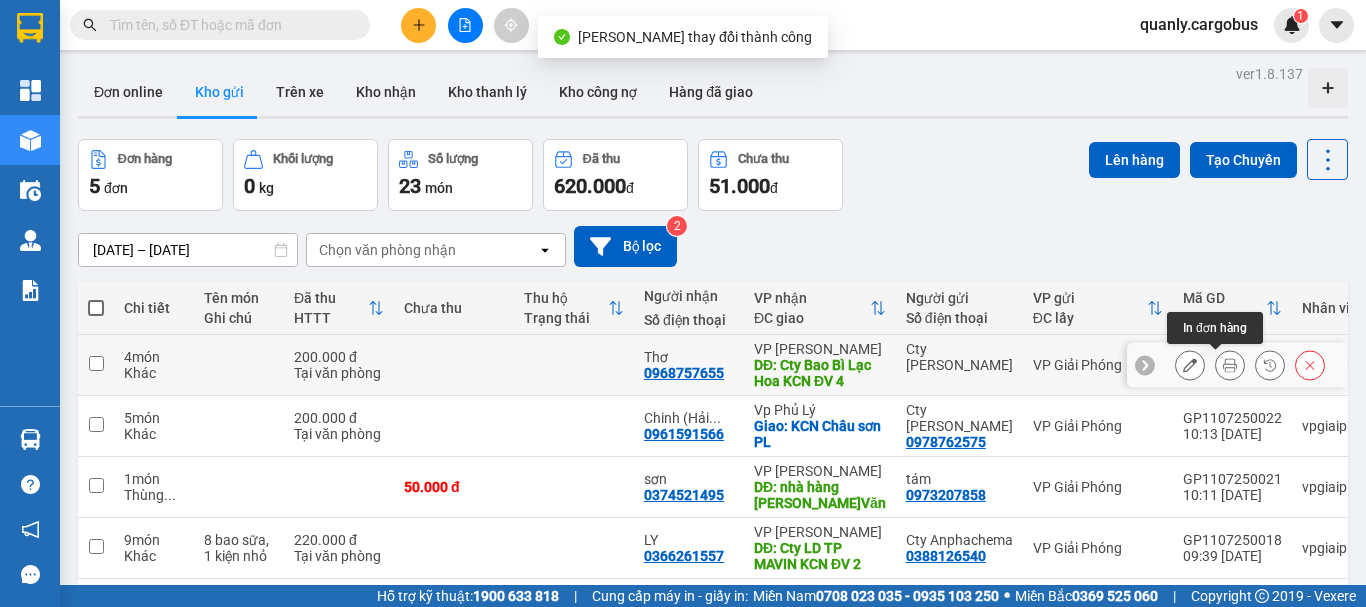 click 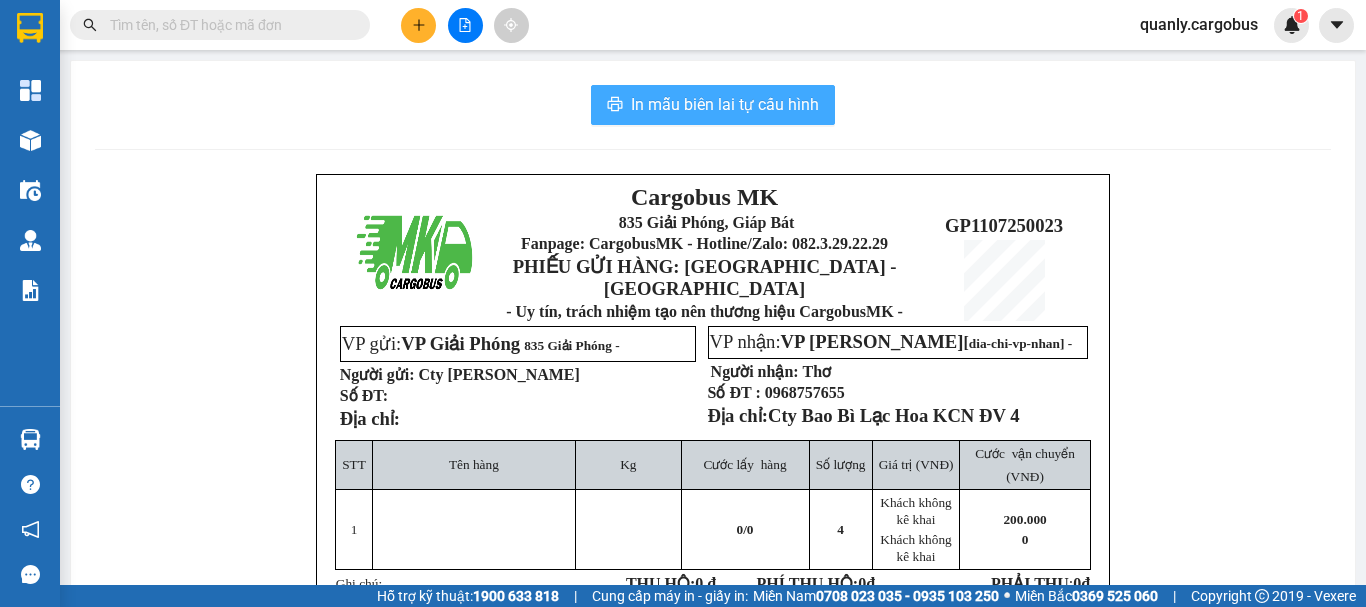 click on "In mẫu biên lai tự cấu hình" at bounding box center (725, 104) 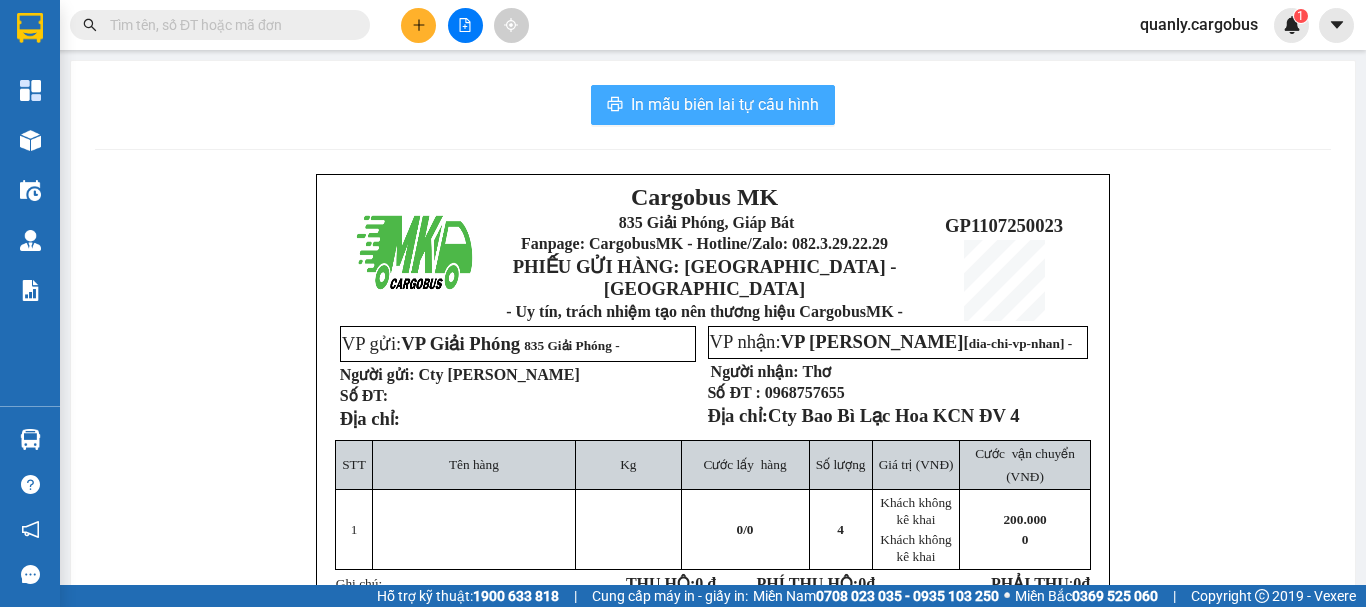 scroll, scrollTop: 0, scrollLeft: 0, axis: both 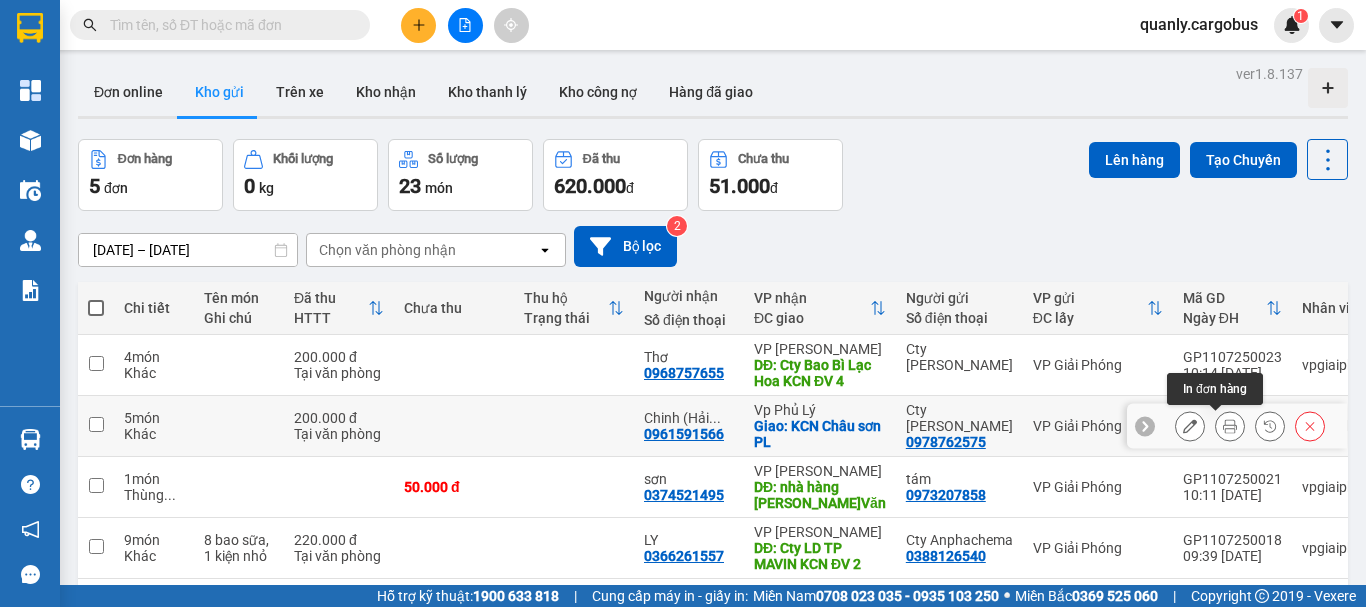click 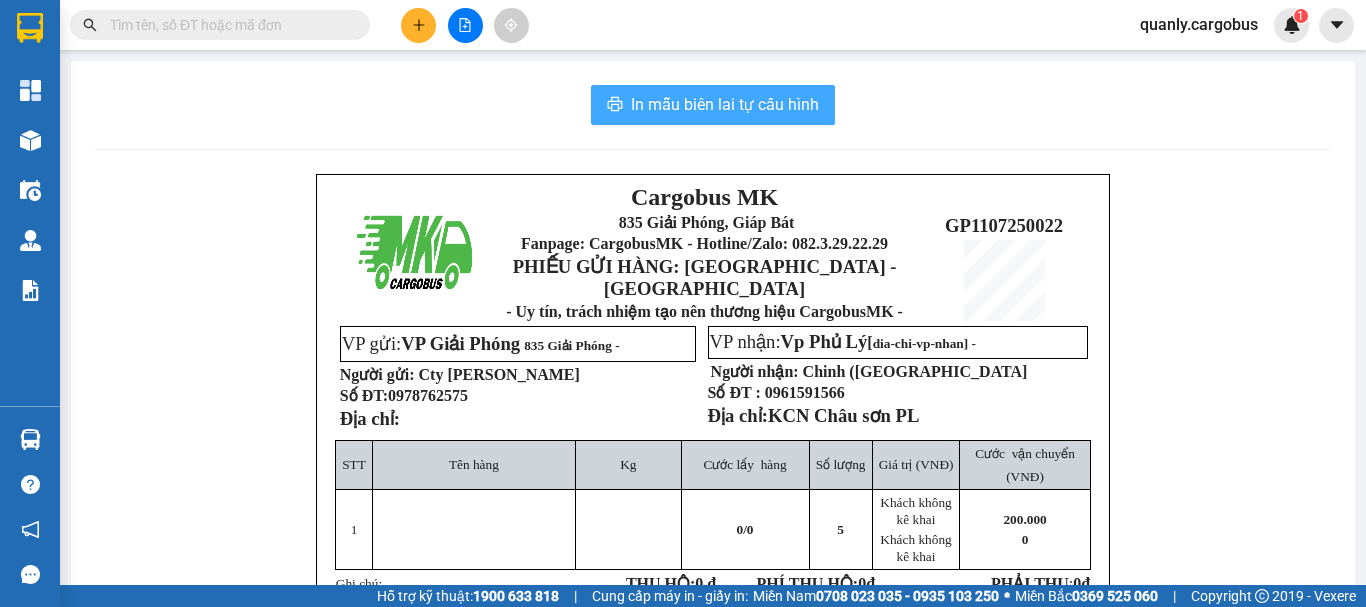 click on "In mẫu biên lai tự cấu hình" at bounding box center (725, 104) 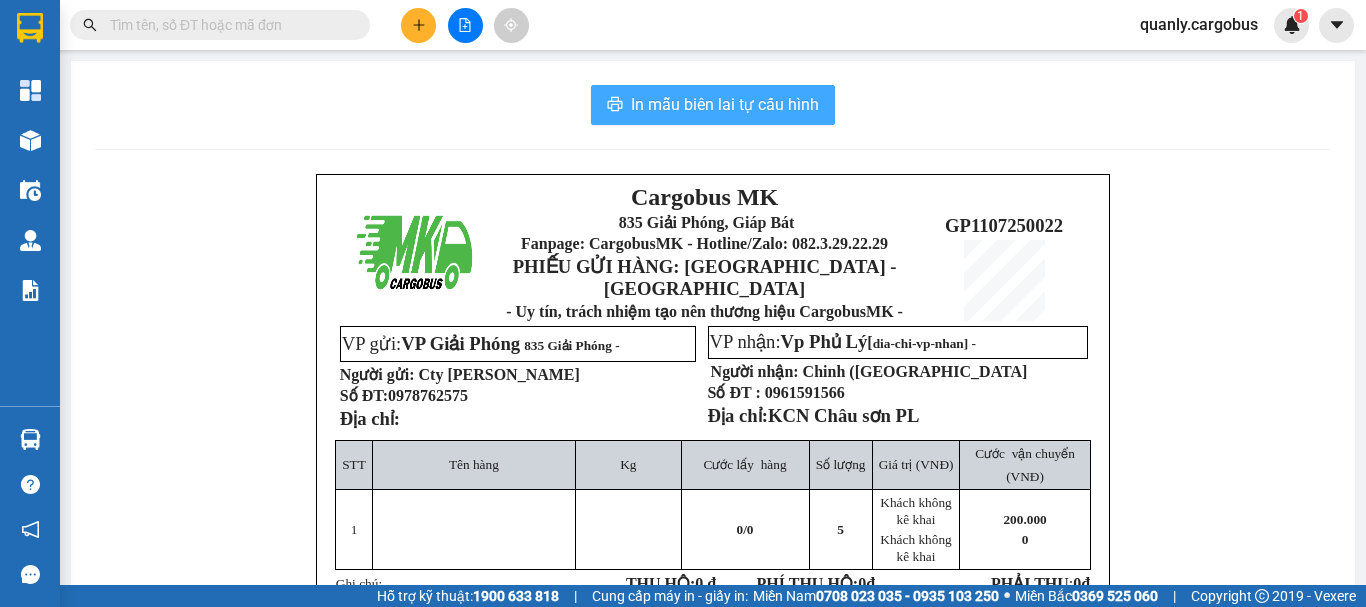 scroll, scrollTop: 0, scrollLeft: 0, axis: both 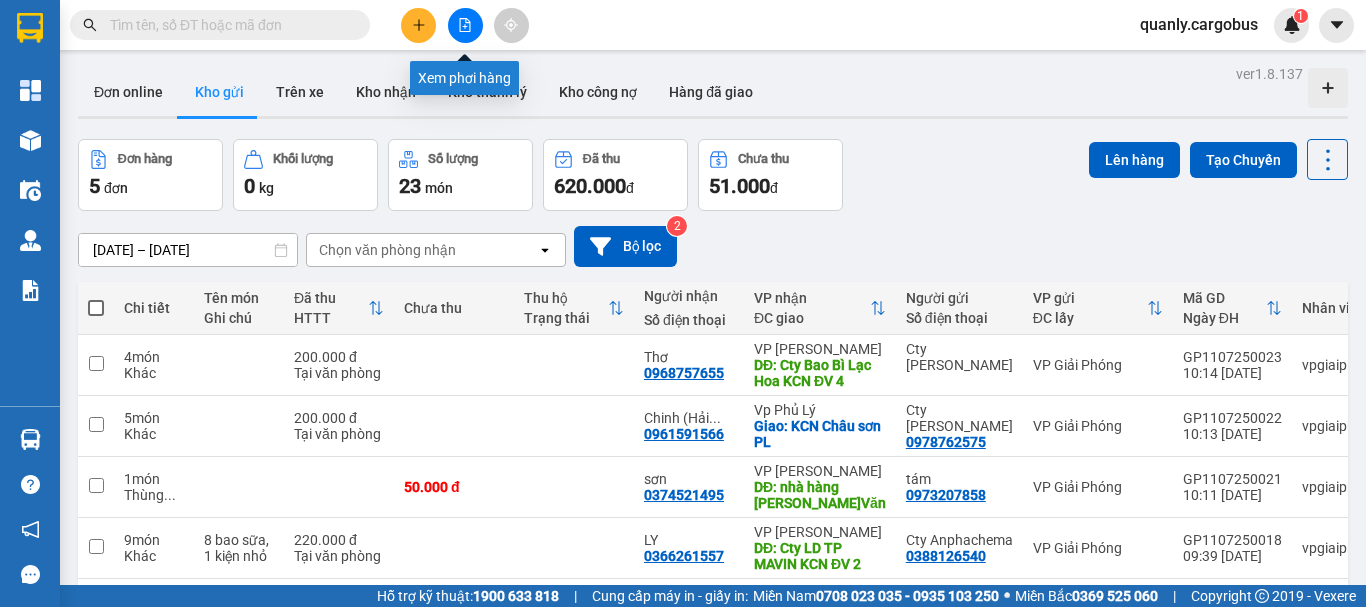 click 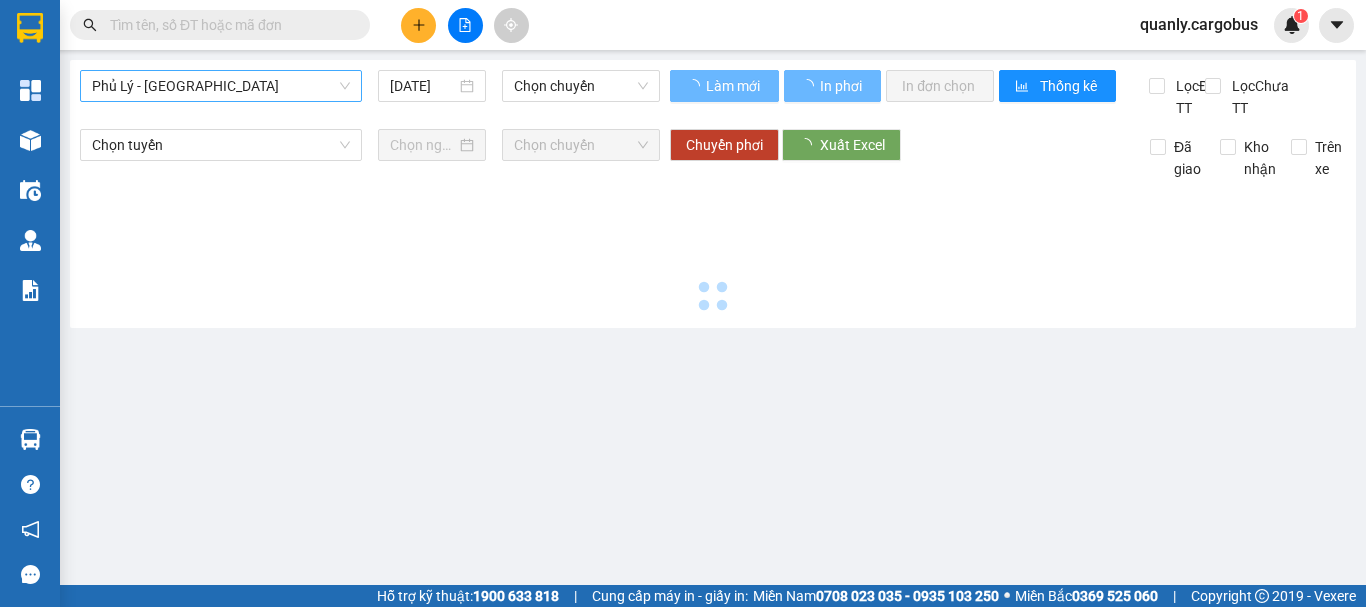 click on "Phủ Lý - [GEOGRAPHIC_DATA]" at bounding box center (221, 86) 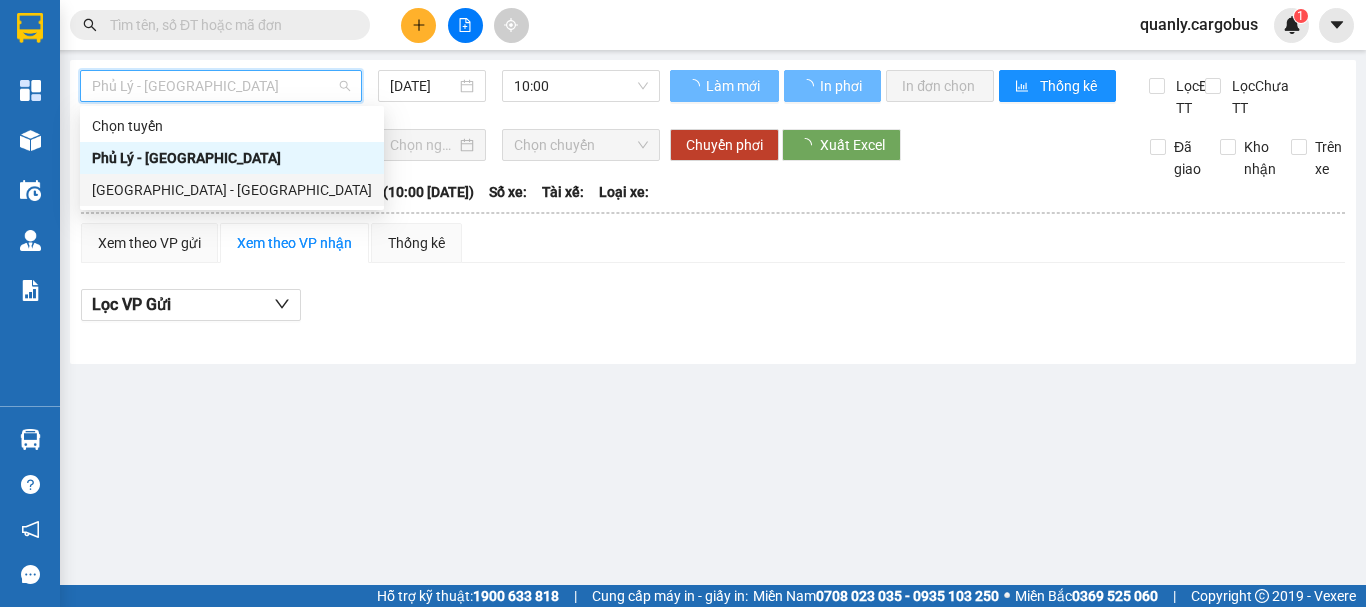 click on "[GEOGRAPHIC_DATA] - [GEOGRAPHIC_DATA]" at bounding box center (232, 190) 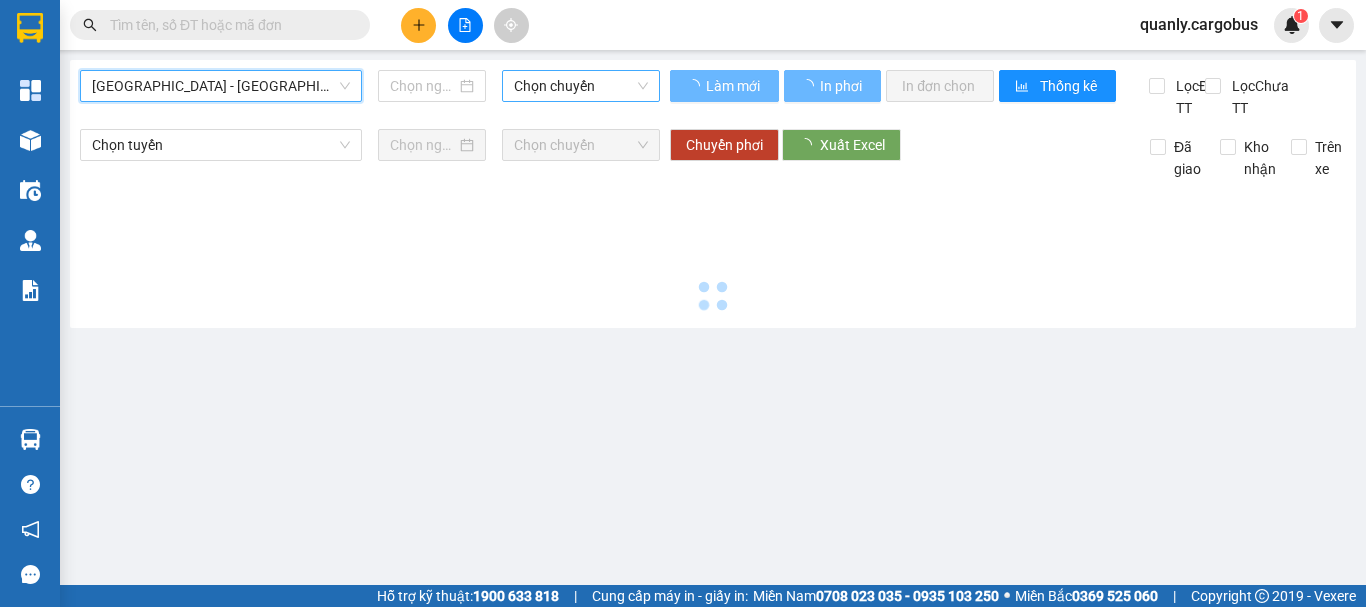 type on "[DATE]" 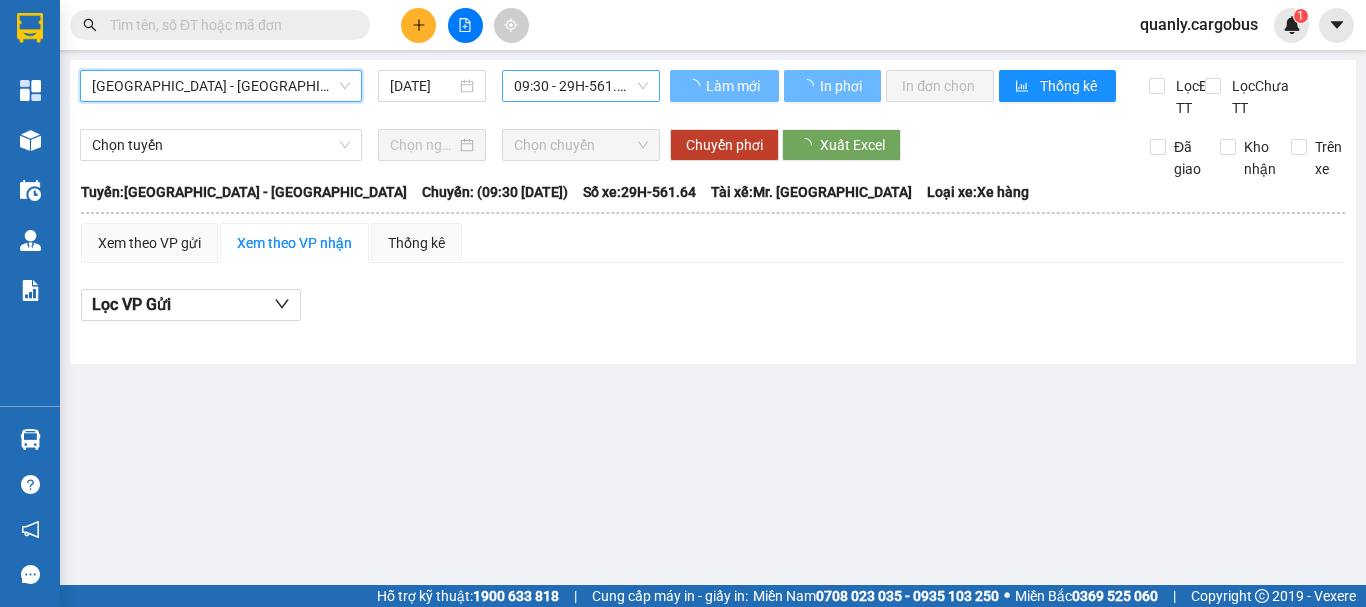 click on "09:30     - 29H-561.64" at bounding box center (581, 86) 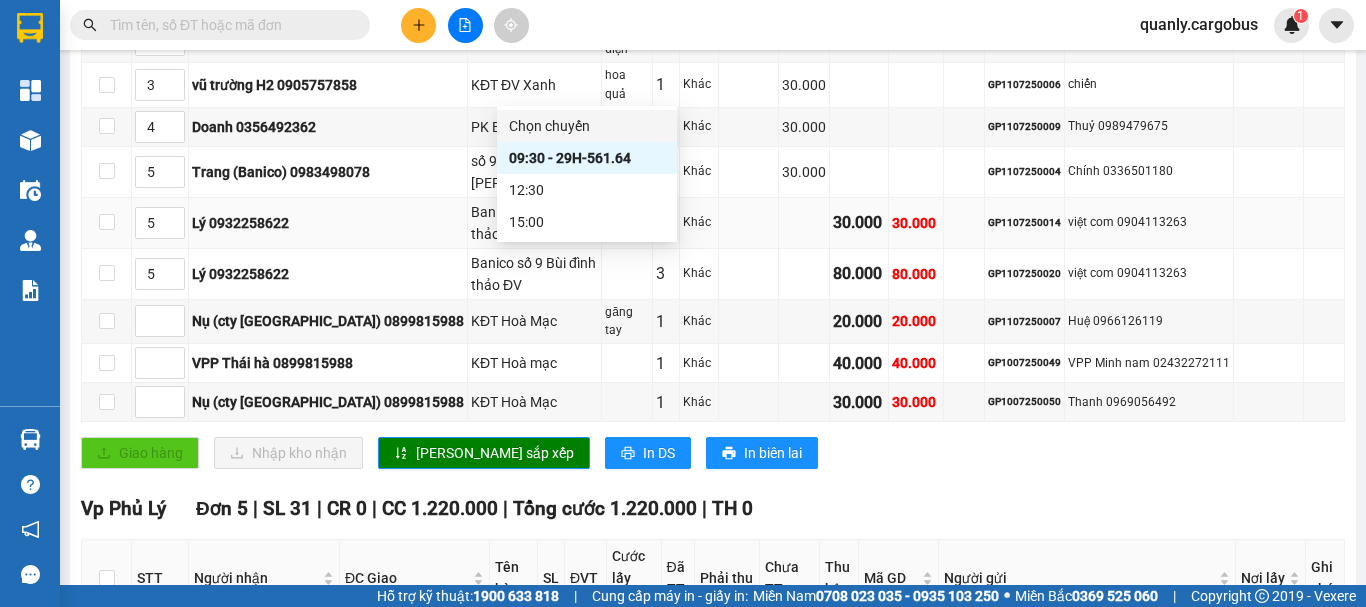 scroll, scrollTop: 500, scrollLeft: 0, axis: vertical 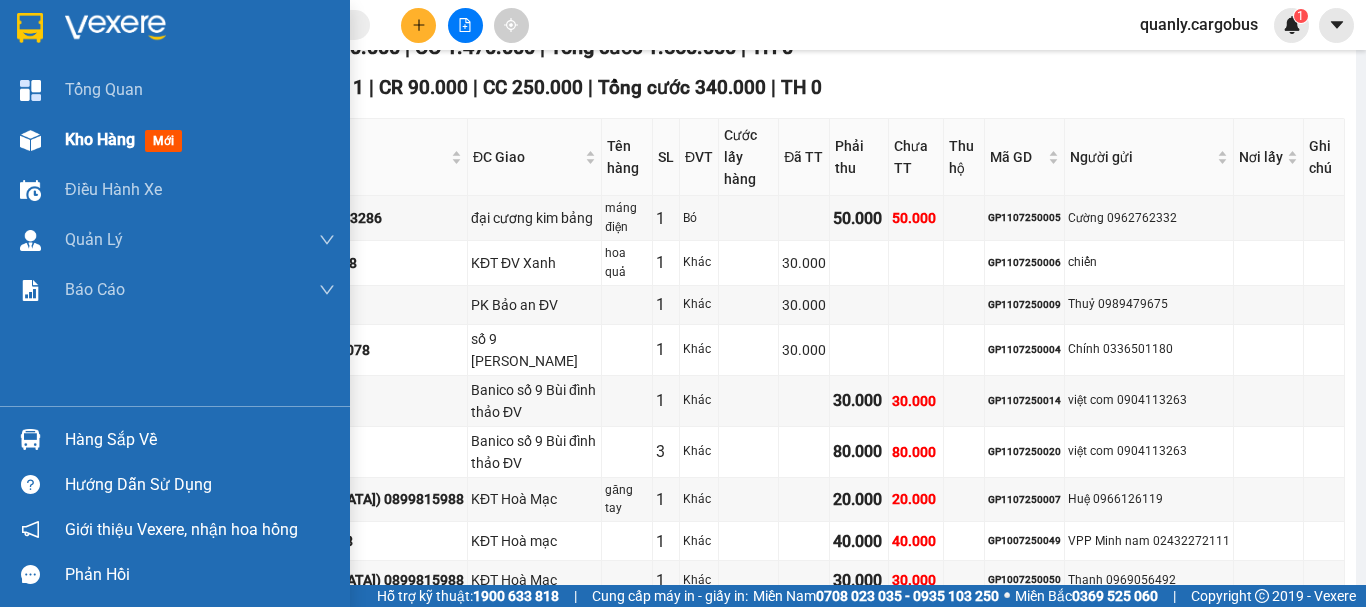 click at bounding box center (30, 140) 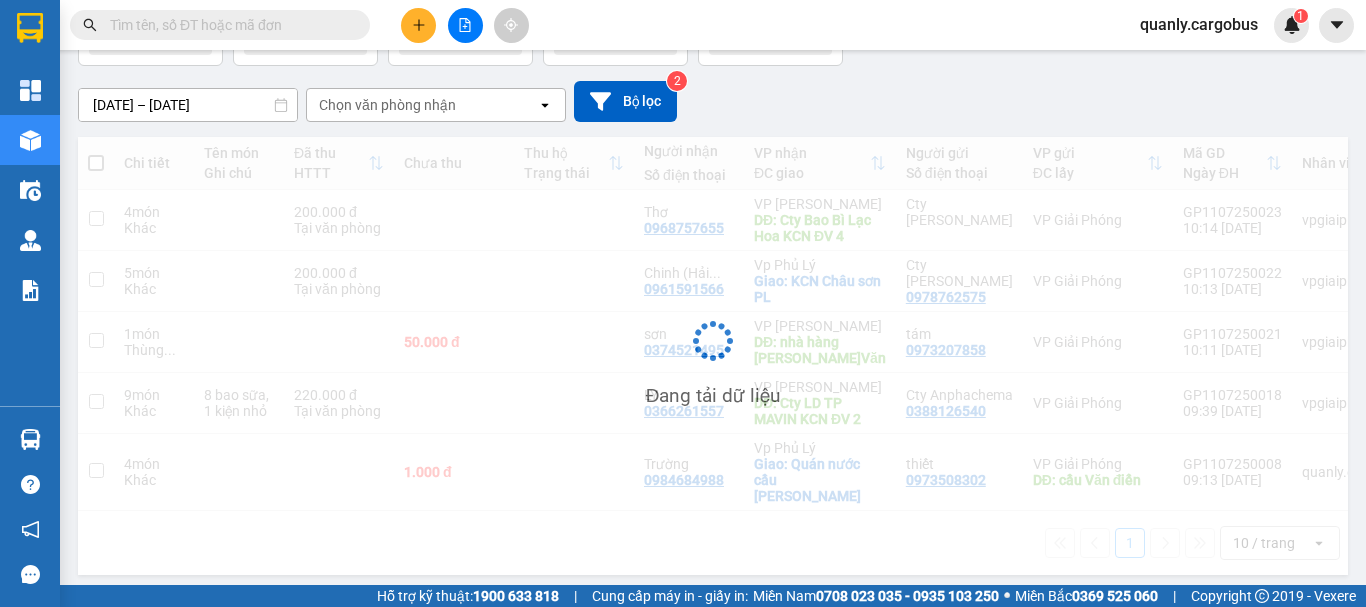 scroll, scrollTop: 145, scrollLeft: 0, axis: vertical 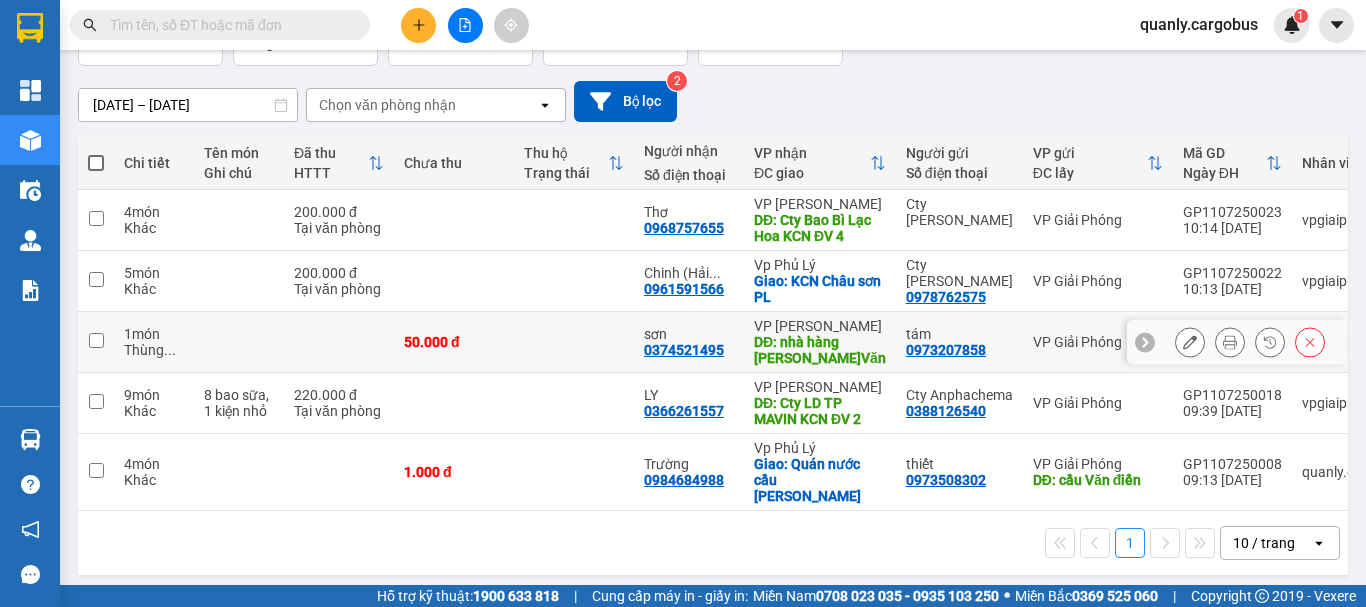 click at bounding box center (96, 340) 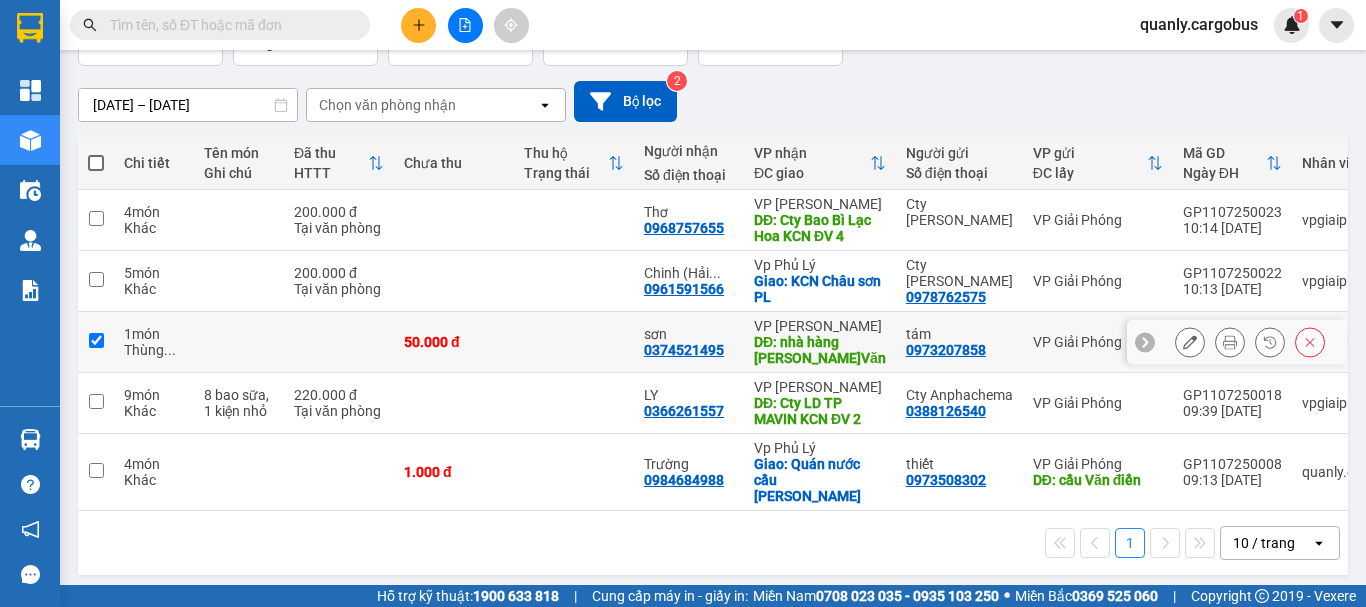 checkbox on "true" 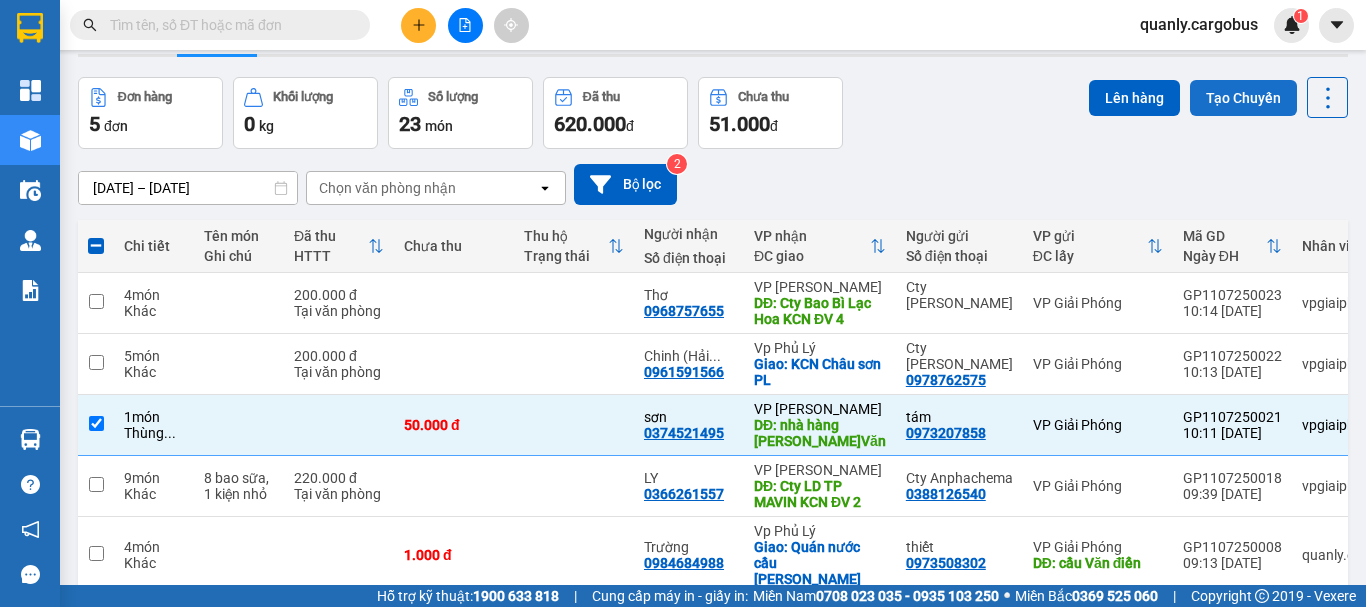 scroll, scrollTop: 45, scrollLeft: 0, axis: vertical 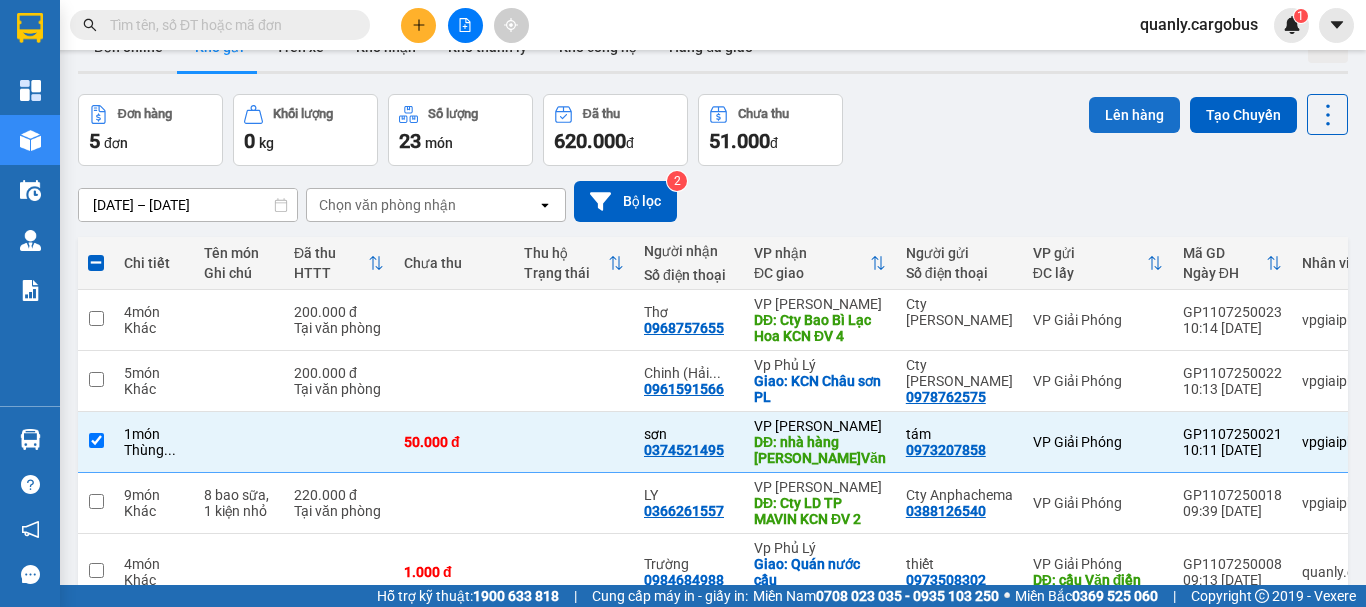 click on "Lên hàng" at bounding box center [1134, 115] 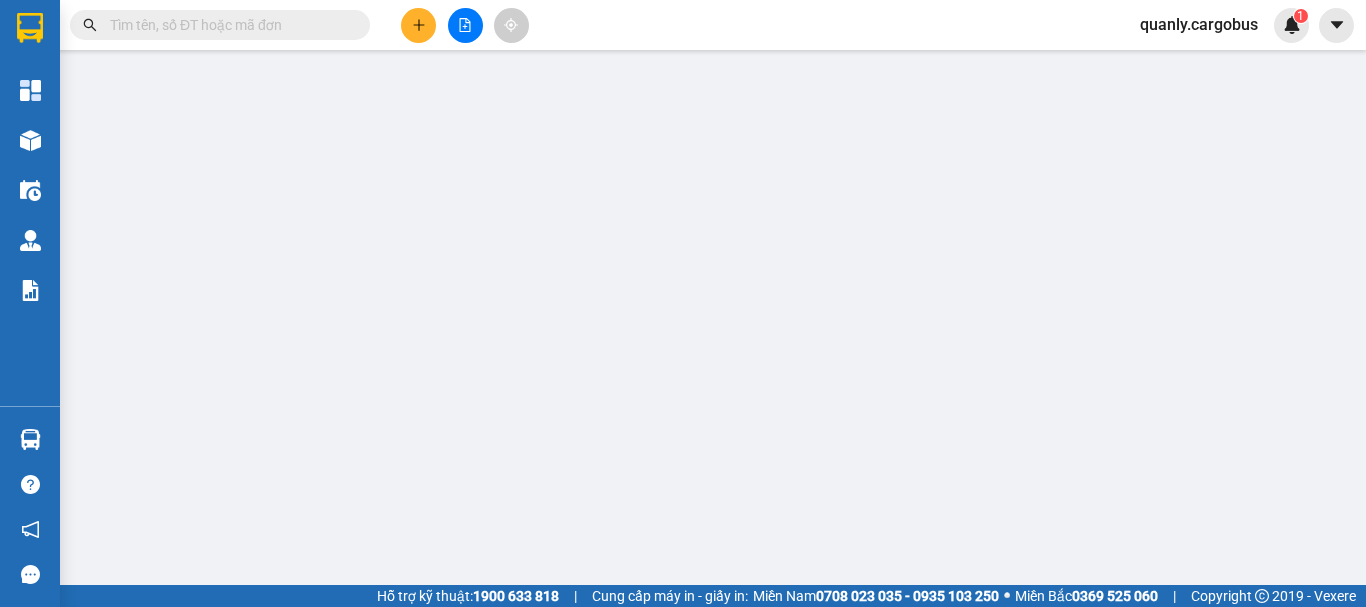 scroll, scrollTop: 0, scrollLeft: 0, axis: both 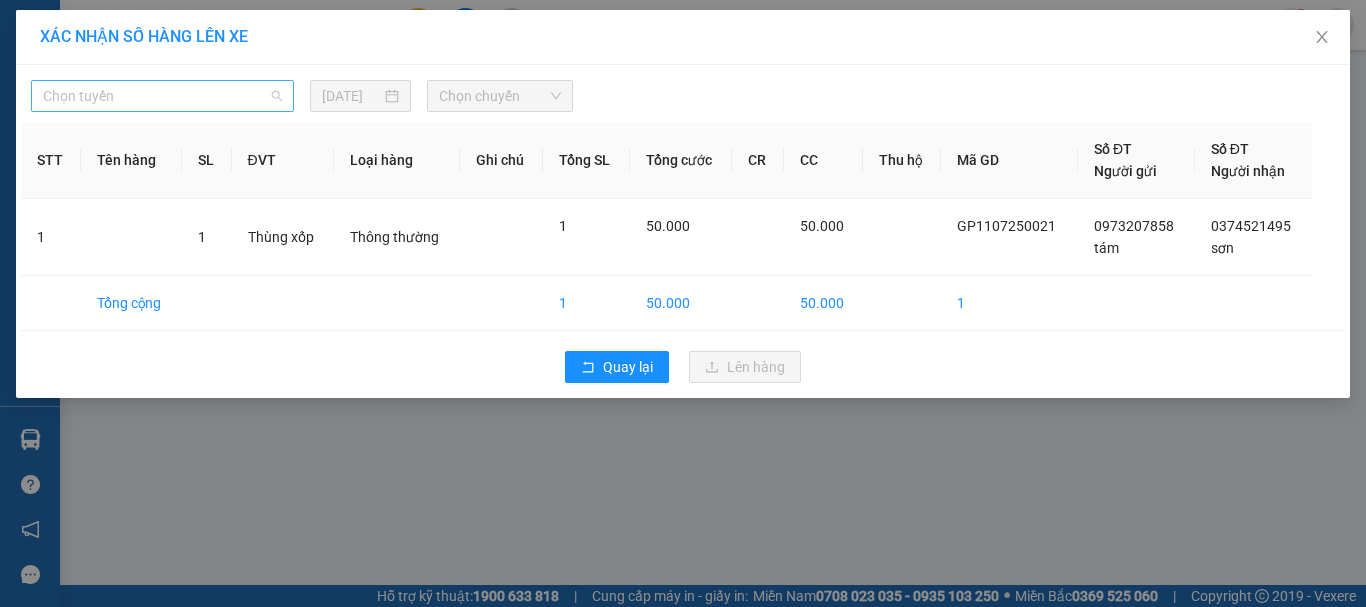 click on "Chọn tuyến" at bounding box center [162, 96] 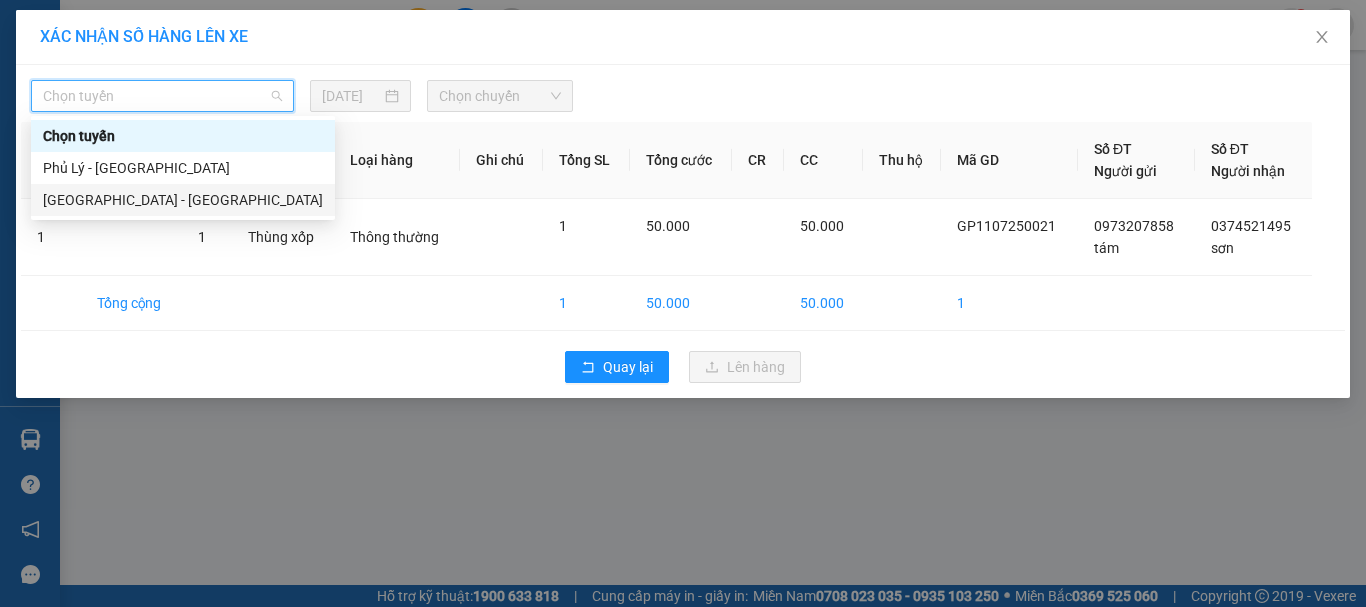 drag, startPoint x: 127, startPoint y: 193, endPoint x: 350, endPoint y: 135, distance: 230.41919 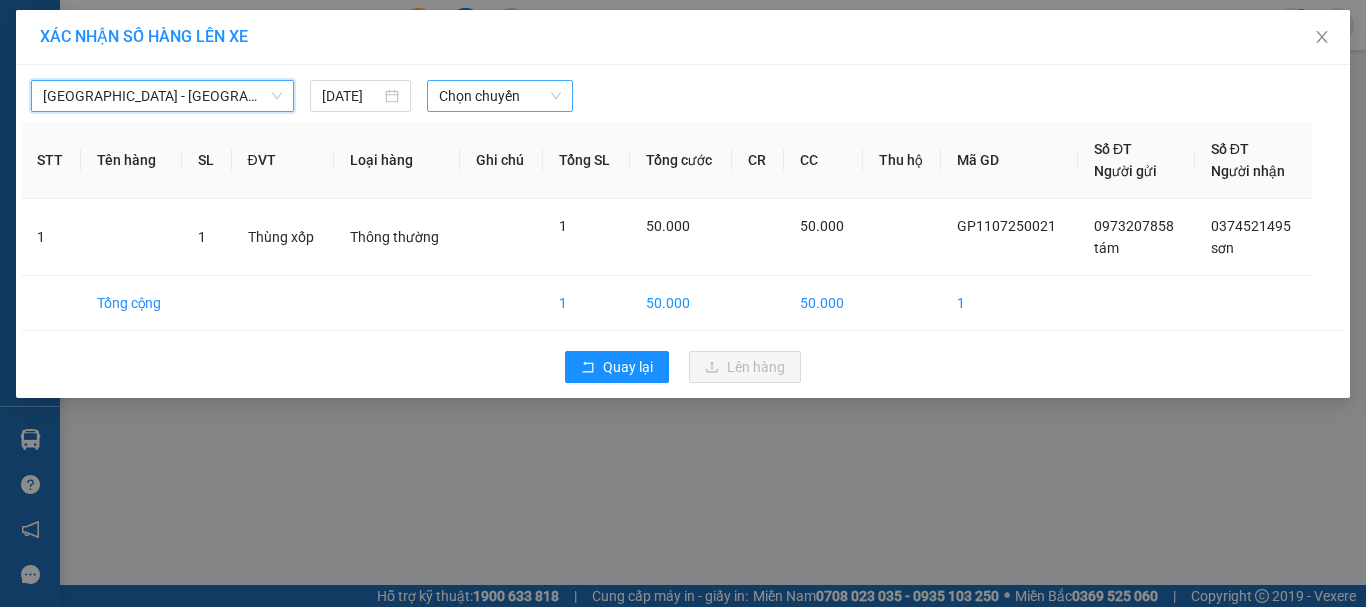 click on "Chọn chuyến" at bounding box center (500, 96) 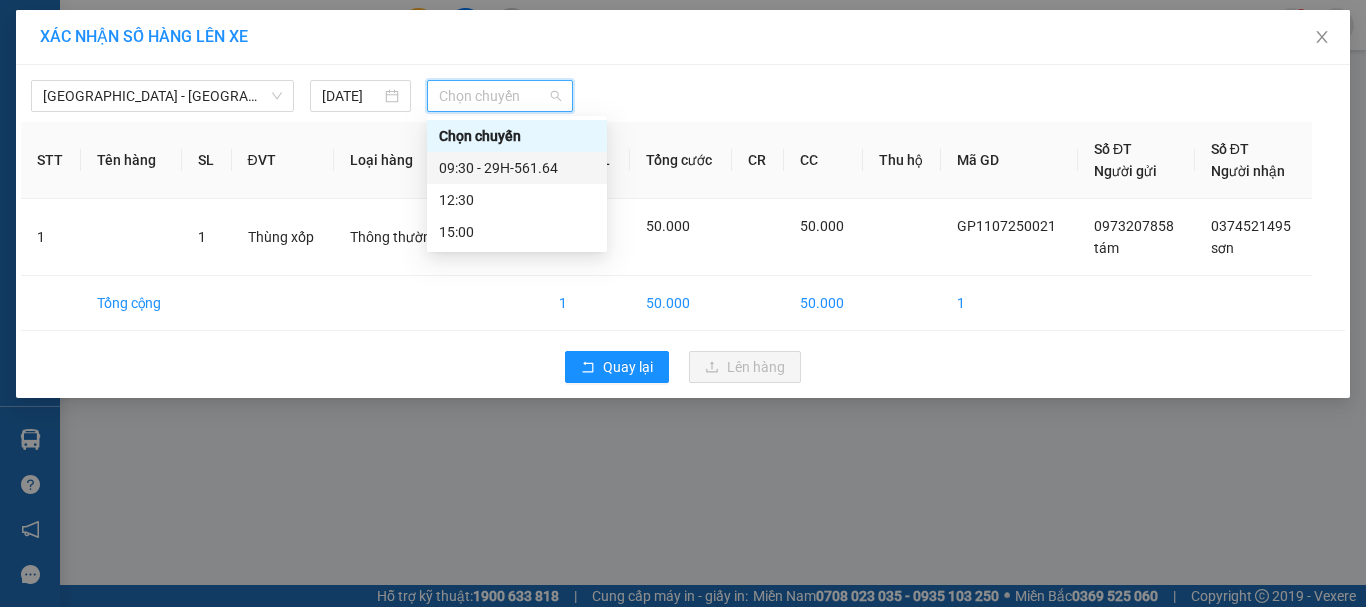 click on "09:30     - 29H-561.64" at bounding box center [517, 168] 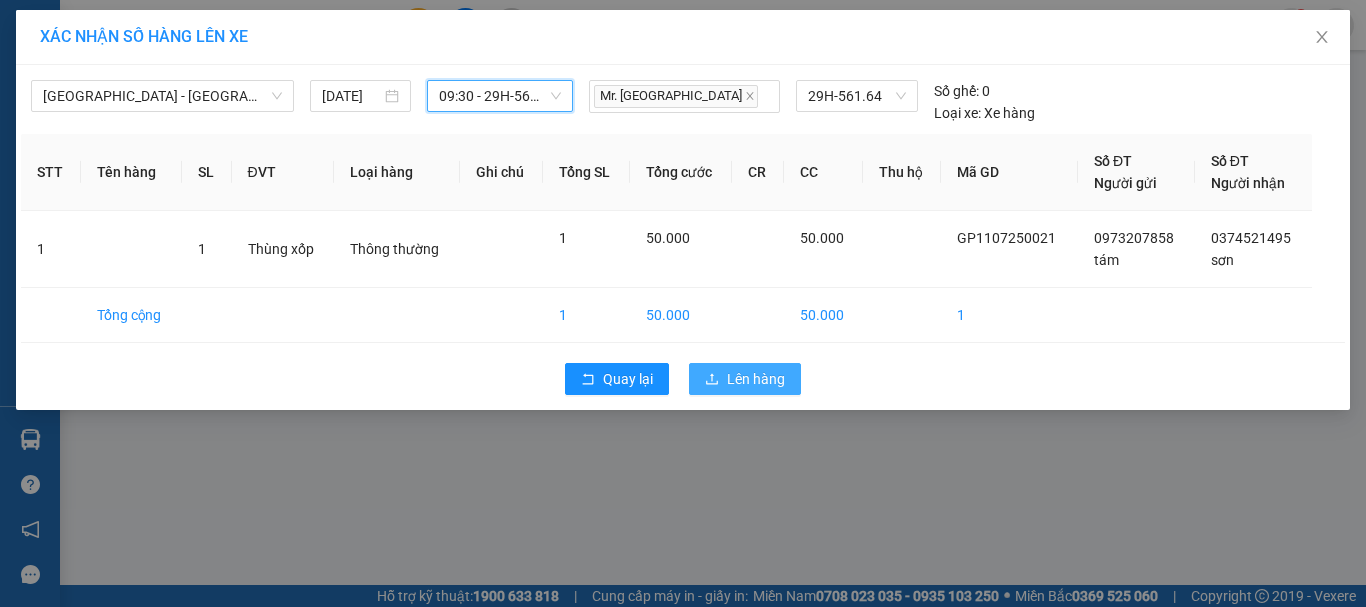 click on "Lên hàng" at bounding box center [756, 379] 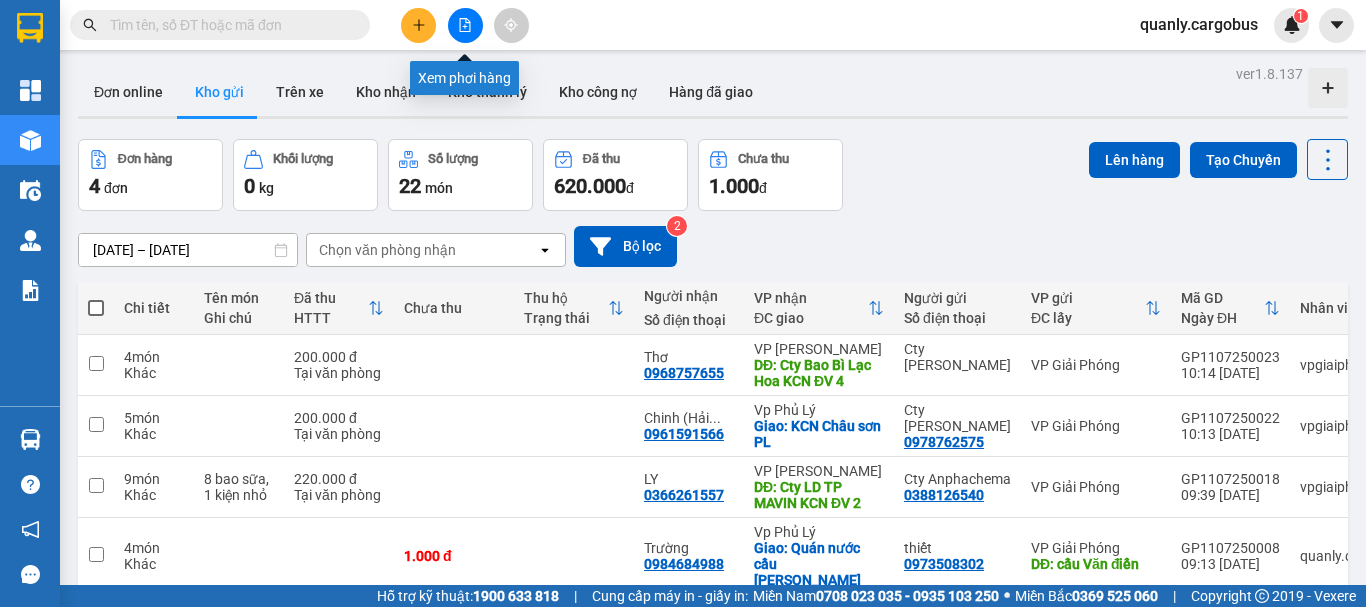 click at bounding box center [465, 25] 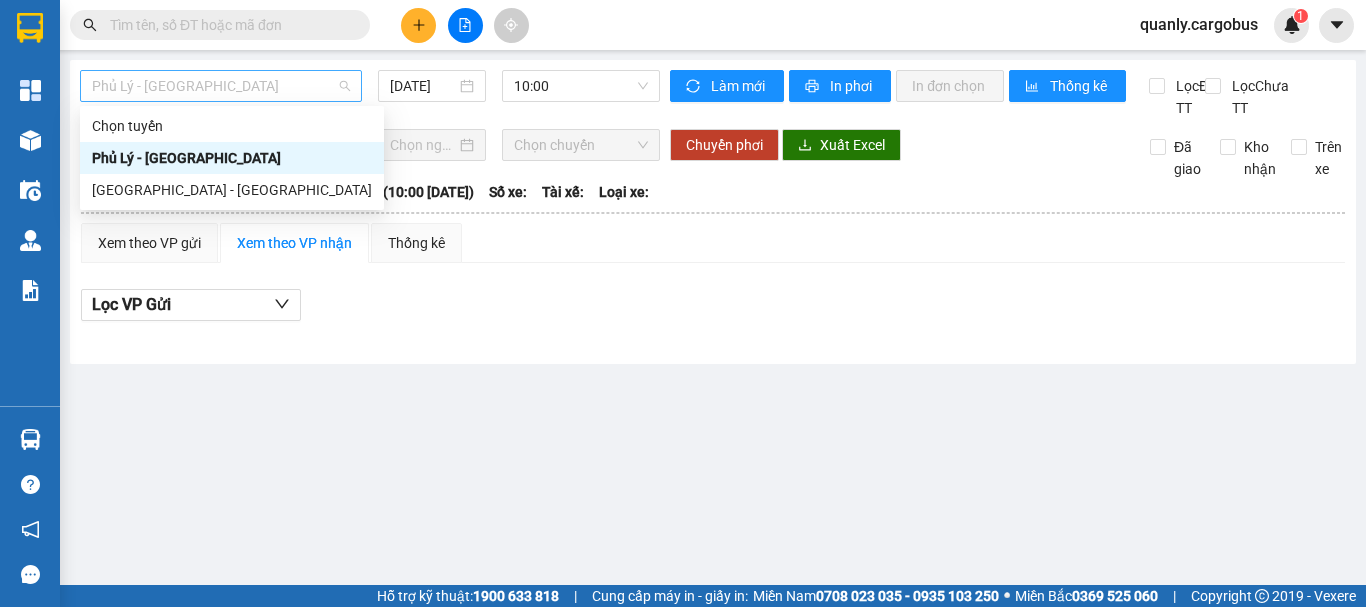 click on "Phủ Lý - [GEOGRAPHIC_DATA]" at bounding box center (221, 86) 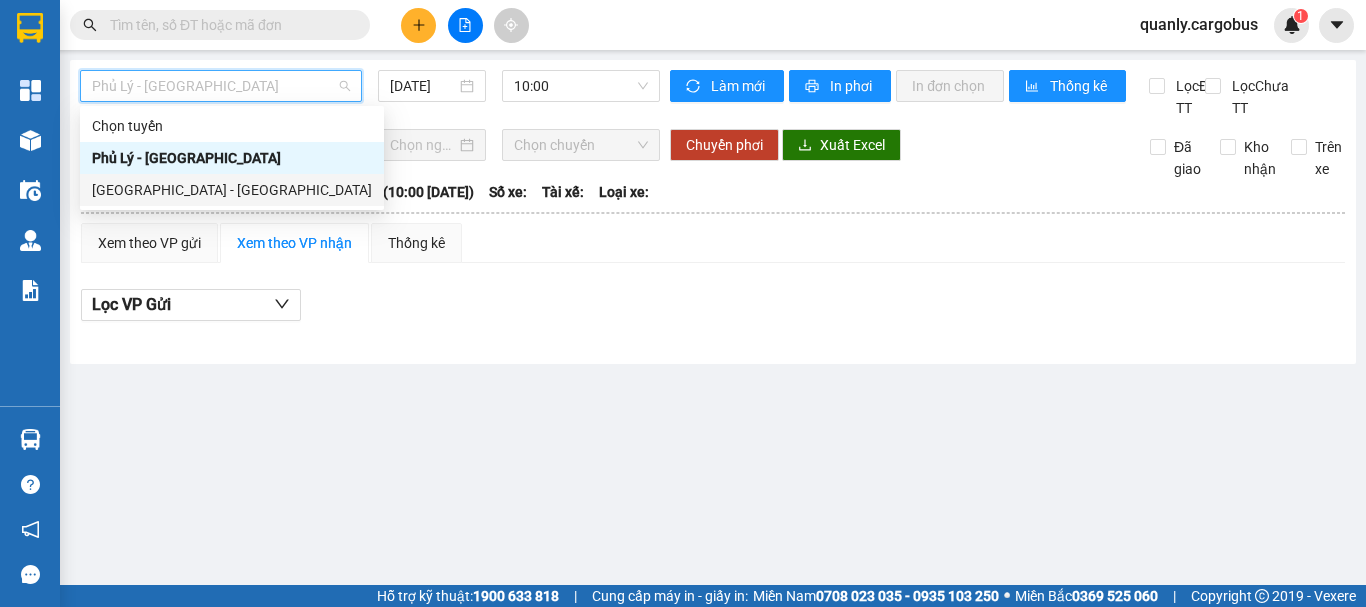 drag, startPoint x: 167, startPoint y: 194, endPoint x: 485, endPoint y: 121, distance: 326.27136 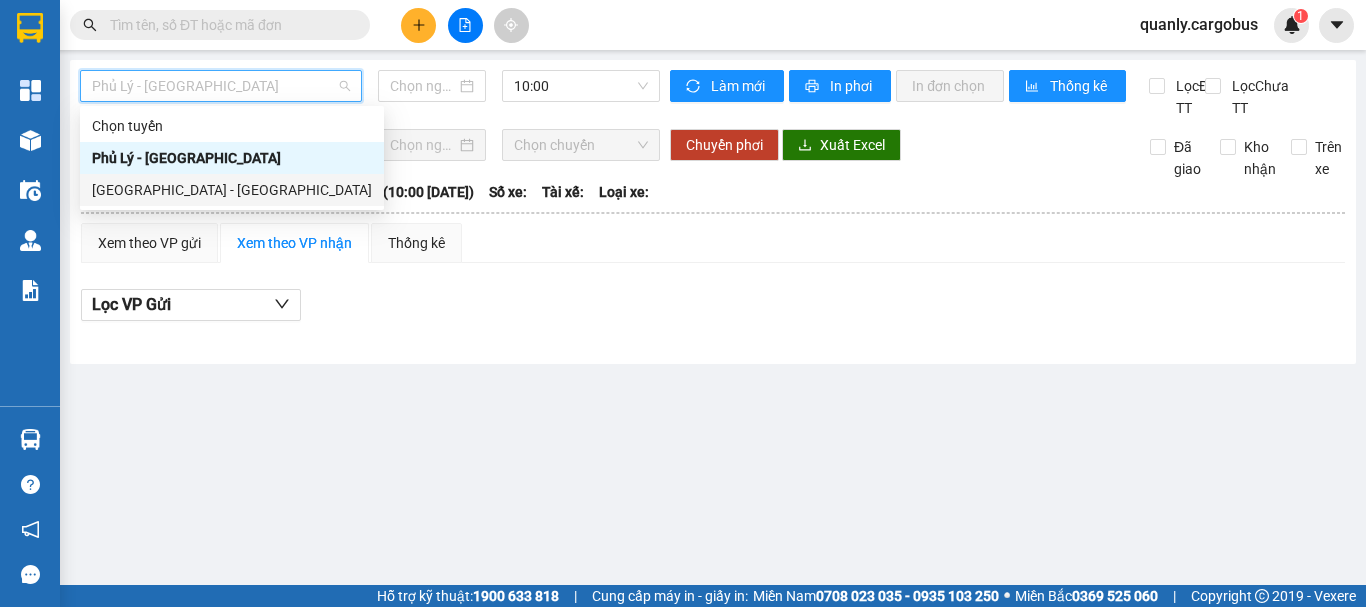 type on "[DATE]" 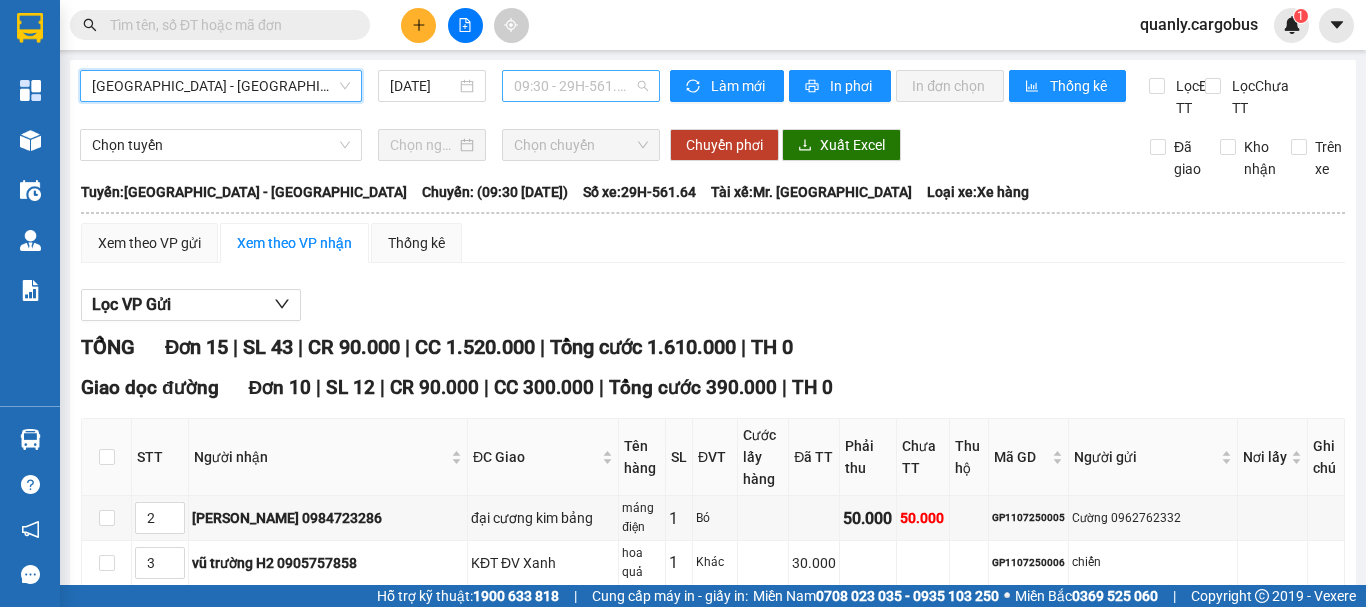 click on "09:30     - 29H-561.64" at bounding box center (581, 86) 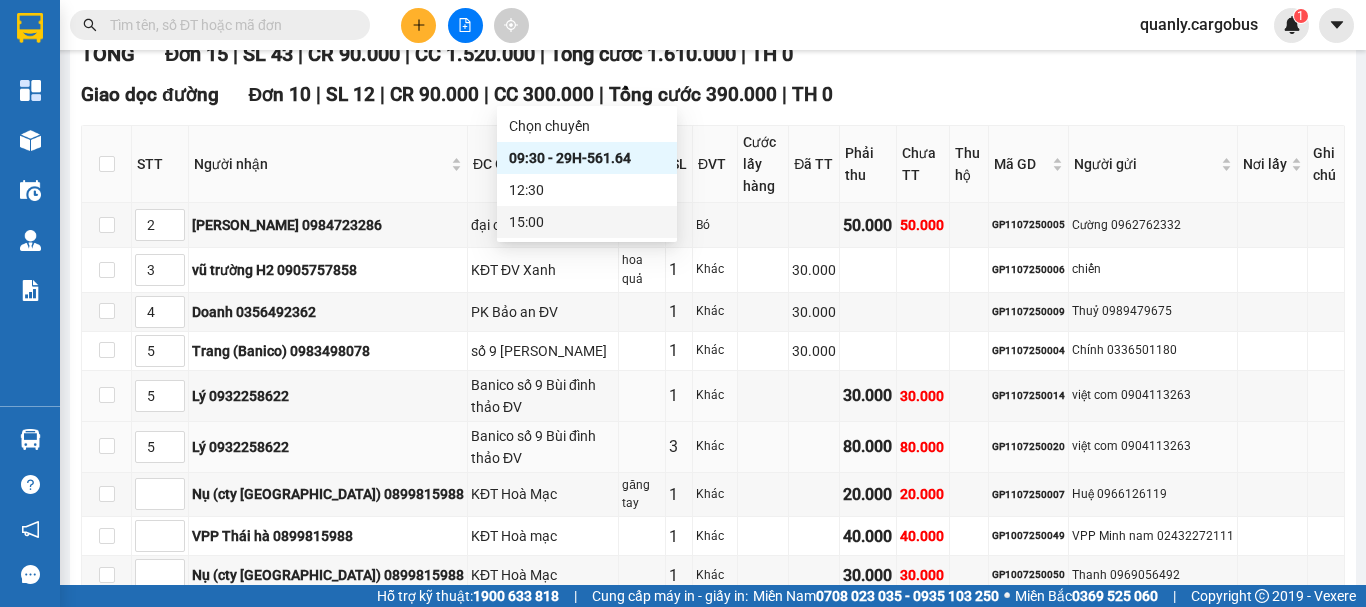 scroll, scrollTop: 400, scrollLeft: 0, axis: vertical 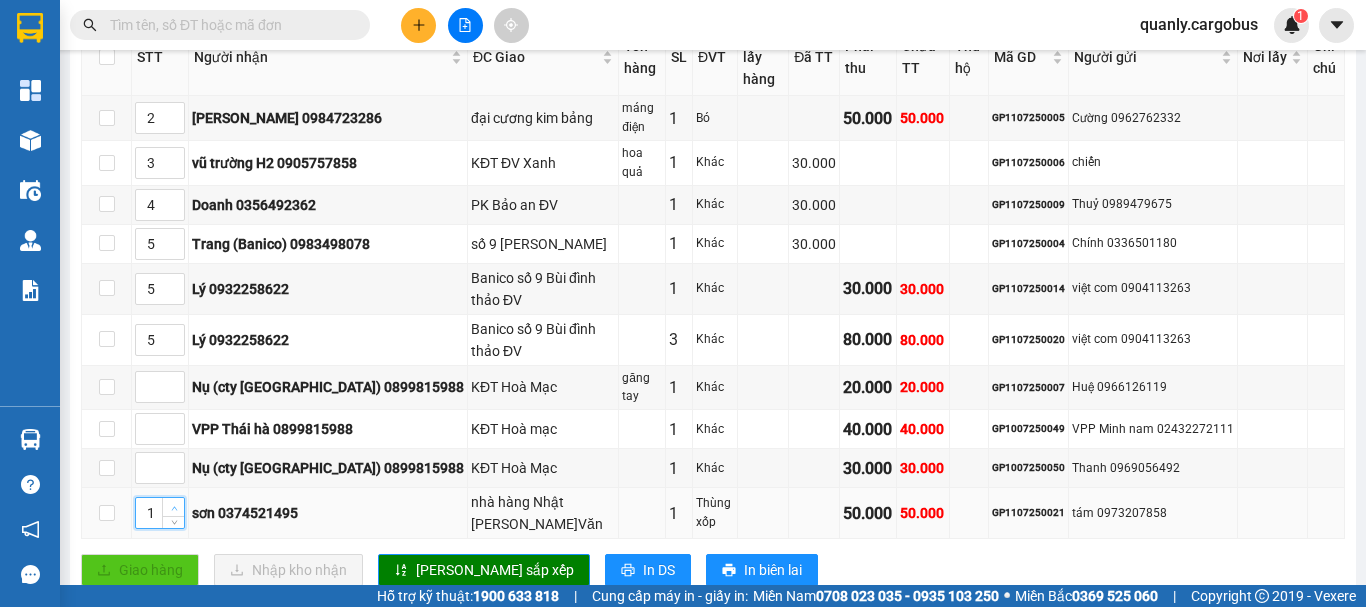 click at bounding box center [174, 508] 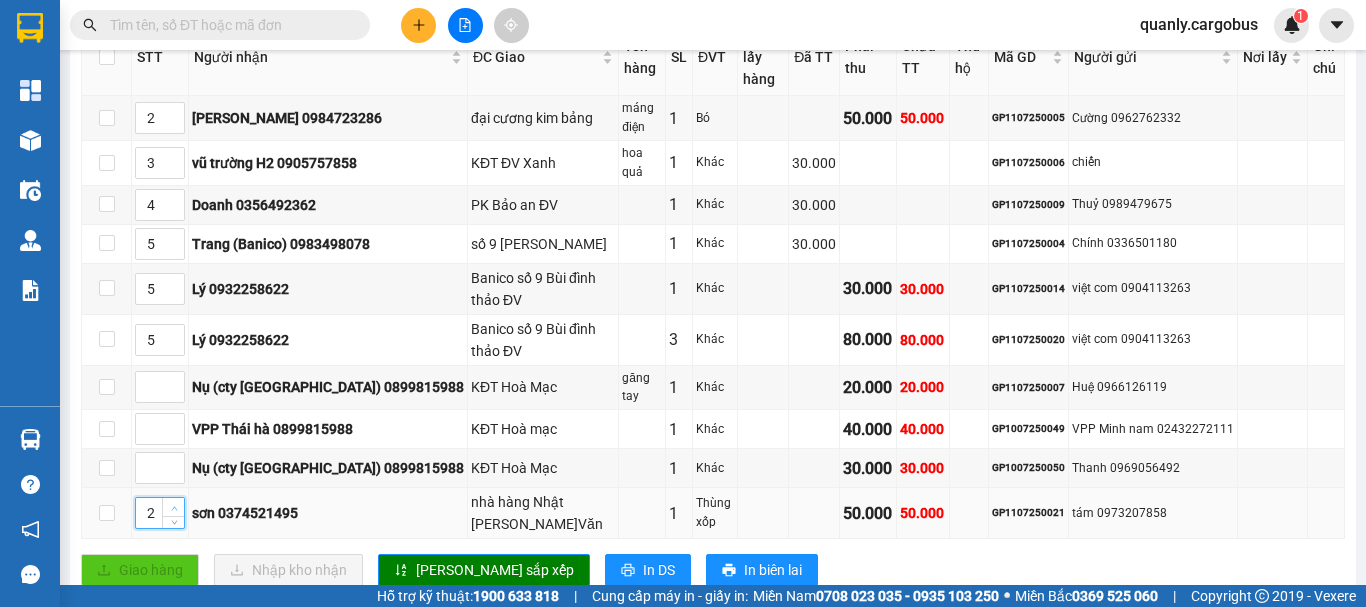 click at bounding box center [174, 508] 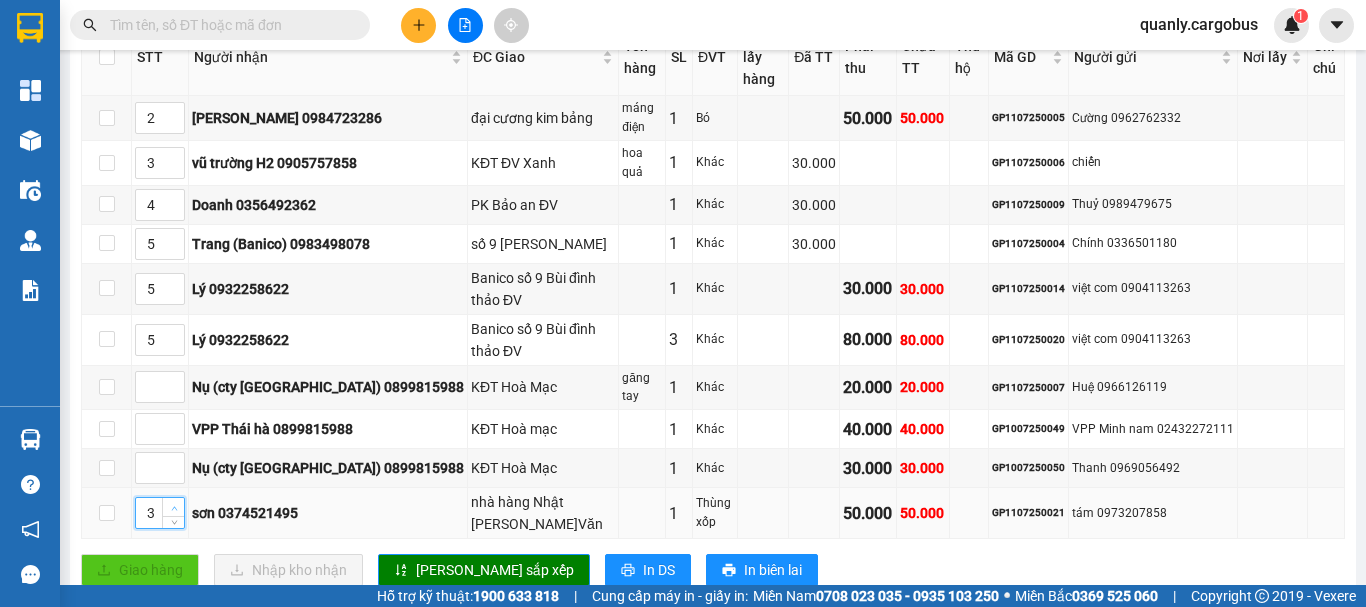 click at bounding box center [174, 508] 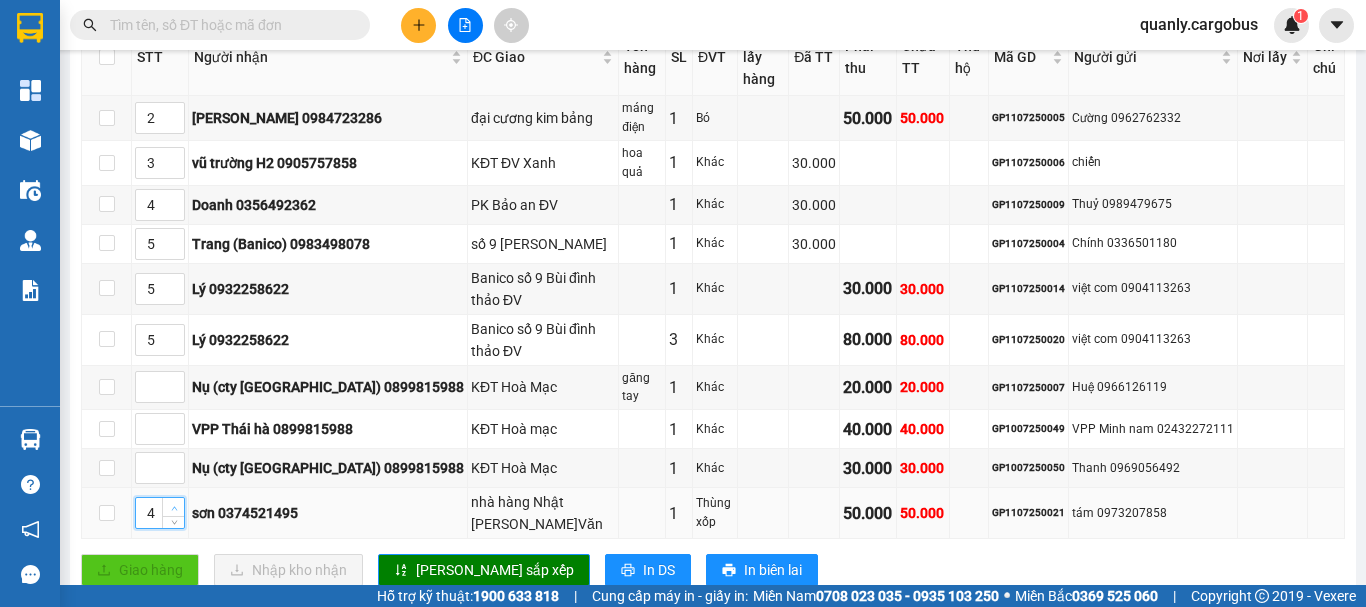 click at bounding box center [174, 508] 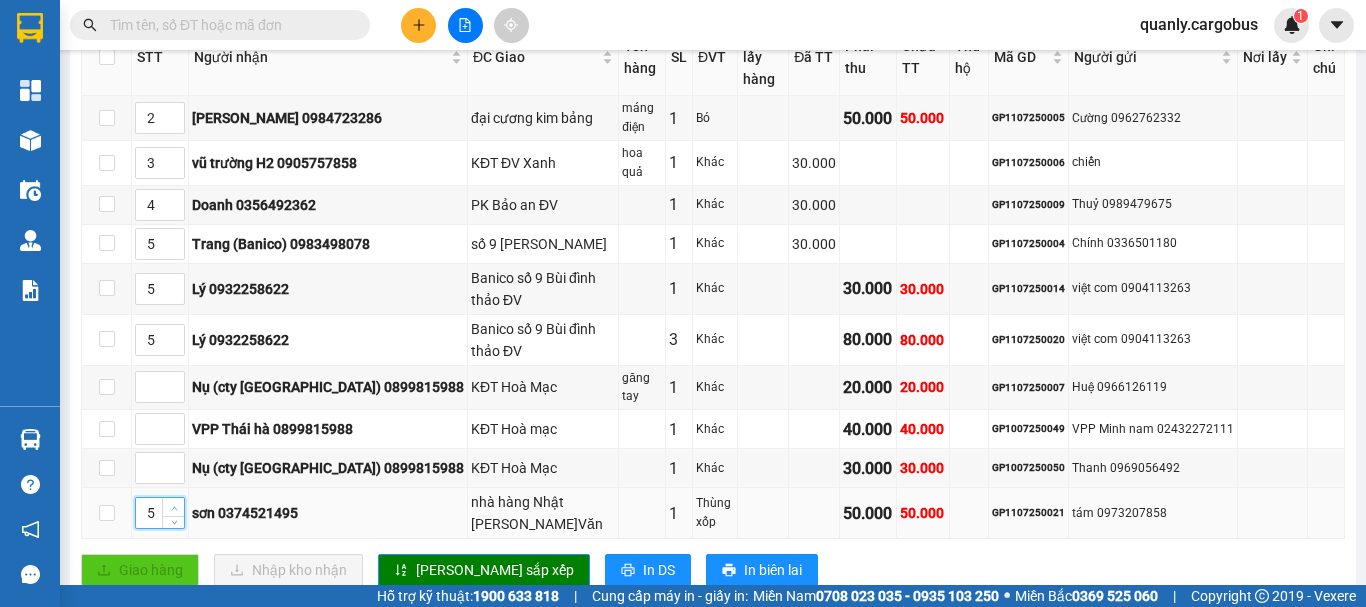 click at bounding box center [174, 508] 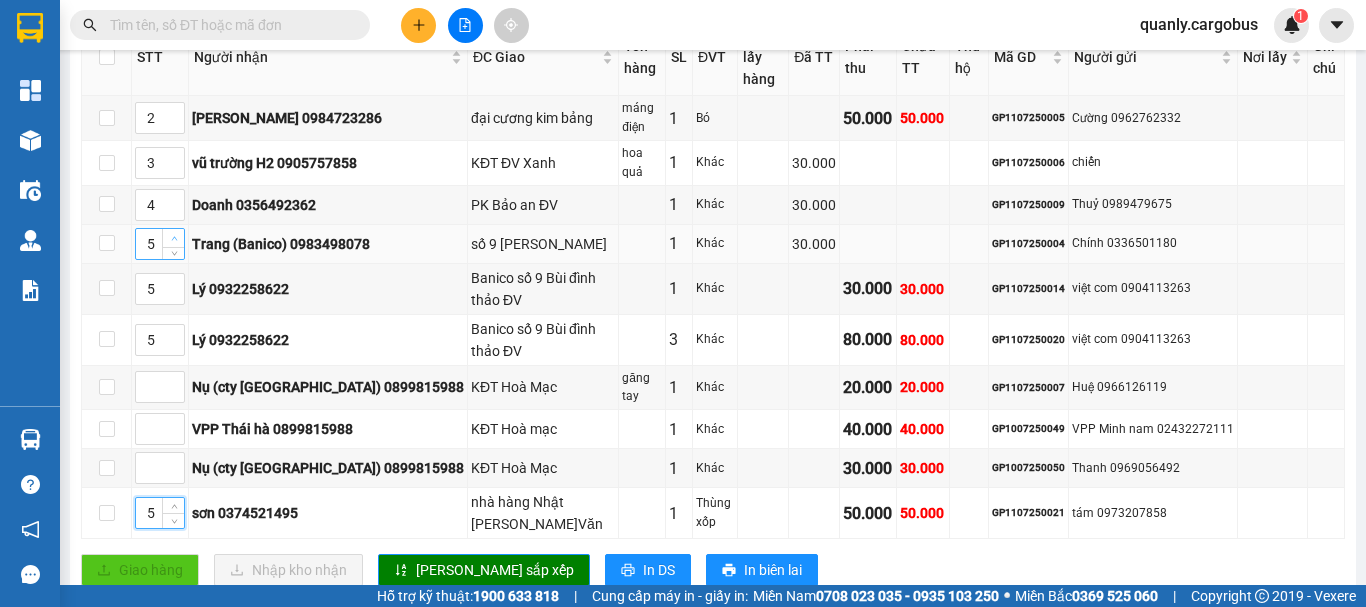 type on "6" 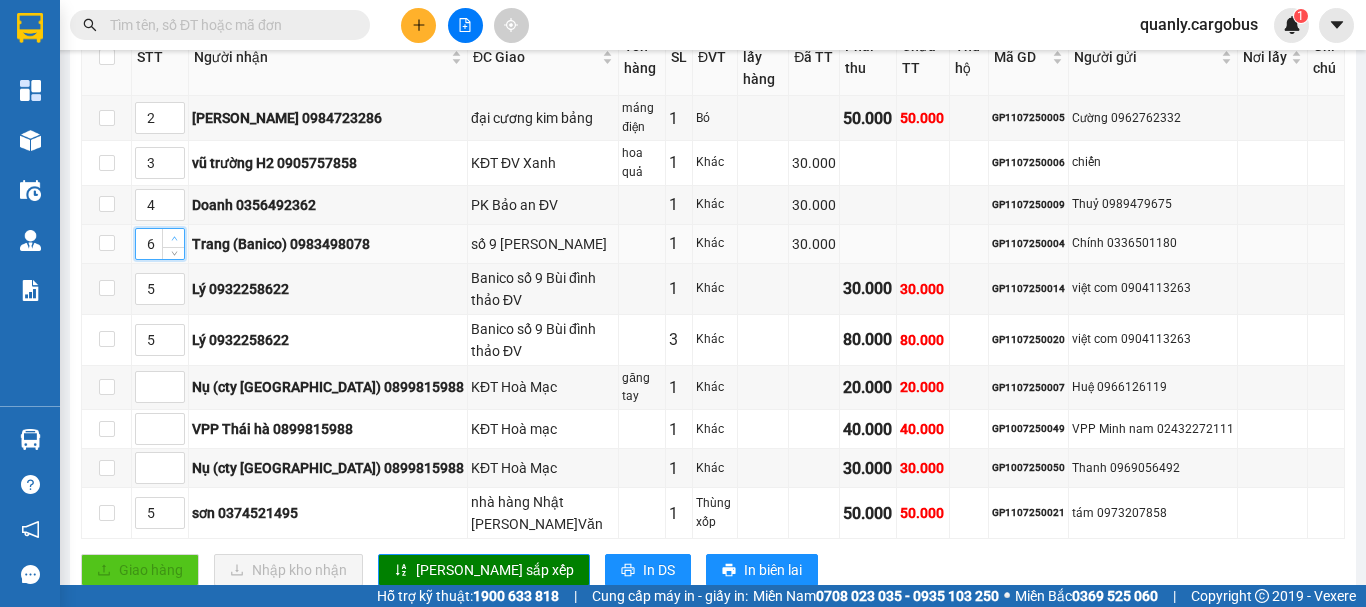 click at bounding box center [174, 239] 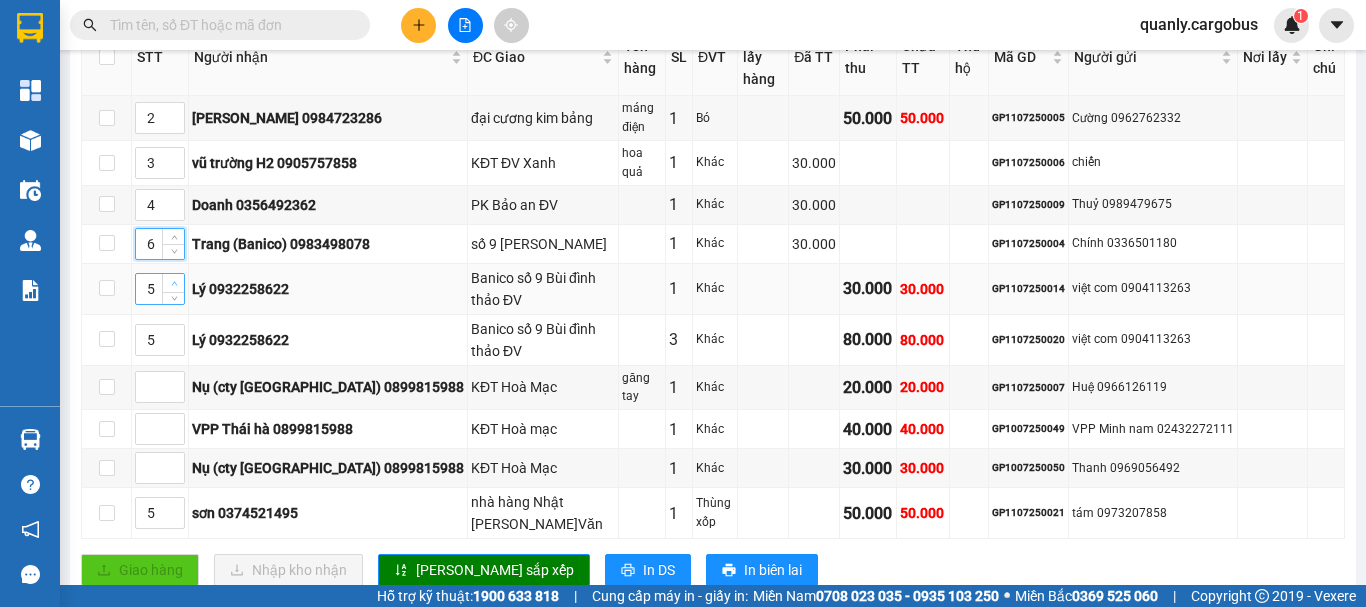 type on "6" 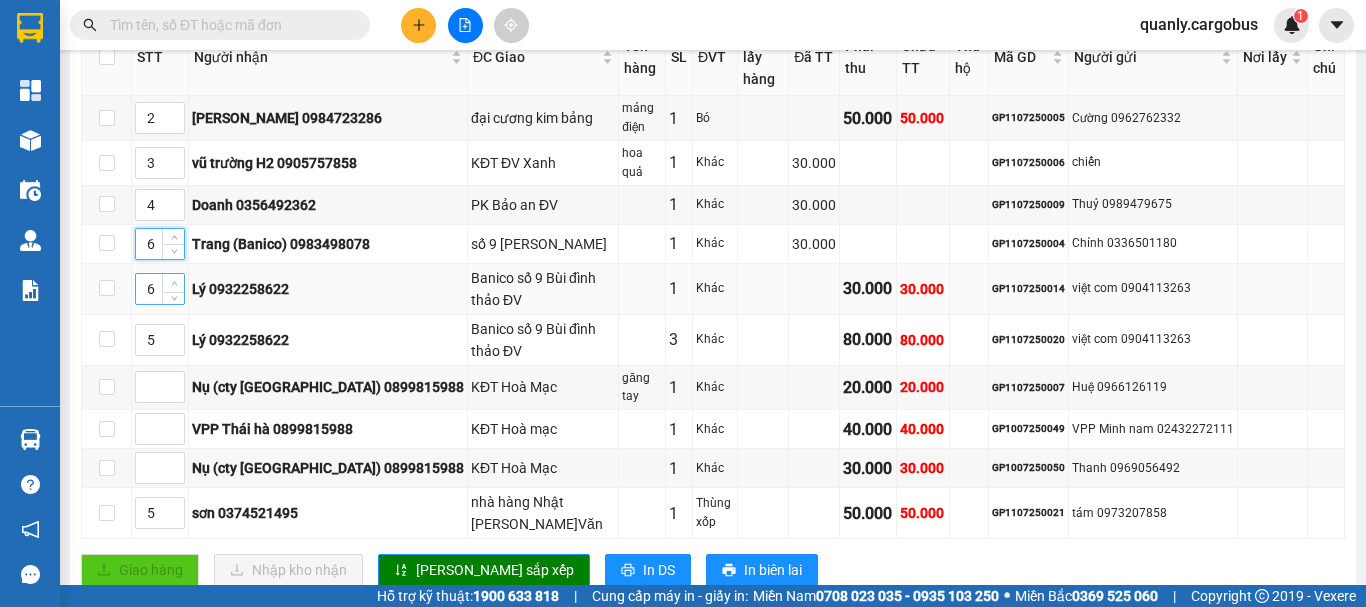 click 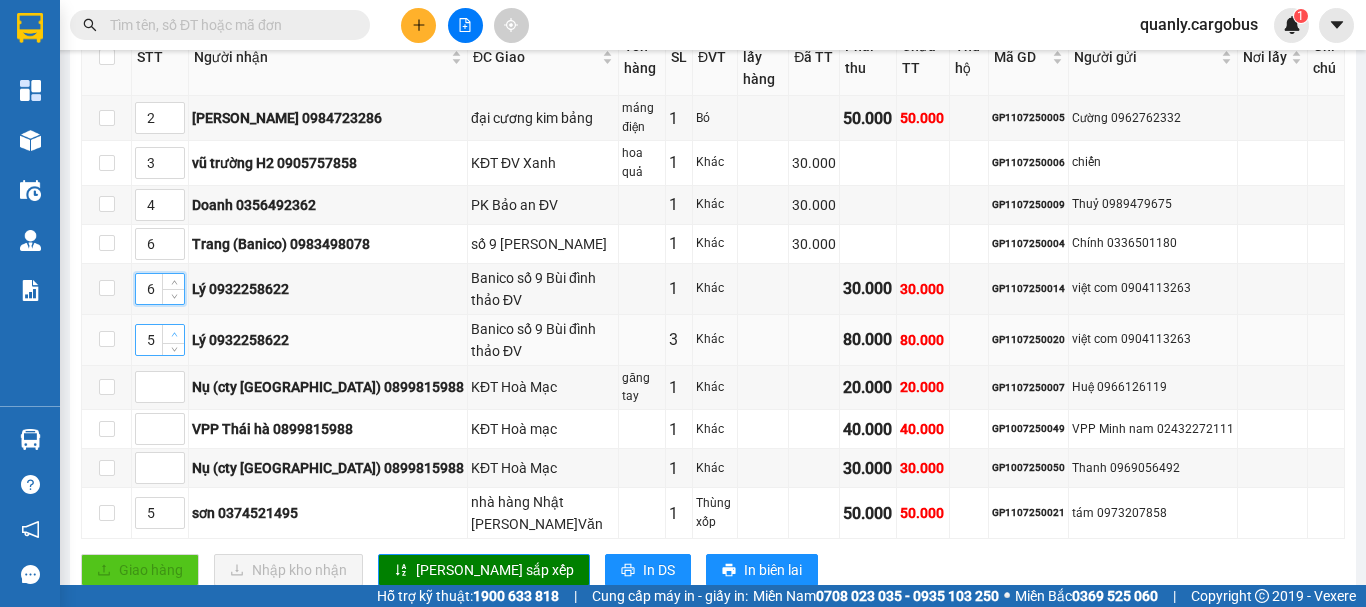type on "6" 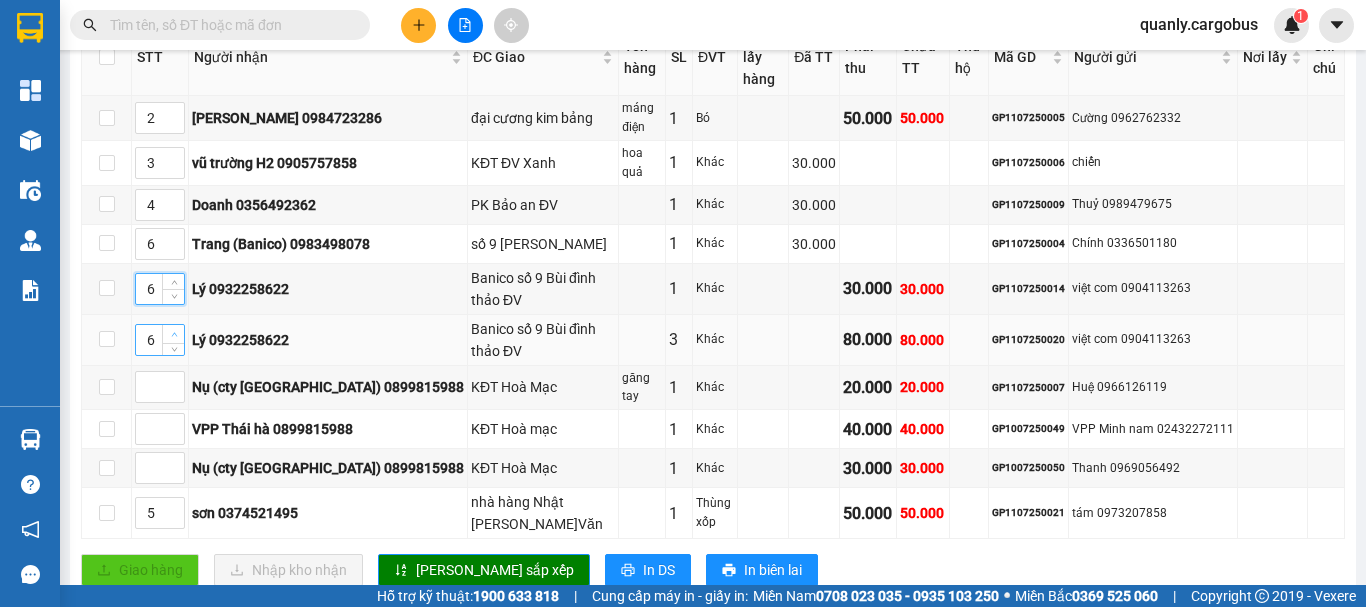 click 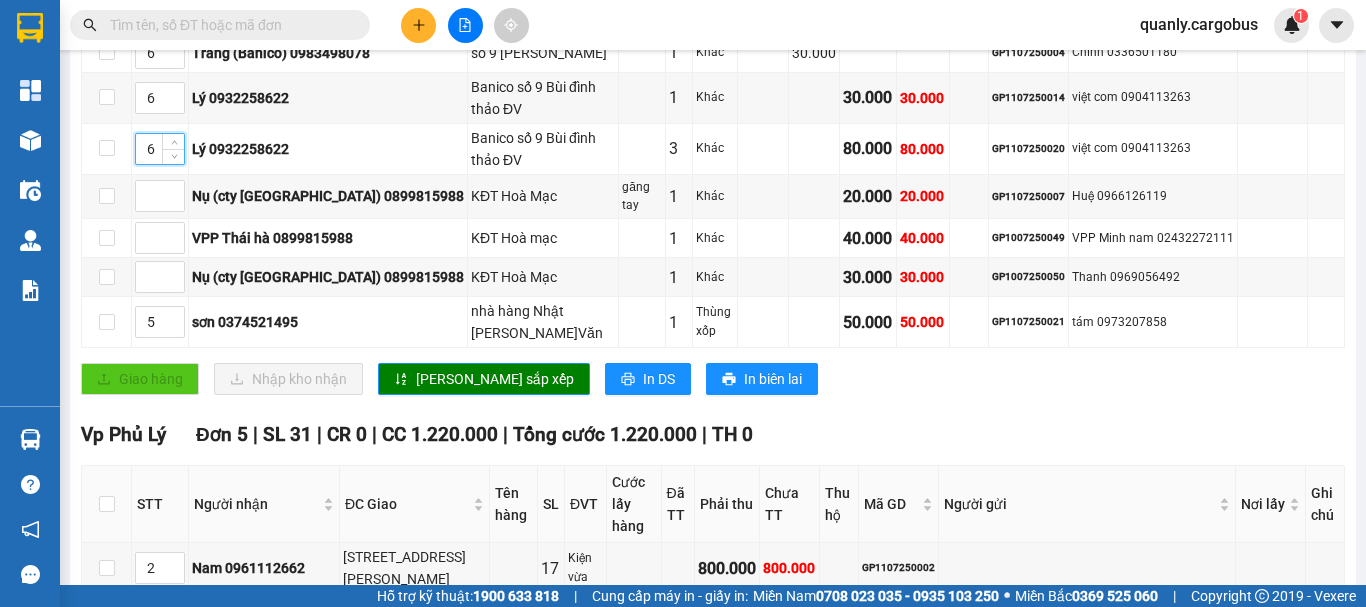 scroll, scrollTop: 600, scrollLeft: 0, axis: vertical 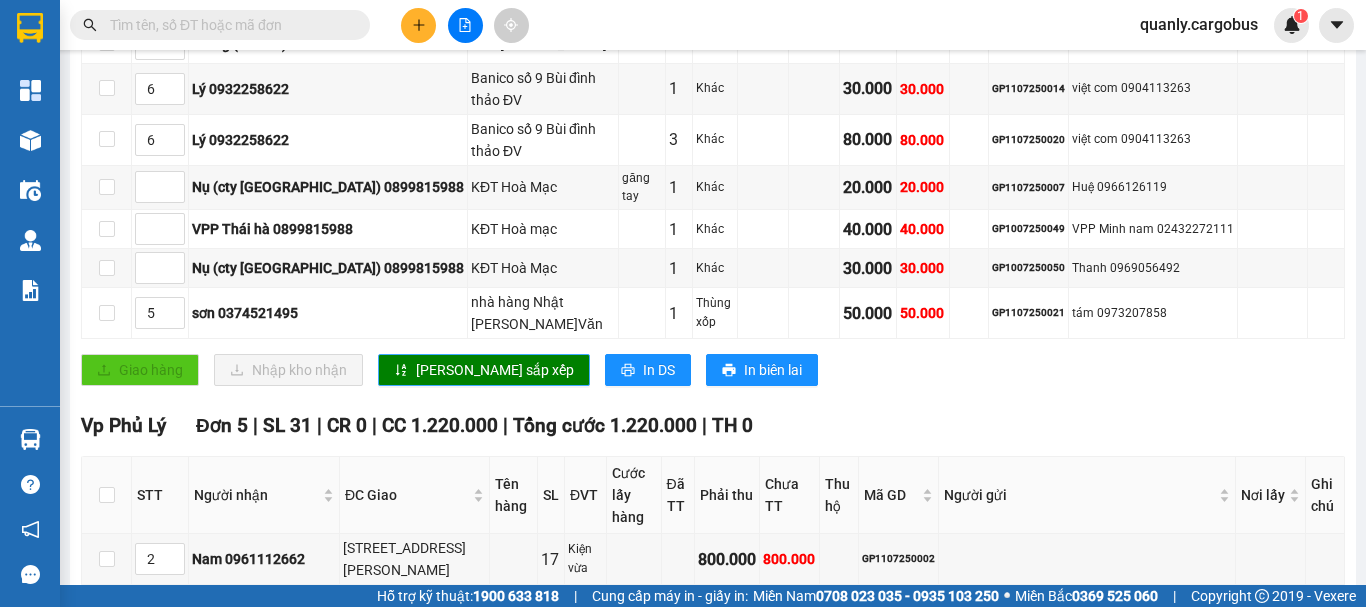 click on "[PERSON_NAME] sắp xếp" at bounding box center [495, 370] 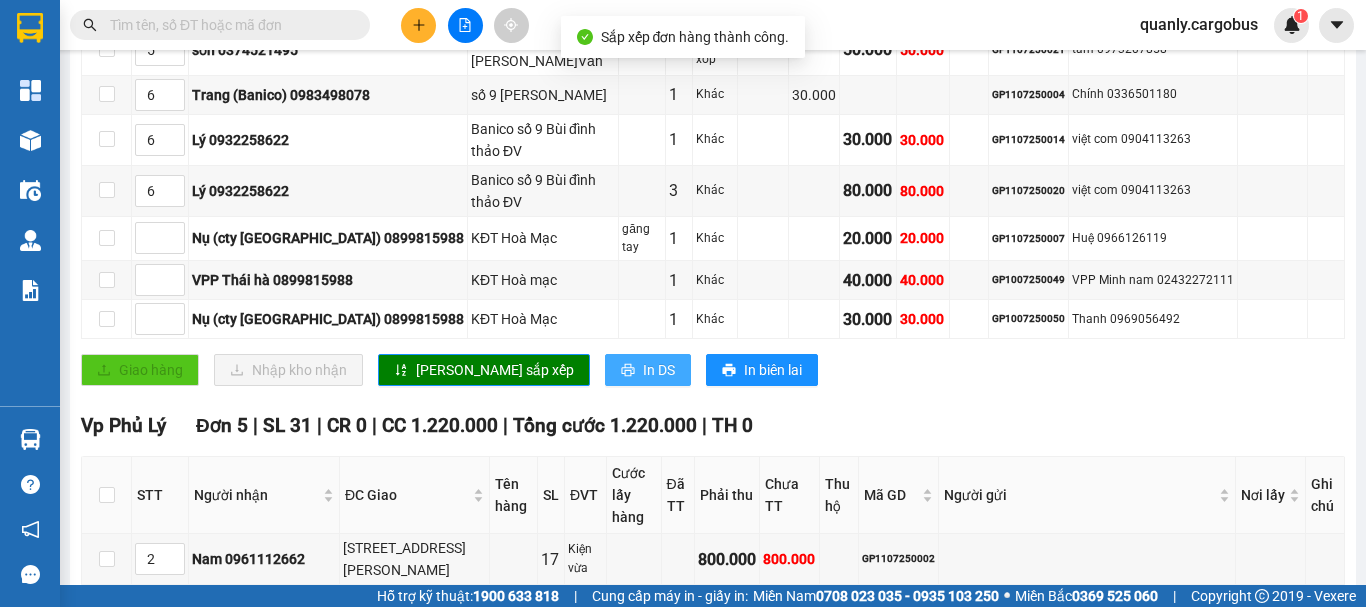 click on "In DS" at bounding box center [659, 370] 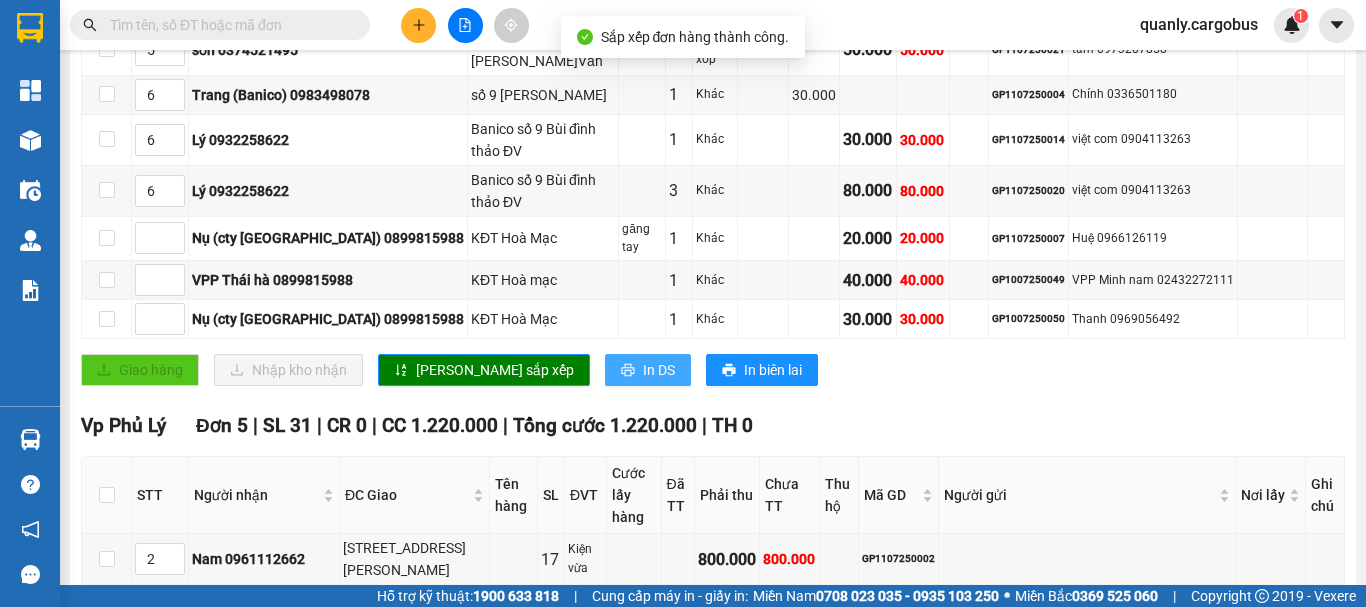 scroll, scrollTop: 0, scrollLeft: 0, axis: both 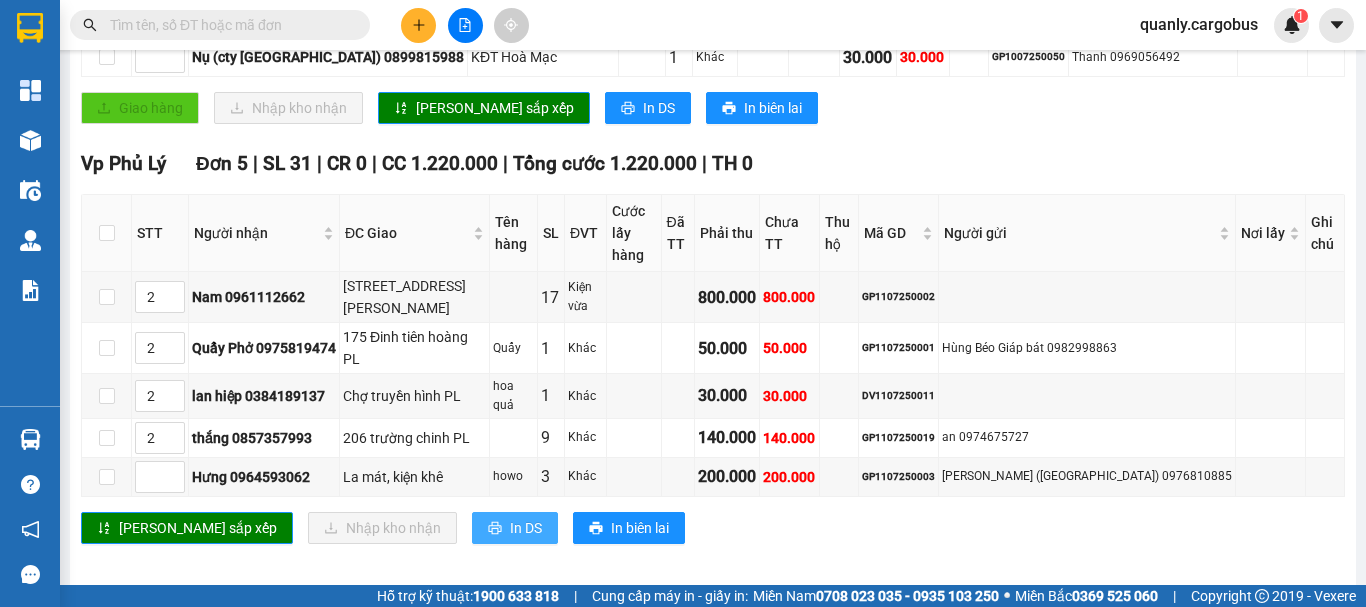 click on "In DS" at bounding box center [526, 528] 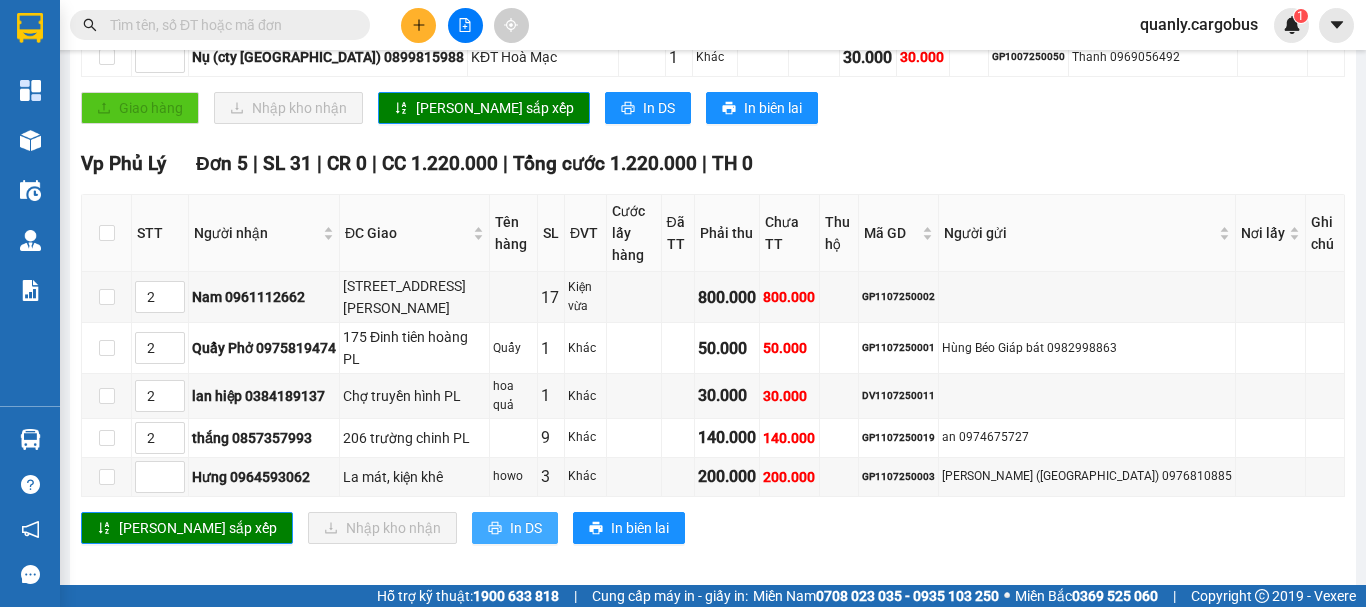 scroll, scrollTop: 0, scrollLeft: 0, axis: both 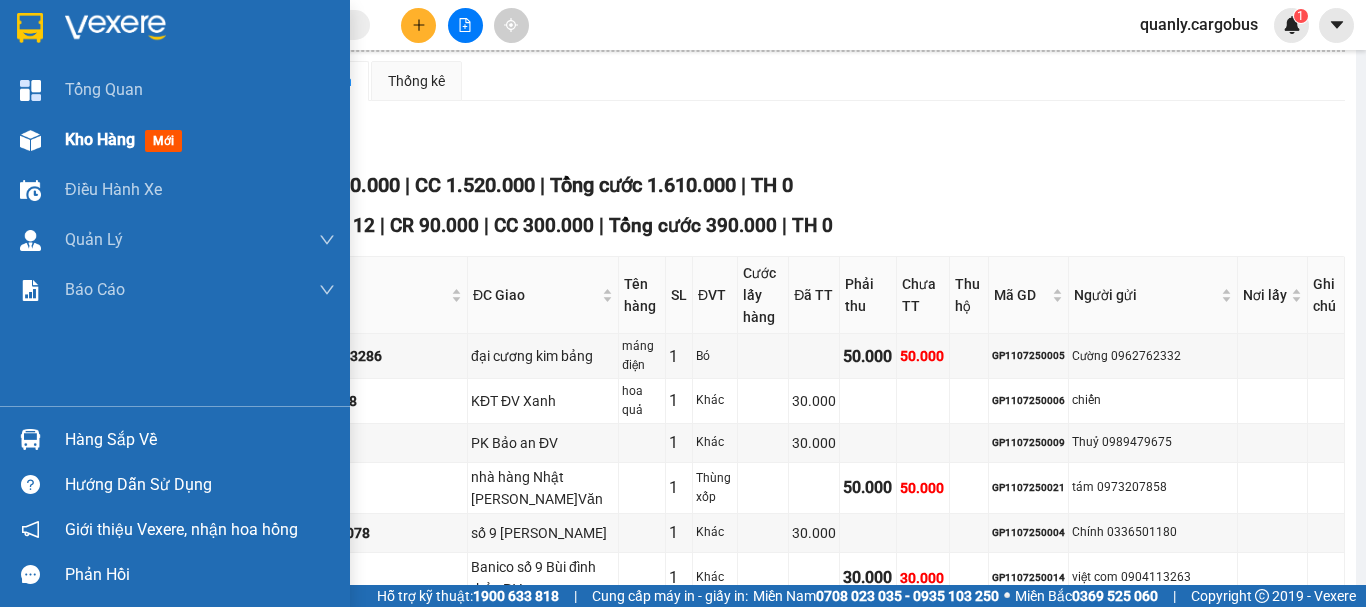 click at bounding box center [30, 140] 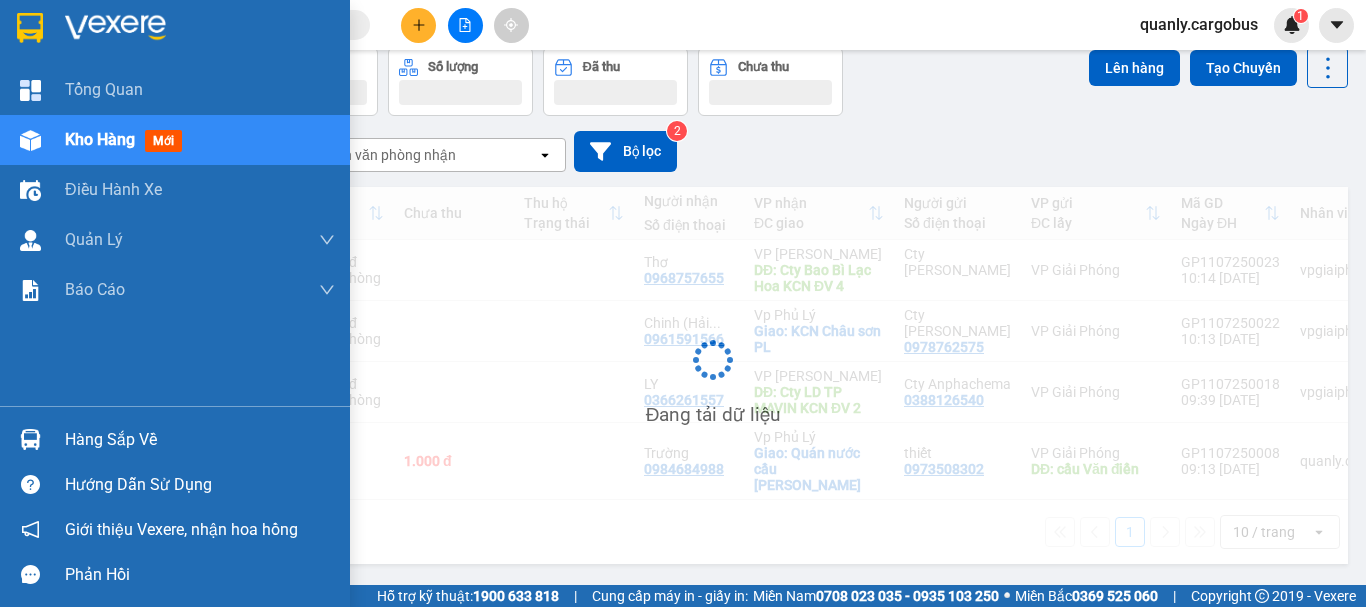 scroll, scrollTop: 92, scrollLeft: 0, axis: vertical 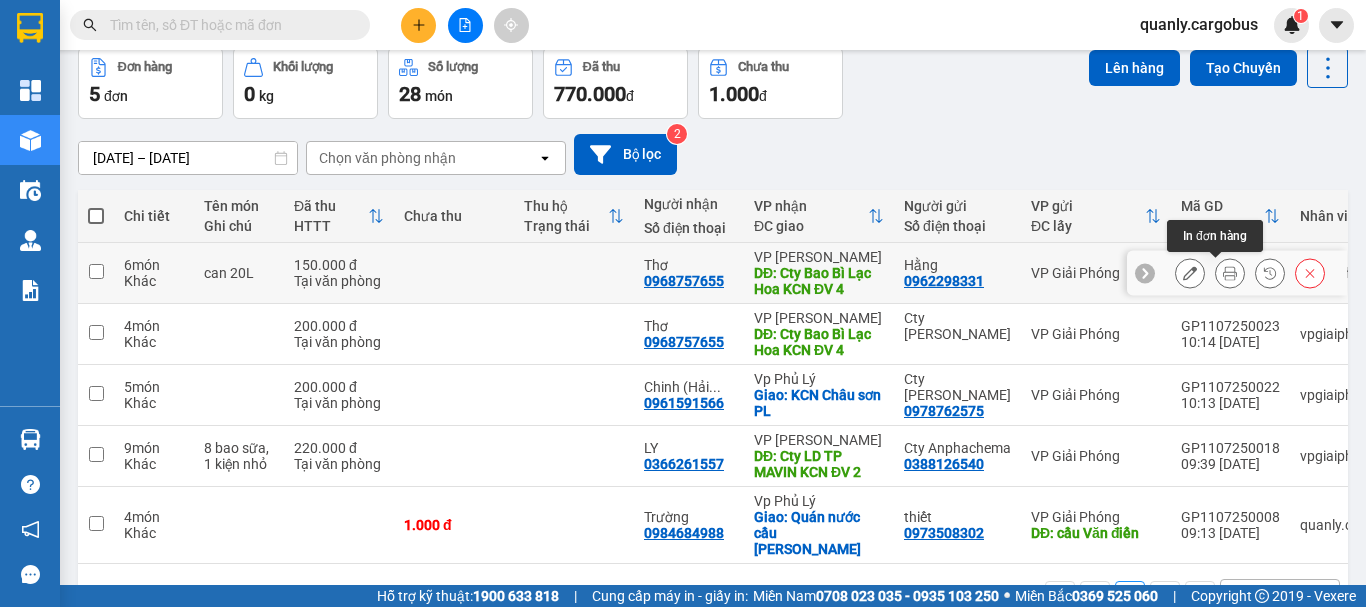 click 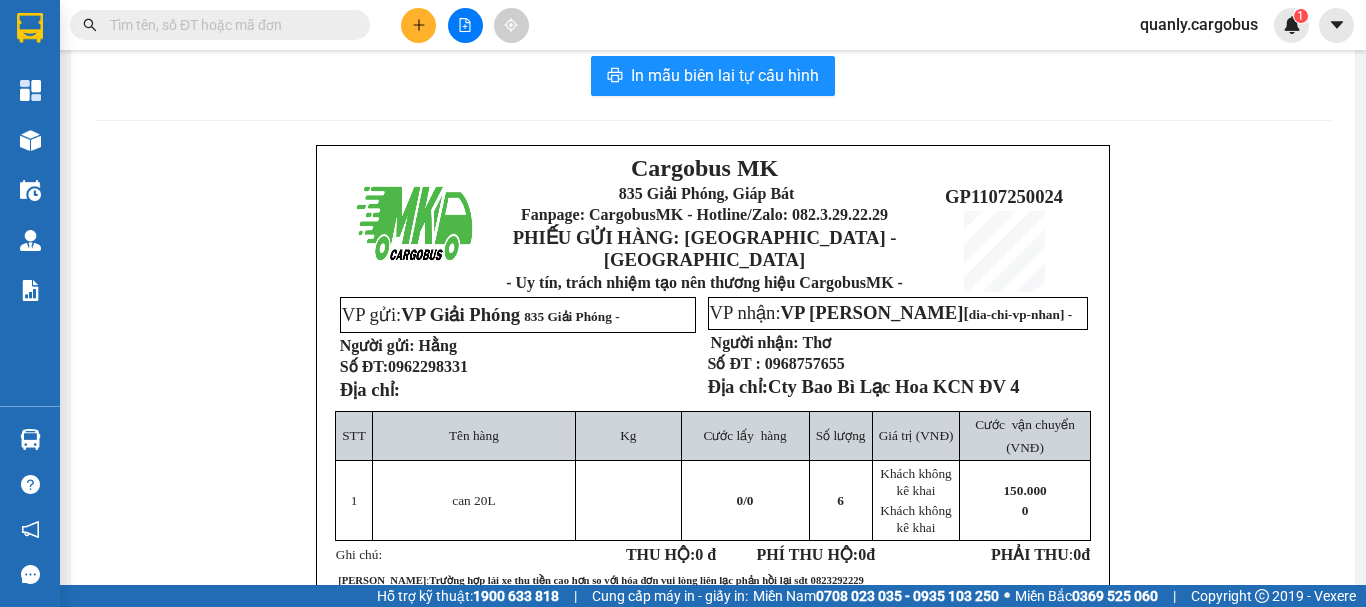 scroll, scrollTop: 0, scrollLeft: 0, axis: both 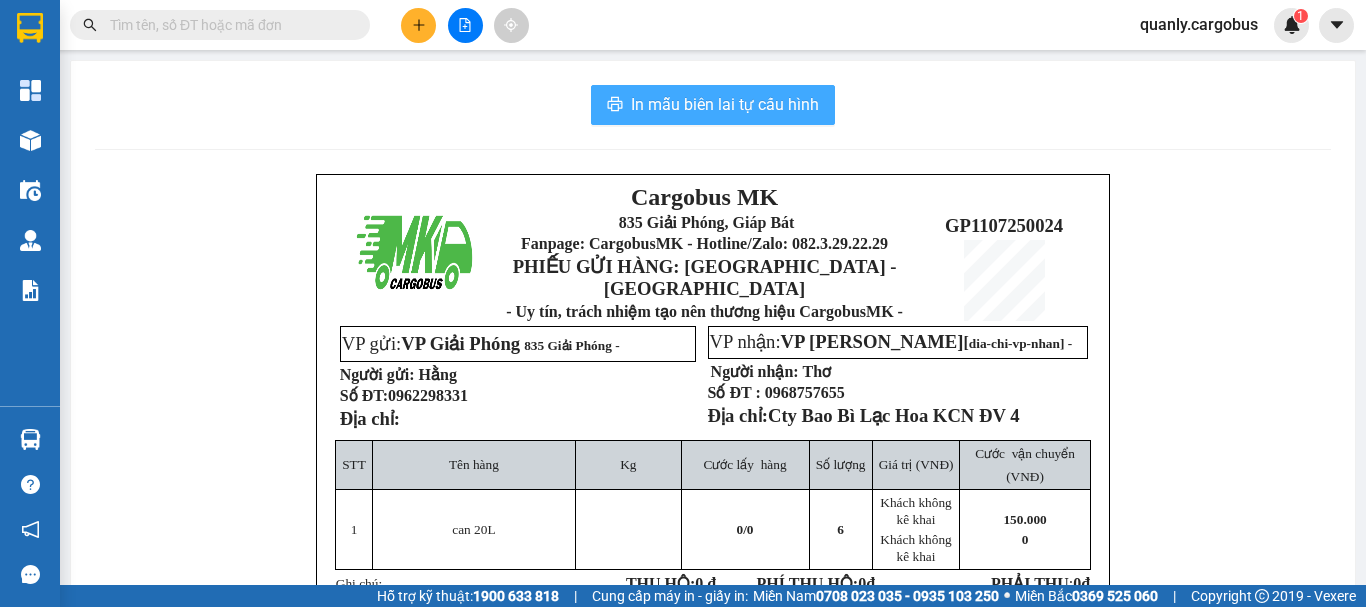 click on "In mẫu biên lai tự cấu hình" at bounding box center (725, 104) 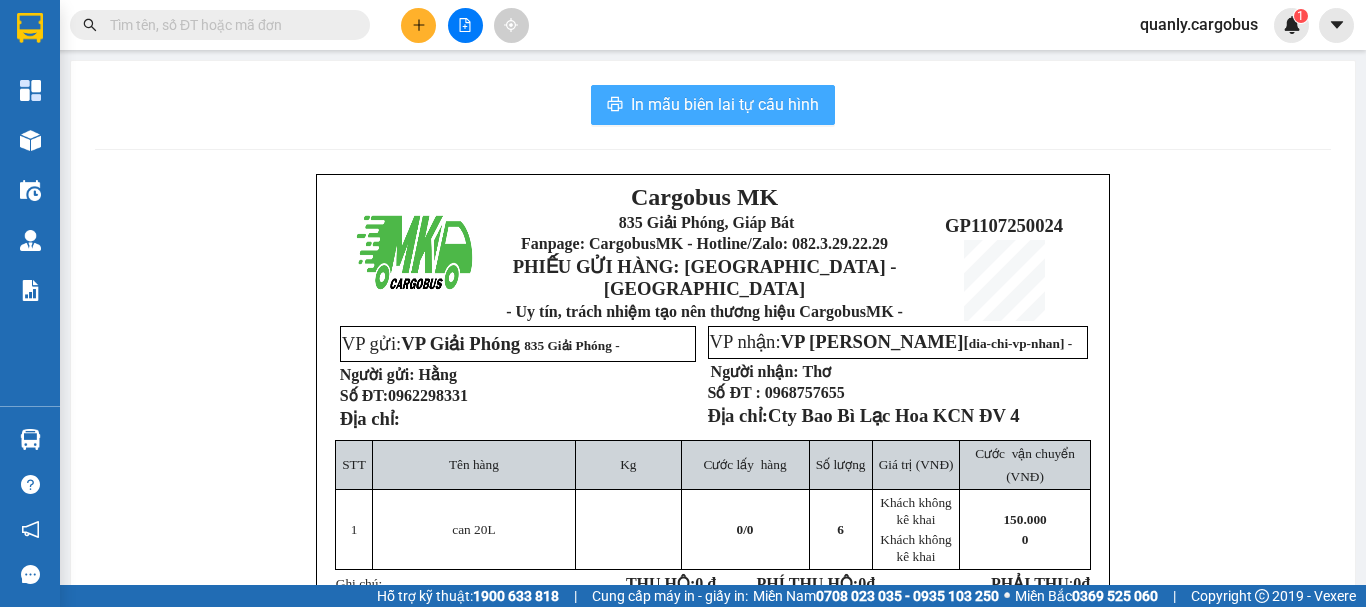 scroll, scrollTop: 0, scrollLeft: 0, axis: both 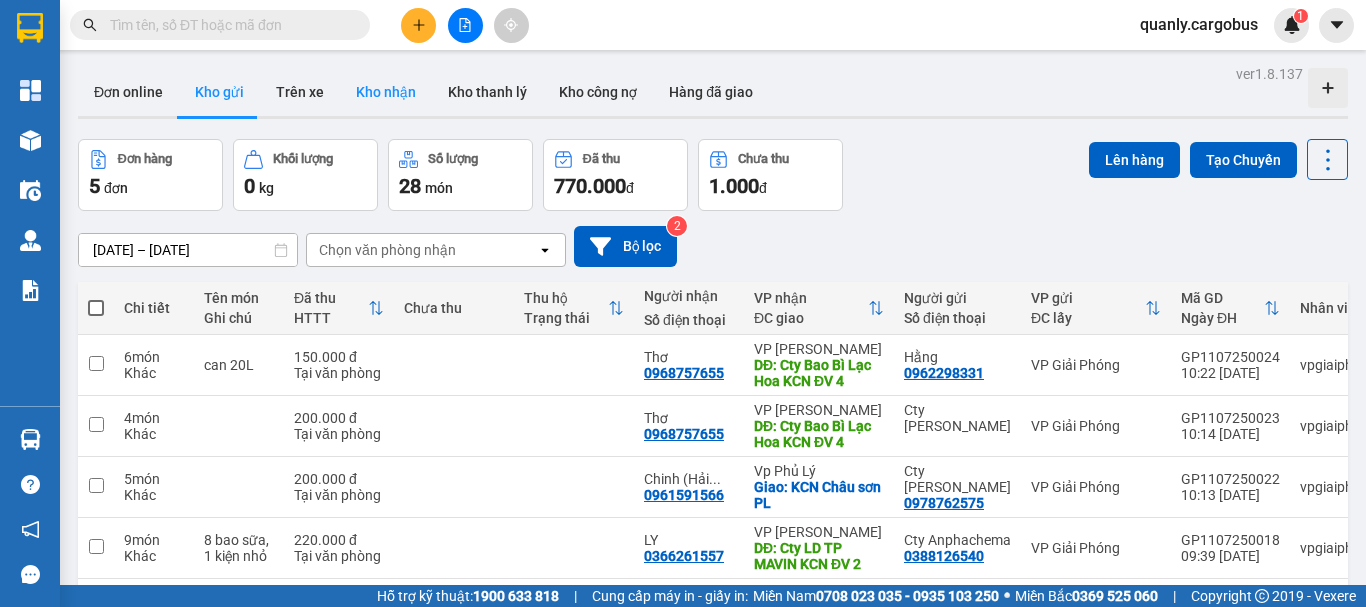 click on "Kho nhận" at bounding box center [386, 92] 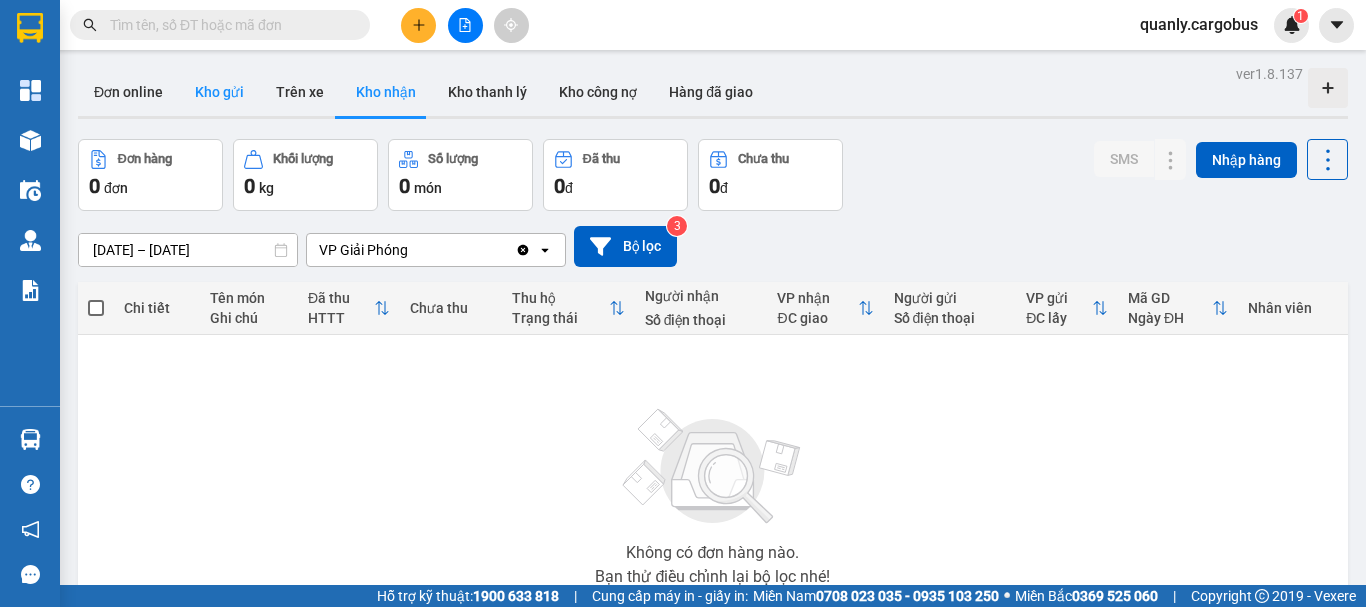 click on "Kho gửi" at bounding box center [219, 92] 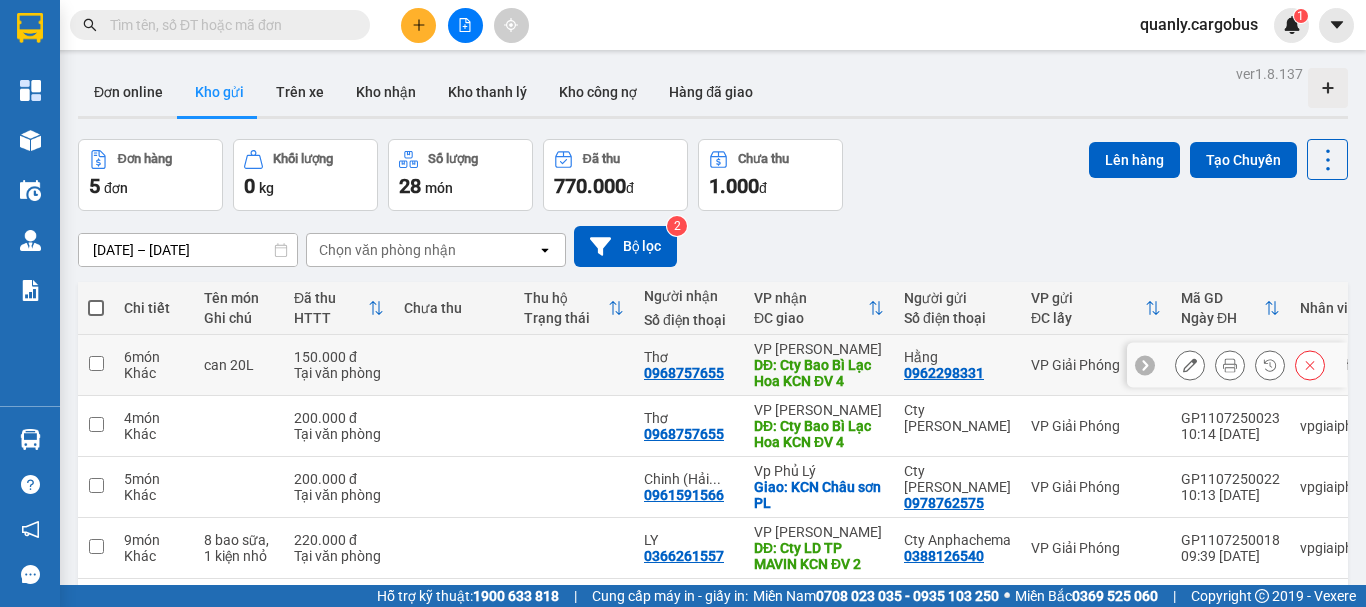 scroll, scrollTop: 100, scrollLeft: 0, axis: vertical 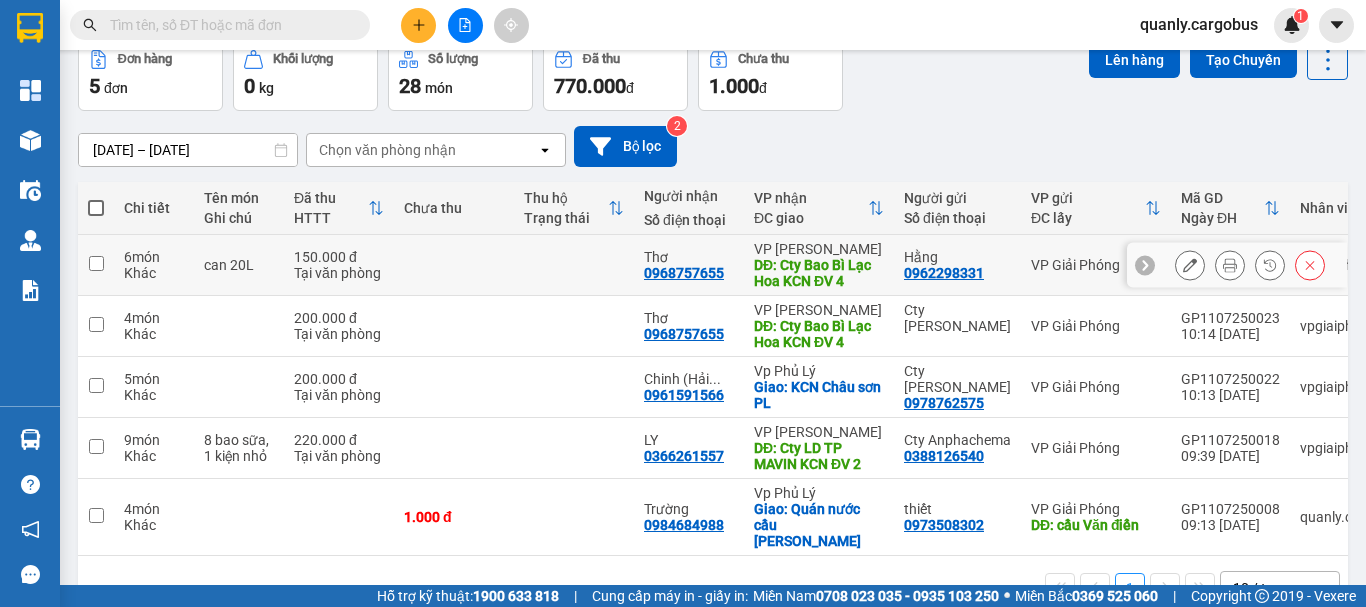 click at bounding box center [96, 263] 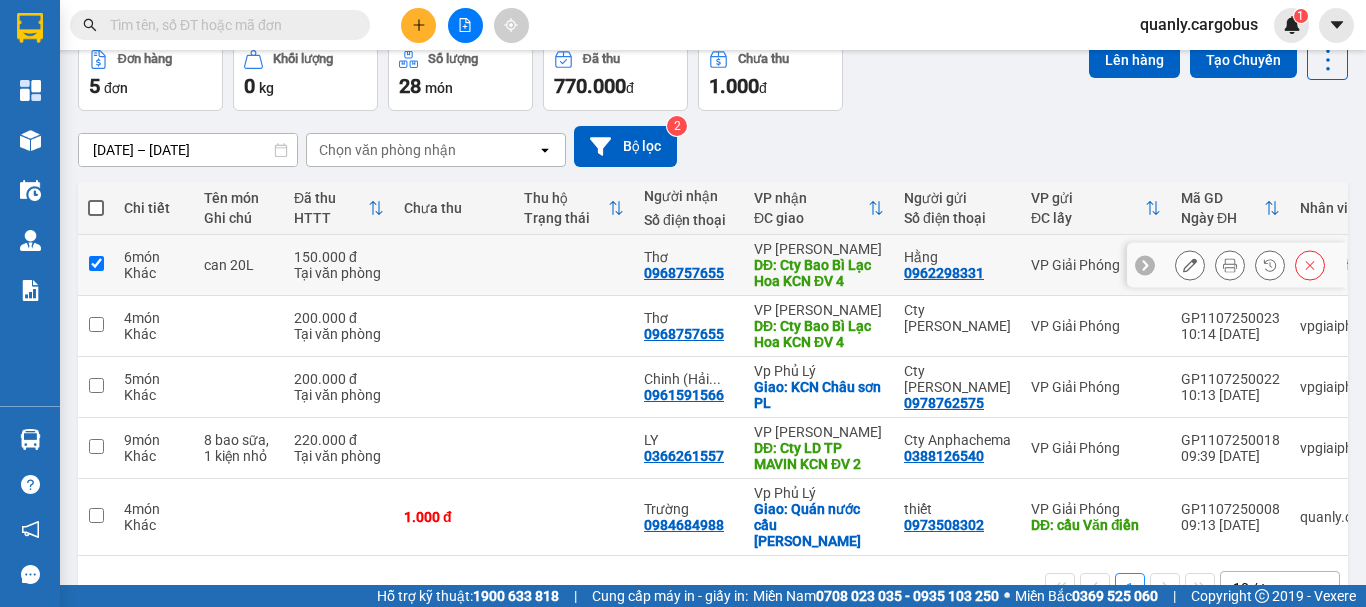 checkbox on "true" 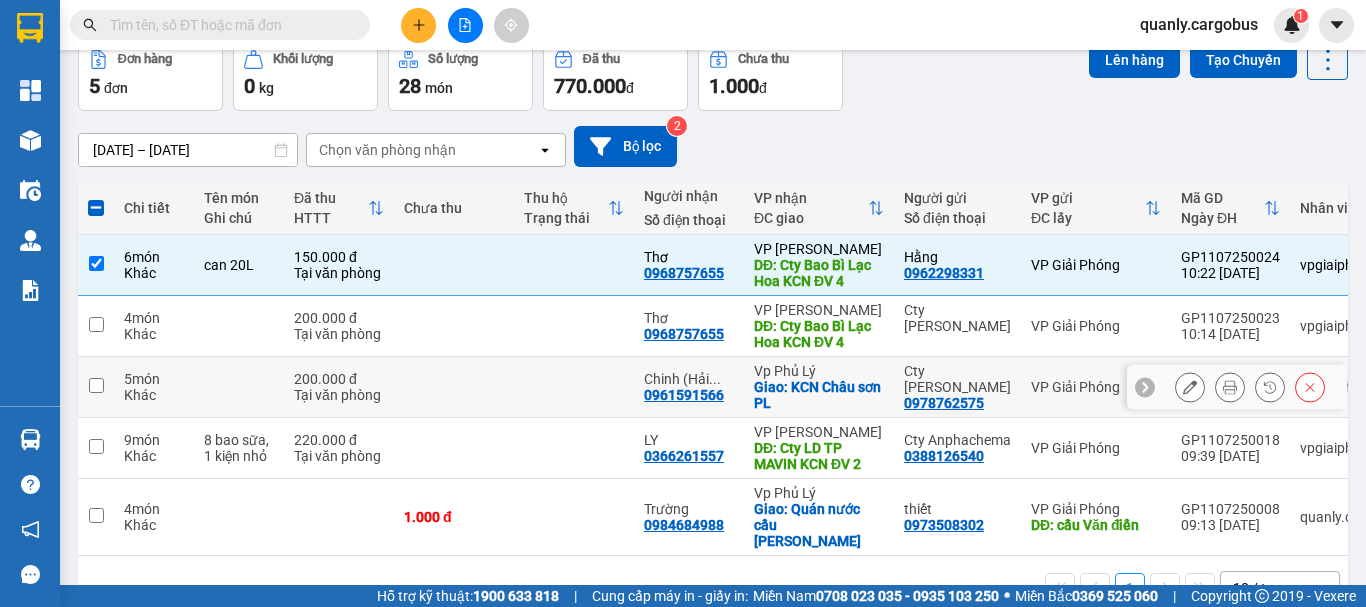click at bounding box center (96, 385) 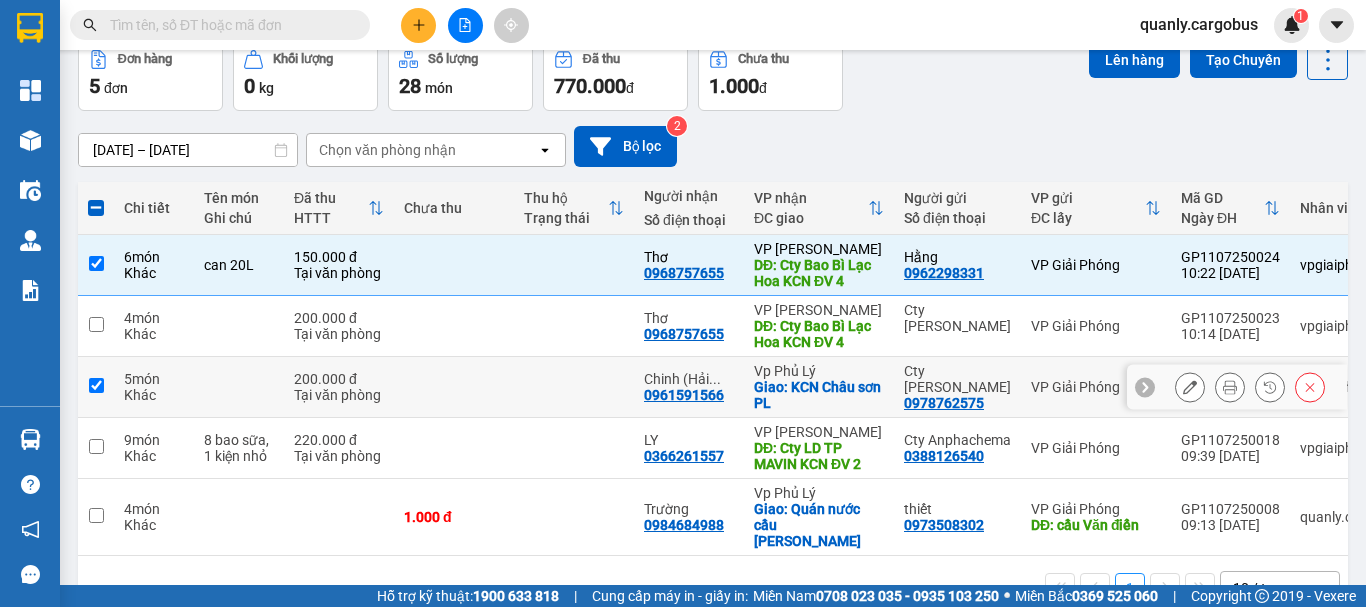 checkbox on "true" 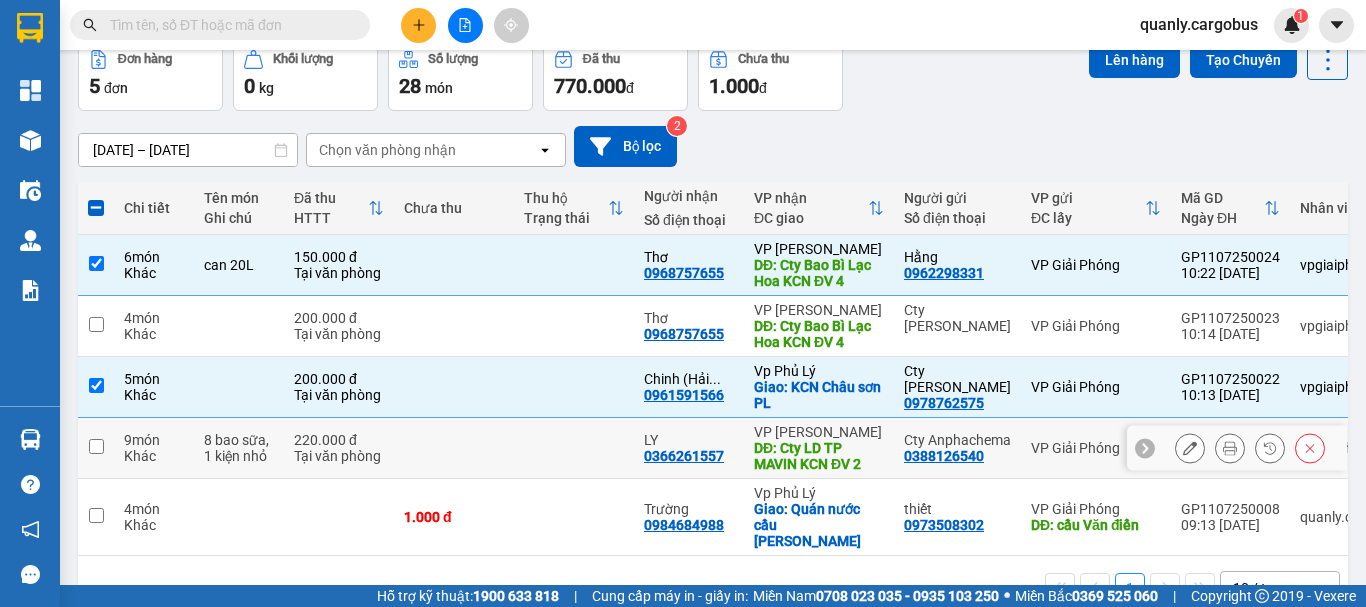 click at bounding box center [96, 446] 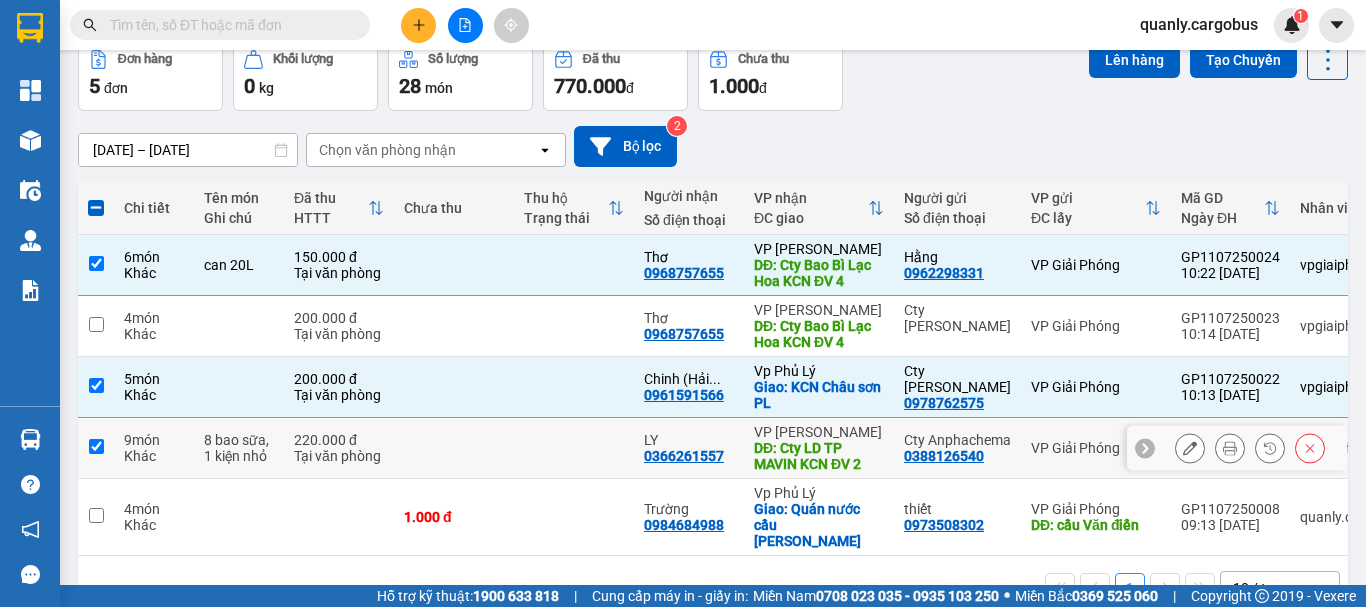 checkbox on "true" 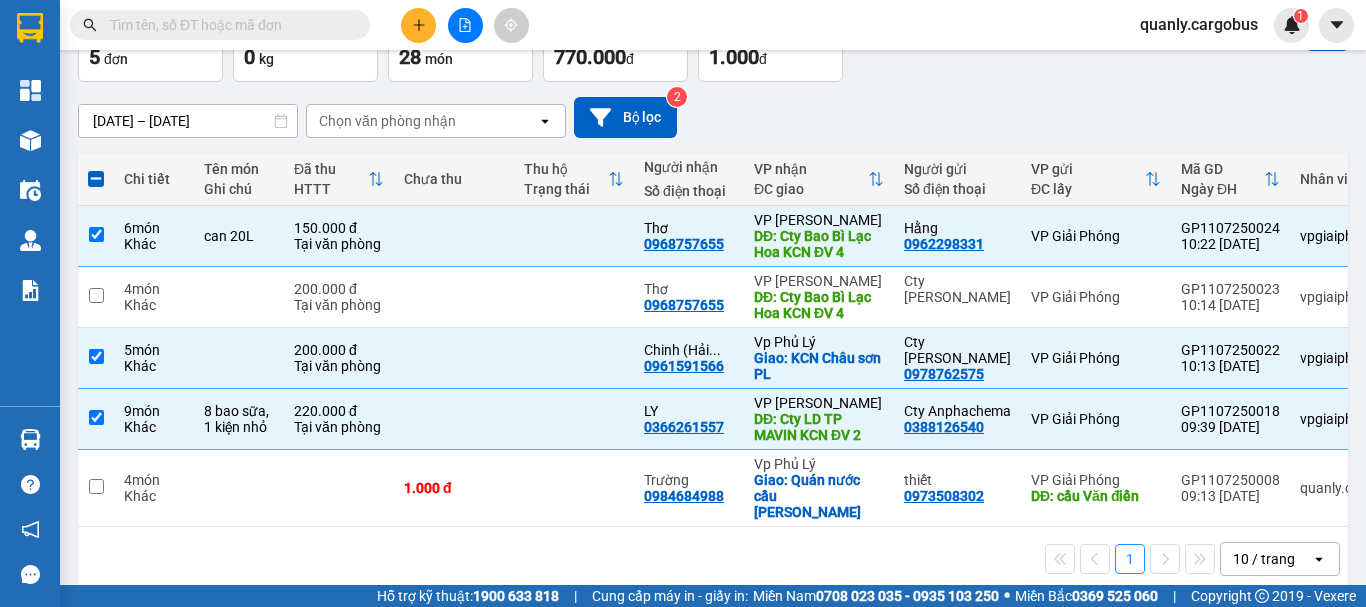 scroll, scrollTop: 145, scrollLeft: 0, axis: vertical 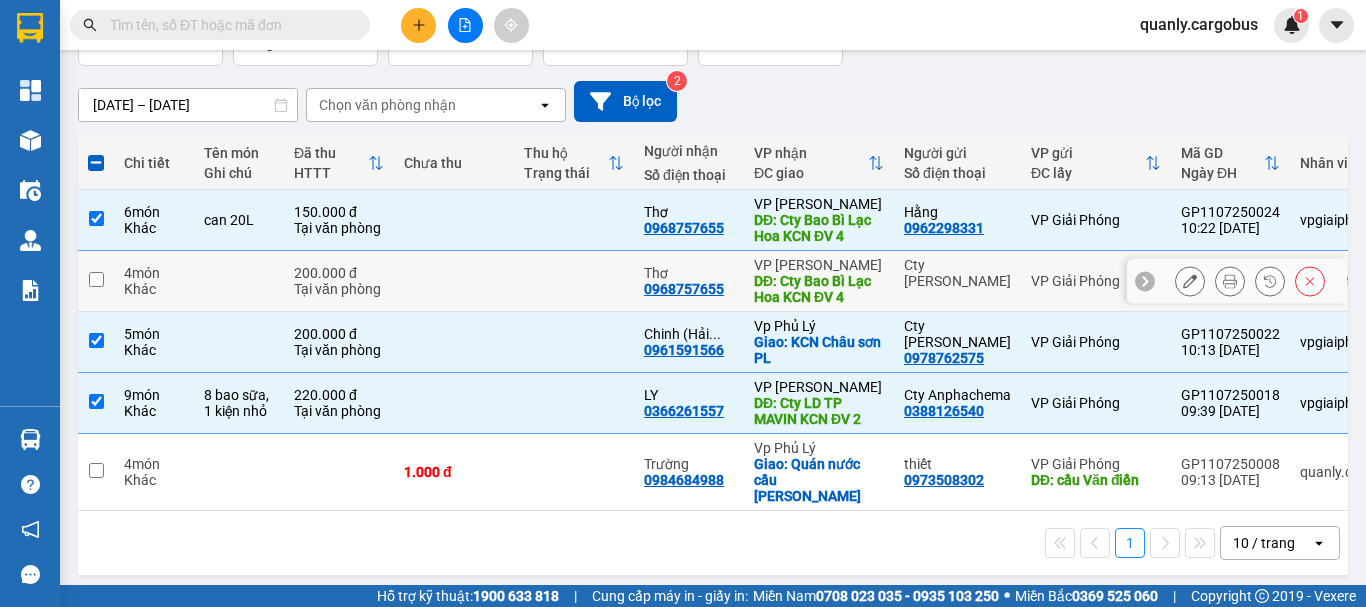 click at bounding box center [96, 279] 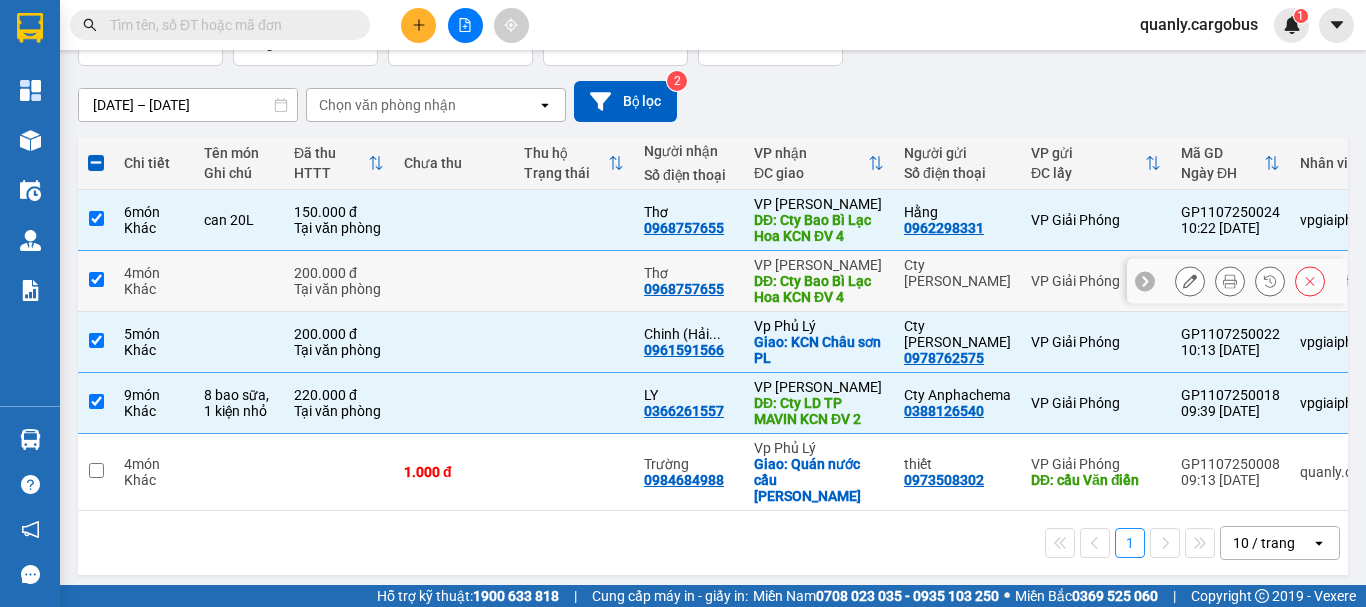 checkbox on "true" 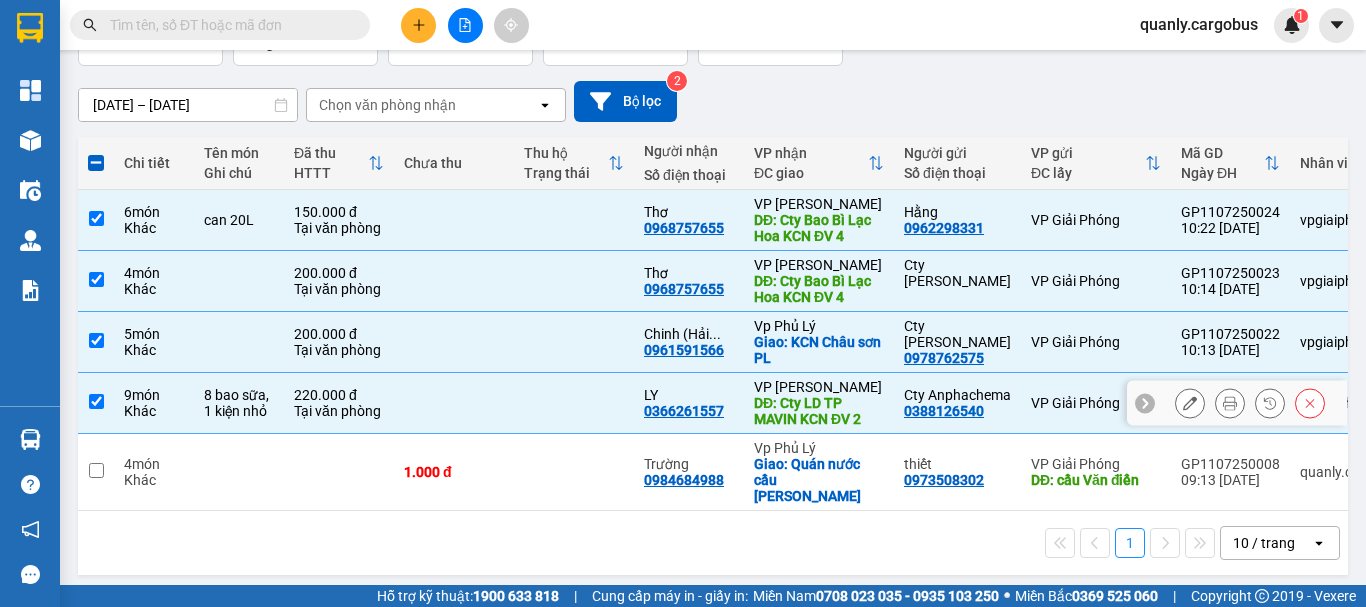 click at bounding box center [96, 401] 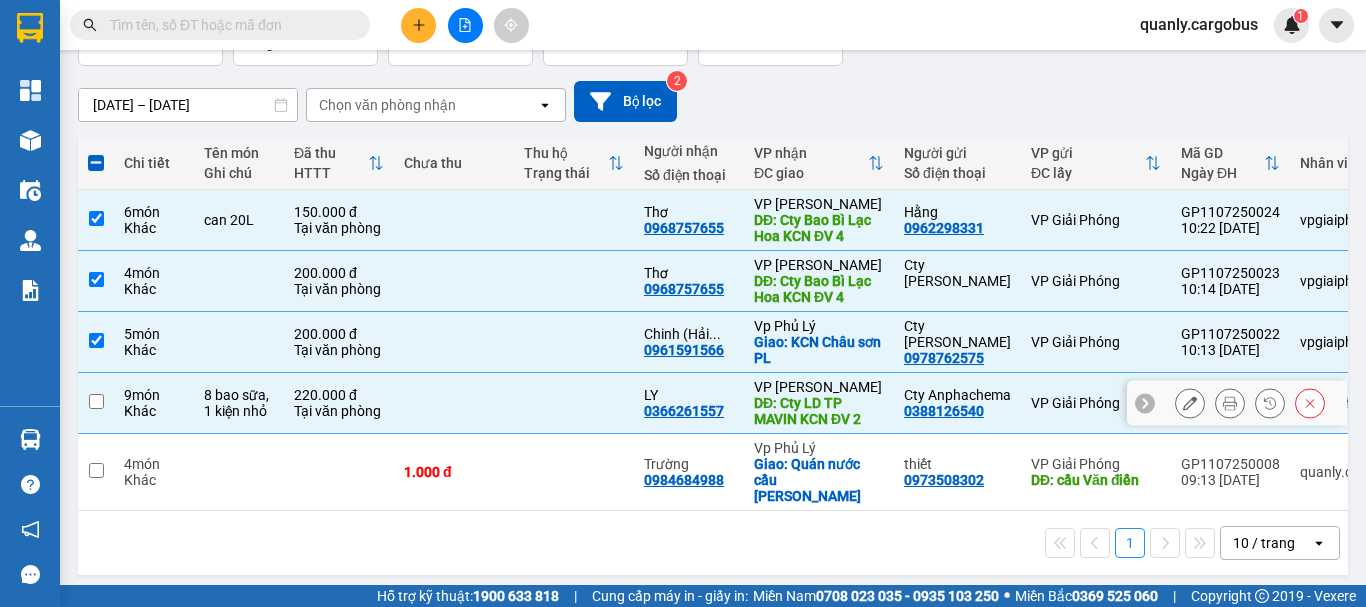 checkbox on "false" 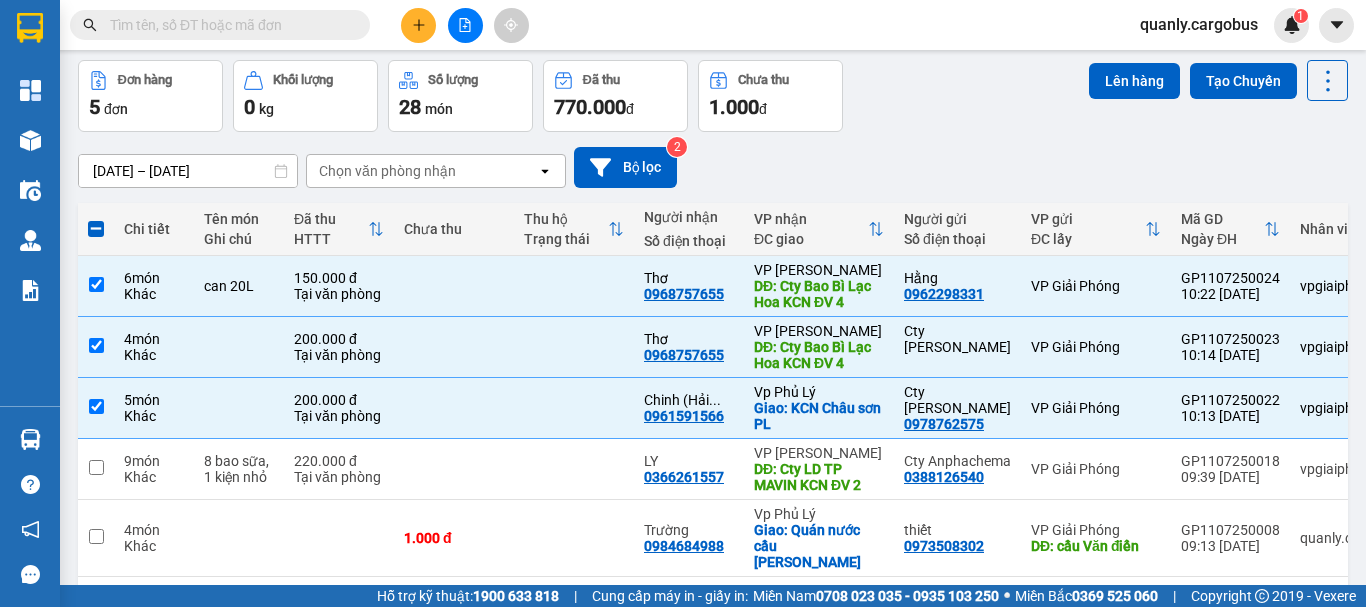 scroll, scrollTop: 0, scrollLeft: 0, axis: both 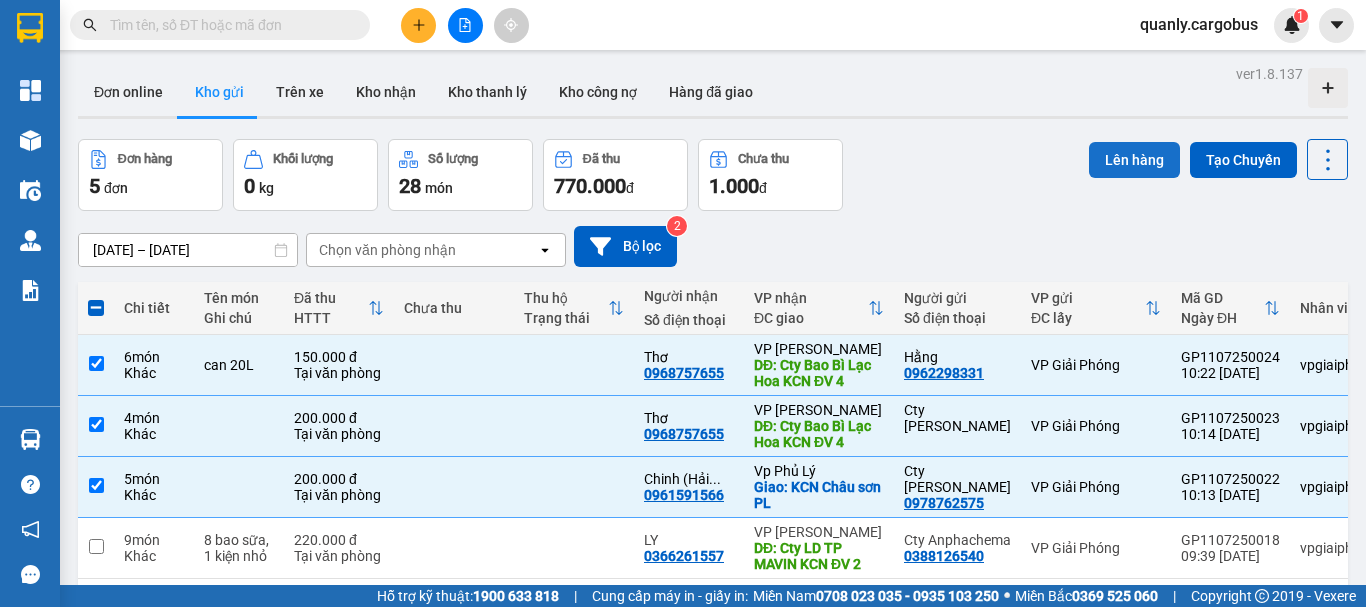 click on "Lên hàng" at bounding box center [1134, 160] 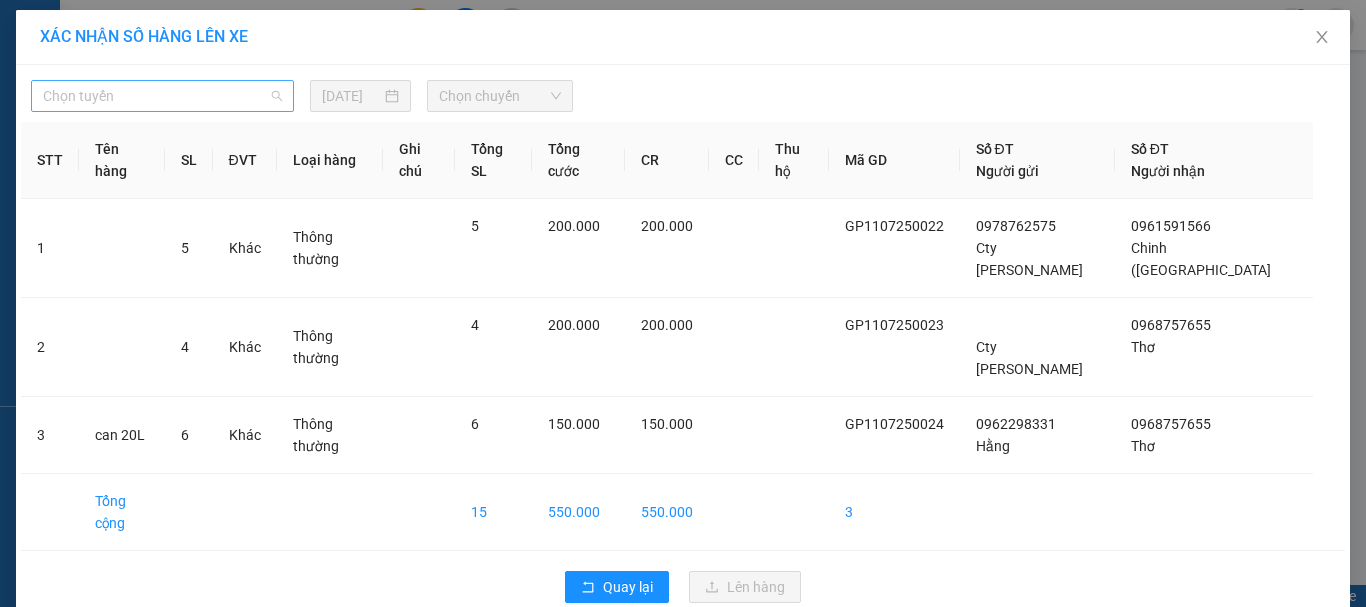 click on "Chọn tuyến" at bounding box center (162, 96) 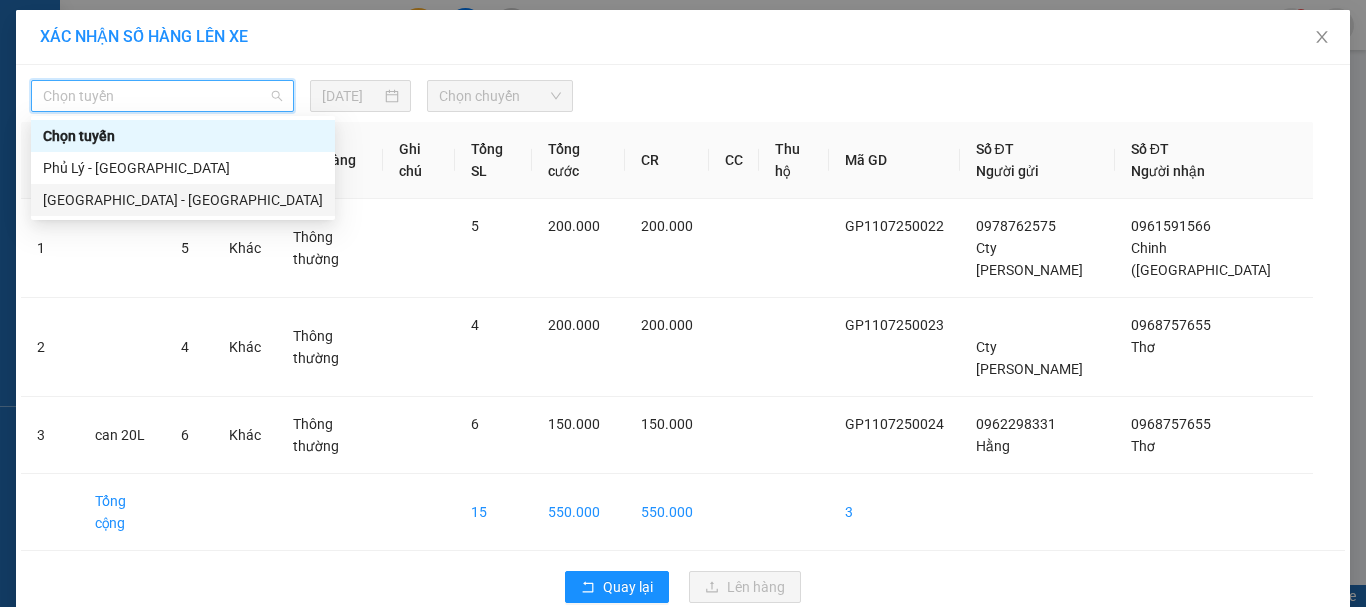click on "[GEOGRAPHIC_DATA] - [GEOGRAPHIC_DATA]" at bounding box center [183, 200] 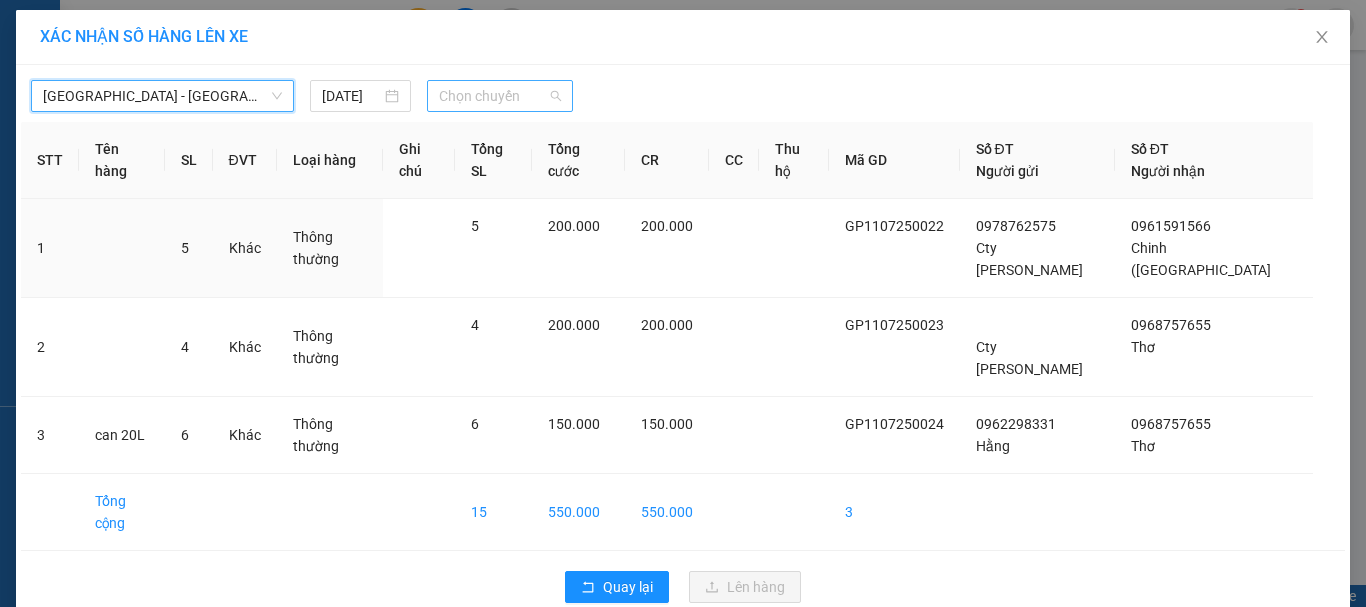 click on "Chọn chuyến" at bounding box center (500, 96) 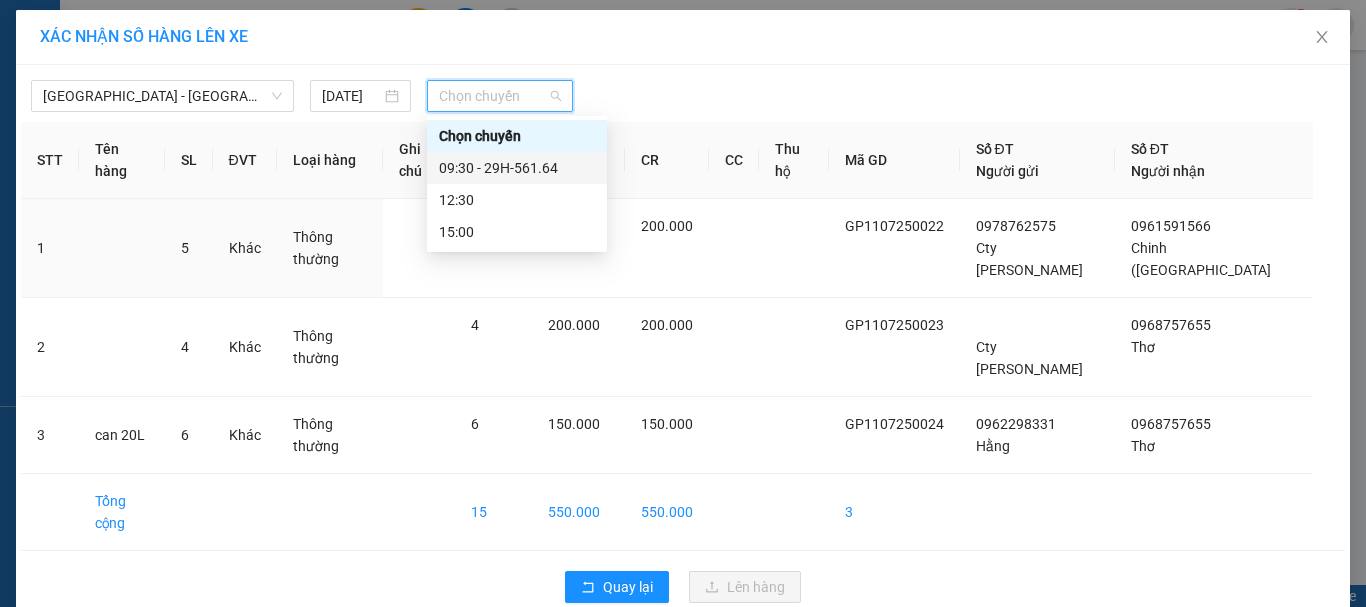 click on "09:30     - 29H-561.64" at bounding box center (517, 168) 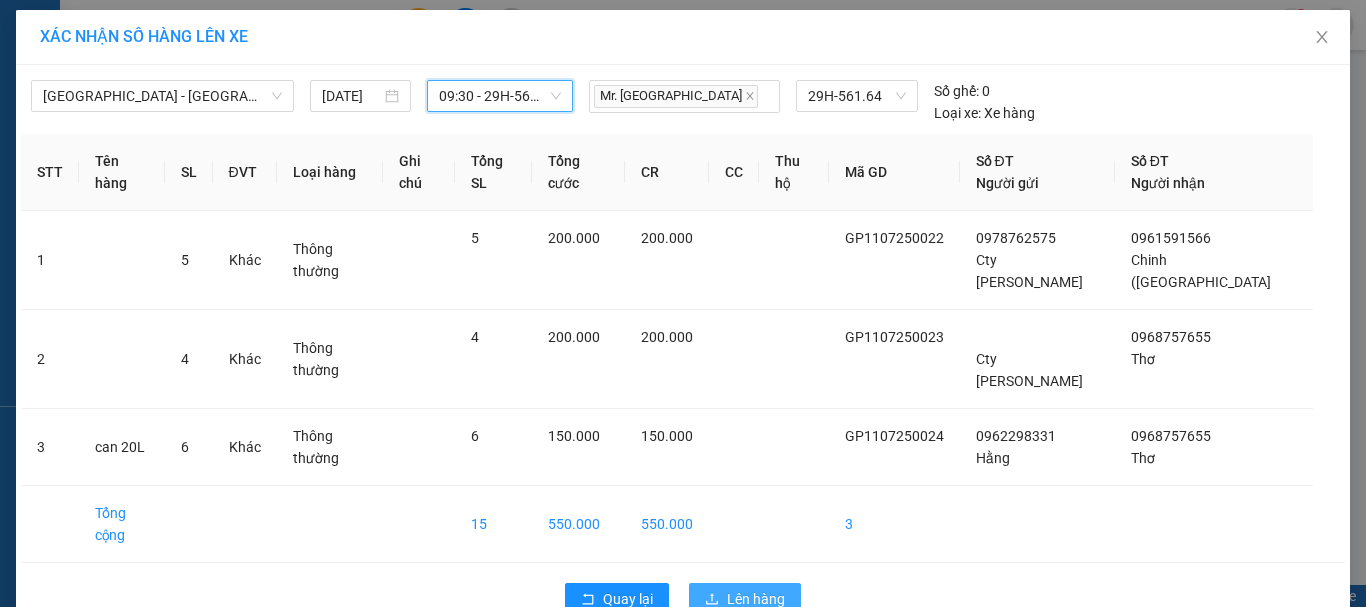 click on "Lên hàng" at bounding box center [756, 599] 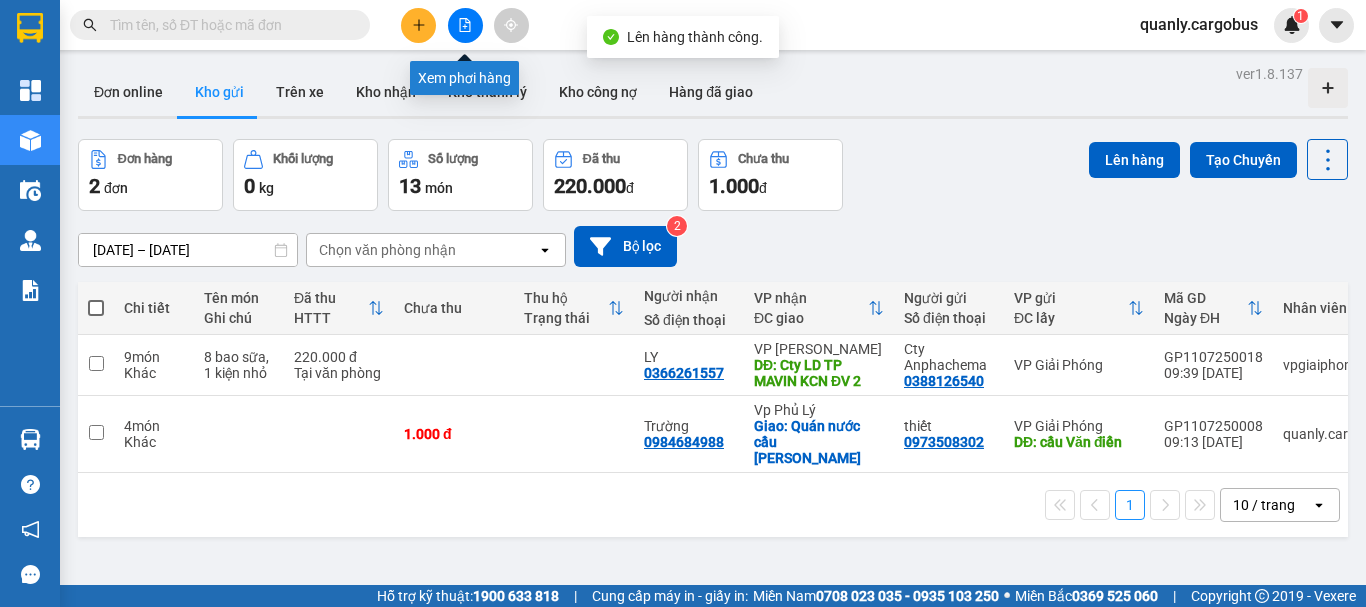 click 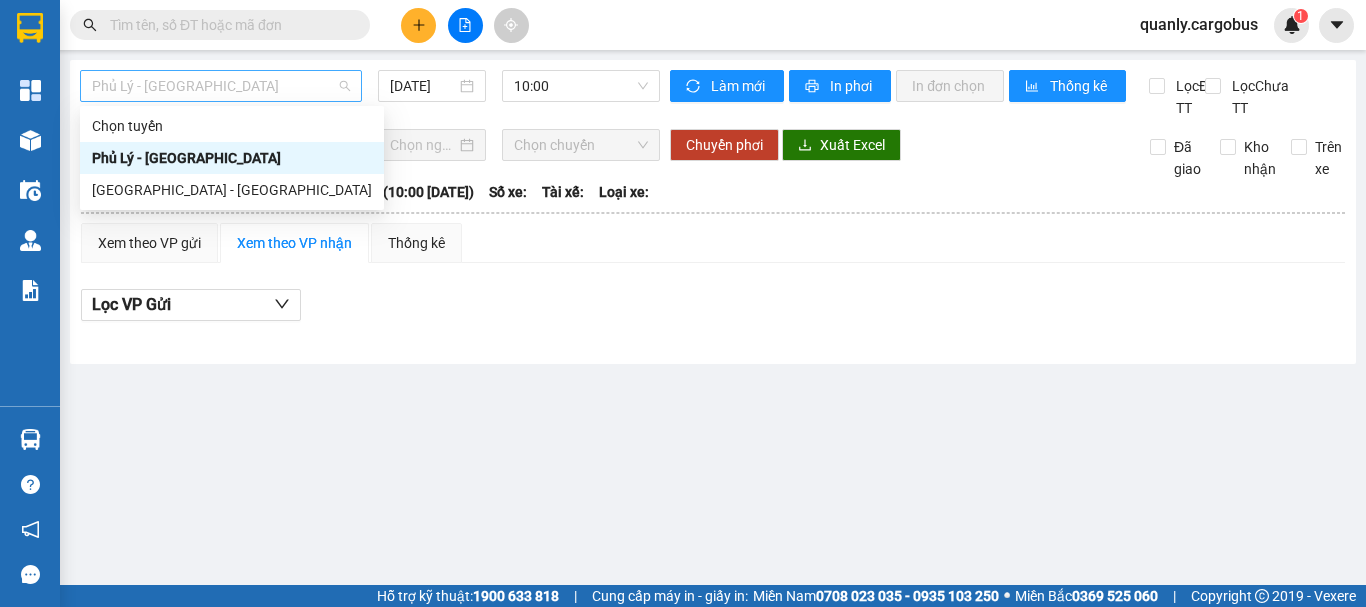 click on "Phủ Lý - [GEOGRAPHIC_DATA]" at bounding box center [221, 86] 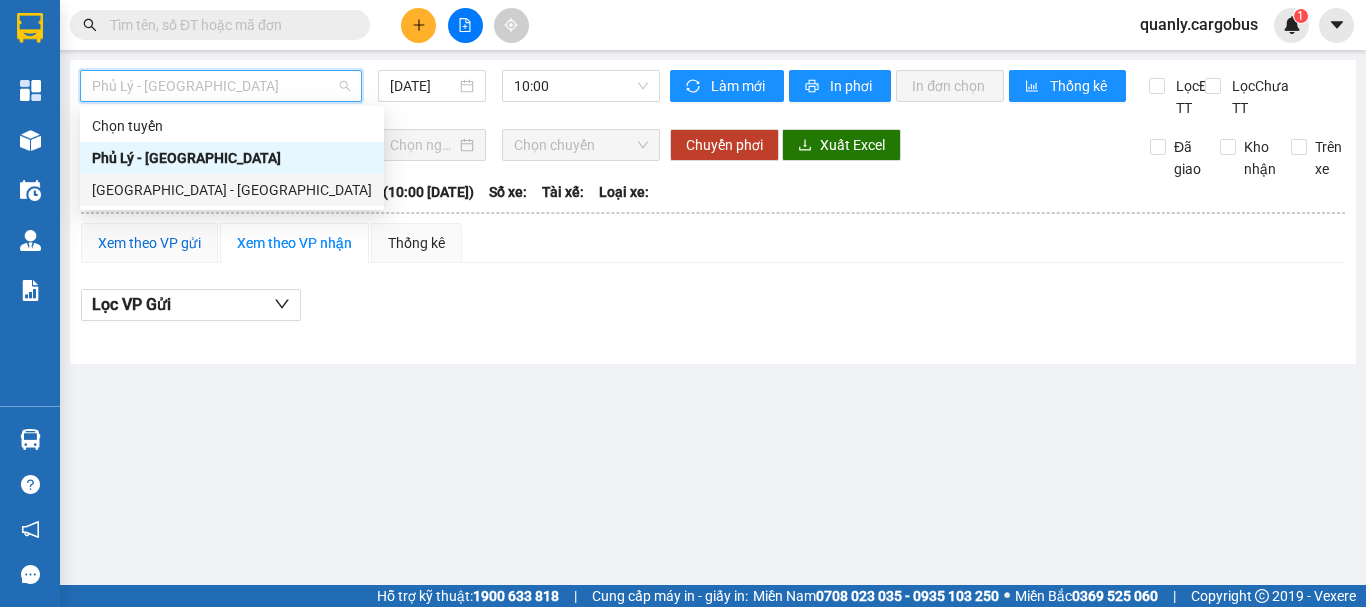 click on "Xem theo VP gửi" at bounding box center [149, 243] 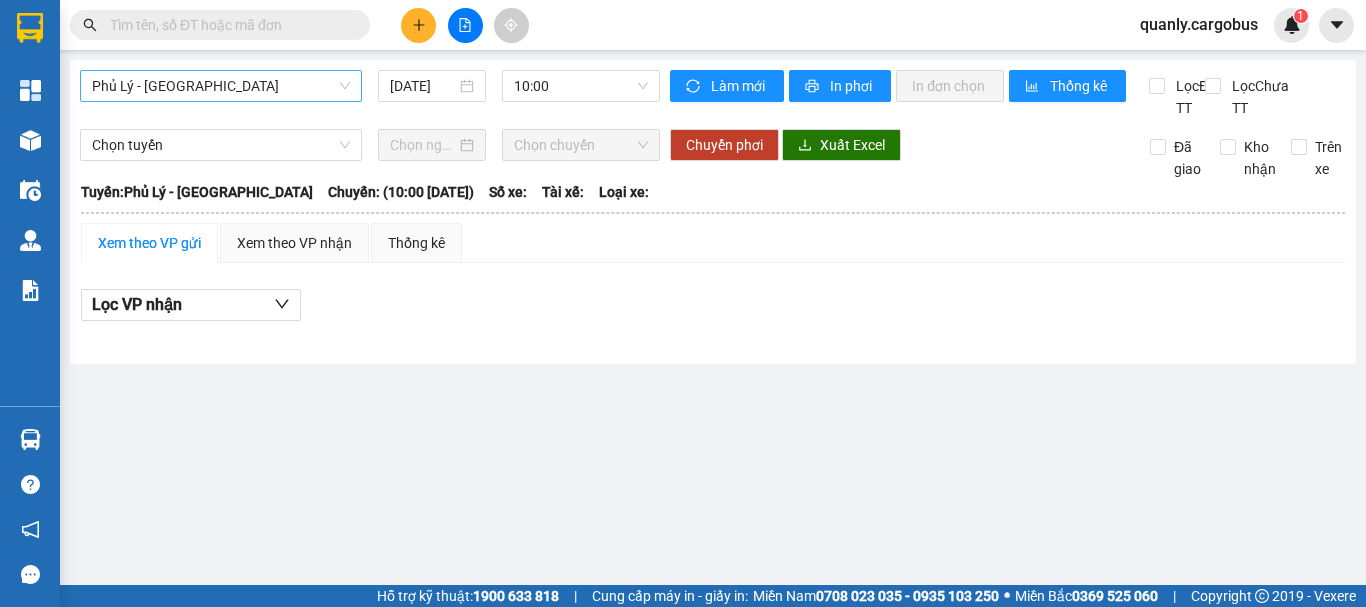 click on "Phủ Lý - [GEOGRAPHIC_DATA]" at bounding box center (221, 86) 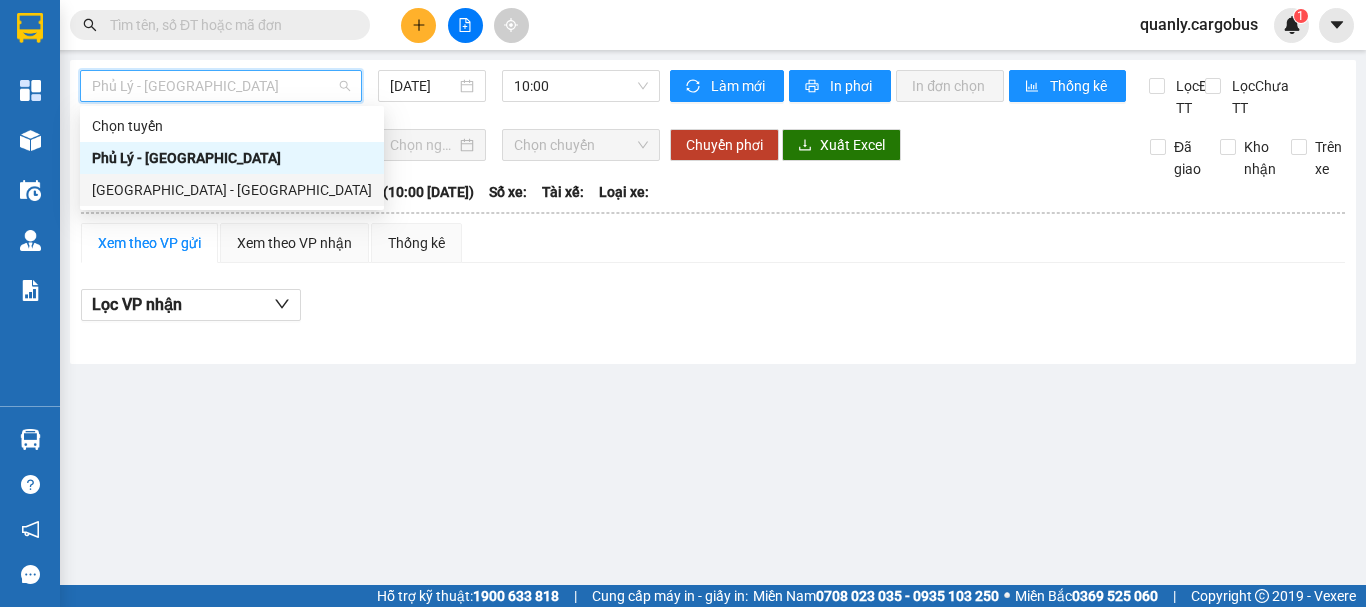 click on "[GEOGRAPHIC_DATA] - [GEOGRAPHIC_DATA]" at bounding box center (232, 190) 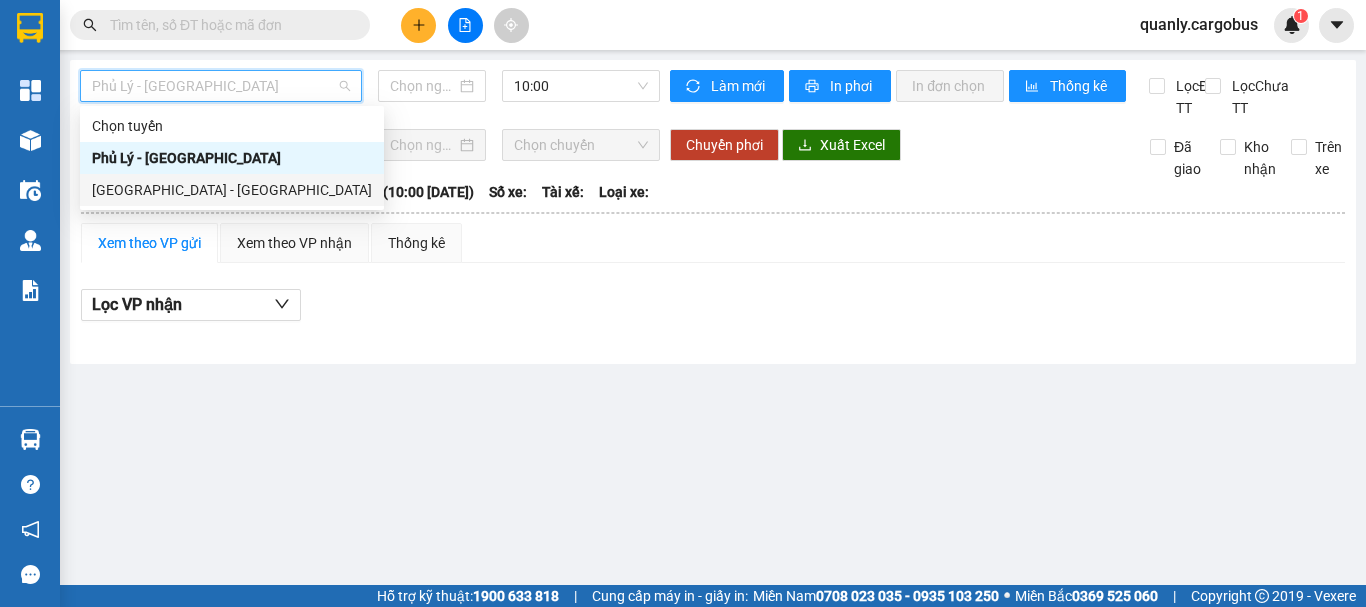 type on "[DATE]" 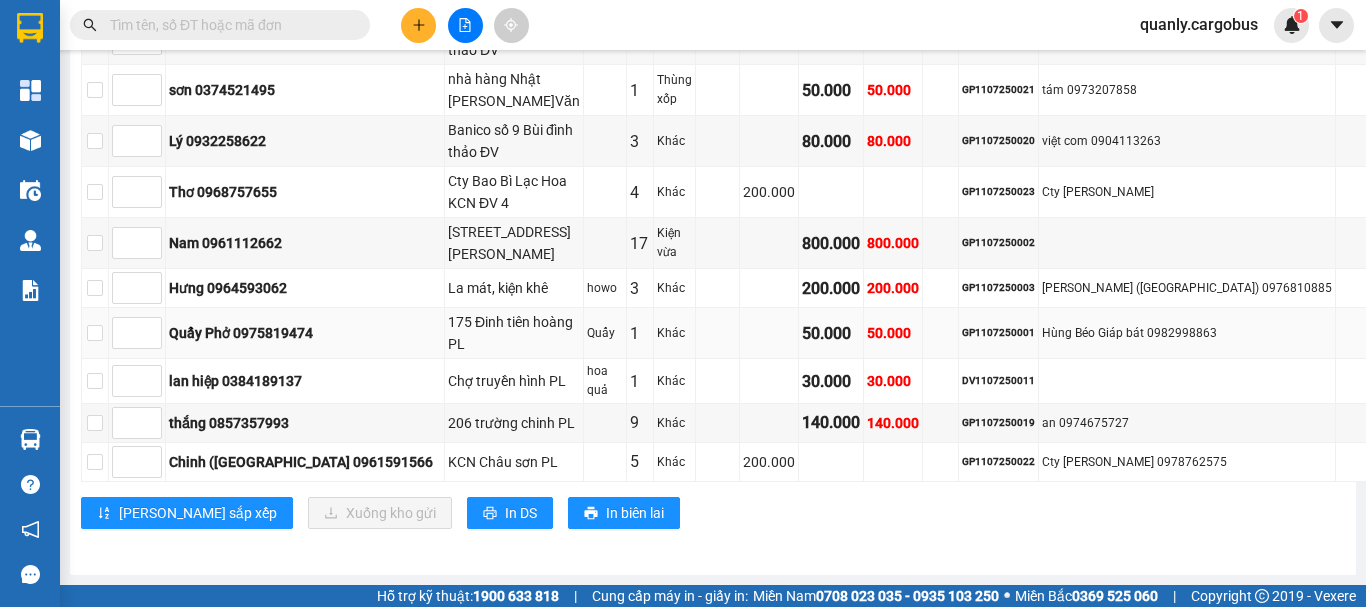 scroll, scrollTop: 866, scrollLeft: 0, axis: vertical 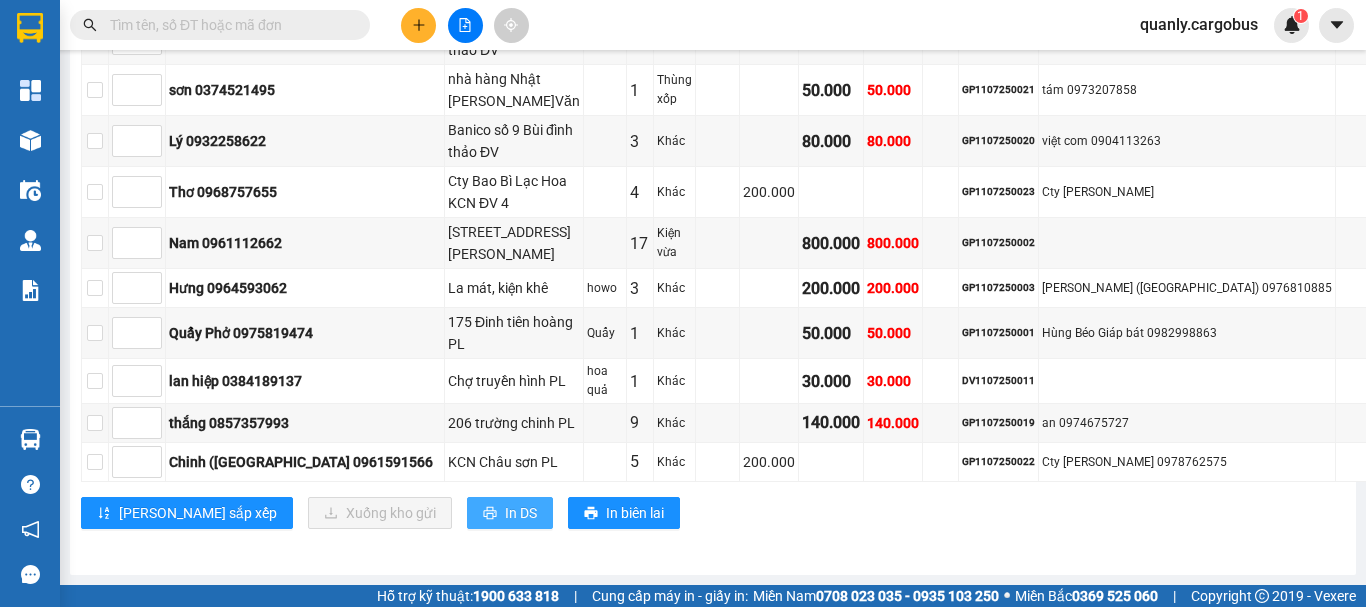 click on "In DS" at bounding box center [521, 513] 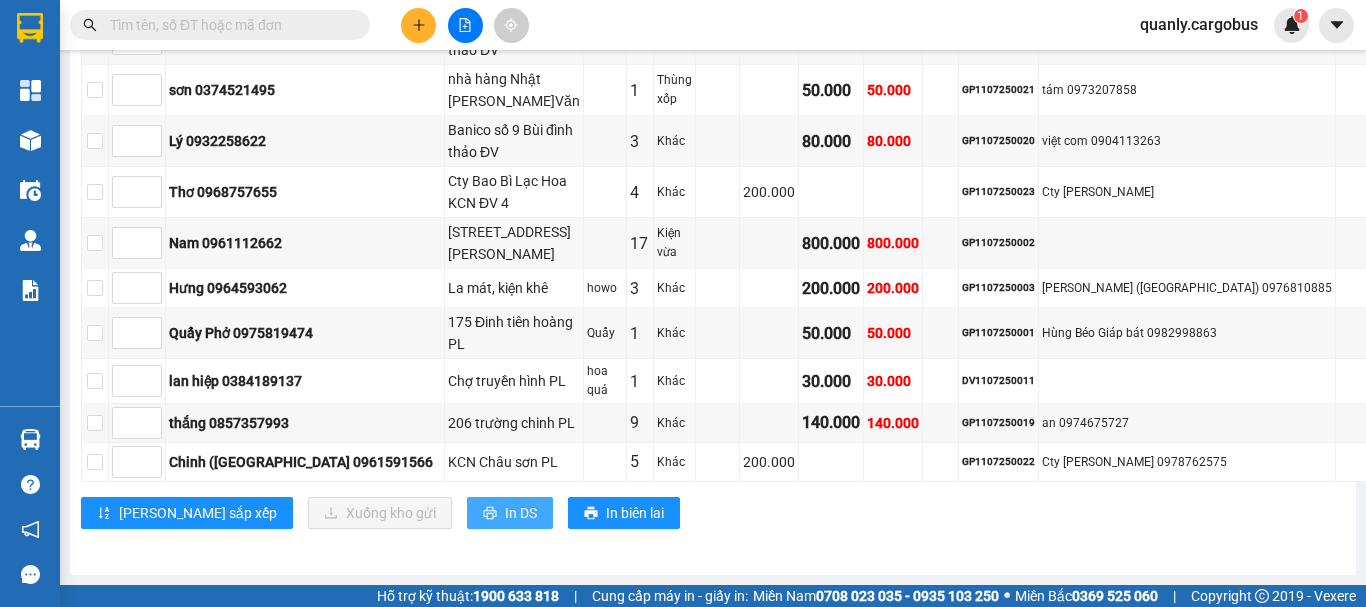 scroll, scrollTop: 0, scrollLeft: 0, axis: both 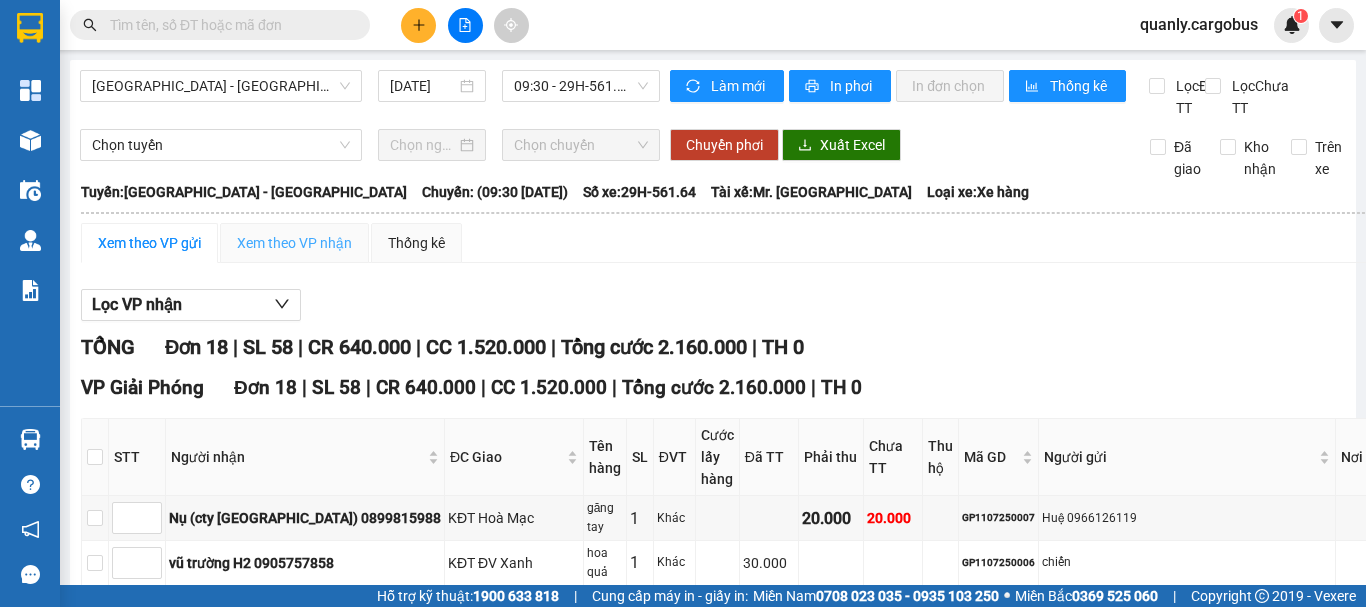 drag, startPoint x: 314, startPoint y: 252, endPoint x: 314, endPoint y: 263, distance: 11 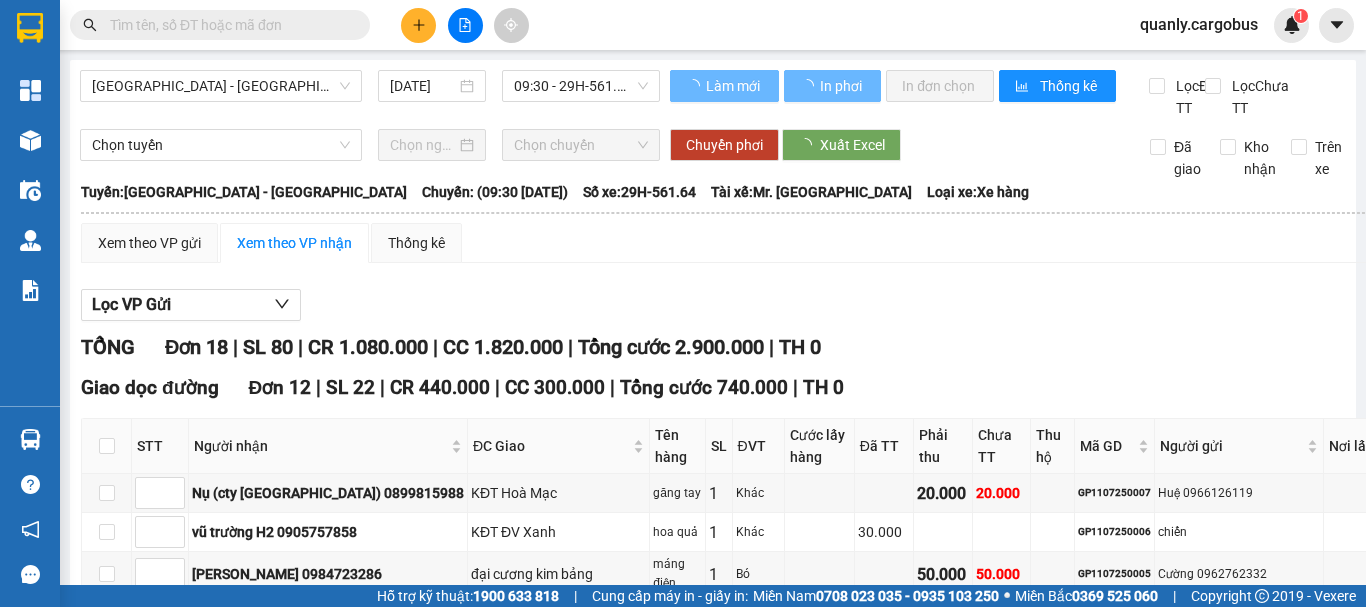 type on "3" 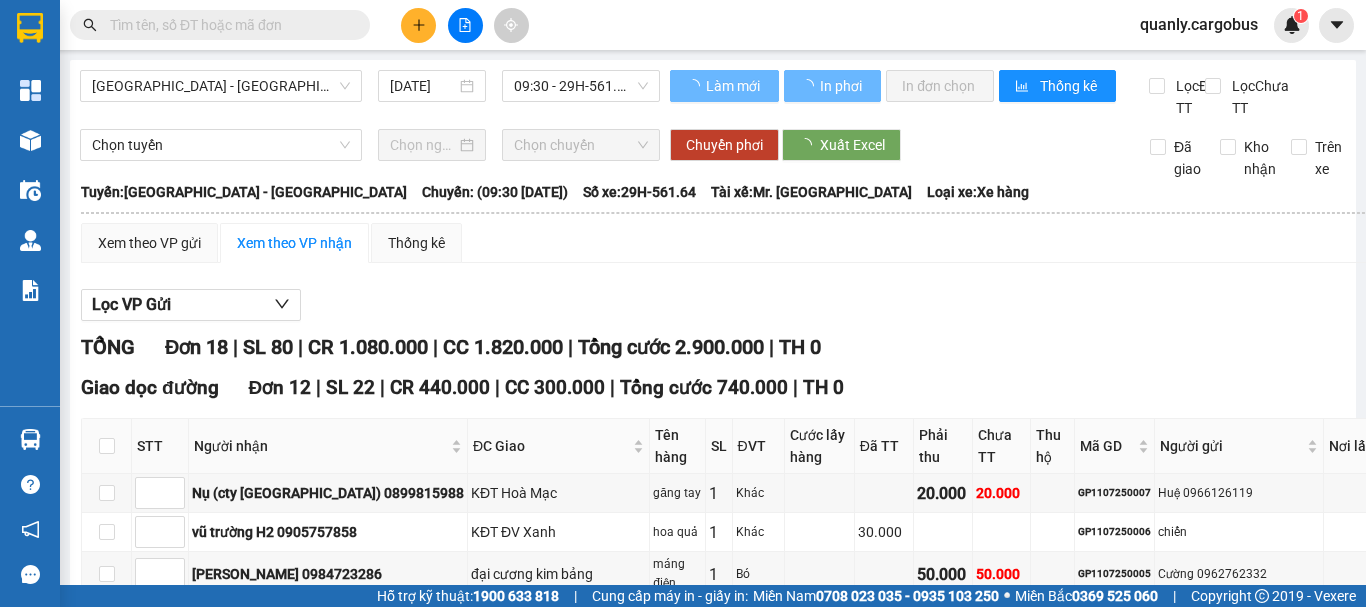 type on "2" 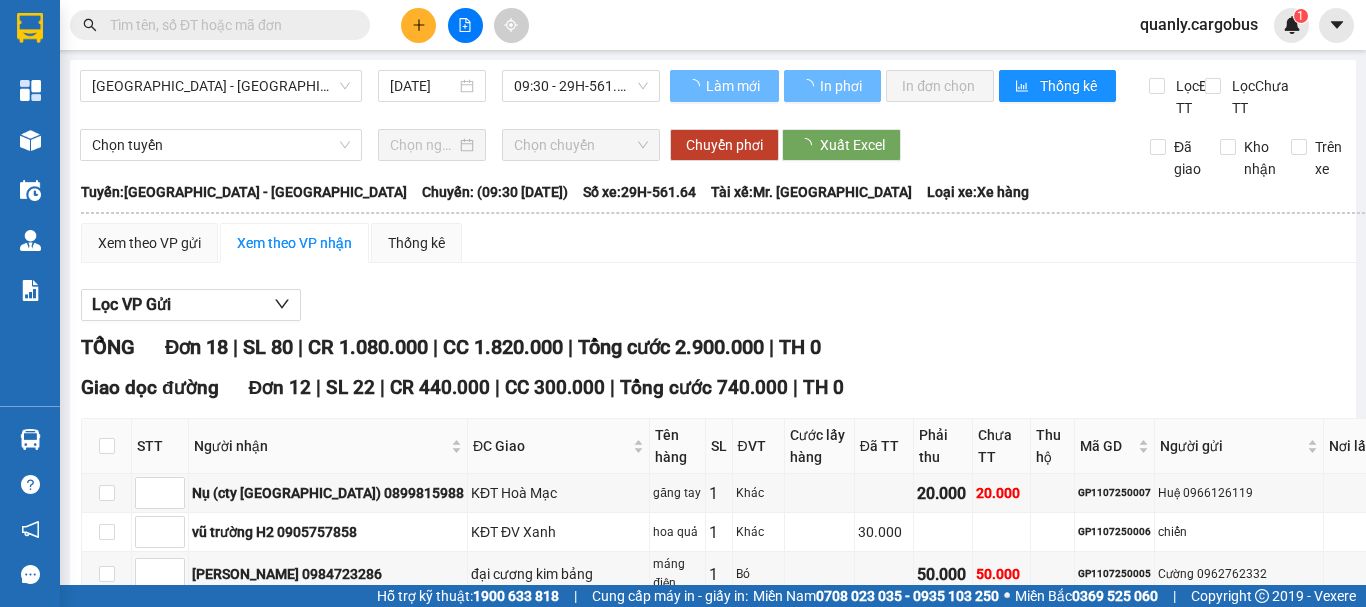 type on "6" 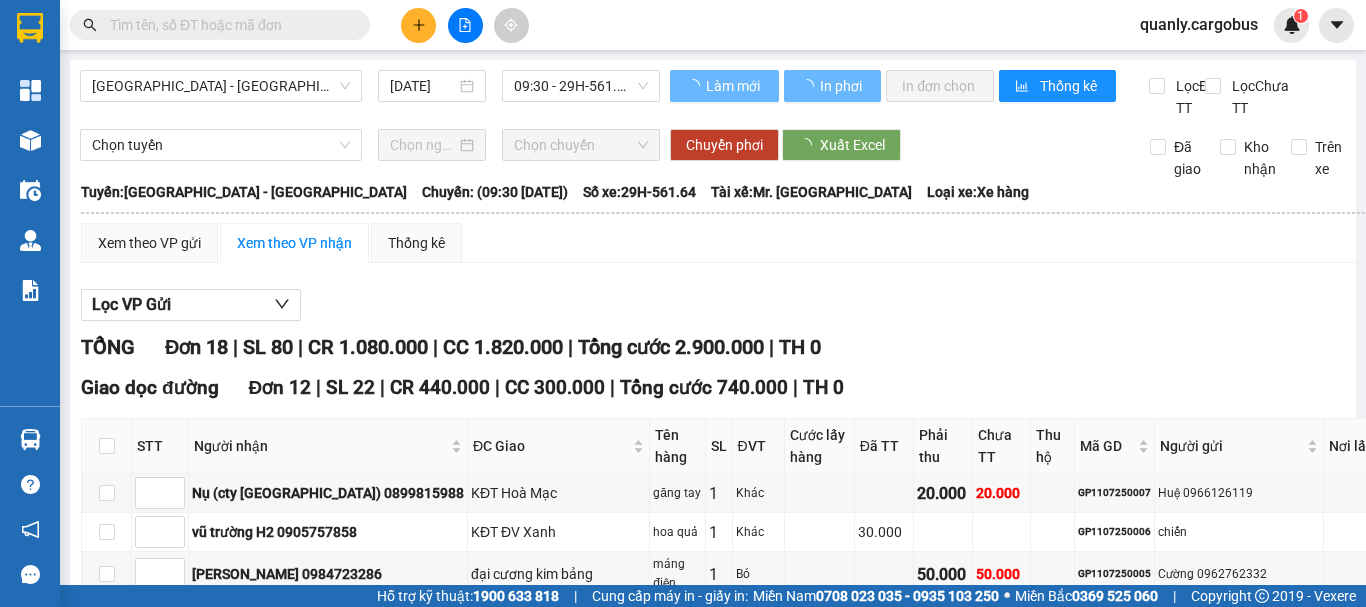 type on "4" 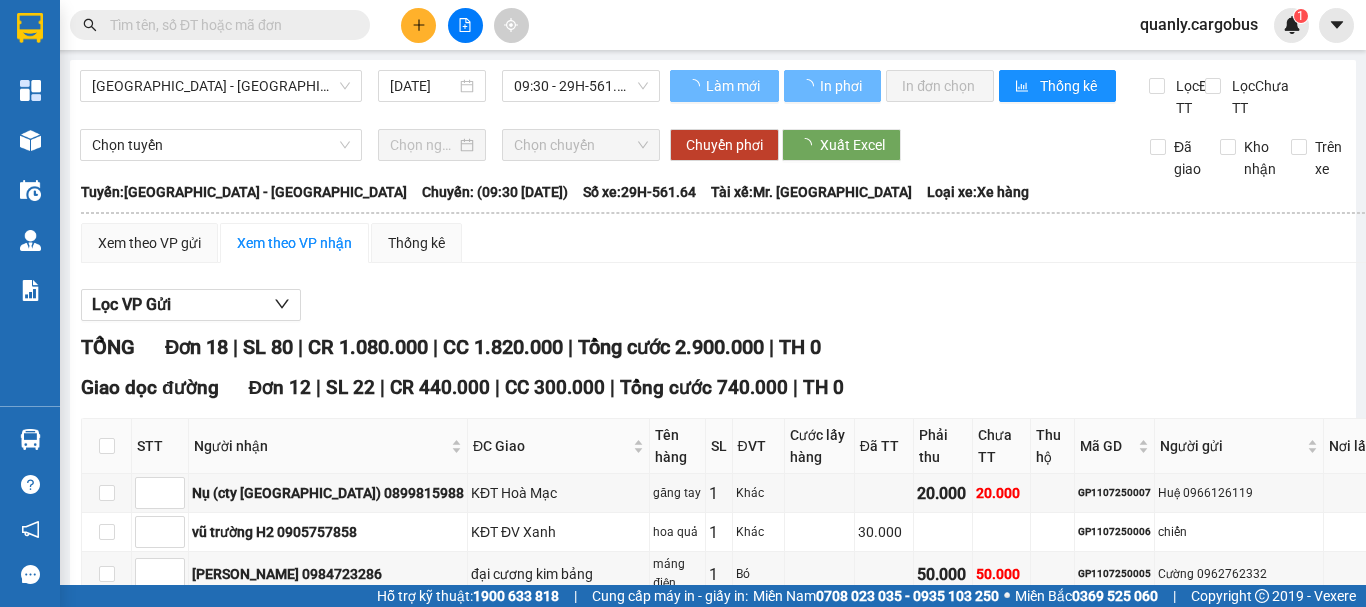 type on "6" 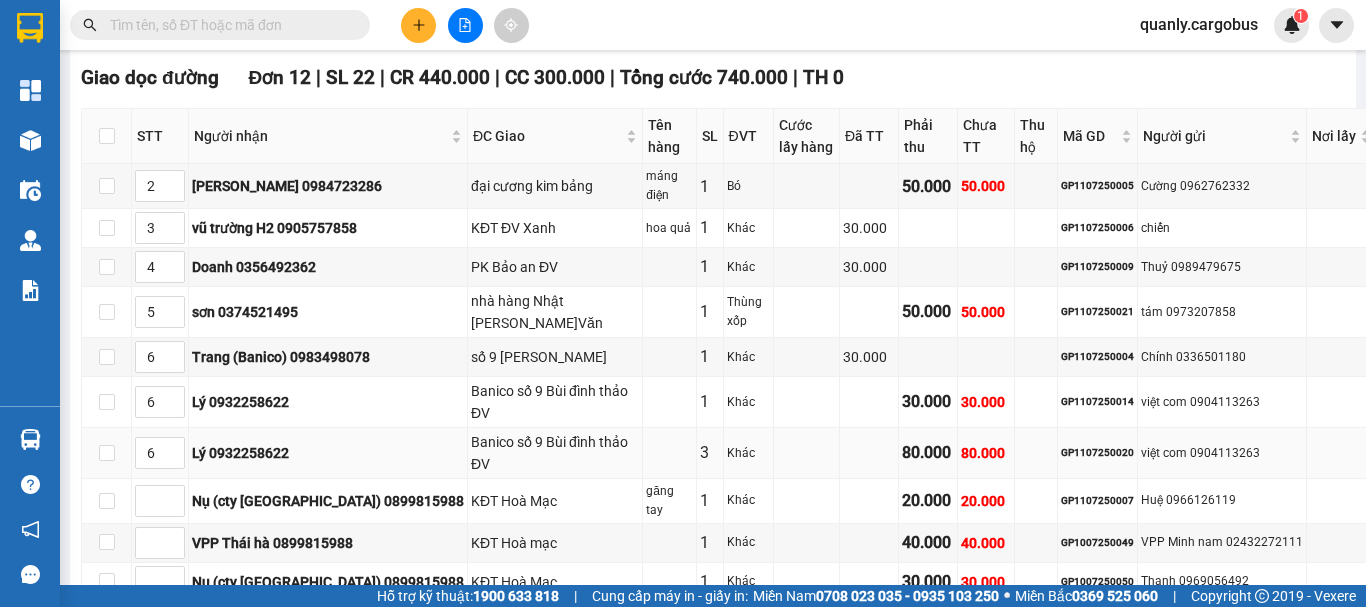 scroll, scrollTop: 500, scrollLeft: 0, axis: vertical 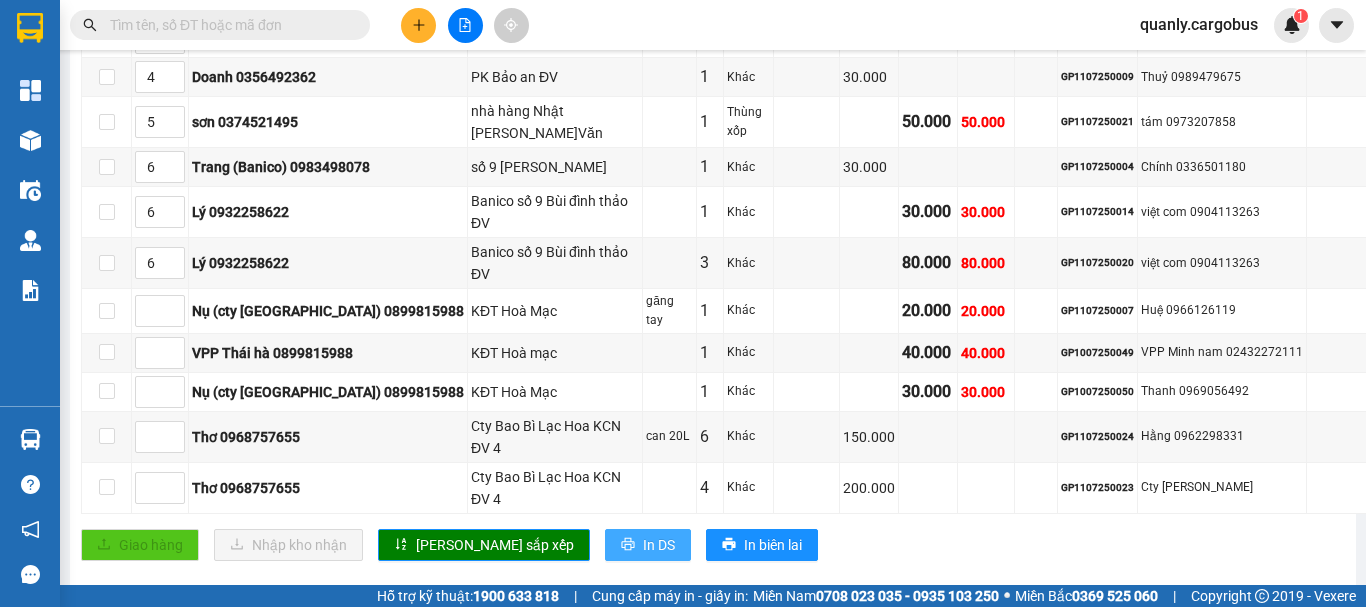 click on "In DS" at bounding box center (659, 545) 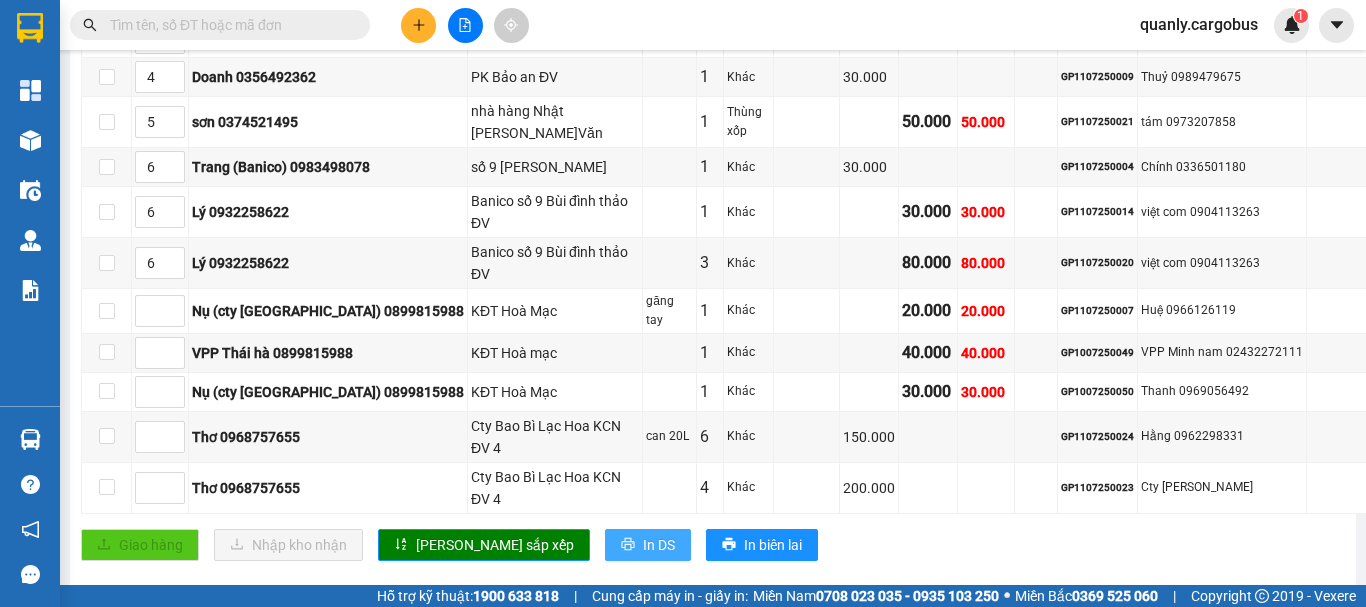 scroll, scrollTop: 0, scrollLeft: 0, axis: both 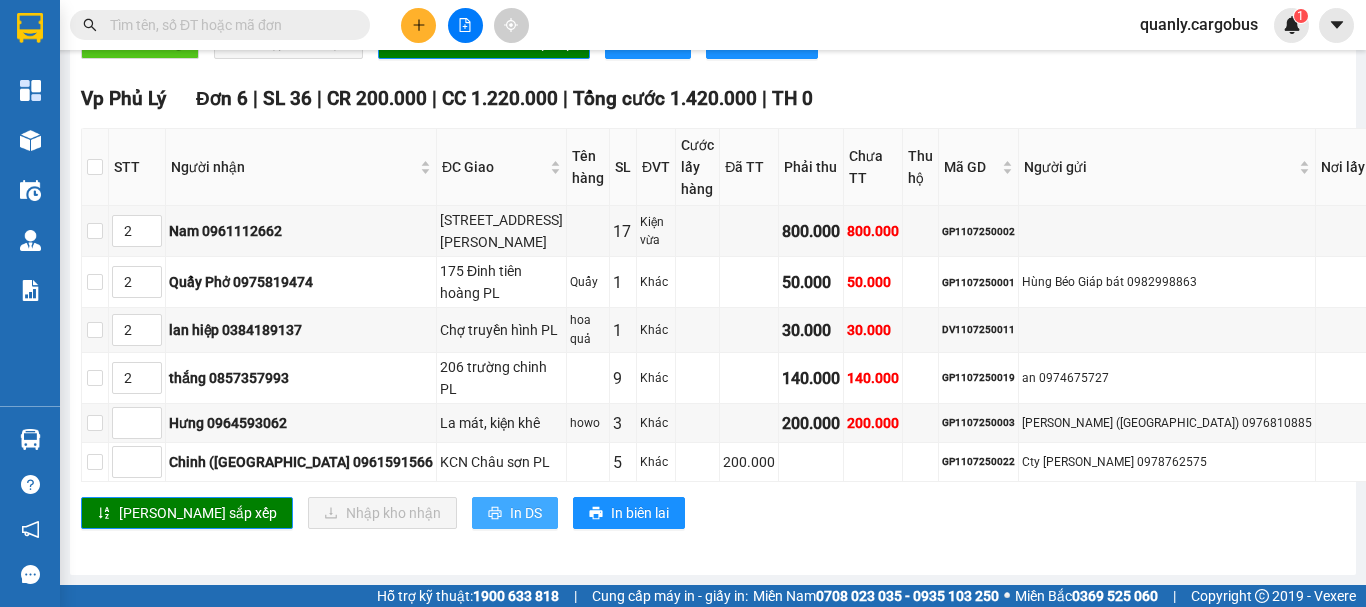 click on "In DS" at bounding box center (526, 513) 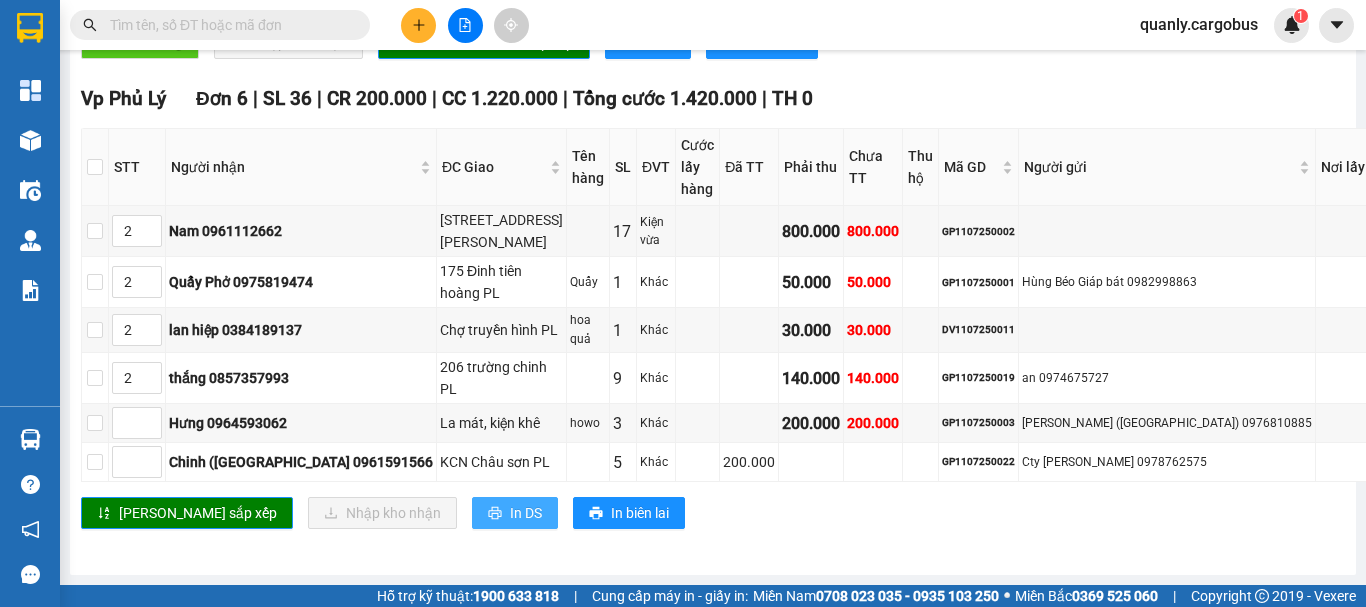 scroll, scrollTop: 0, scrollLeft: 0, axis: both 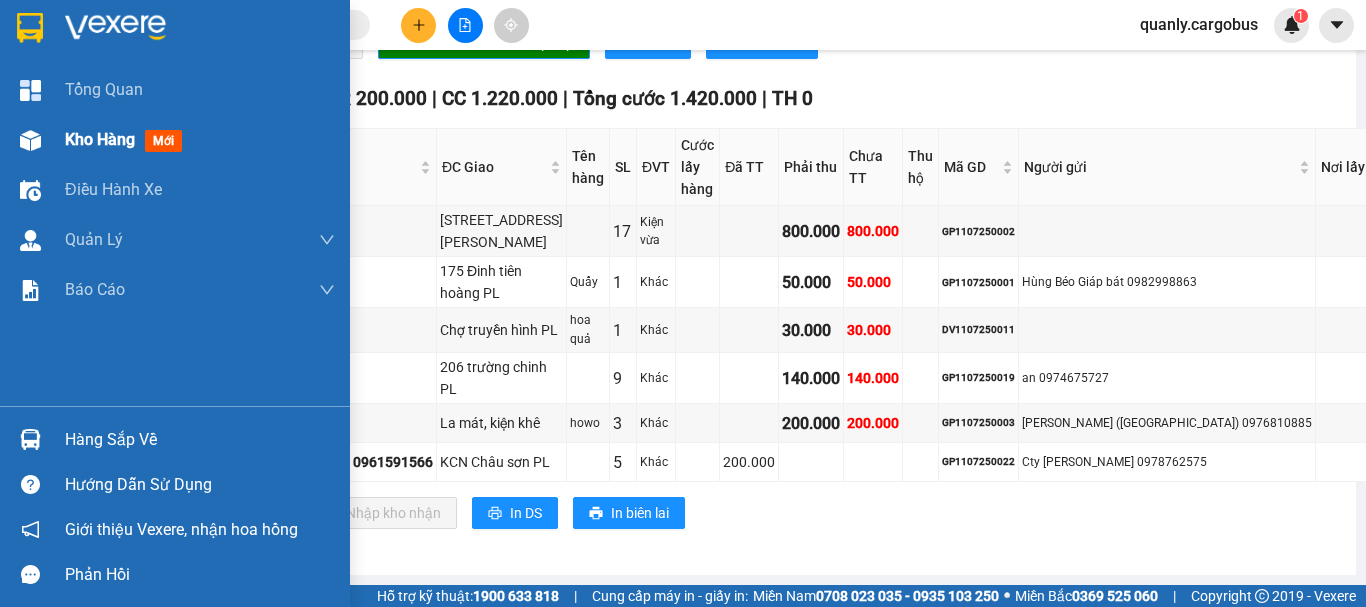 click at bounding box center [30, 140] 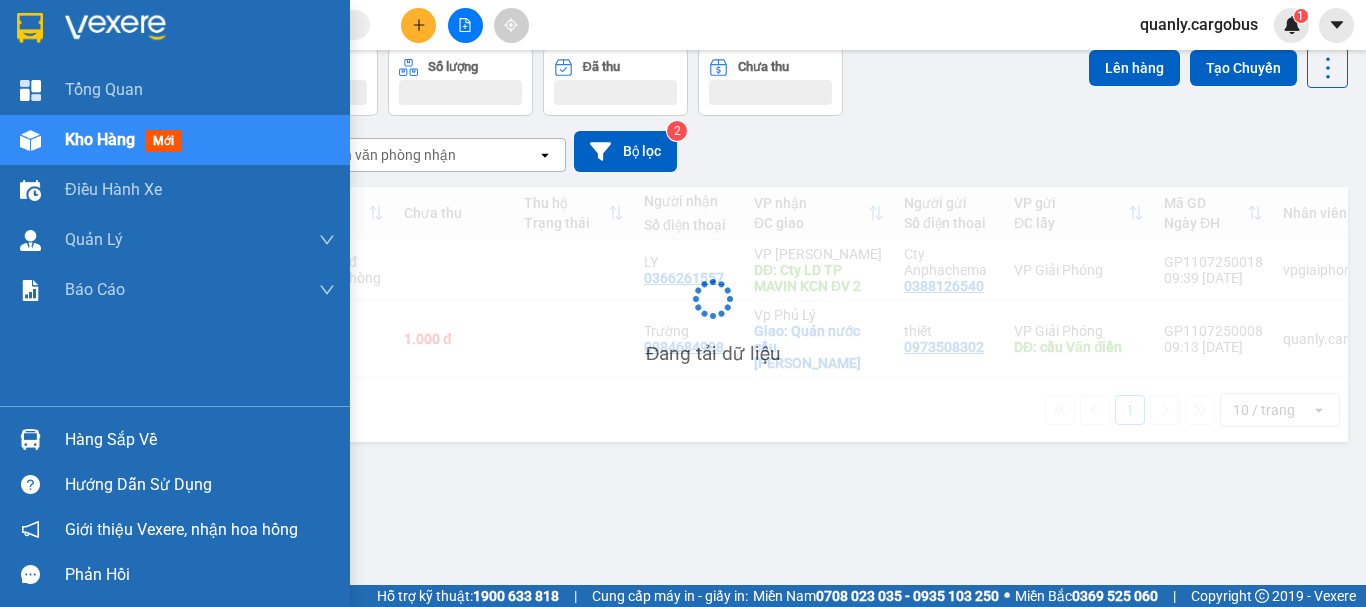 scroll, scrollTop: 92, scrollLeft: 0, axis: vertical 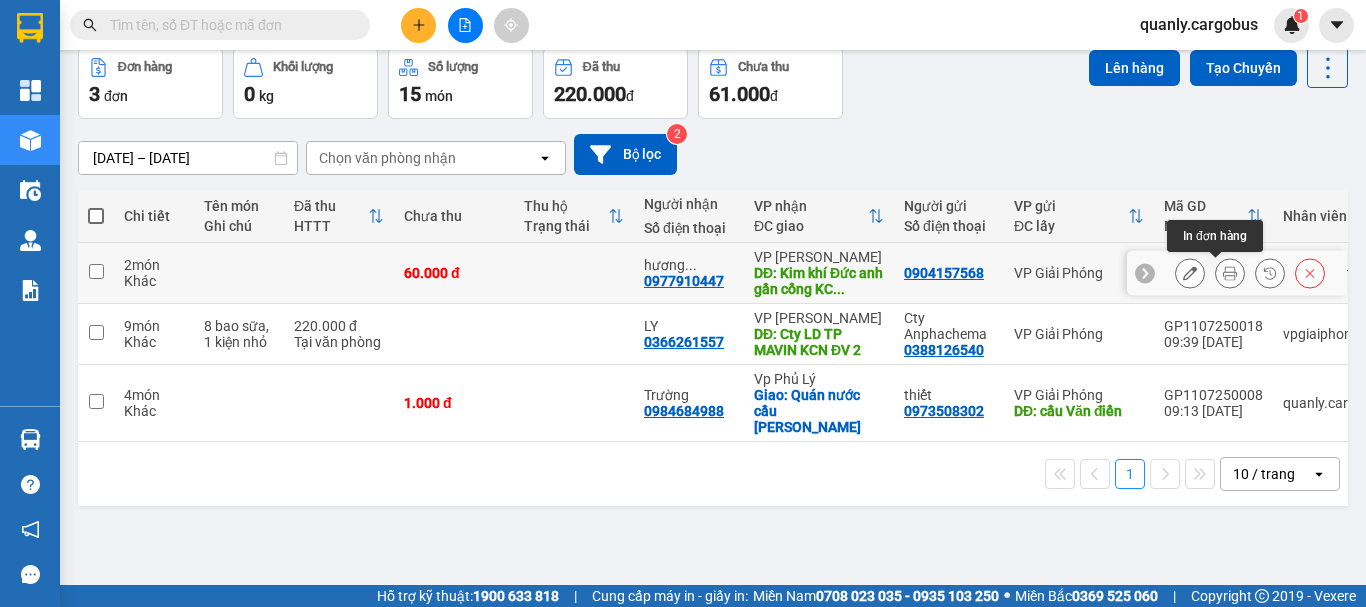 click 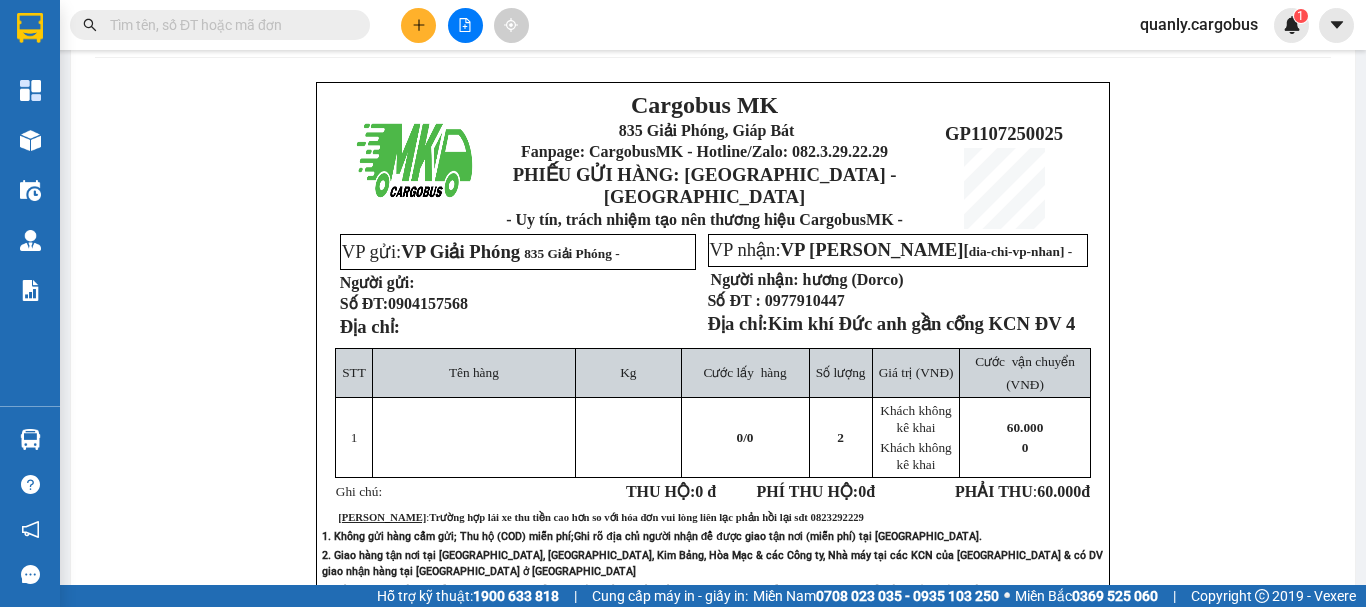 scroll, scrollTop: 0, scrollLeft: 0, axis: both 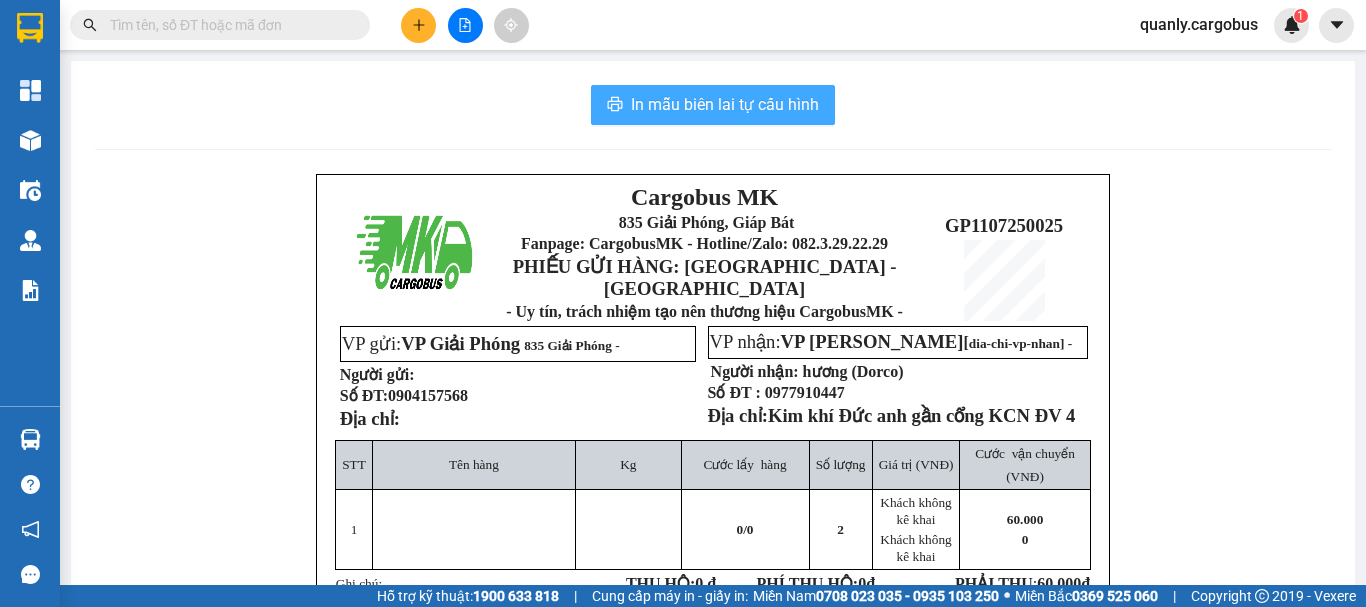 click on "In mẫu biên lai tự cấu hình" at bounding box center [725, 104] 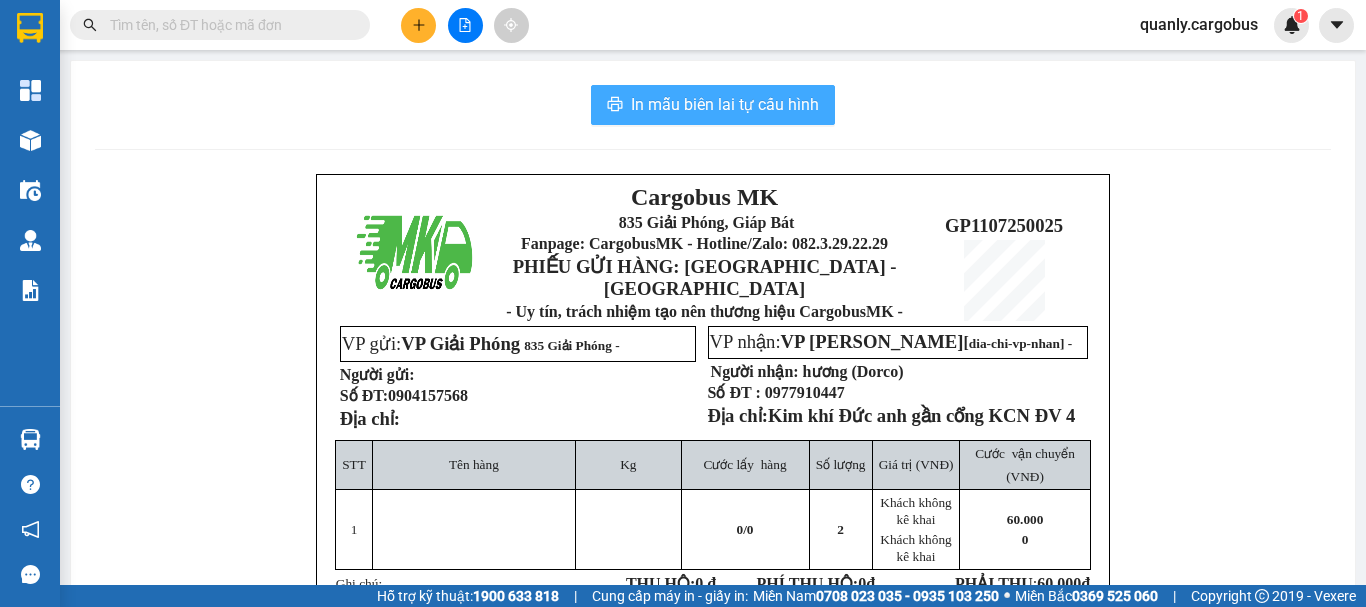scroll, scrollTop: 0, scrollLeft: 0, axis: both 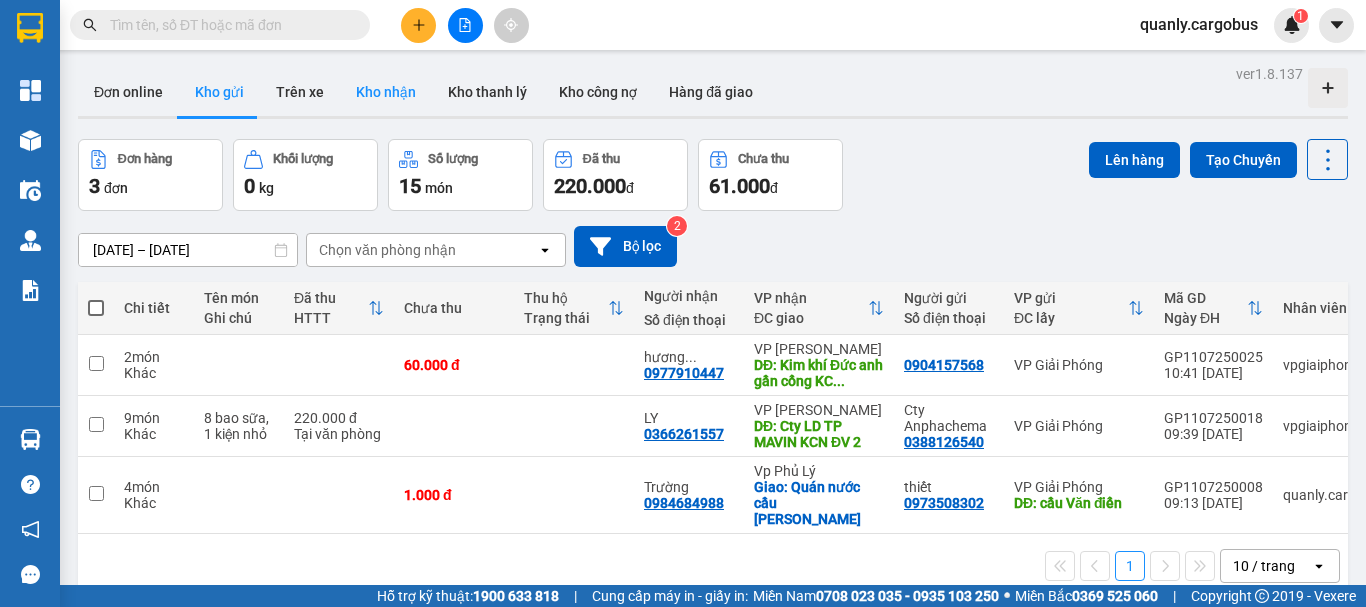 click on "Kho nhận" at bounding box center [386, 92] 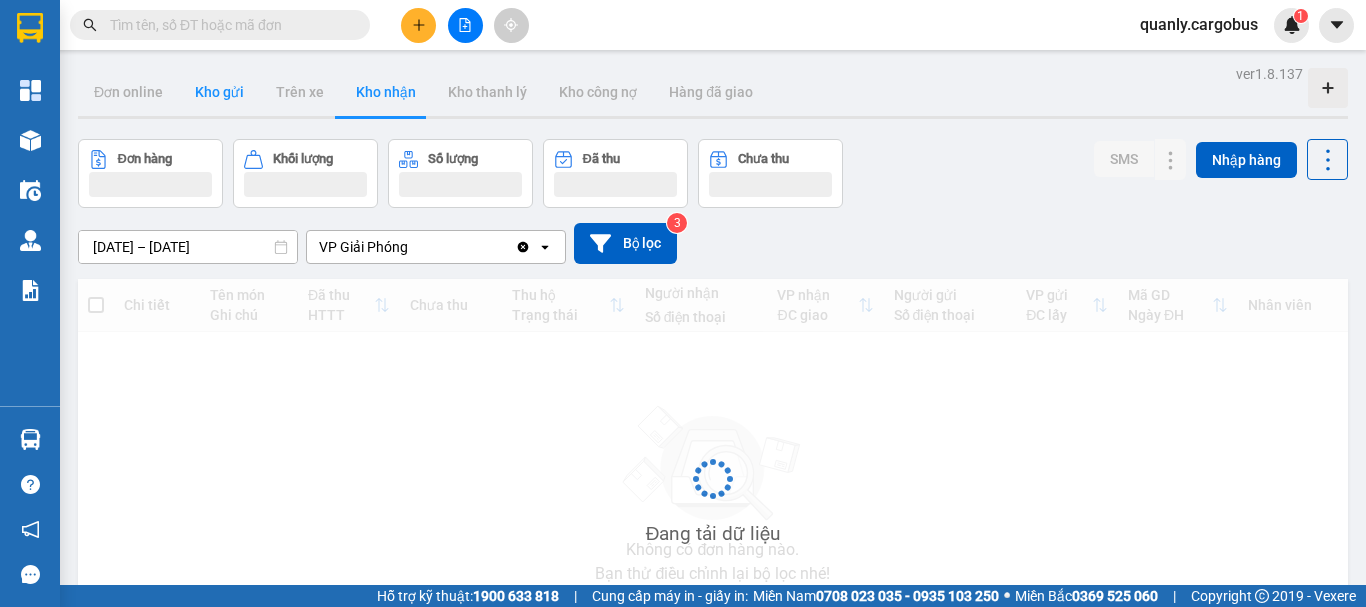 click on "Kho gửi" at bounding box center (219, 92) 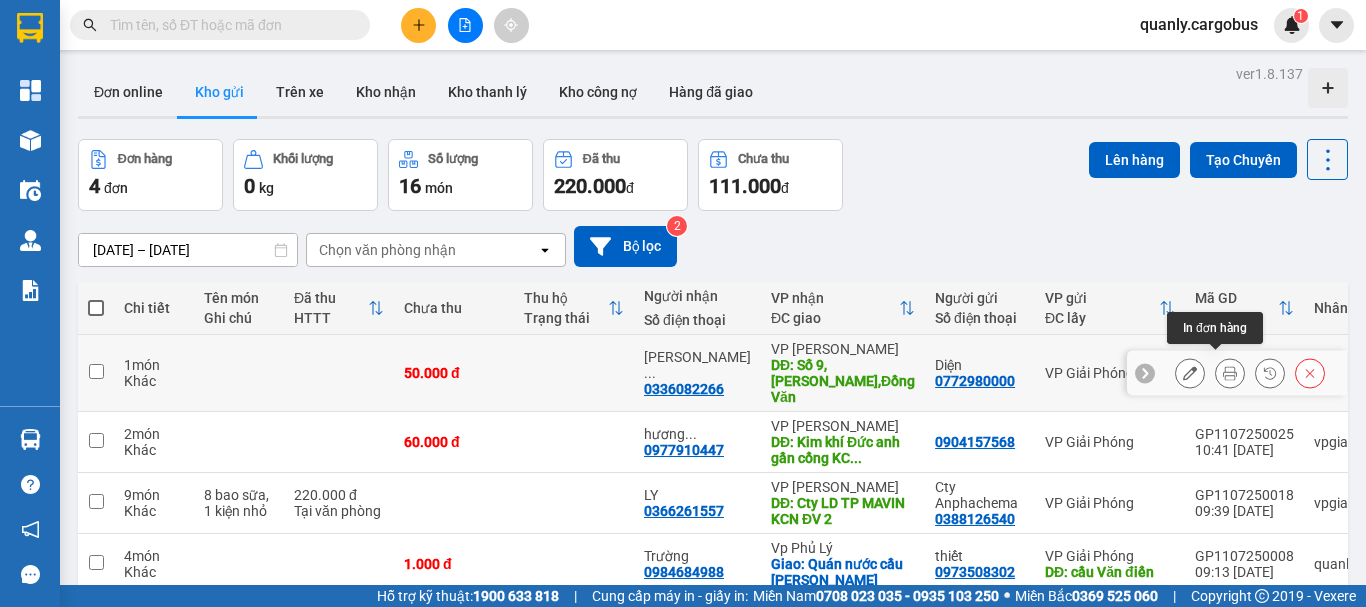 click 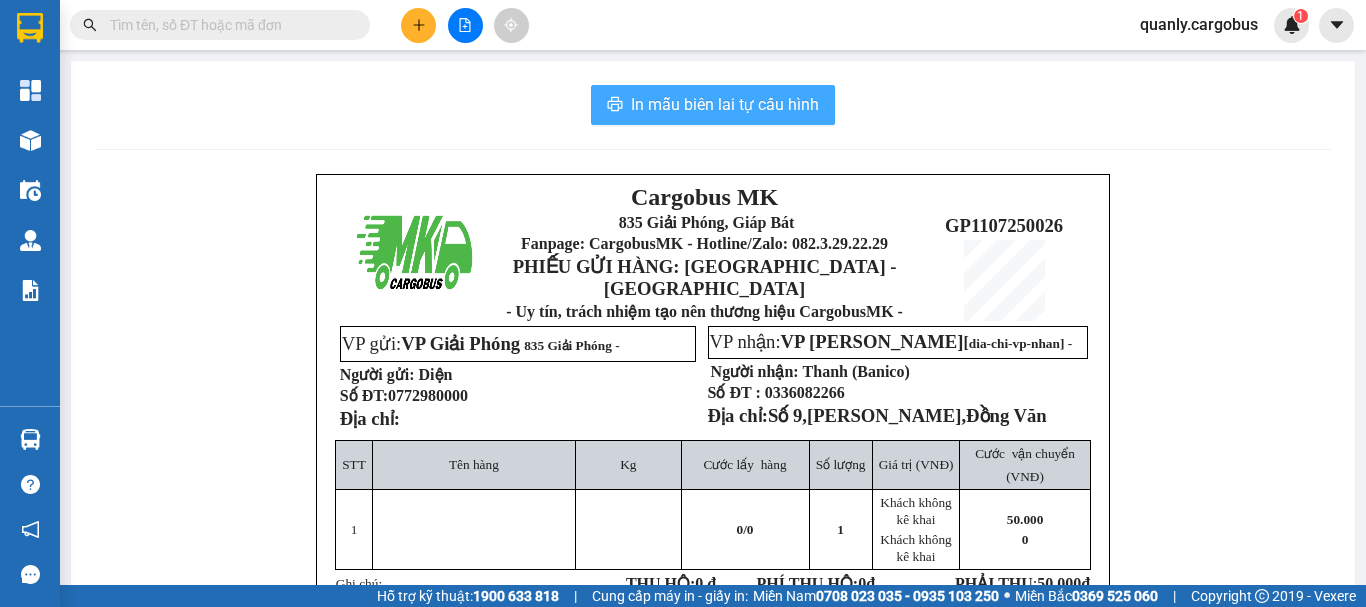 click on "In mẫu biên lai tự cấu hình" at bounding box center (725, 104) 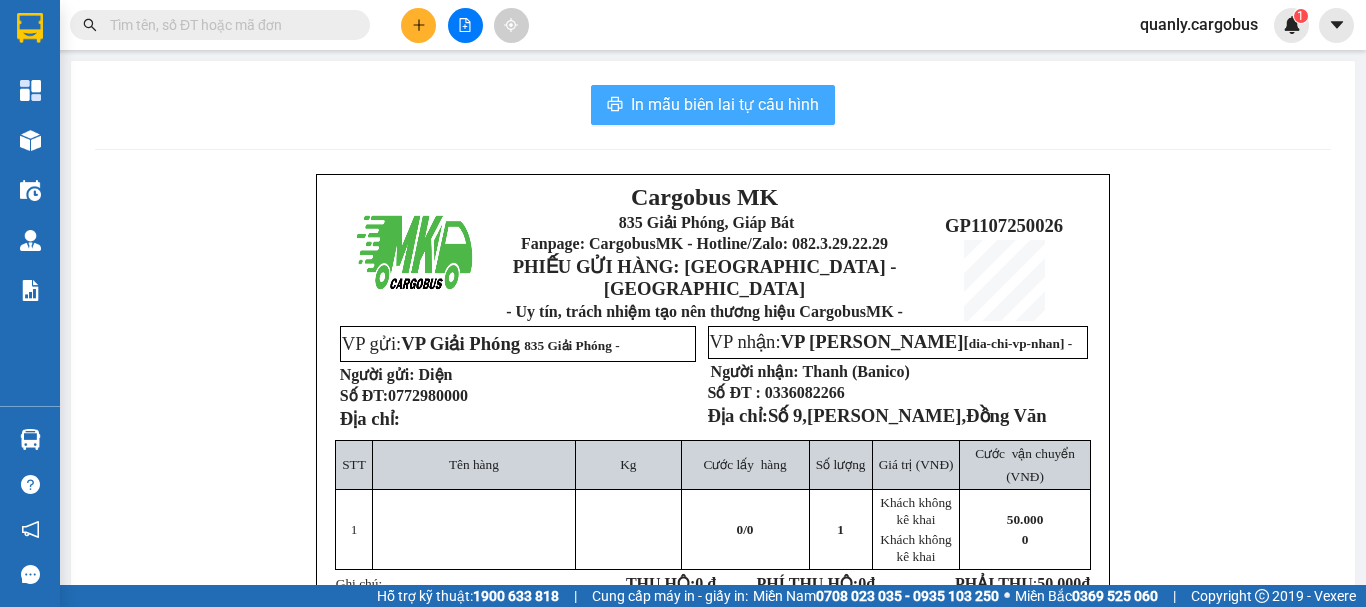scroll, scrollTop: 0, scrollLeft: 0, axis: both 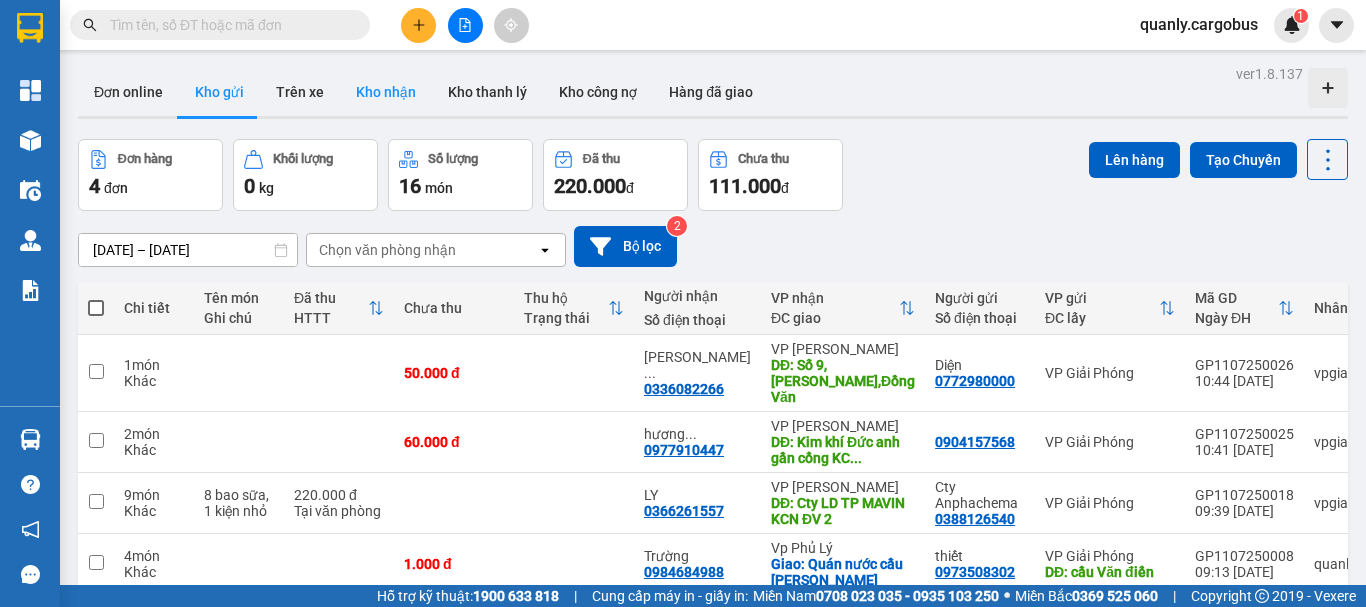click on "Kho nhận" at bounding box center [386, 92] 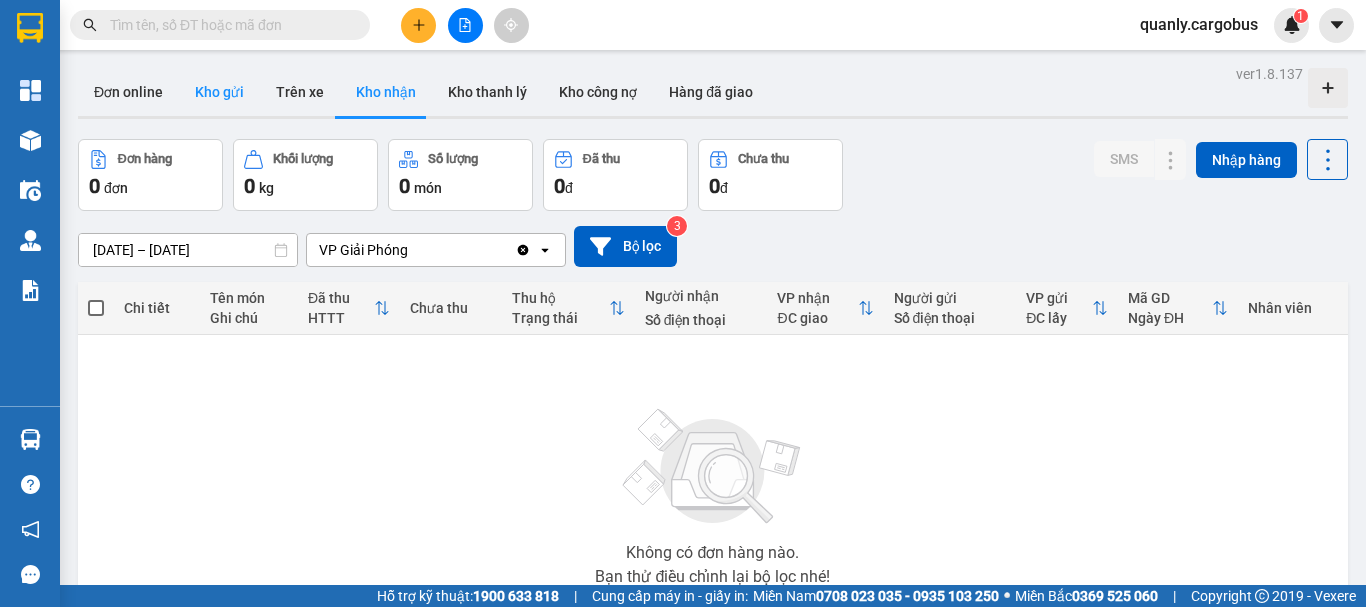 click on "Kho gửi" at bounding box center (219, 92) 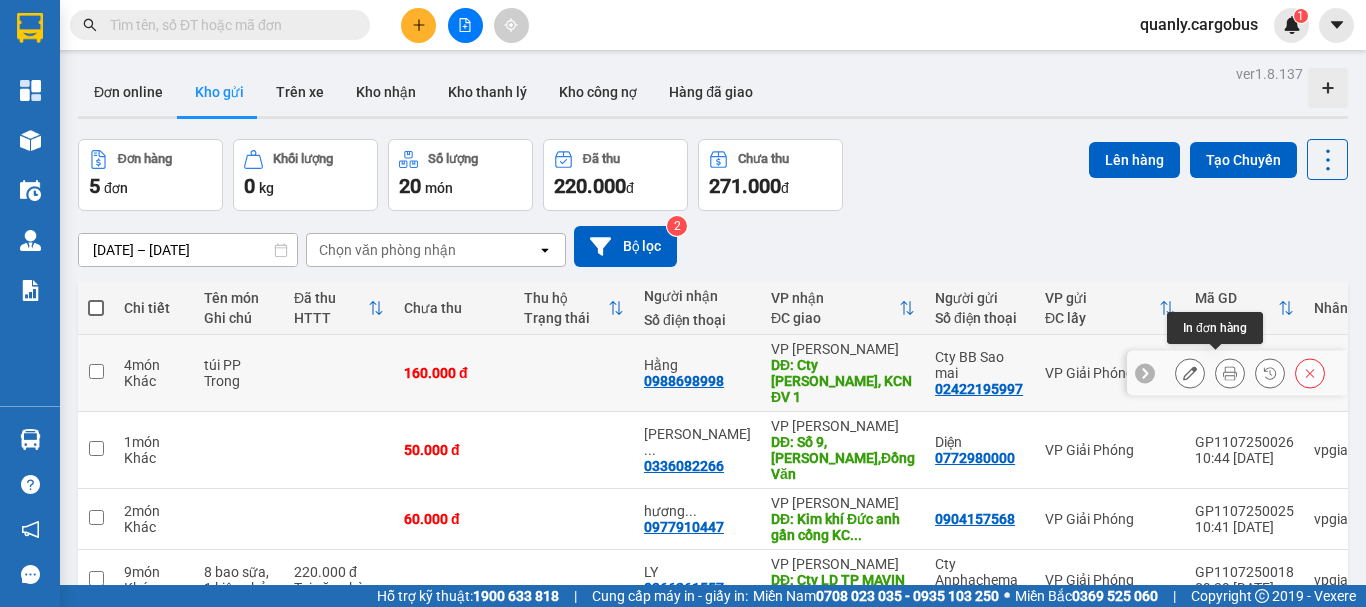 click at bounding box center [1230, 373] 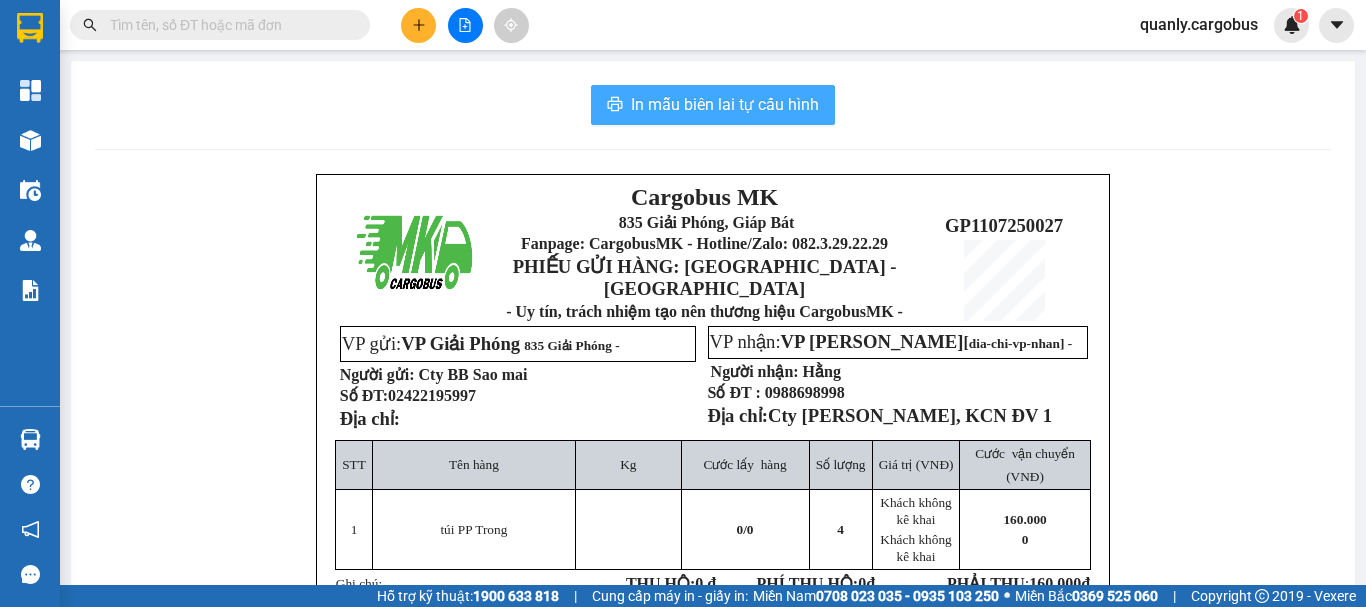 click on "In mẫu biên lai tự cấu hình" at bounding box center (713, 105) 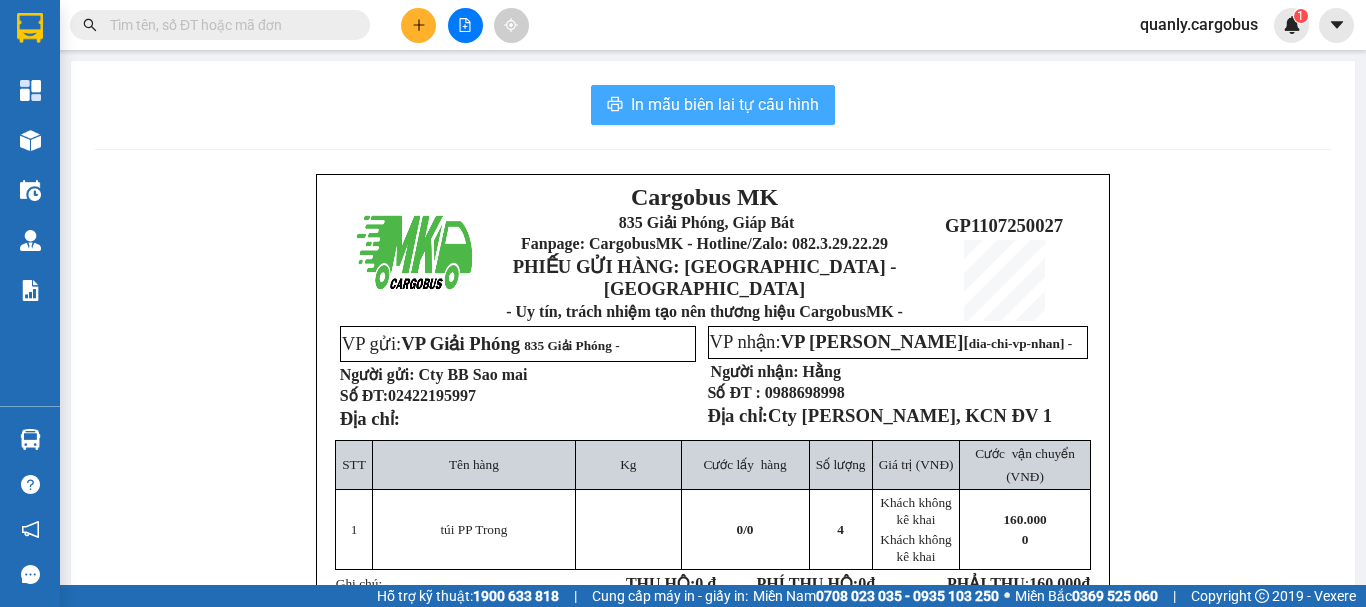 scroll, scrollTop: 0, scrollLeft: 0, axis: both 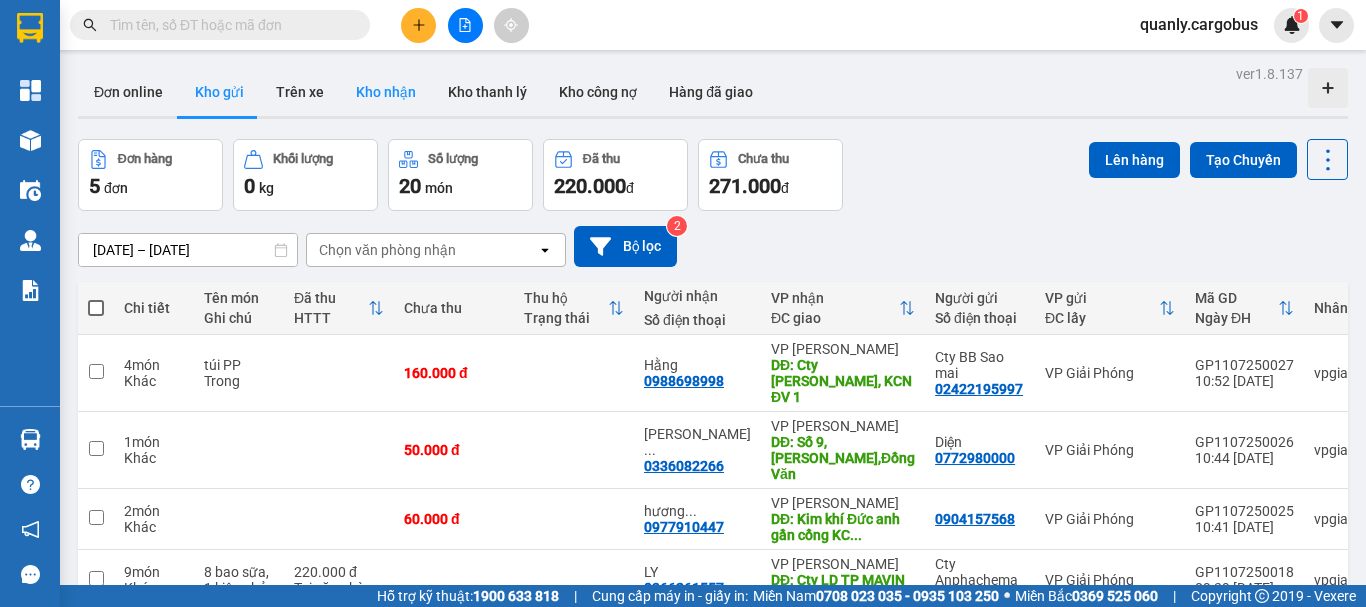 click on "Kho nhận" at bounding box center (386, 92) 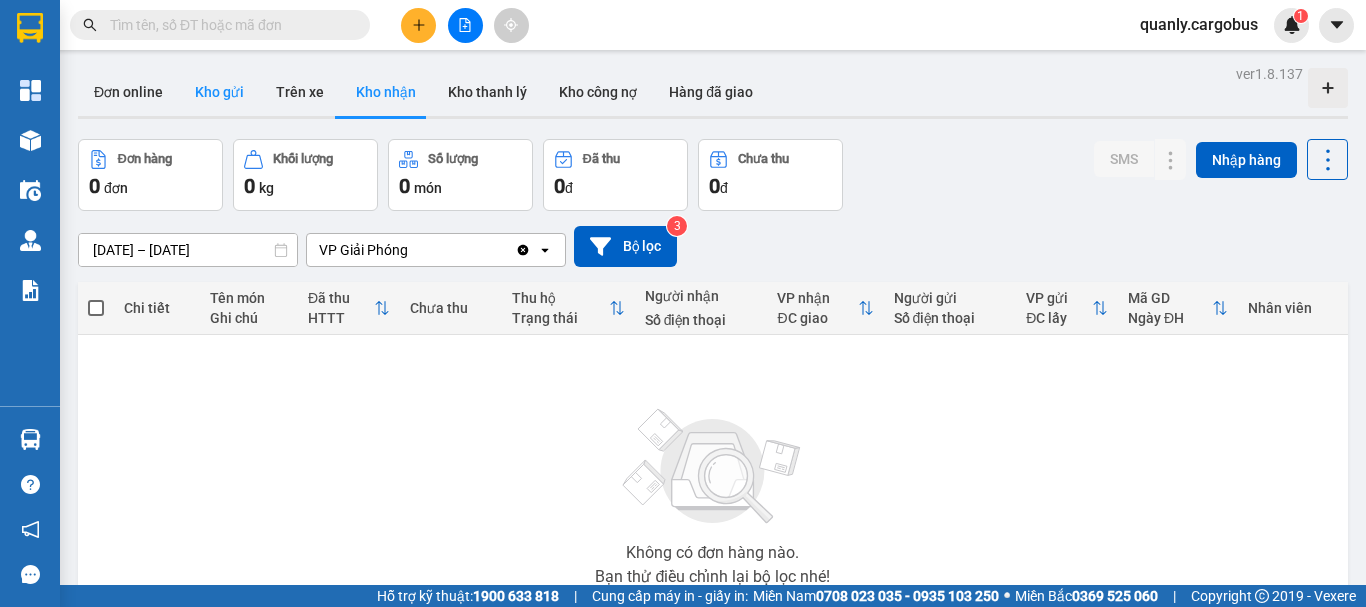click on "Kho gửi" at bounding box center (219, 92) 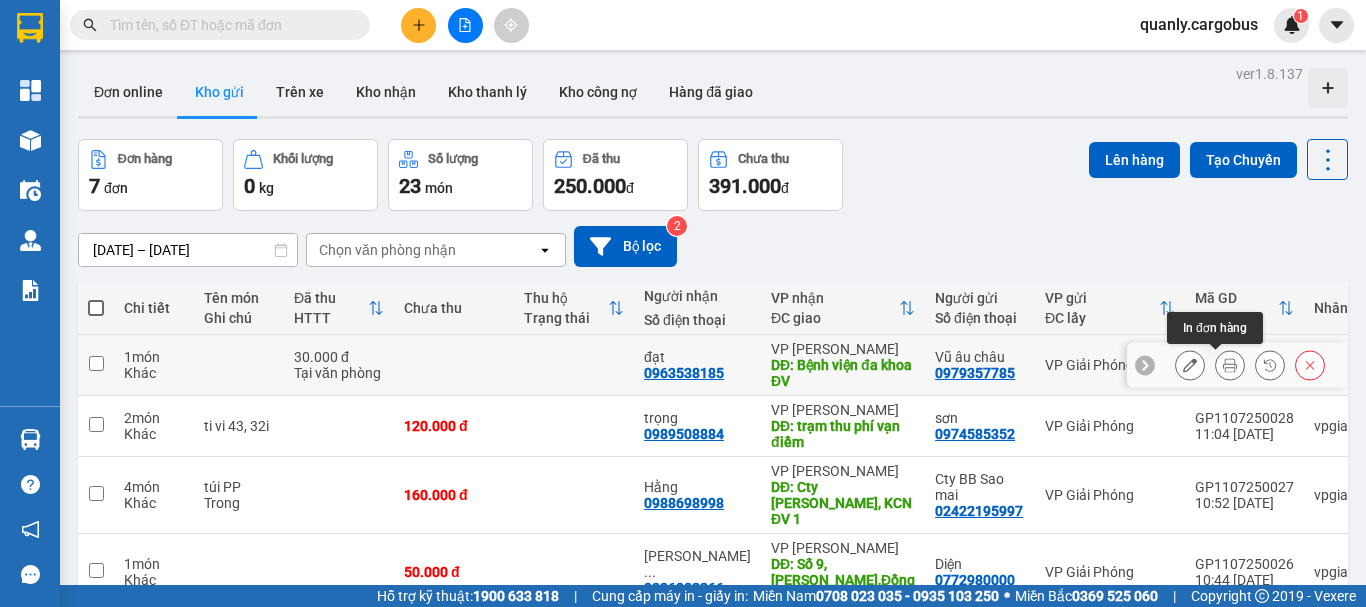 click 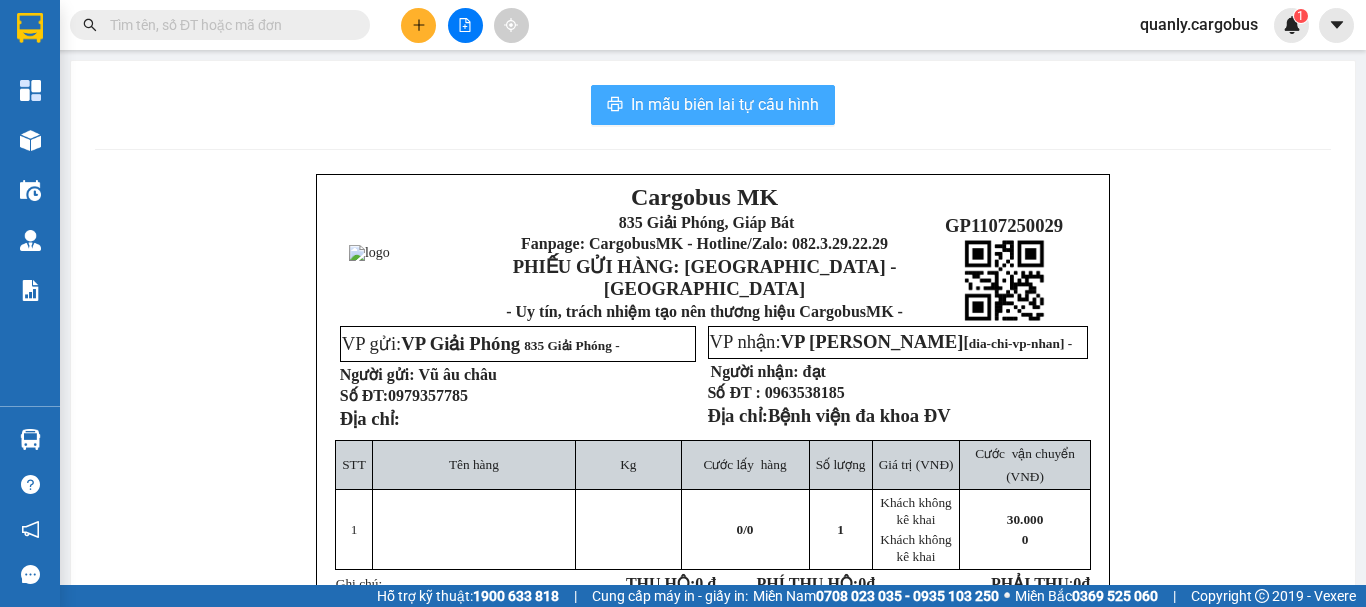 click on "In mẫu biên lai tự cấu hình" at bounding box center [725, 104] 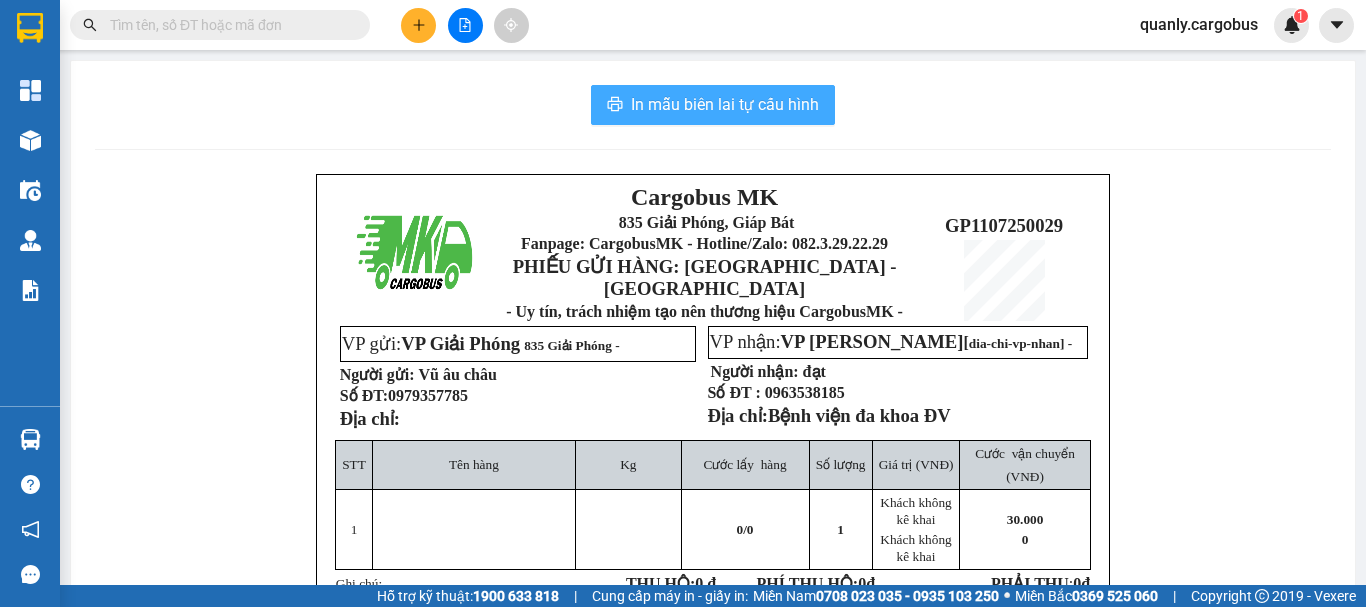 scroll, scrollTop: 0, scrollLeft: 0, axis: both 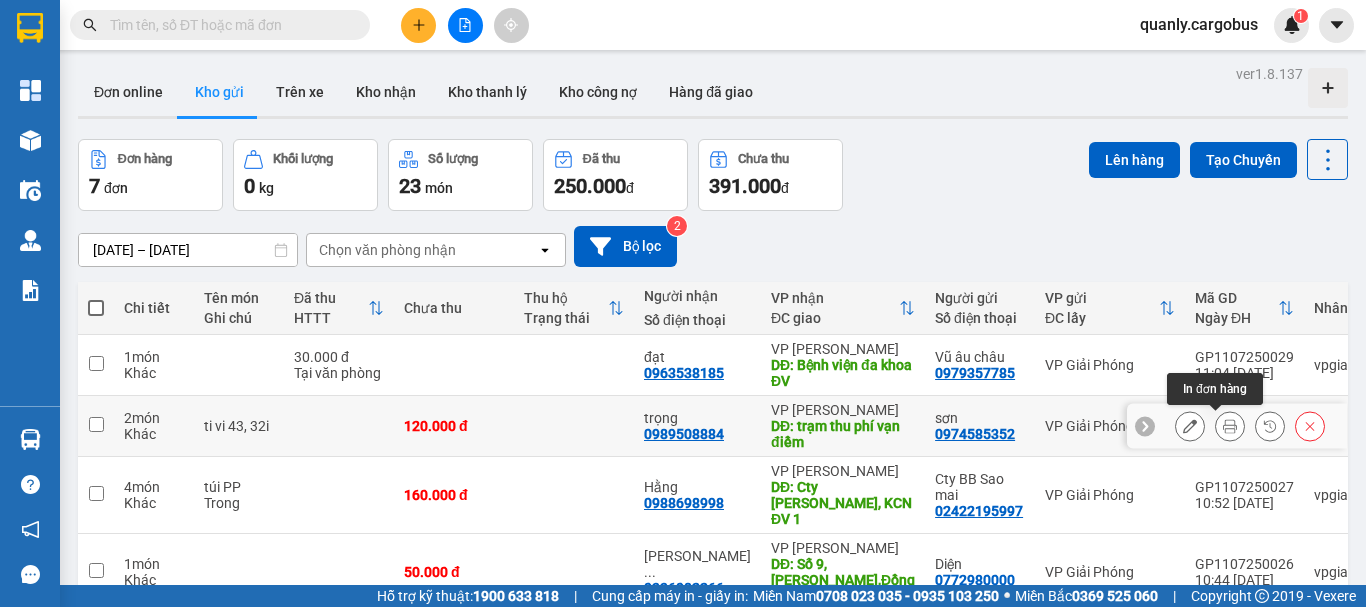 click at bounding box center (1230, 426) 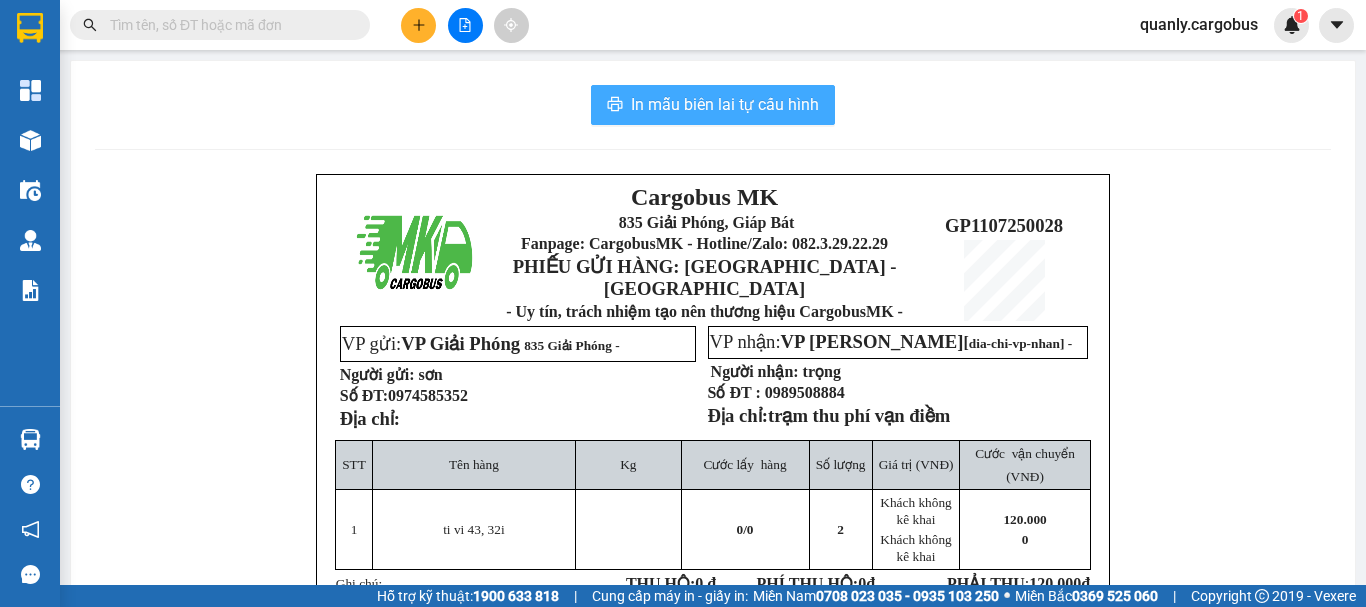 click on "In mẫu biên lai tự cấu hình" at bounding box center (725, 104) 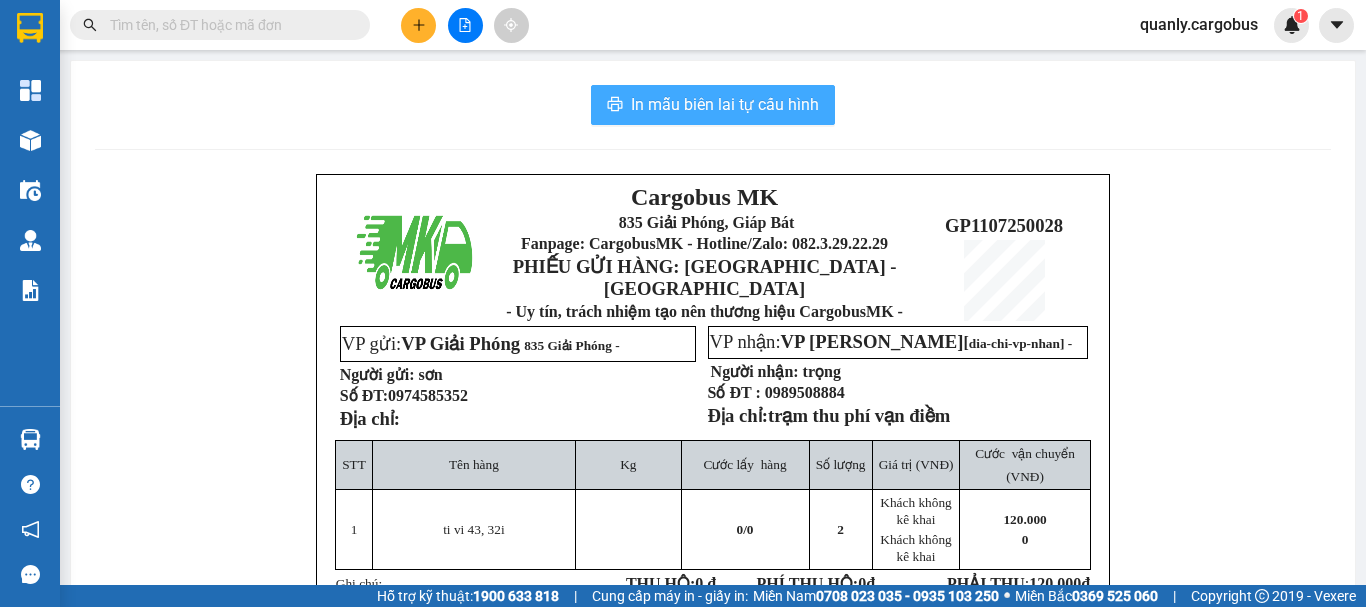 scroll, scrollTop: 0, scrollLeft: 0, axis: both 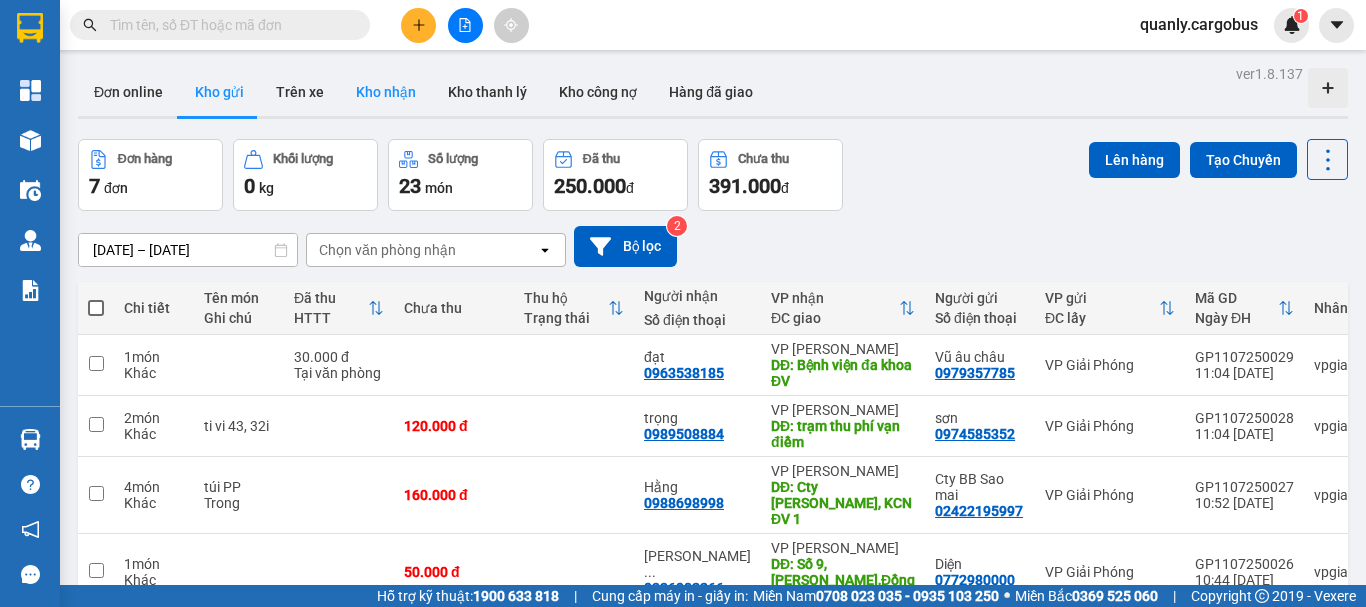click on "Kho nhận" at bounding box center [386, 92] 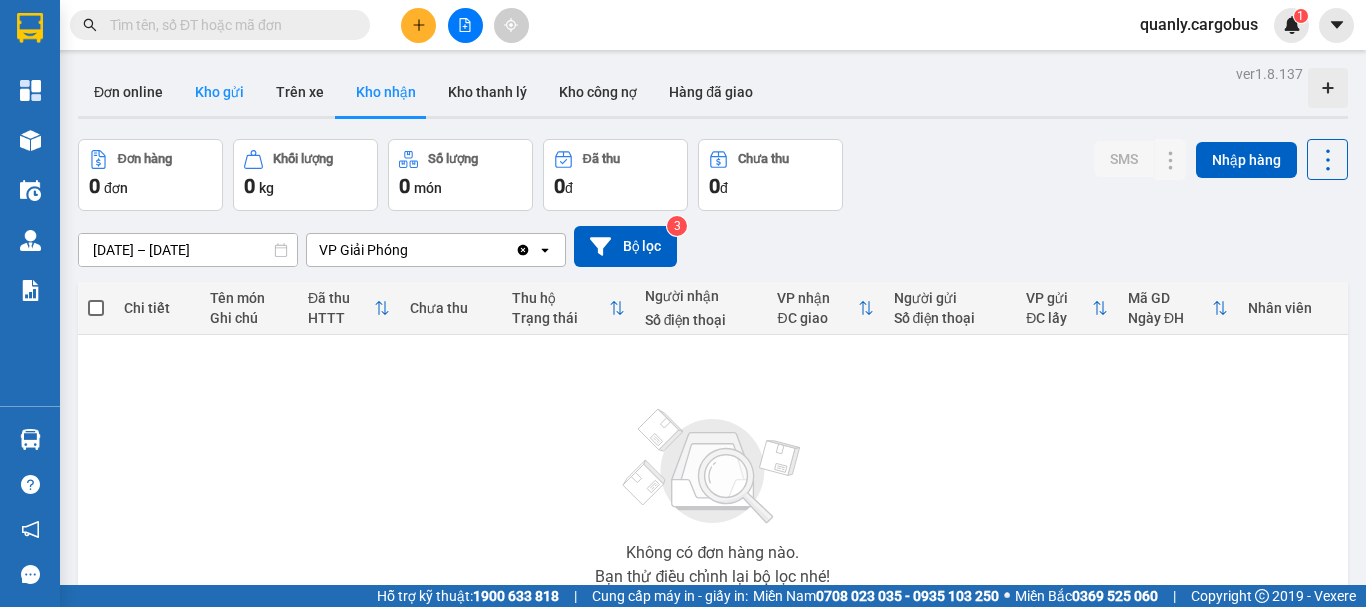 click on "Kho gửi" at bounding box center [219, 92] 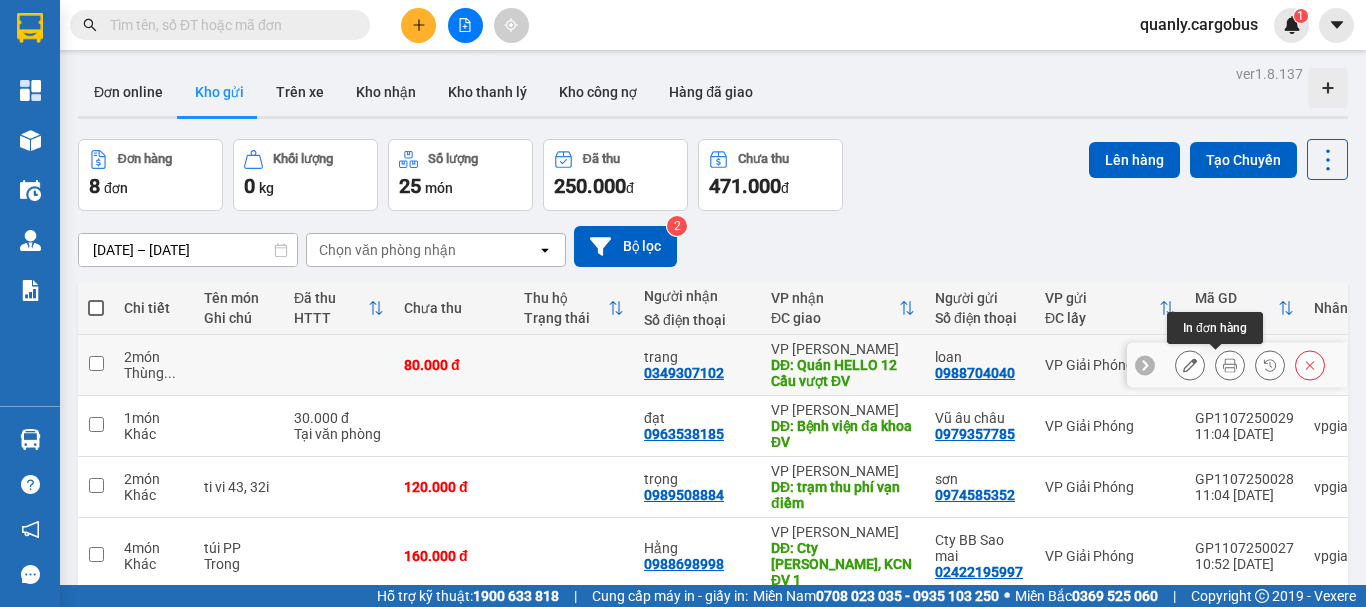 click at bounding box center [1230, 365] 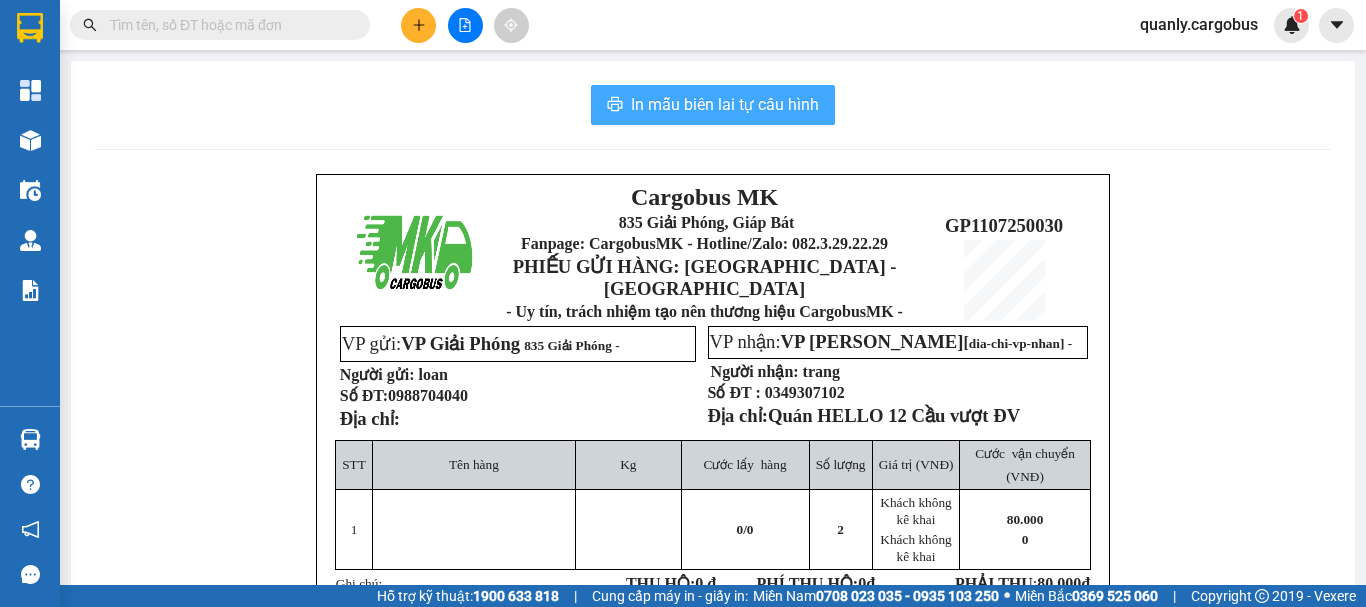 click on "In mẫu biên lai tự cấu hình" at bounding box center [725, 104] 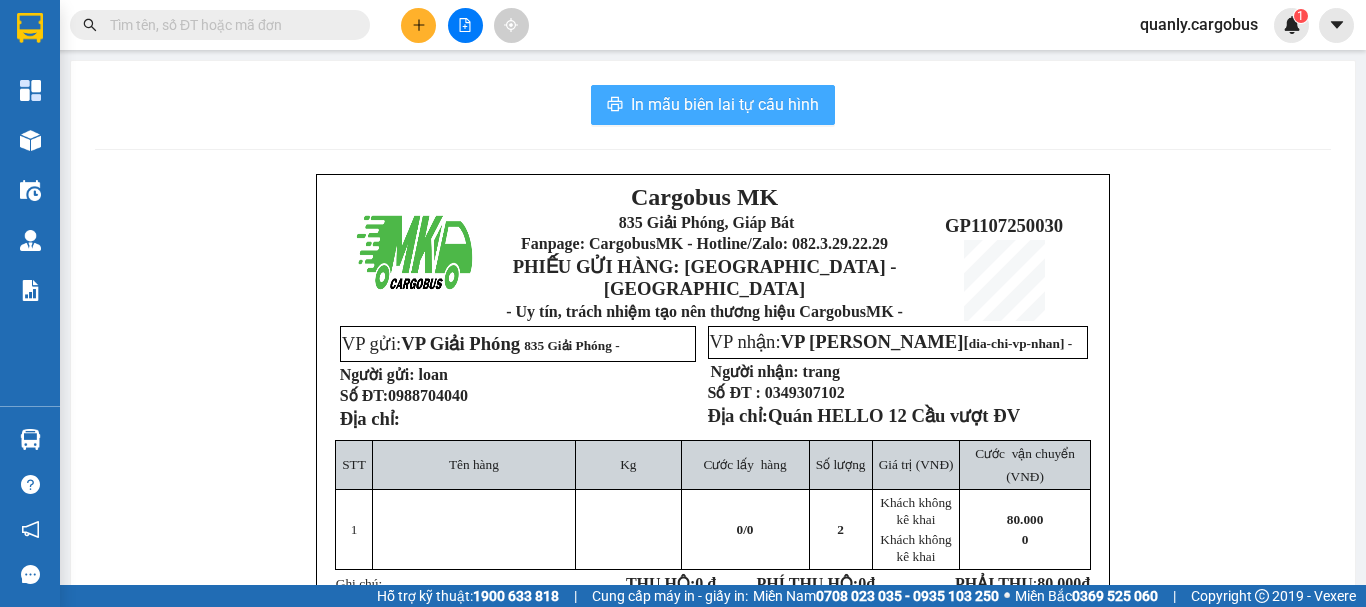 scroll, scrollTop: 0, scrollLeft: 0, axis: both 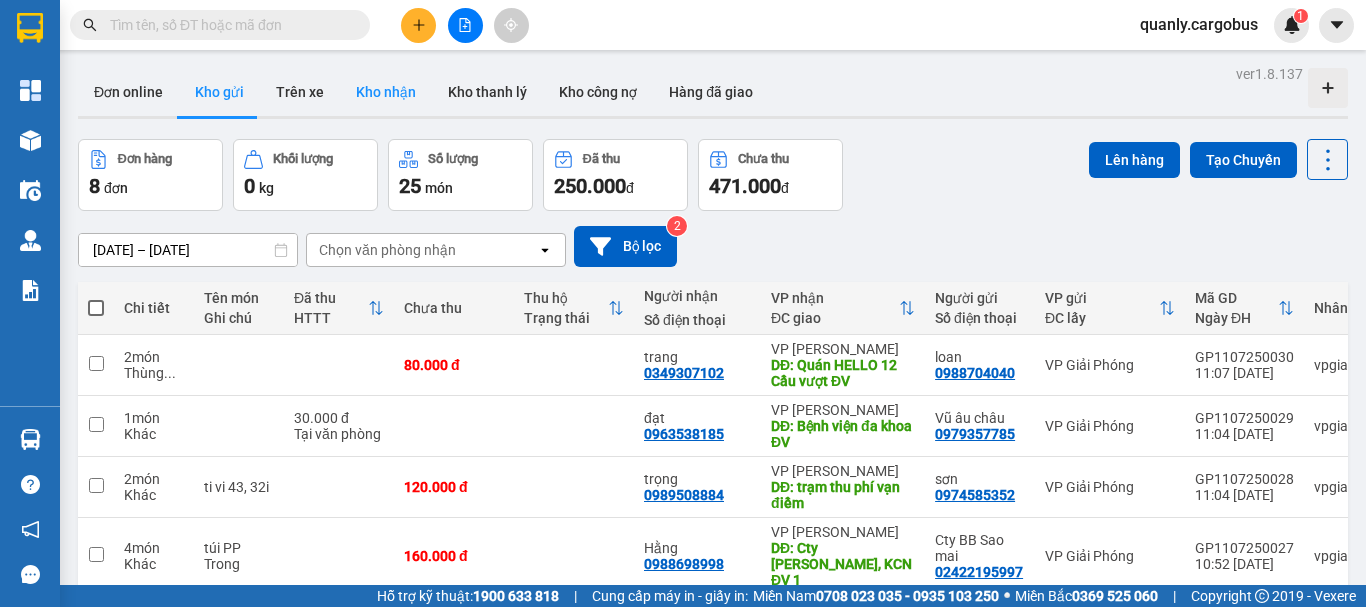 click on "Kho nhận" at bounding box center (386, 92) 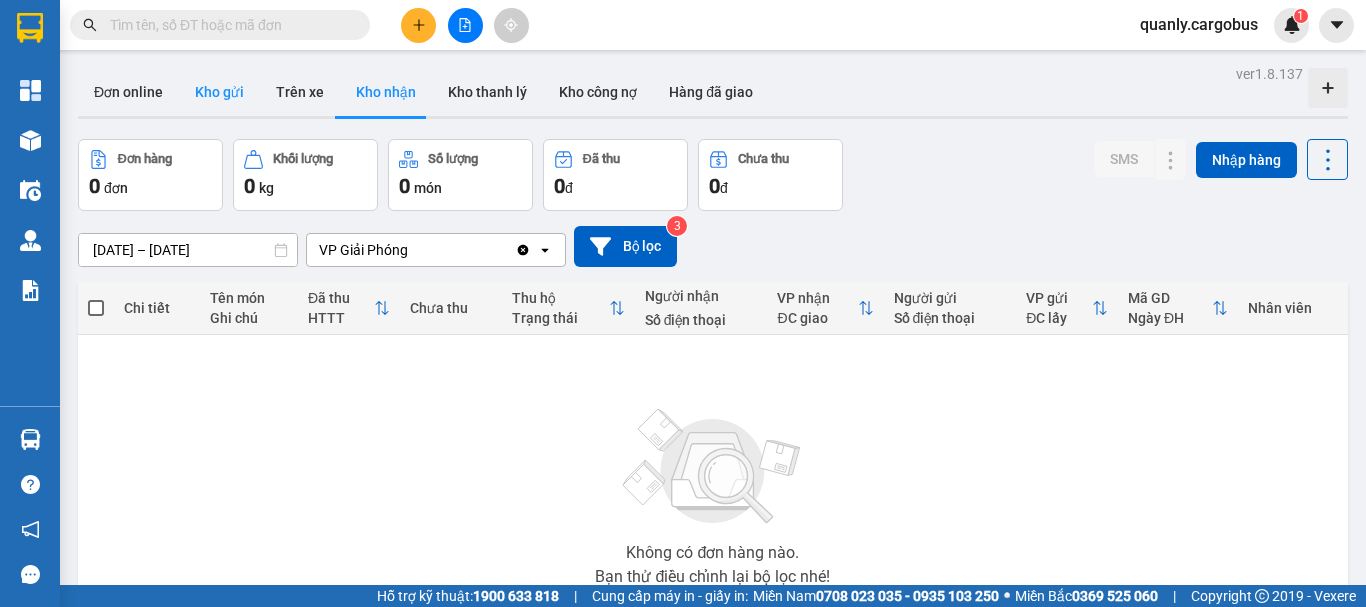click on "Kho gửi" at bounding box center (219, 92) 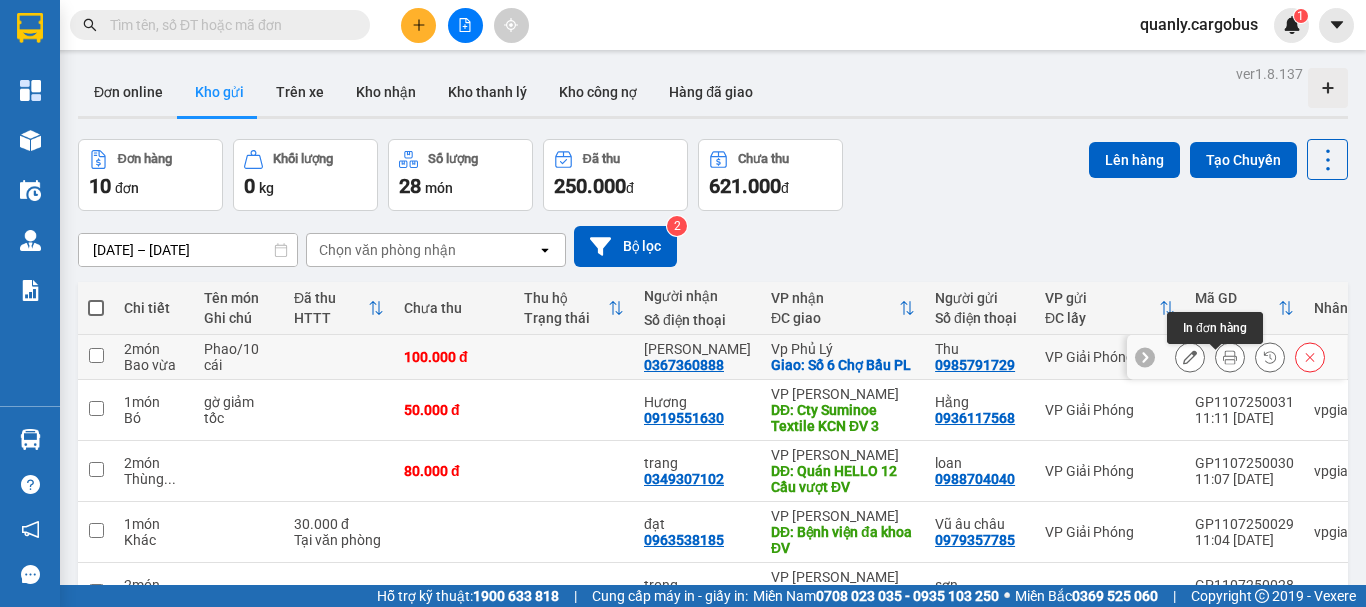 click 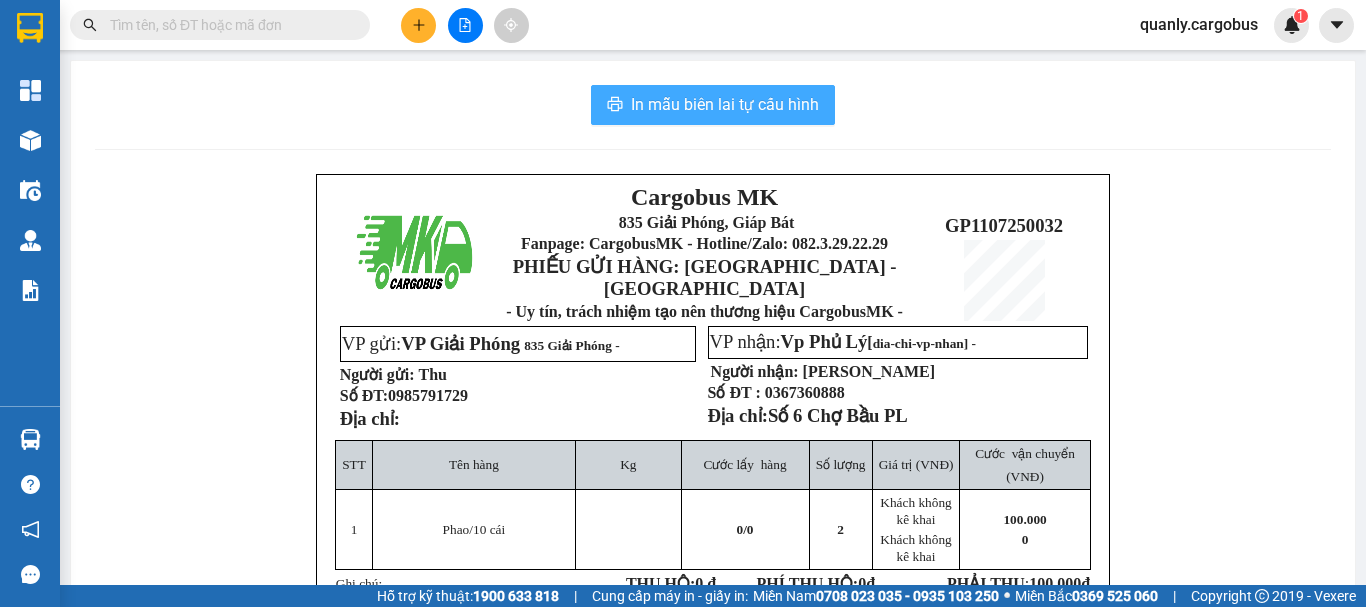 click on "In mẫu biên lai tự cấu hình" at bounding box center (725, 104) 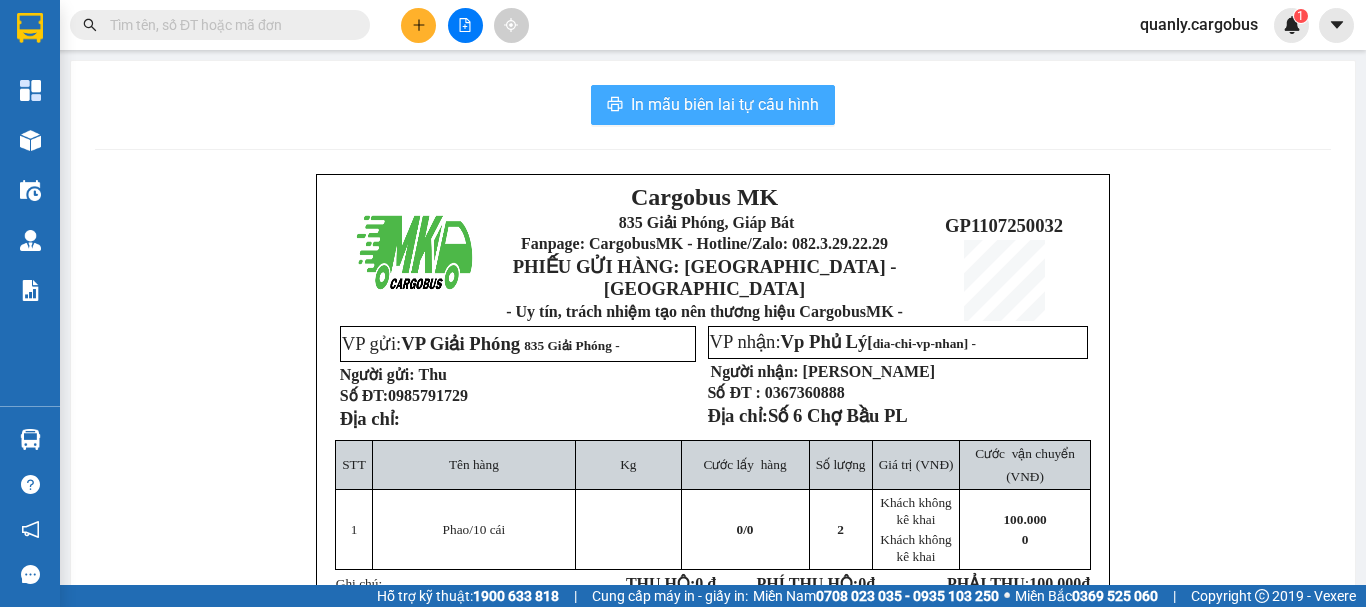 scroll, scrollTop: 0, scrollLeft: 0, axis: both 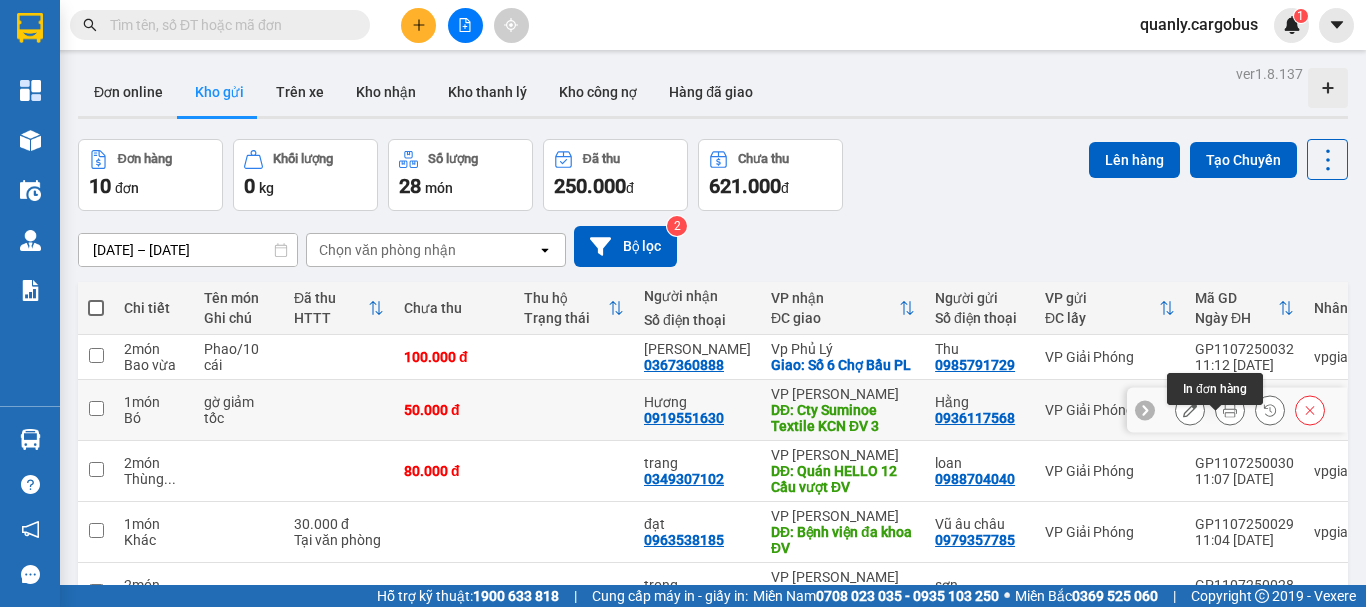 click 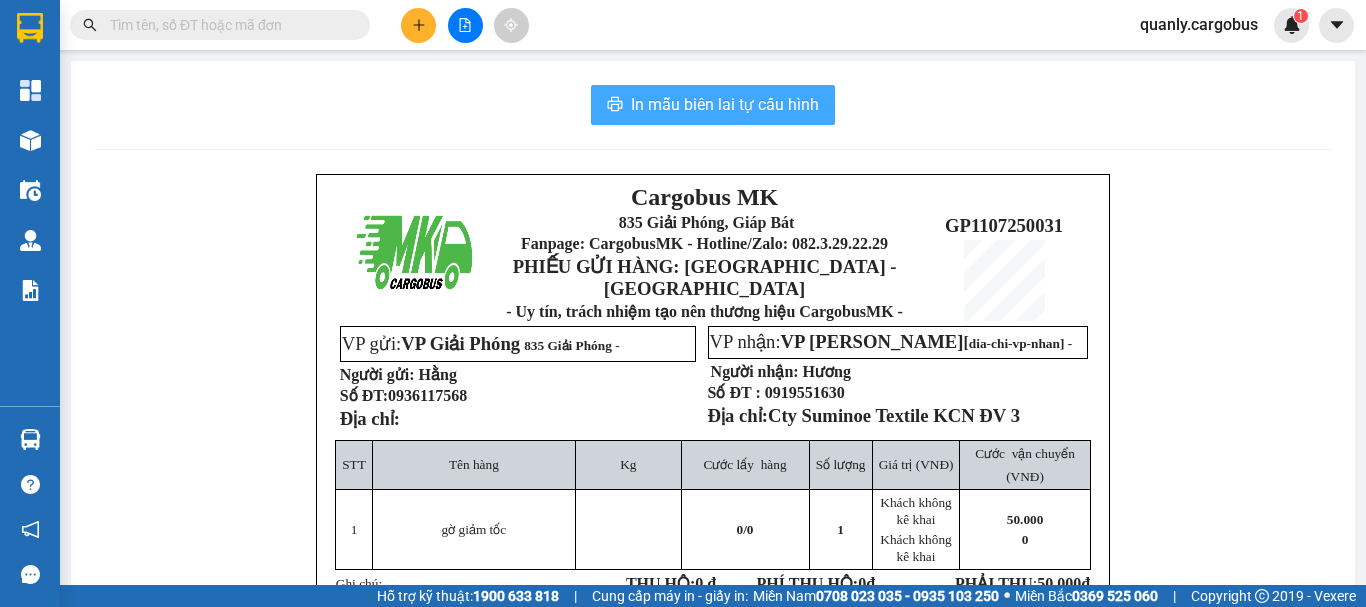 click on "In mẫu biên lai tự cấu hình" at bounding box center (725, 104) 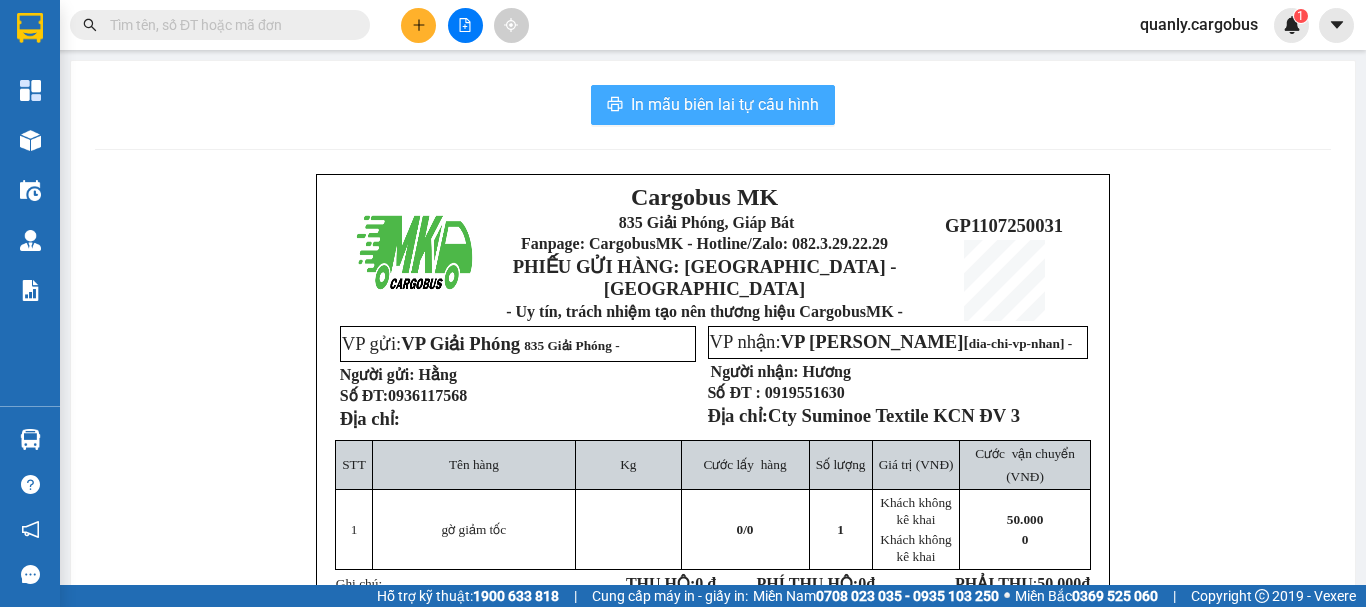 scroll, scrollTop: 0, scrollLeft: 0, axis: both 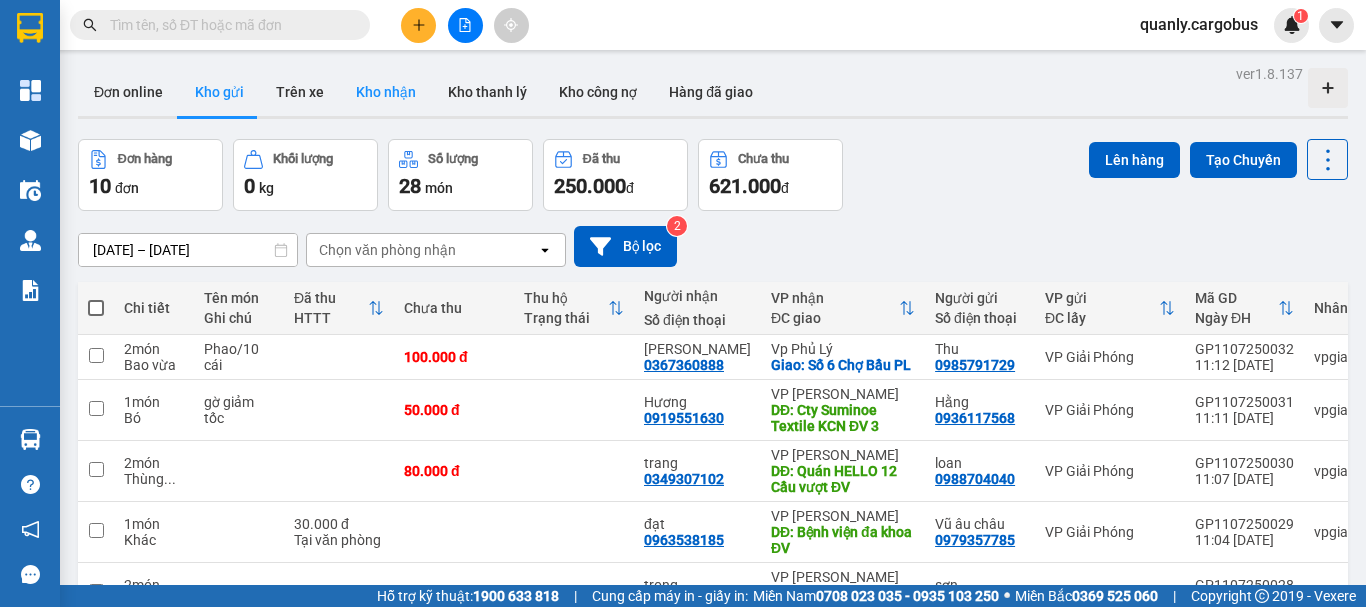 click on "Kho nhận" at bounding box center [386, 92] 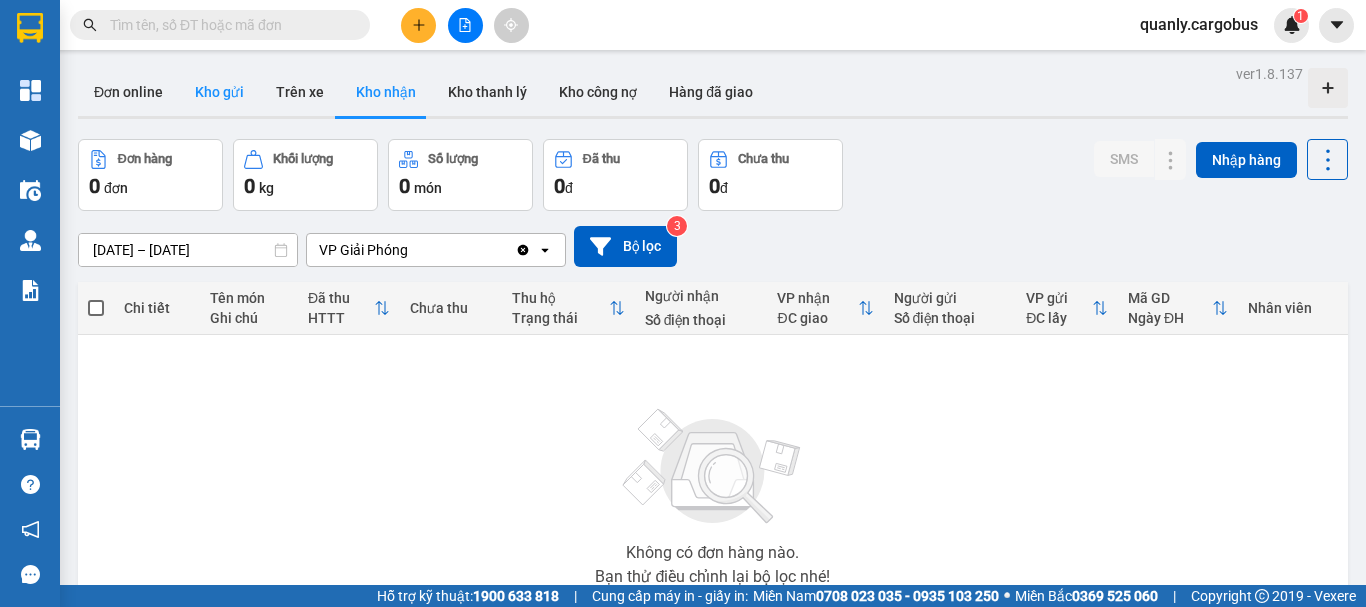 click on "Kho gửi" at bounding box center [219, 92] 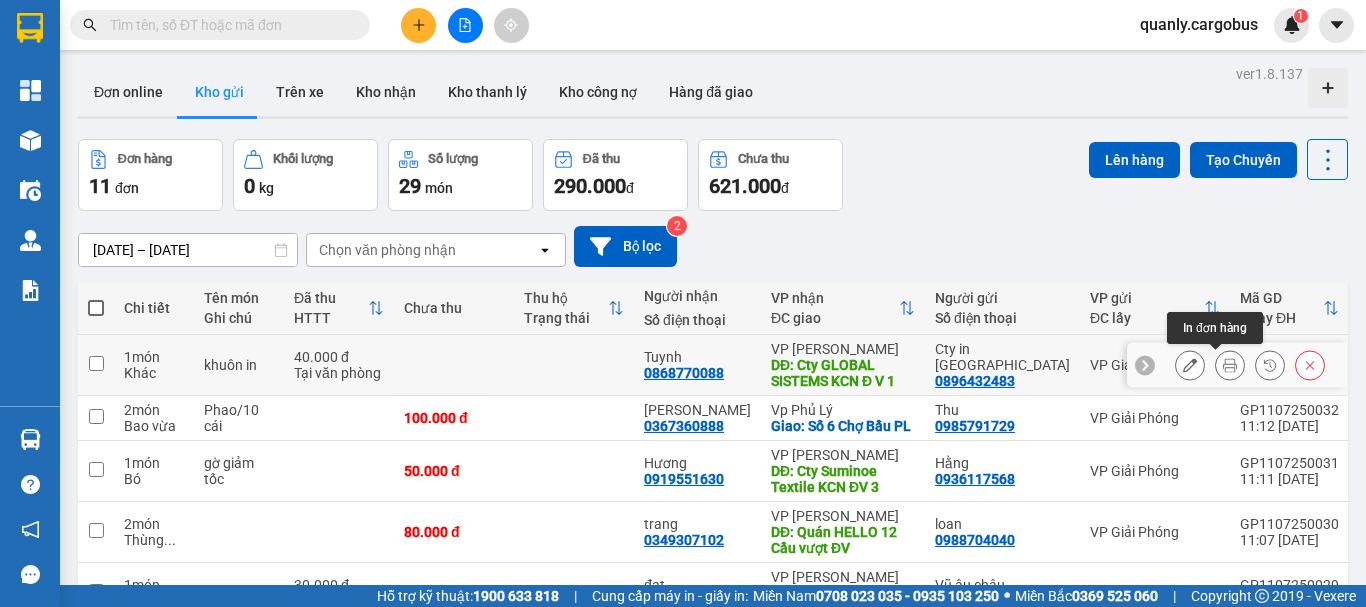 click 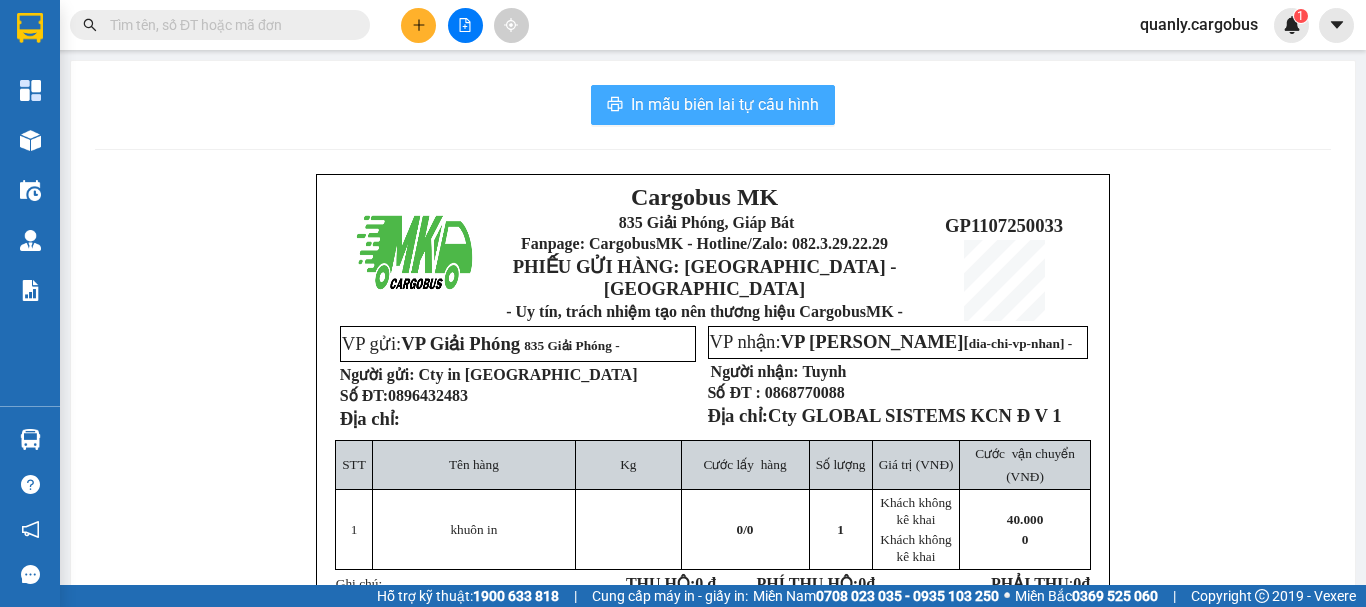 click on "In mẫu biên lai tự cấu hình" at bounding box center (725, 104) 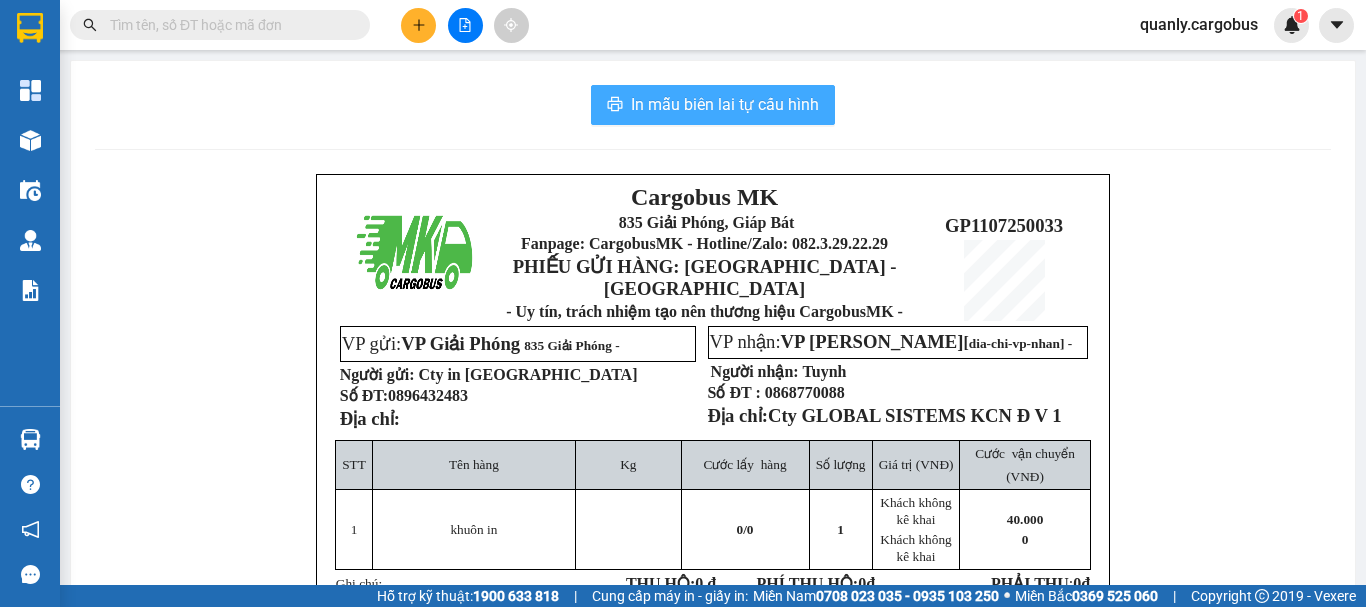scroll, scrollTop: 0, scrollLeft: 0, axis: both 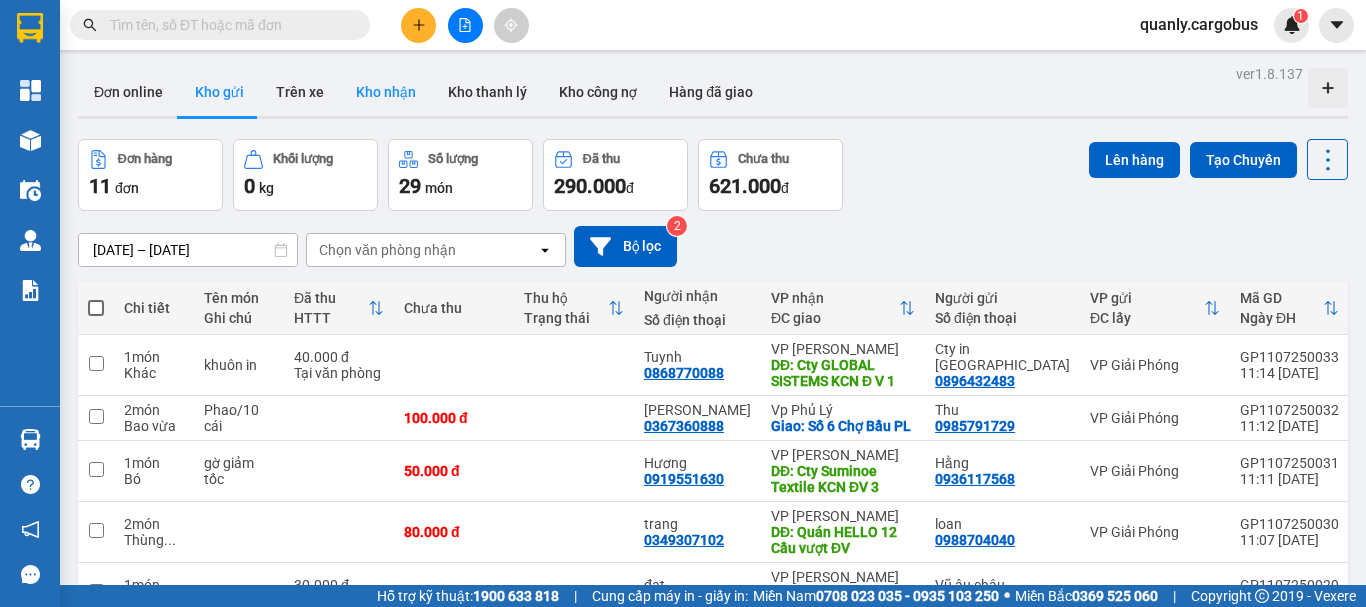click on "Kho nhận" at bounding box center [386, 92] 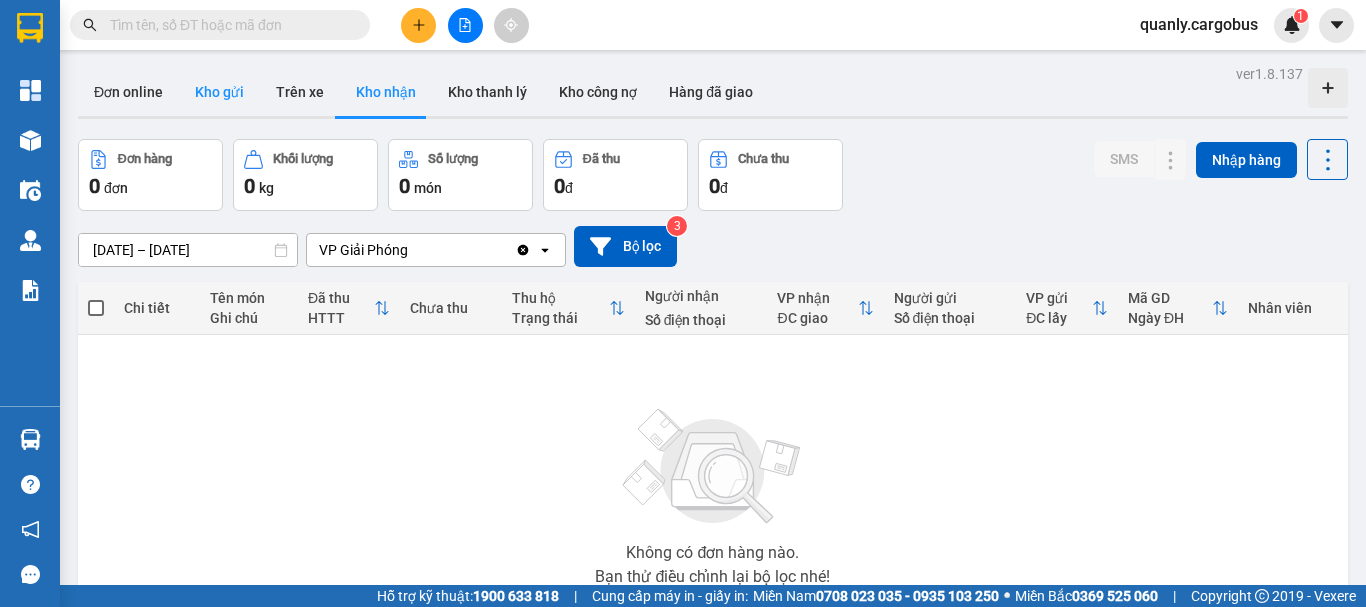 click on "Kho gửi" at bounding box center [219, 92] 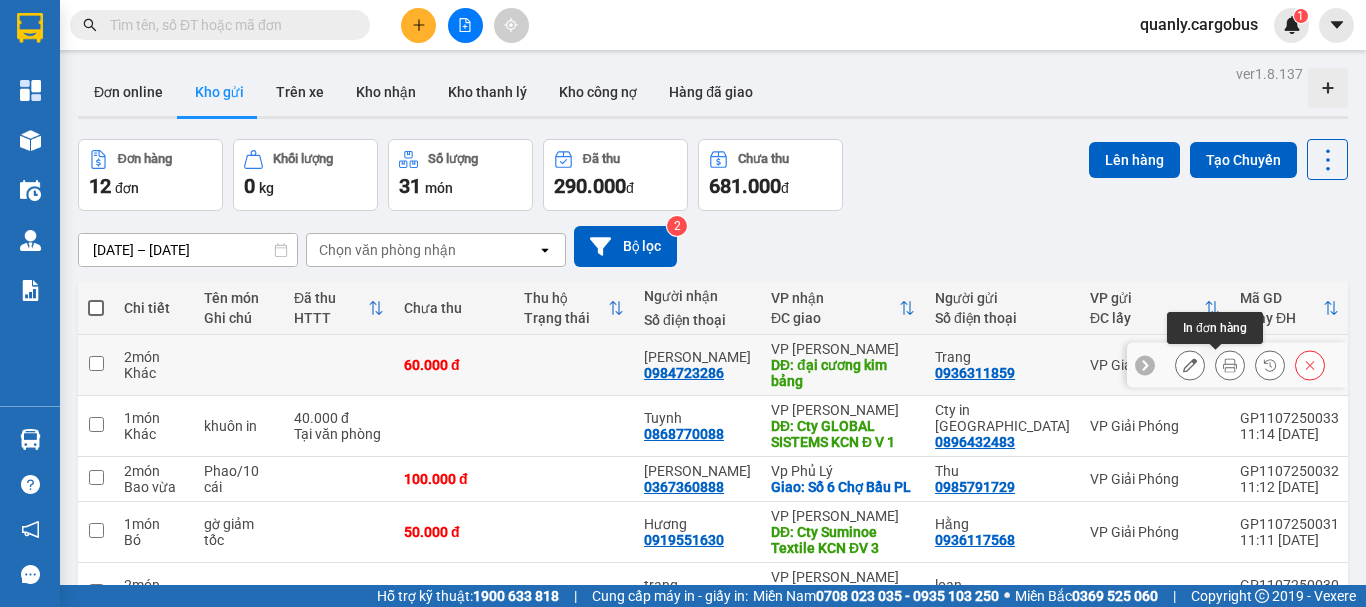 click 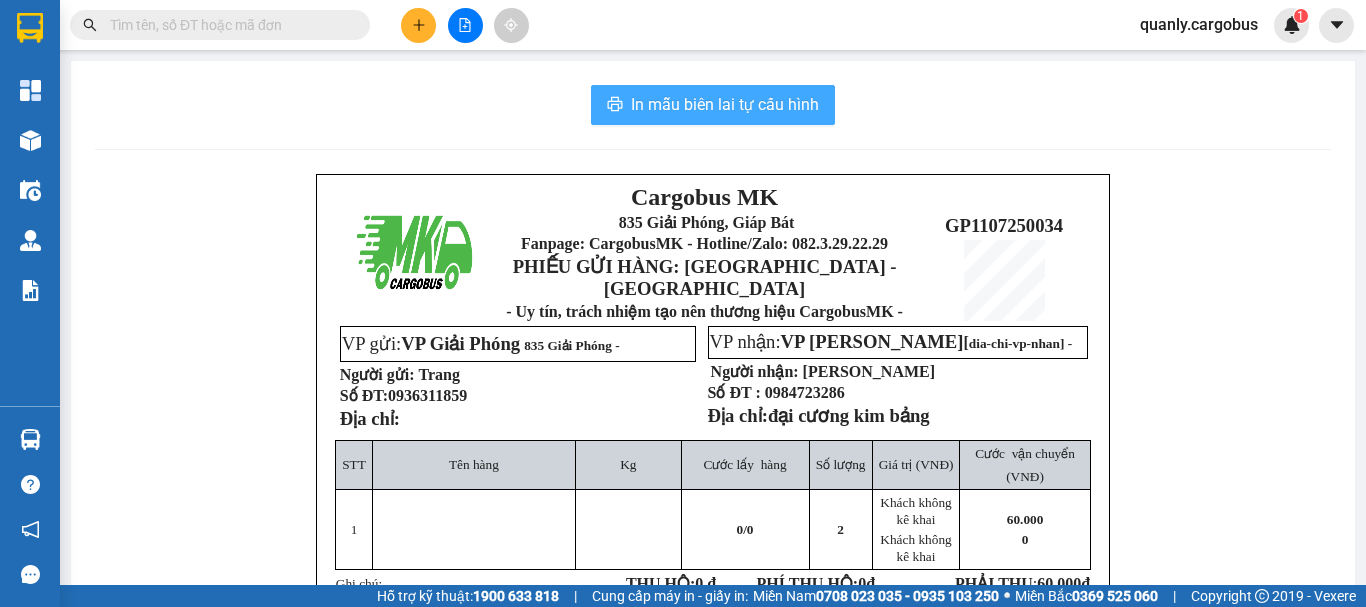 click on "In mẫu biên lai tự cấu hình" at bounding box center [725, 104] 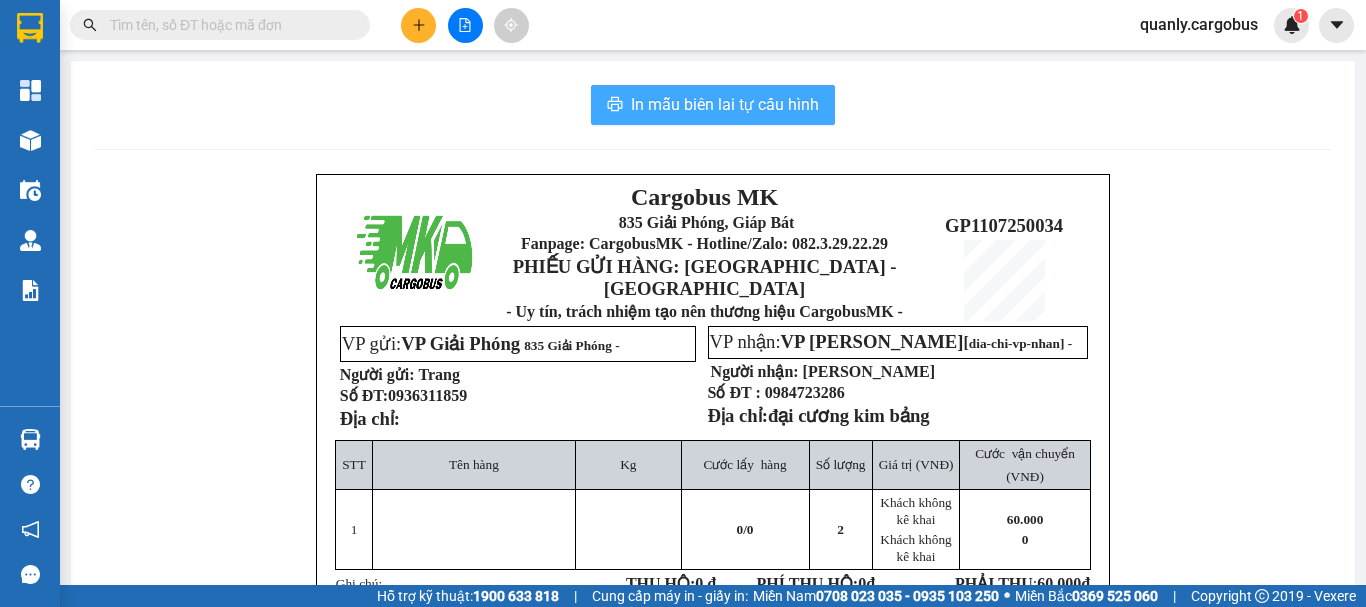 scroll, scrollTop: 0, scrollLeft: 0, axis: both 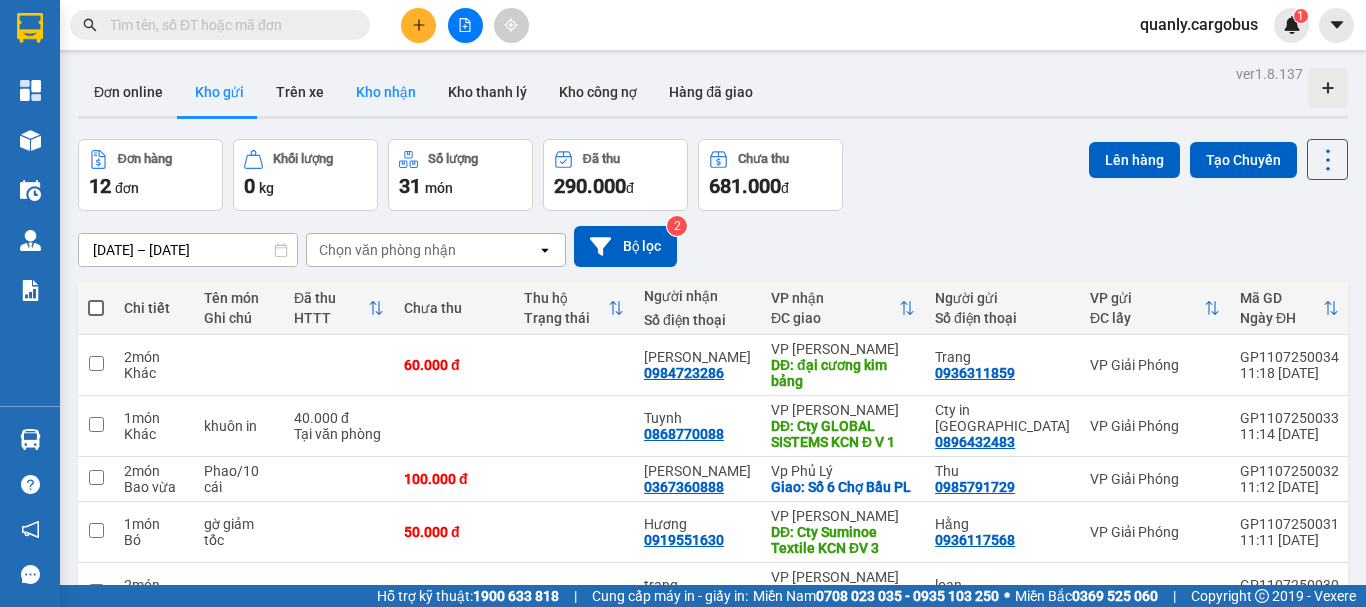 click on "Kho nhận" at bounding box center [386, 92] 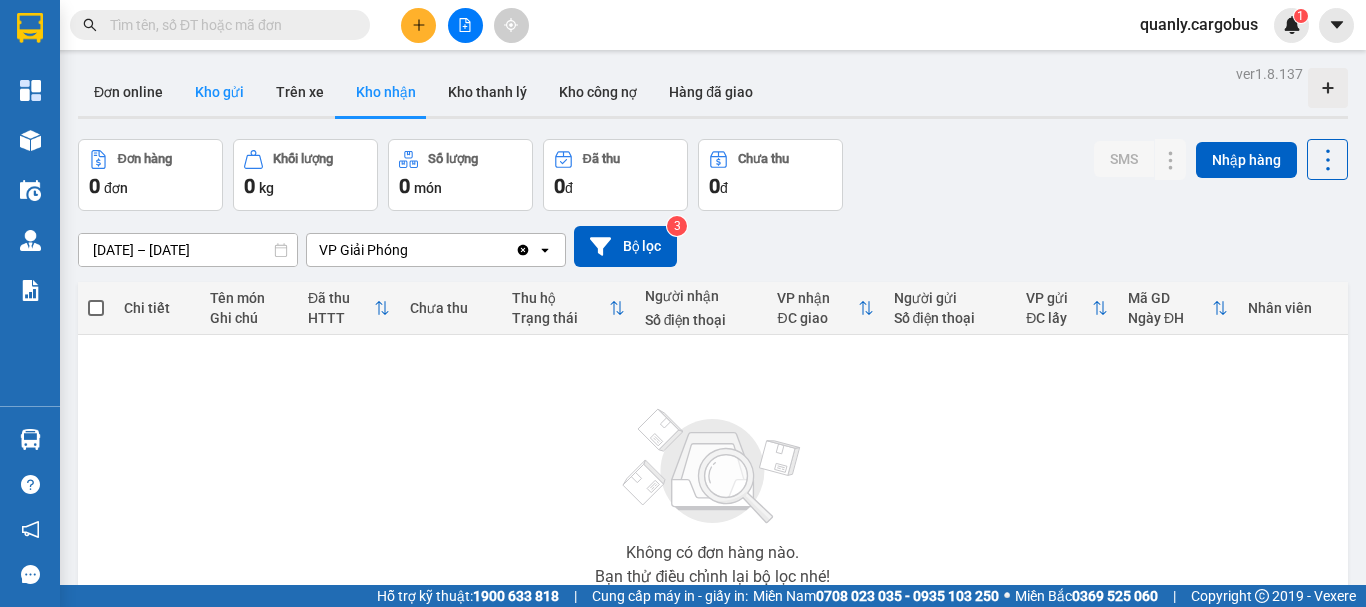 click on "Kho gửi" at bounding box center (219, 92) 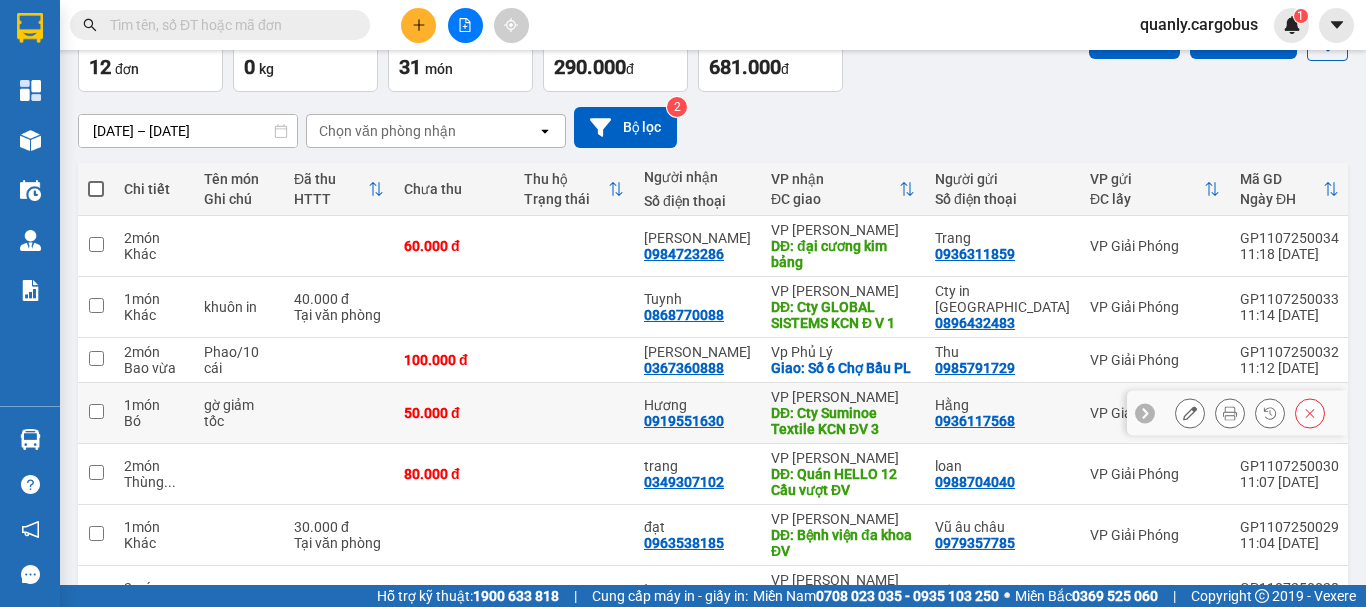 scroll, scrollTop: 50, scrollLeft: 0, axis: vertical 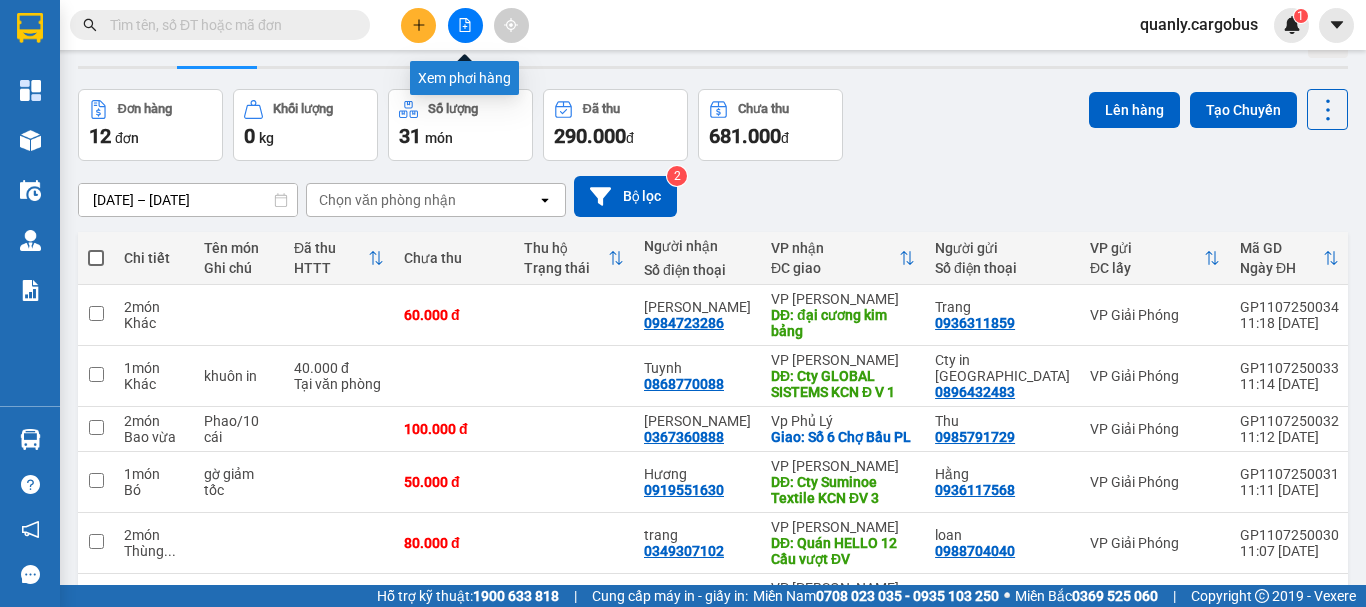 click at bounding box center [465, 25] 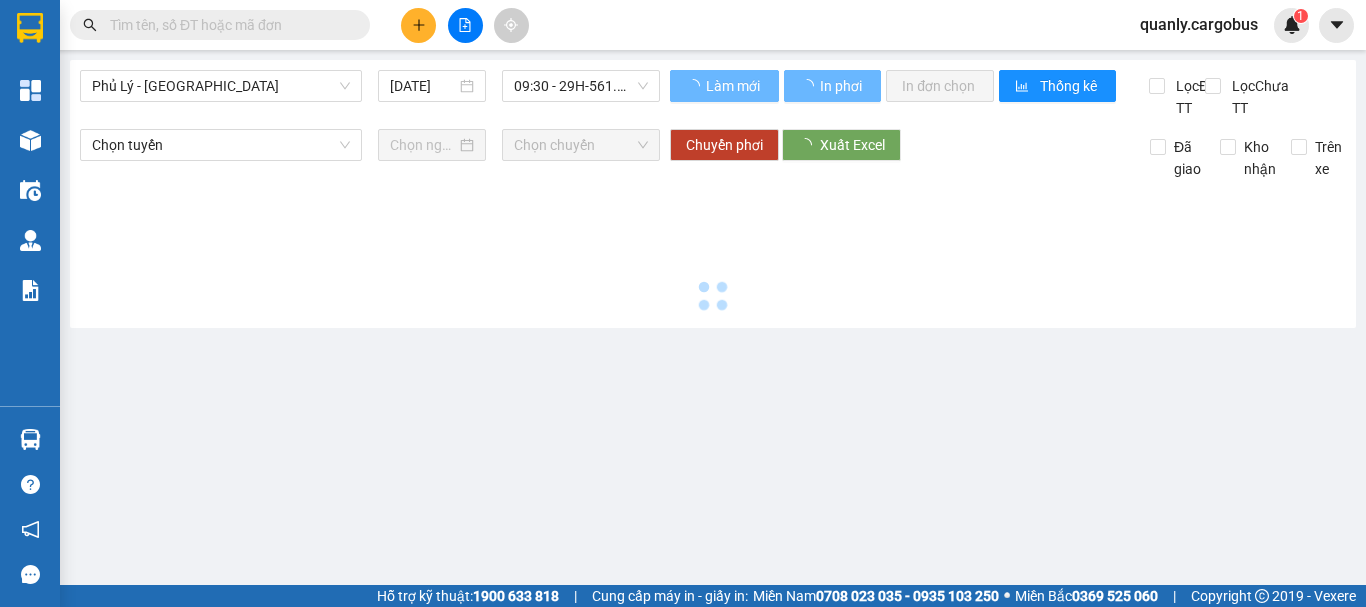 scroll, scrollTop: 0, scrollLeft: 0, axis: both 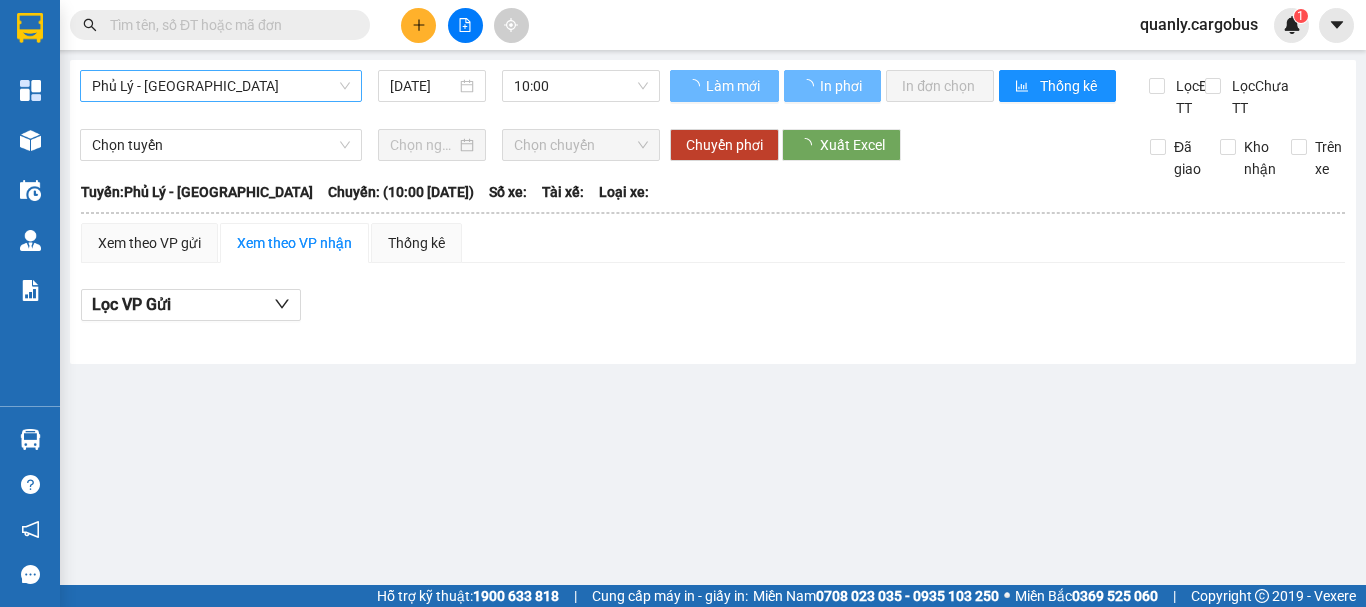 click on "Phủ Lý - [GEOGRAPHIC_DATA]" at bounding box center (221, 86) 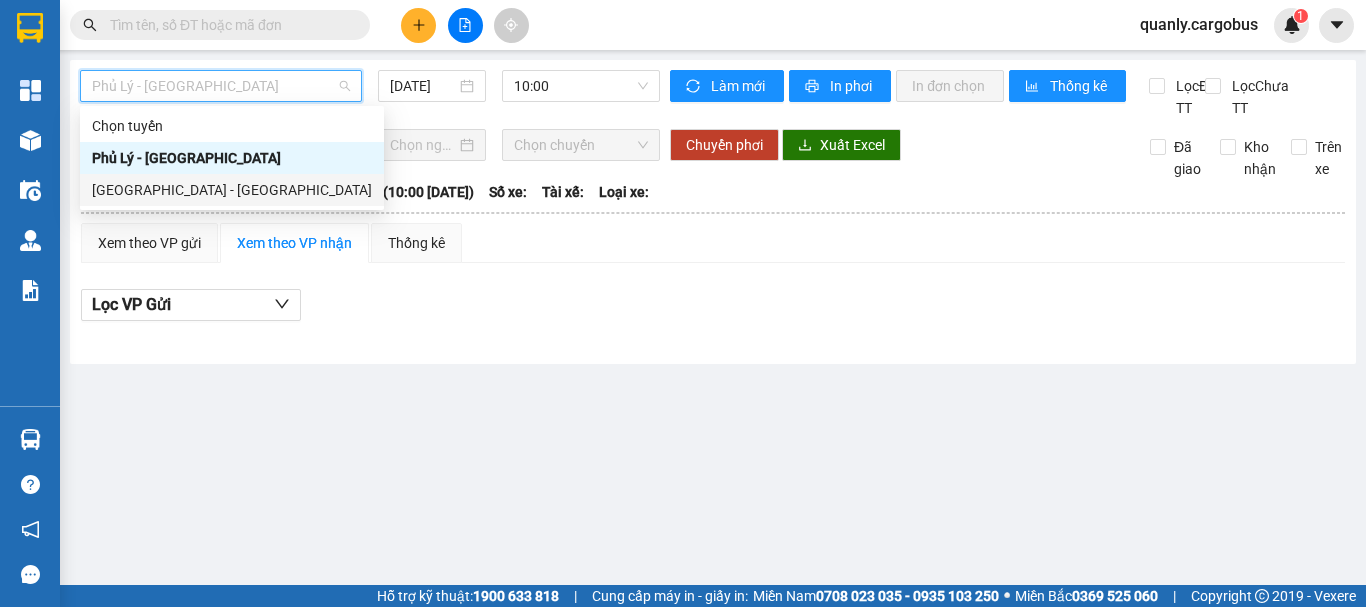 drag, startPoint x: 152, startPoint y: 188, endPoint x: 385, endPoint y: 129, distance: 240.35391 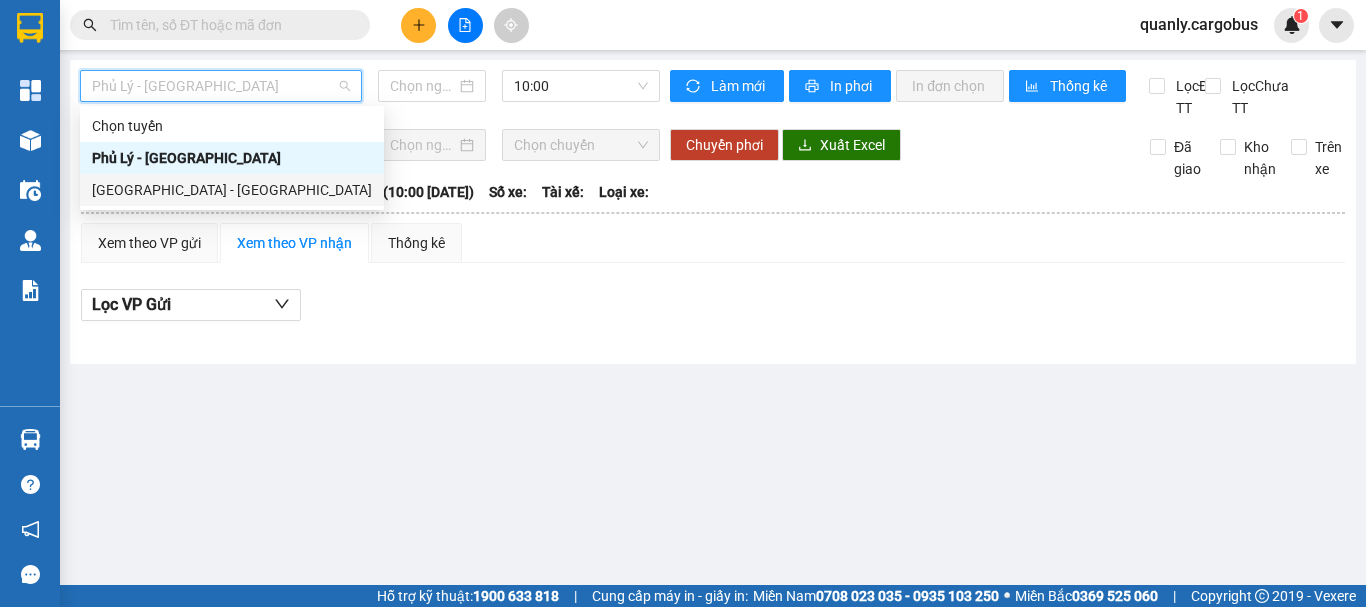 type on "[DATE]" 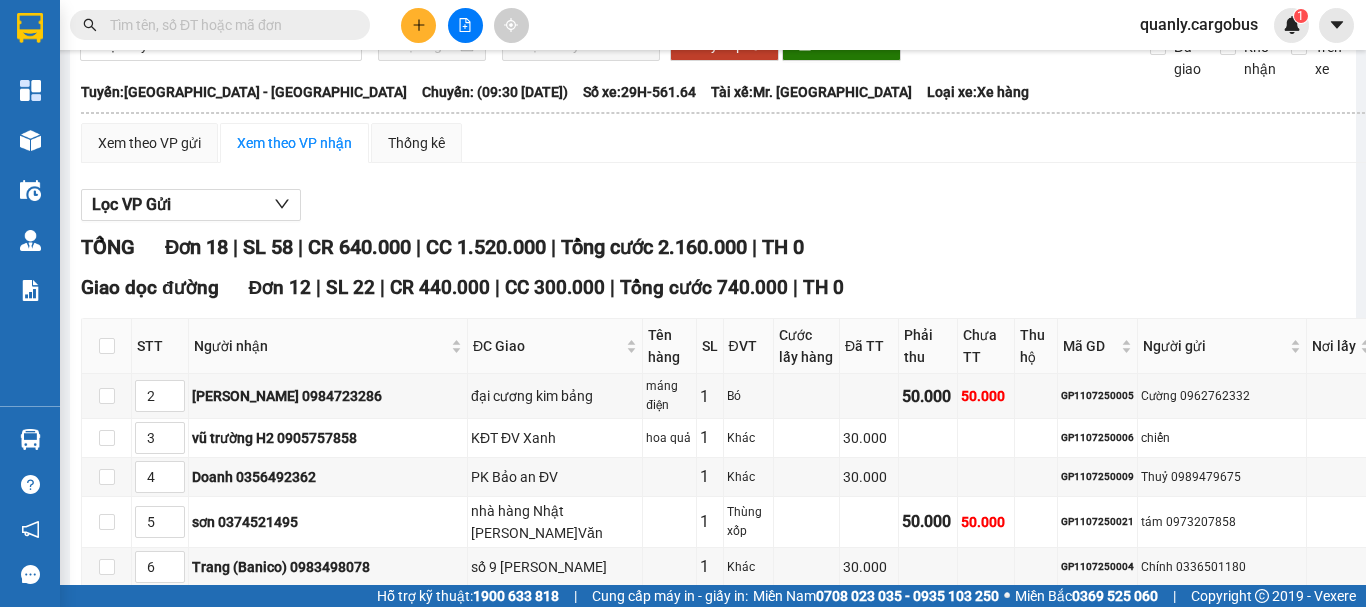 scroll, scrollTop: 0, scrollLeft: 0, axis: both 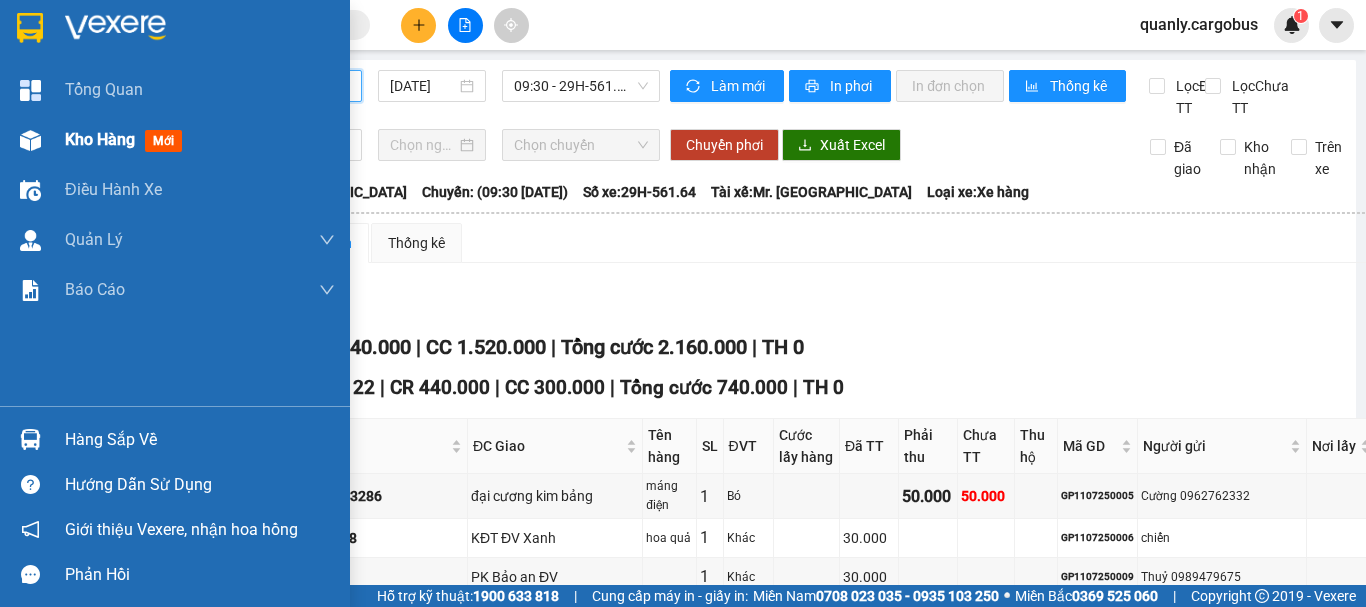 click at bounding box center [30, 140] 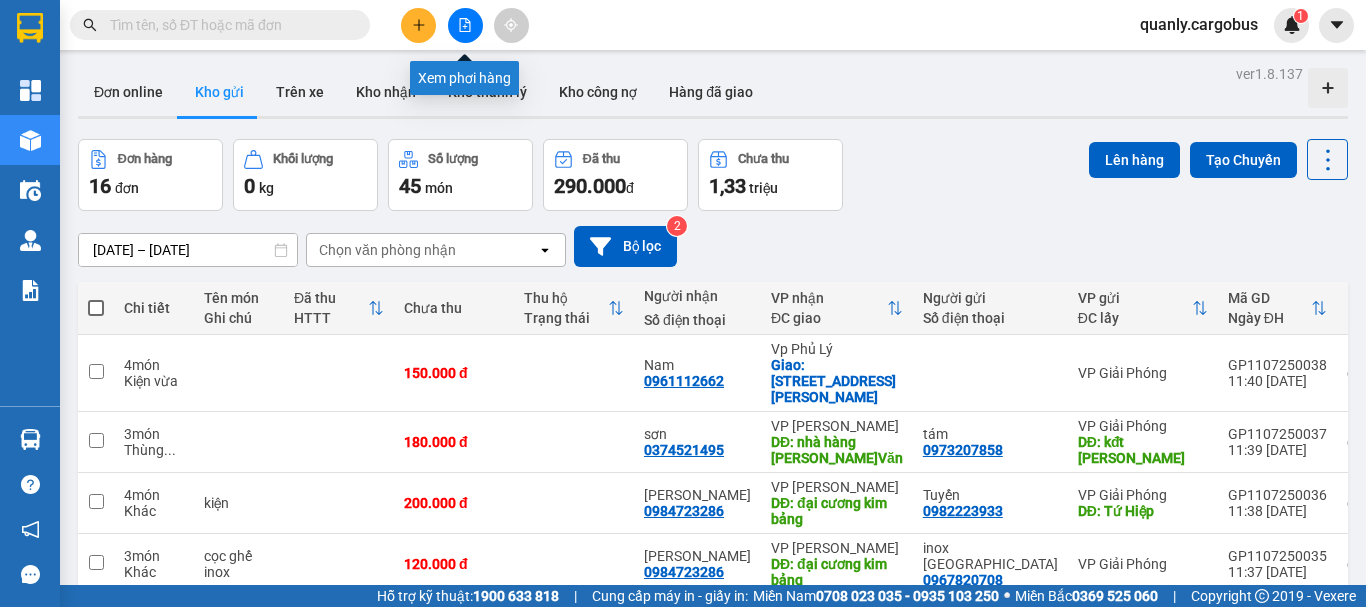 click 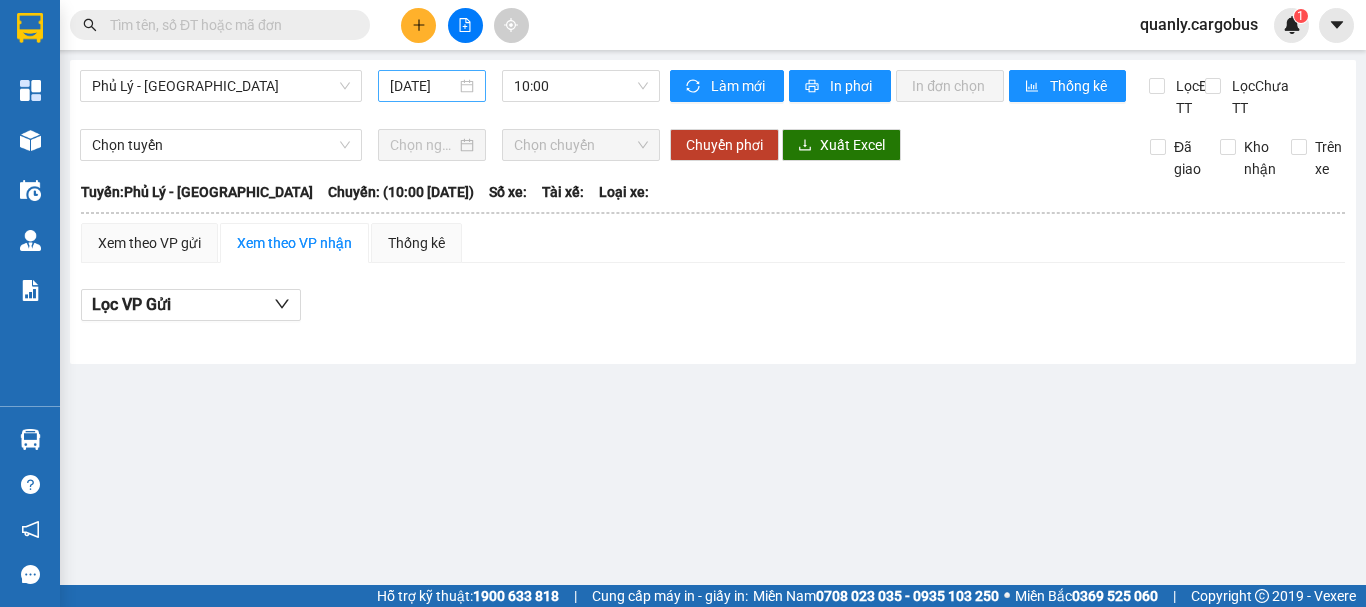 click on "[DATE]" at bounding box center (432, 86) 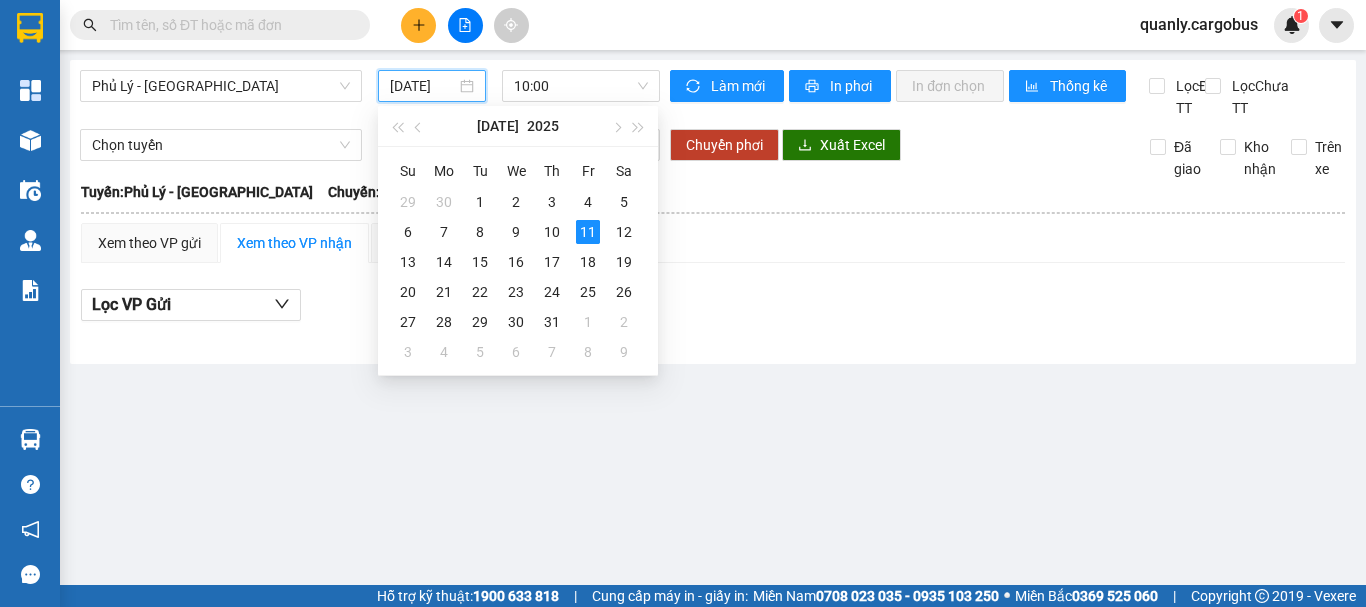 scroll, scrollTop: 0, scrollLeft: 5, axis: horizontal 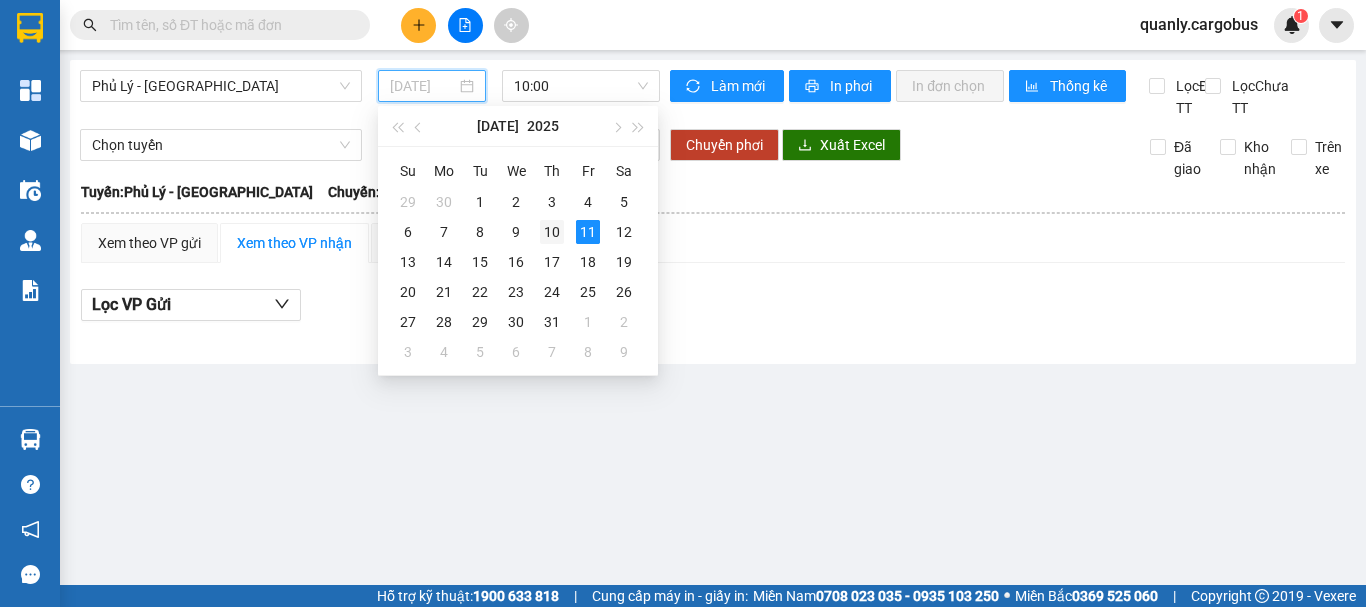 click on "10" at bounding box center [552, 232] 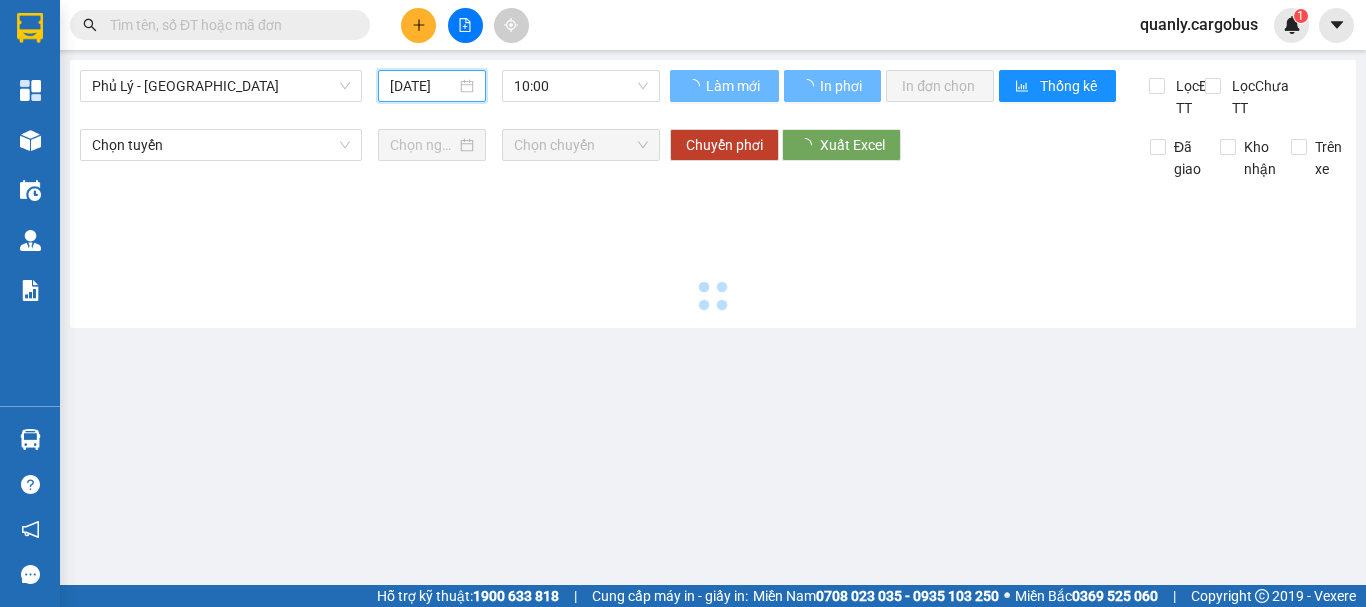 type on "10/07/2025" 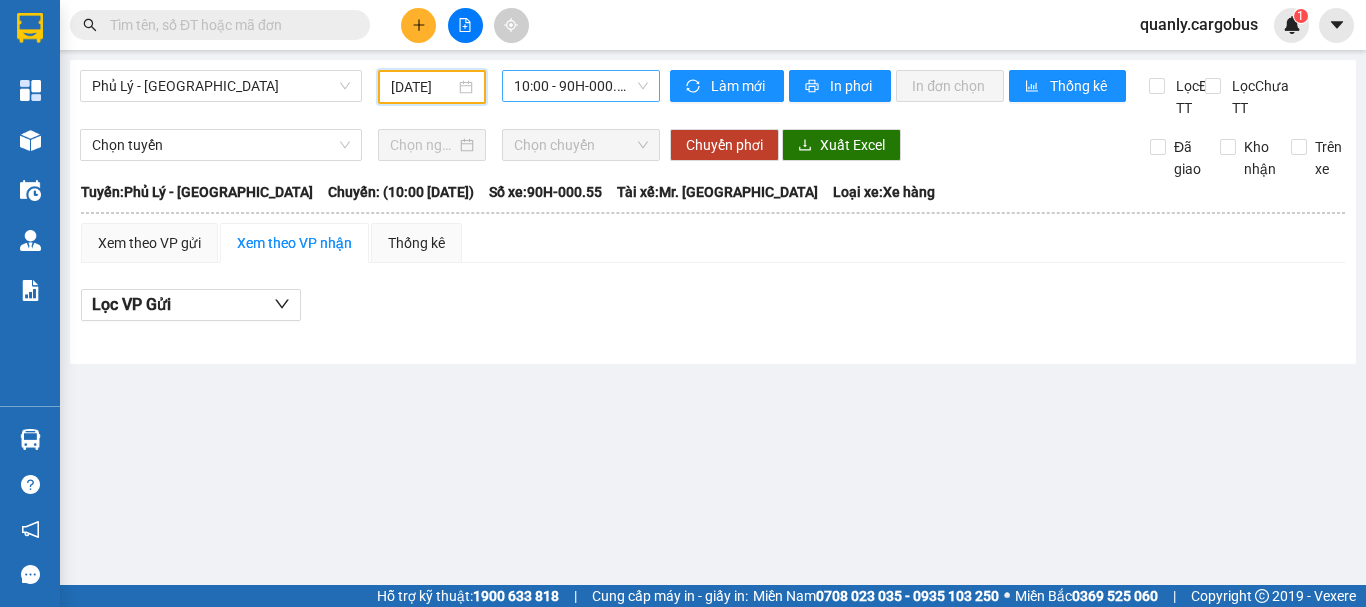 click on "10:00     - 90H-000.55" at bounding box center [581, 86] 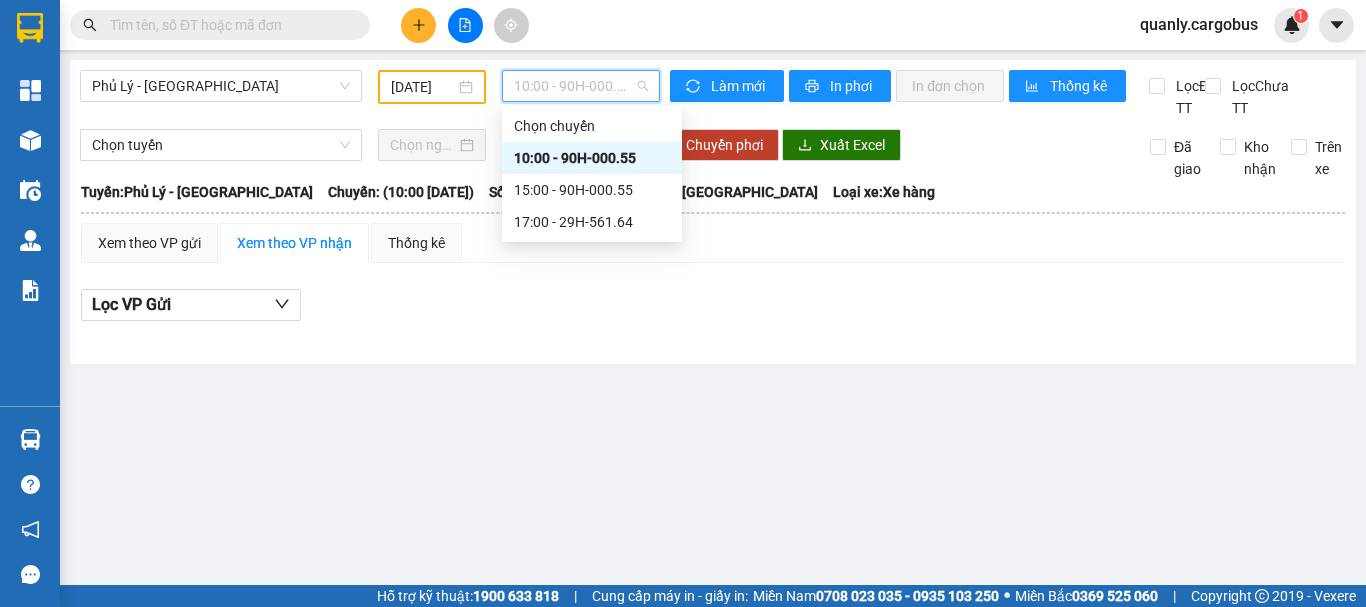scroll, scrollTop: 0, scrollLeft: 0, axis: both 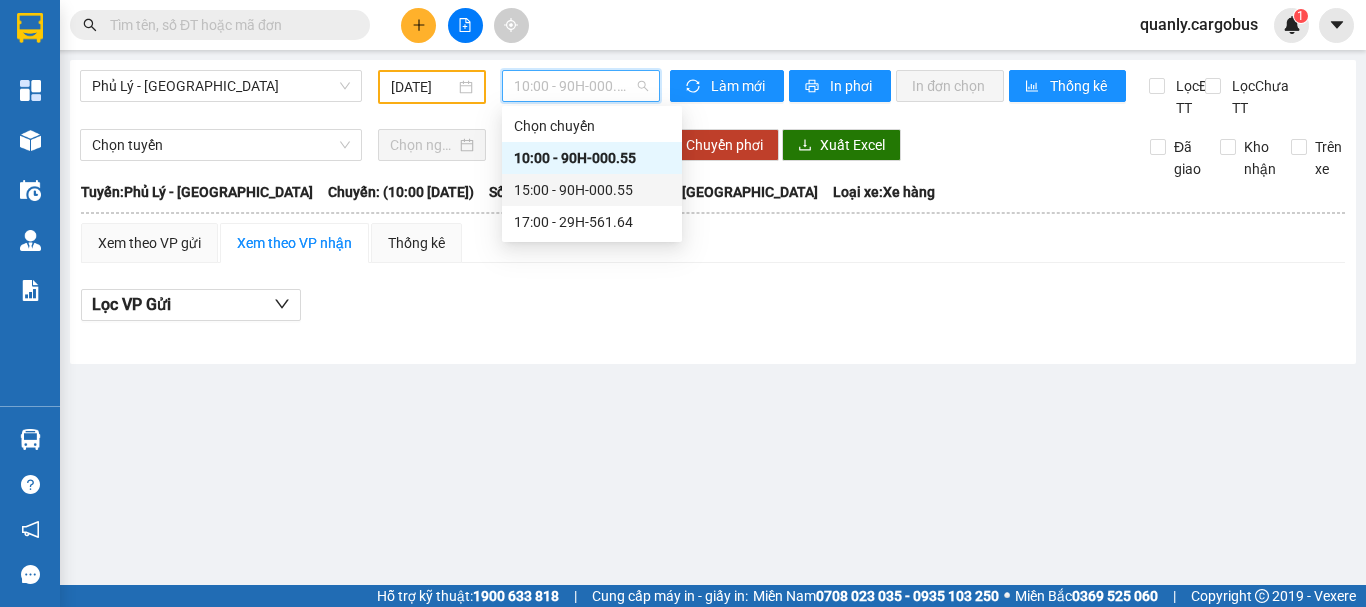click on "15:00     - 90H-000.55" at bounding box center [592, 190] 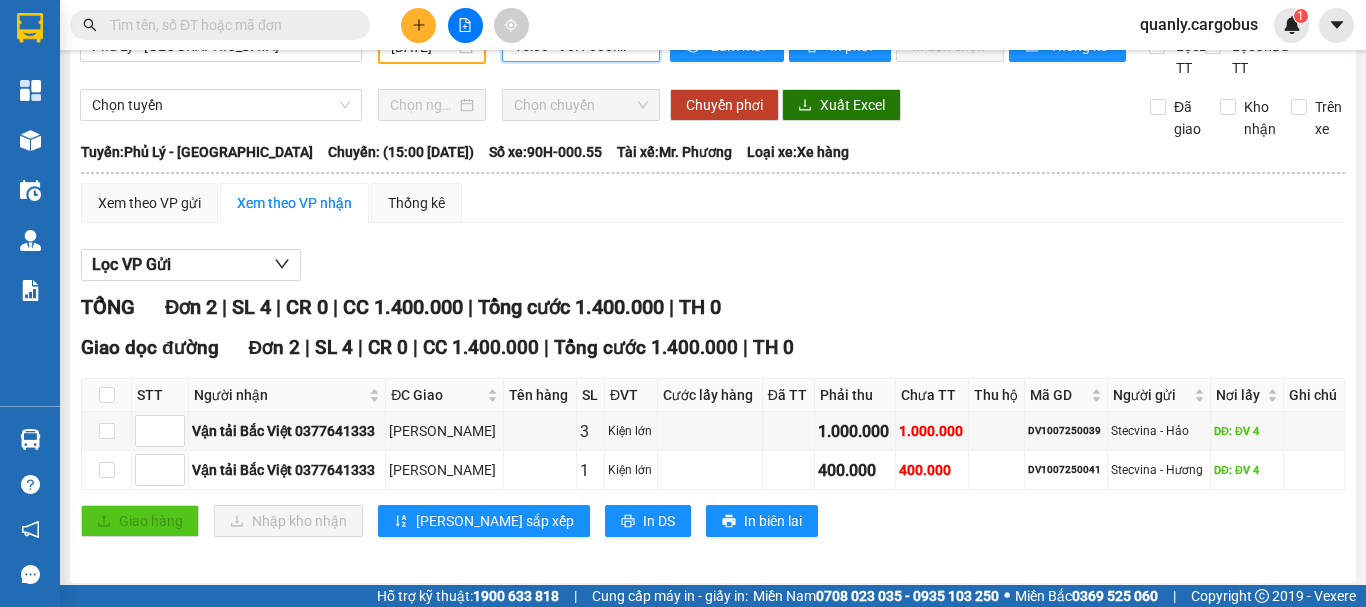 scroll, scrollTop: 0, scrollLeft: 0, axis: both 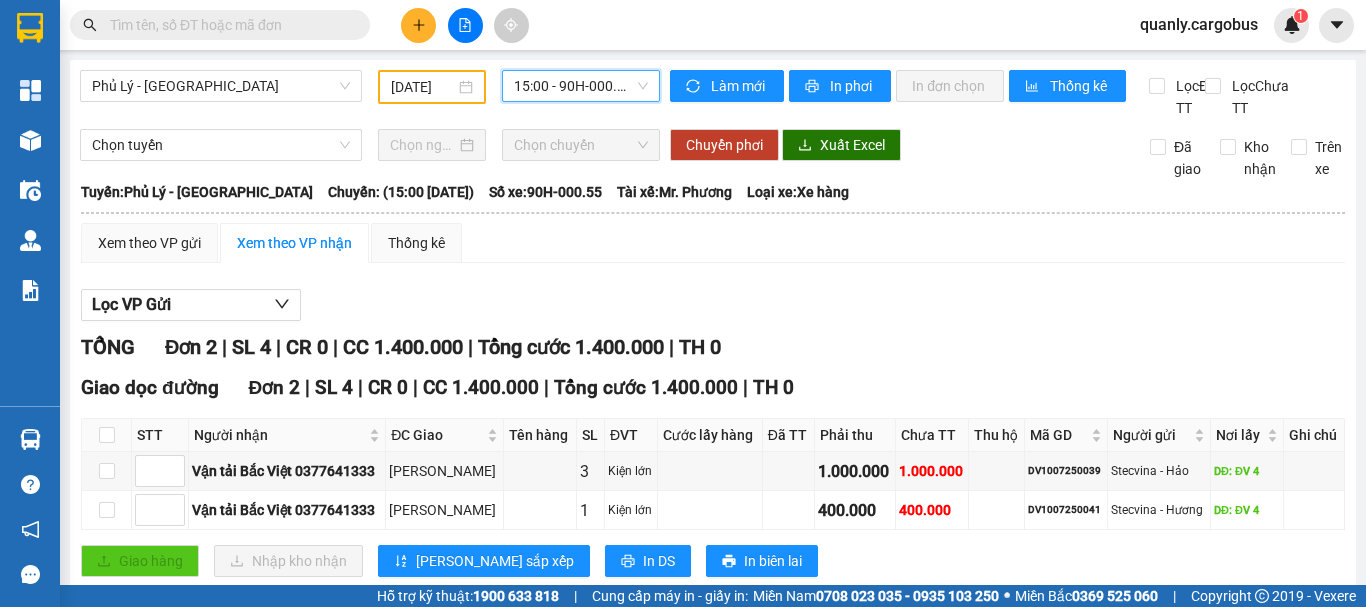 click on "15:00     - 90H-000.55" at bounding box center (581, 86) 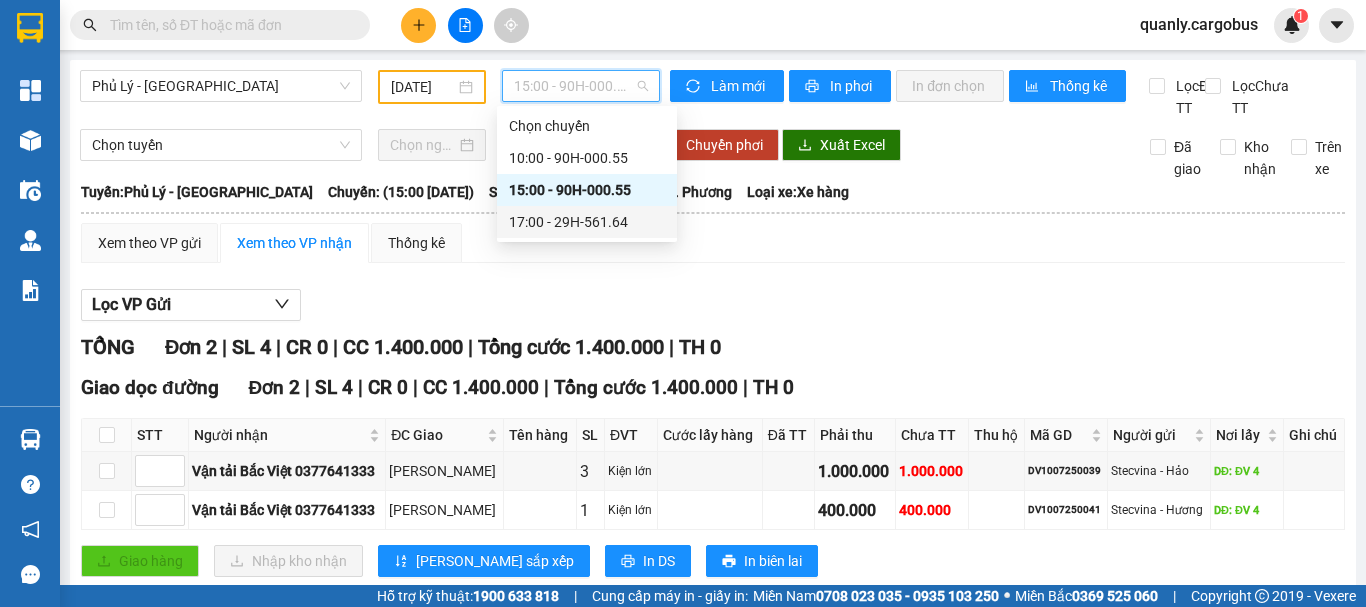click on "17:00     - 29H-561.64" at bounding box center (587, 222) 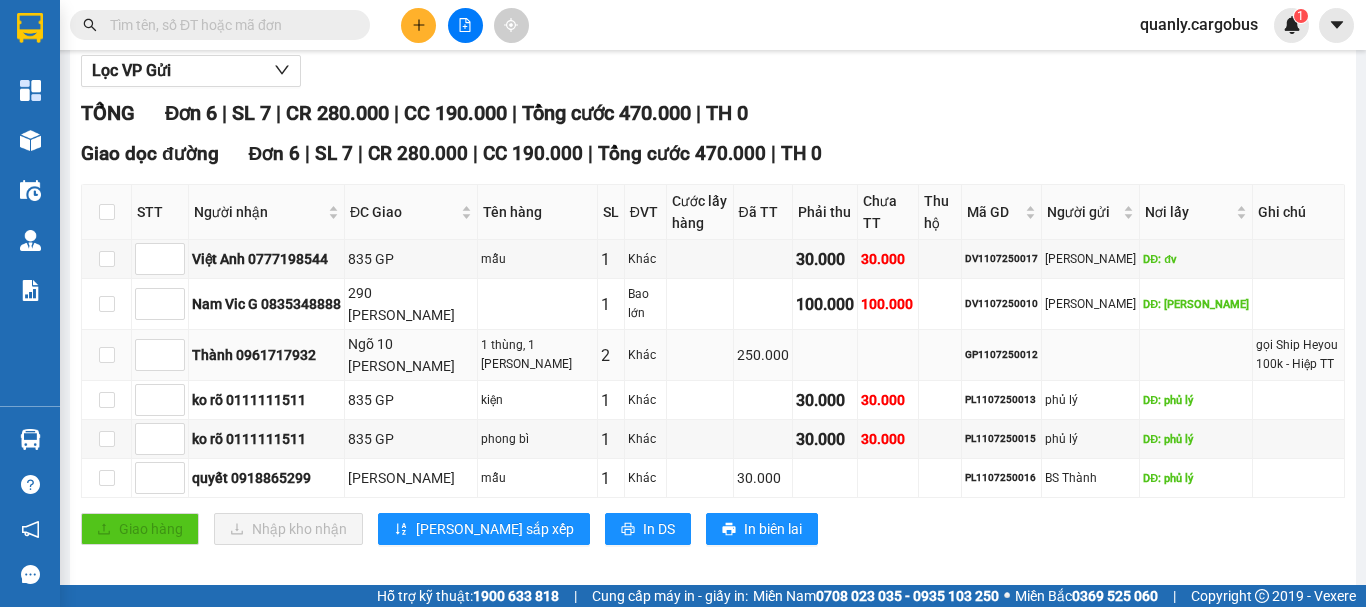 scroll, scrollTop: 266, scrollLeft: 0, axis: vertical 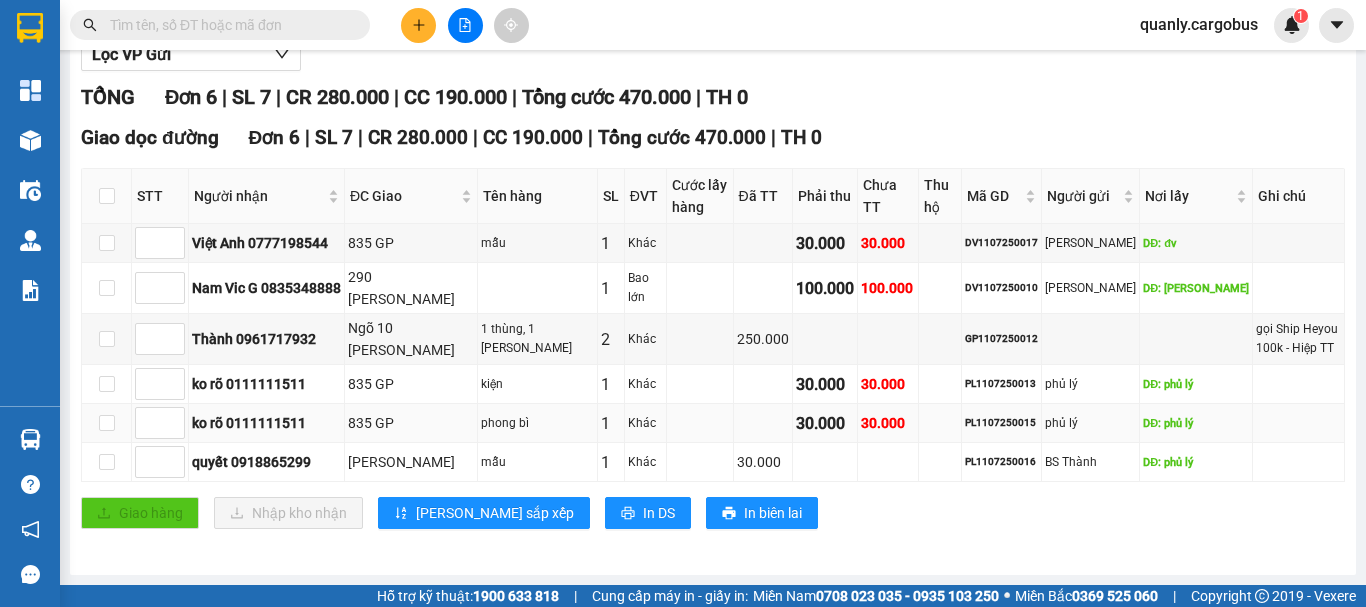 click on "PL1107250015" at bounding box center (1001, 423) 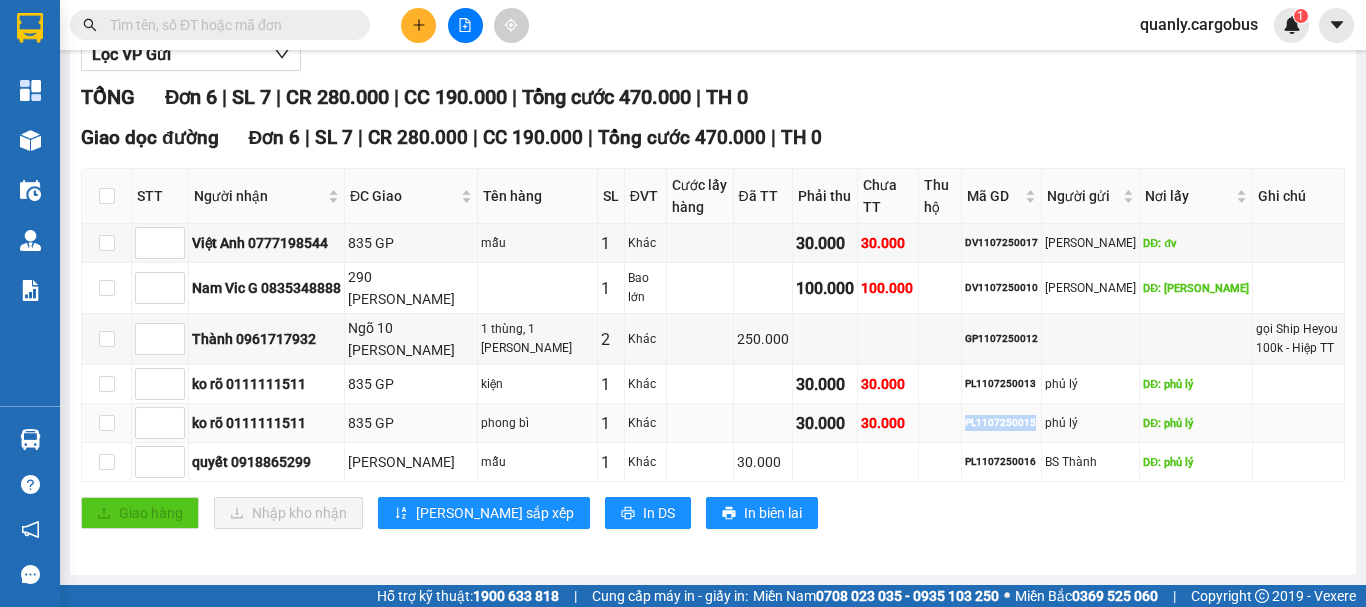 click on "PL1107250015" at bounding box center [1001, 423] 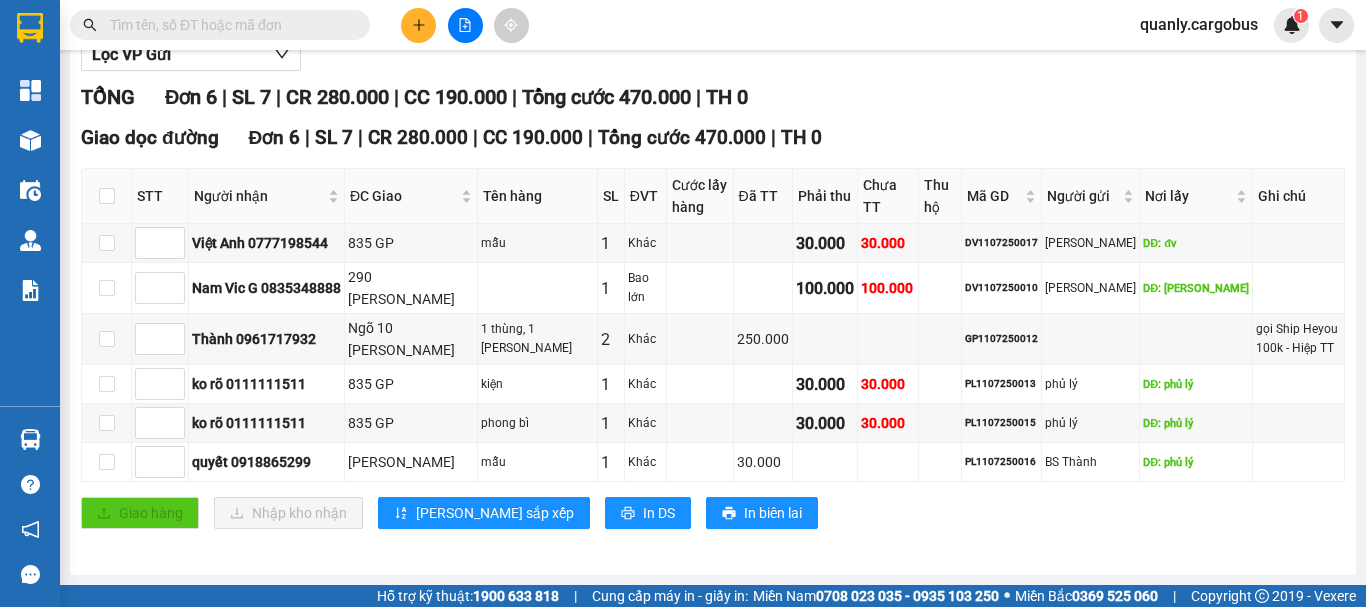 click at bounding box center [228, 25] 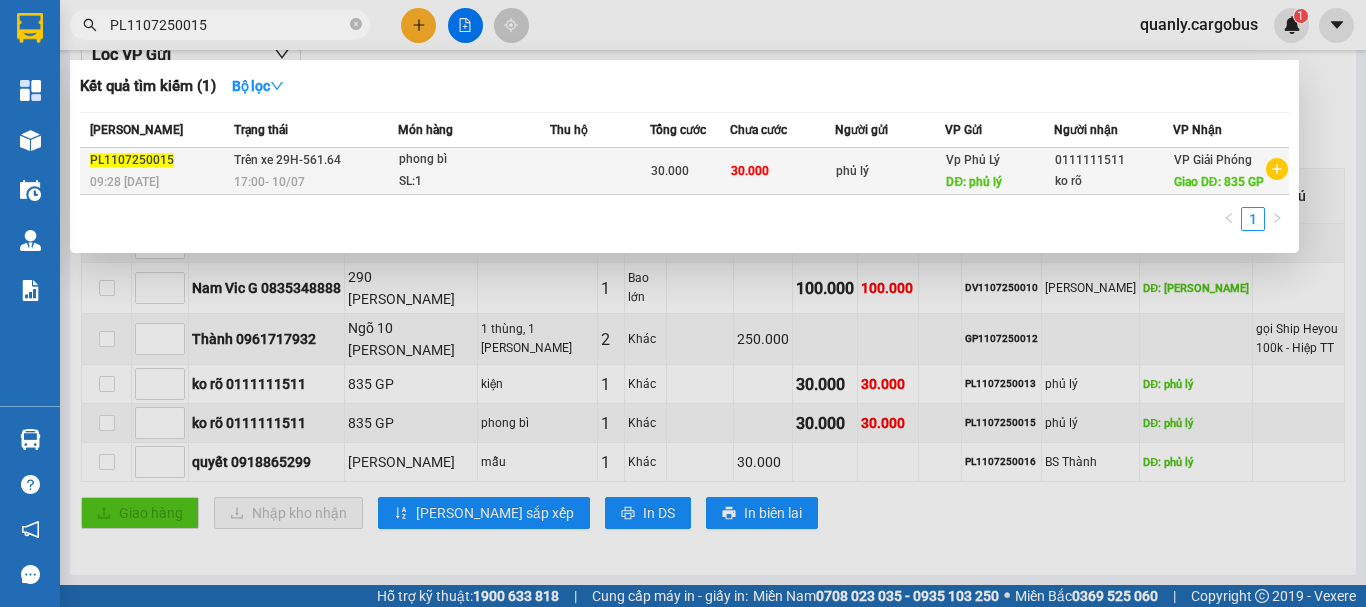 type on "PL1107250015" 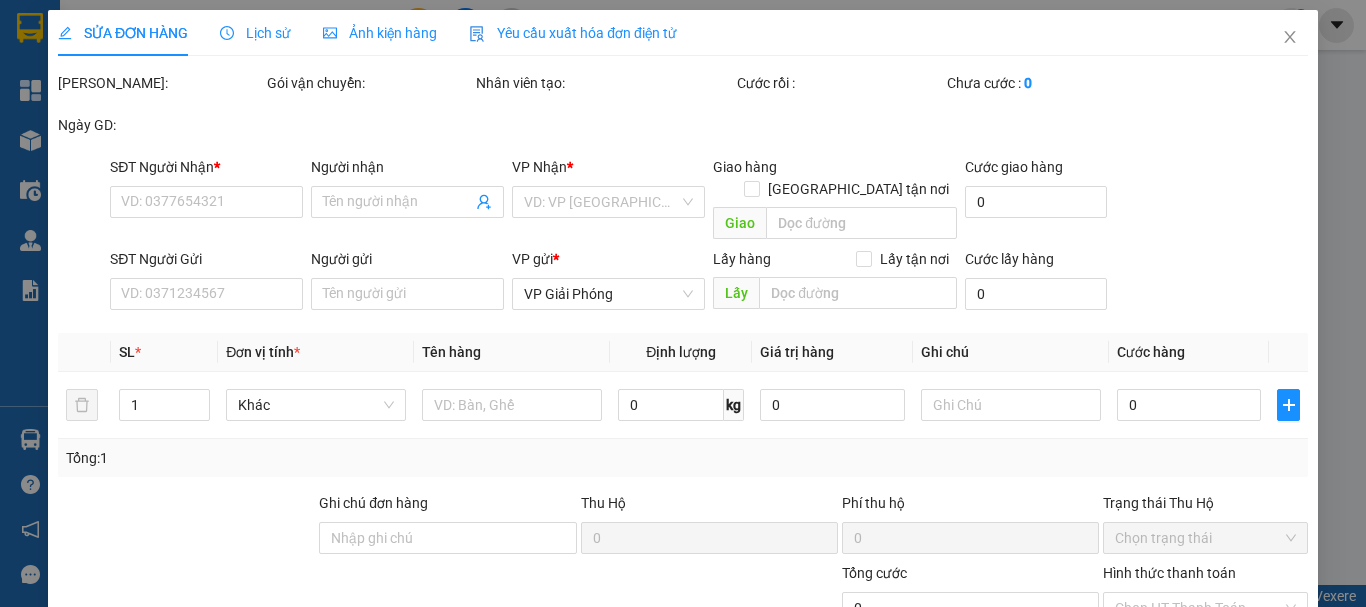 scroll, scrollTop: 0, scrollLeft: 0, axis: both 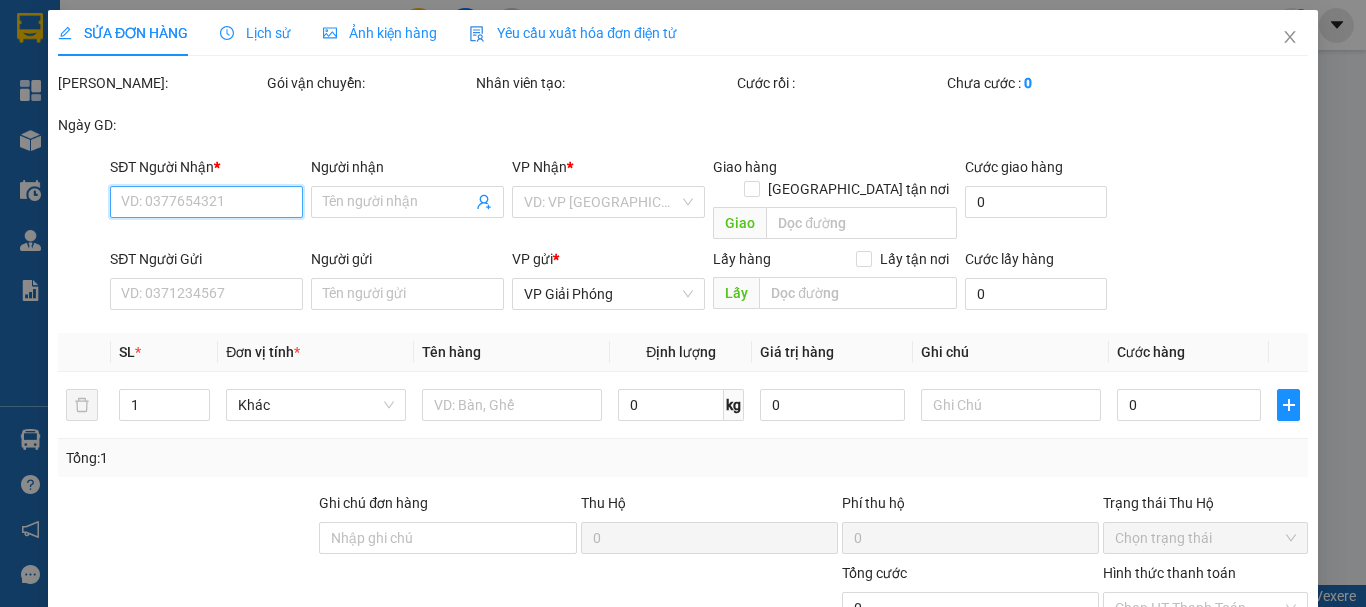 type on "0111111511" 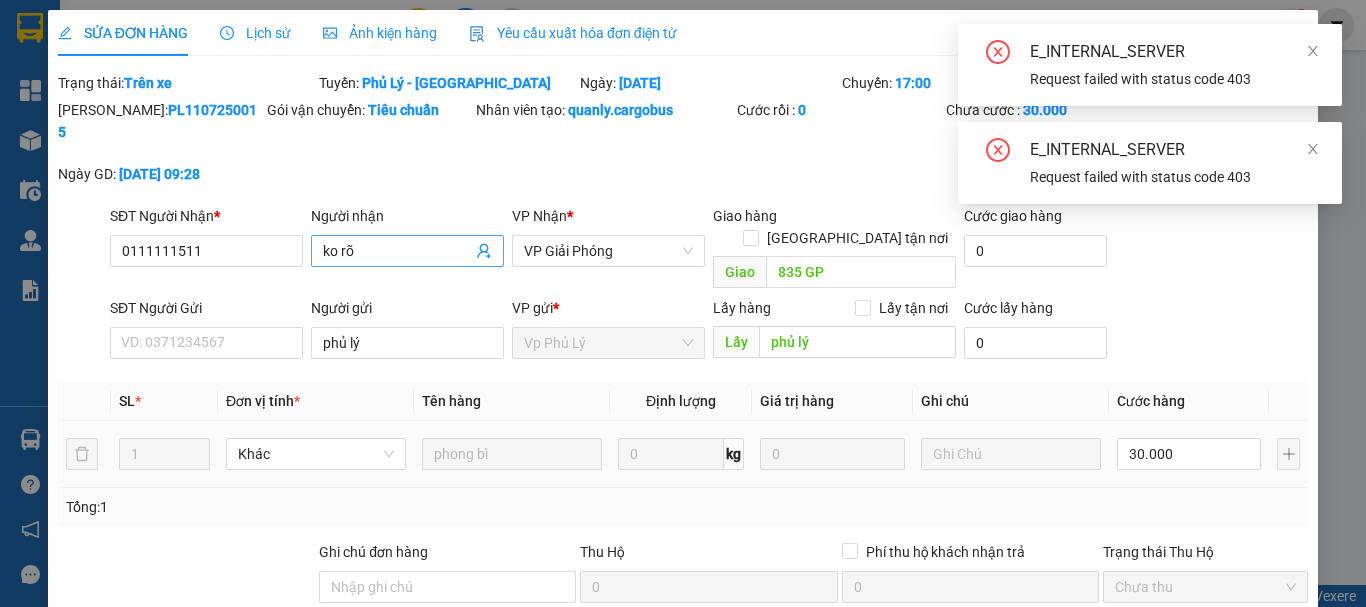 click on "ko rõ" at bounding box center (397, 251) 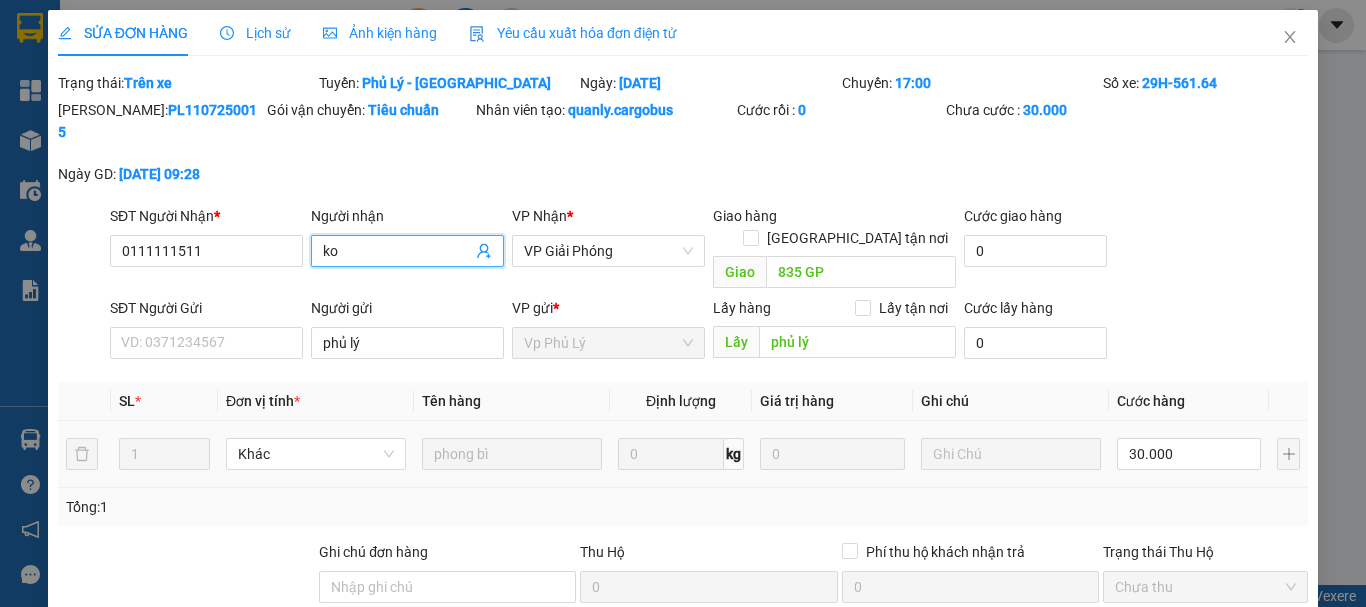 type on "k" 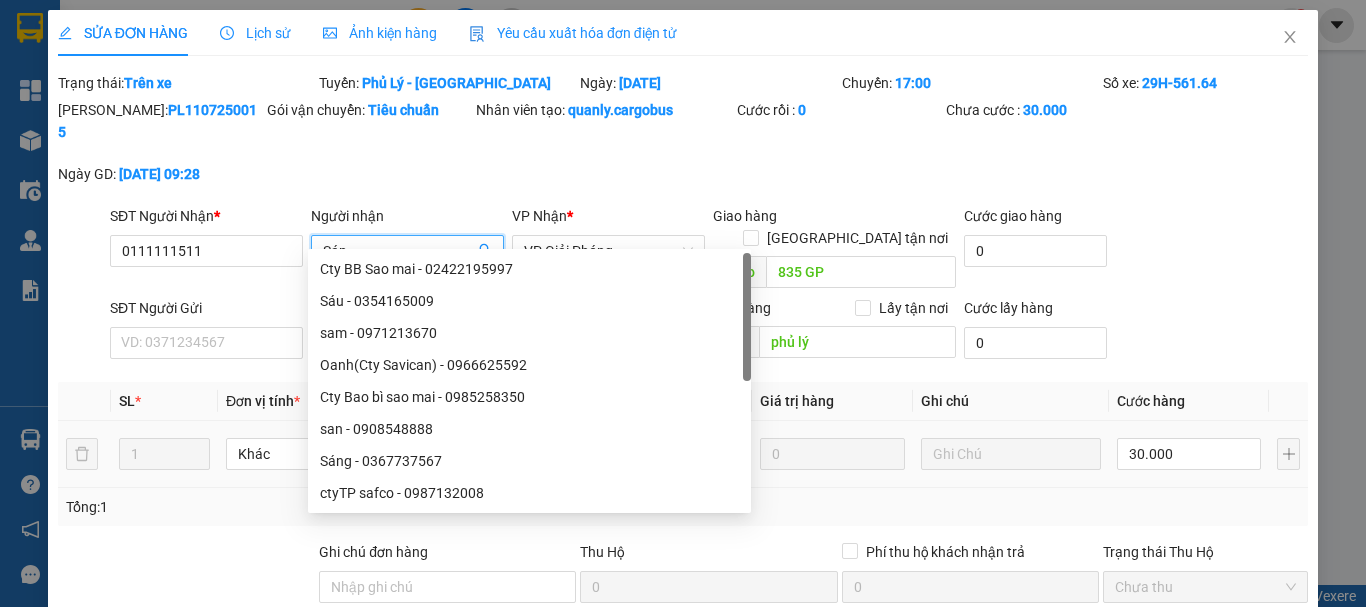 type on "Sánh" 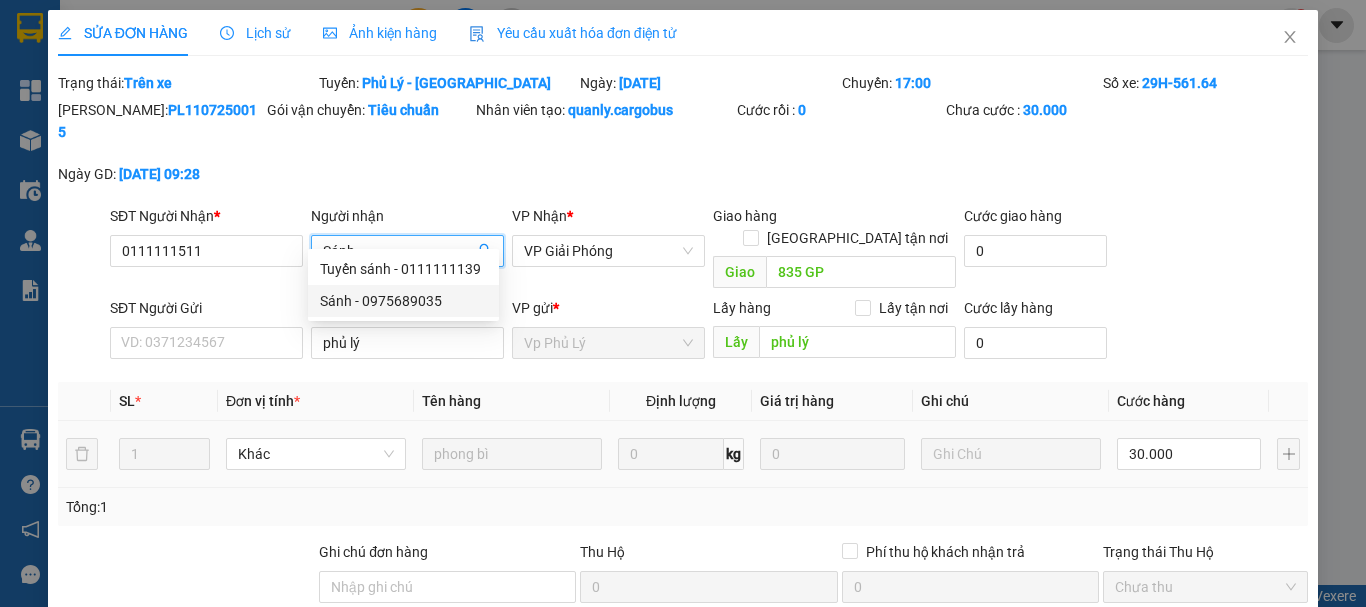 click on "Sánh - 0975689035" at bounding box center (403, 301) 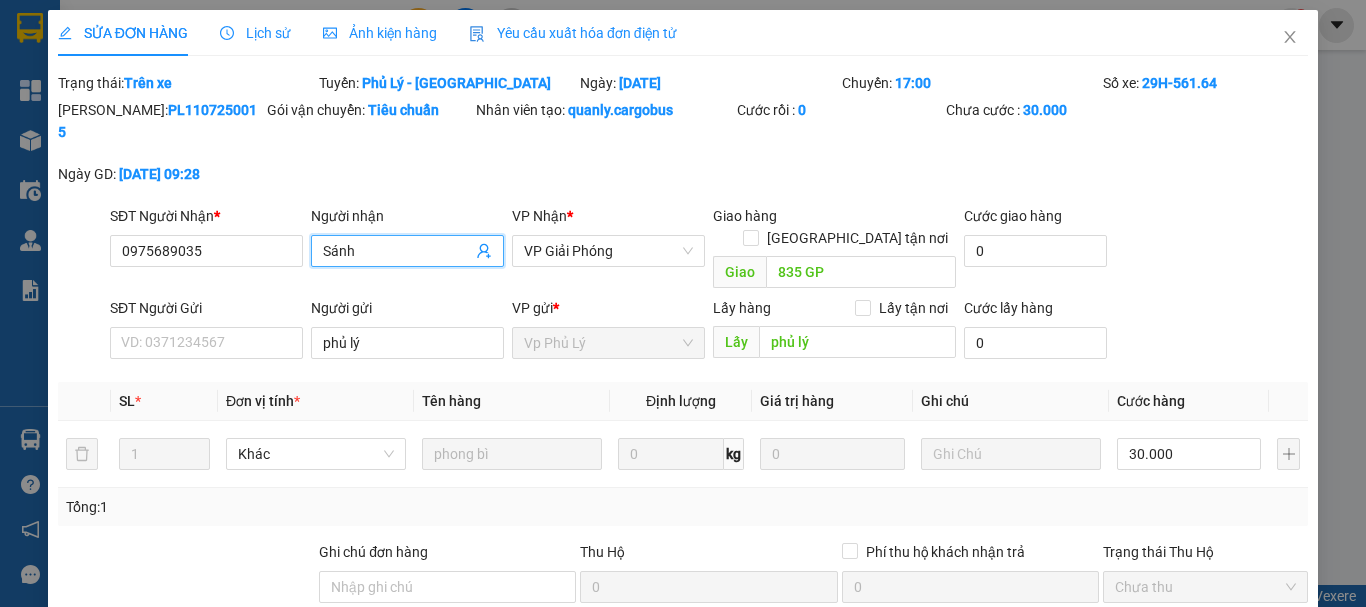 scroll, scrollTop: 100, scrollLeft: 0, axis: vertical 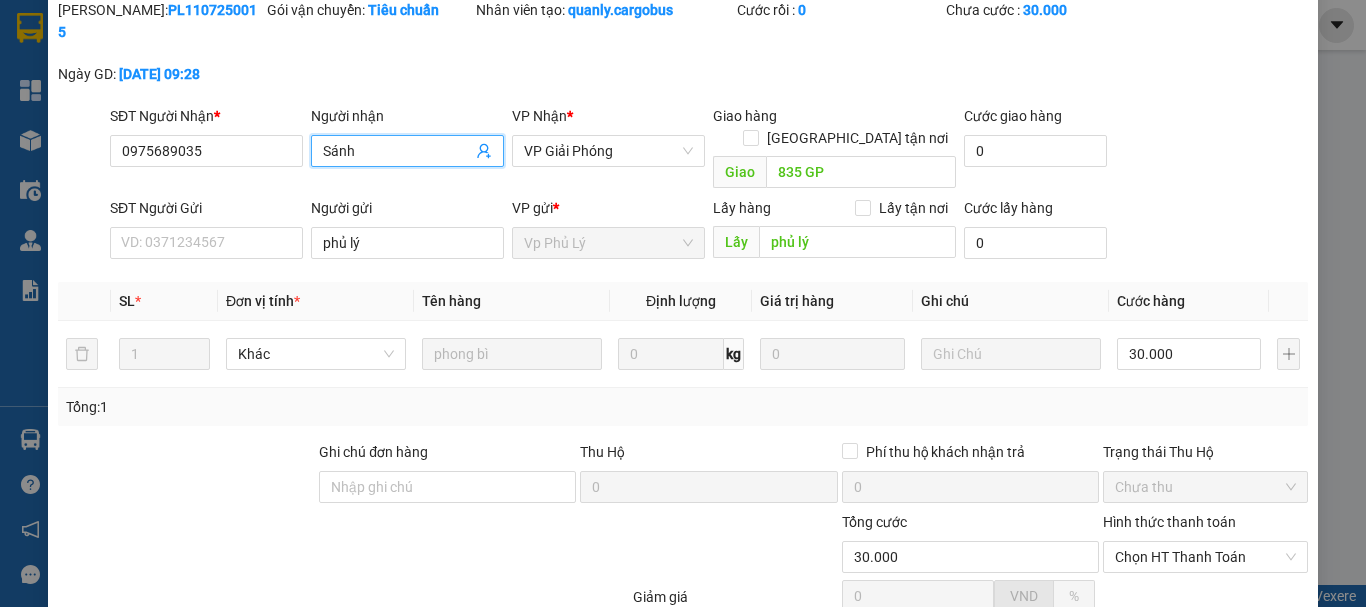 type on "Sánh" 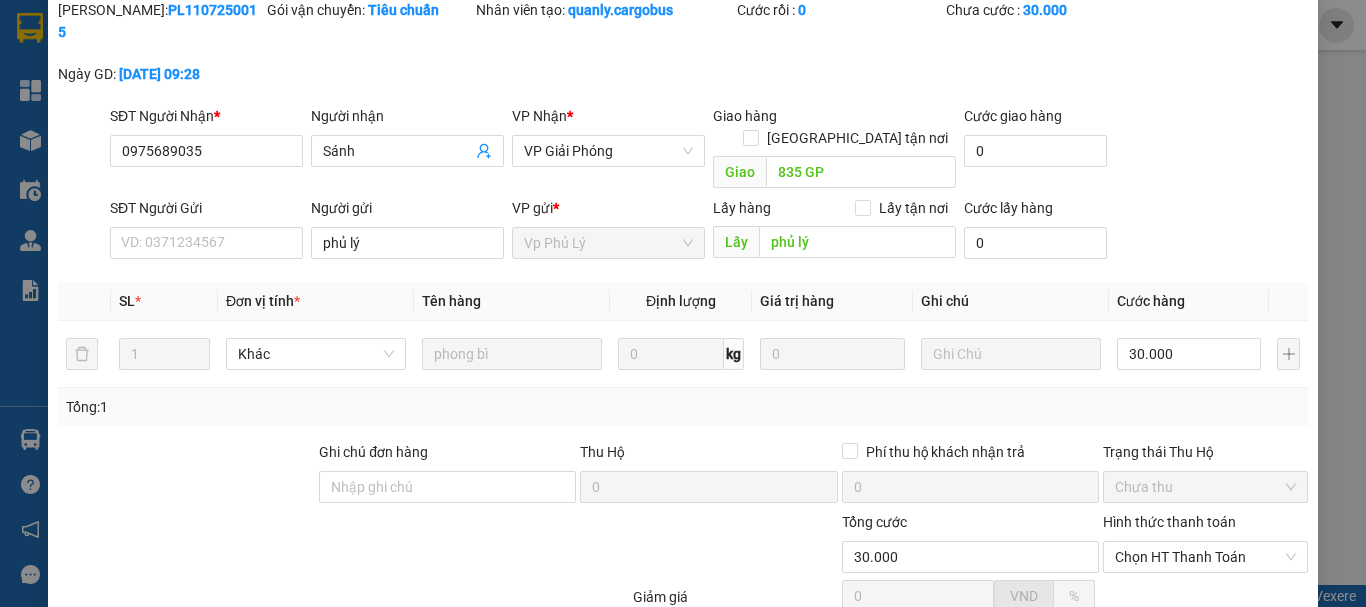click on "Hình thức thanh toán" at bounding box center (1169, 522) 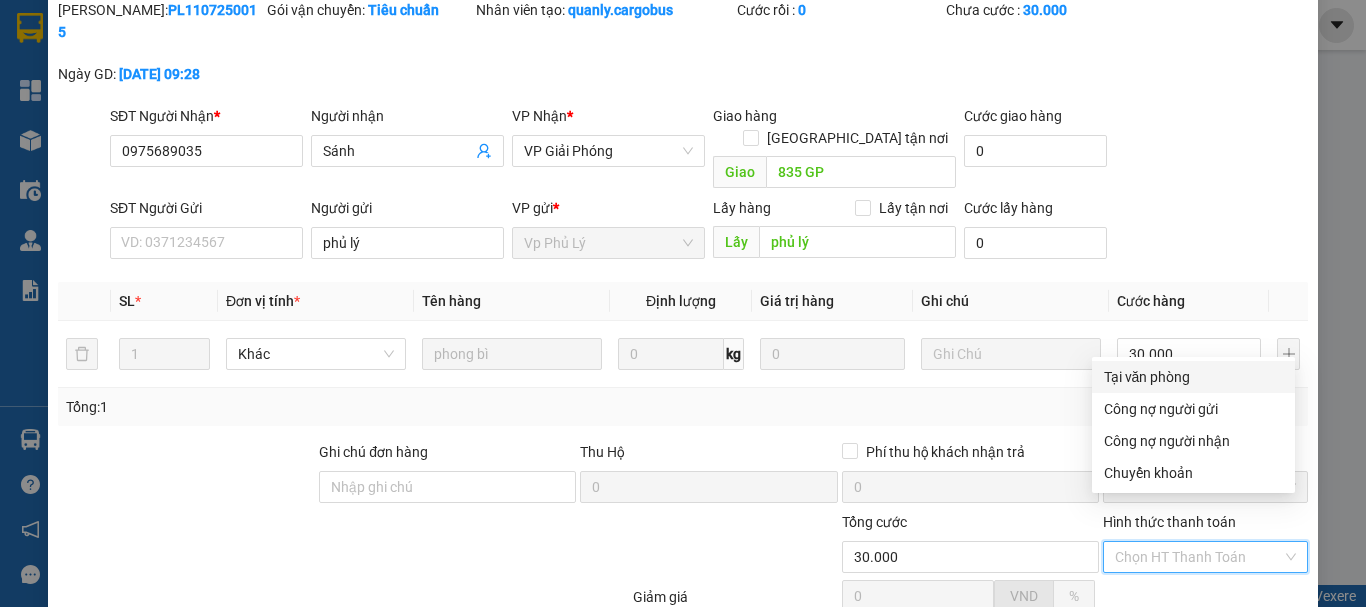 click on "Tại văn phòng" at bounding box center (1193, 377) 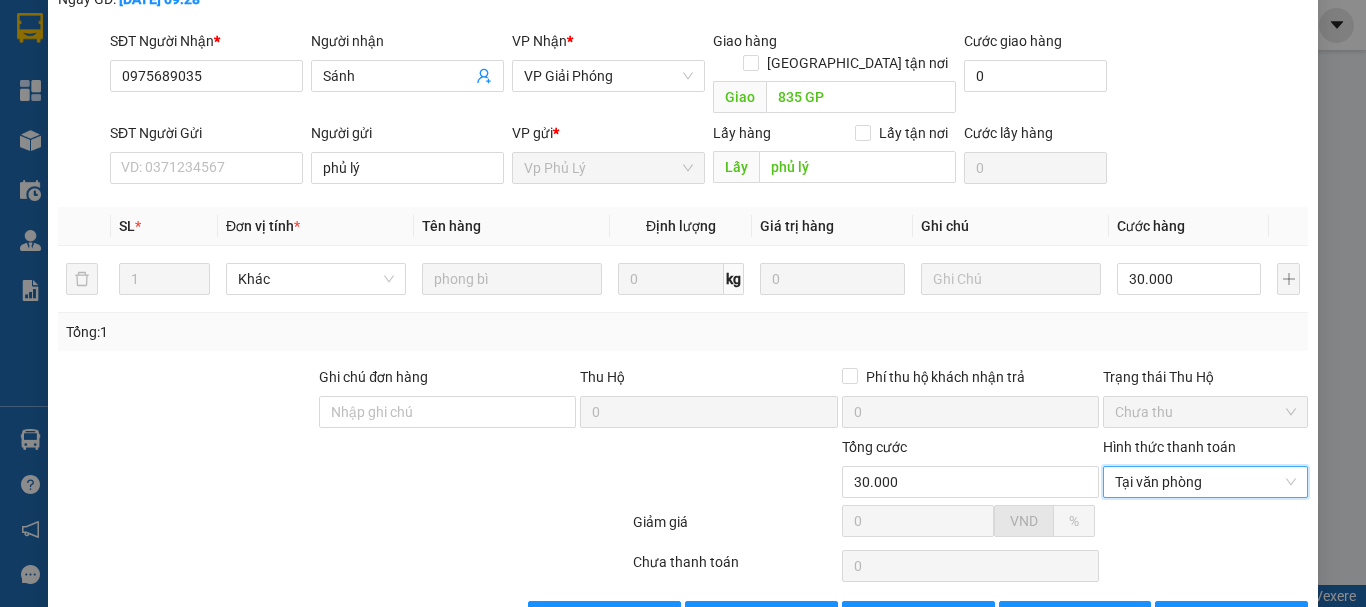 scroll, scrollTop: 196, scrollLeft: 0, axis: vertical 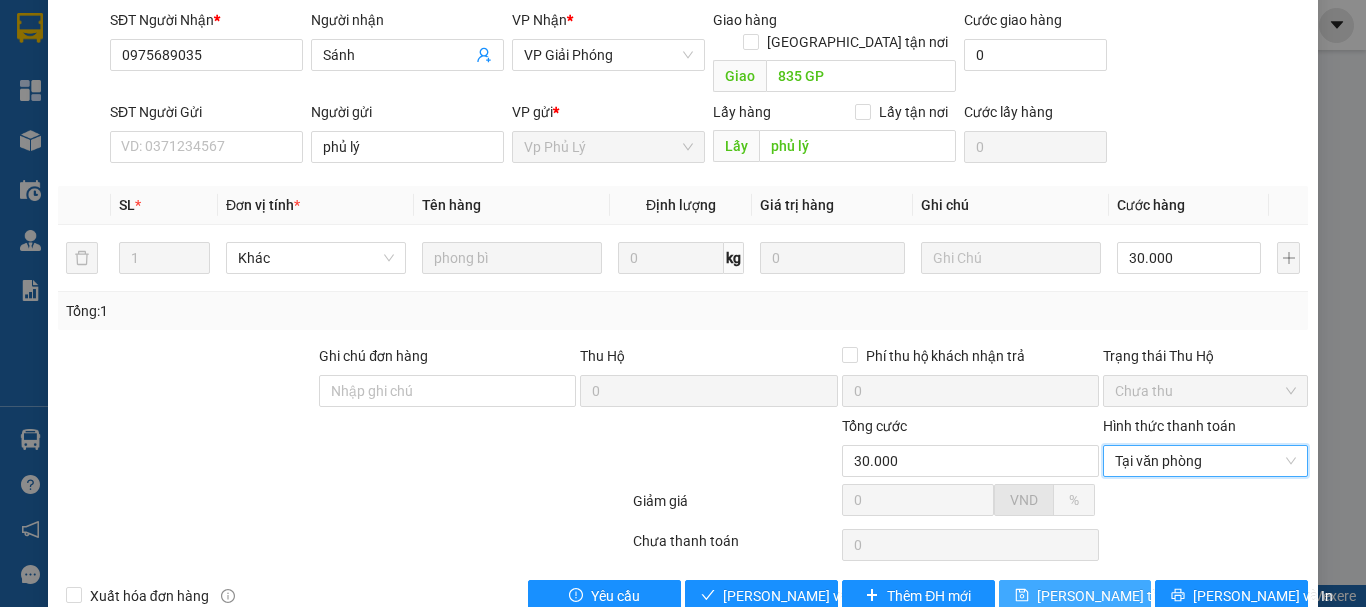click on "[PERSON_NAME] thay đổi" at bounding box center (1117, 596) 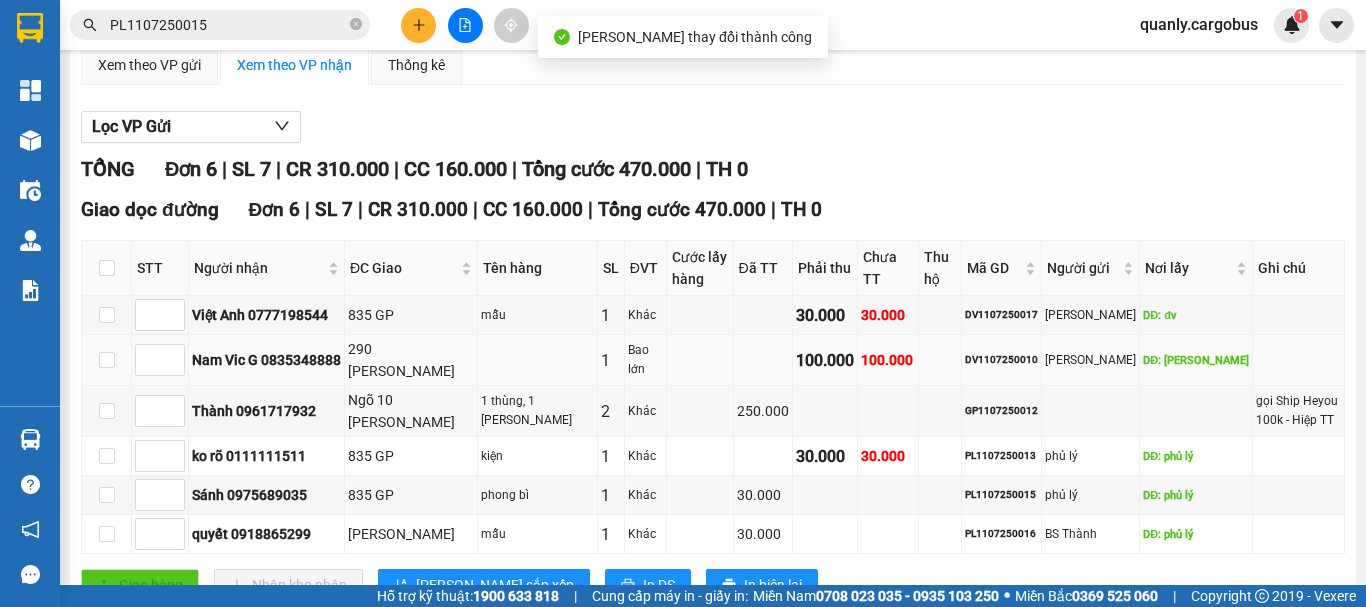 scroll, scrollTop: 200, scrollLeft: 0, axis: vertical 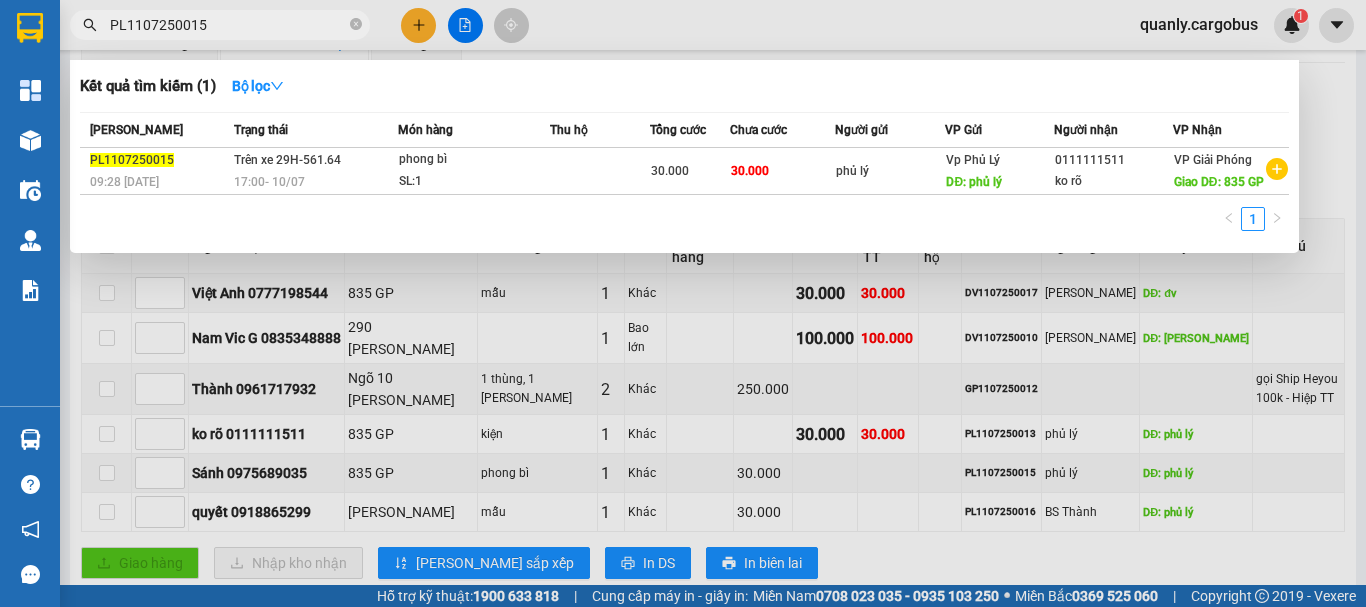 click on "PL1107250015" at bounding box center (228, 25) 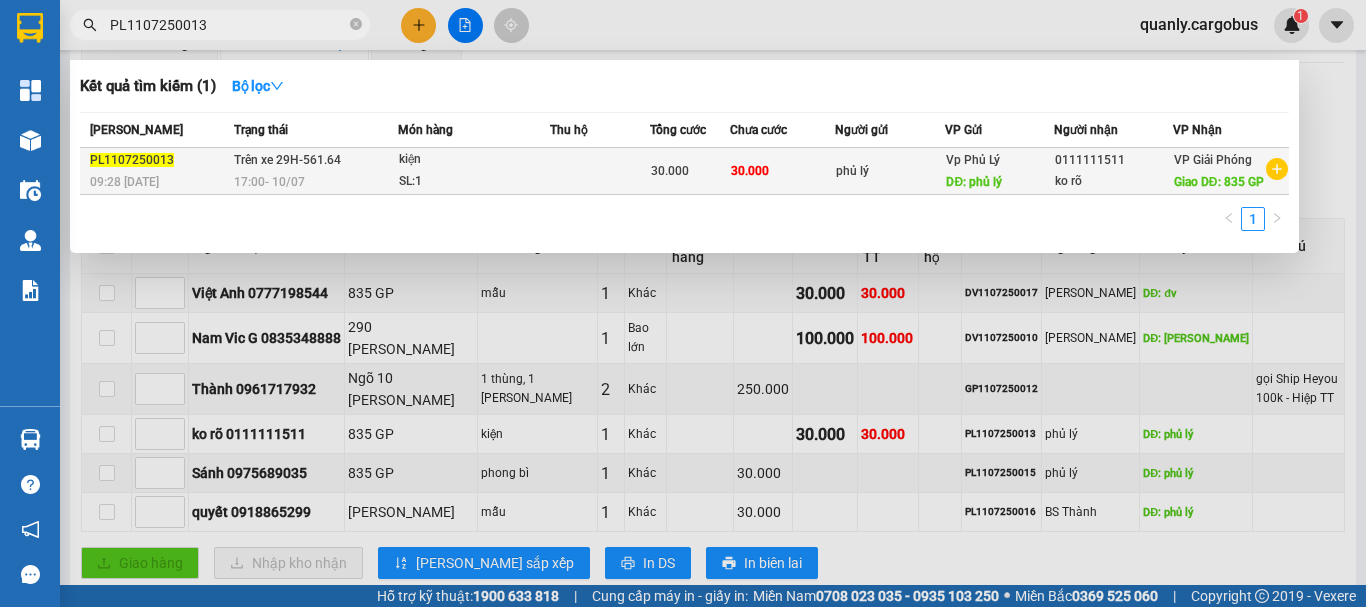 type on "PL1107250013" 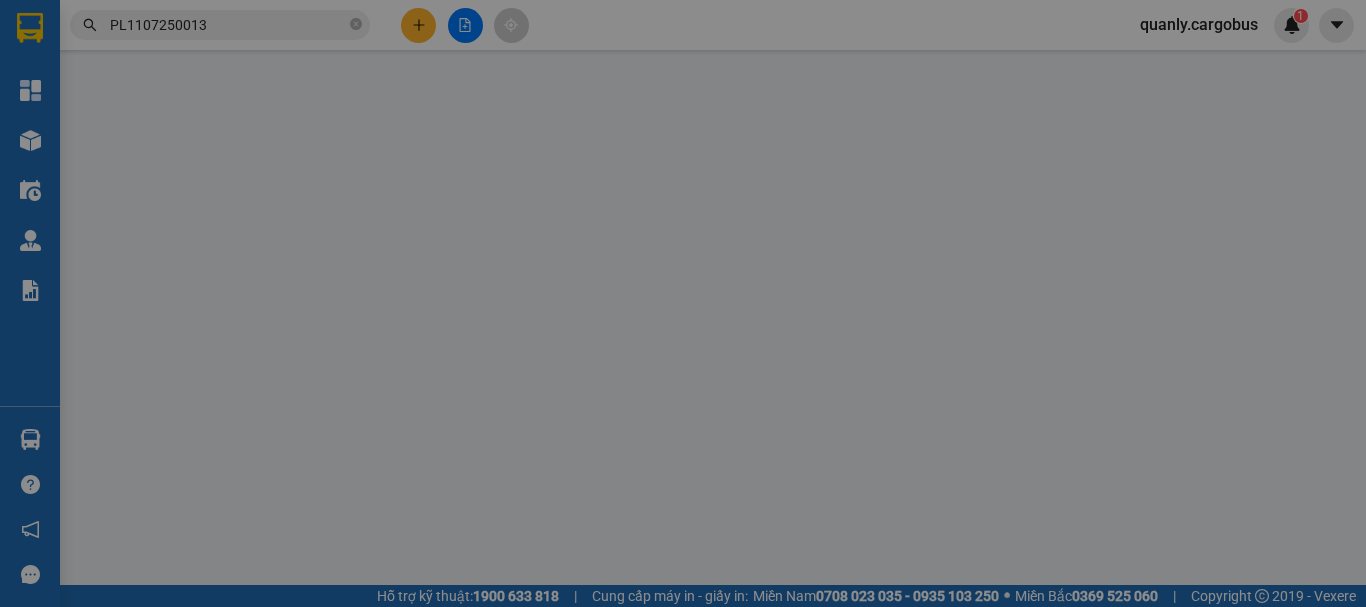 scroll, scrollTop: 0, scrollLeft: 0, axis: both 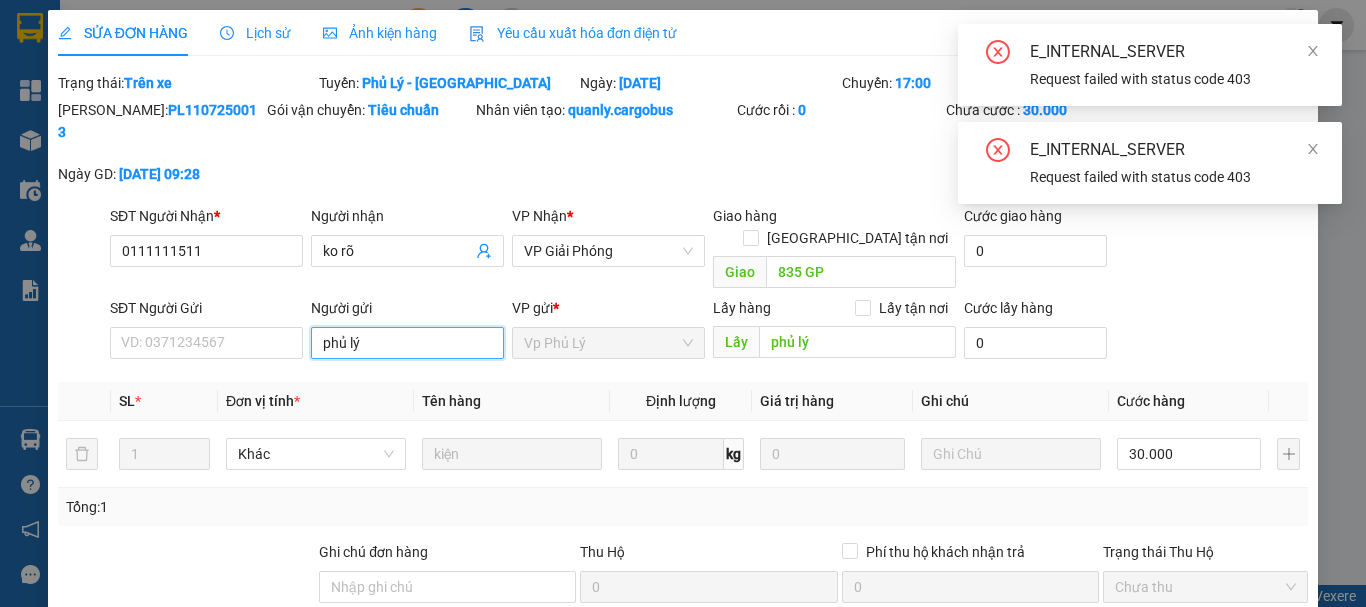 click on "phủ lý" at bounding box center [407, 343] 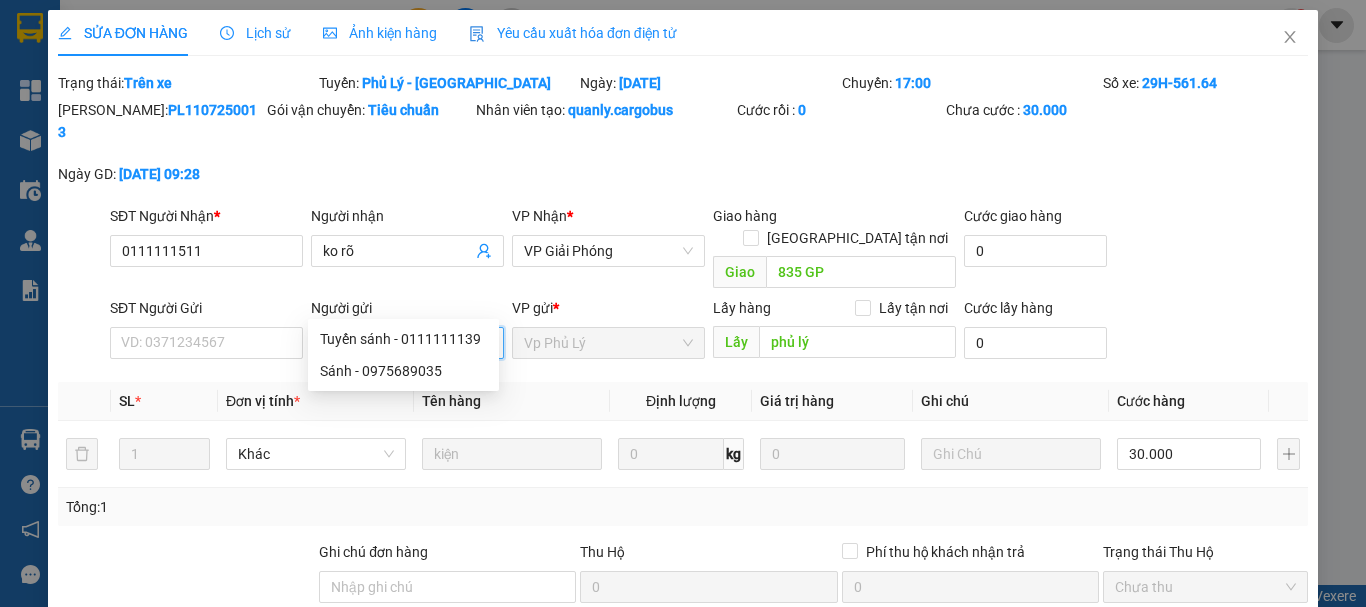 type on "p" 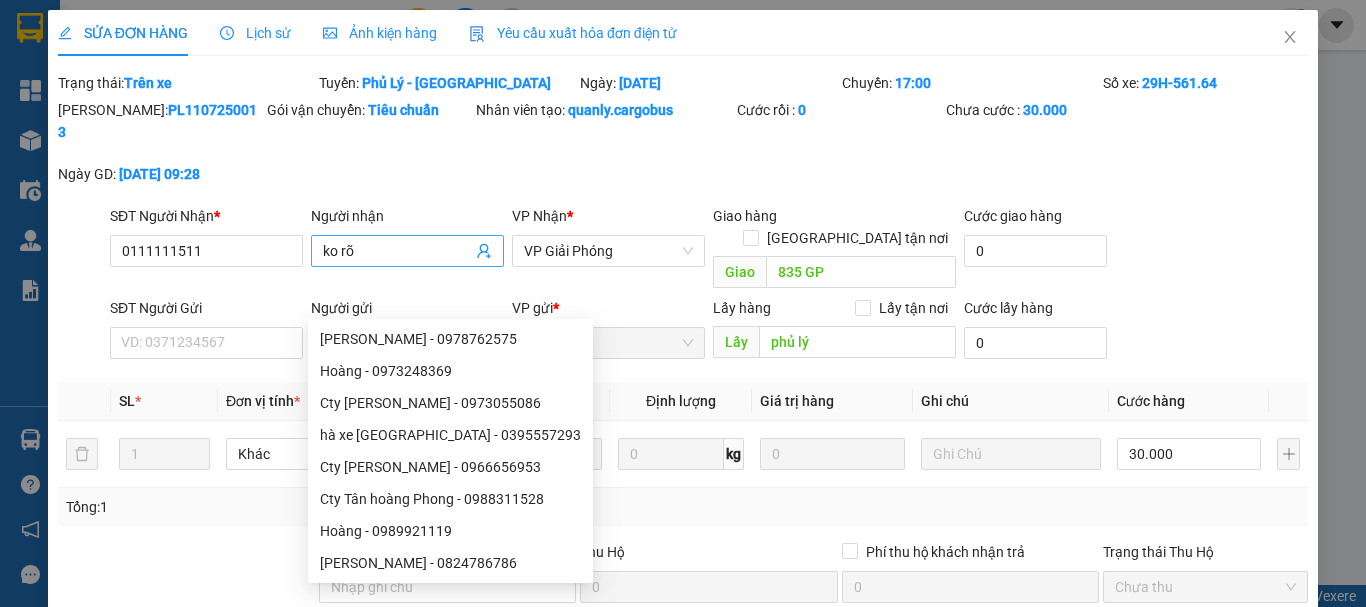 type on "Hoàng" 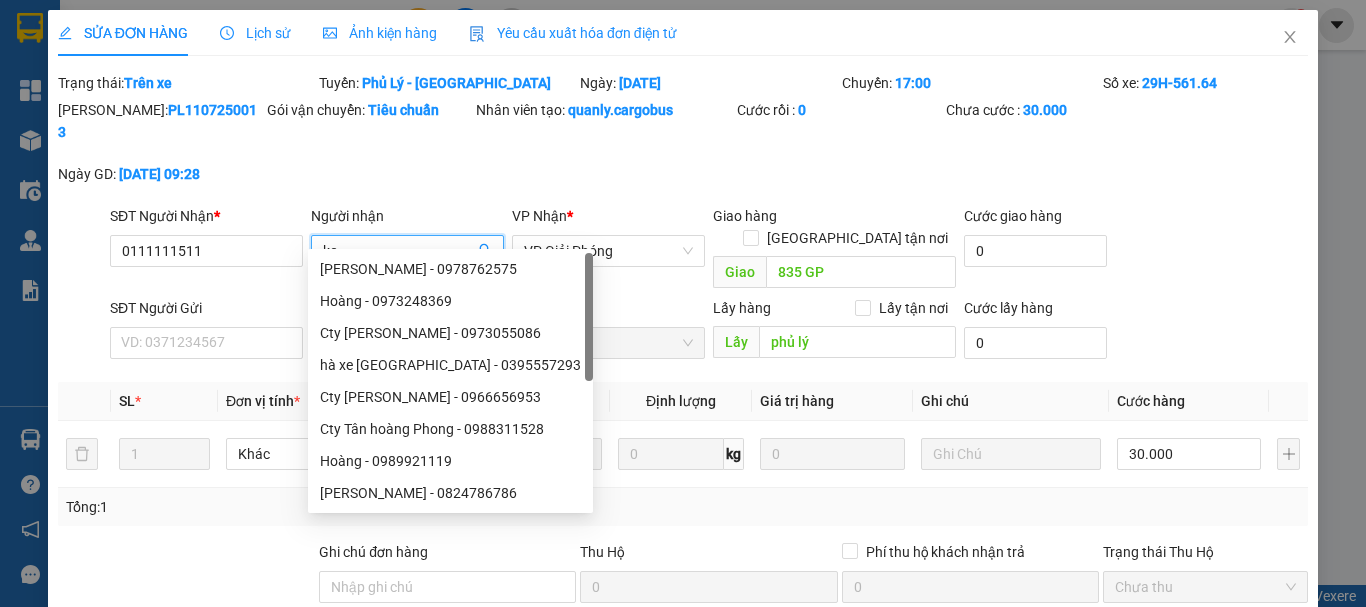 type on "k" 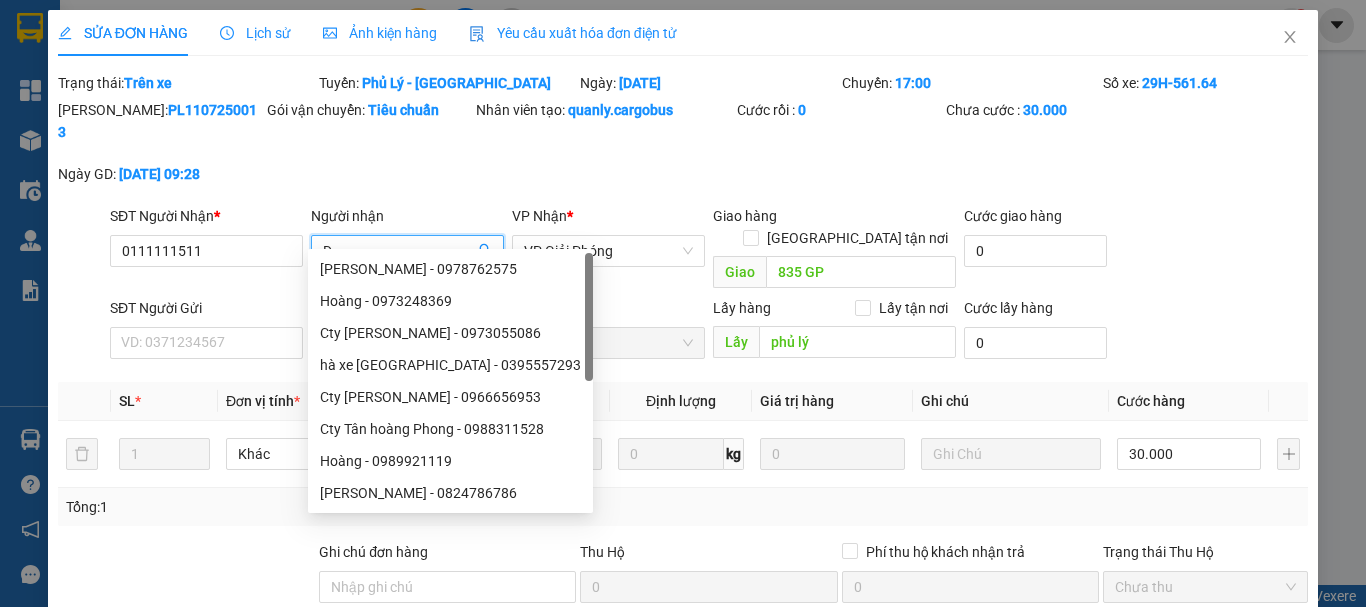 type on "D" 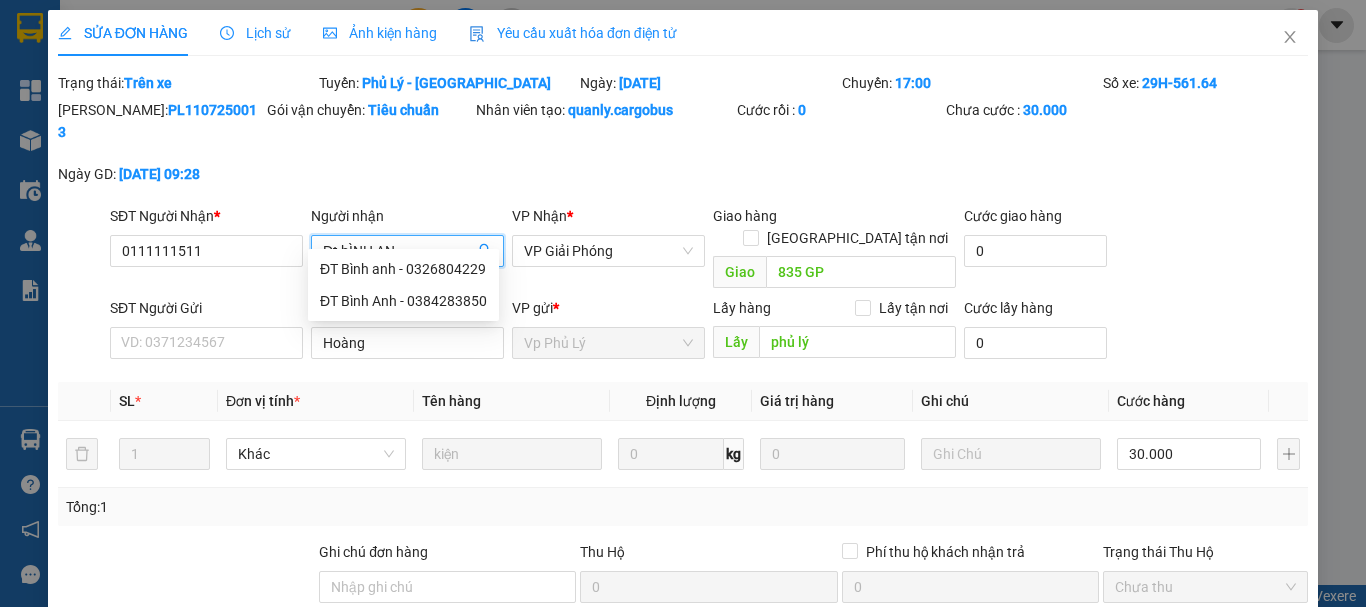 type on "Đt bÌNH ANH" 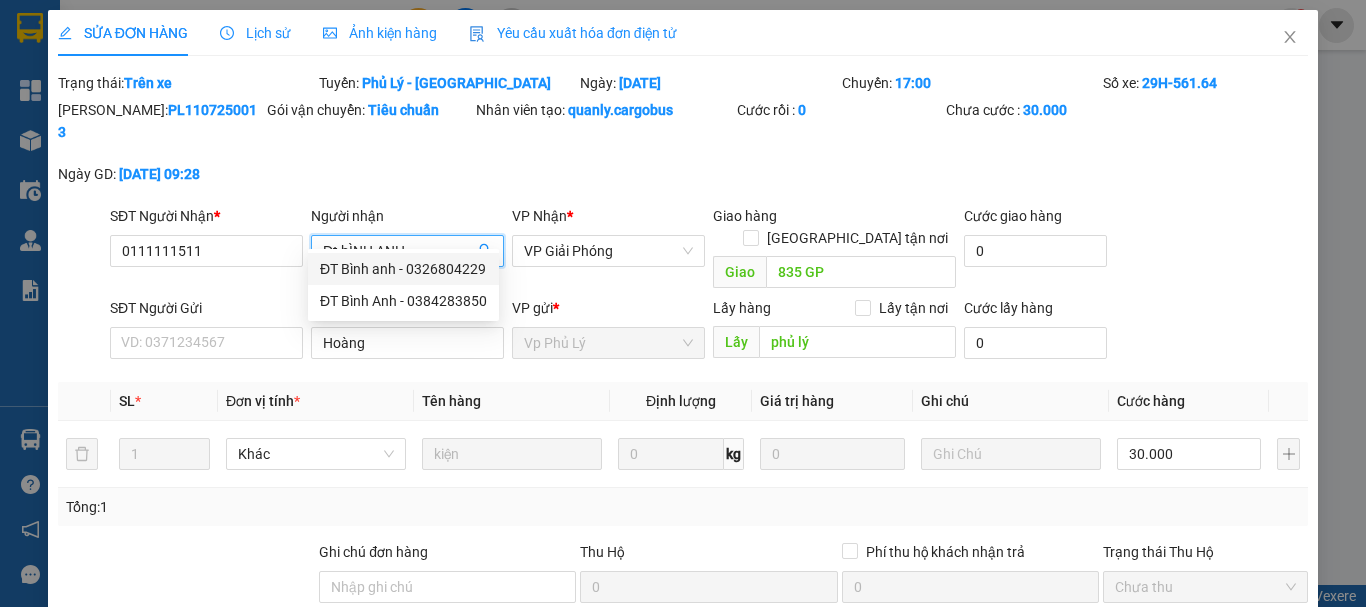 click on "ĐT Bình anh - 0326804229" at bounding box center (403, 269) 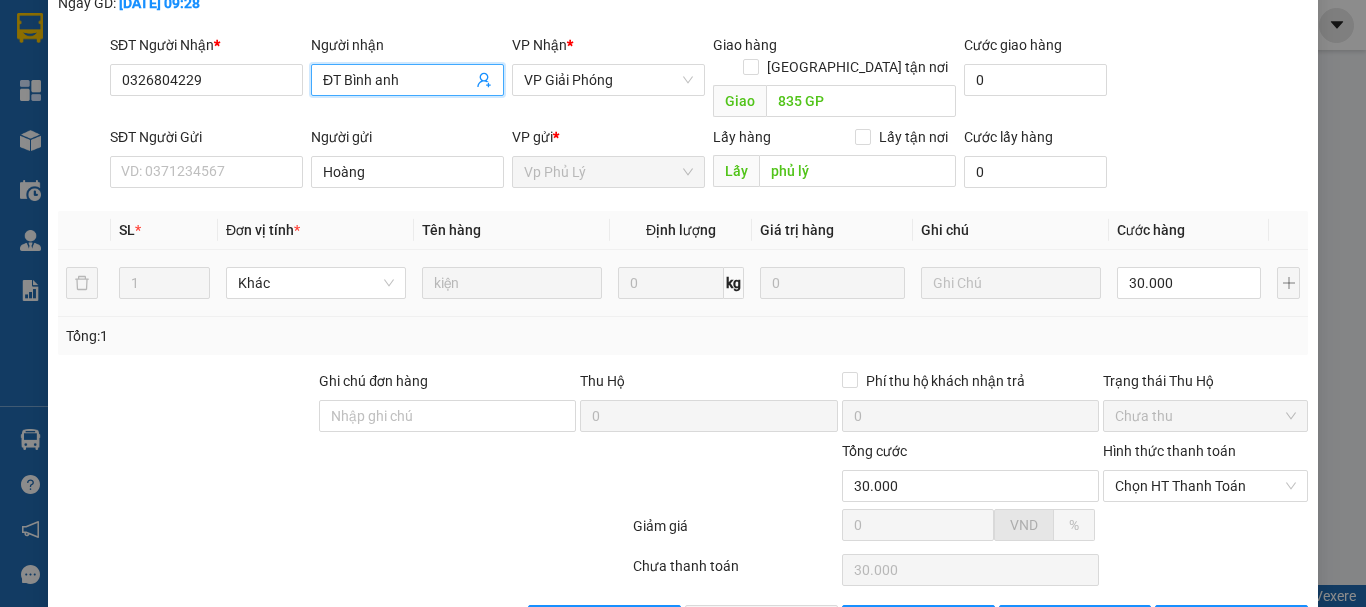 scroll, scrollTop: 196, scrollLeft: 0, axis: vertical 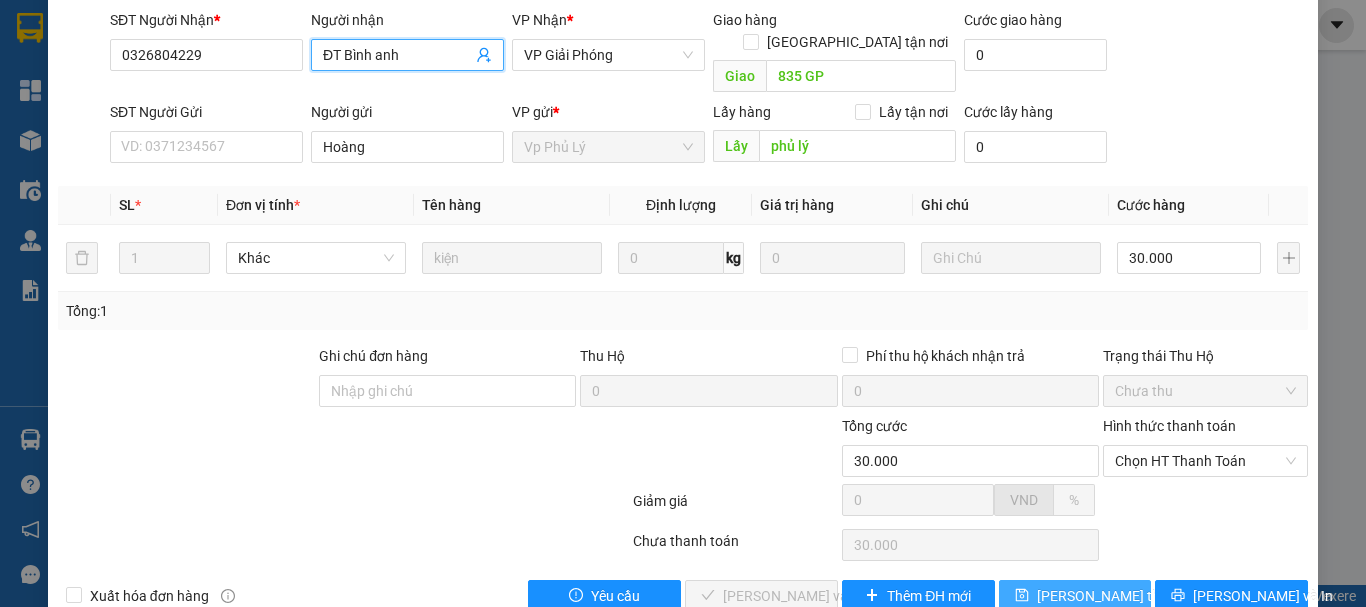 type on "ĐT Bình anh" 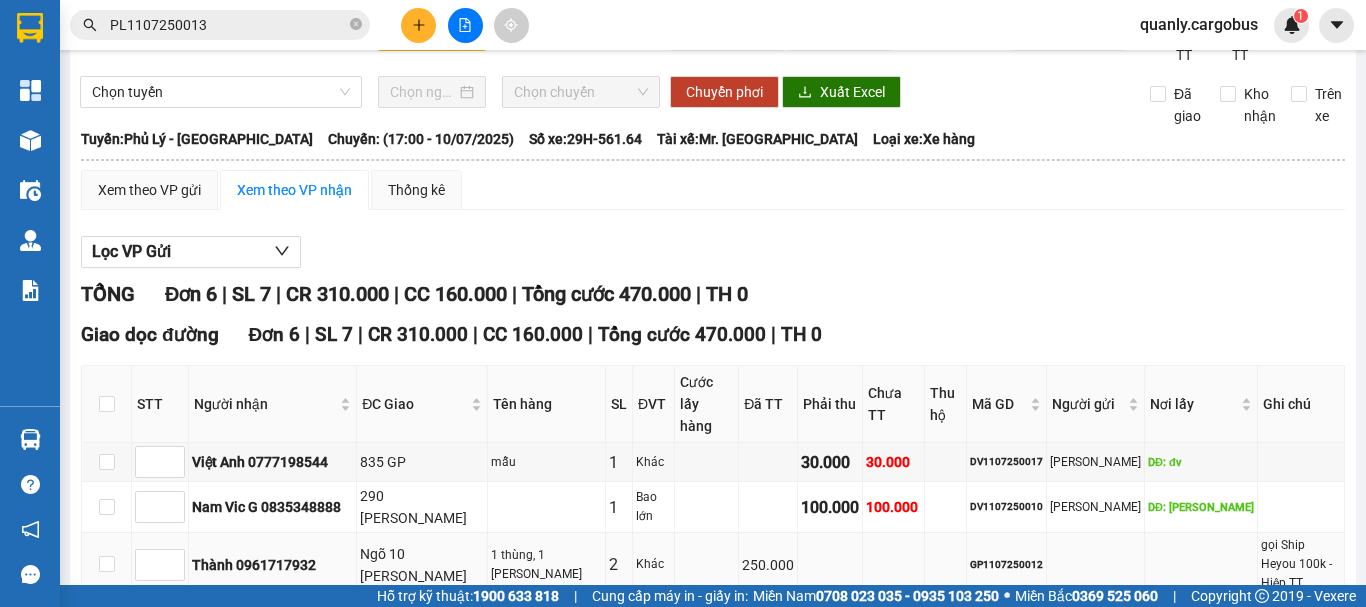 scroll, scrollTop: 0, scrollLeft: 0, axis: both 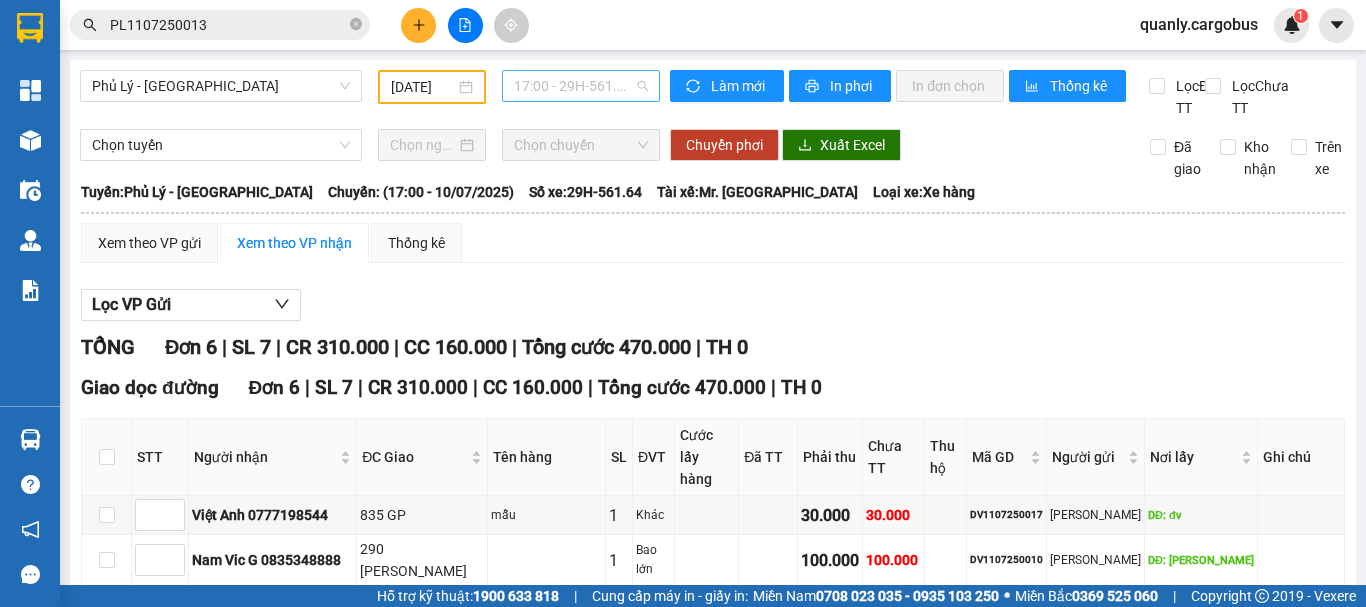 click on "17:00     - 29H-561.64" at bounding box center (581, 86) 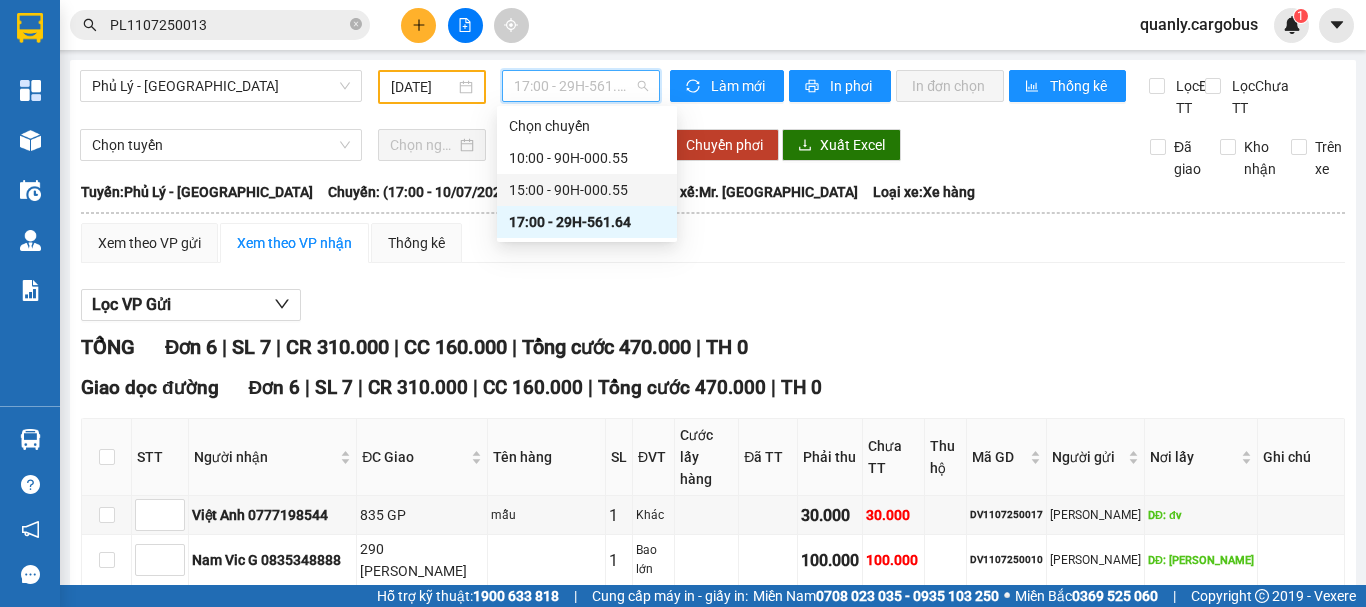 click on "15:00     - 90H-000.55" at bounding box center (587, 190) 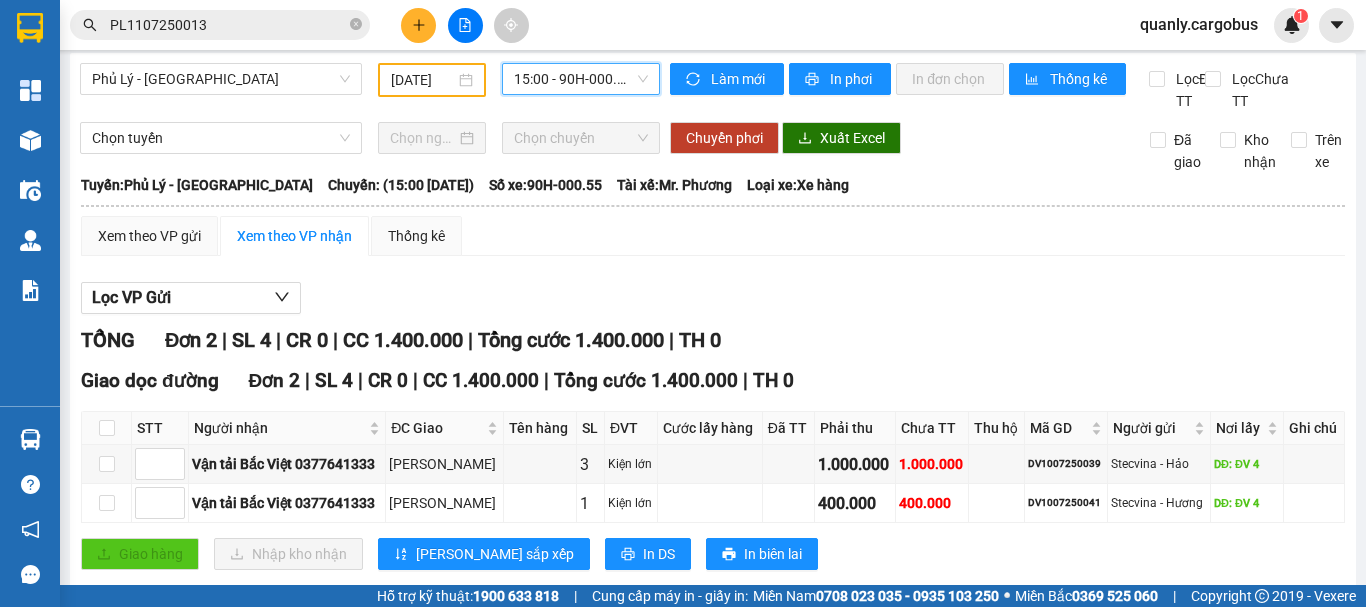 scroll, scrollTop: 0, scrollLeft: 0, axis: both 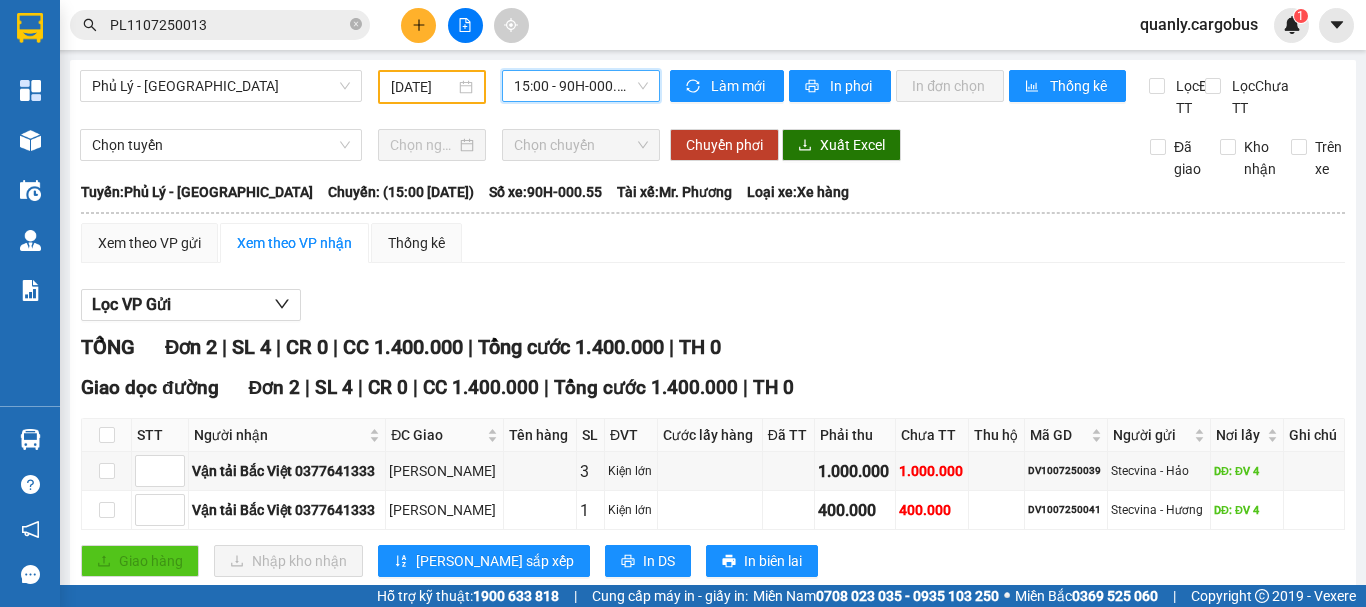 click on "15:00     - 90H-000.55" at bounding box center (581, 86) 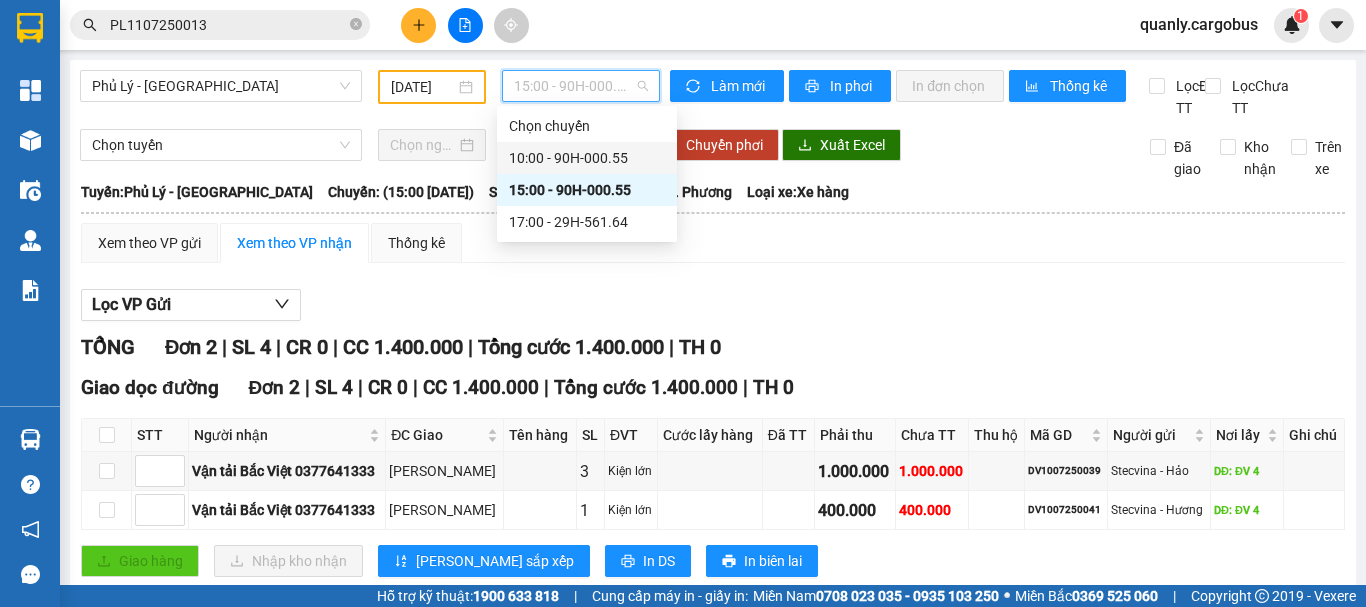 click on "10:00     - 90H-000.55" at bounding box center (587, 158) 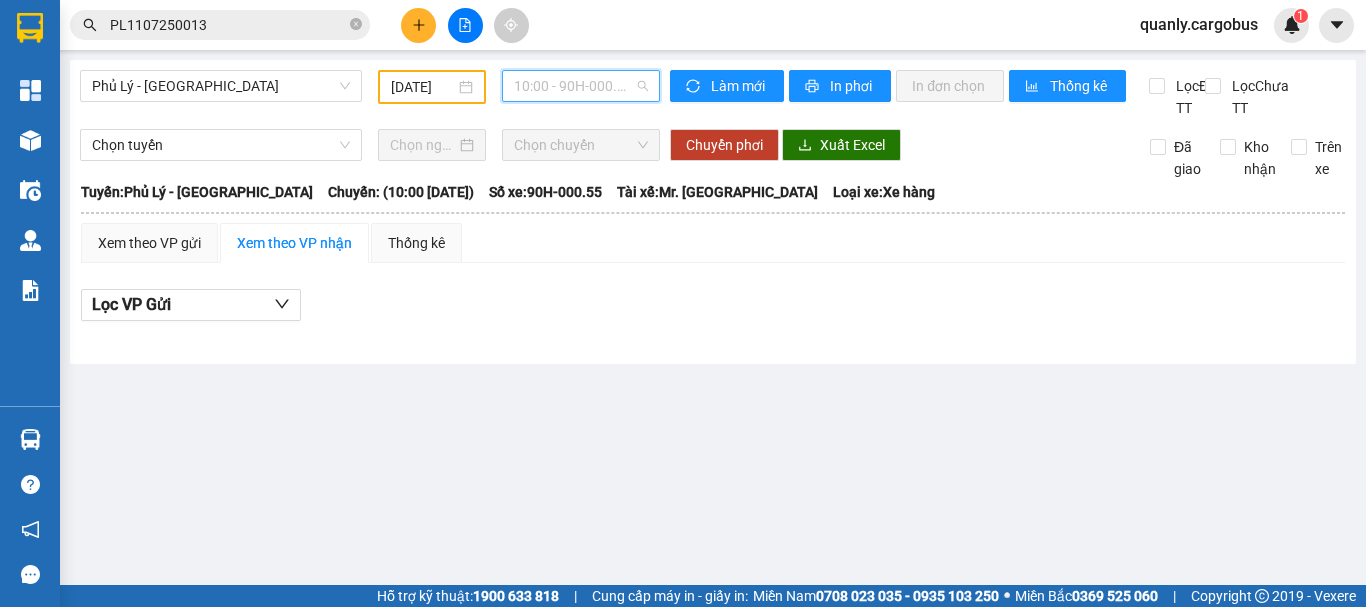 click on "10:00     - 90H-000.55" at bounding box center (581, 86) 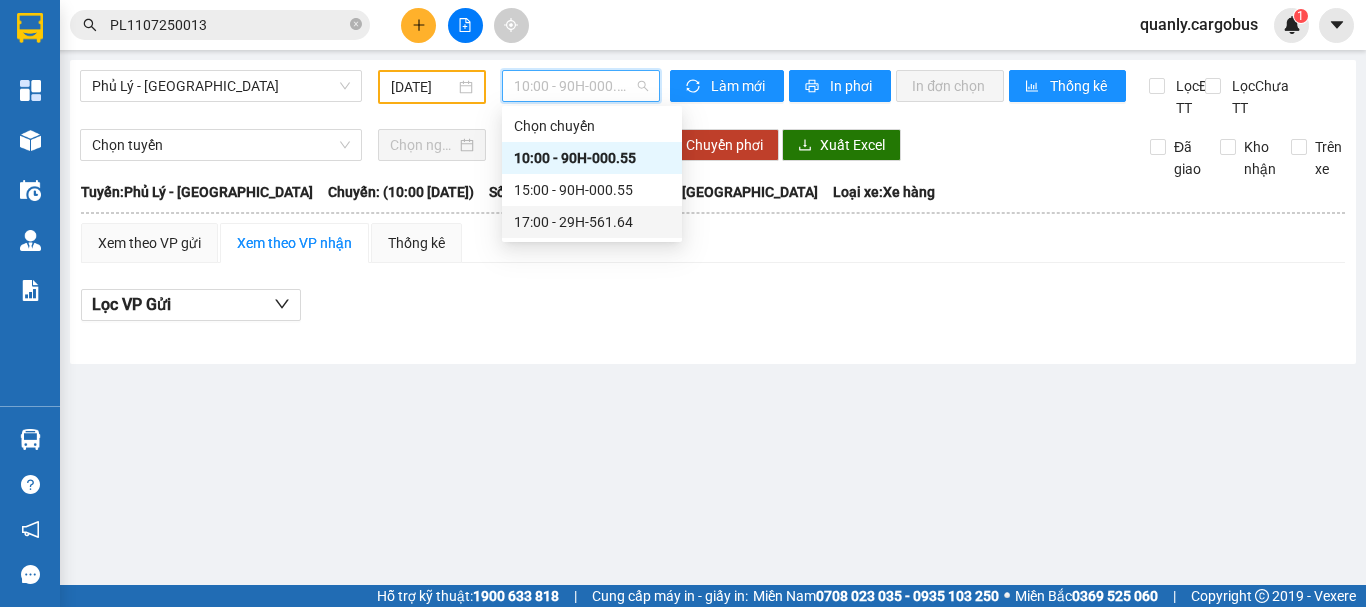 click on "17:00     - 29H-561.64" at bounding box center [592, 222] 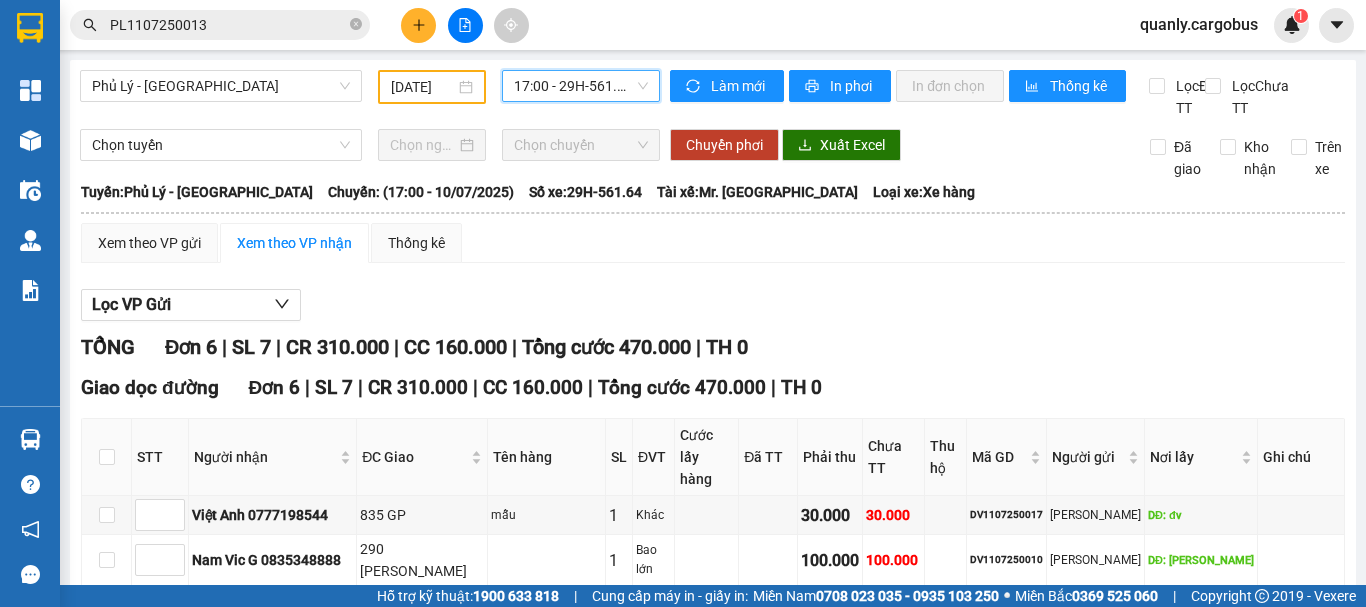 scroll, scrollTop: 0, scrollLeft: 0, axis: both 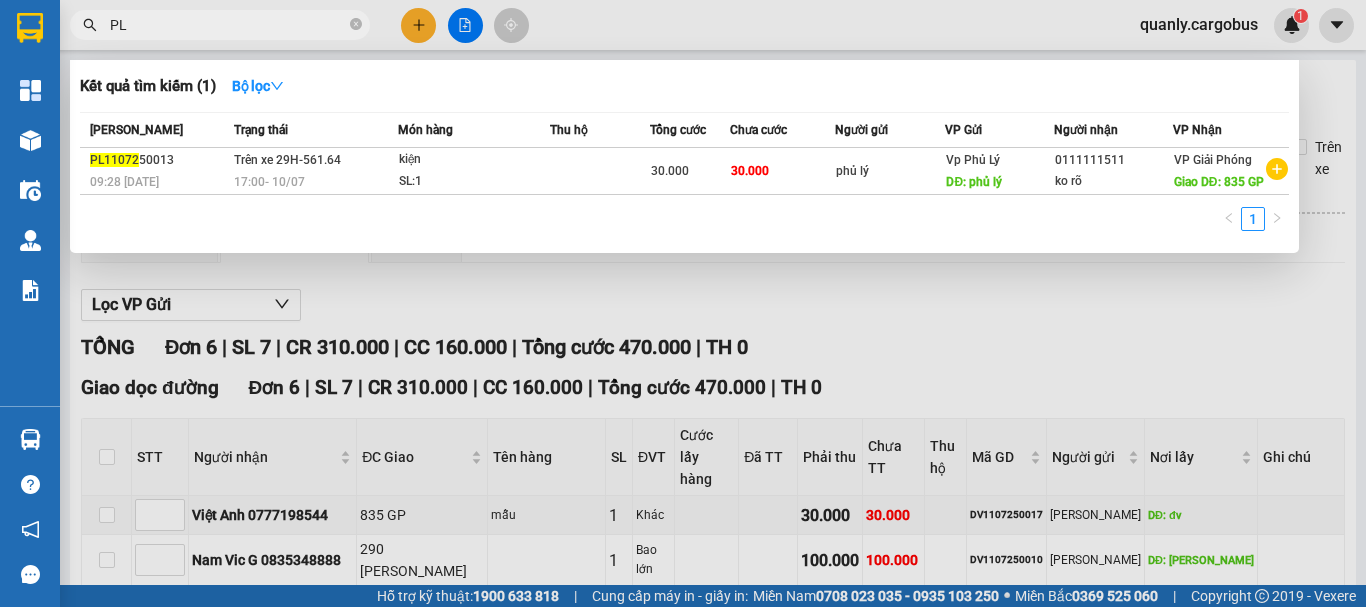 type on "P" 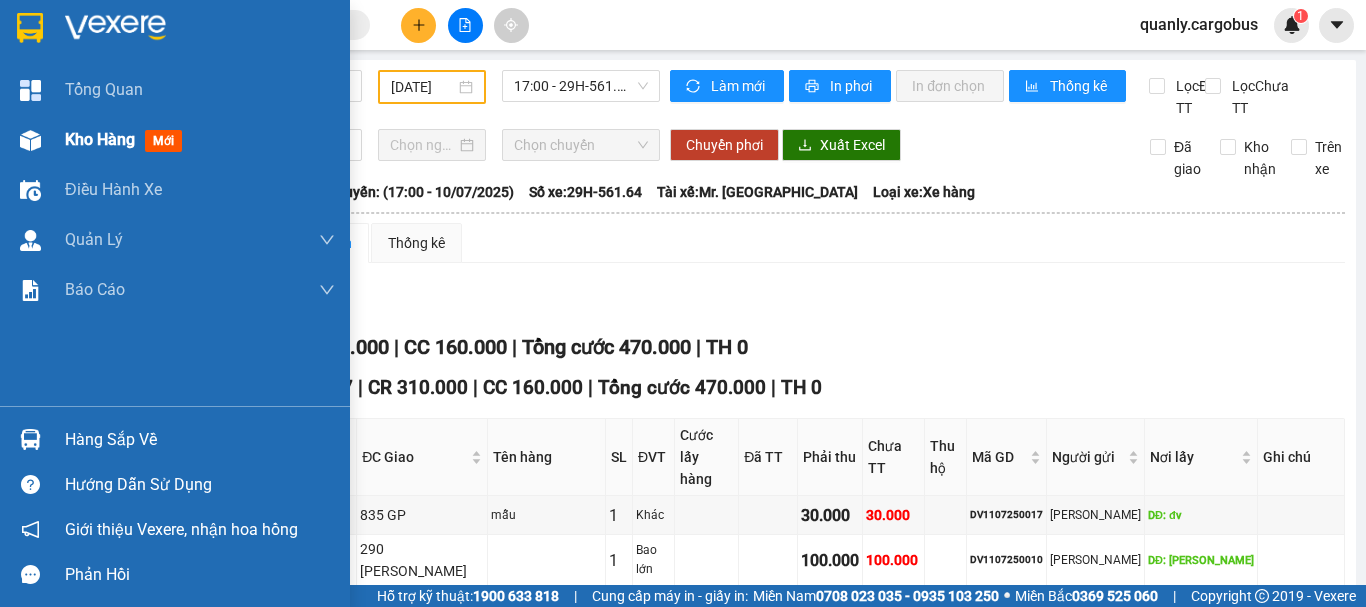 click at bounding box center [30, 140] 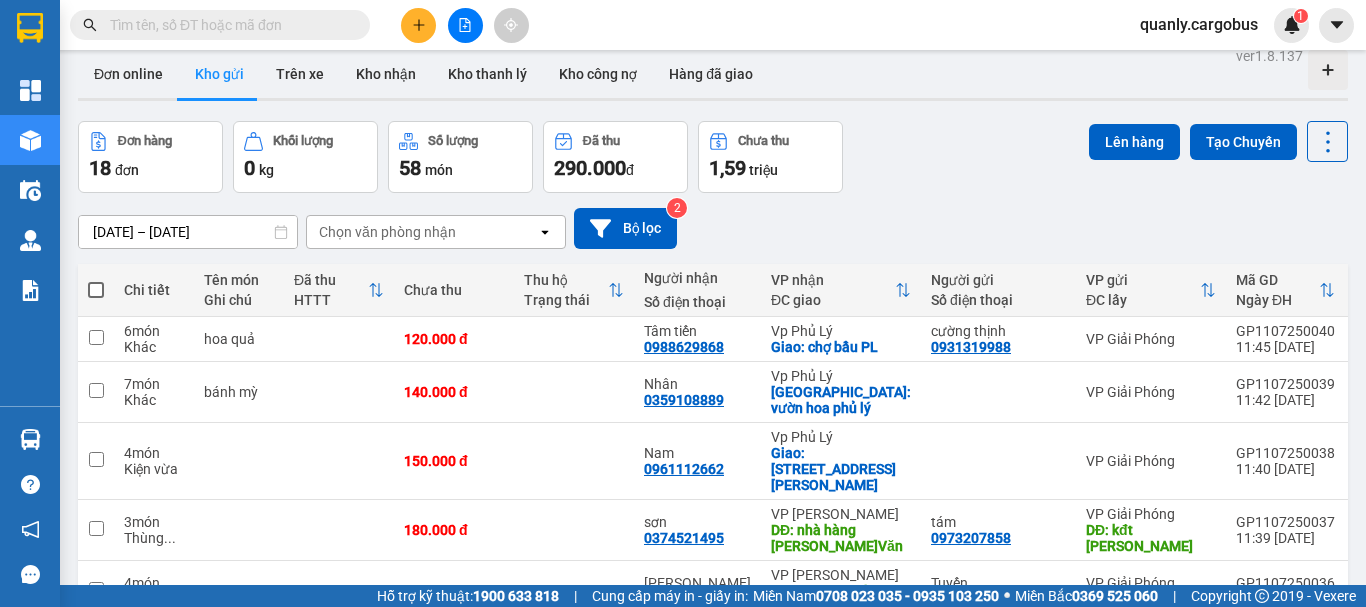 scroll, scrollTop: 0, scrollLeft: 0, axis: both 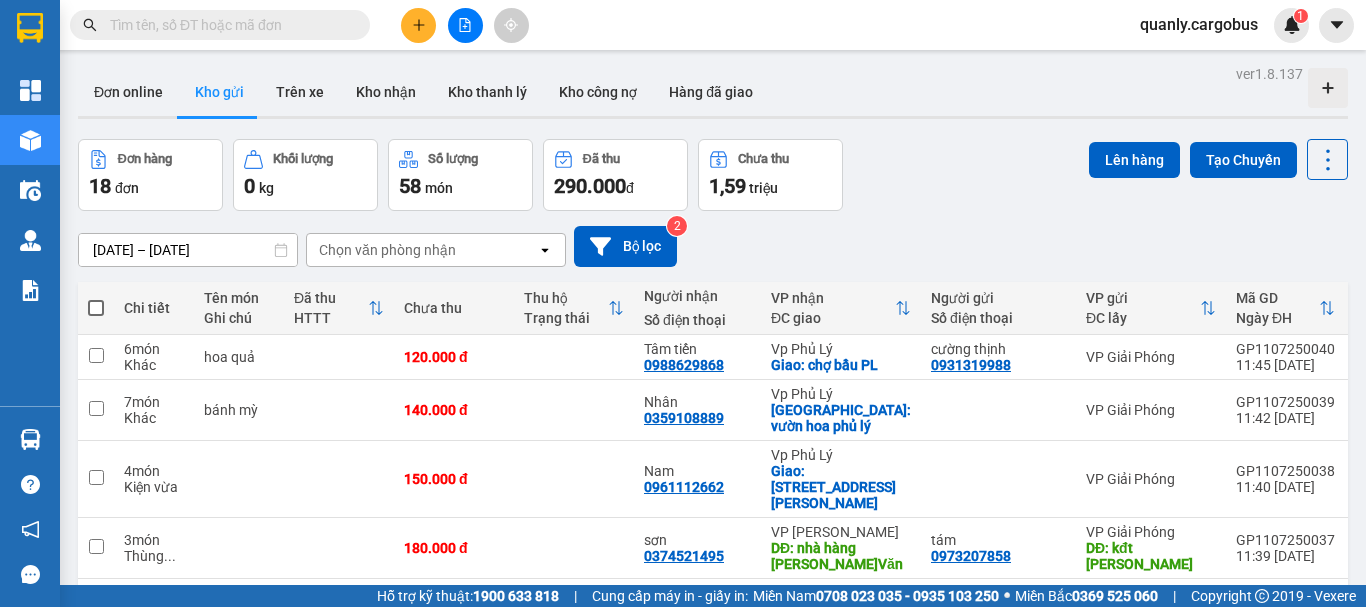 click at bounding box center [228, 25] 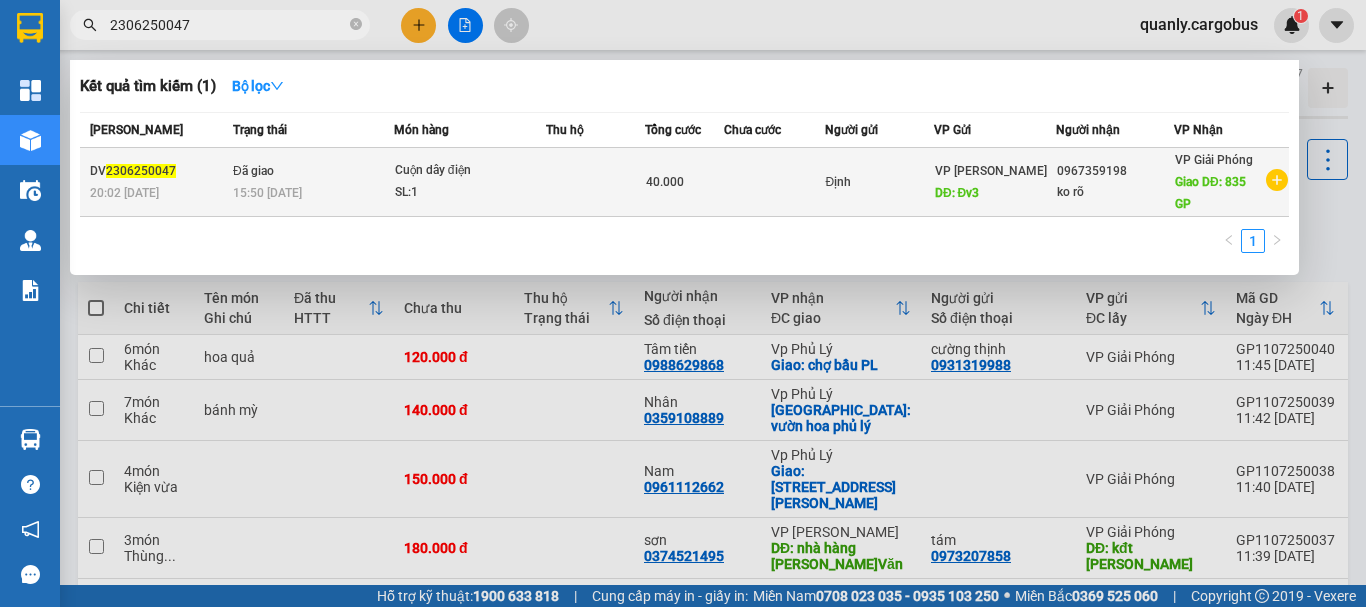 type on "2306250047" 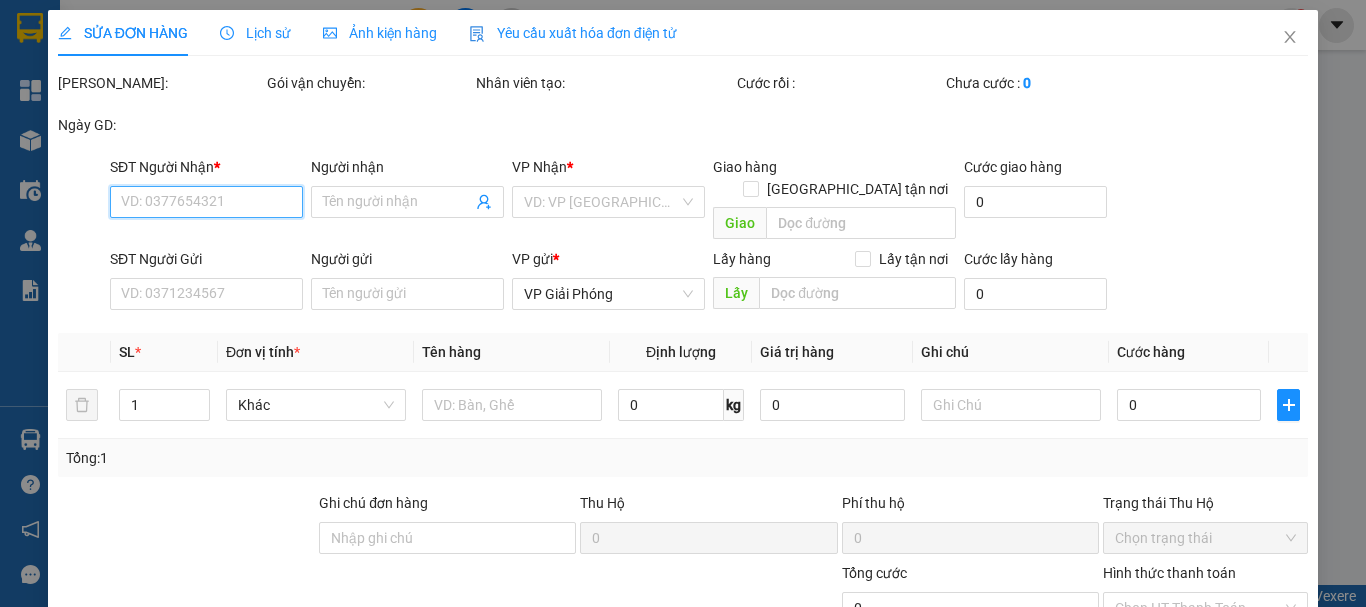 type on "0967359198" 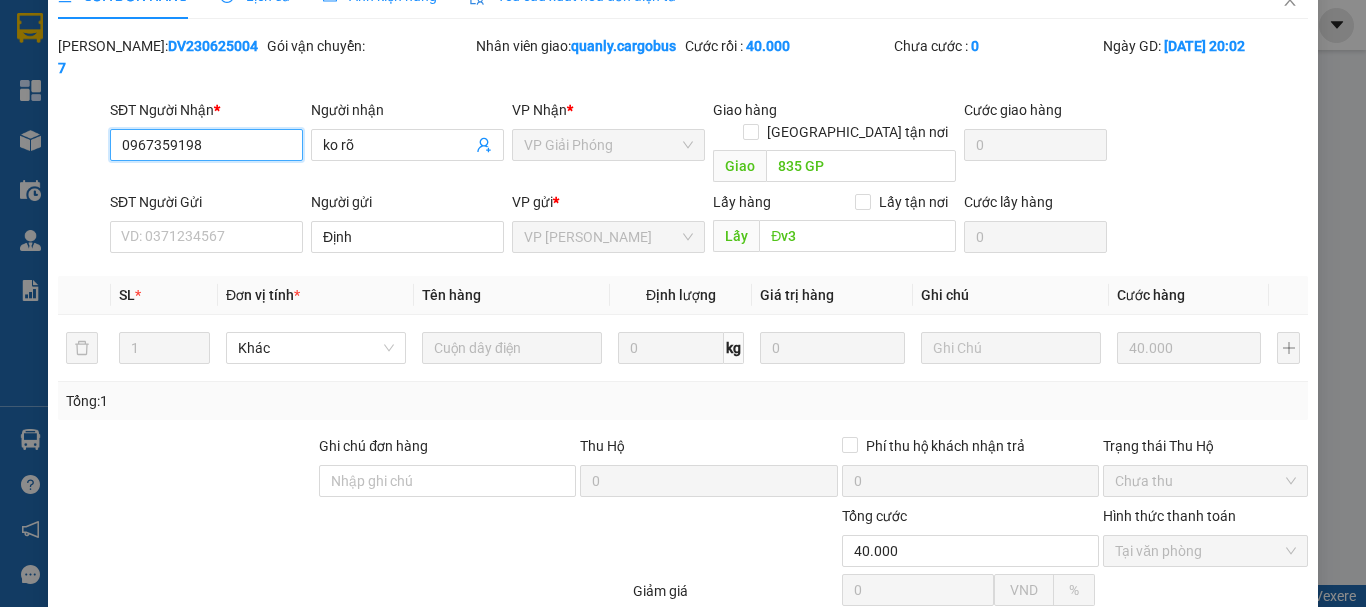 scroll, scrollTop: 0, scrollLeft: 0, axis: both 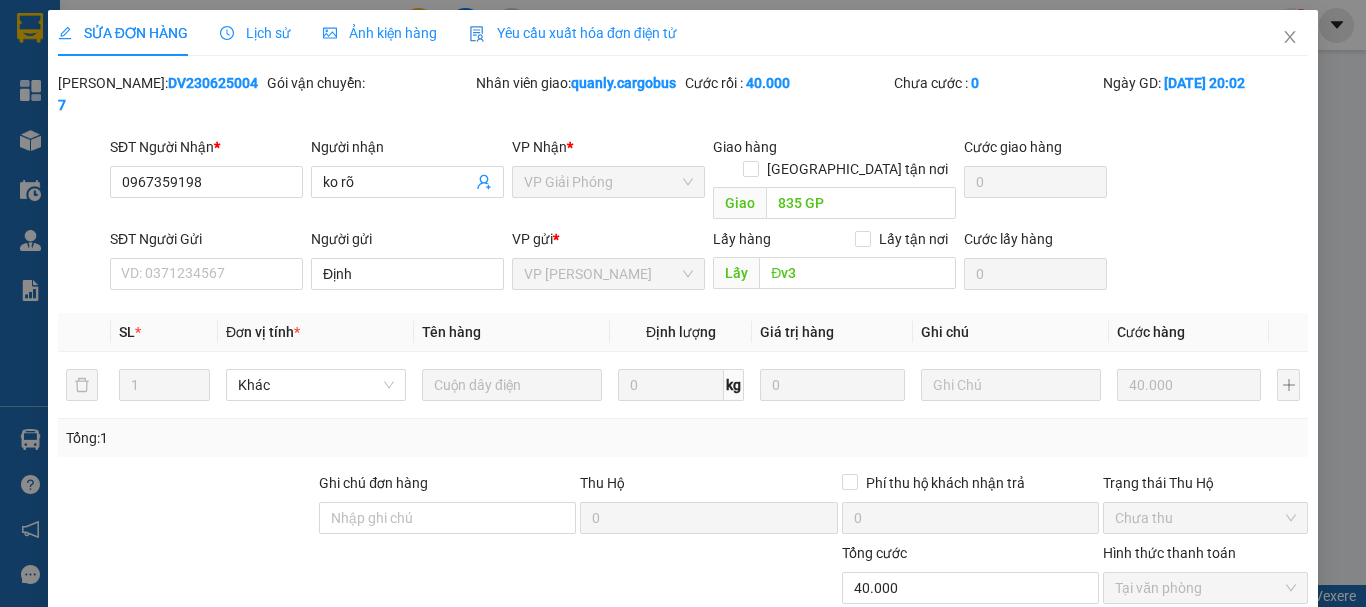 click on "Ảnh kiện hàng" at bounding box center (380, 33) 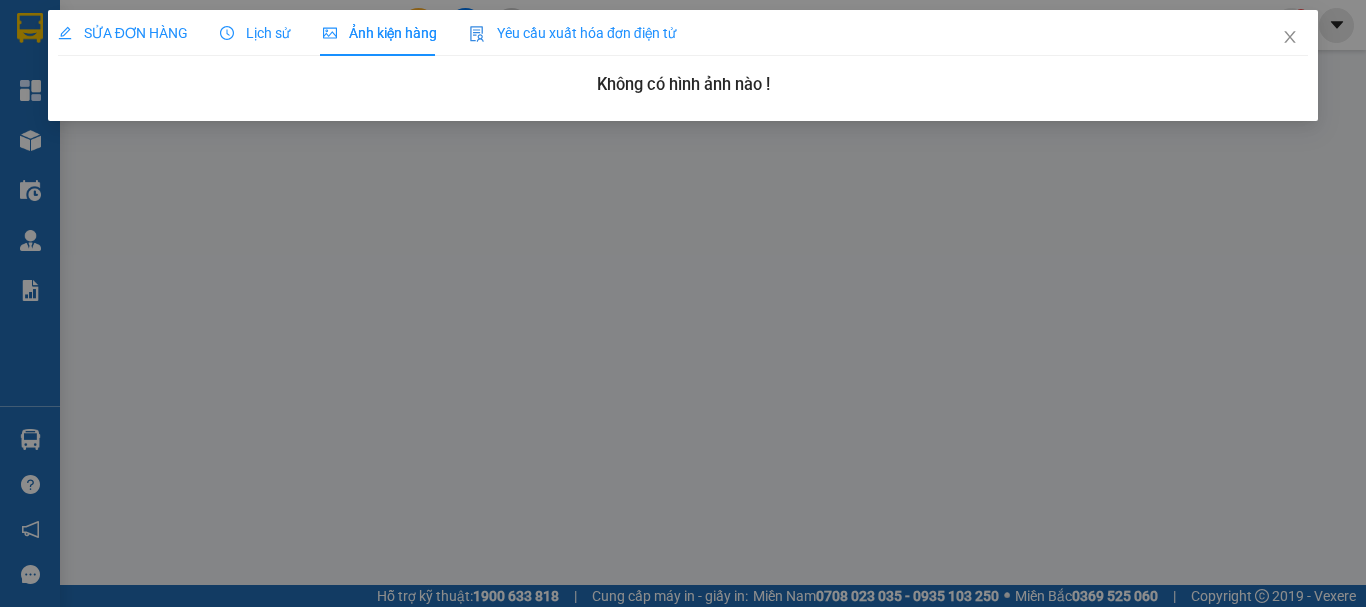 click on "SỬA ĐƠN HÀNG" at bounding box center [123, 33] 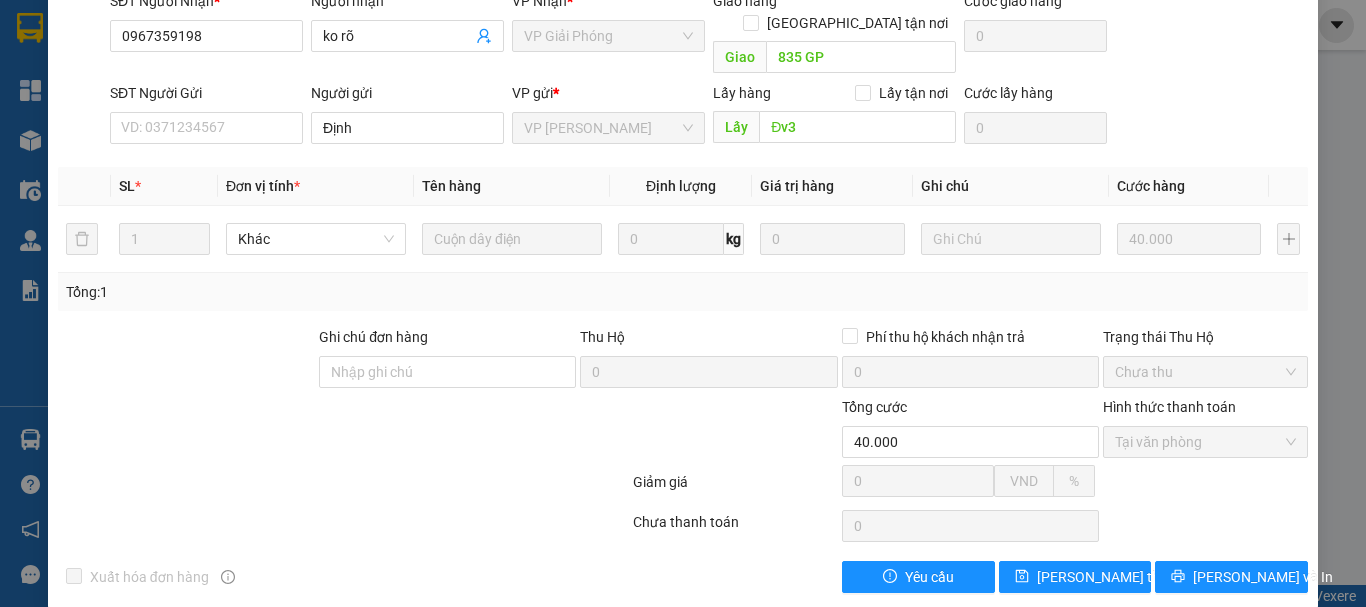 scroll, scrollTop: 149, scrollLeft: 0, axis: vertical 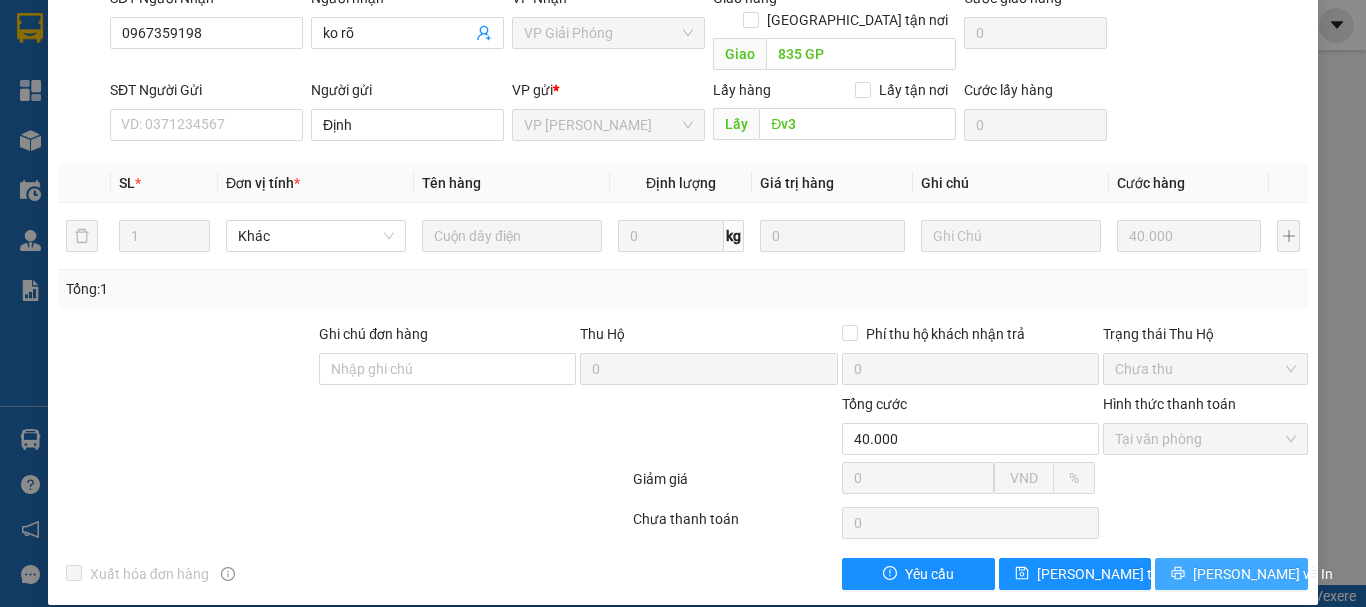 click on "[PERSON_NAME] và In" at bounding box center (1263, 574) 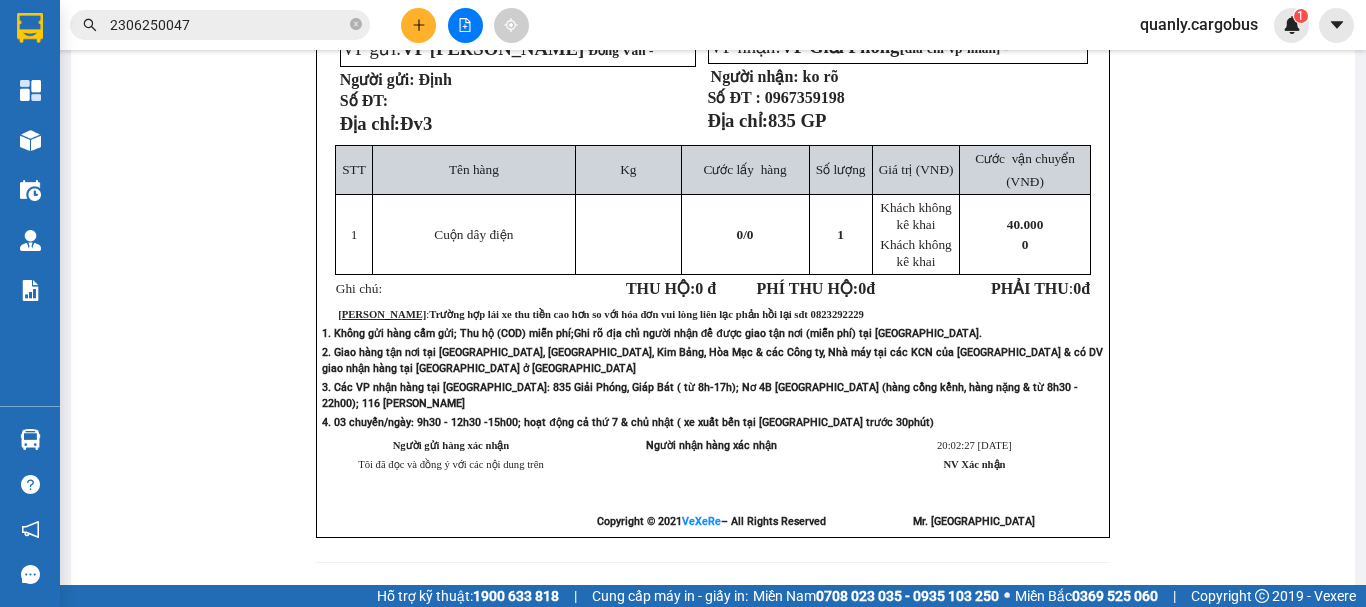 scroll, scrollTop: 300, scrollLeft: 0, axis: vertical 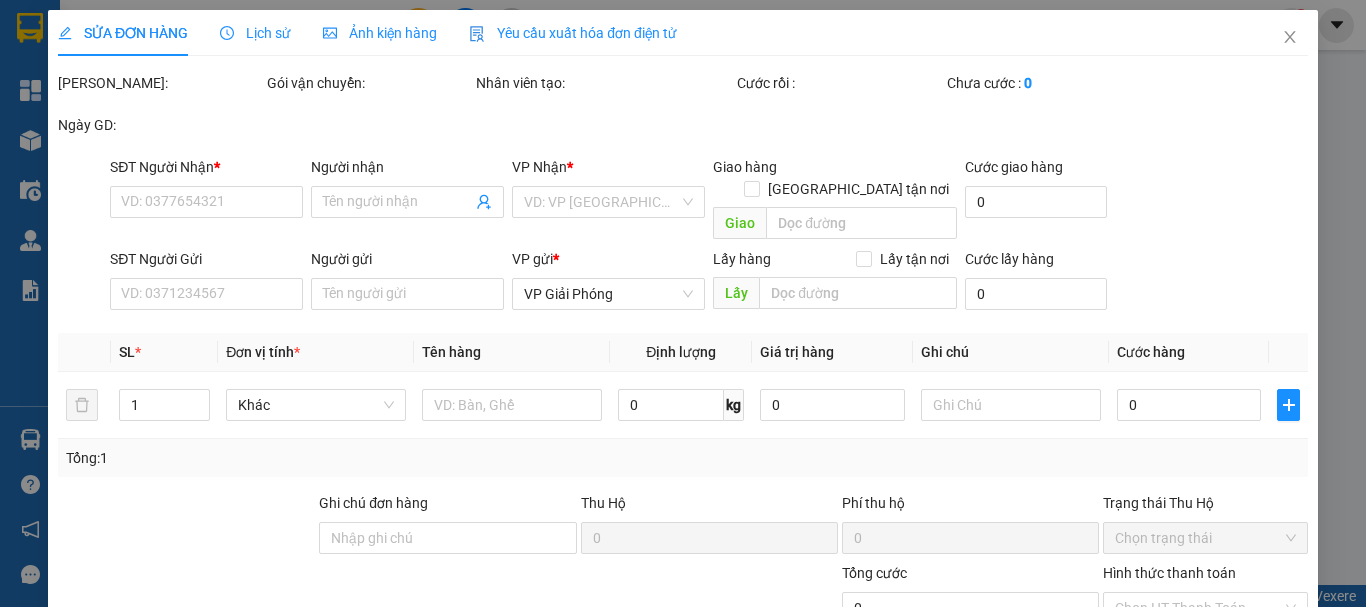 type on "0967359198" 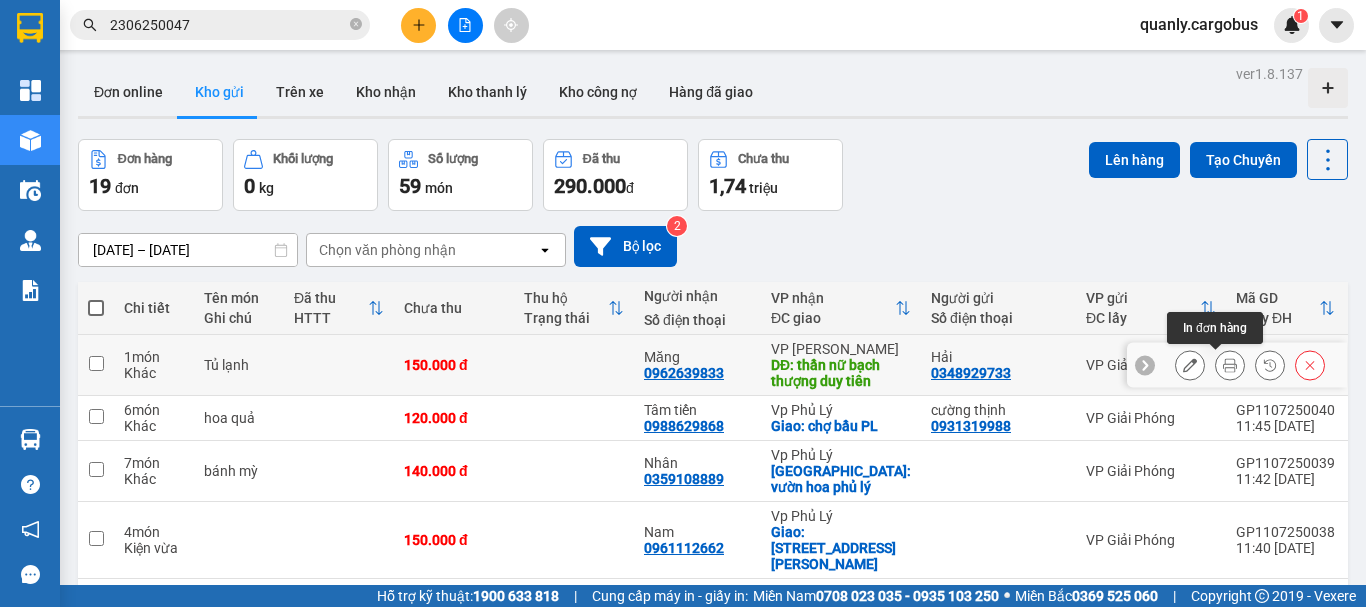 click 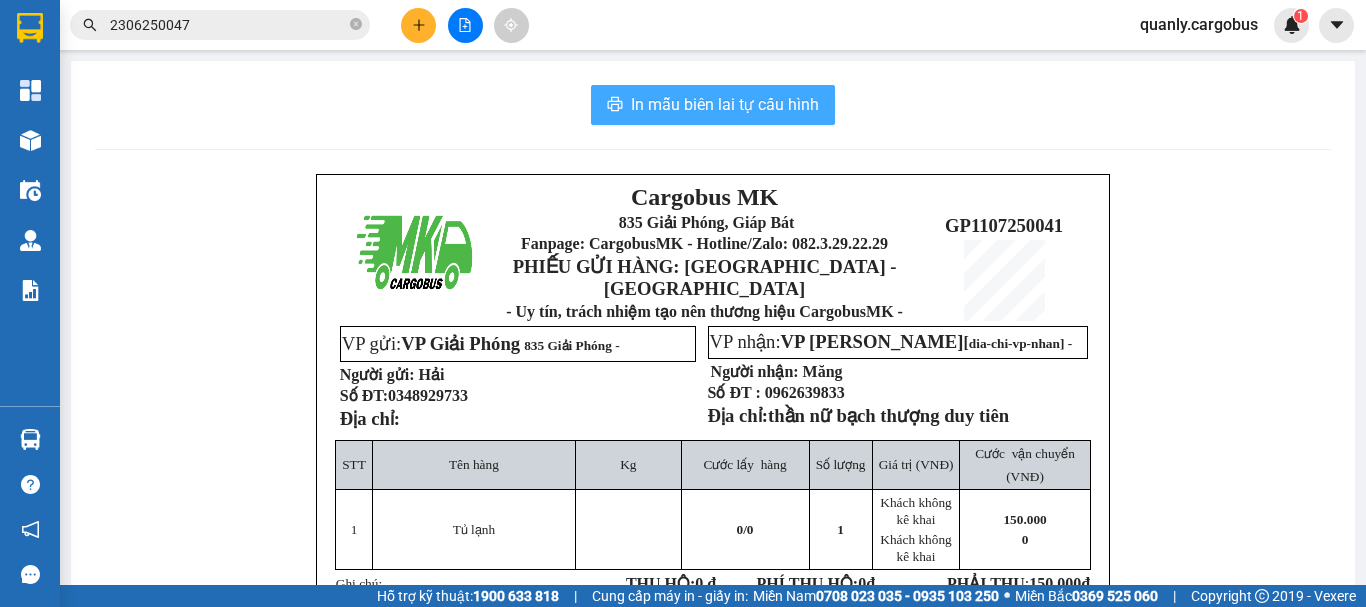 click on "In mẫu biên lai tự cấu hình" at bounding box center (725, 104) 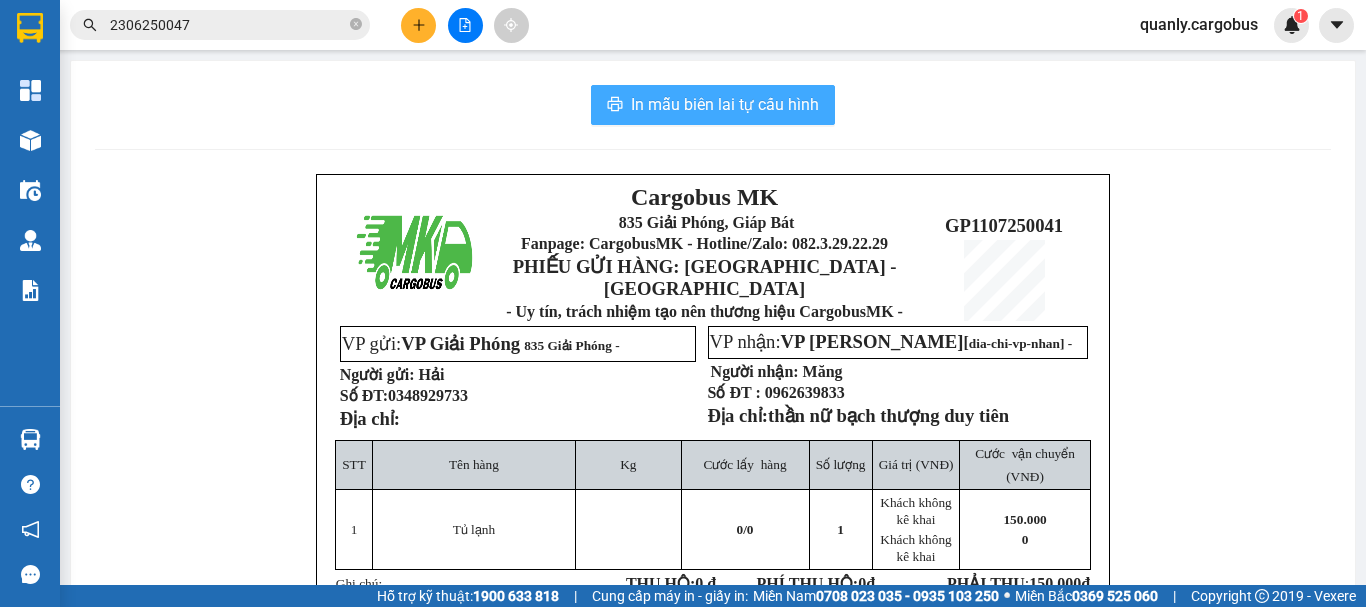 scroll, scrollTop: 0, scrollLeft: 0, axis: both 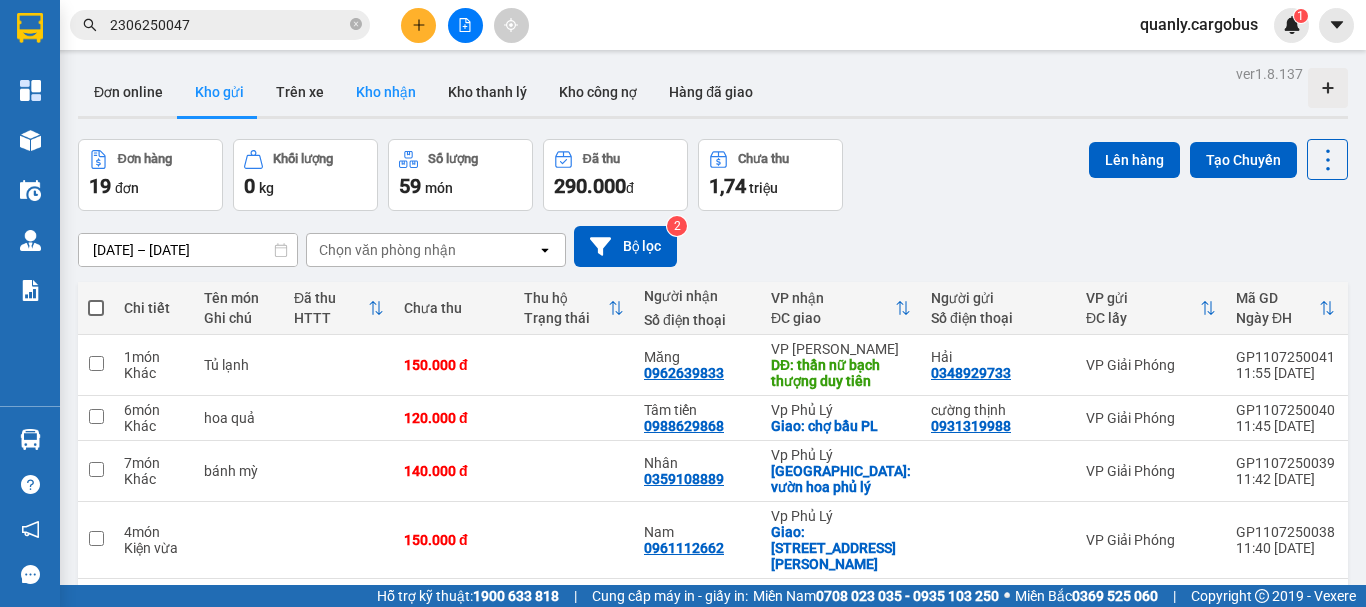 click on "Kho nhận" at bounding box center (386, 92) 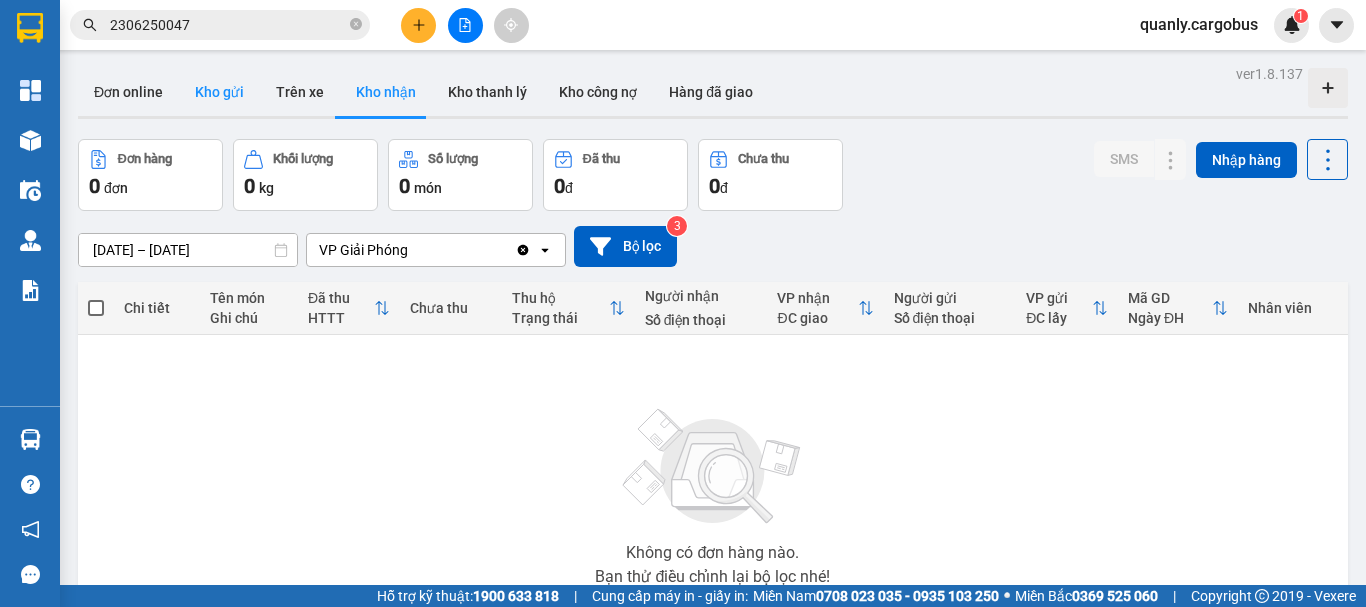 click on "Kho gửi" at bounding box center [219, 92] 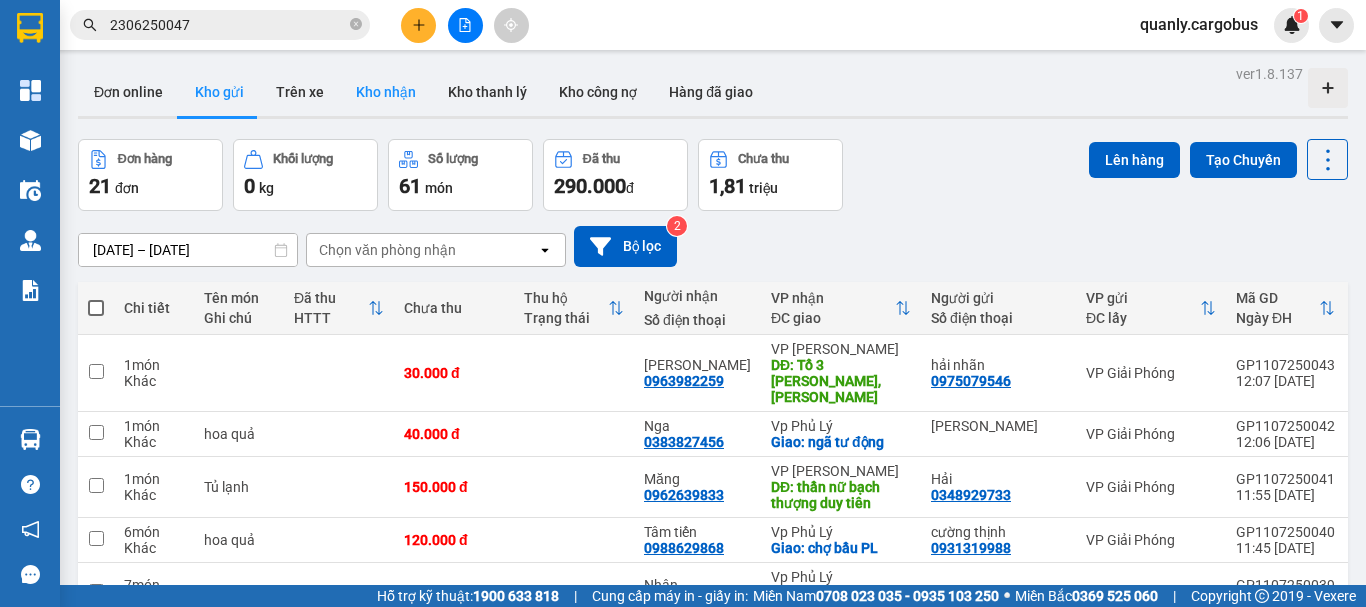 click on "Kho nhận" at bounding box center [386, 92] 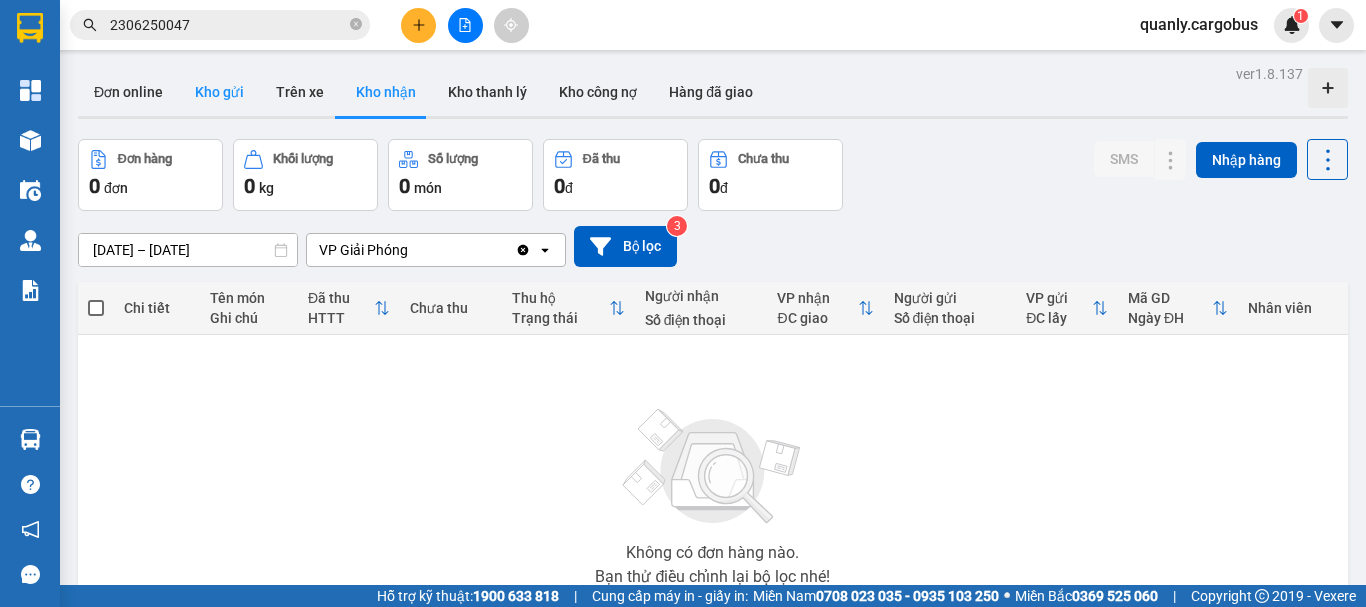 click on "Kho gửi" at bounding box center [219, 92] 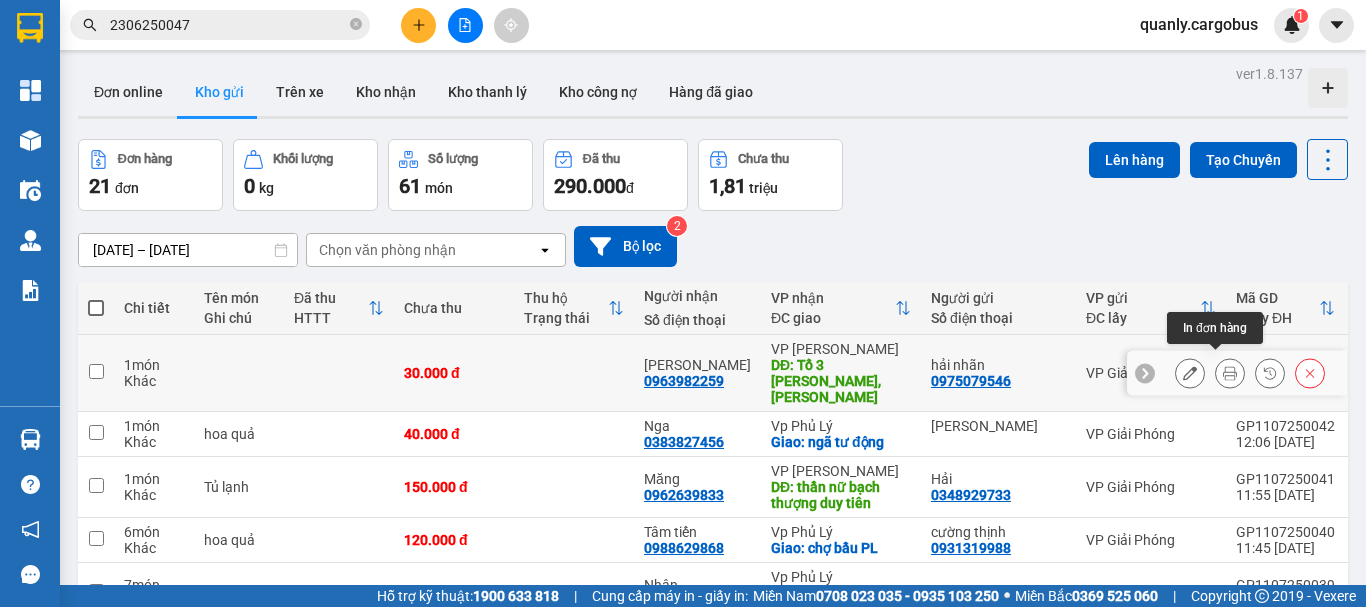 click at bounding box center (1230, 373) 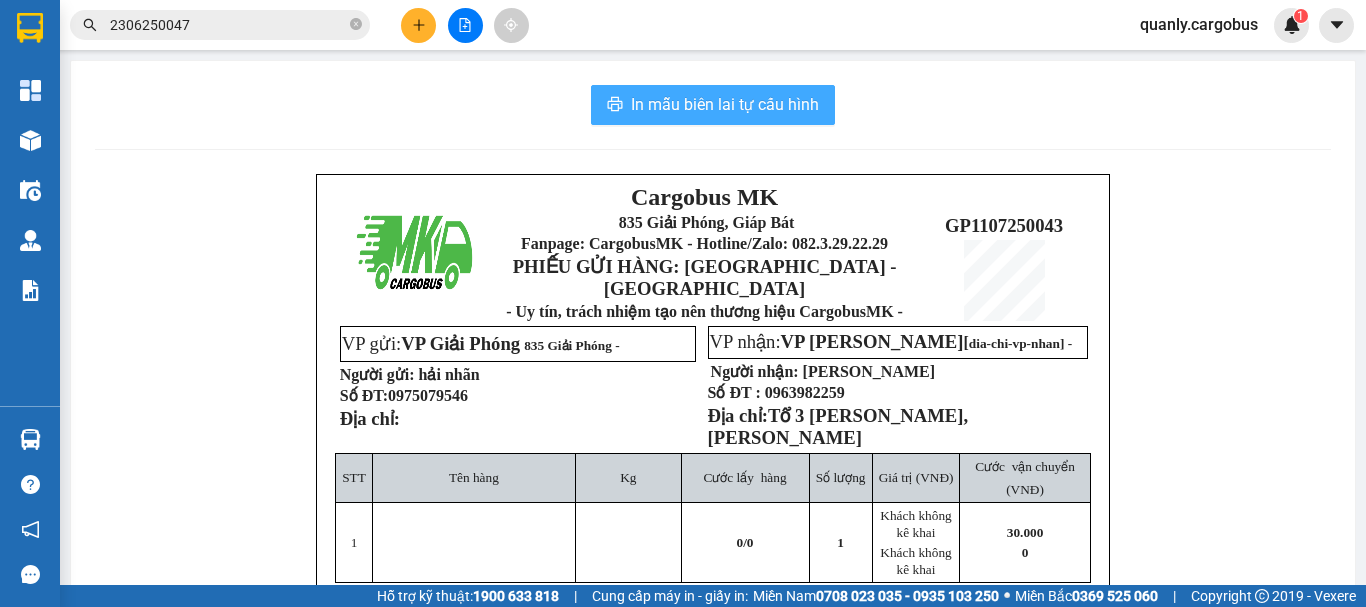 click on "In mẫu biên lai tự cấu hình" at bounding box center (725, 104) 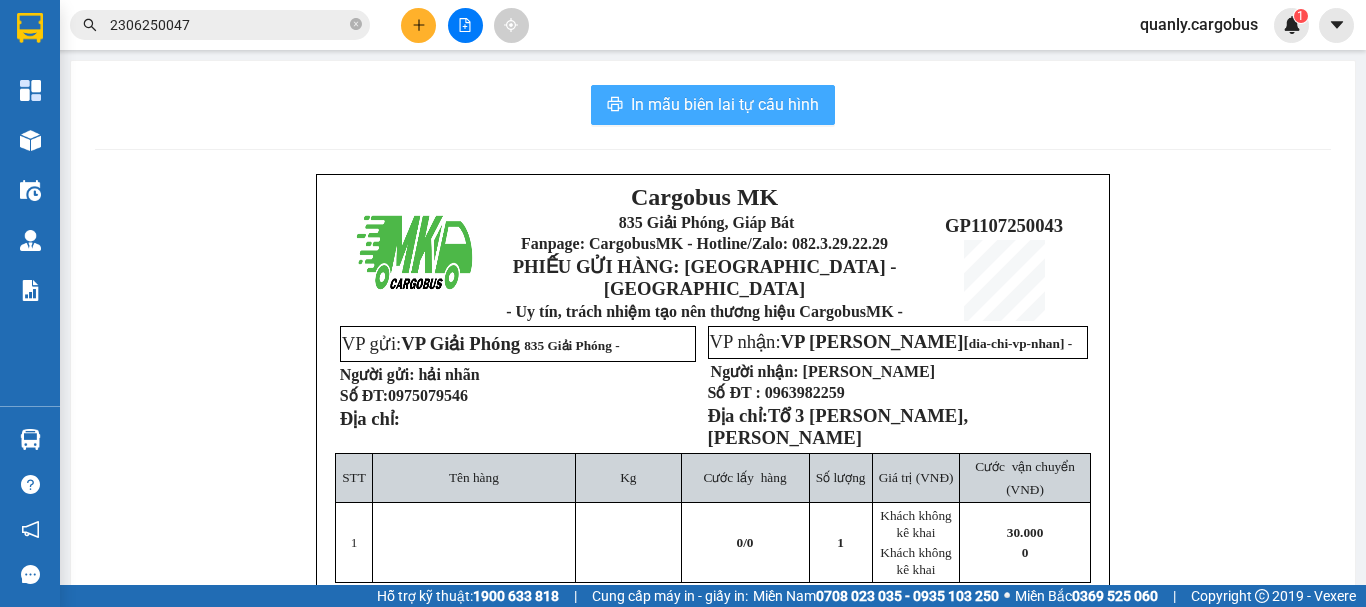 scroll, scrollTop: 0, scrollLeft: 0, axis: both 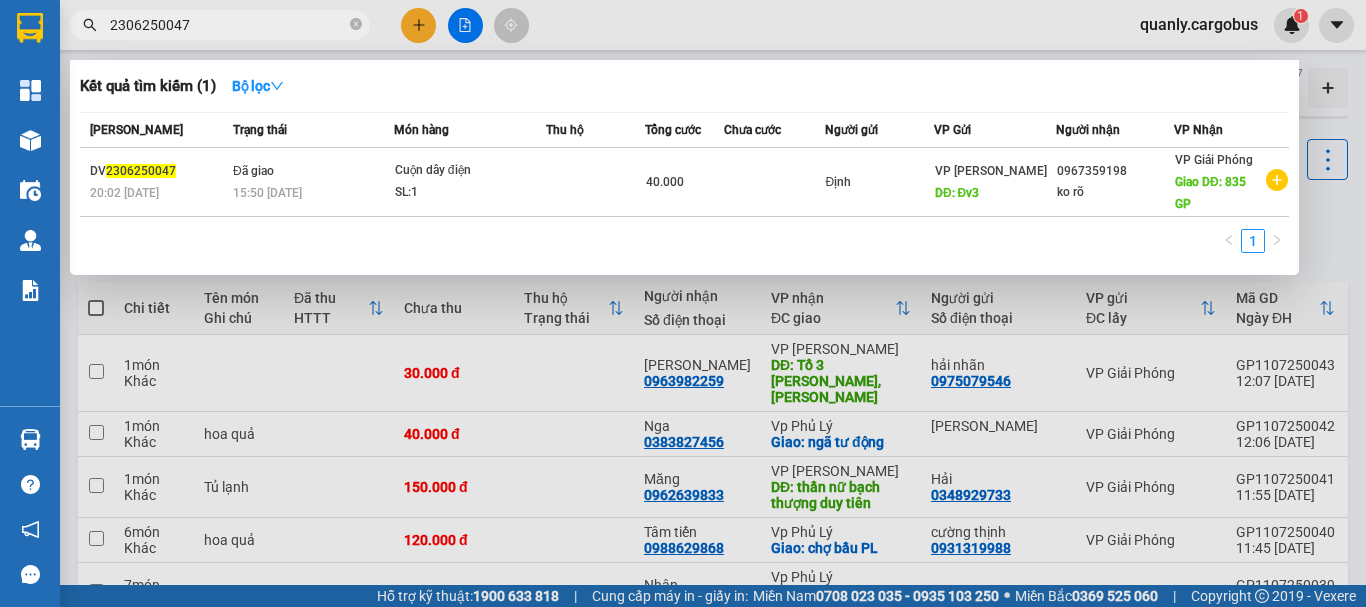 click on "2306250047" at bounding box center [228, 25] 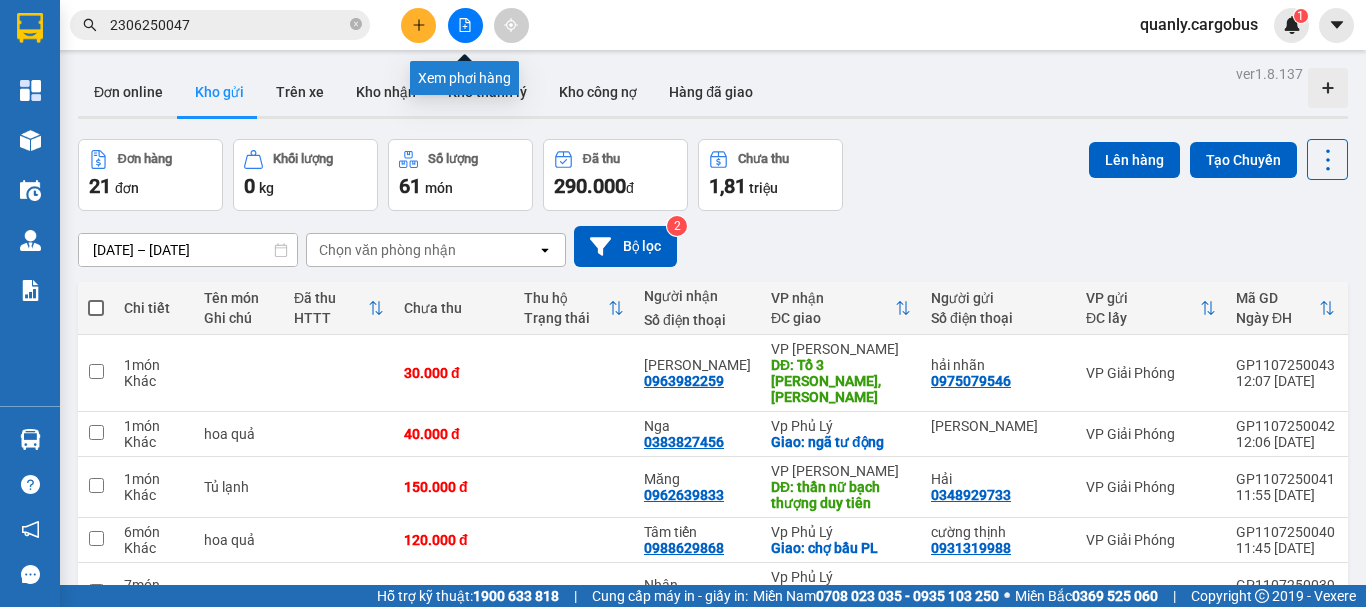 click 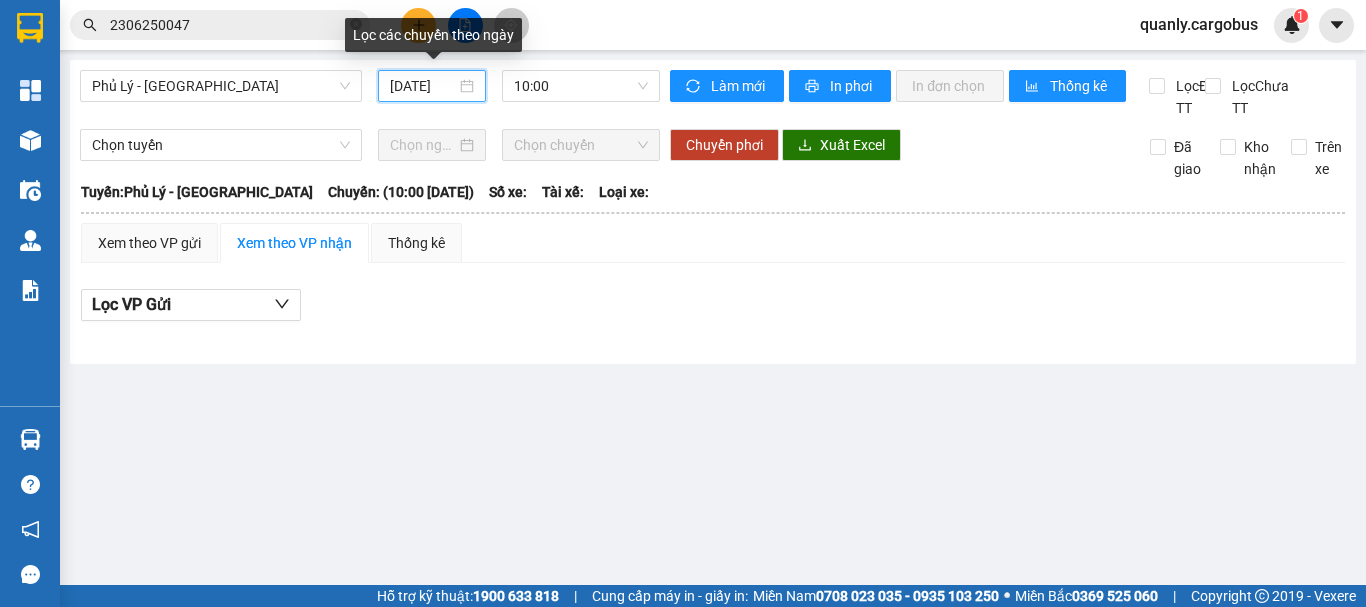 click on "[DATE]" at bounding box center [423, 86] 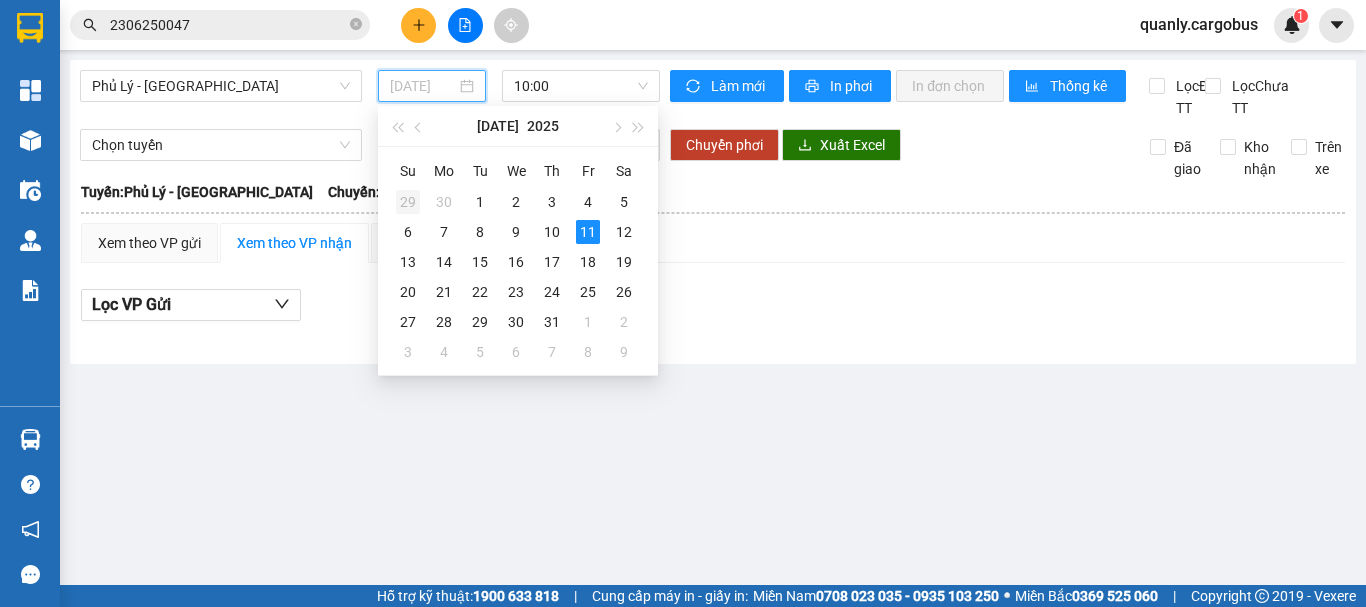 click on "29" at bounding box center (408, 202) 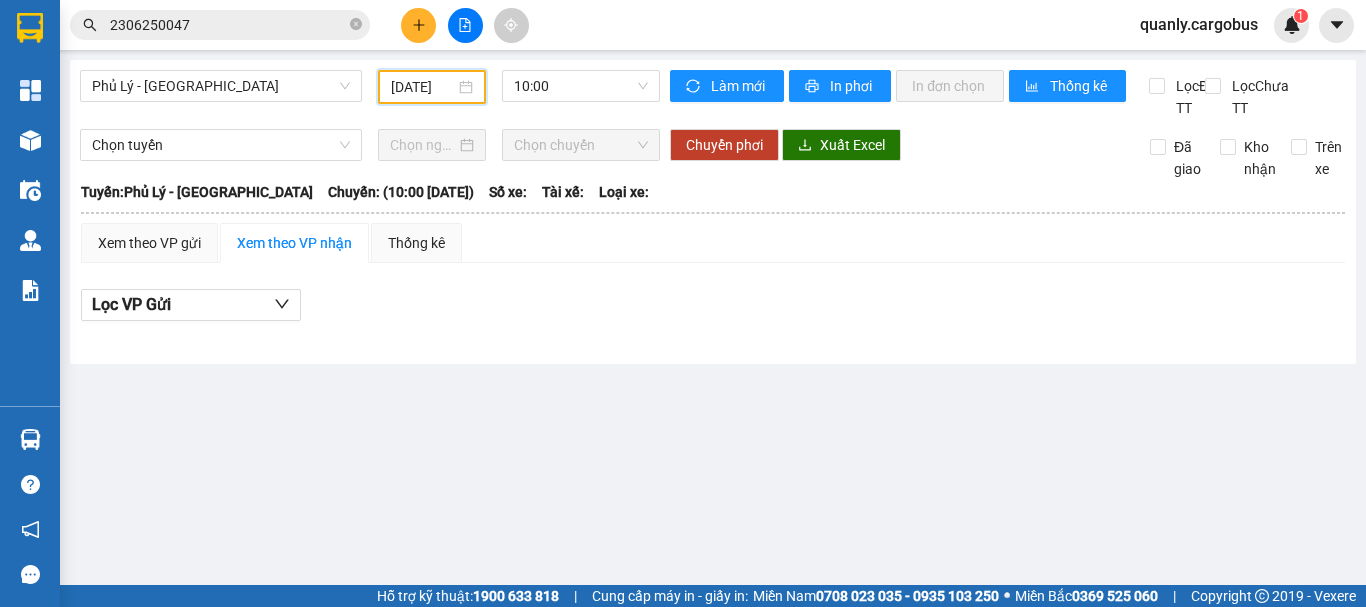 click on "29/06/2025" at bounding box center (432, 87) 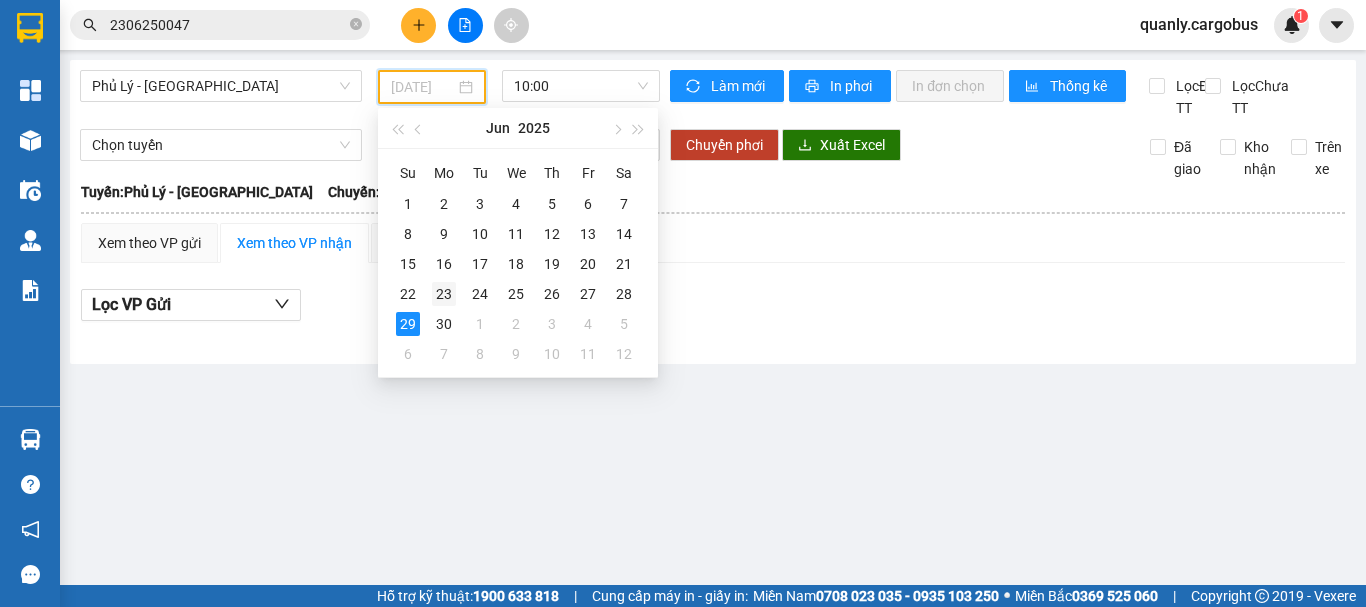 click on "23" at bounding box center (444, 294) 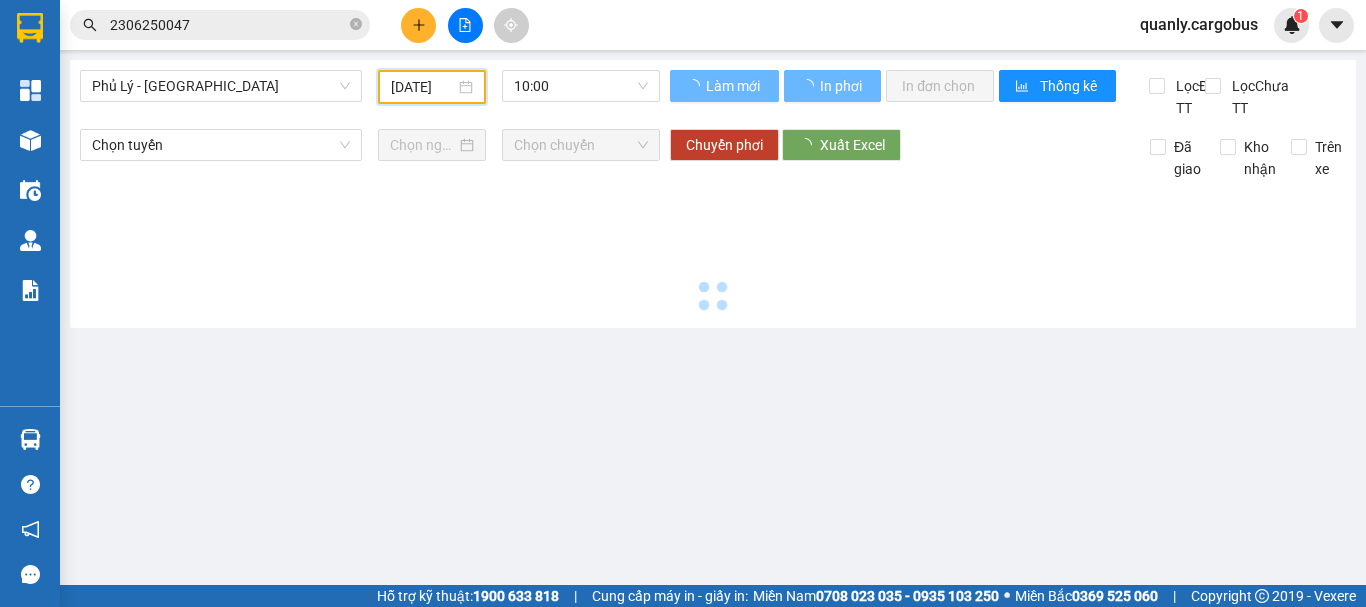 type on "23/06/2025" 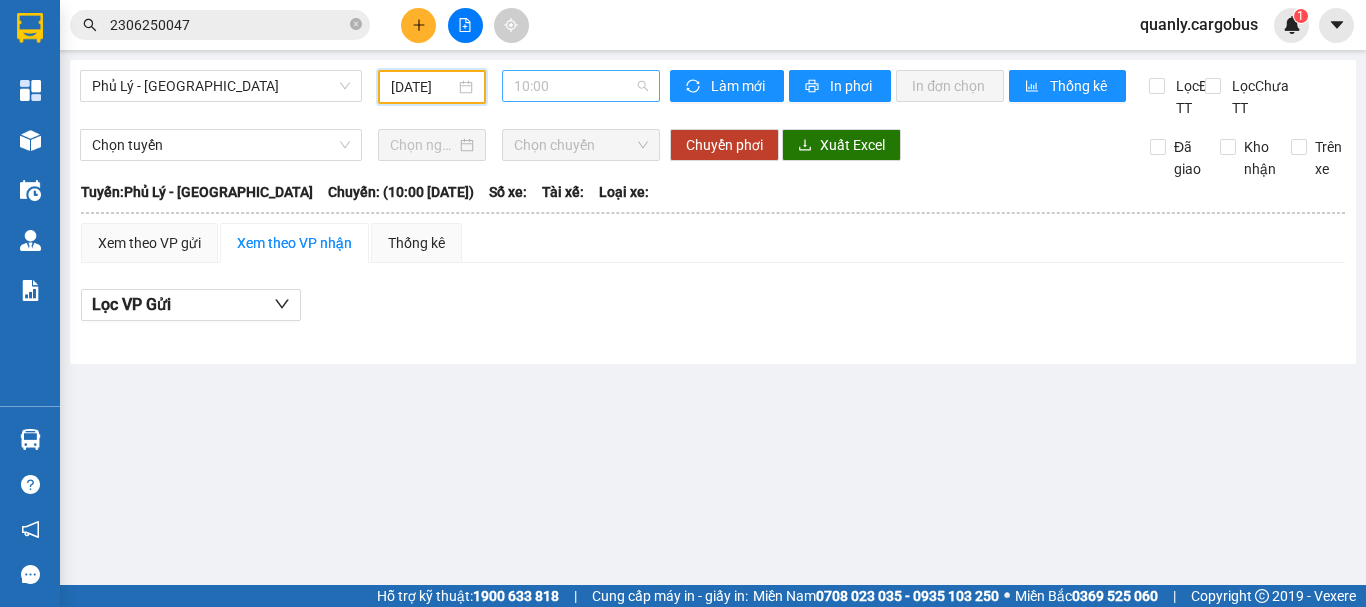click on "10:00" at bounding box center [581, 86] 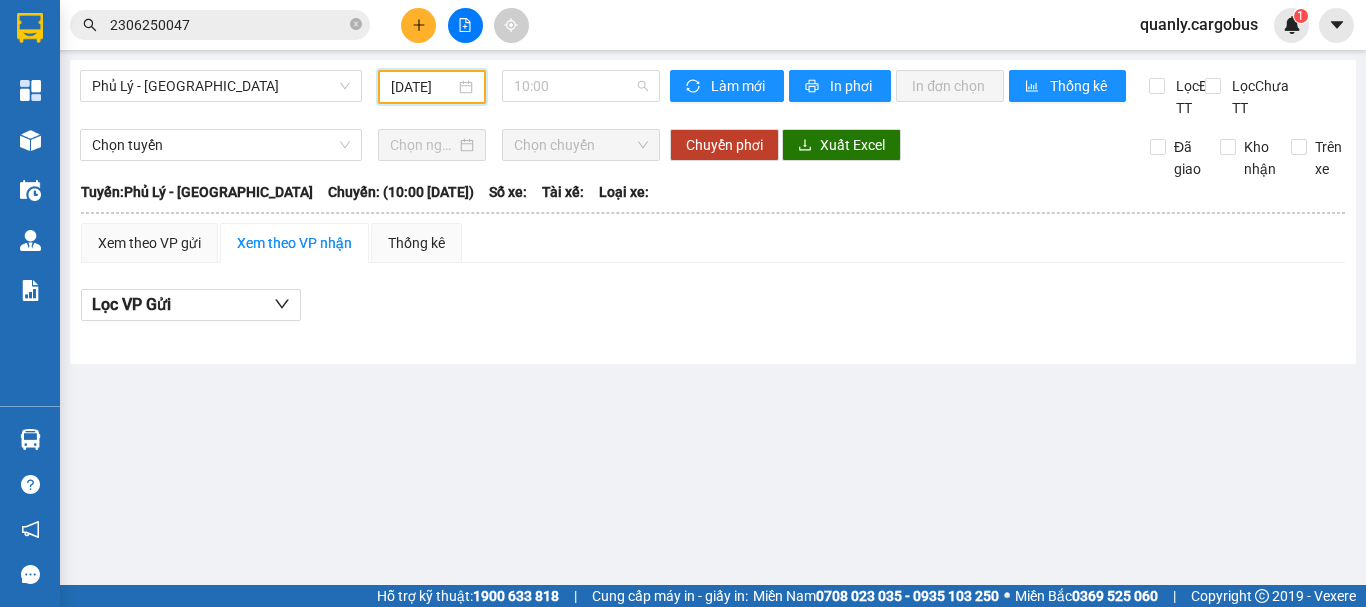 scroll, scrollTop: 0, scrollLeft: 0, axis: both 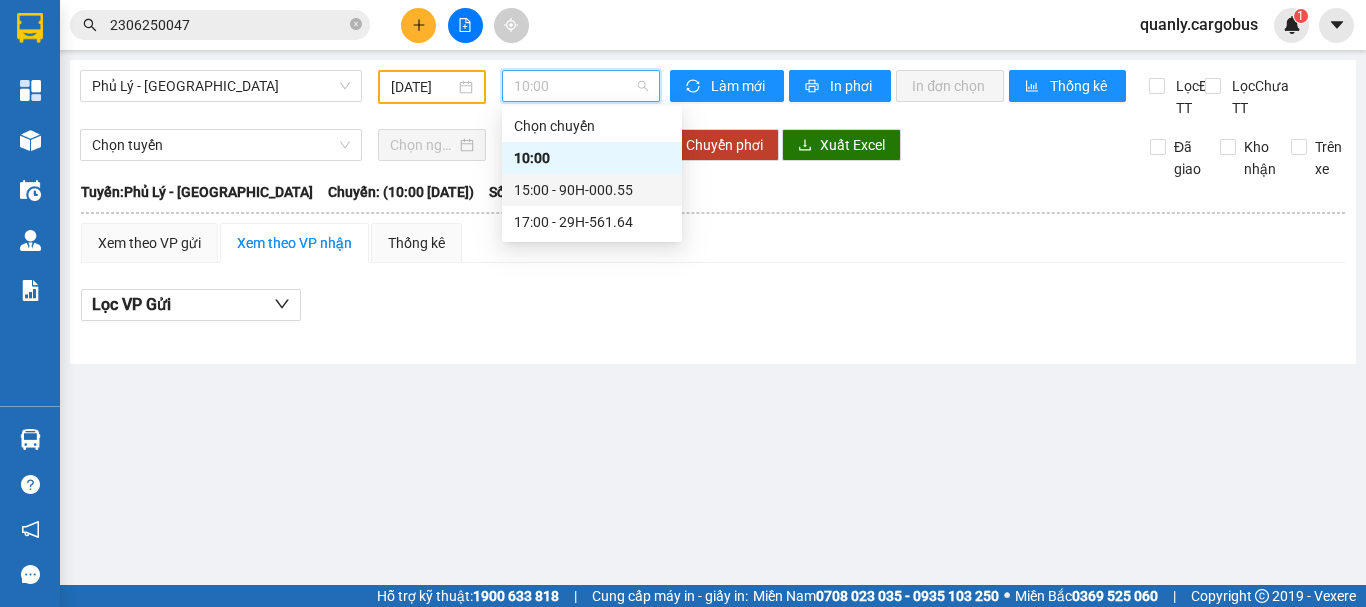 click on "15:00     - 90H-000.55" at bounding box center [592, 190] 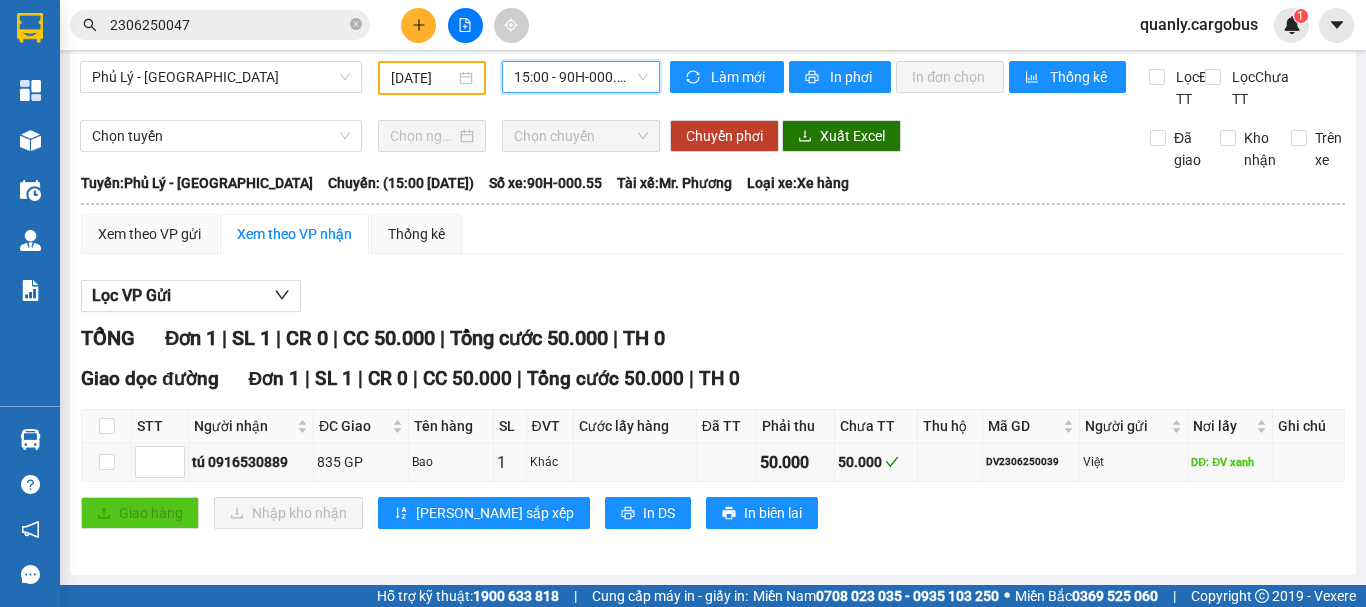scroll, scrollTop: 31, scrollLeft: 0, axis: vertical 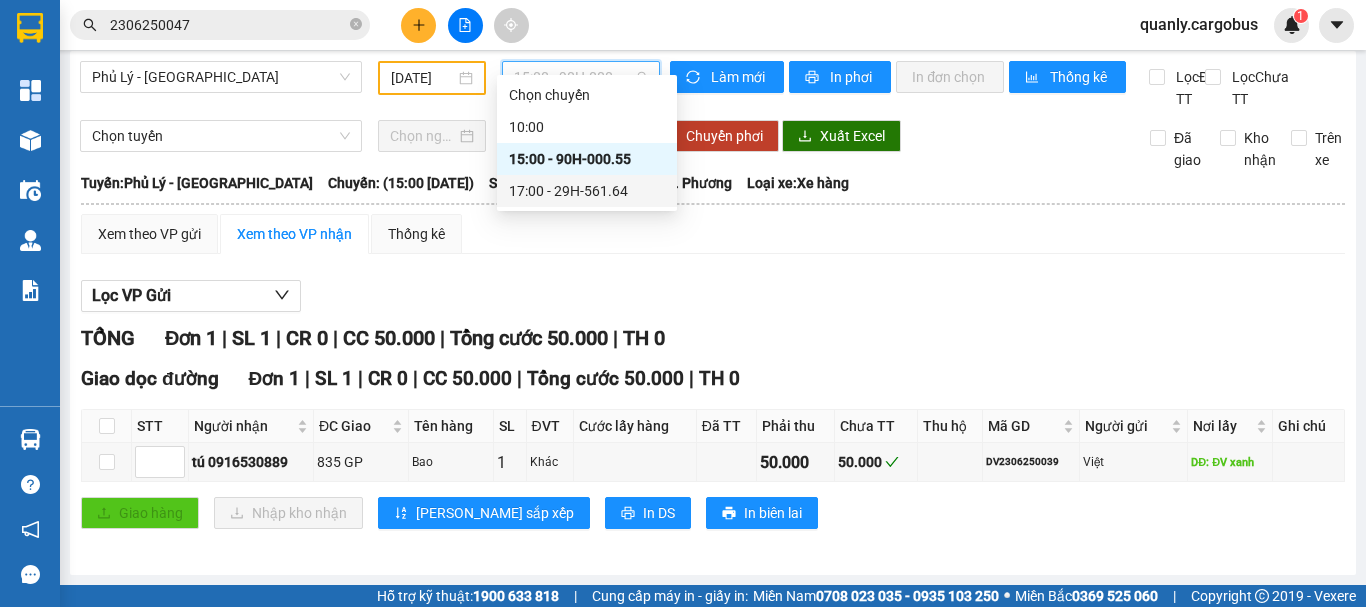 click on "17:00     - 29H-561.64" at bounding box center (587, 191) 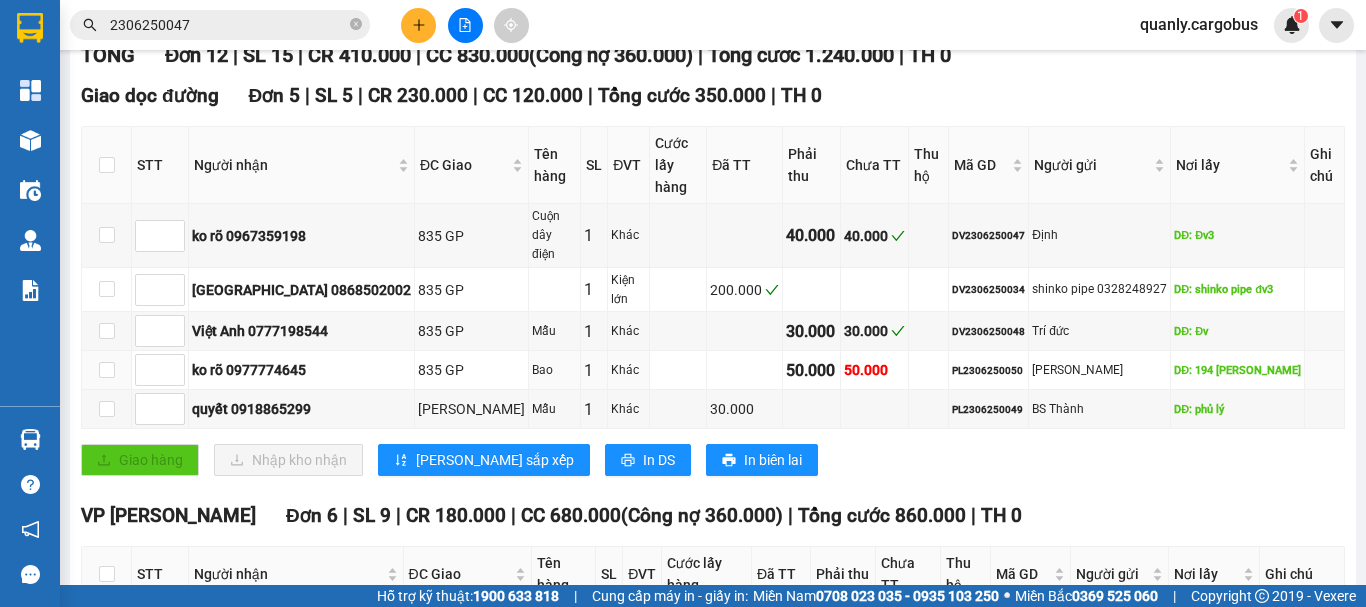 scroll, scrollTop: 258, scrollLeft: 0, axis: vertical 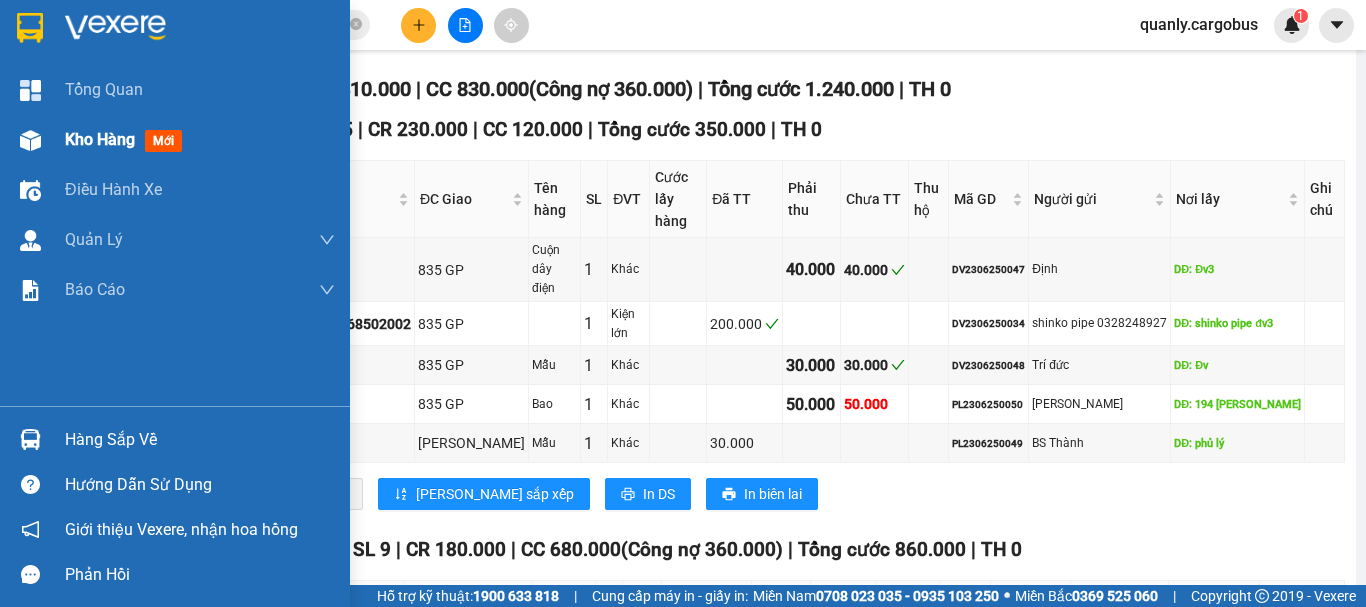 click at bounding box center [30, 140] 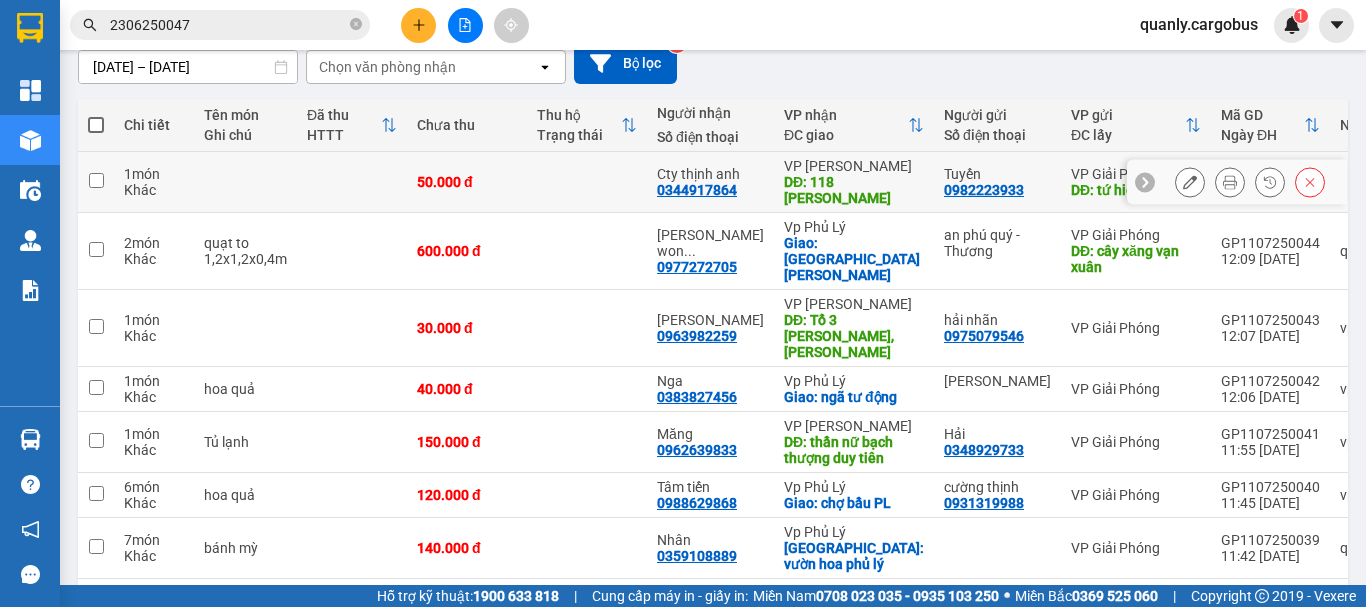 scroll, scrollTop: 0, scrollLeft: 0, axis: both 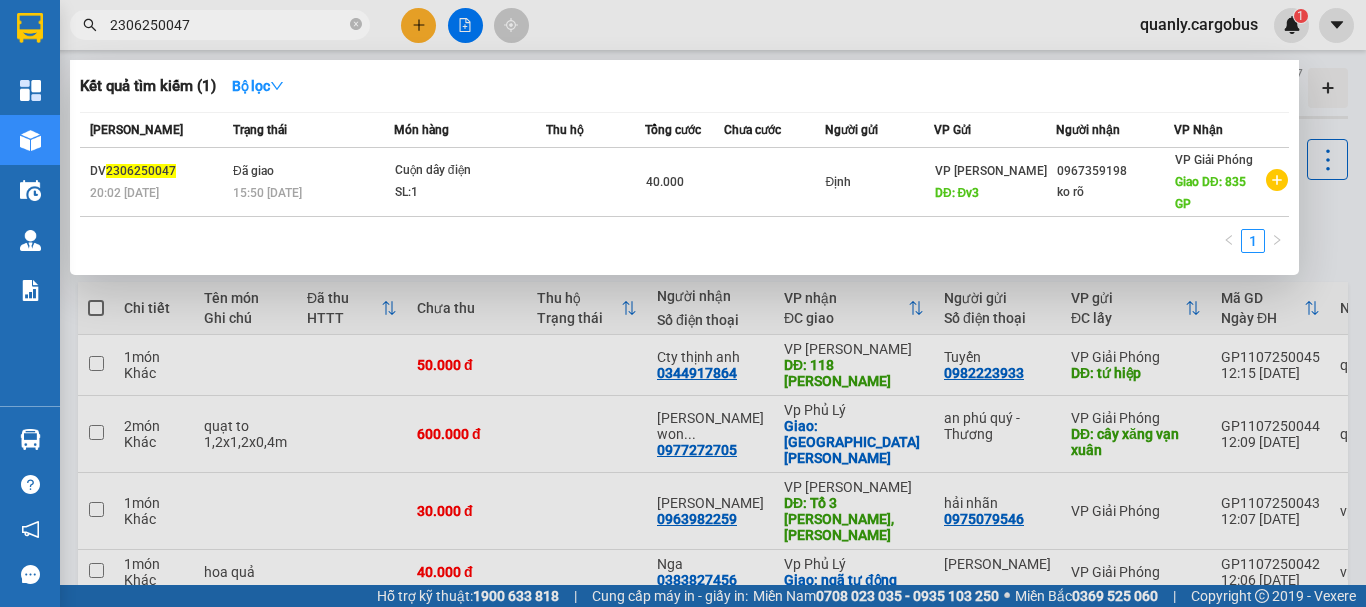 click on "2306250047" at bounding box center [228, 25] 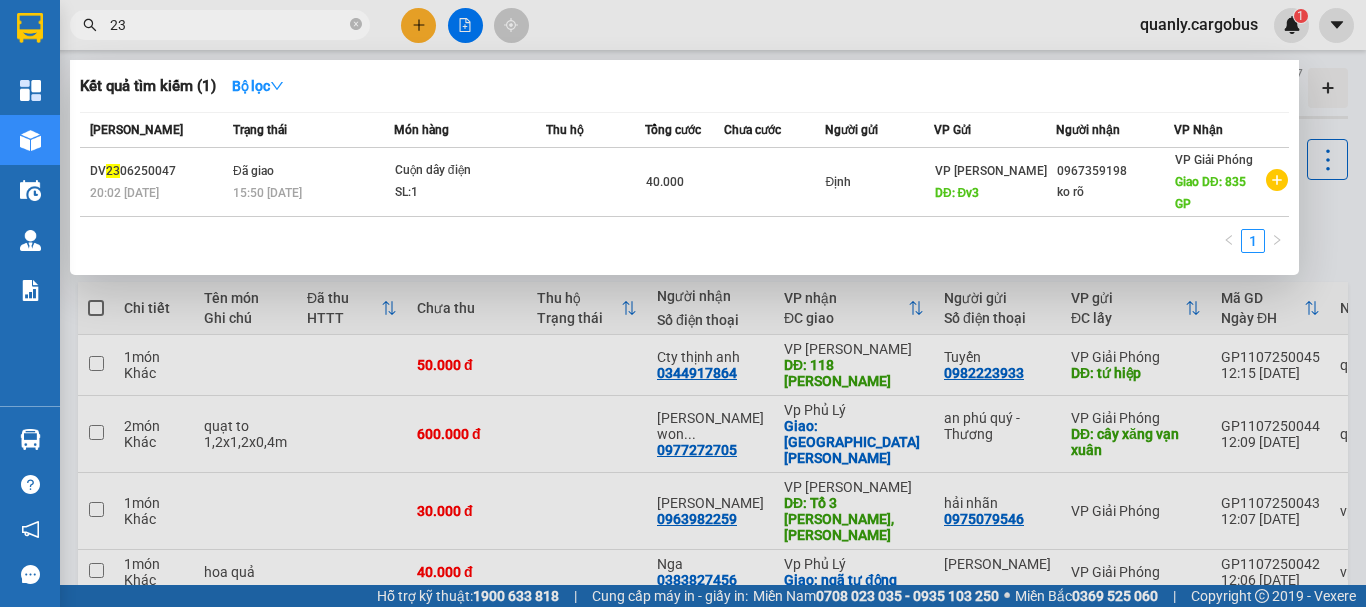 type on "2" 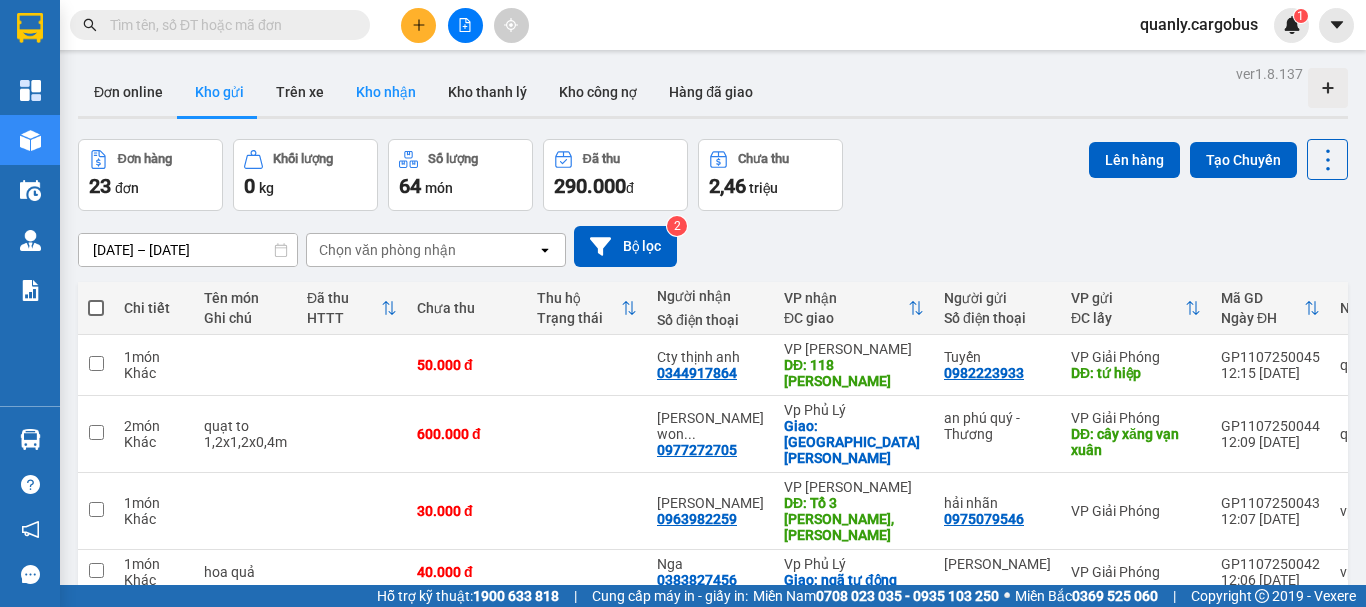 type 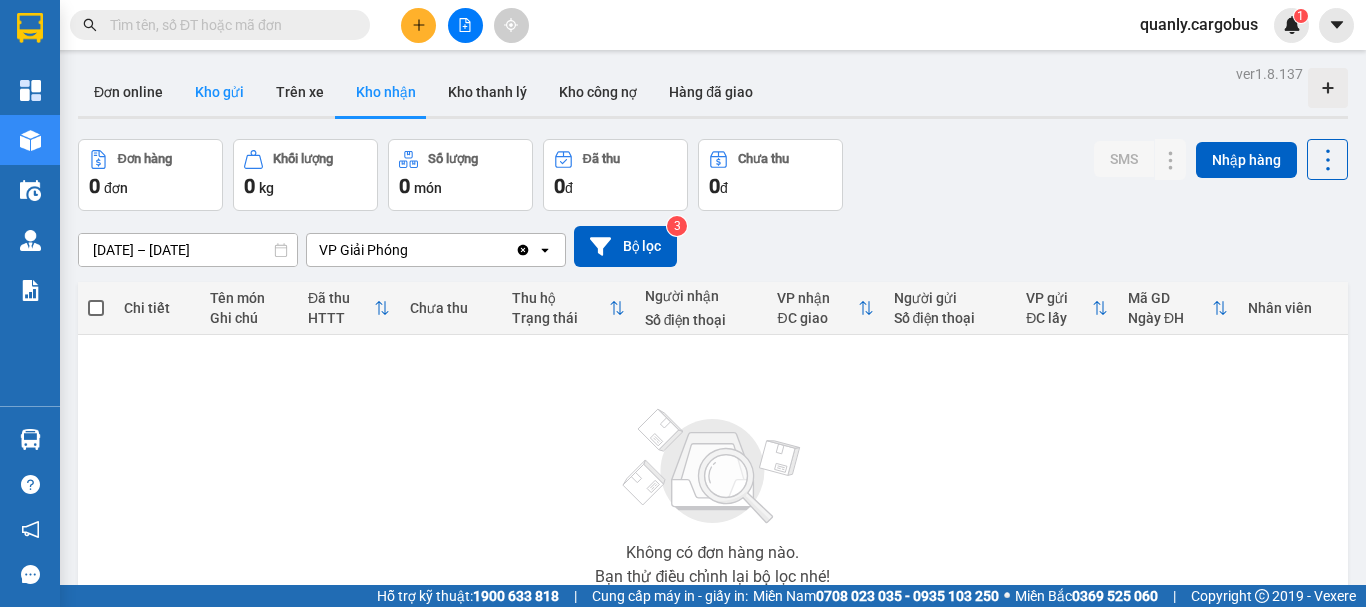 click on "Kho gửi" at bounding box center (219, 92) 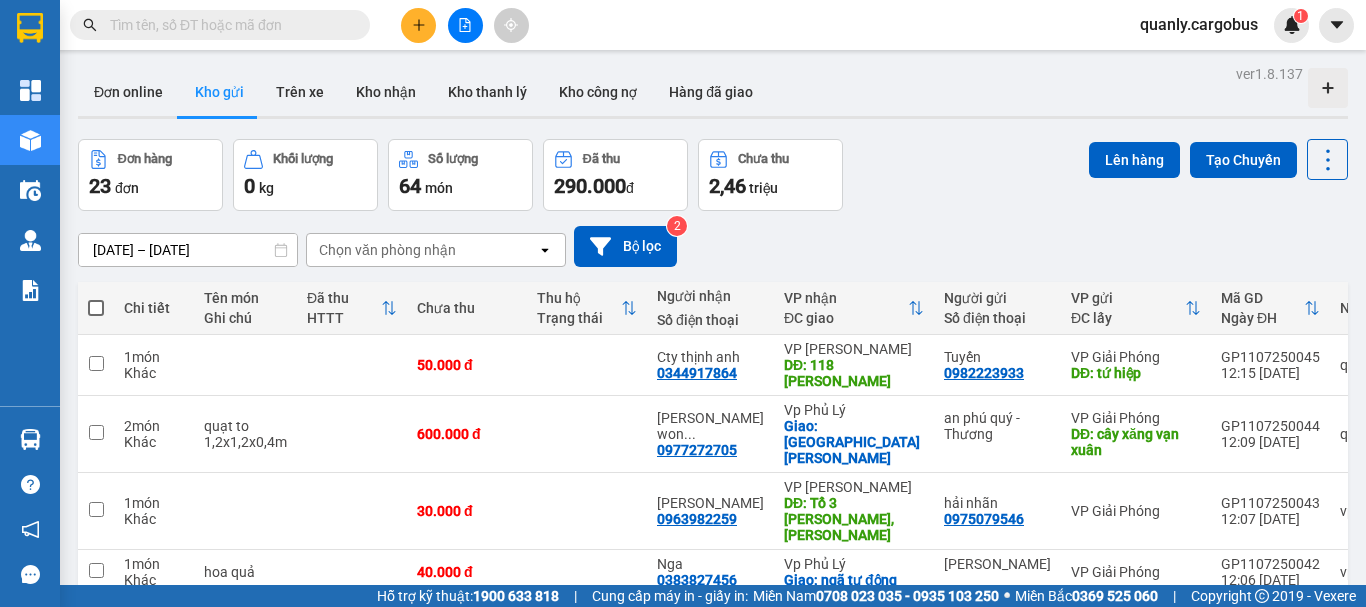 click at bounding box center [96, 308] 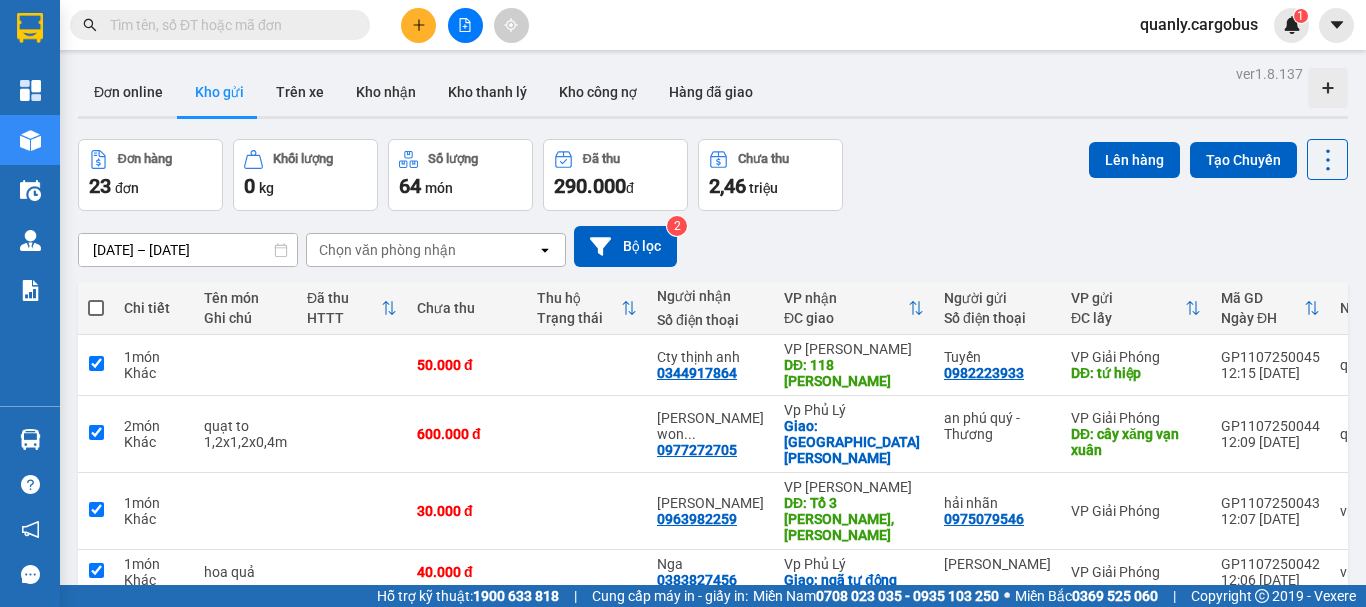 checkbox on "true" 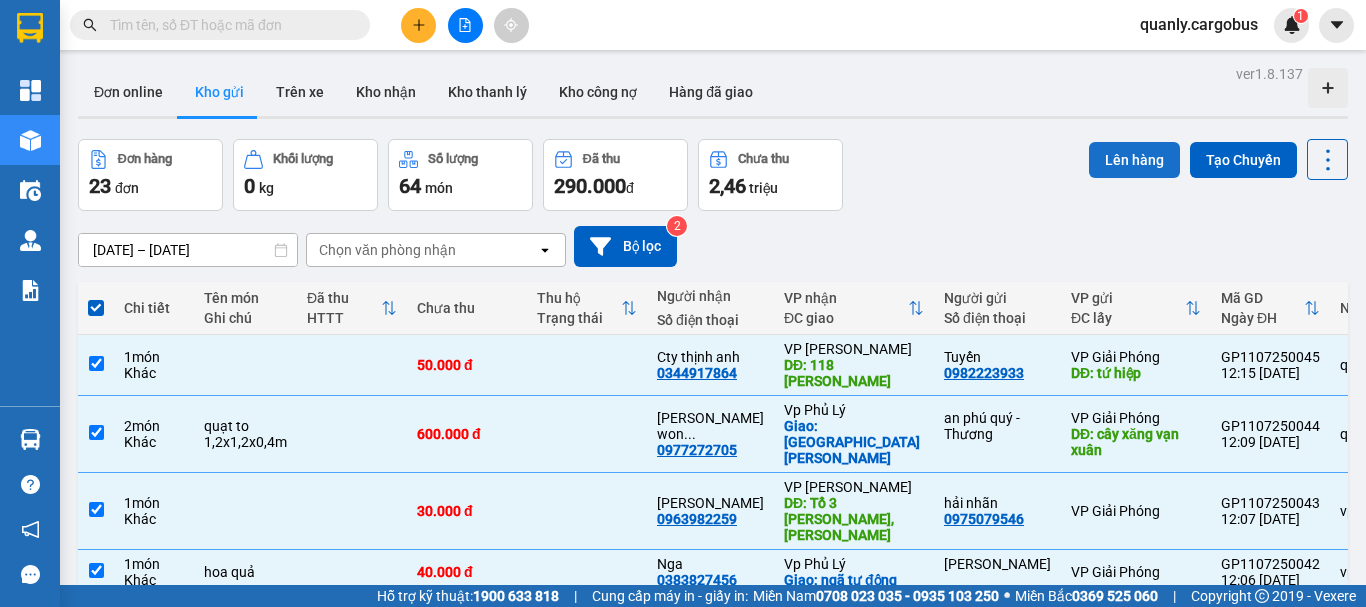 click on "Lên hàng" at bounding box center [1134, 160] 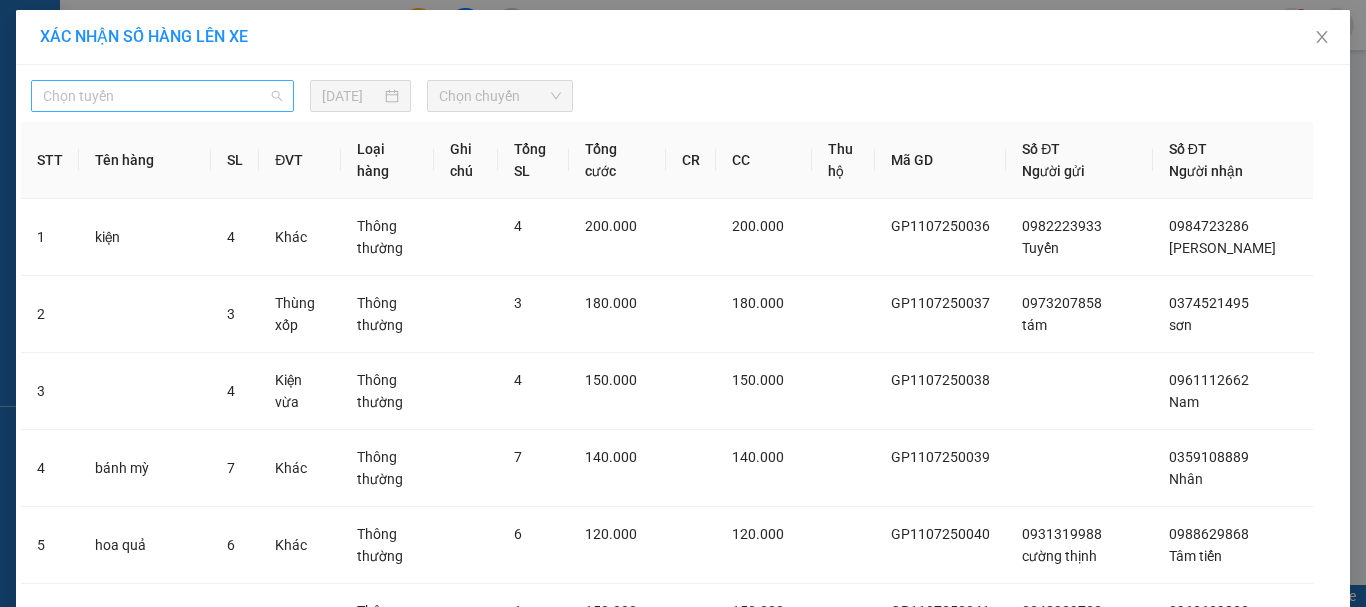 click on "Chọn tuyến" at bounding box center (162, 96) 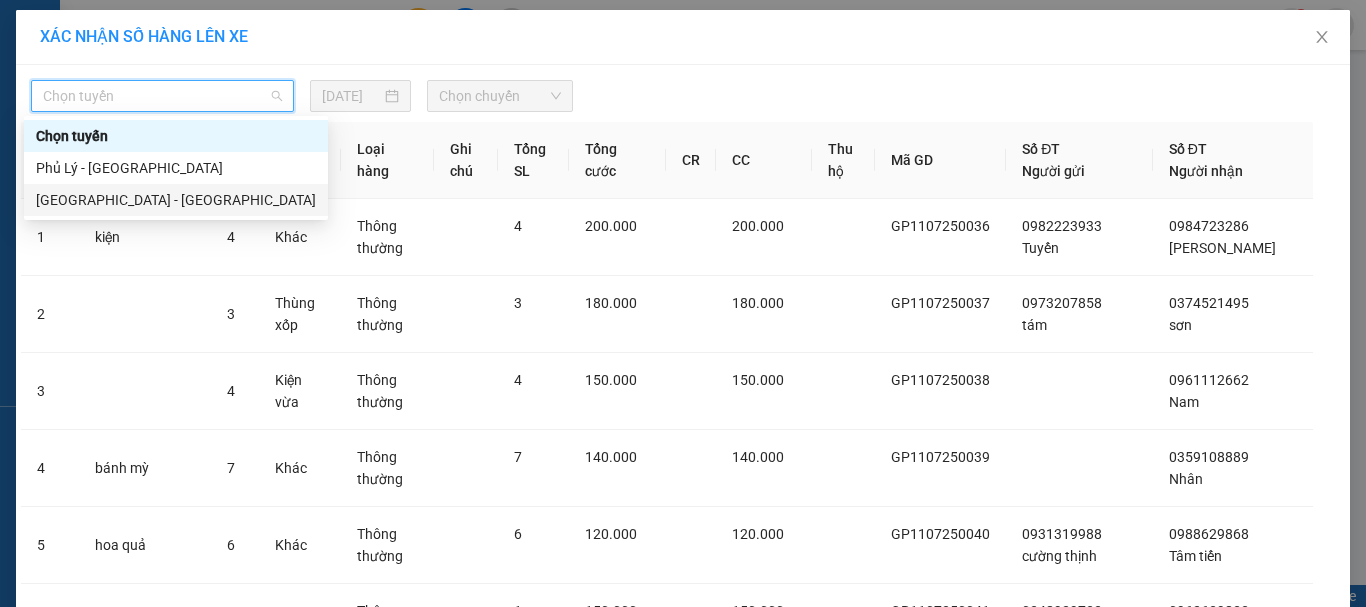click on "[GEOGRAPHIC_DATA] - [GEOGRAPHIC_DATA]" at bounding box center [176, 200] 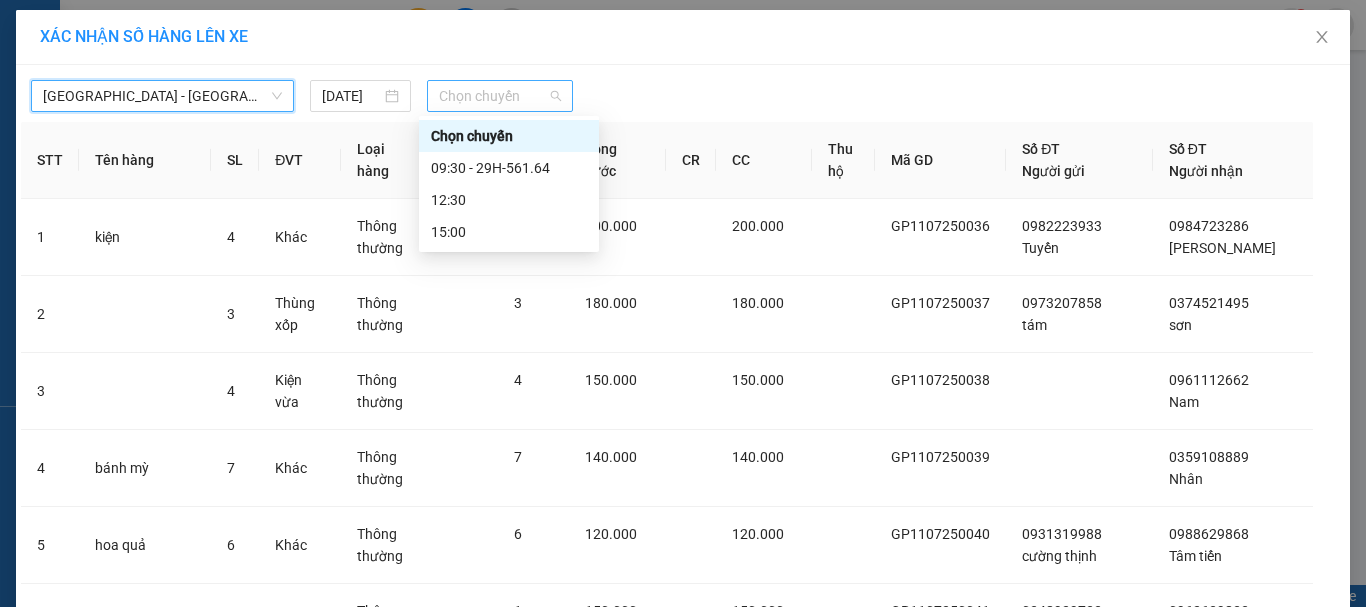 click on "Chọn chuyến" at bounding box center [500, 96] 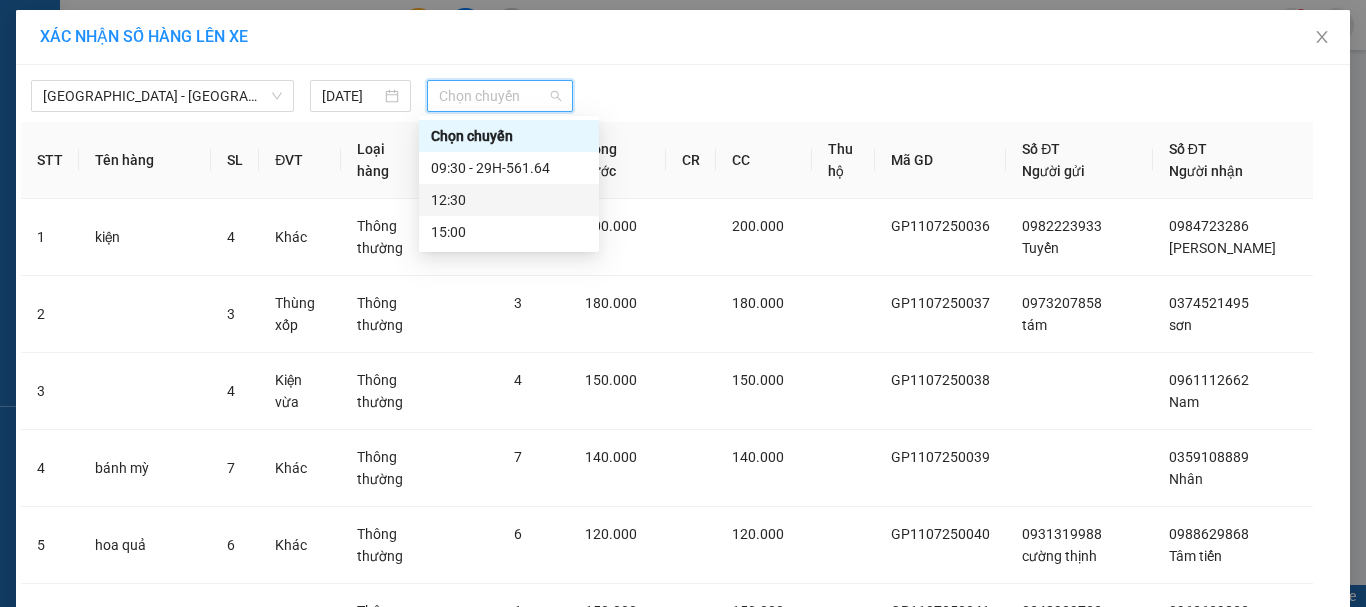 click on "12:30" at bounding box center (509, 200) 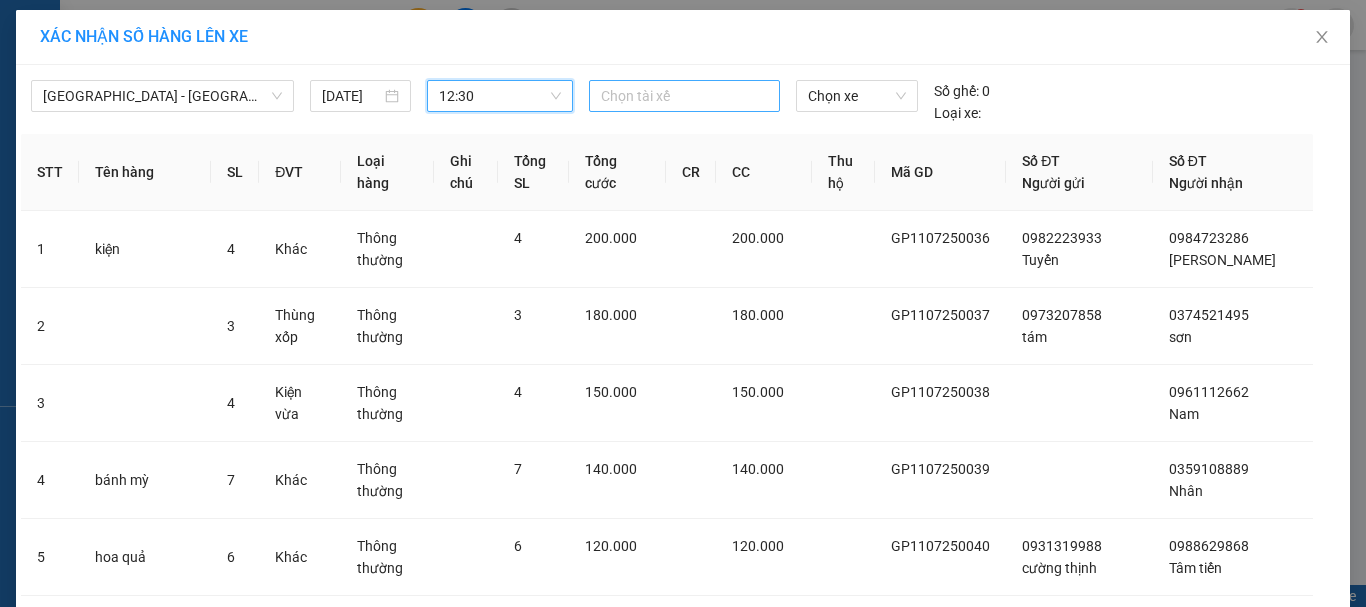 drag, startPoint x: 620, startPoint y: 92, endPoint x: 639, endPoint y: 107, distance: 24.207438 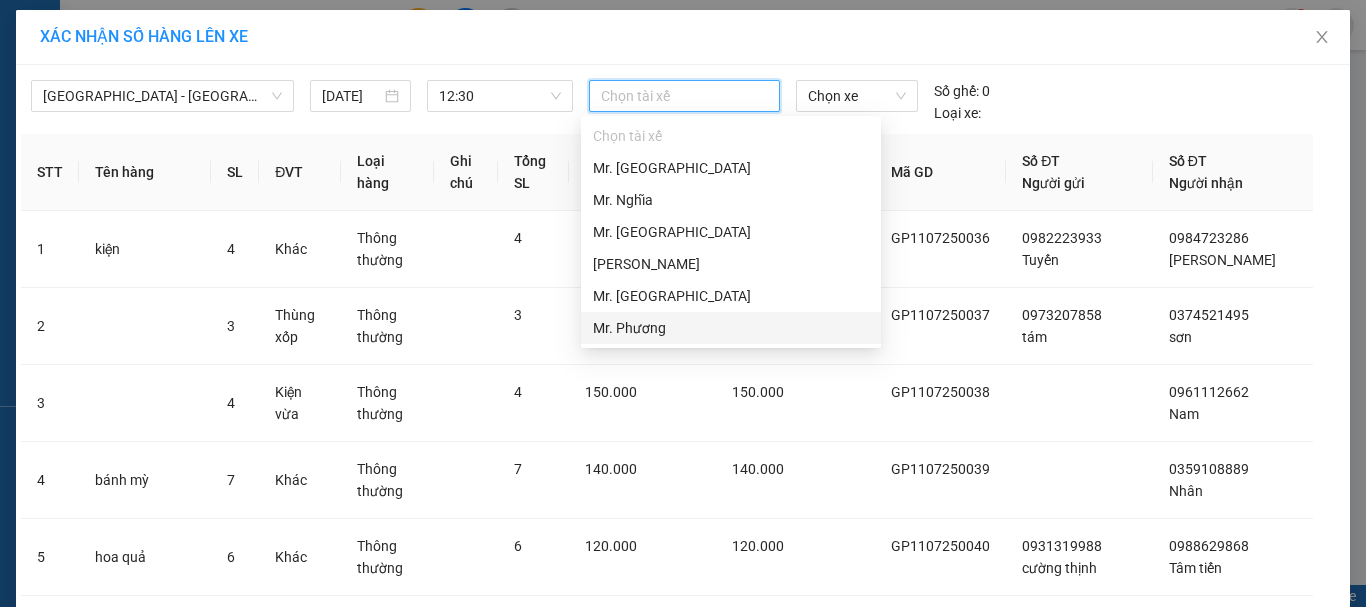 click on "Mr. Phương" at bounding box center (731, 328) 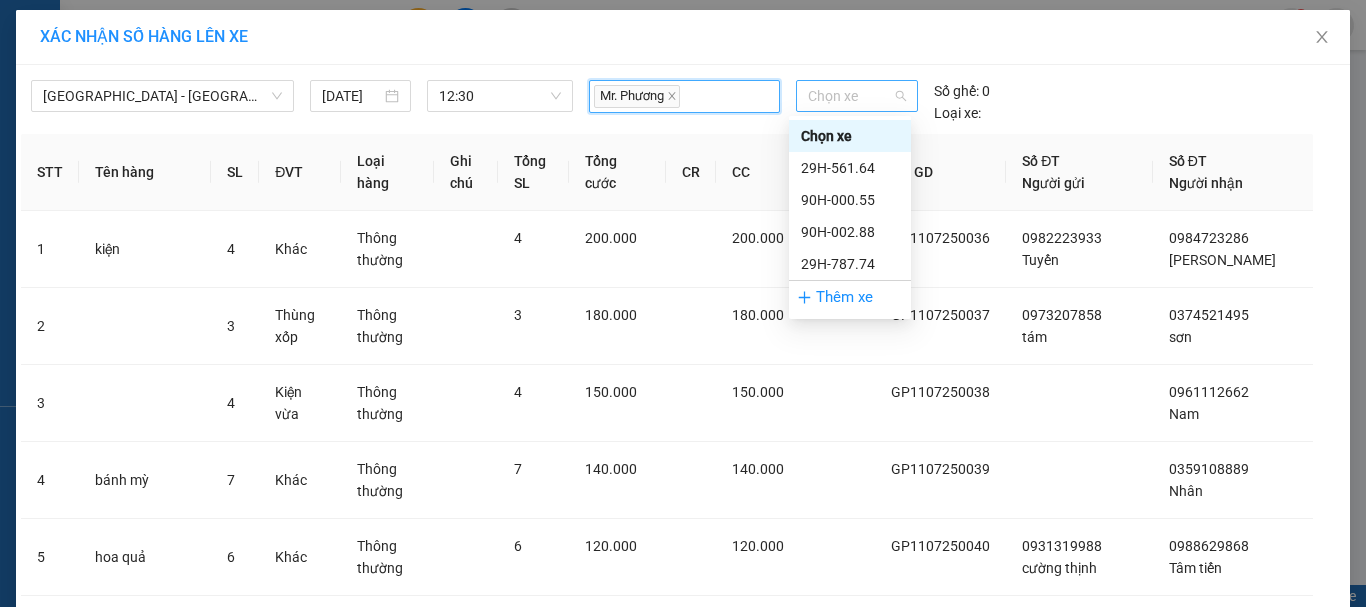 click on "Chọn xe" at bounding box center (857, 96) 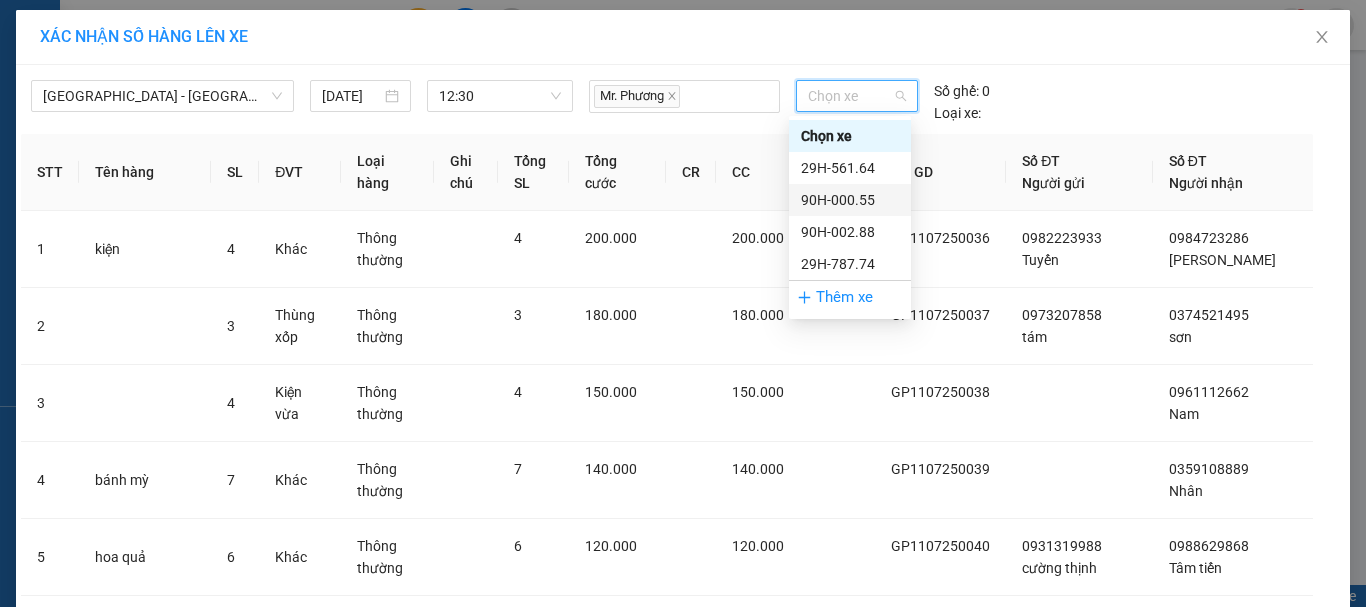 click on "90H-000.55" at bounding box center (850, 200) 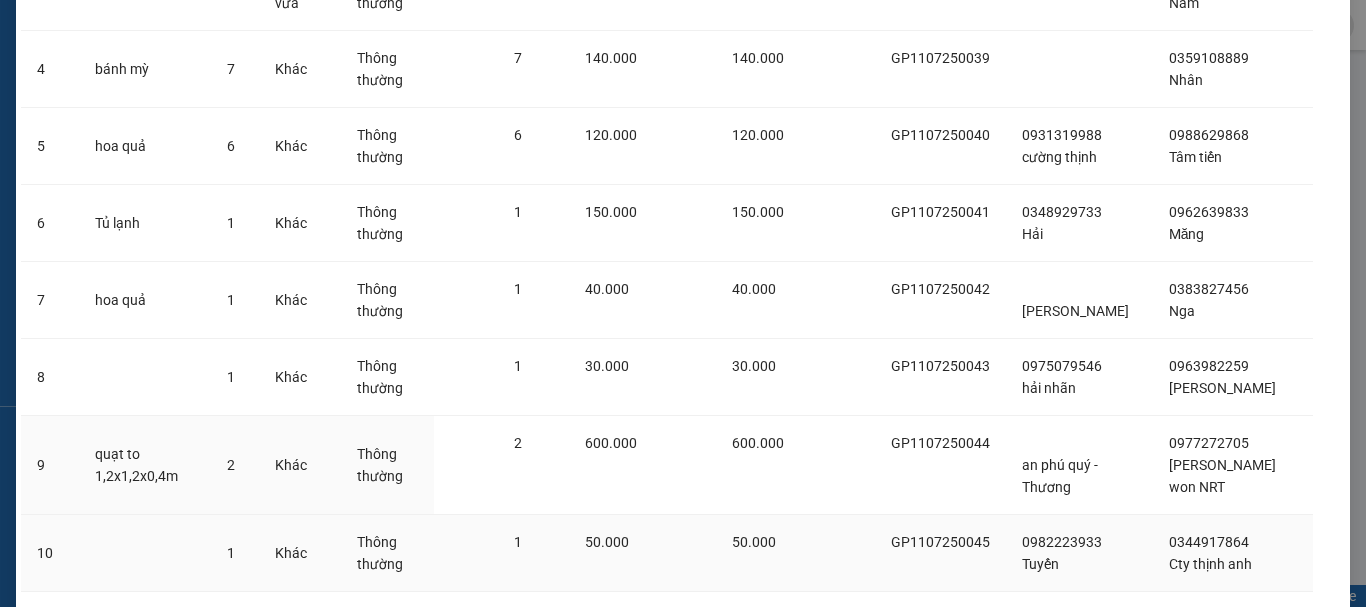 scroll, scrollTop: 531, scrollLeft: 0, axis: vertical 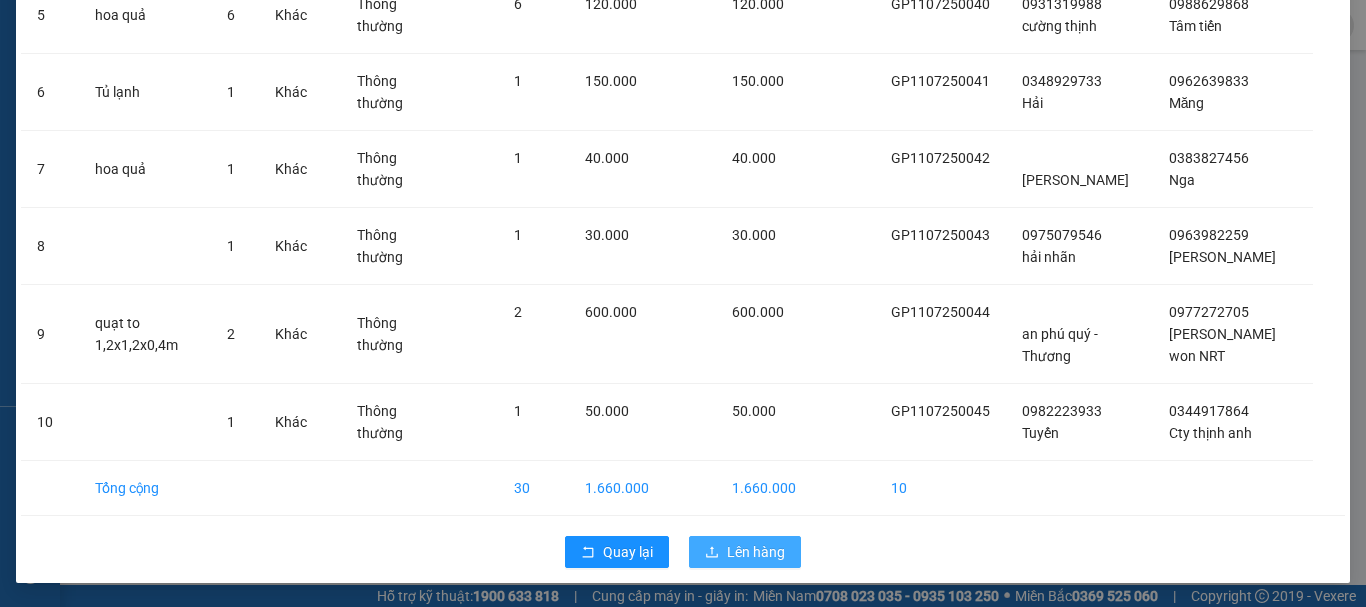 click on "Lên hàng" at bounding box center (756, 552) 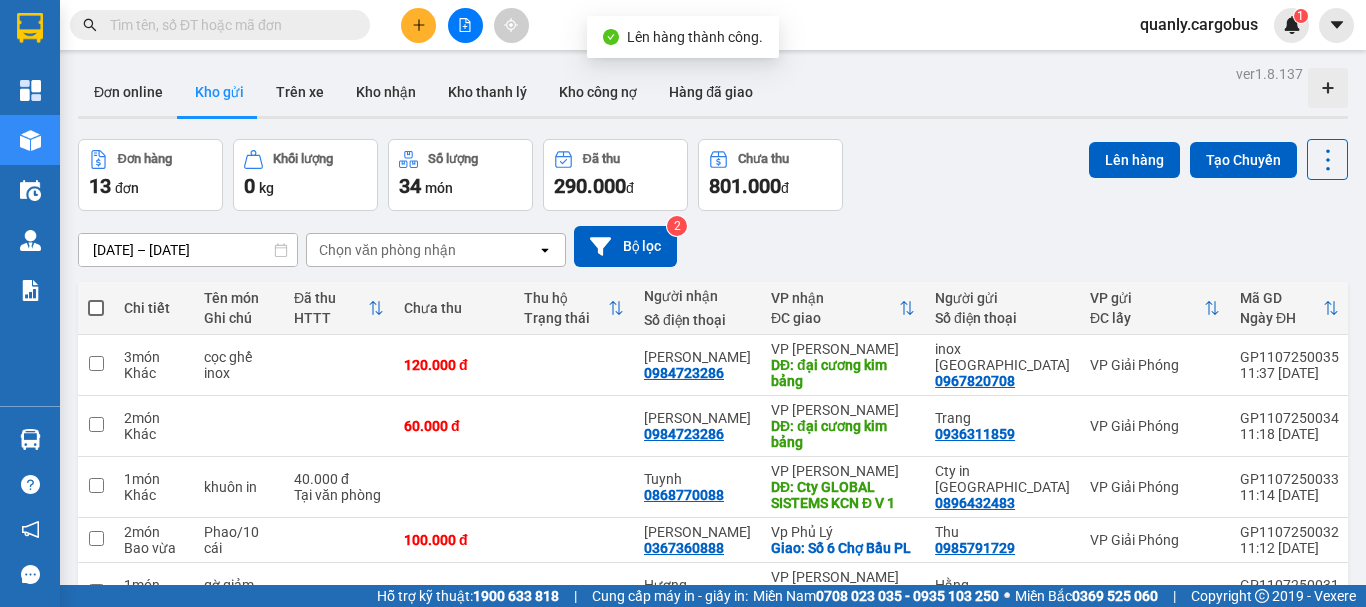 click at bounding box center (96, 308) 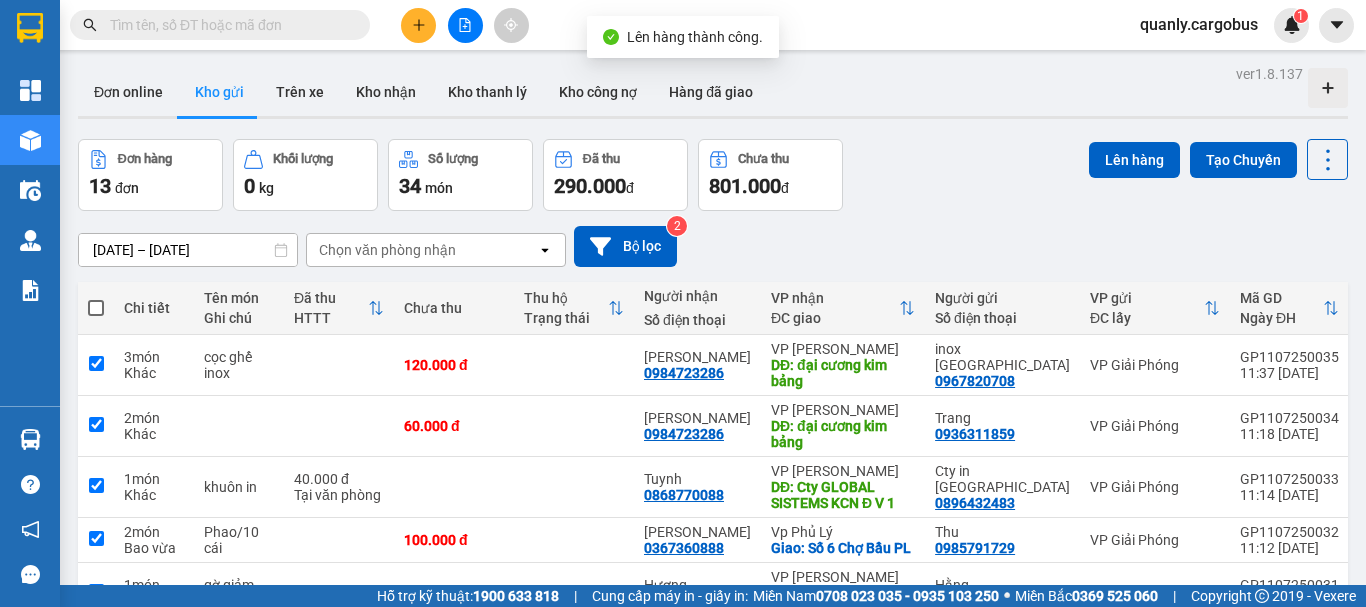 checkbox on "true" 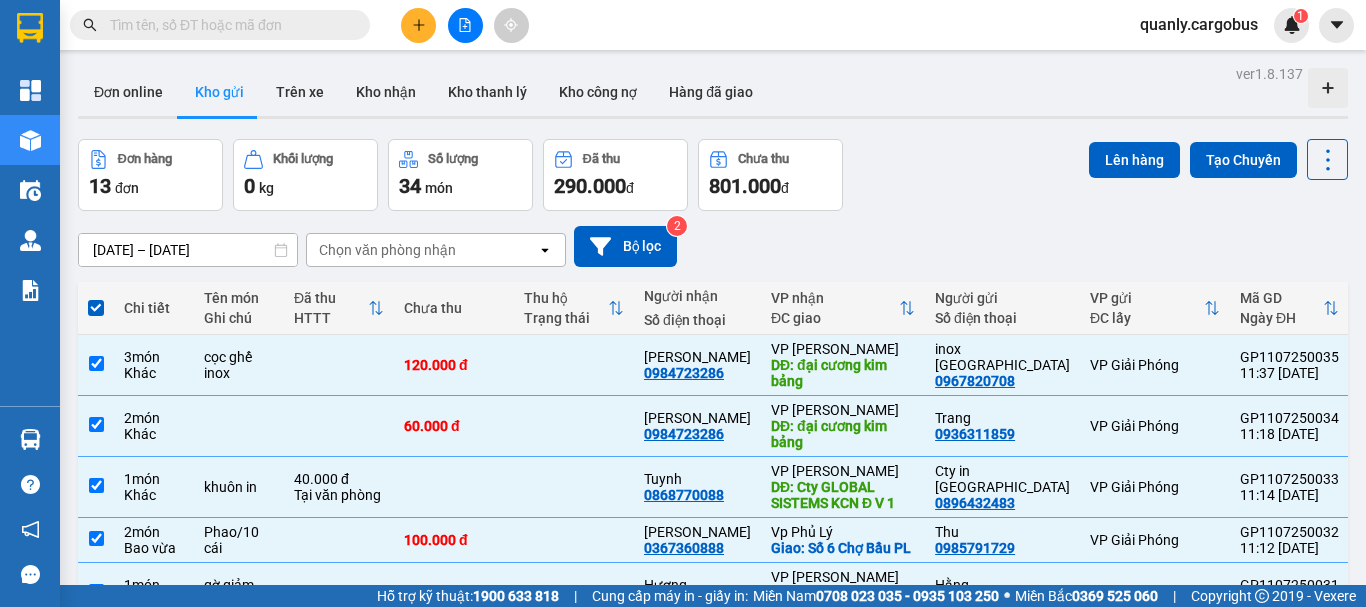 scroll, scrollTop: 0, scrollLeft: 0, axis: both 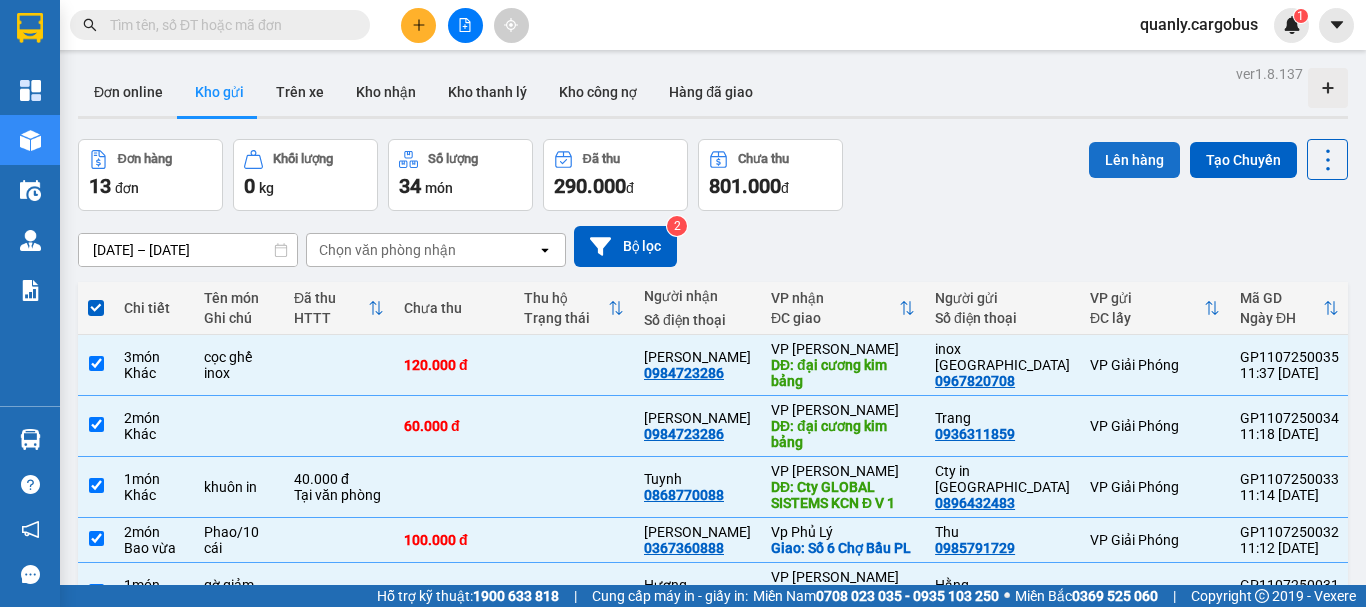 click on "Lên hàng" at bounding box center (1134, 160) 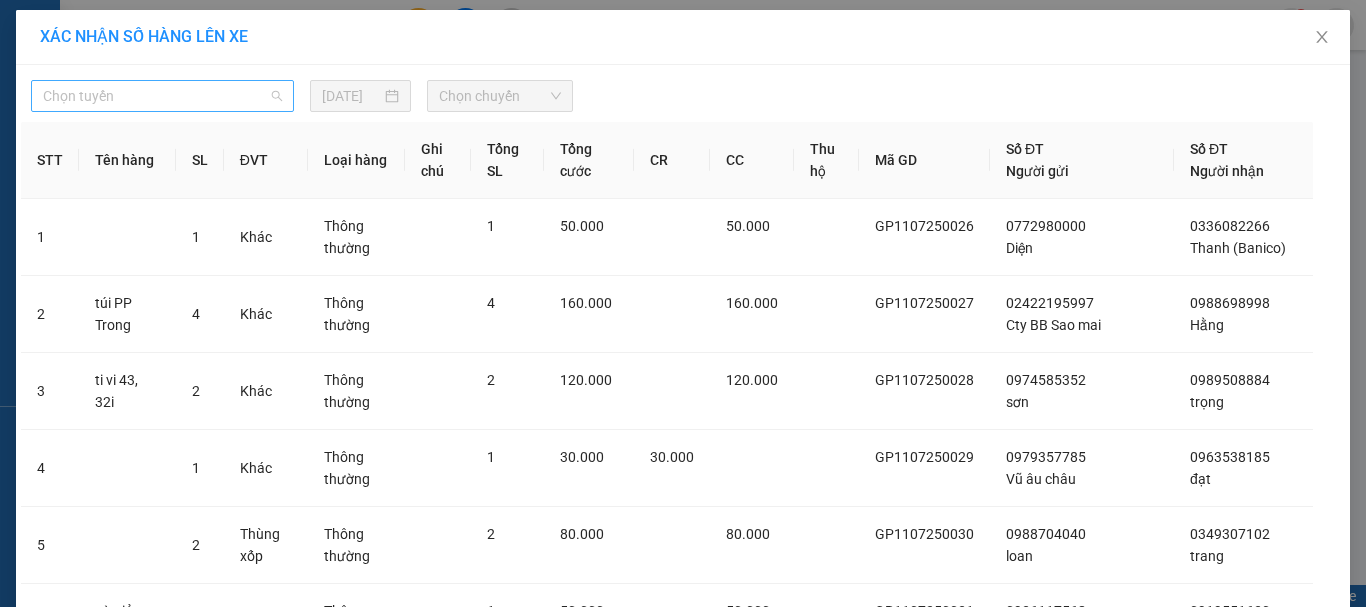 click on "Chọn tuyến" at bounding box center [162, 96] 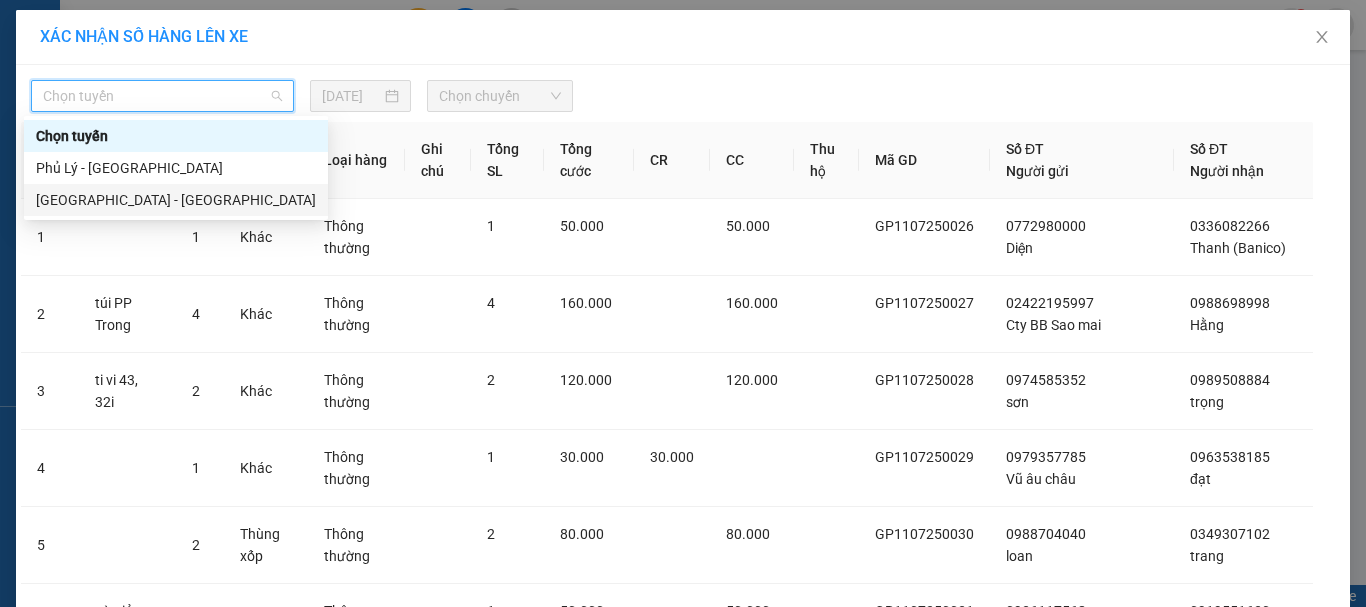 click on "[GEOGRAPHIC_DATA] - [GEOGRAPHIC_DATA]" at bounding box center [176, 200] 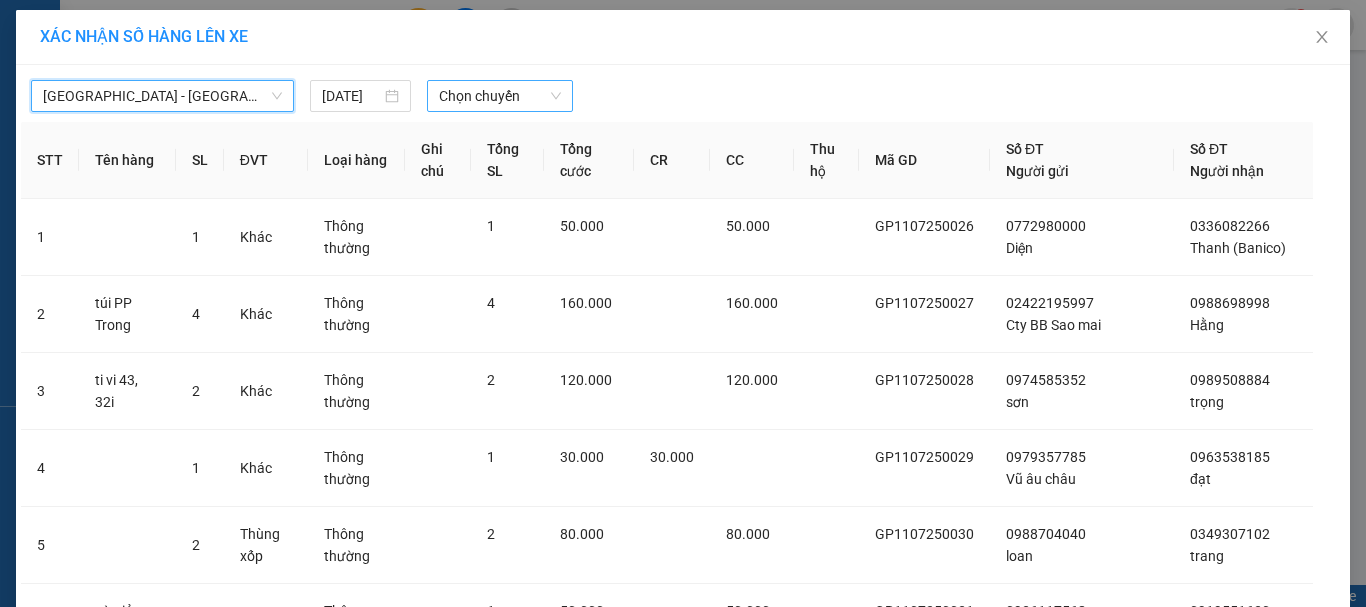 drag, startPoint x: 456, startPoint y: 88, endPoint x: 484, endPoint y: 103, distance: 31.764761 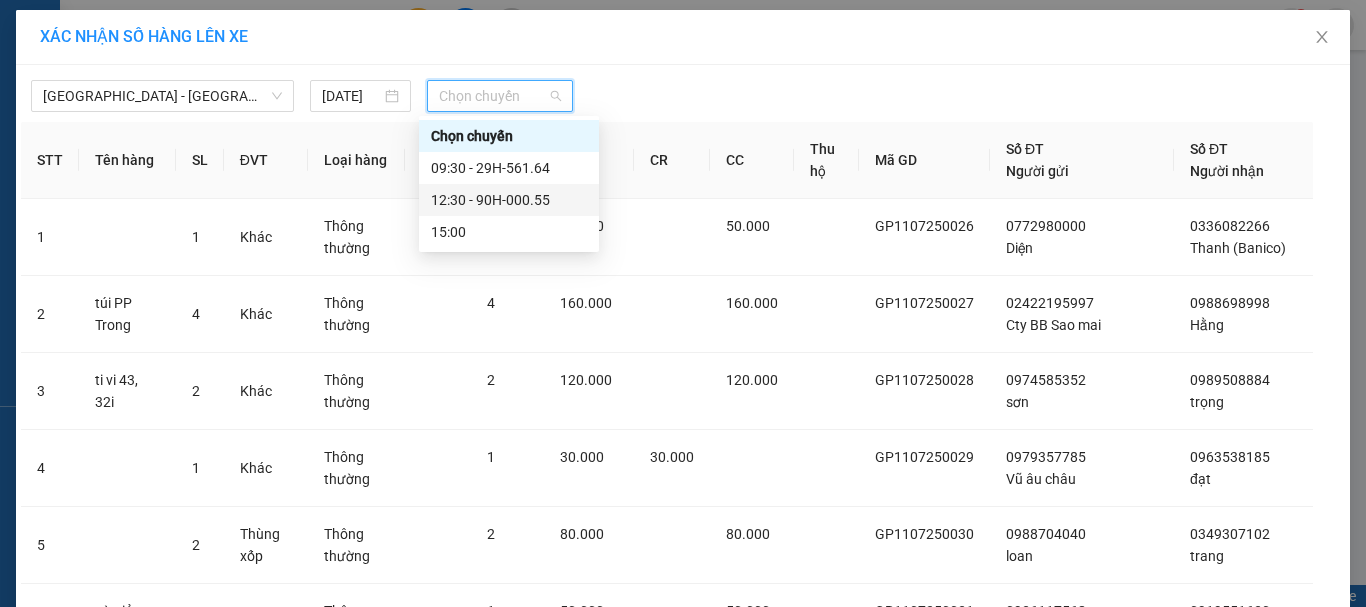 click on "12:30     - 90H-000.55" at bounding box center [509, 200] 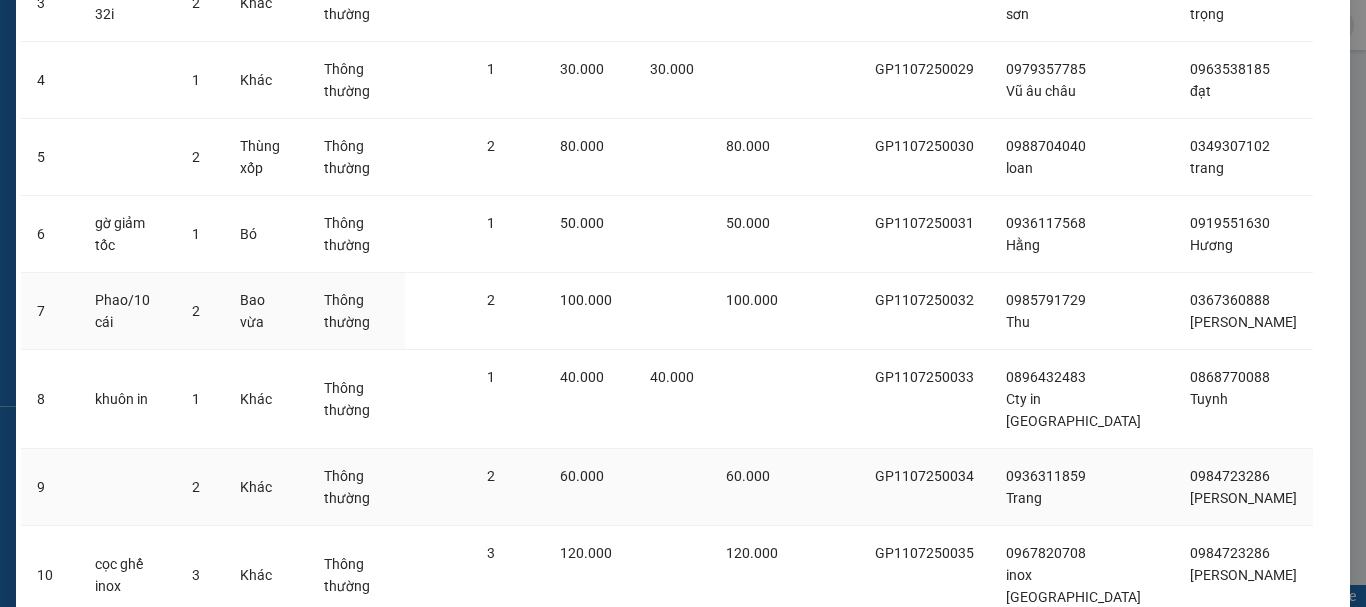scroll, scrollTop: 564, scrollLeft: 0, axis: vertical 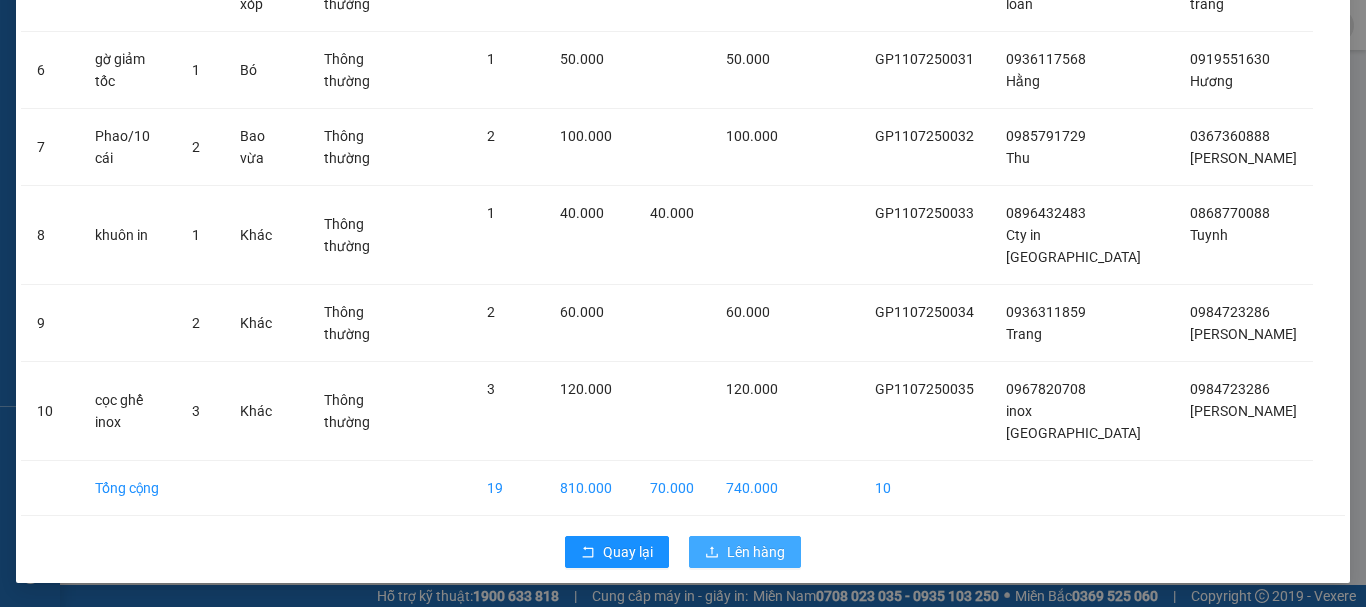 click on "Lên hàng" at bounding box center [756, 552] 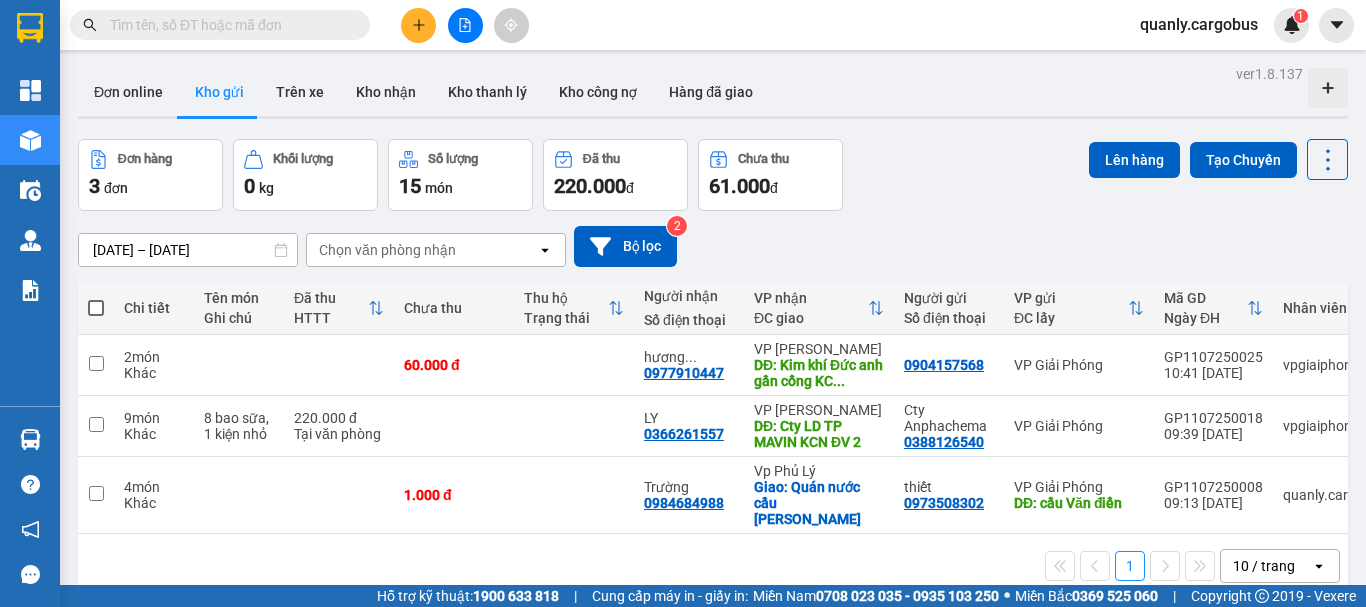 click at bounding box center [96, 308] 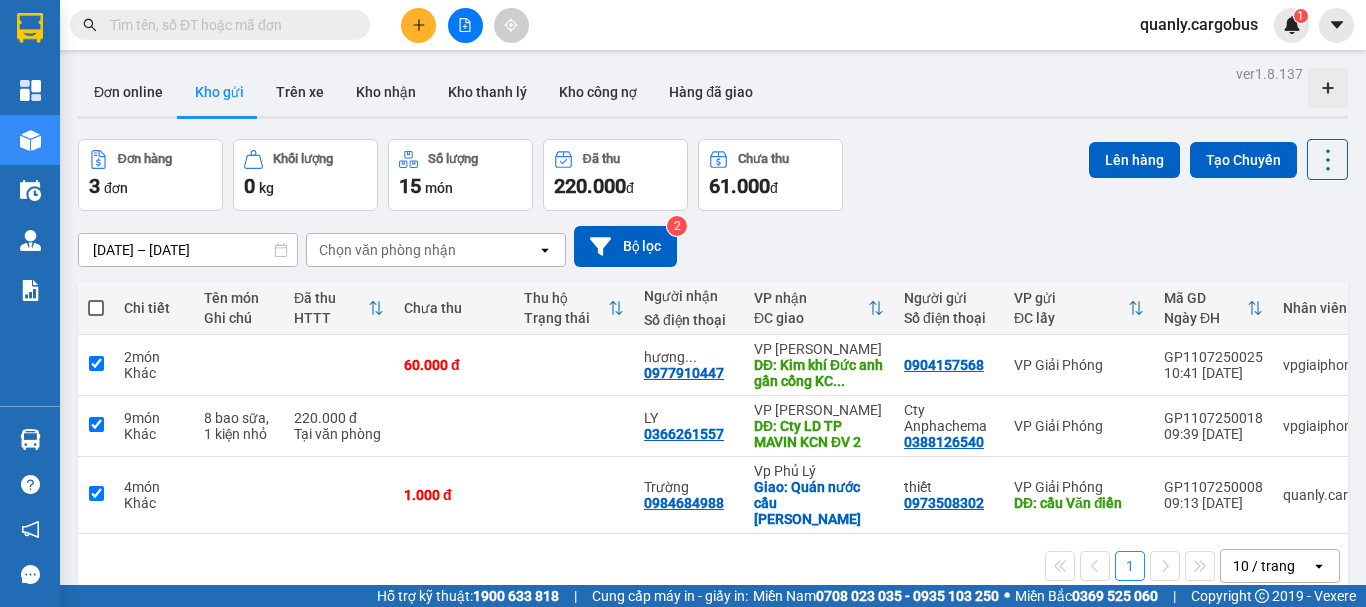 checkbox on "true" 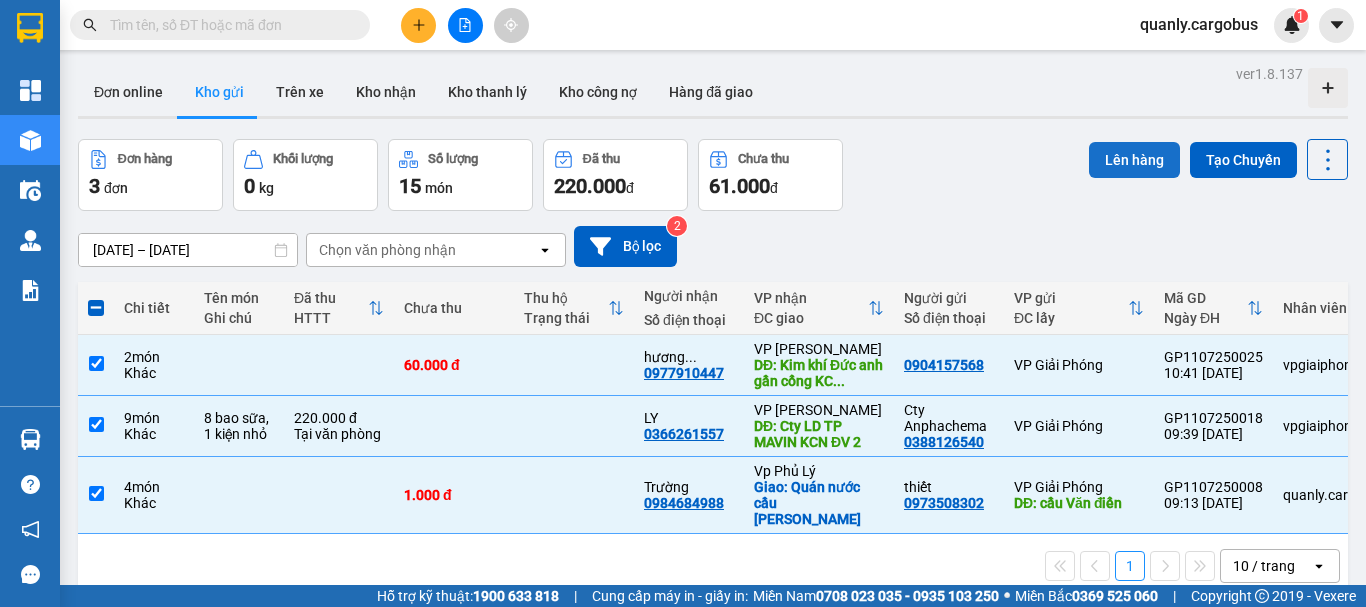 click on "Lên hàng" at bounding box center (1134, 160) 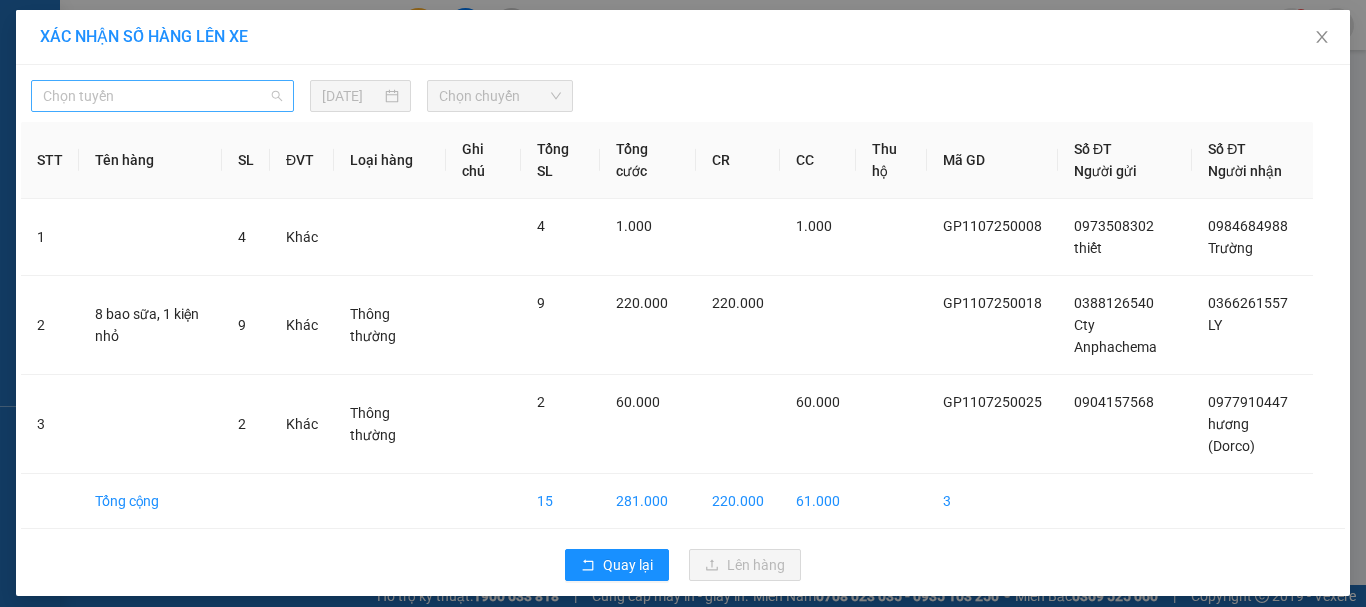 click on "Chọn tuyến" at bounding box center [162, 96] 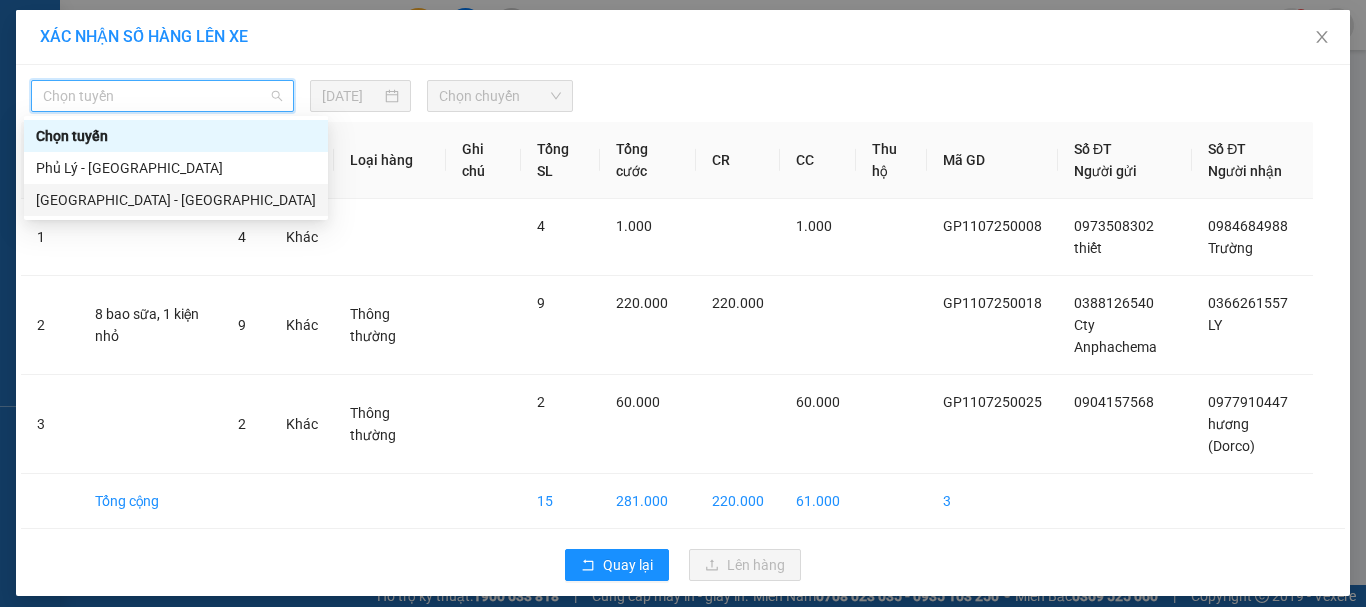 click on "[GEOGRAPHIC_DATA] - [GEOGRAPHIC_DATA]" at bounding box center [176, 200] 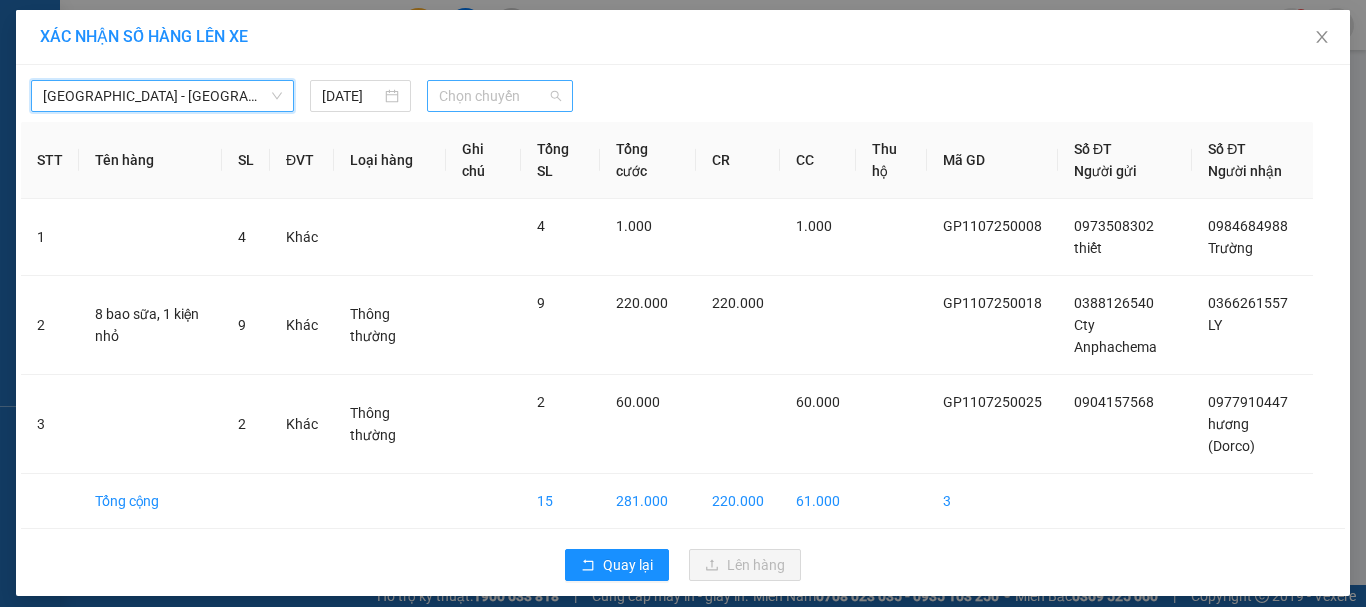 click on "Chọn chuyến" at bounding box center (500, 96) 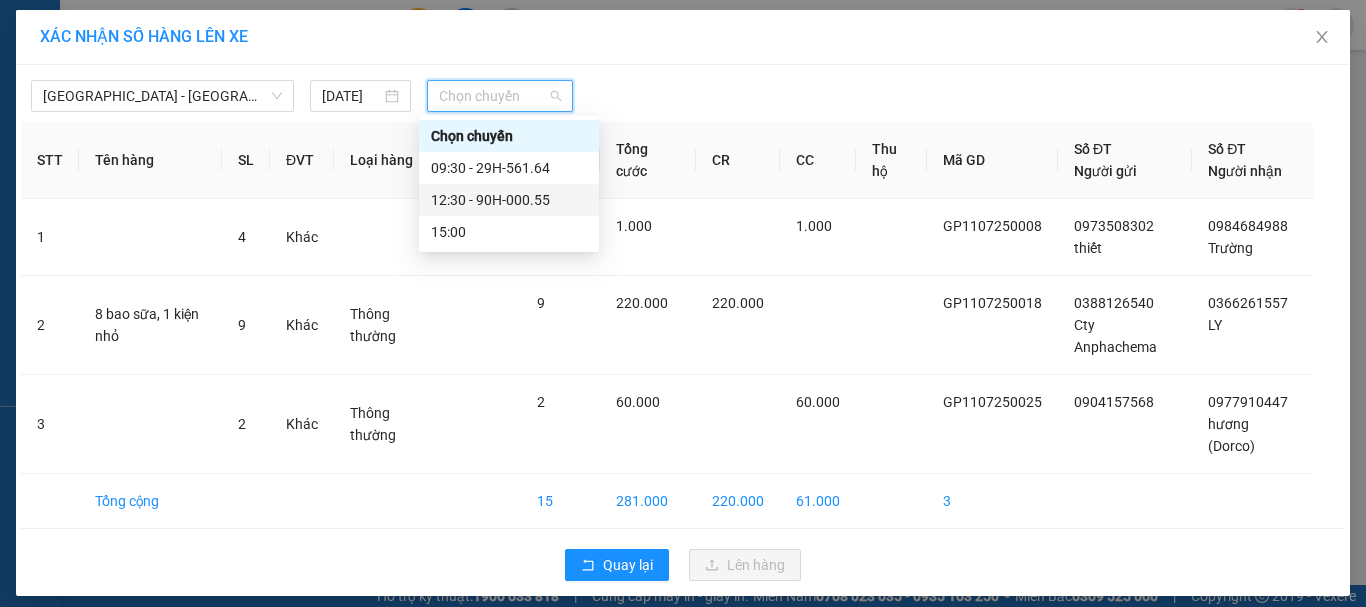 click on "12:30     - 90H-000.55" at bounding box center [509, 200] 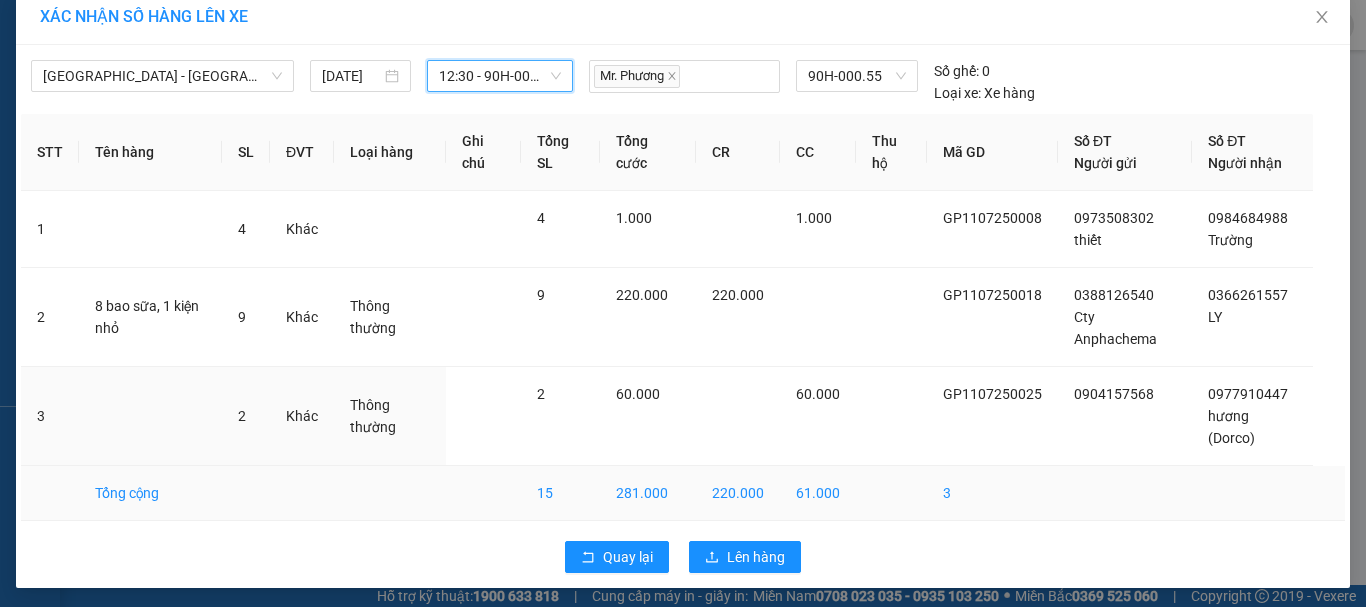 scroll, scrollTop: 25, scrollLeft: 0, axis: vertical 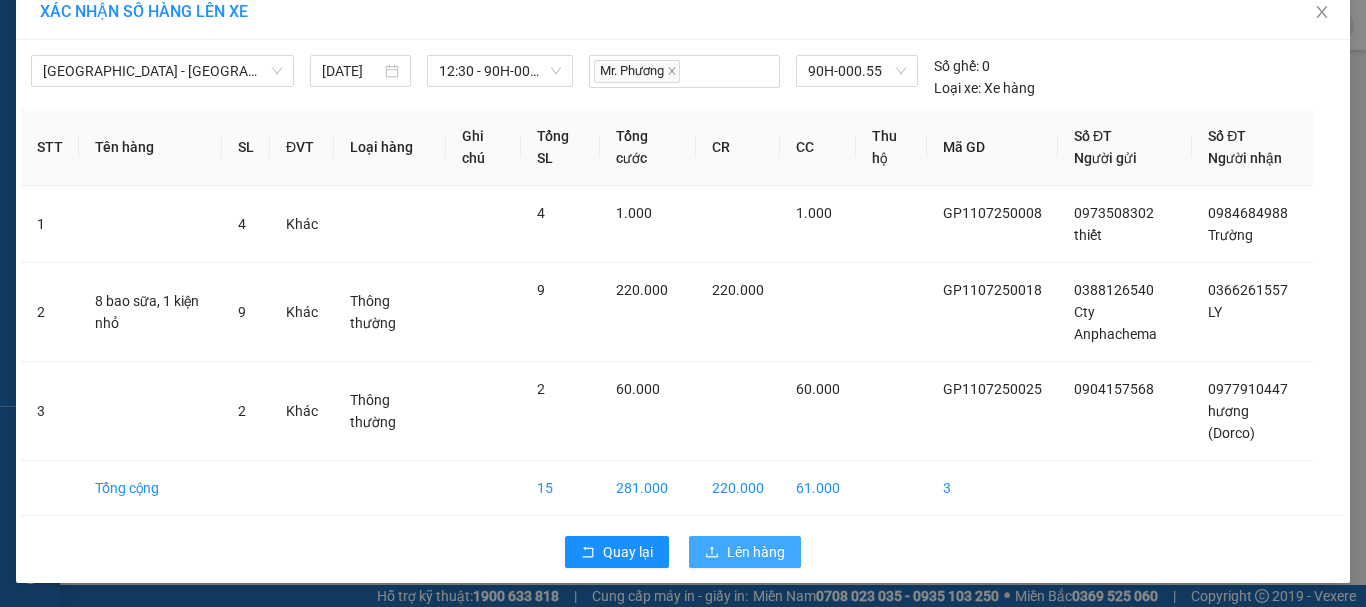 click on "Lên hàng" at bounding box center [756, 552] 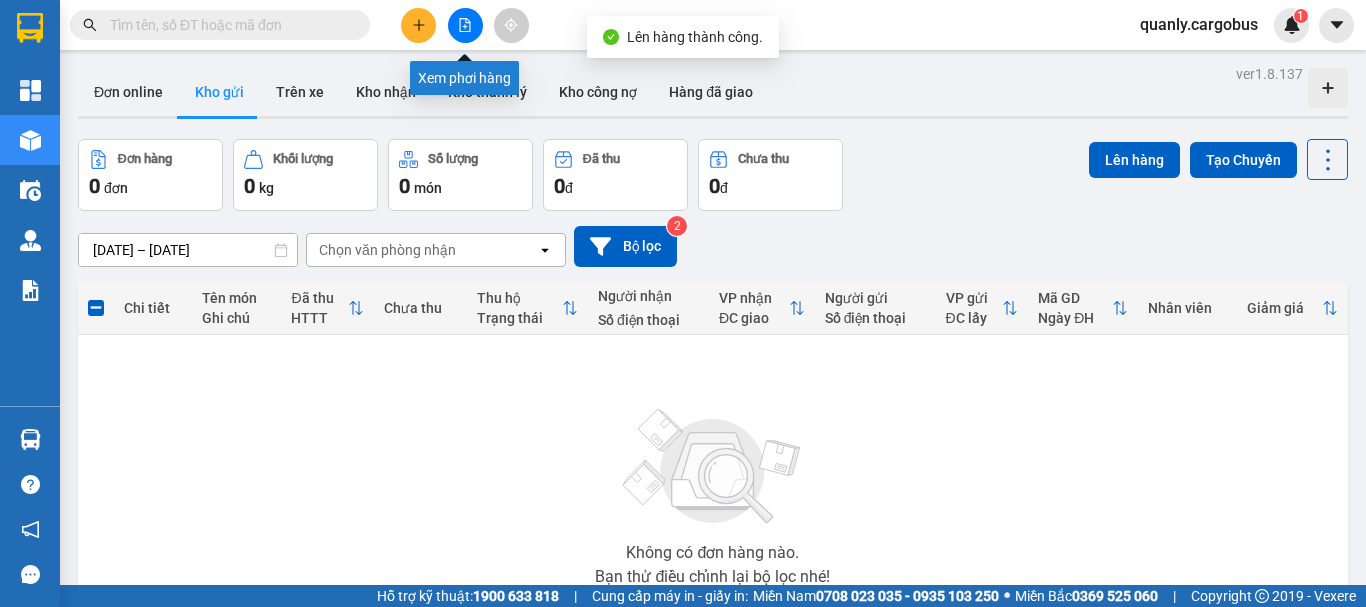 click 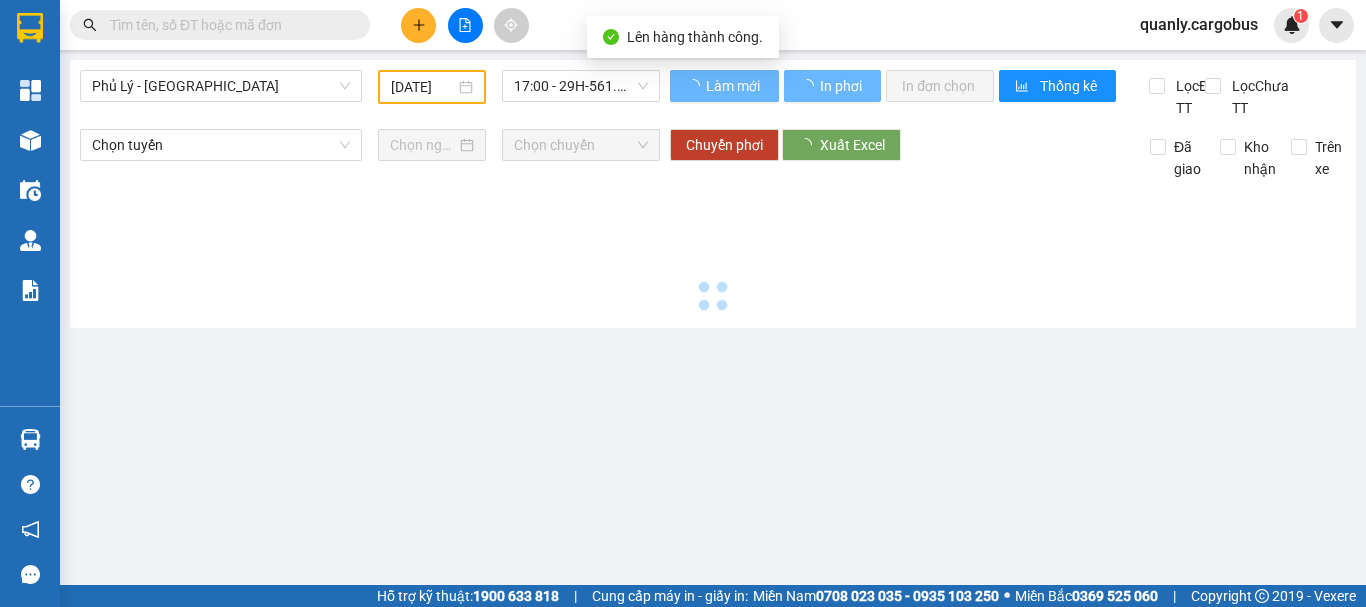 type on "[DATE]" 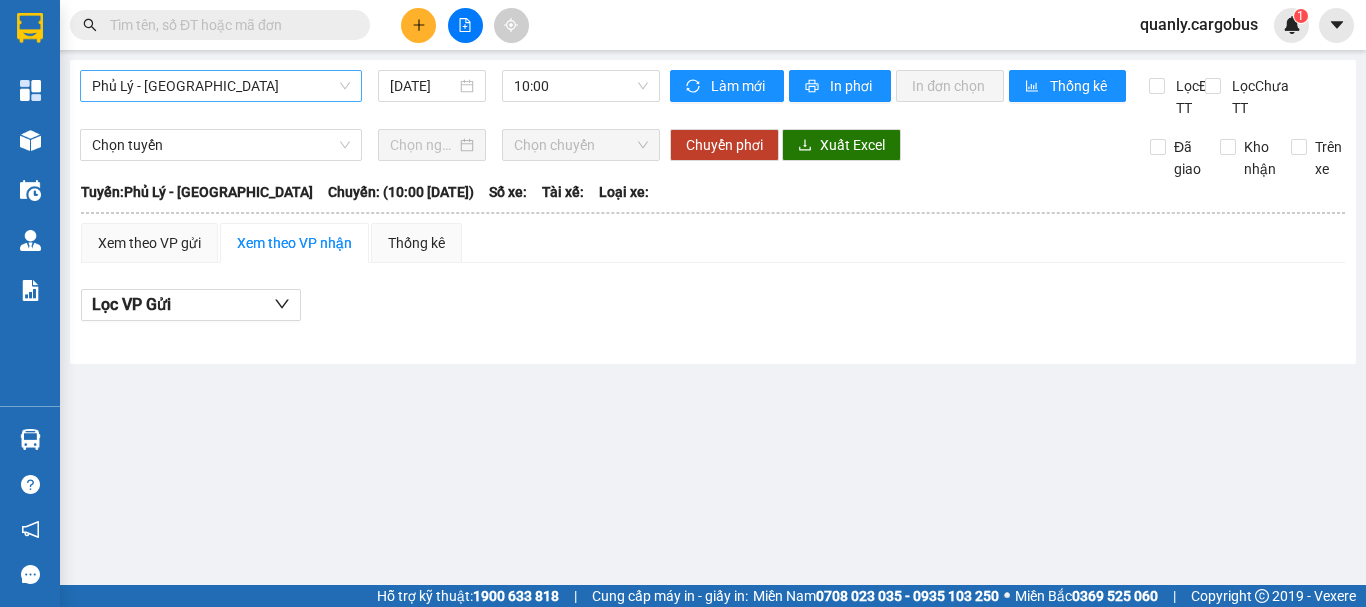 click on "Phủ Lý - [GEOGRAPHIC_DATA]" at bounding box center (221, 86) 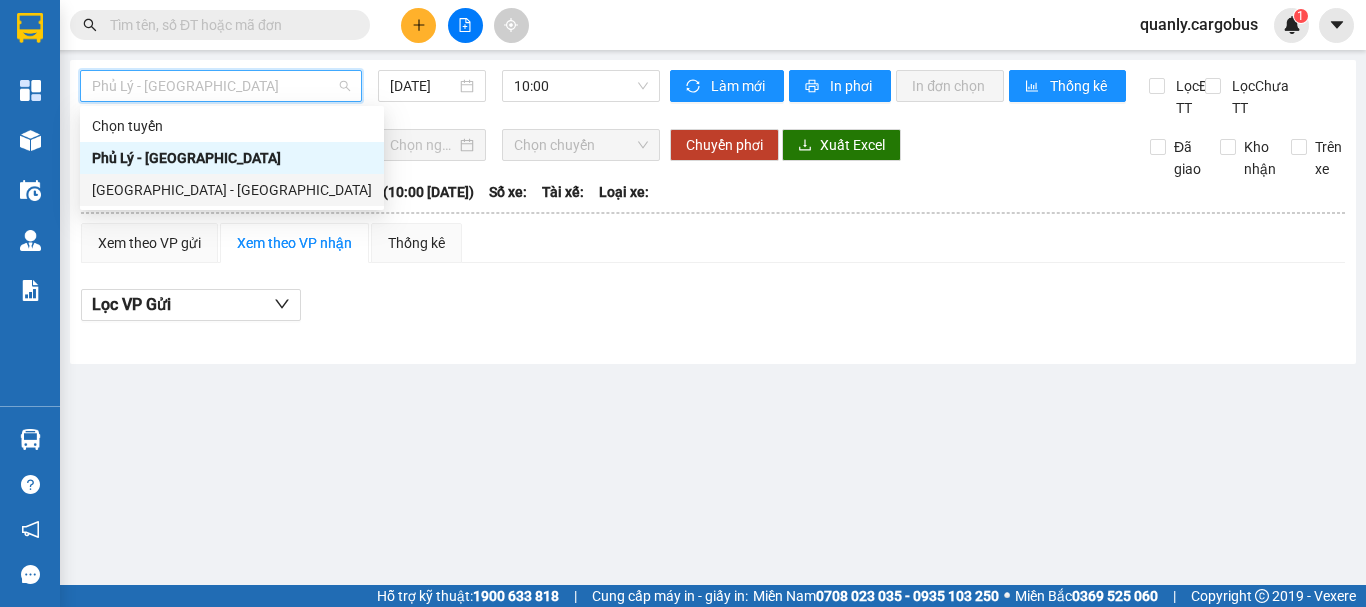 click on "[GEOGRAPHIC_DATA] - [GEOGRAPHIC_DATA]" at bounding box center [232, 190] 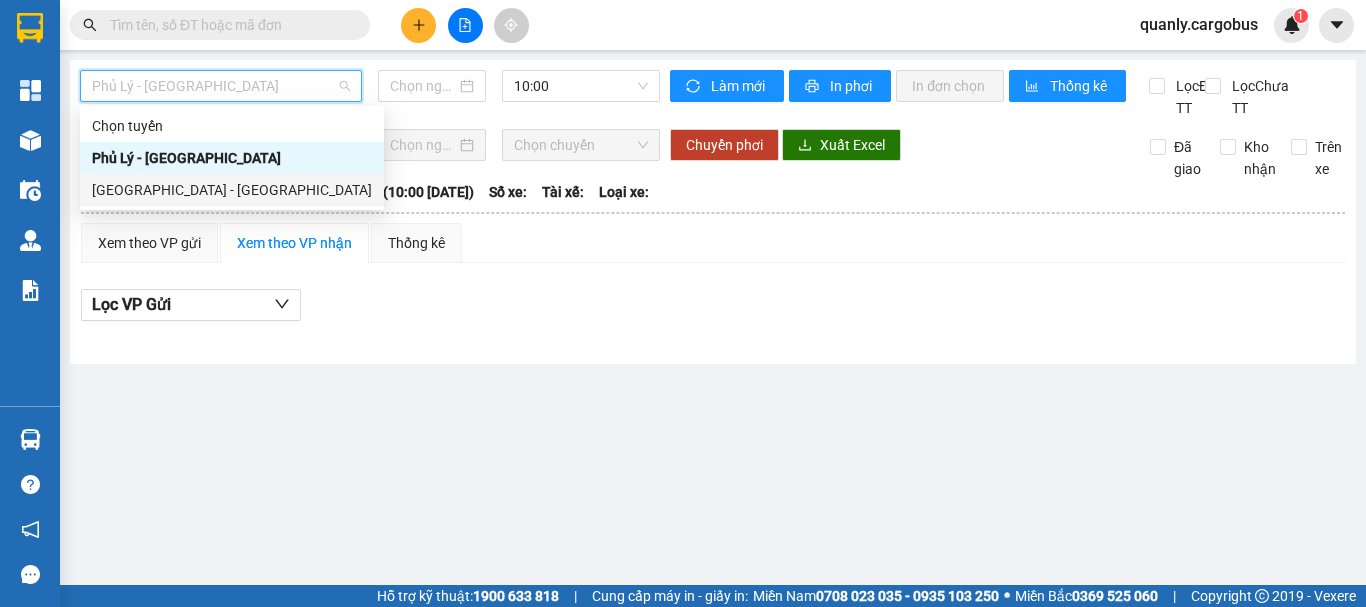 type on "[DATE]" 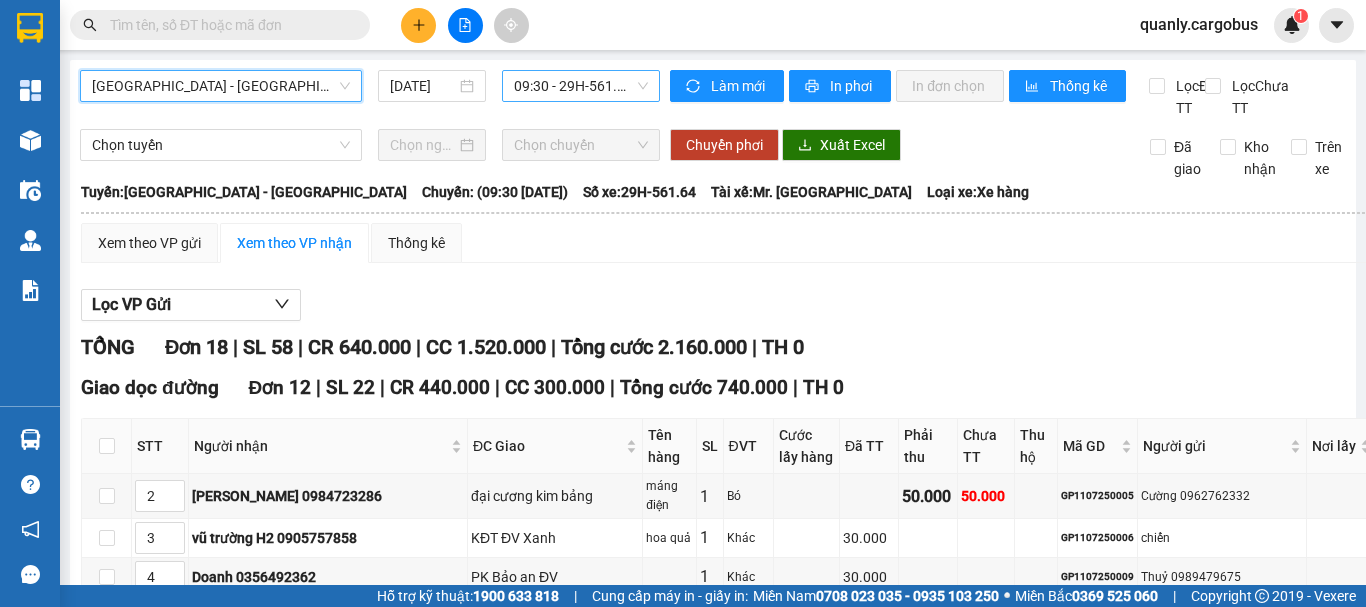 click on "09:30     - 29H-561.64" at bounding box center [581, 86] 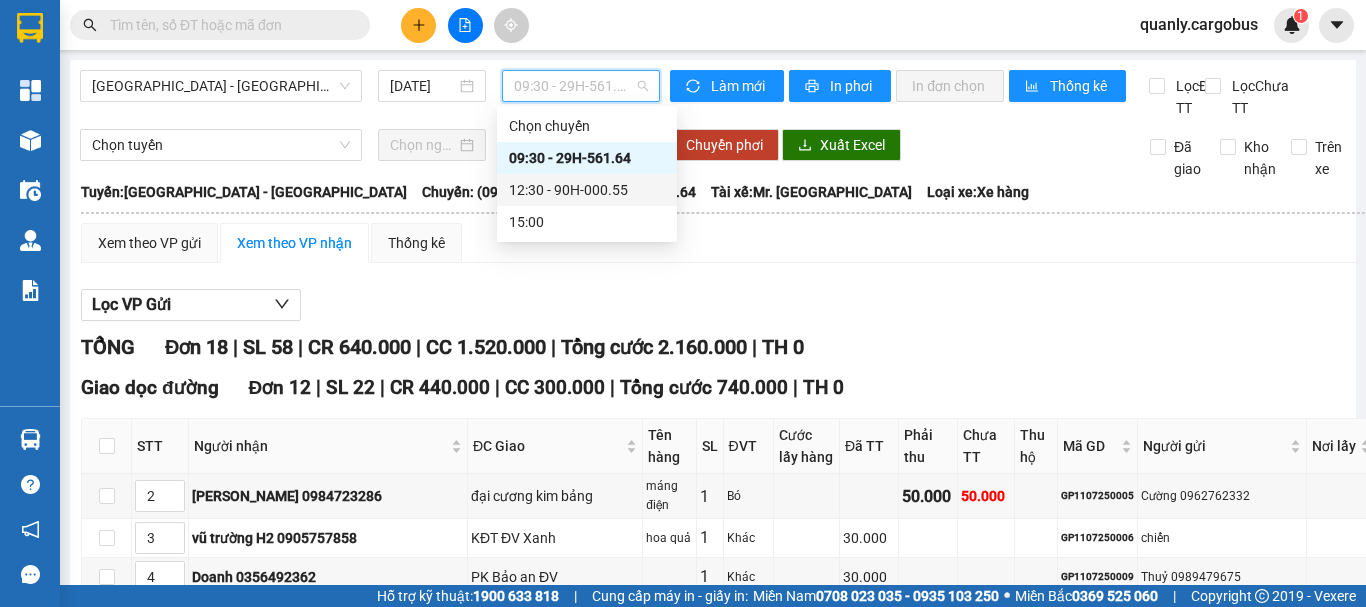 click on "12:30     - 90H-000.55" at bounding box center (587, 190) 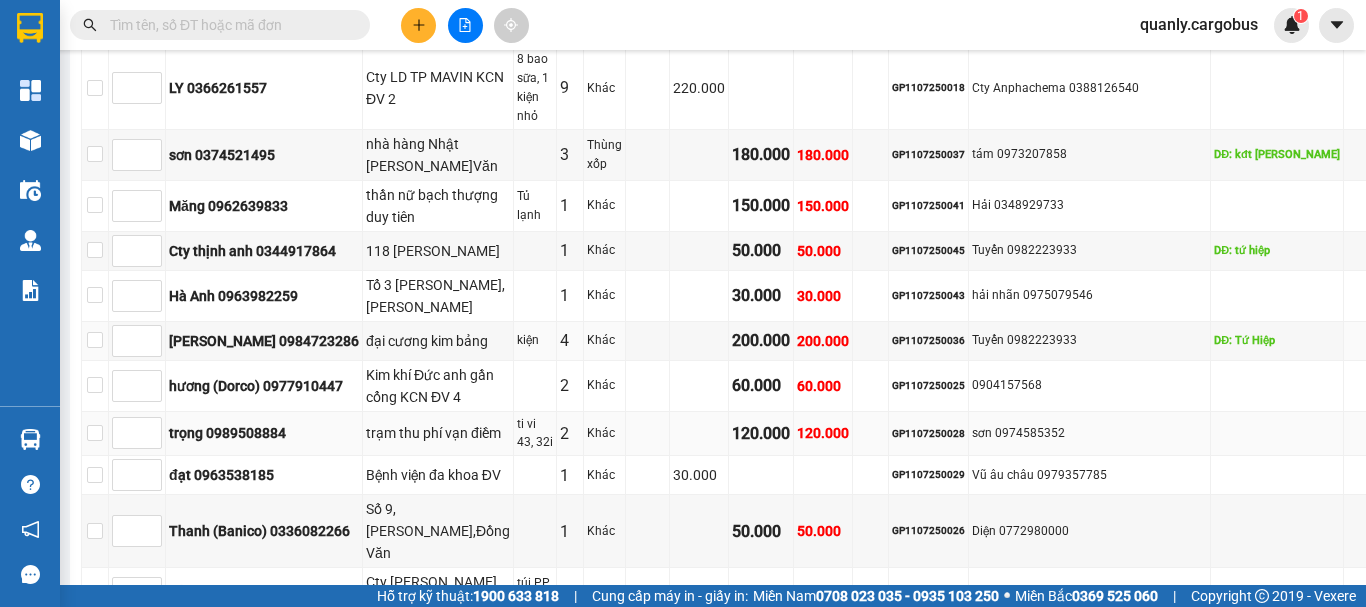 scroll, scrollTop: 300, scrollLeft: 0, axis: vertical 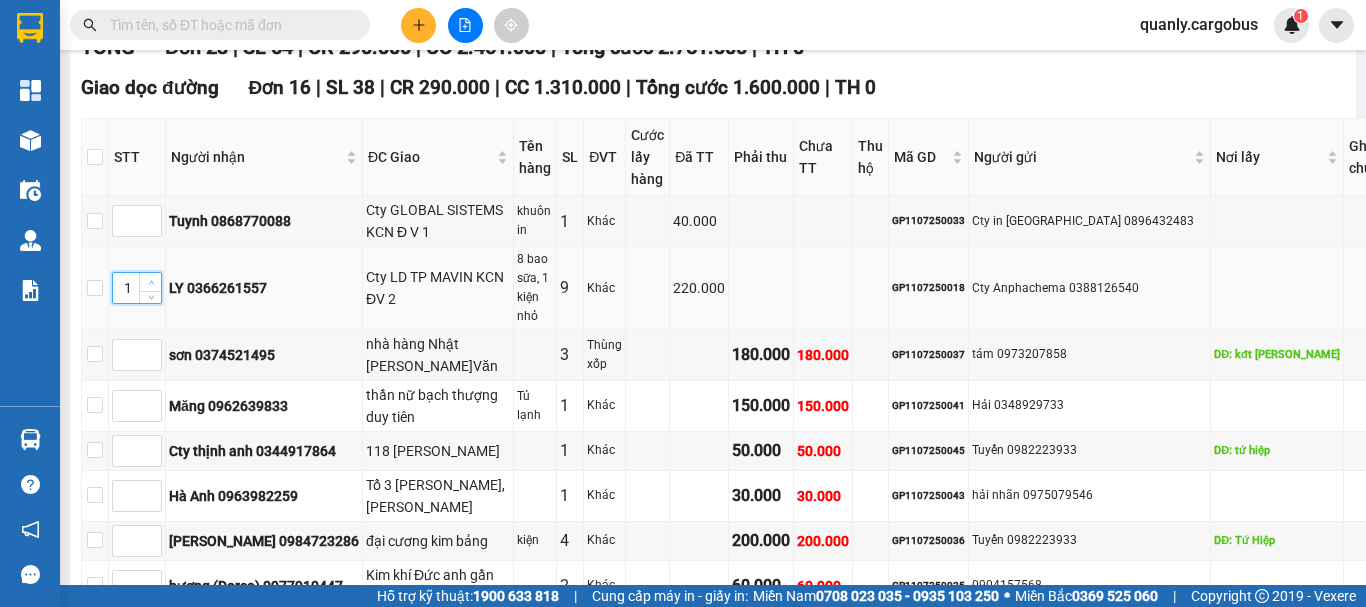 click at bounding box center [151, 283] 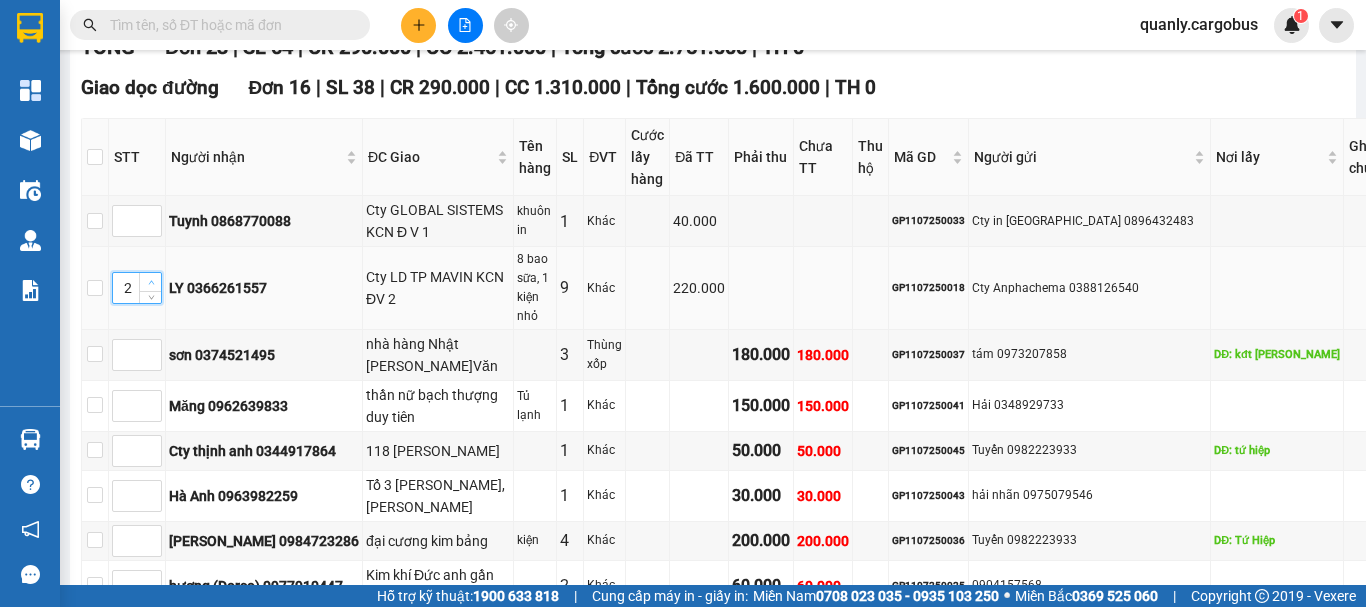 click 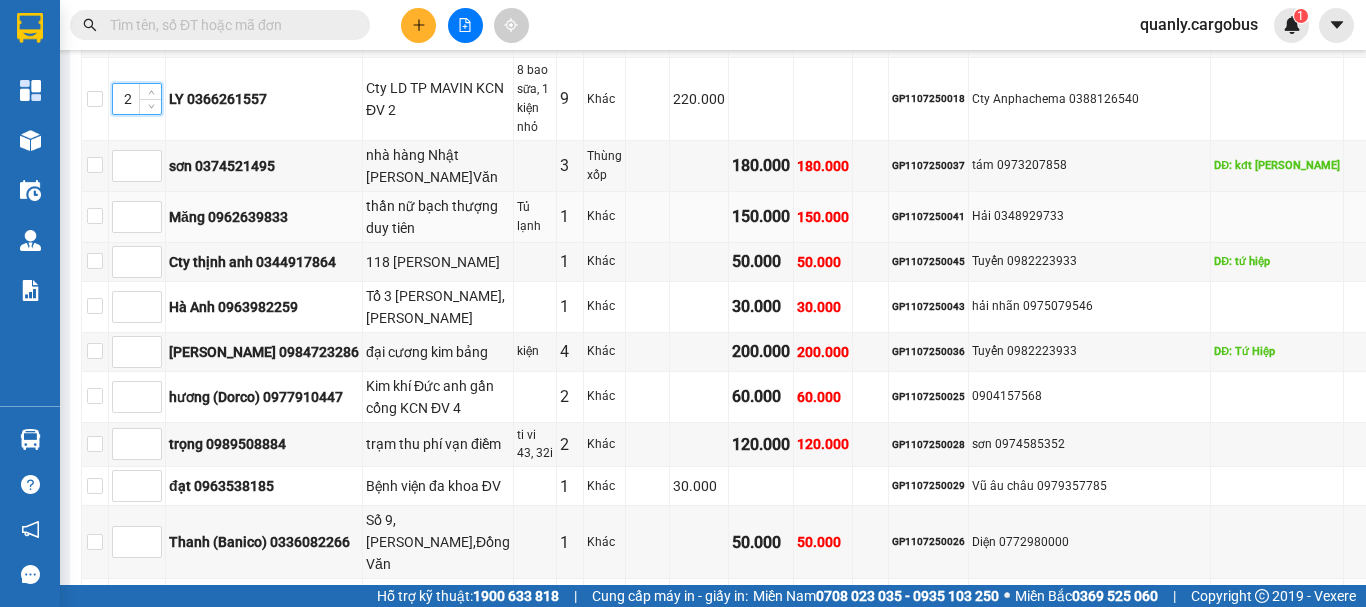scroll, scrollTop: 500, scrollLeft: 0, axis: vertical 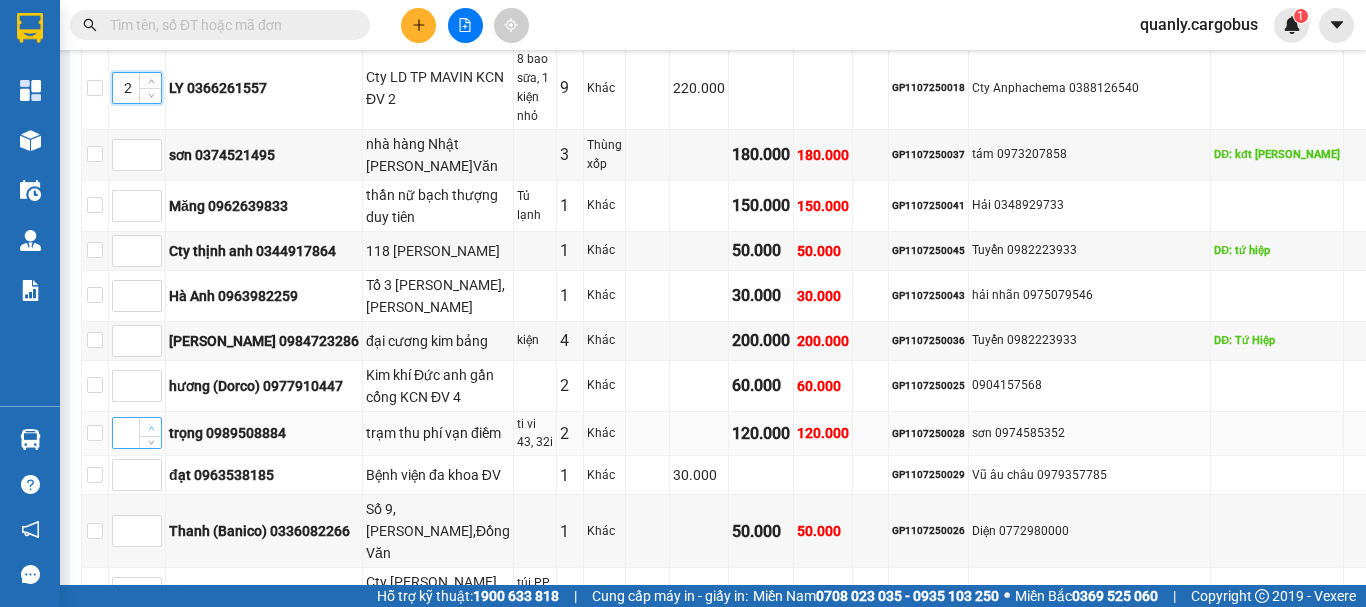 type on "1" 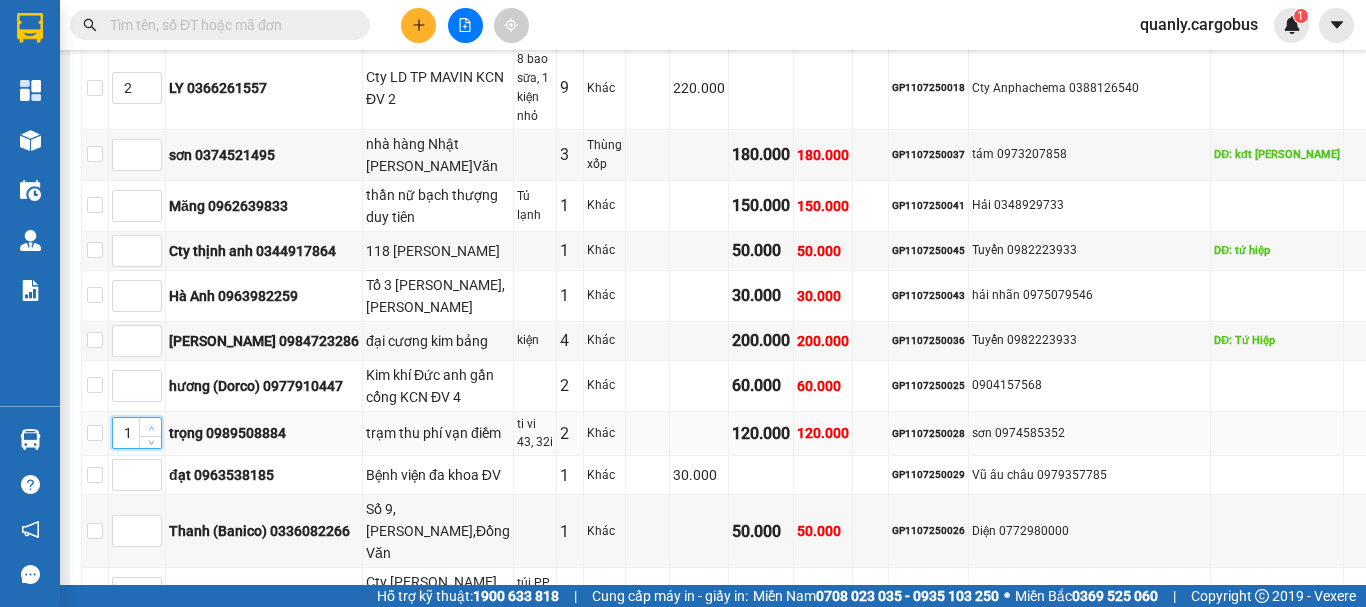 click at bounding box center (150, 427) 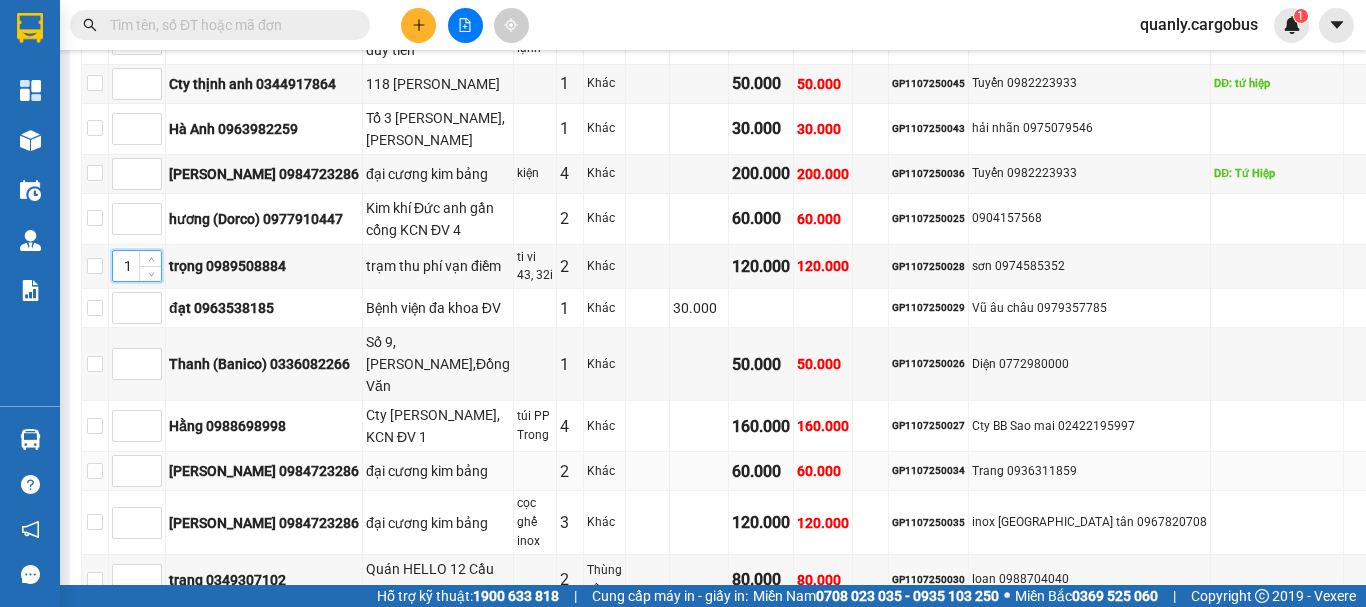 scroll, scrollTop: 700, scrollLeft: 0, axis: vertical 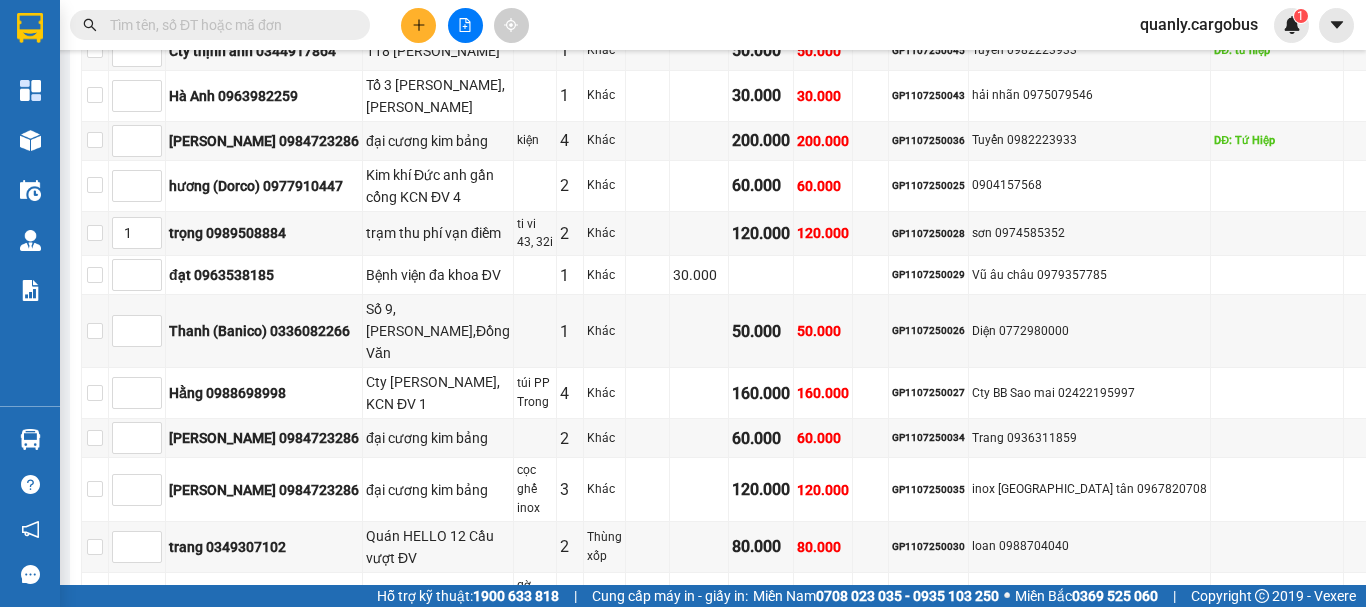 click on "[PERSON_NAME] sắp xếp" at bounding box center (484, 667) 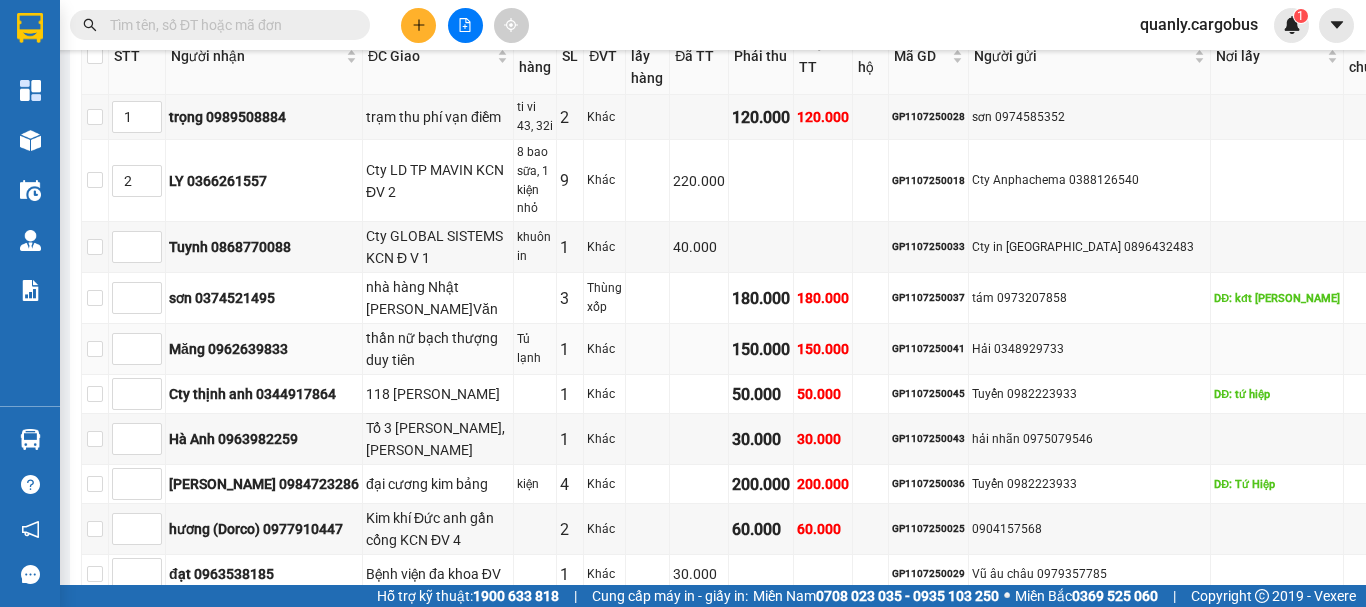 scroll, scrollTop: 400, scrollLeft: 0, axis: vertical 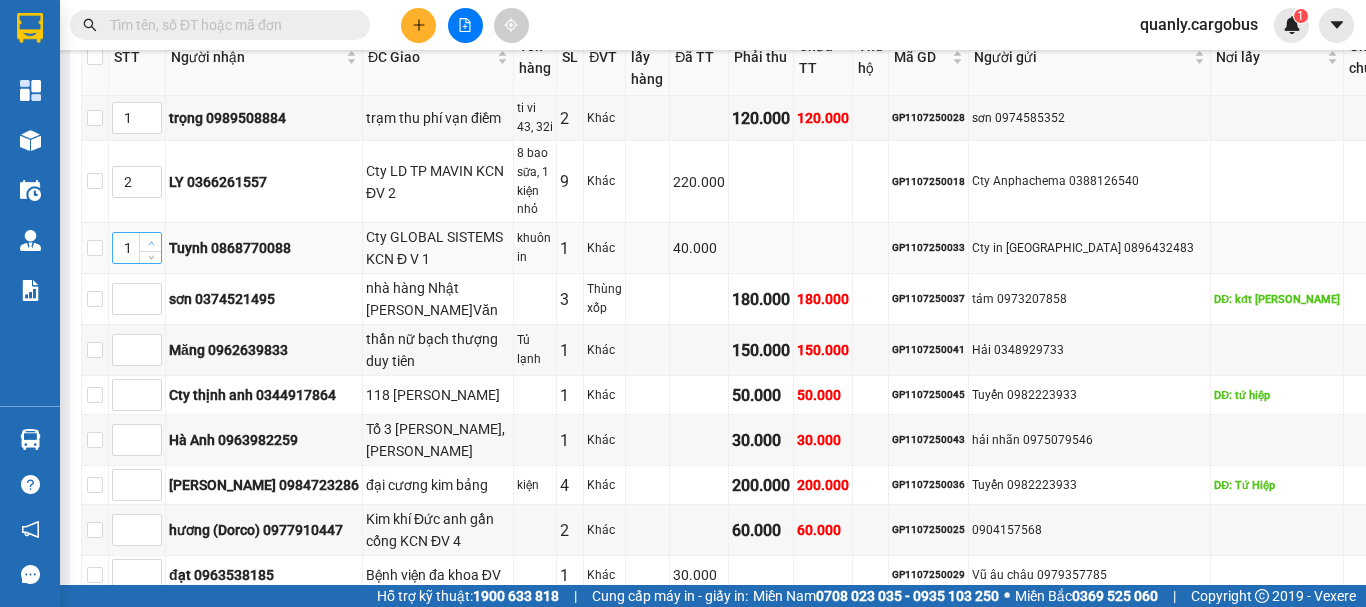 click 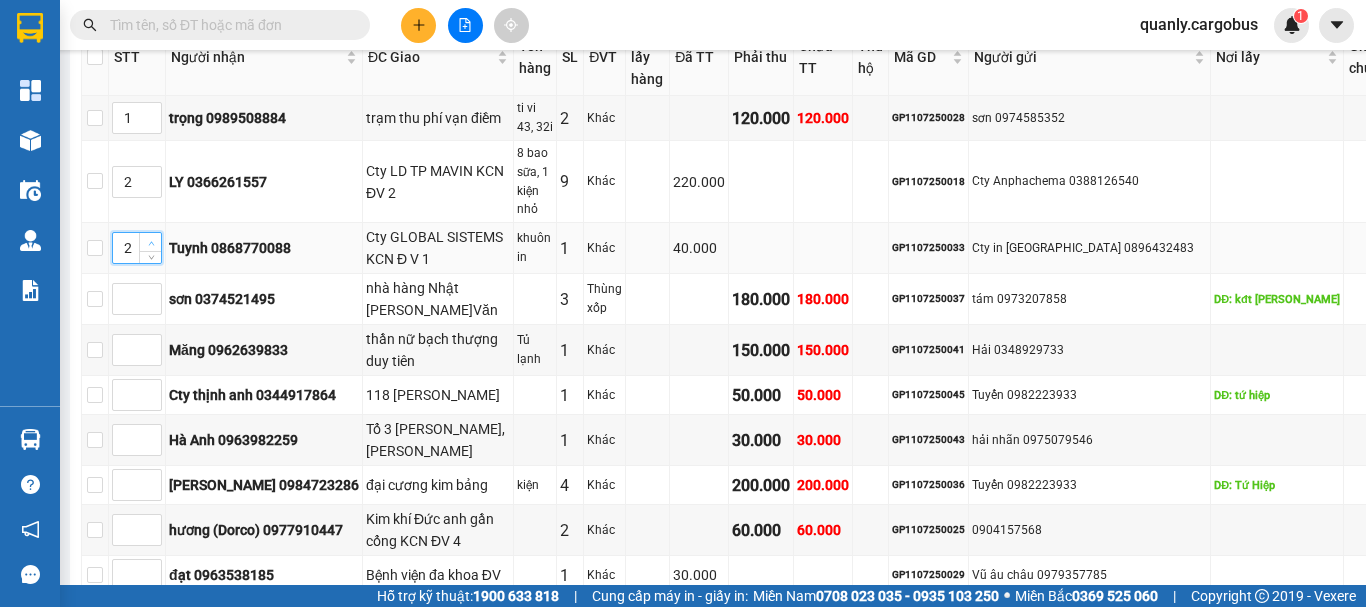click 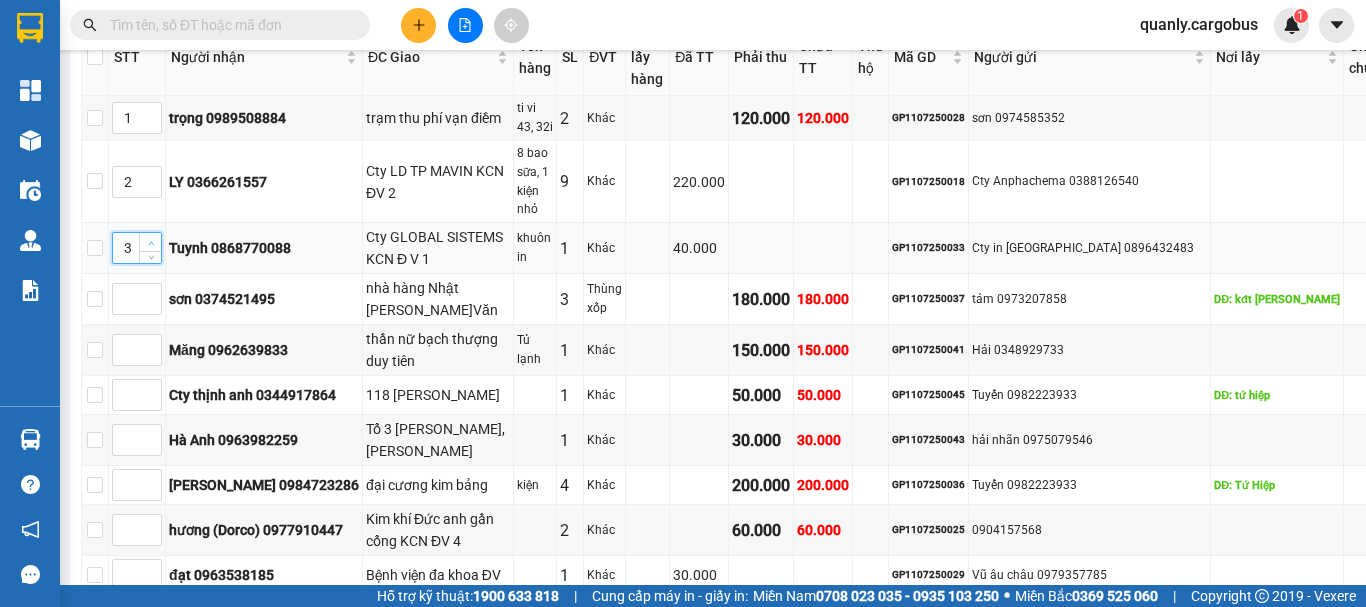 click 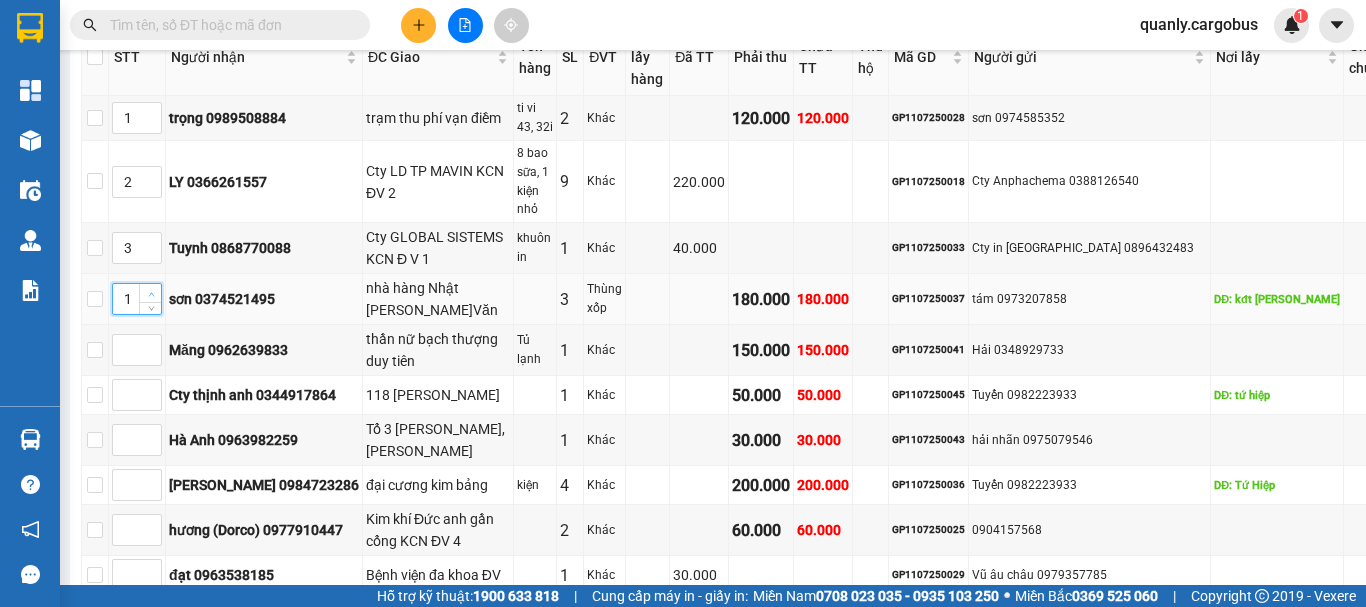 click at bounding box center [150, 293] 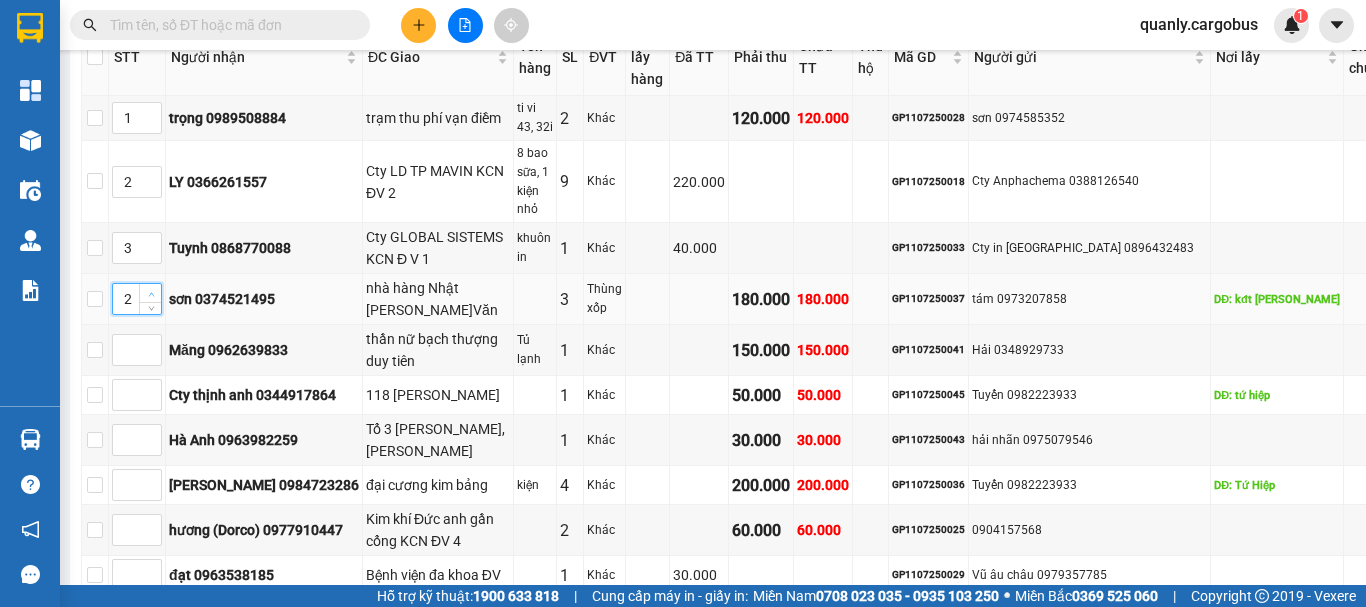 click at bounding box center (150, 293) 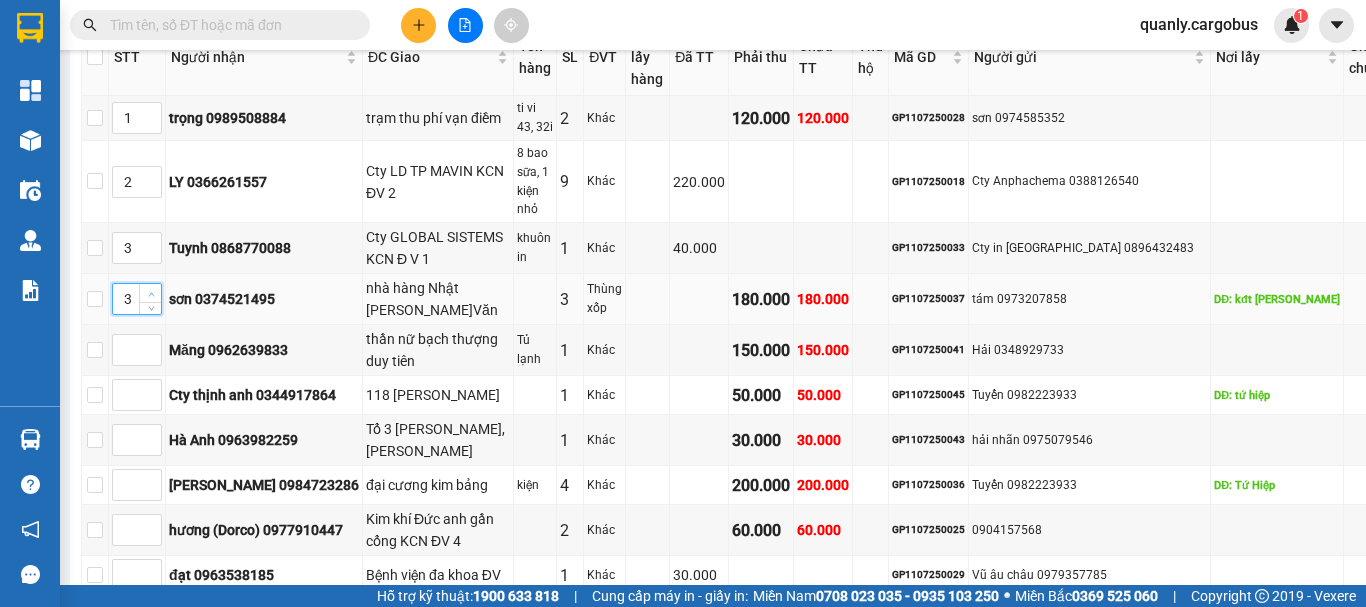click at bounding box center [150, 293] 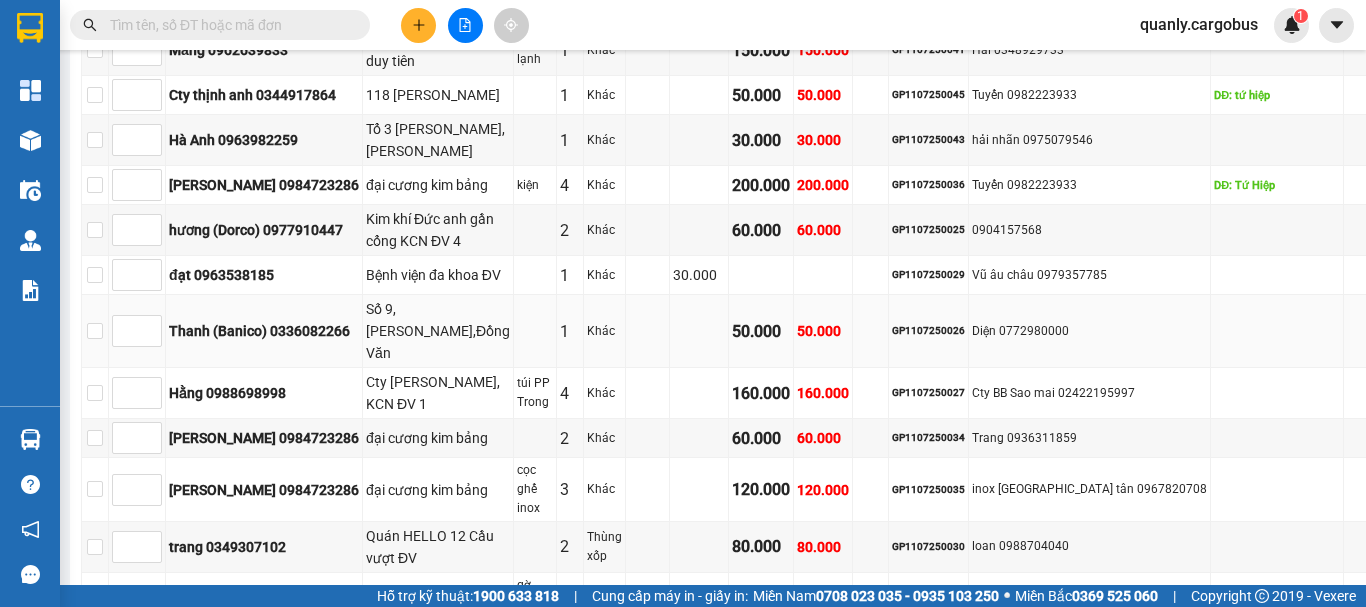 scroll, scrollTop: 800, scrollLeft: 0, axis: vertical 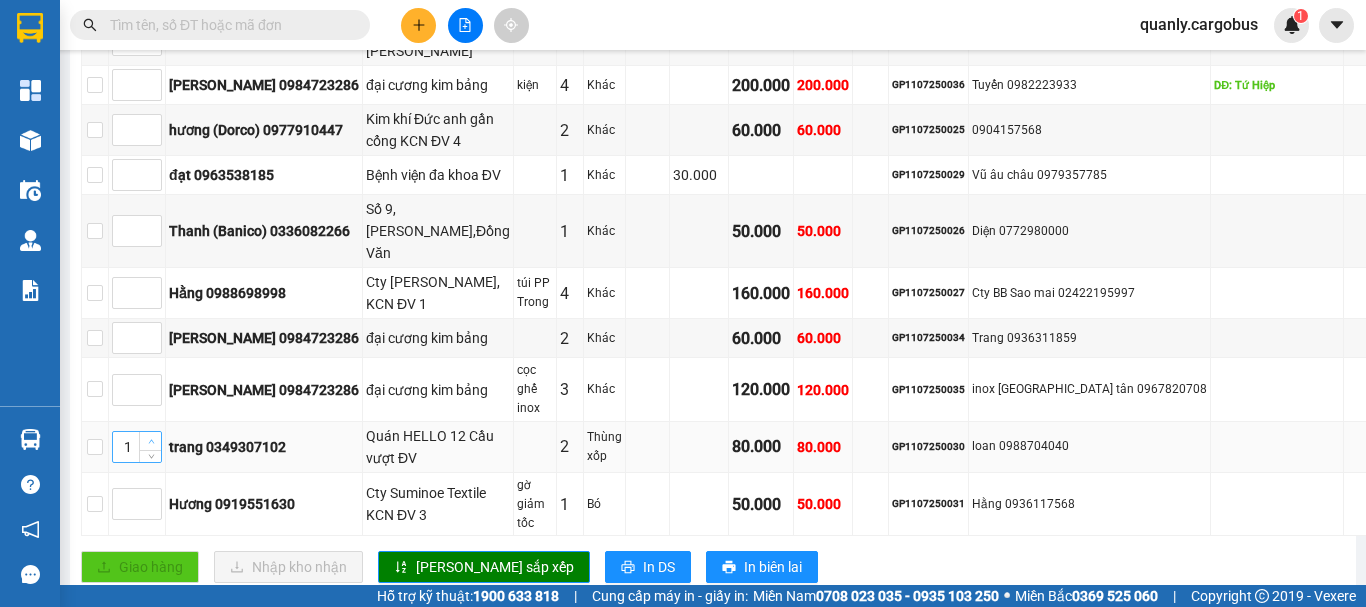 click 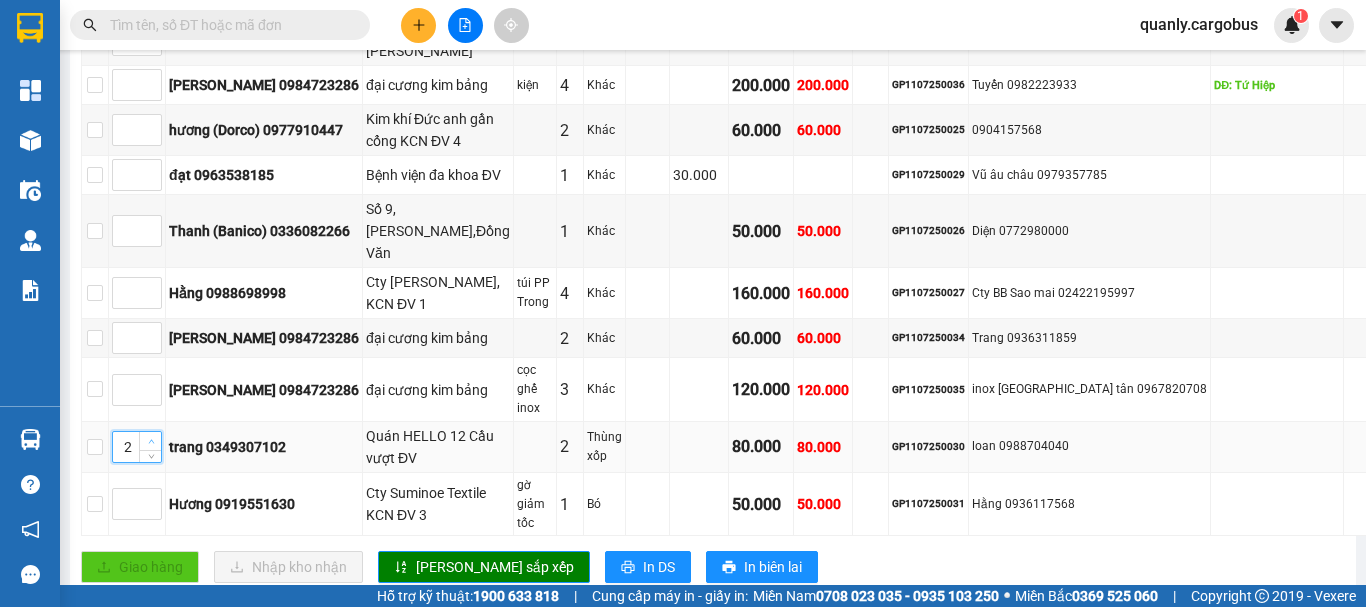 click 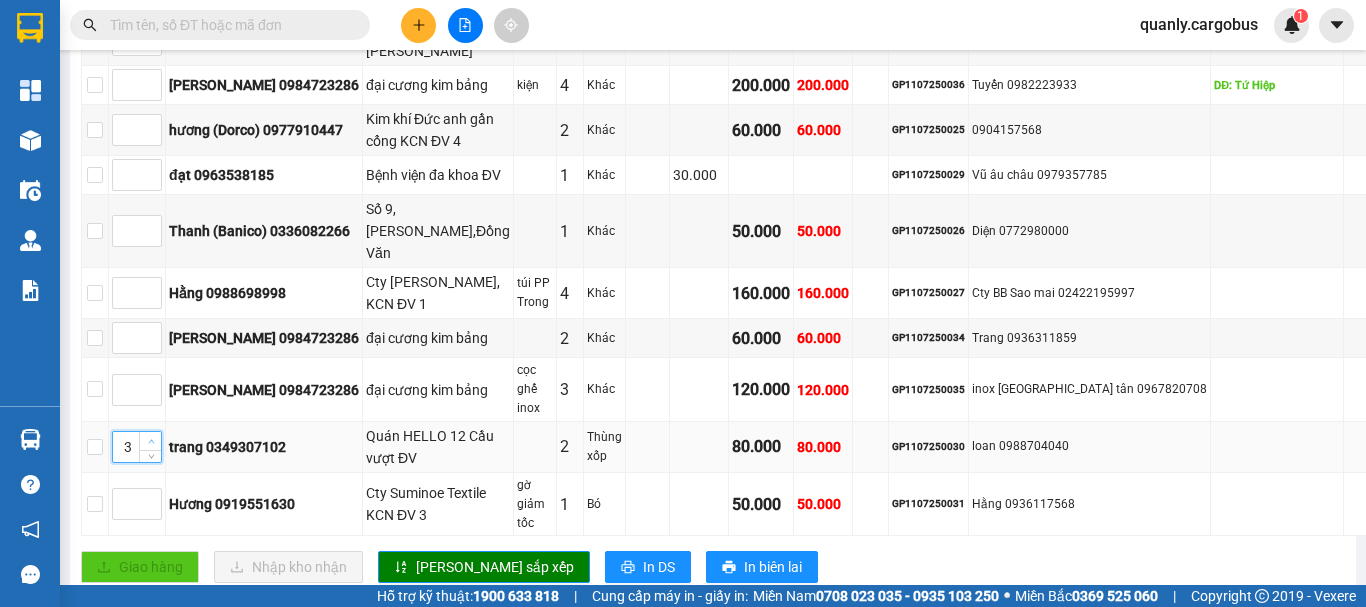 type on "4" 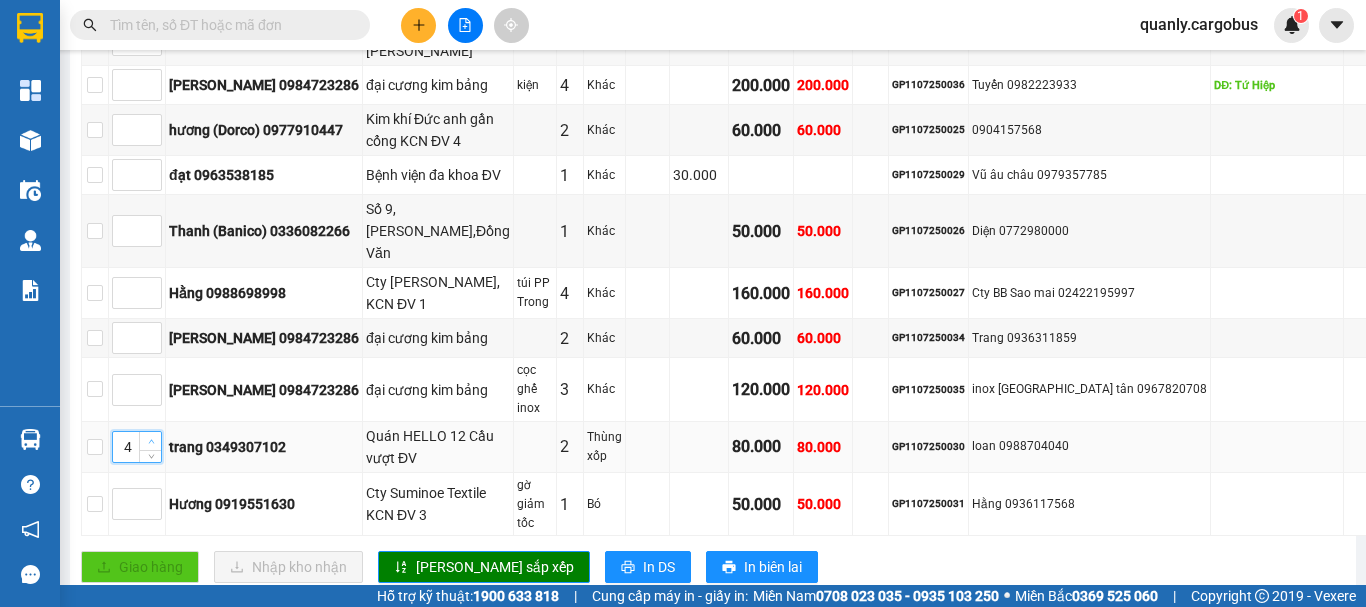 click 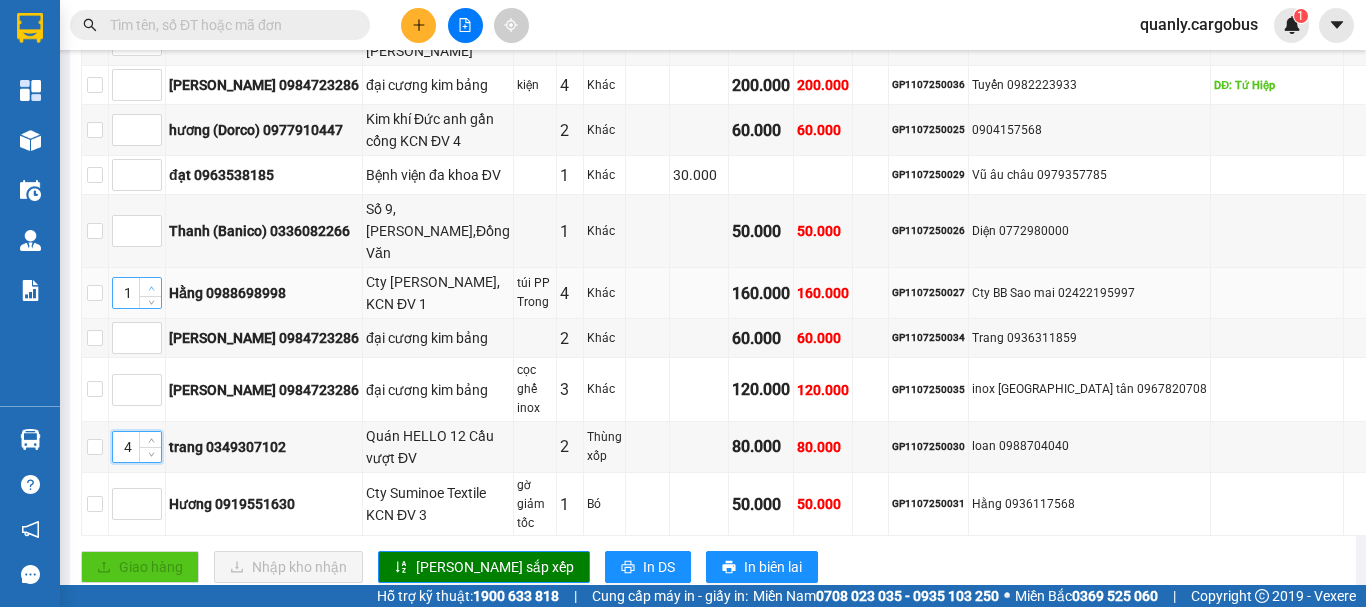 click at bounding box center (151, 288) 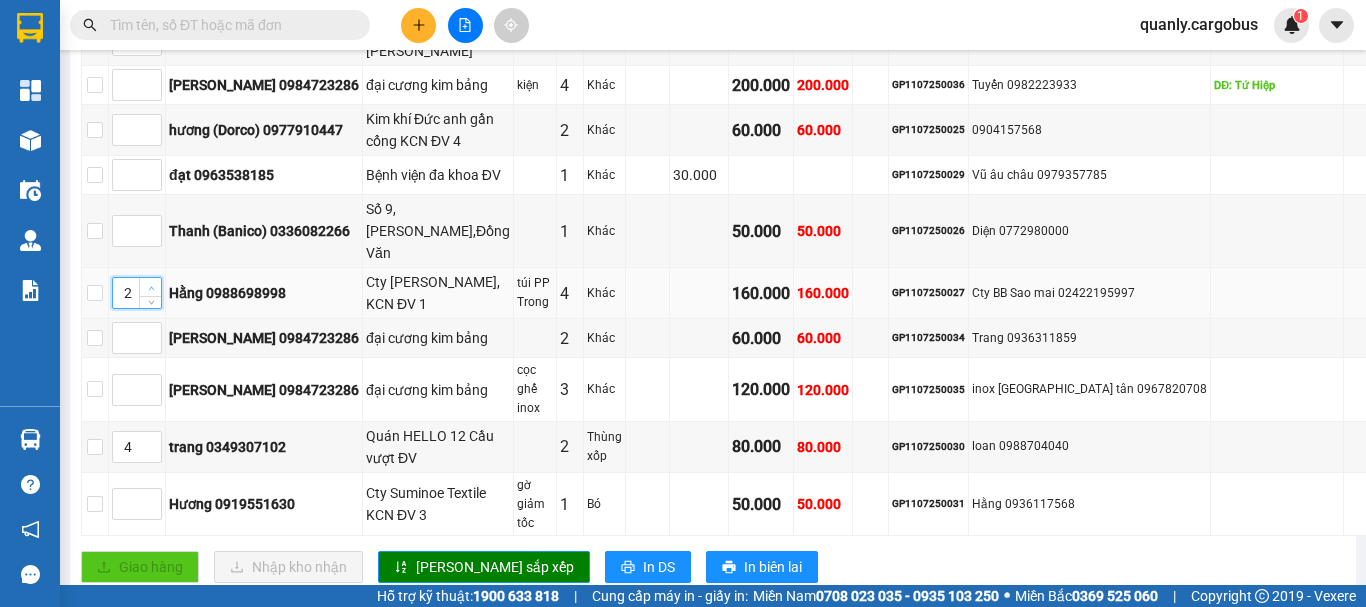 click at bounding box center [151, 288] 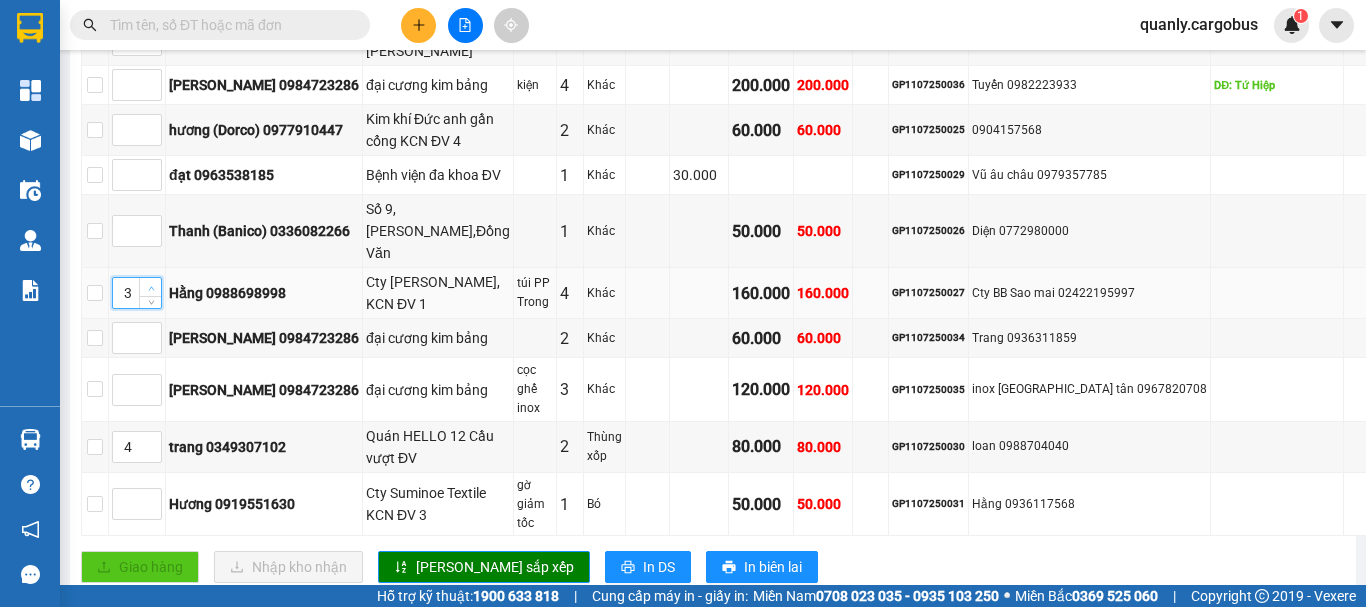 click at bounding box center [151, 288] 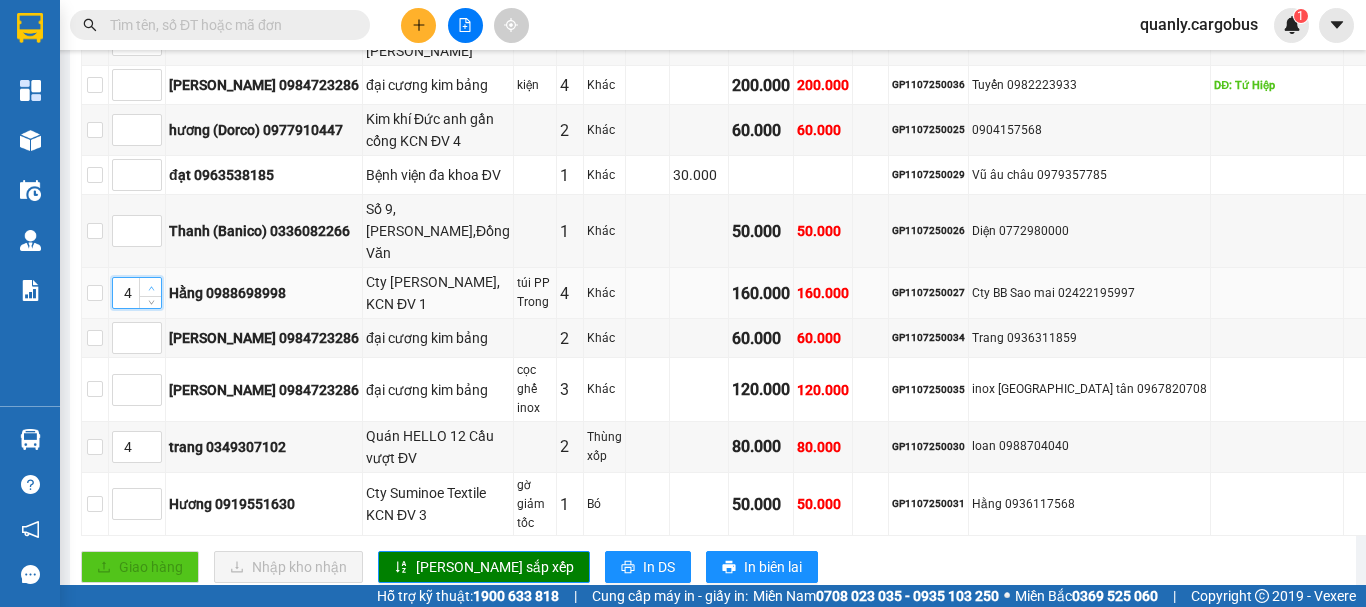 click at bounding box center [151, 288] 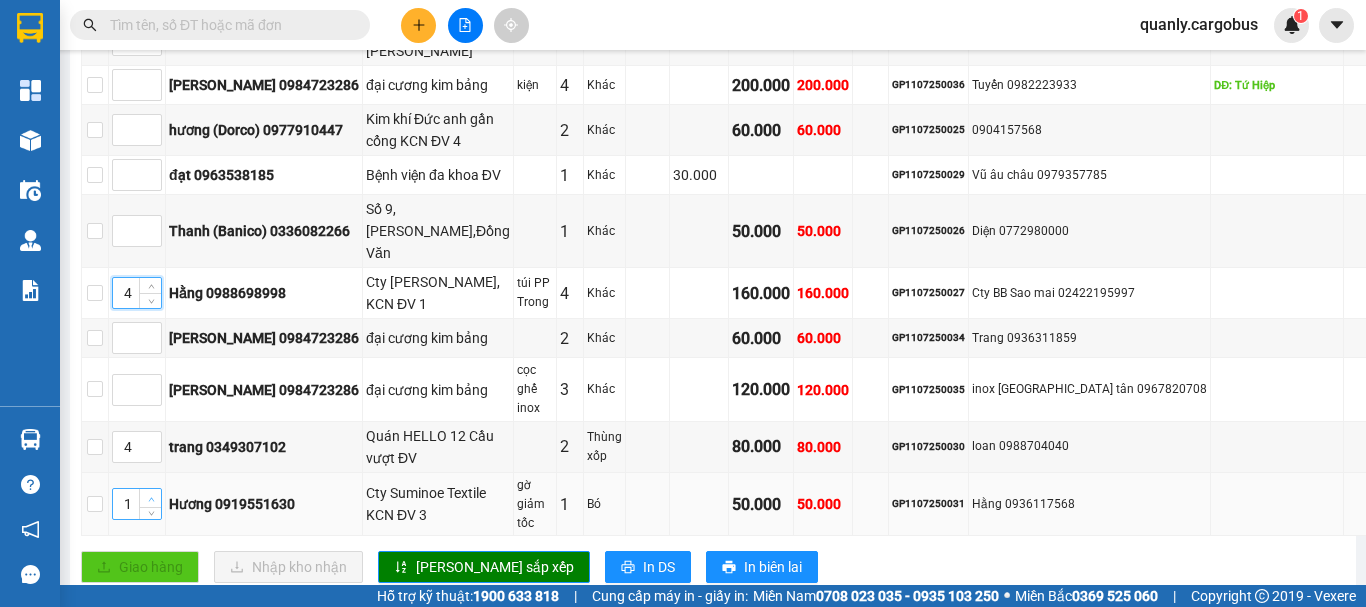 click 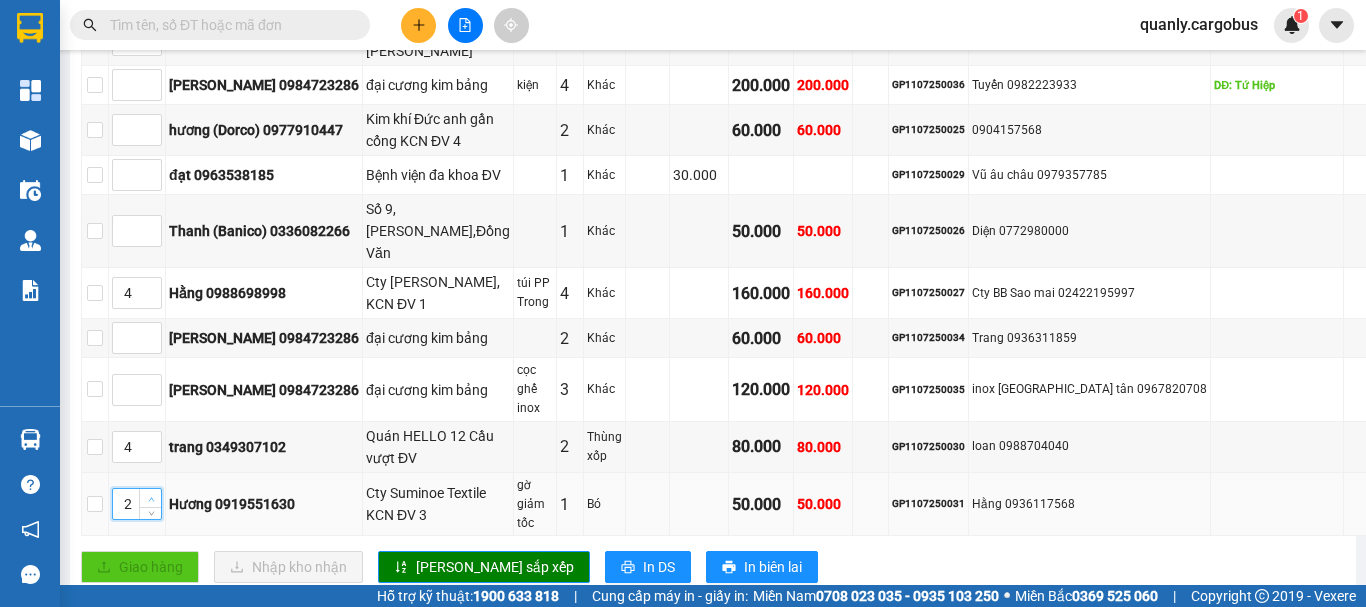 click 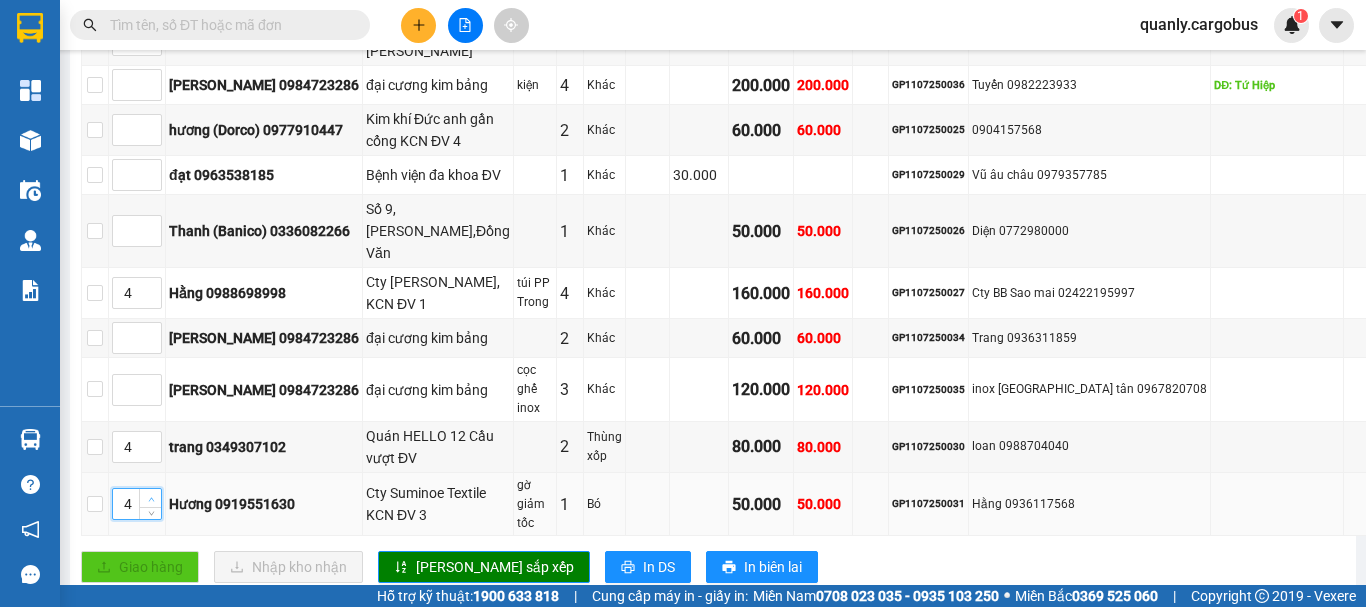 click 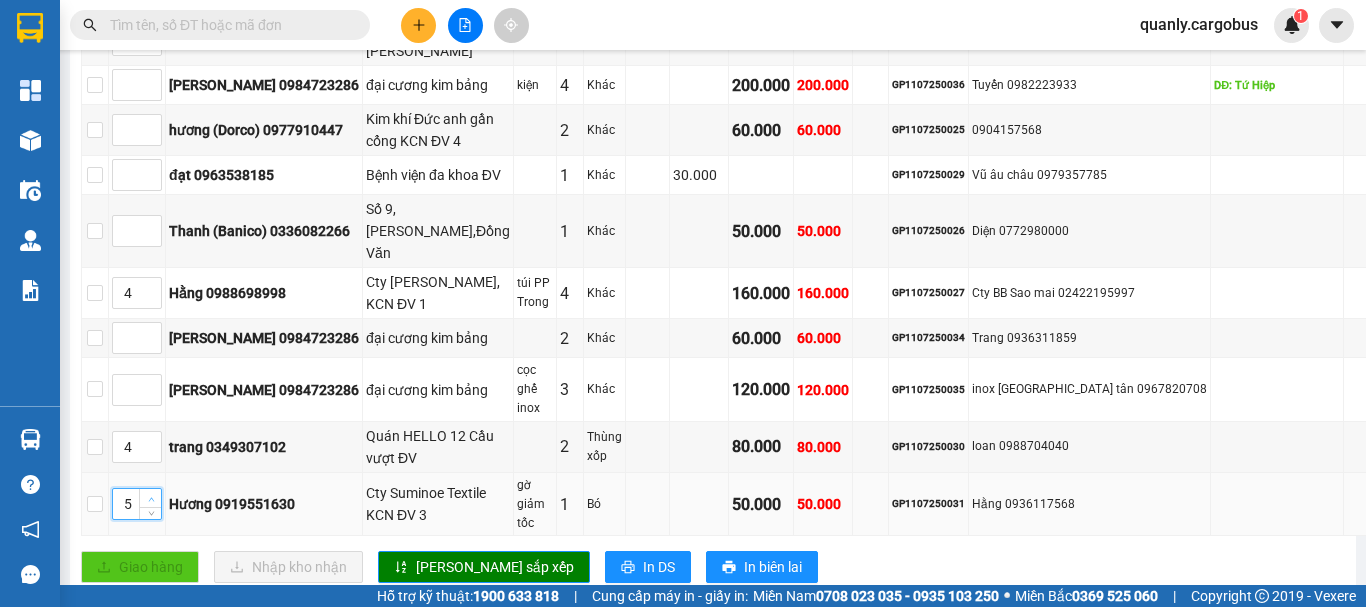 click 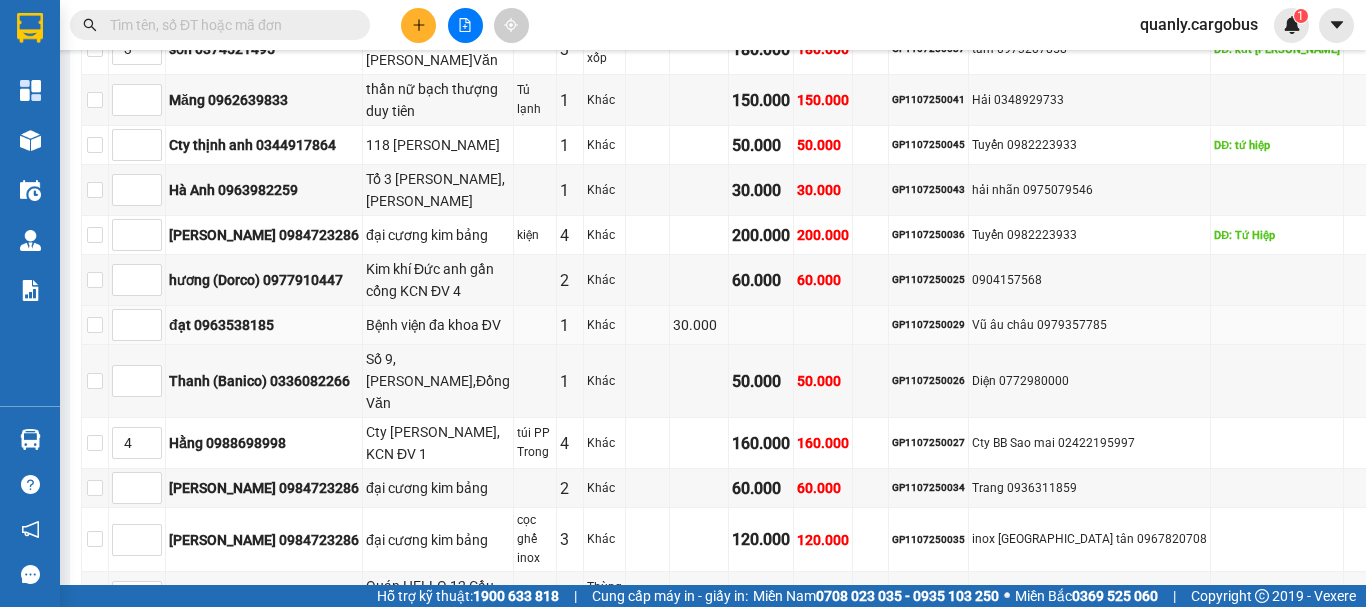 scroll, scrollTop: 600, scrollLeft: 0, axis: vertical 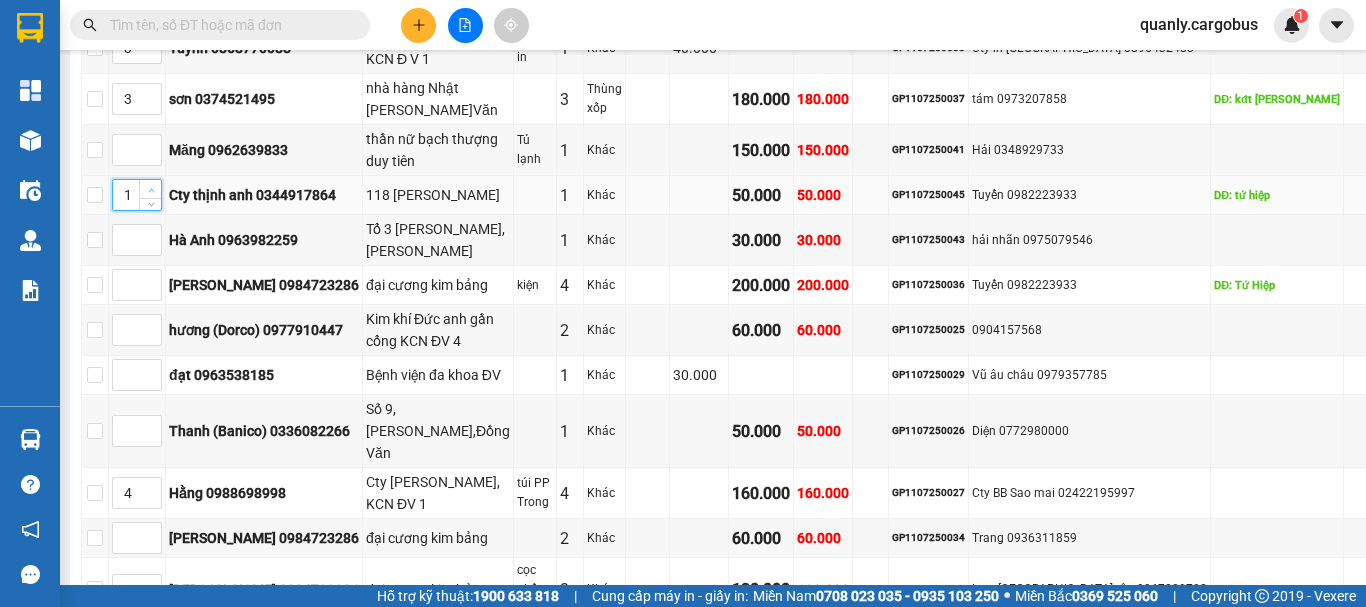 click 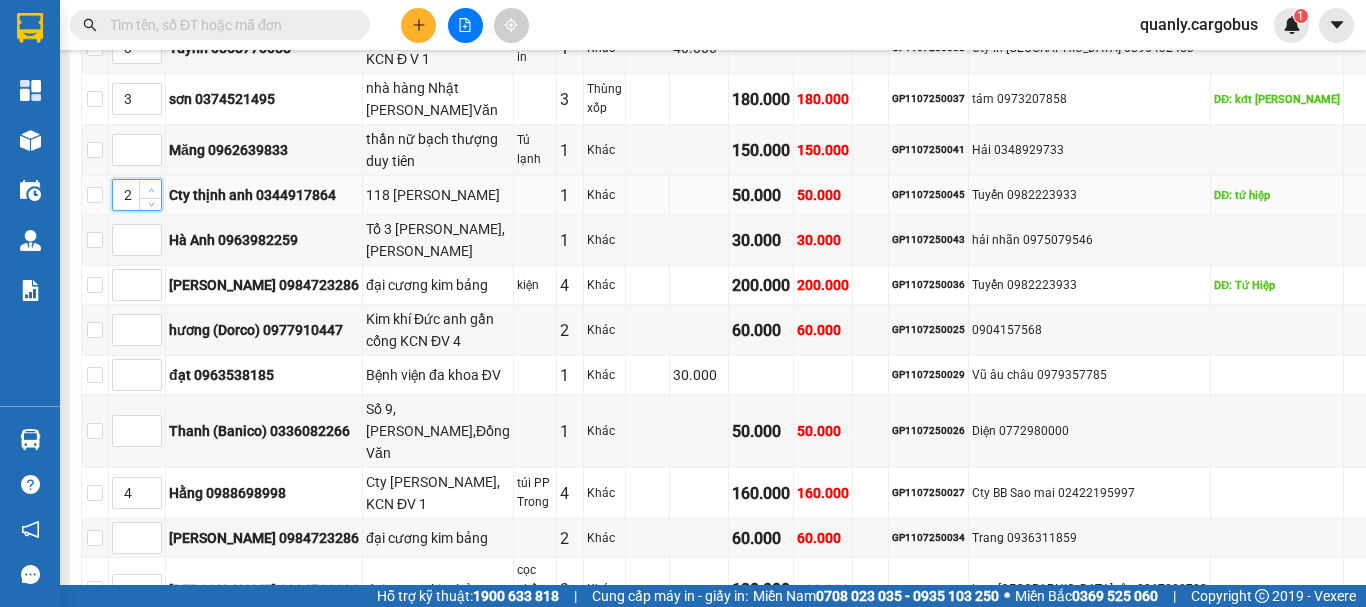 click 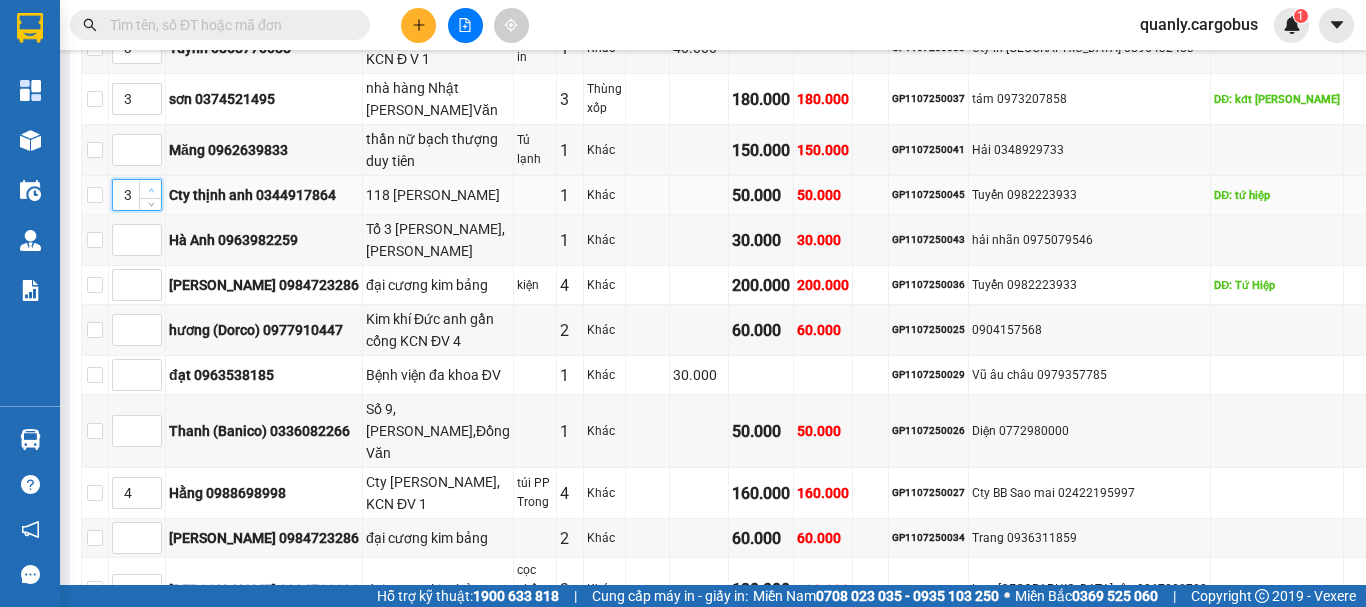 click 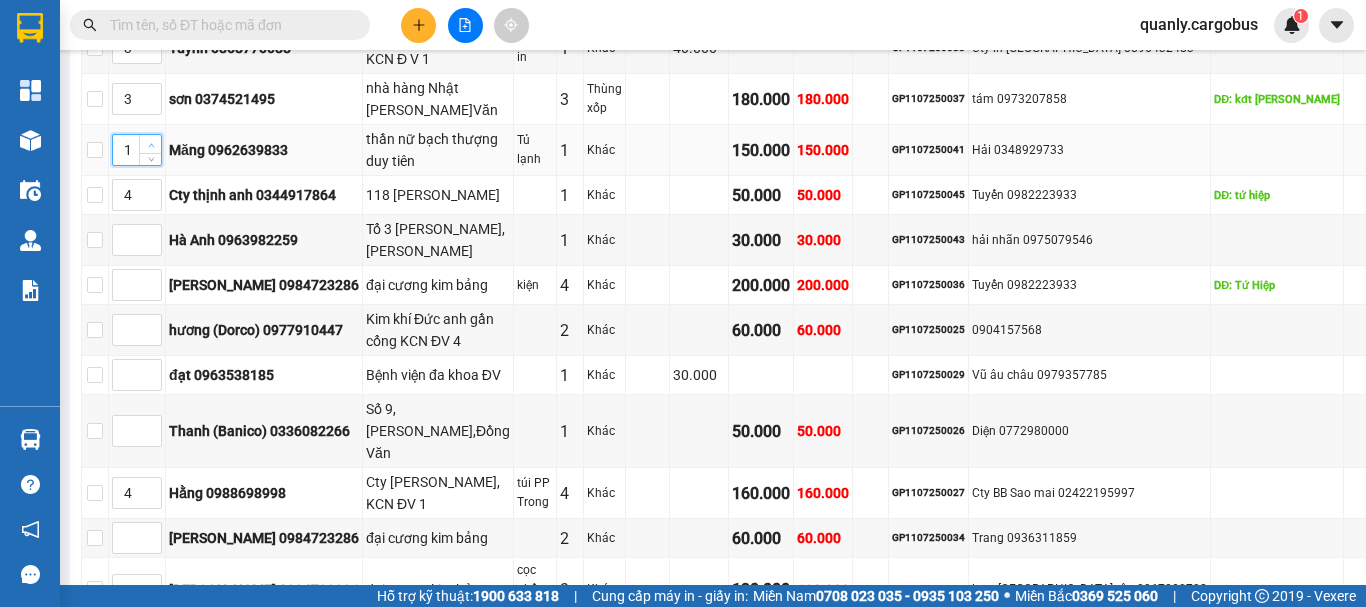 click at bounding box center [151, 145] 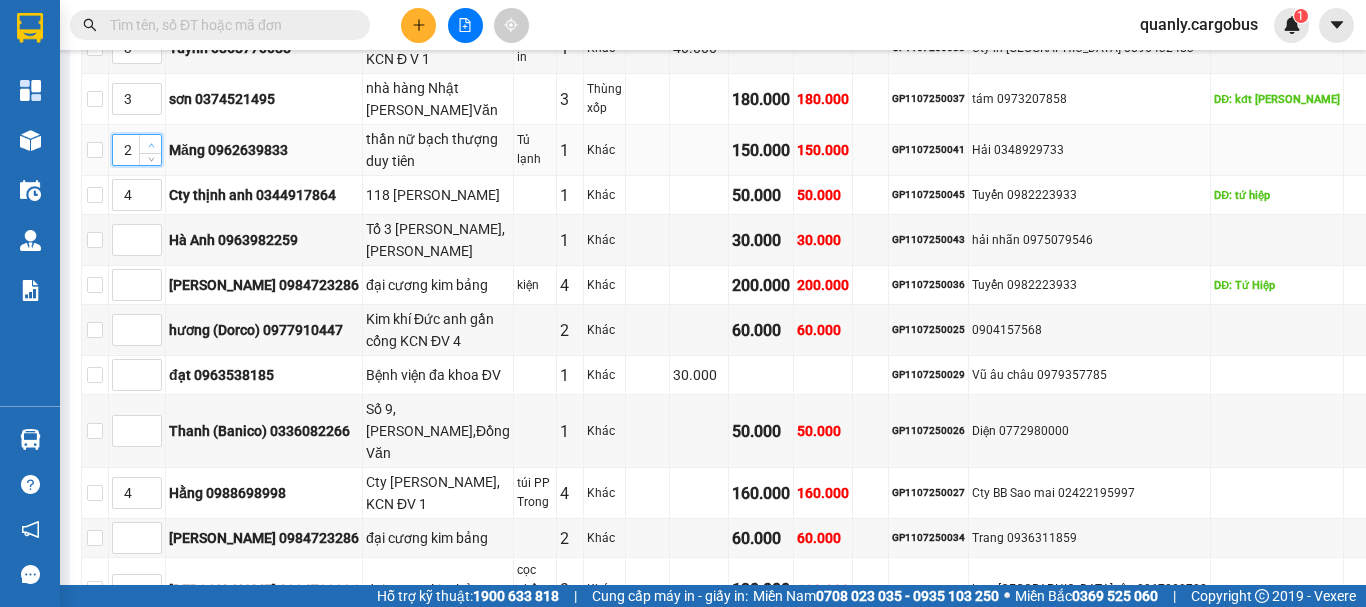 click at bounding box center (151, 145) 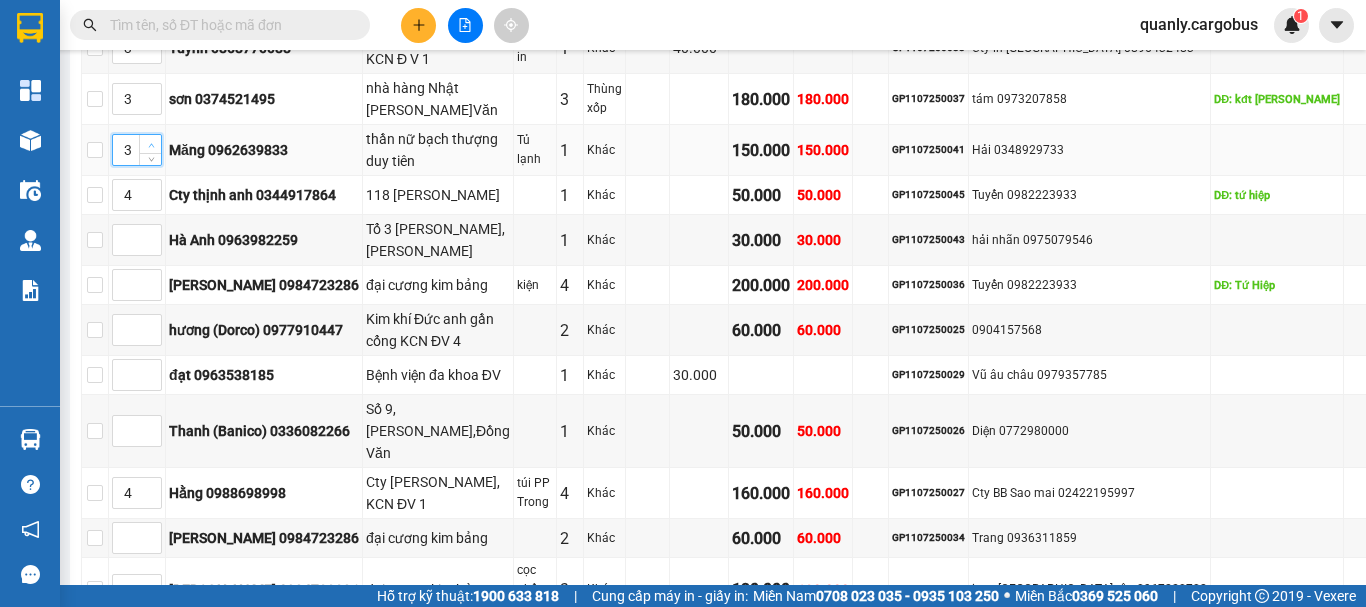 click at bounding box center (151, 145) 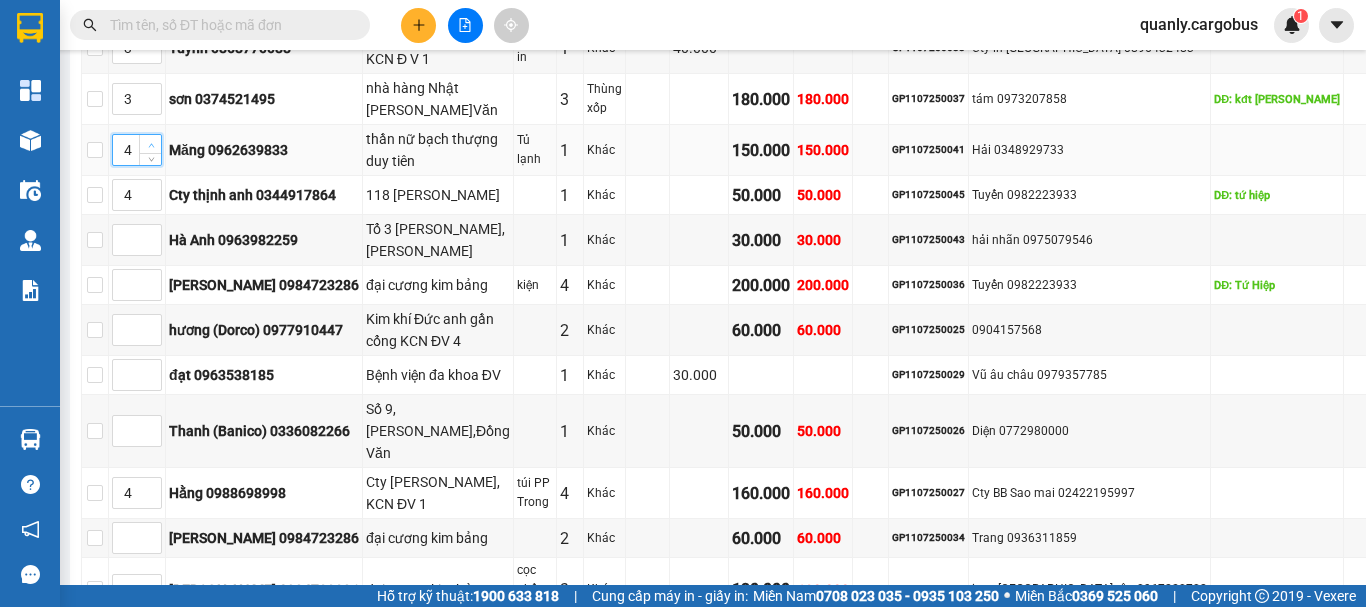 click at bounding box center (151, 145) 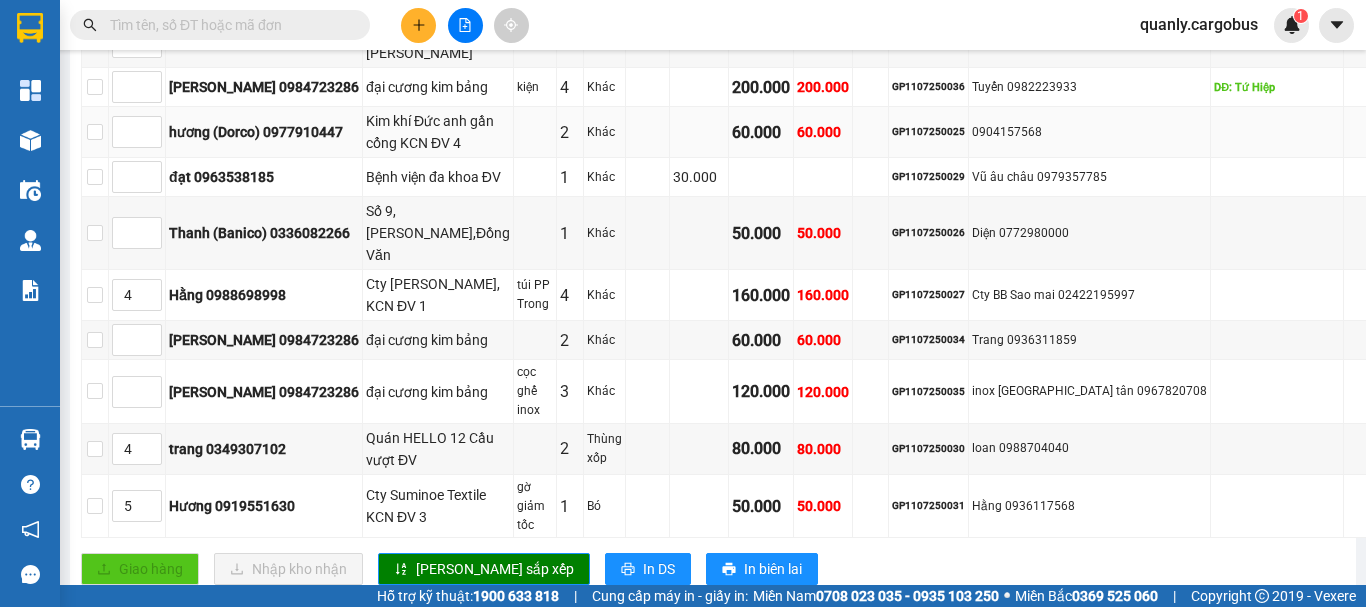 scroll, scrollTop: 800, scrollLeft: 0, axis: vertical 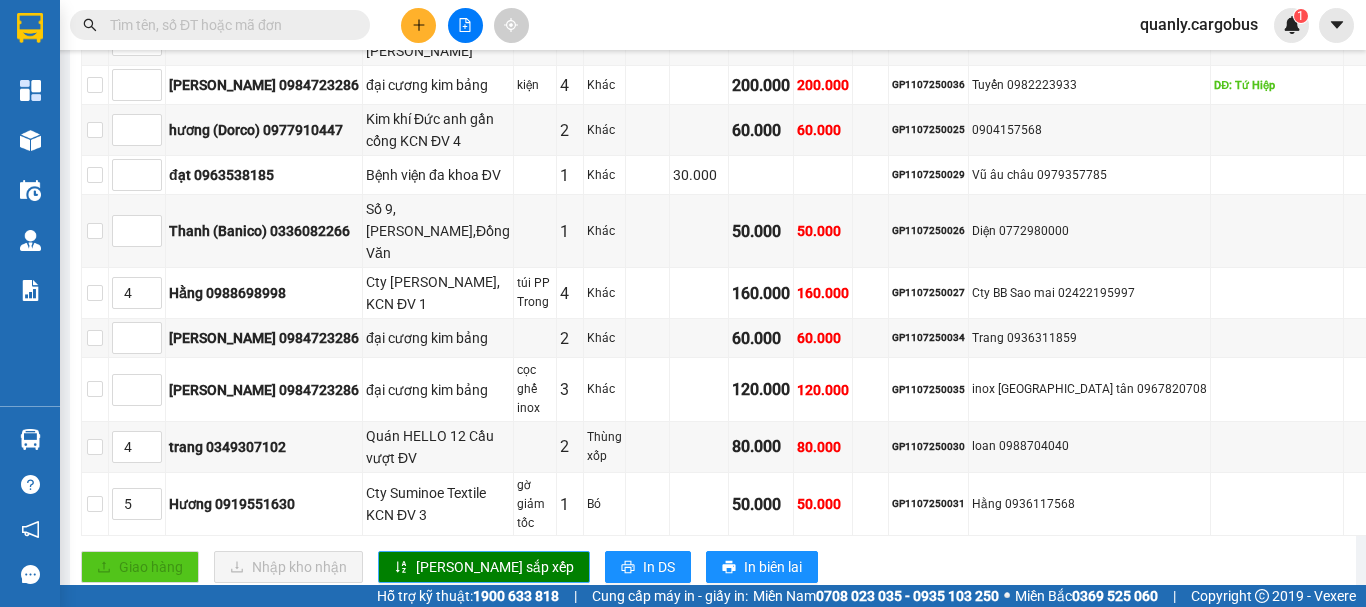 click on "[PERSON_NAME] sắp xếp" at bounding box center [495, 567] 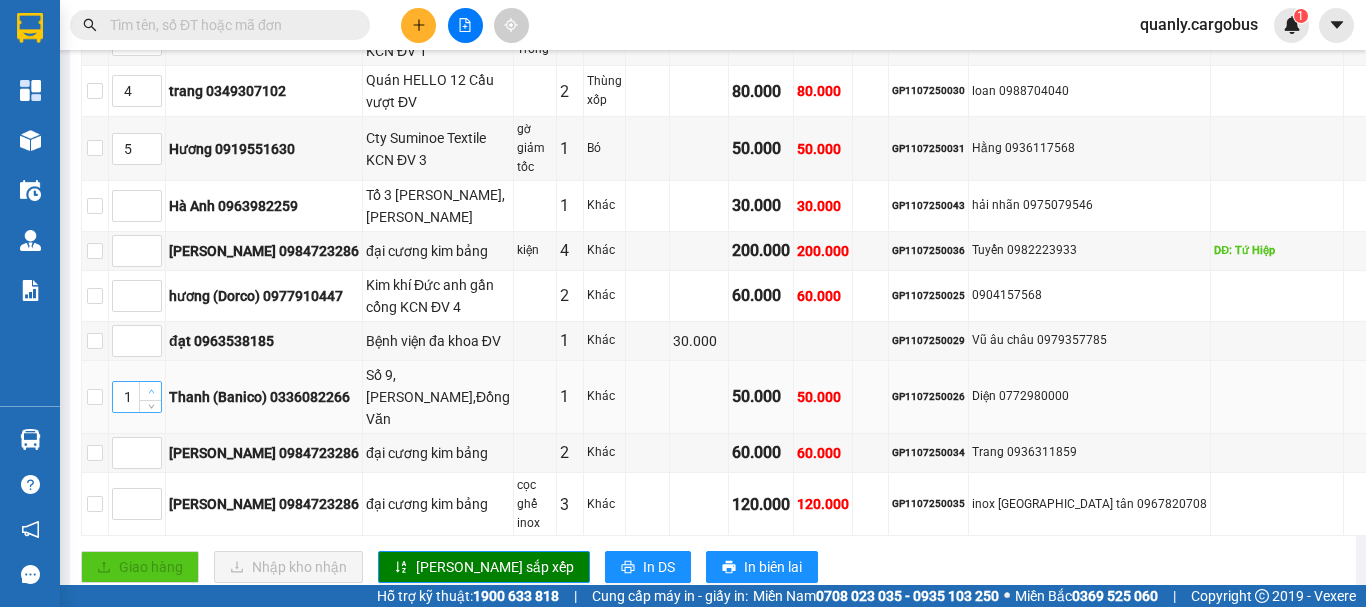 click at bounding box center (150, 391) 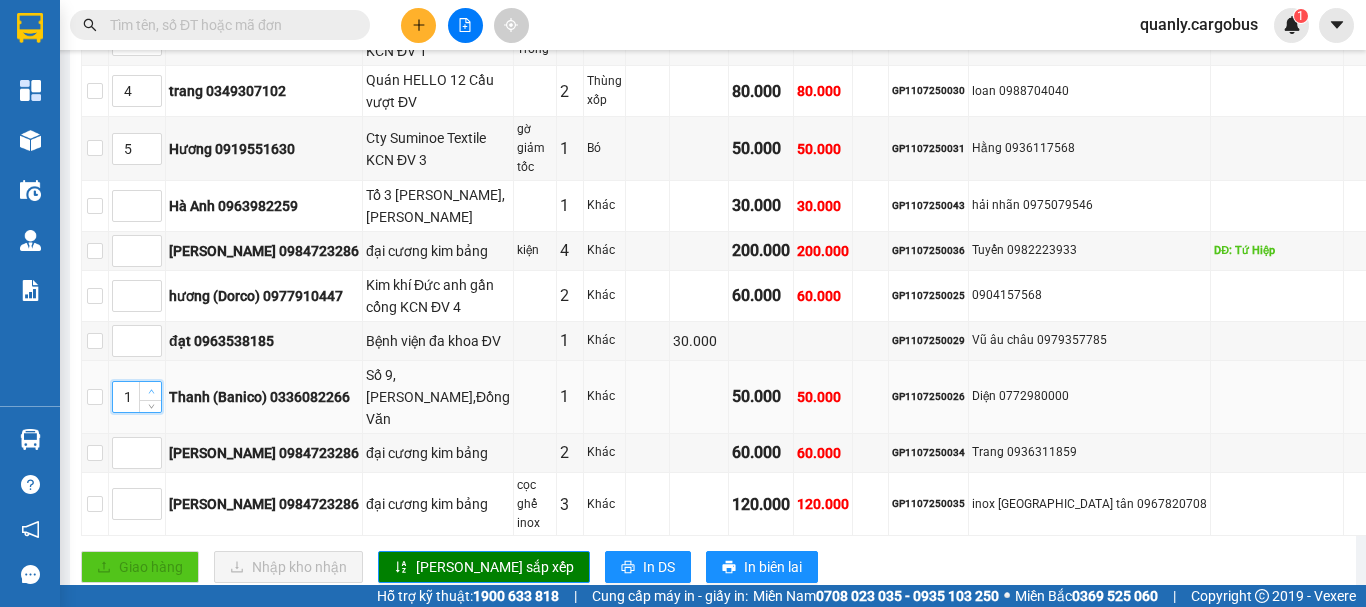 click at bounding box center (150, 391) 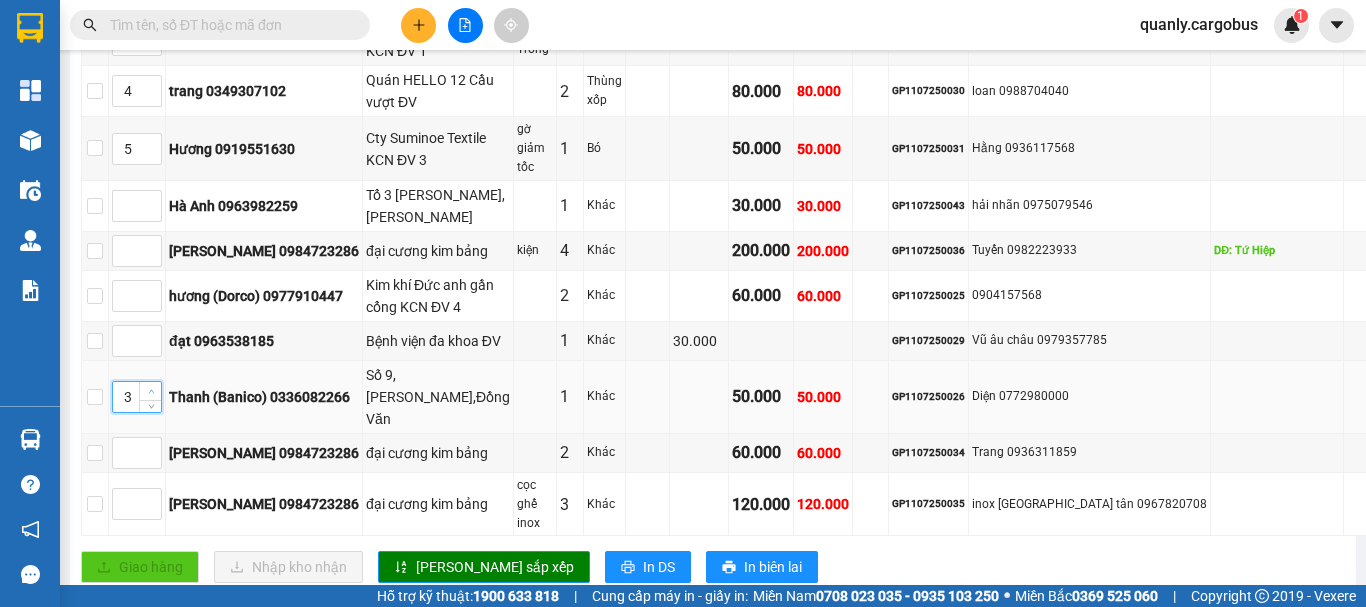click at bounding box center [150, 391] 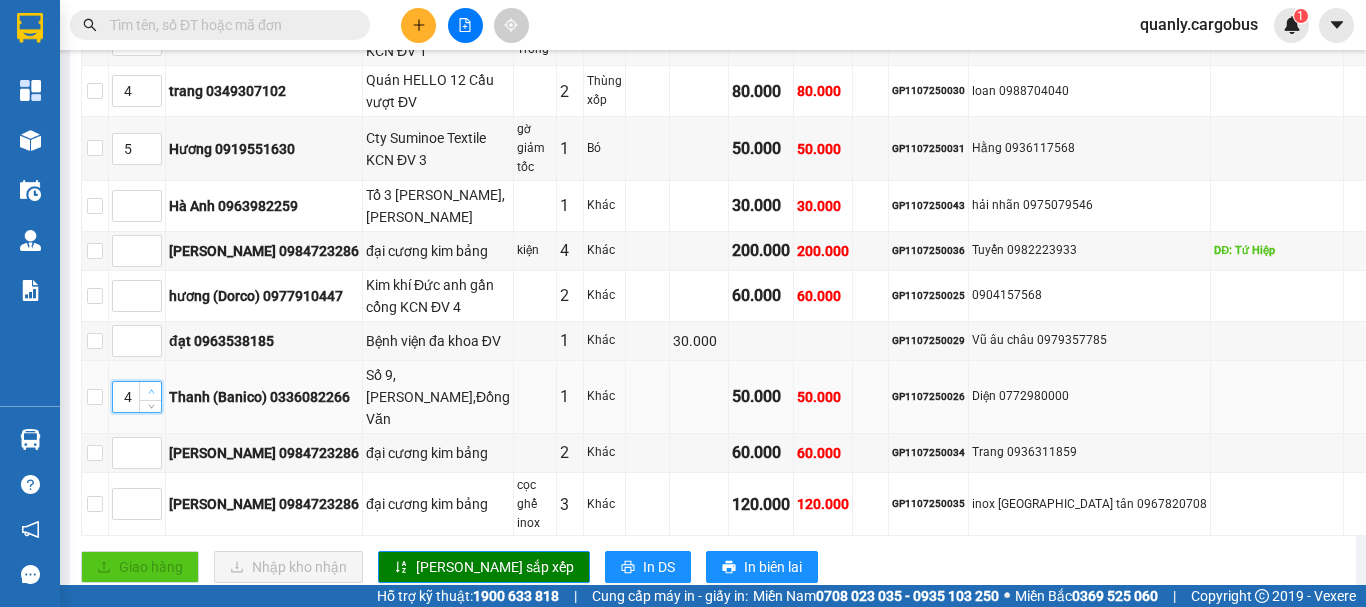 click at bounding box center (150, 391) 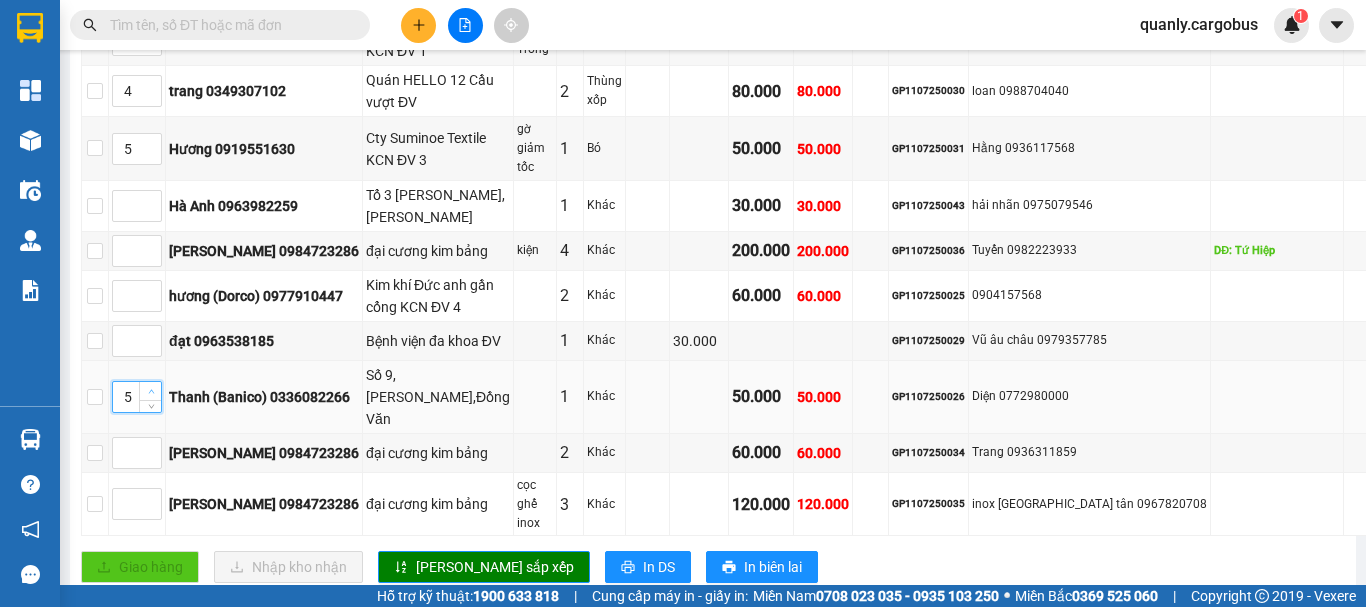 click at bounding box center (150, 391) 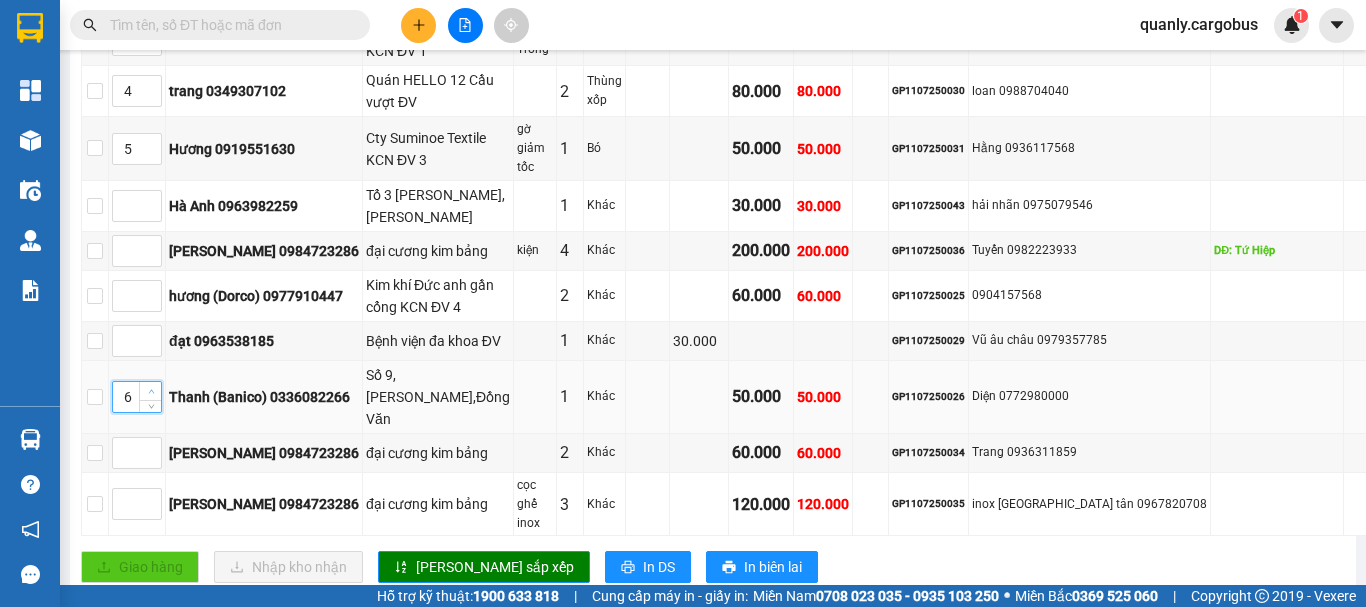 click at bounding box center [150, 391] 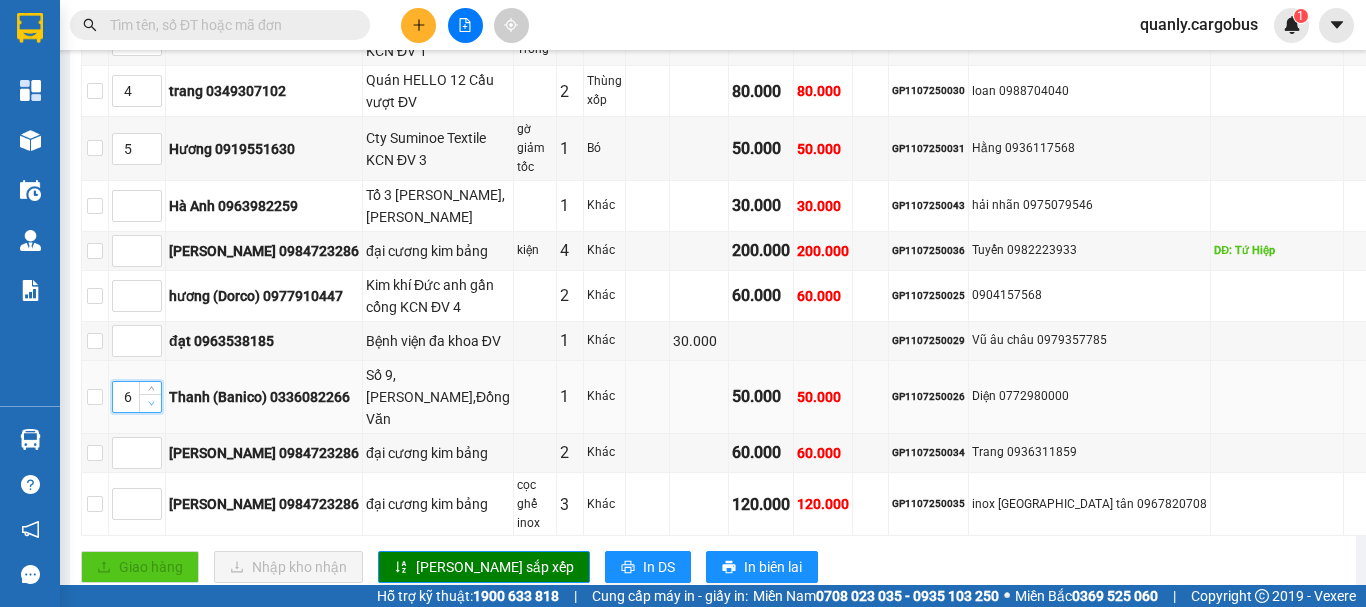 type on "5" 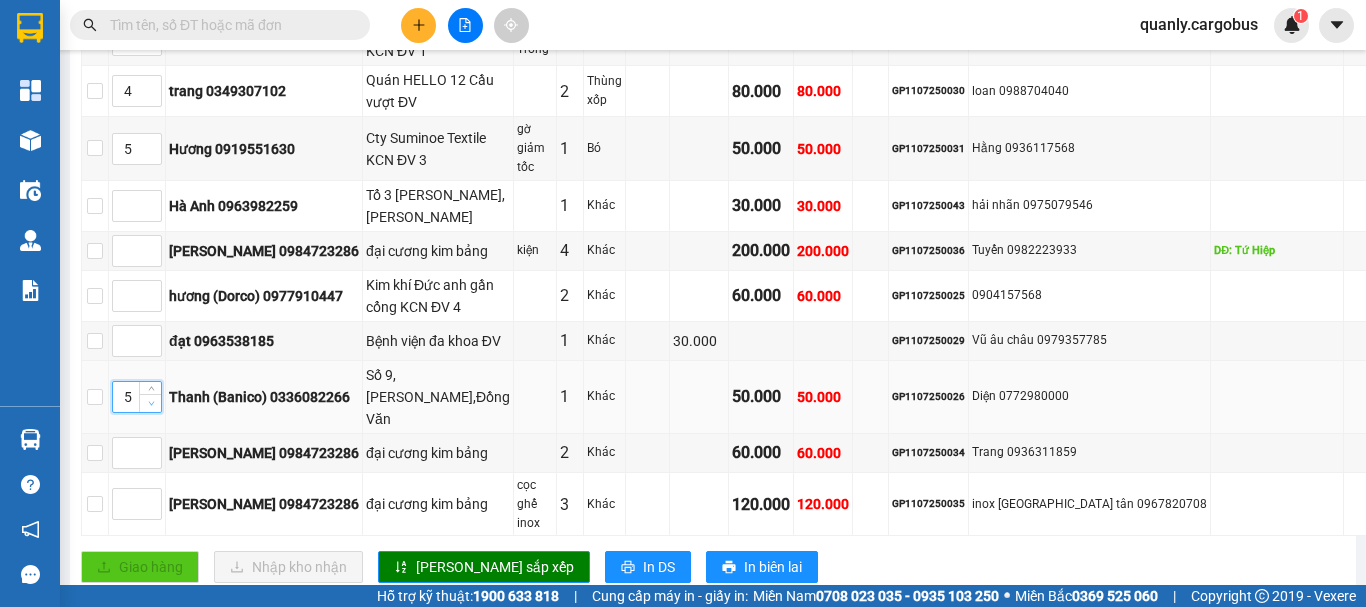 click 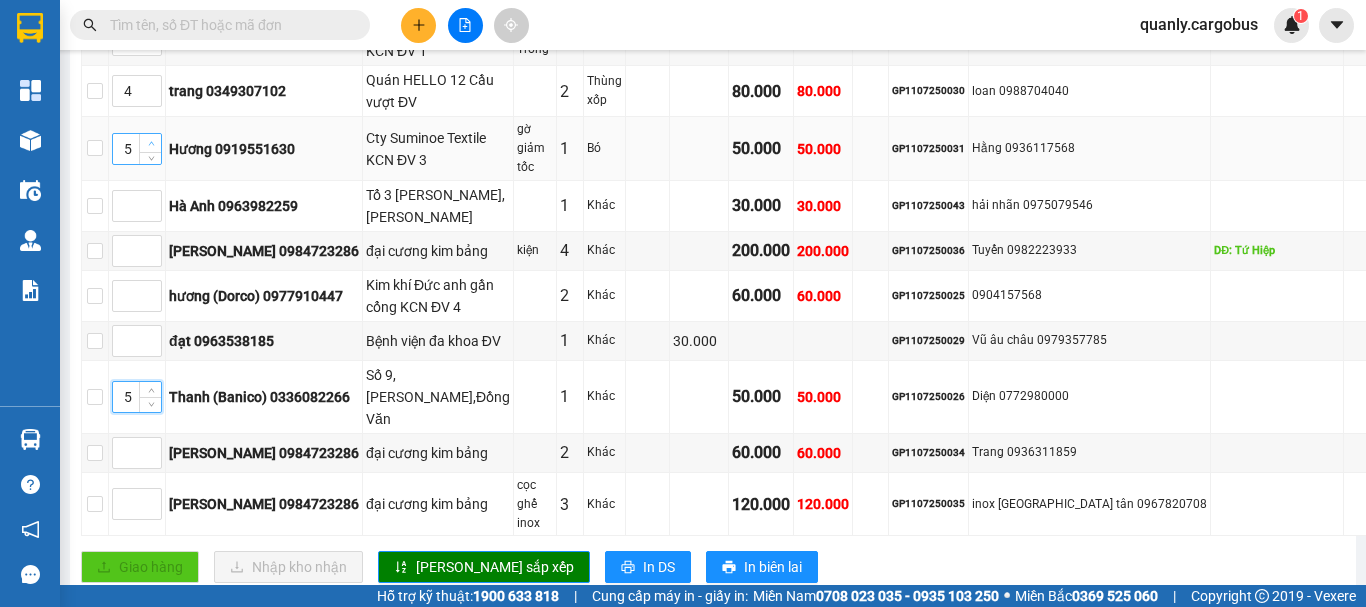 type on "6" 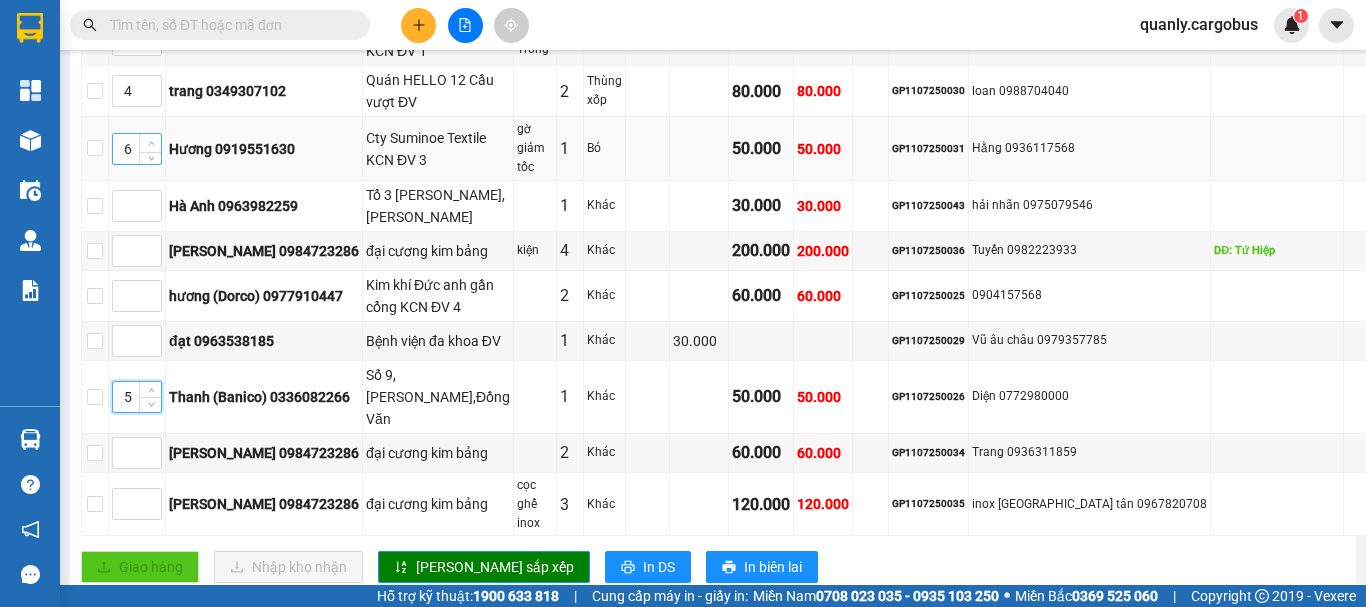 click at bounding box center [150, 143] 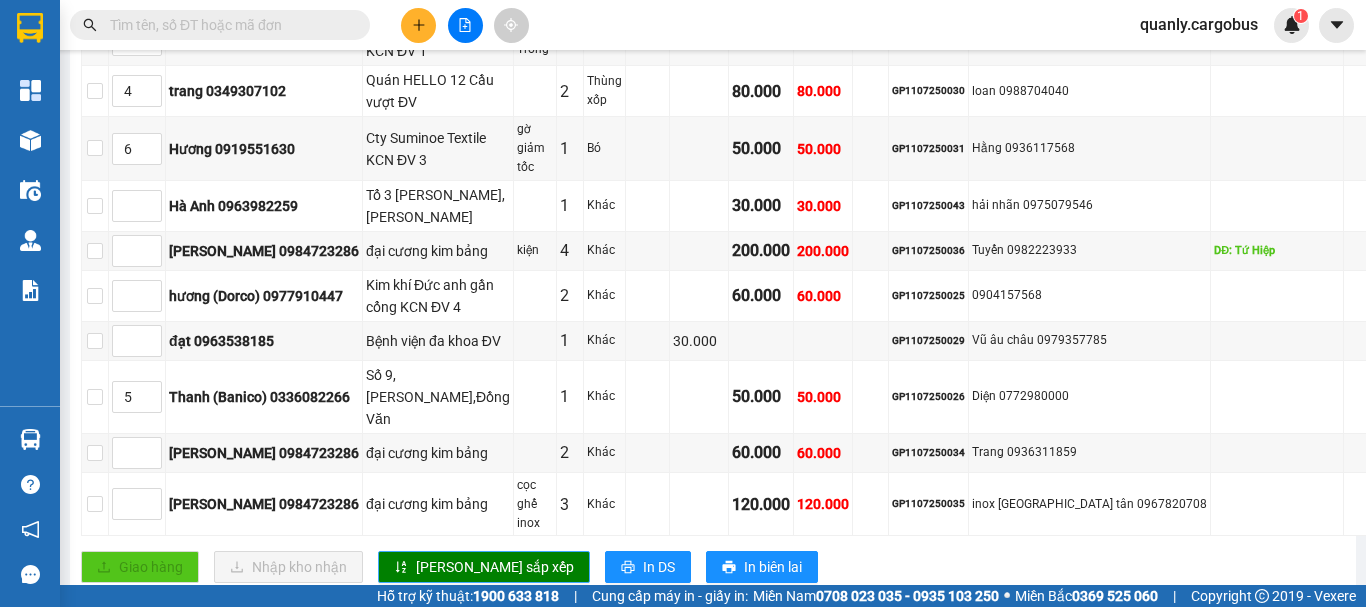 click on "[PERSON_NAME] sắp xếp" at bounding box center (495, 567) 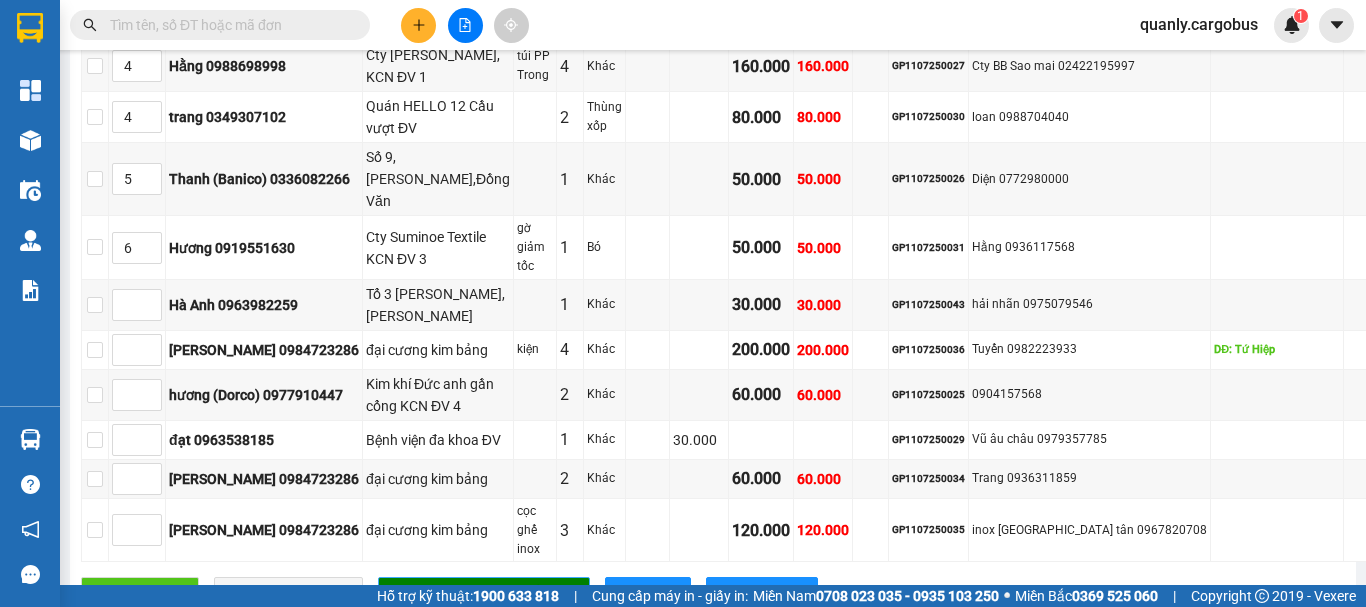 scroll, scrollTop: 700, scrollLeft: 0, axis: vertical 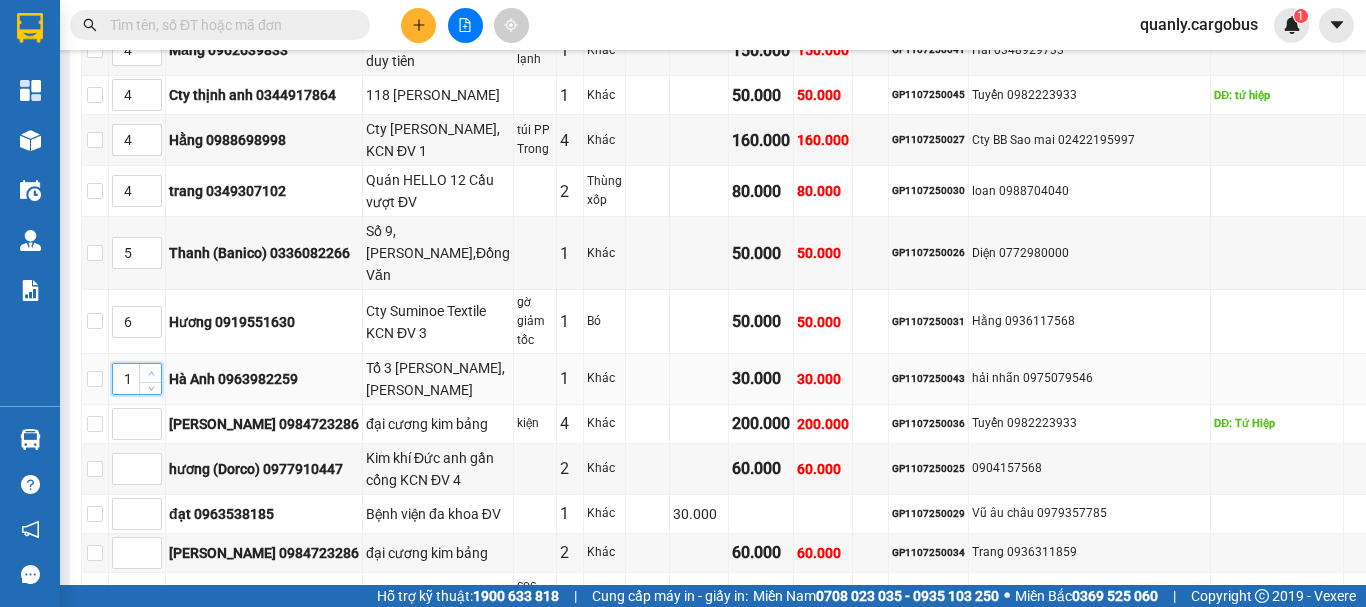 click at bounding box center [150, 373] 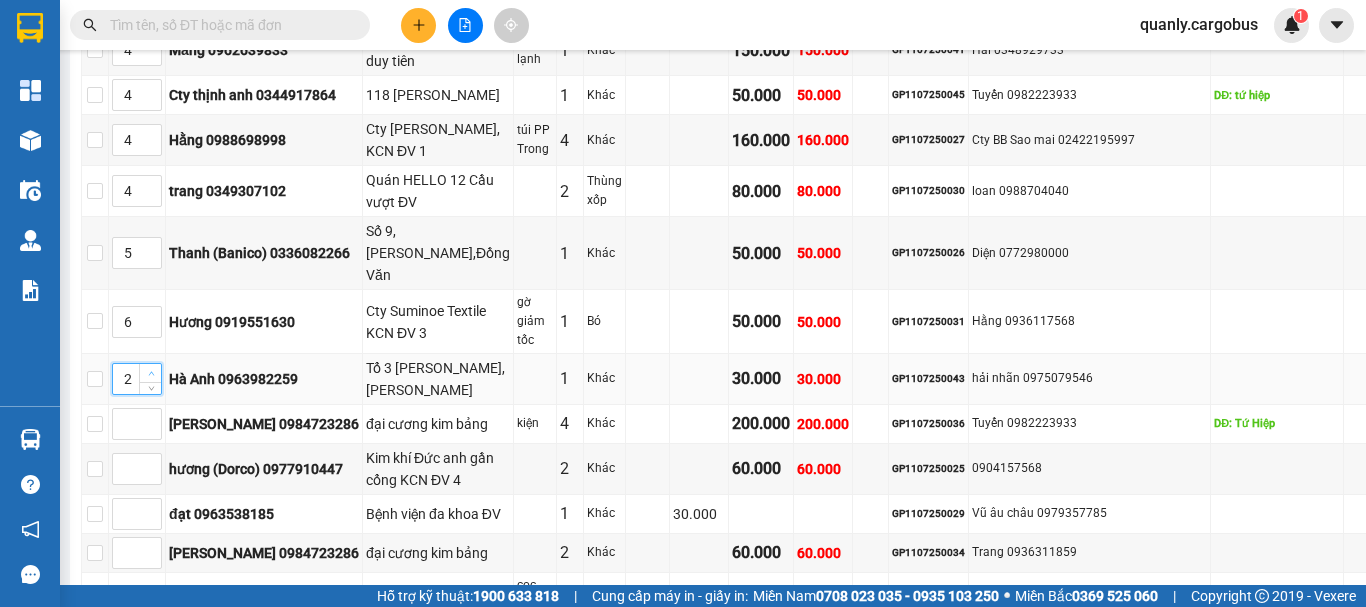 click at bounding box center (150, 373) 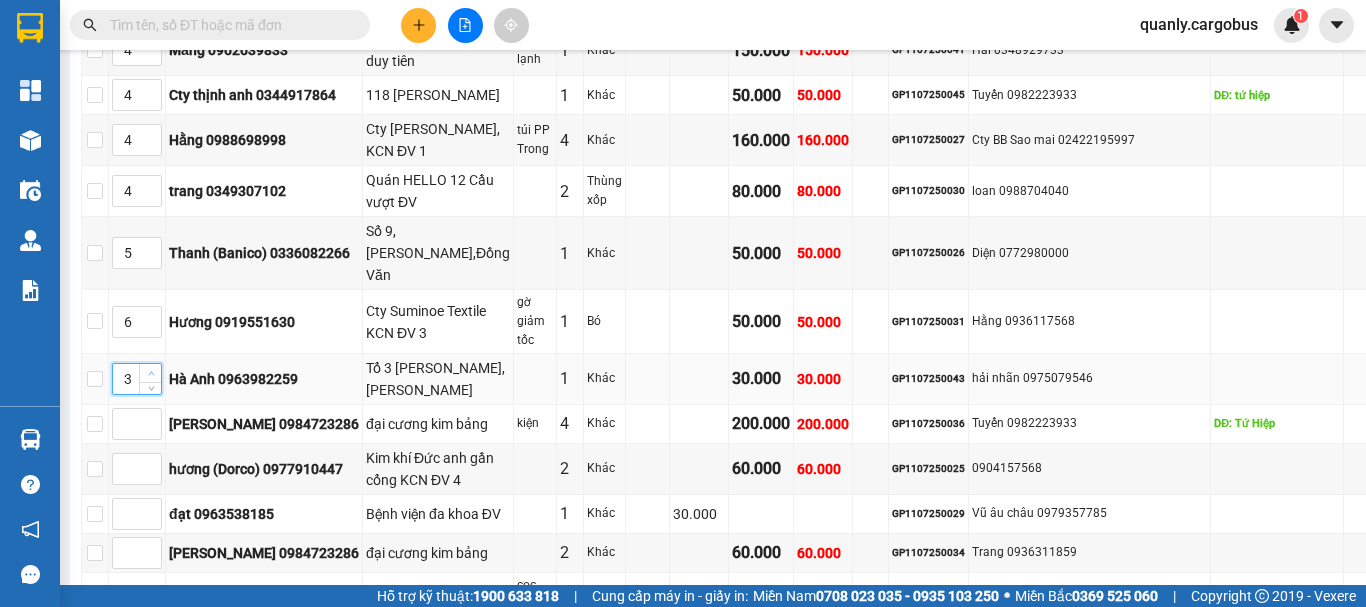 click at bounding box center (150, 373) 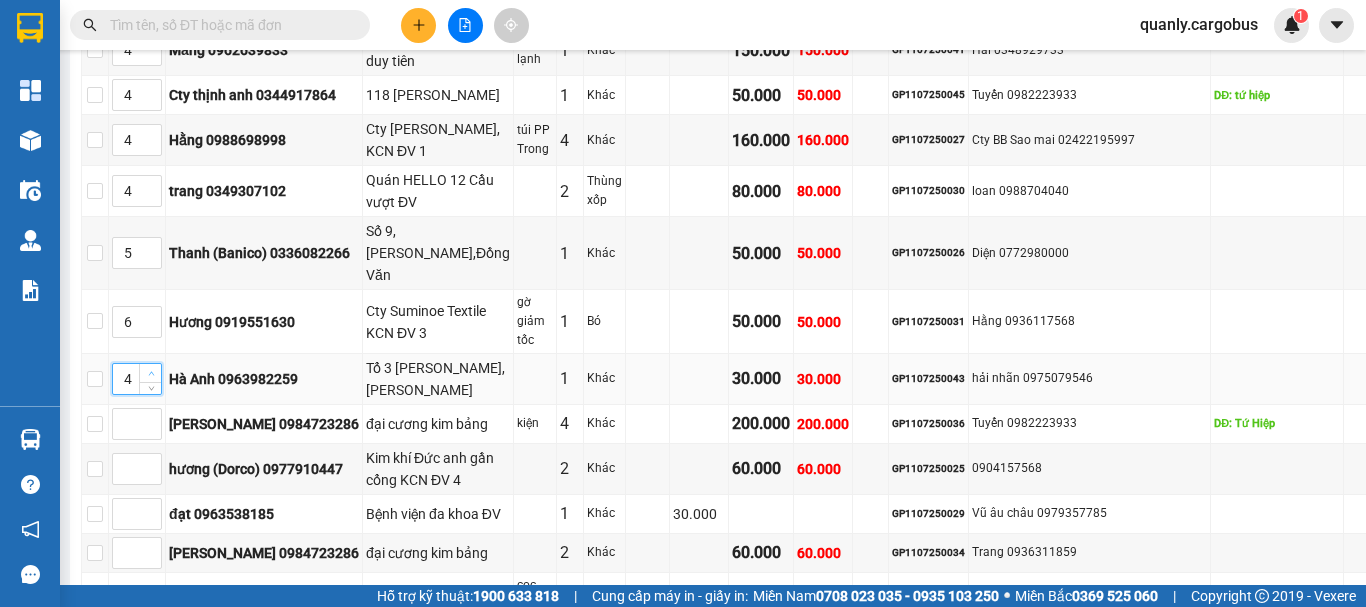 click at bounding box center [150, 373] 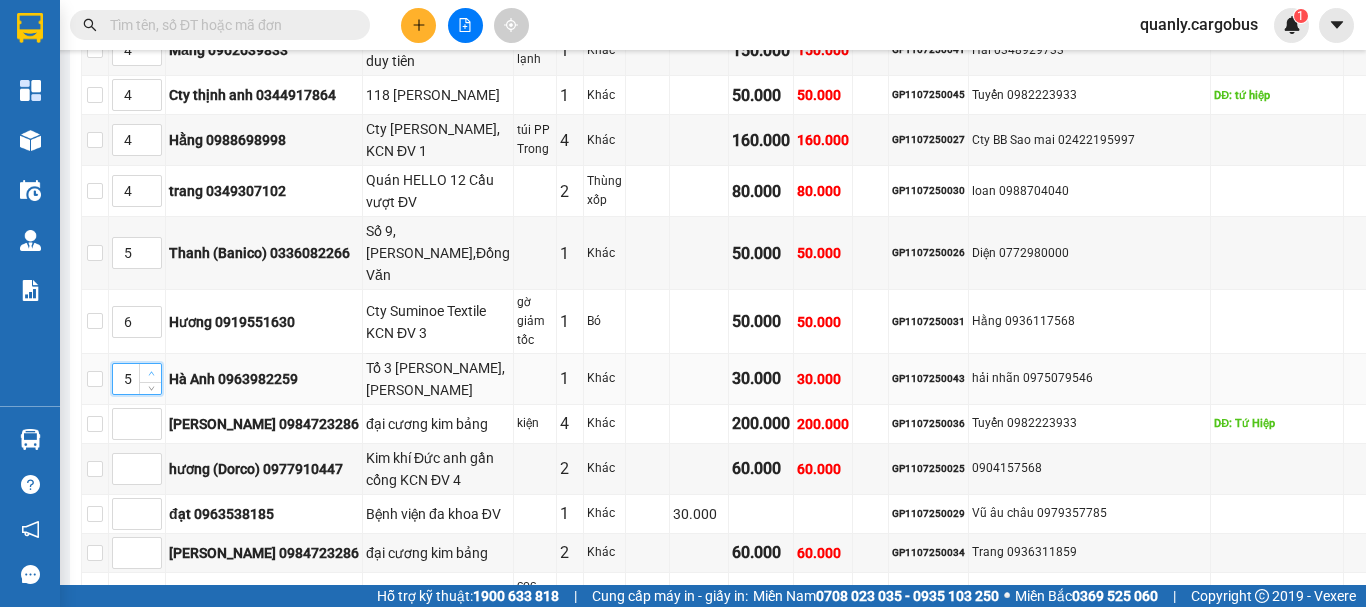 click at bounding box center (150, 373) 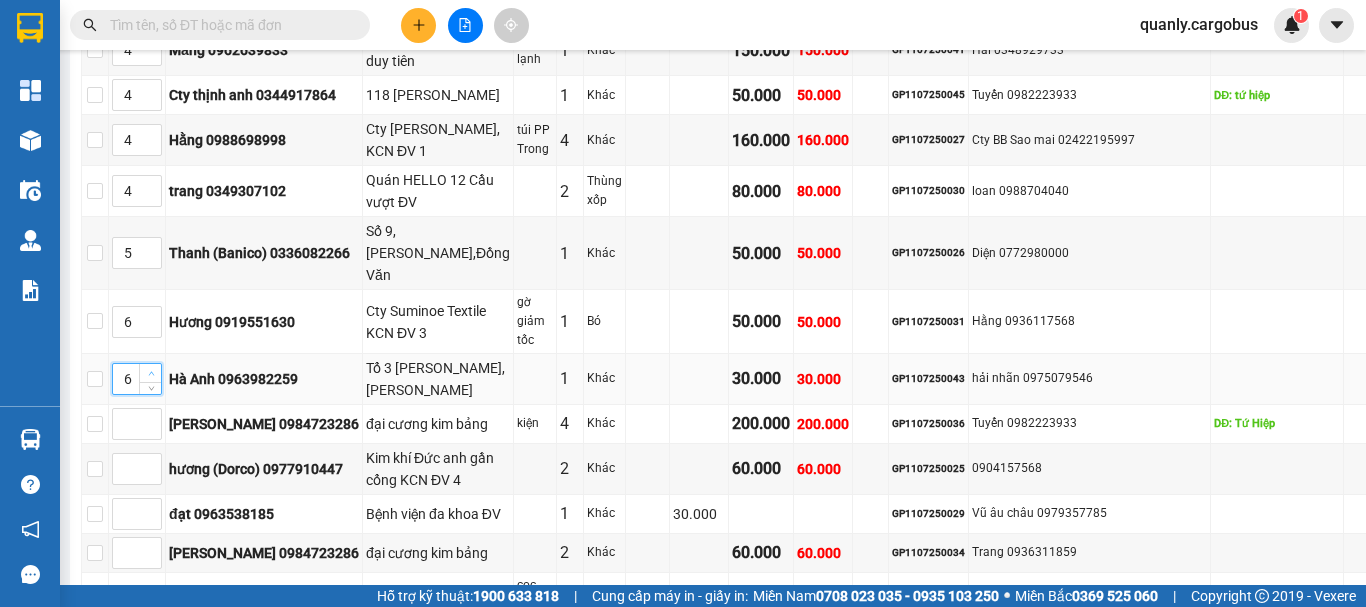 click at bounding box center [150, 373] 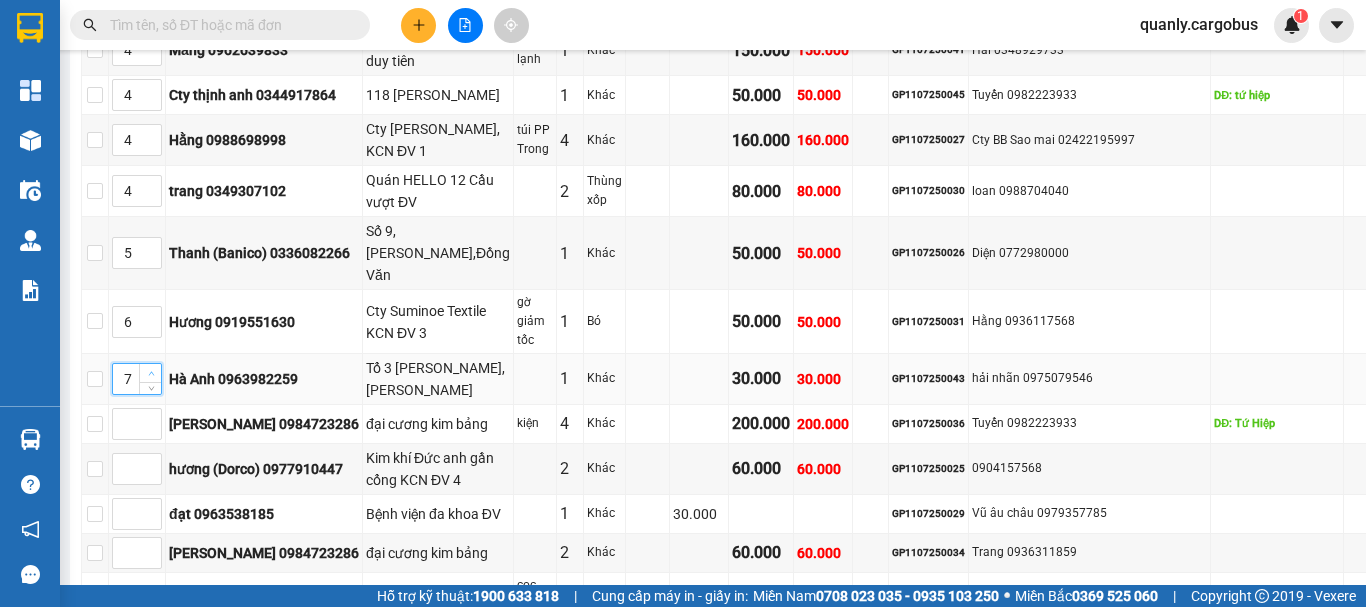 click at bounding box center [150, 373] 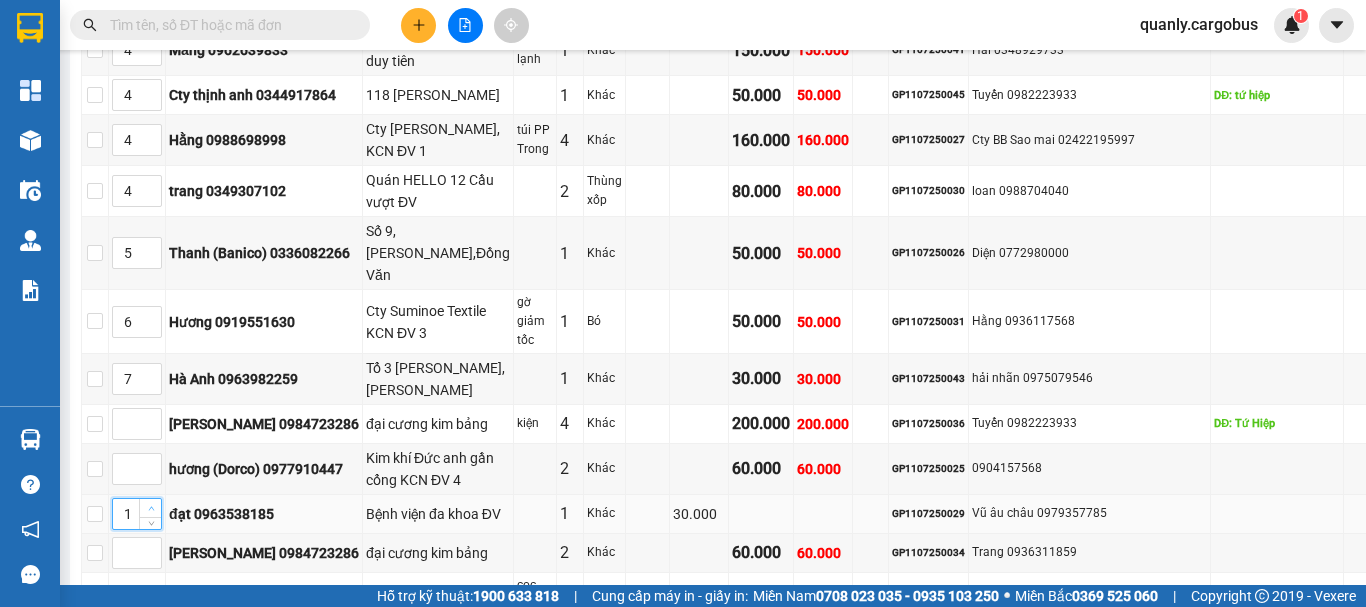 click 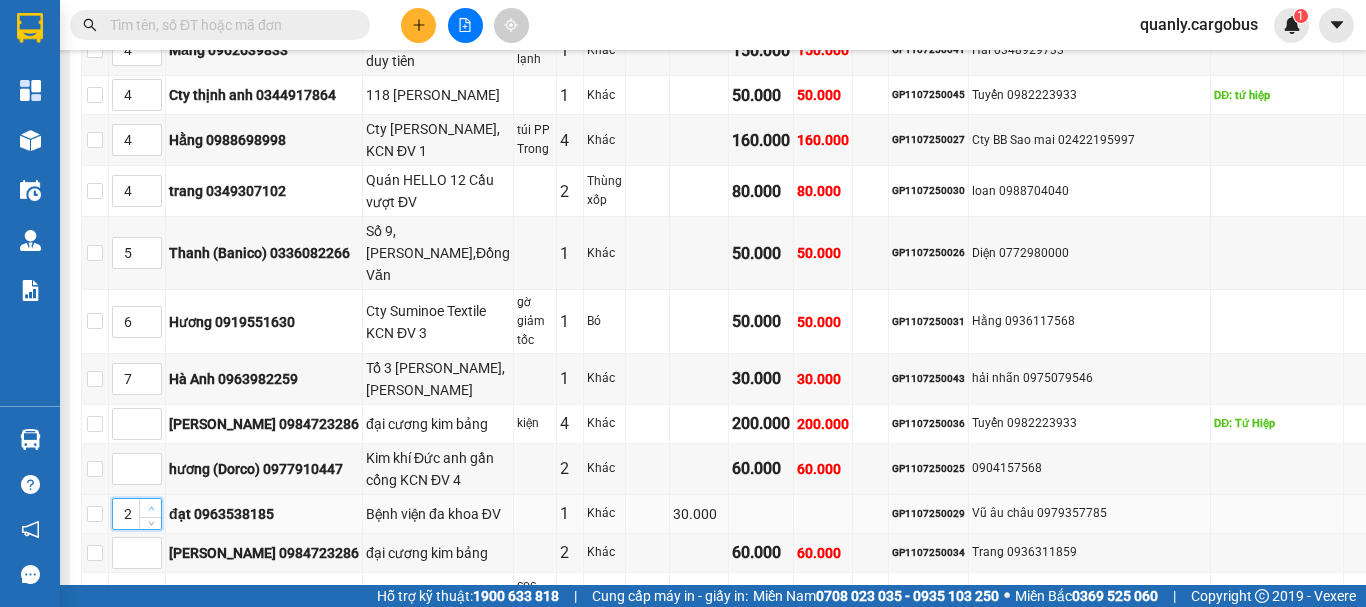 click 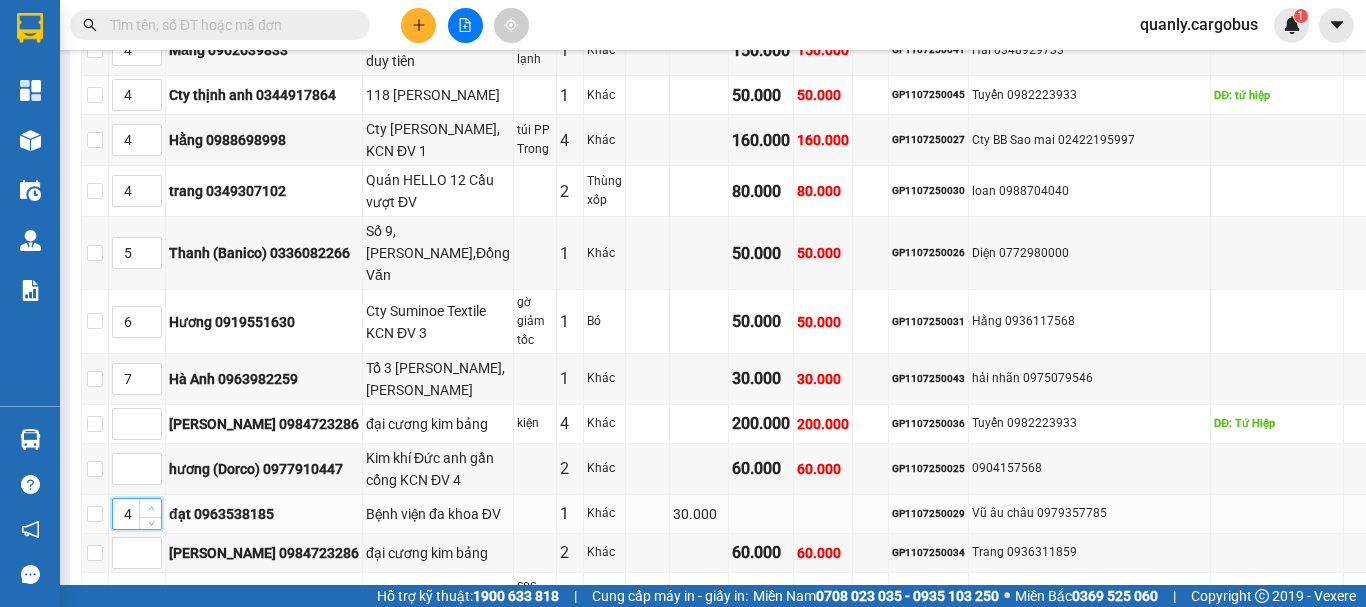 click 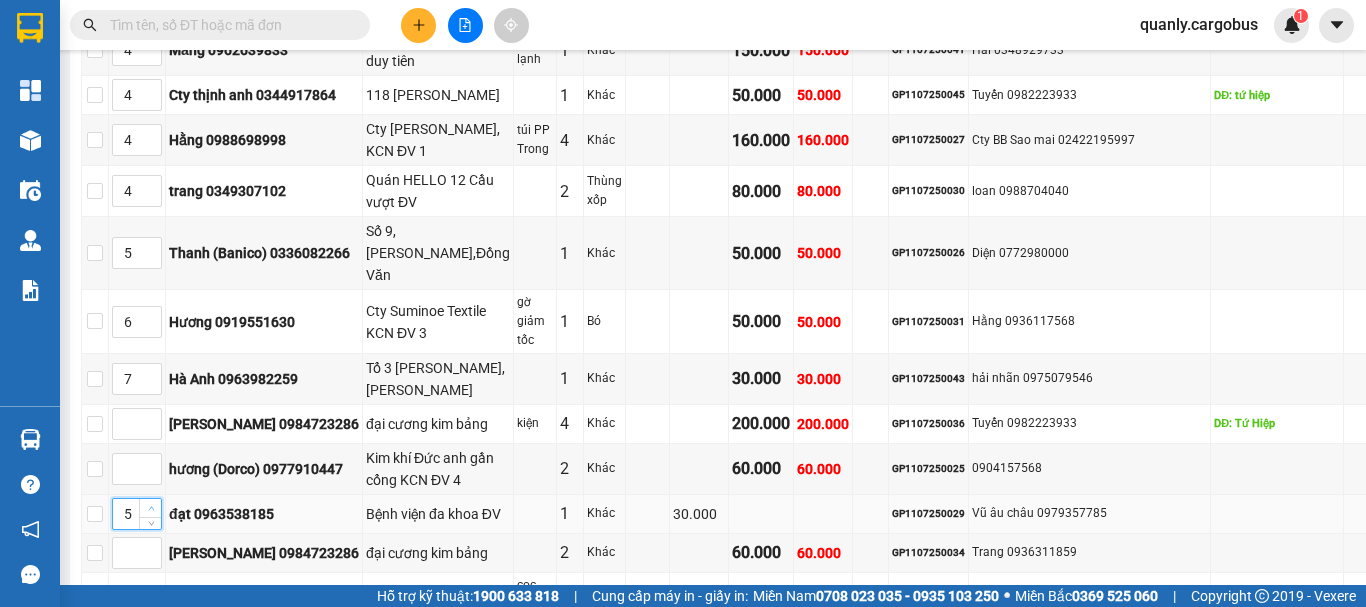 click 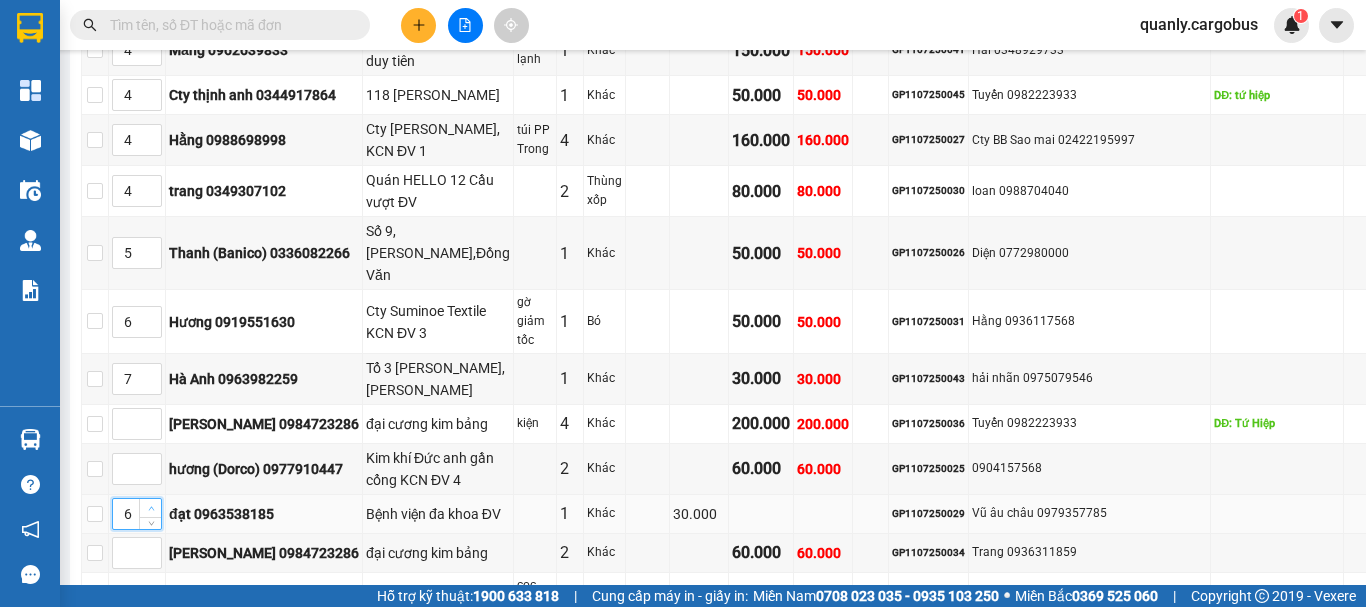 click 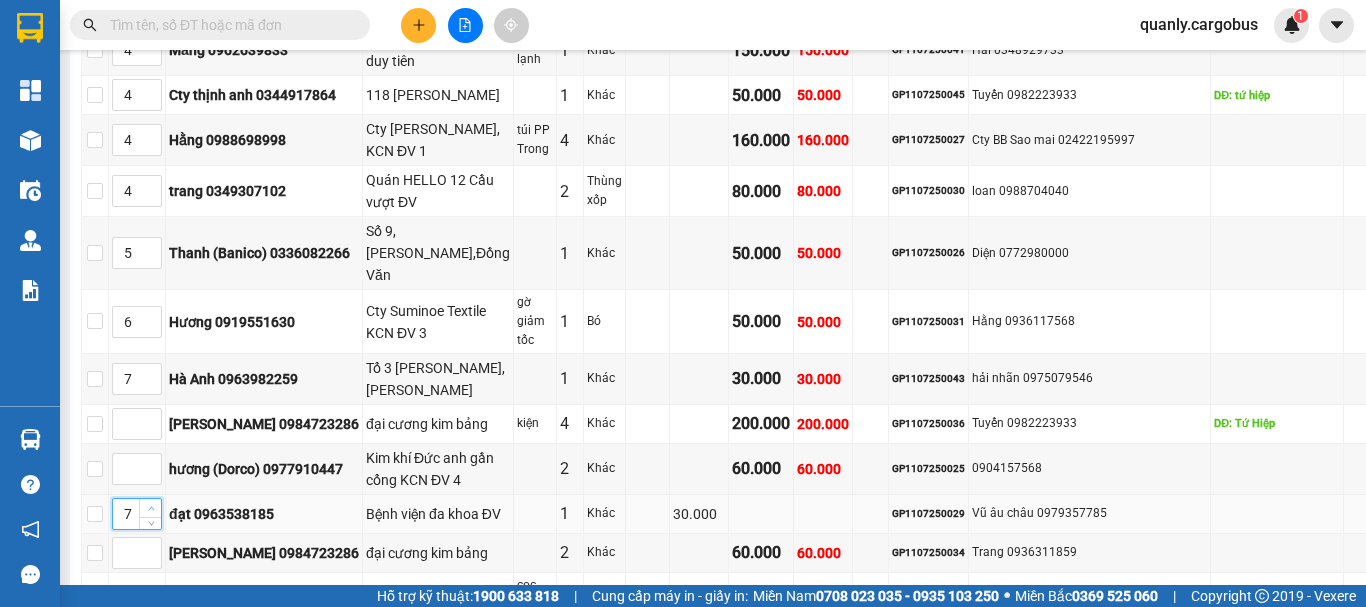 type on "8" 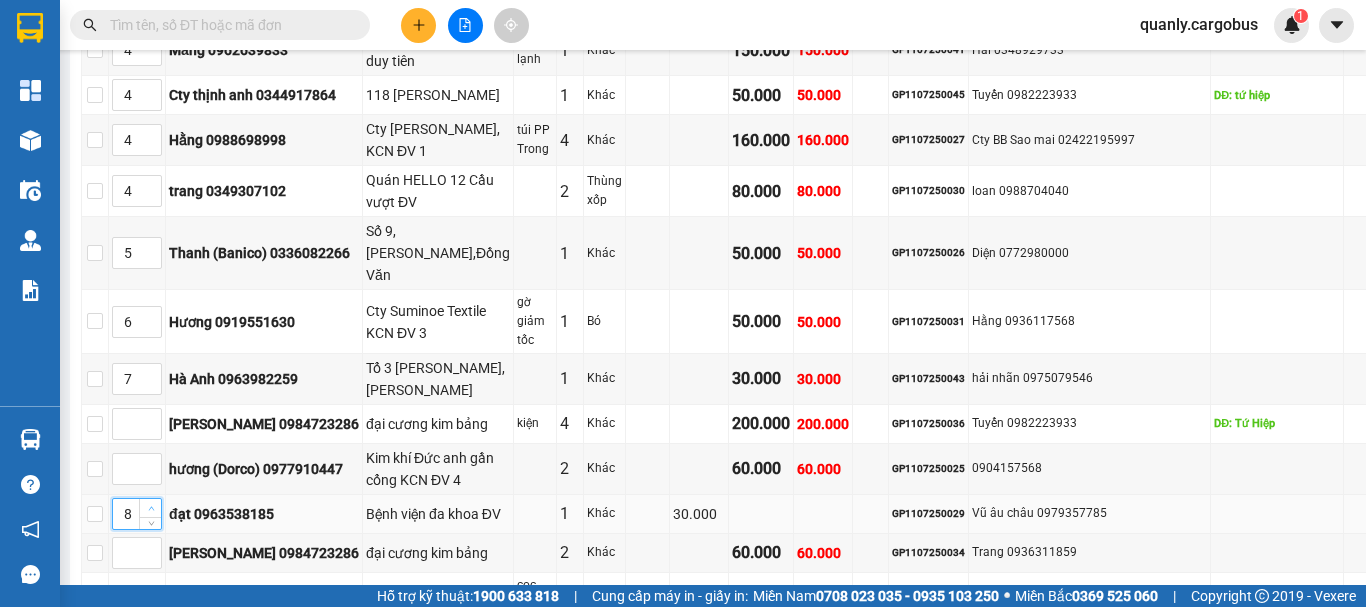 click 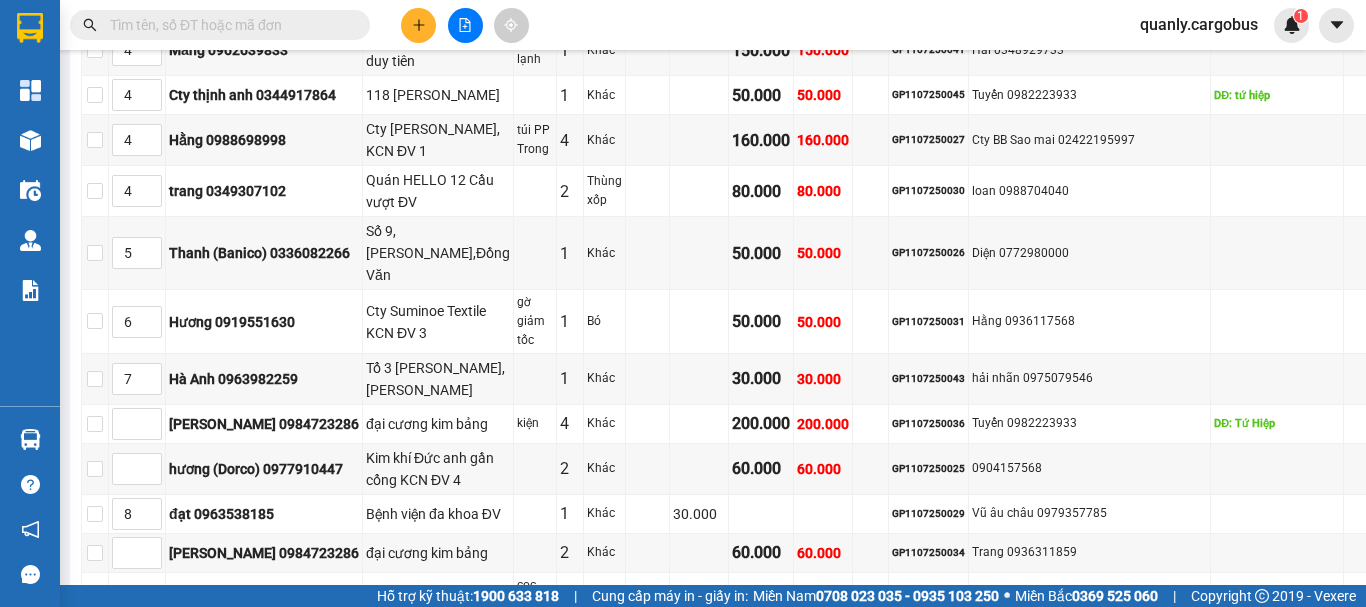 click on "[PERSON_NAME] sắp xếp" at bounding box center [495, 667] 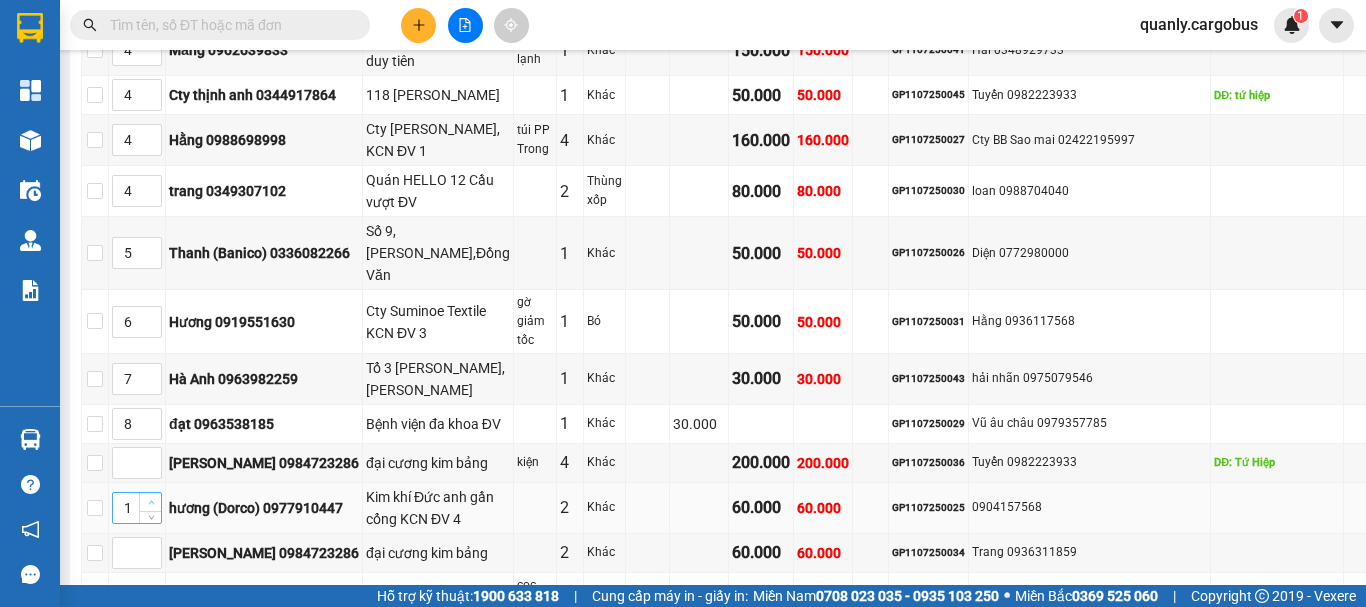 click at bounding box center [151, 503] 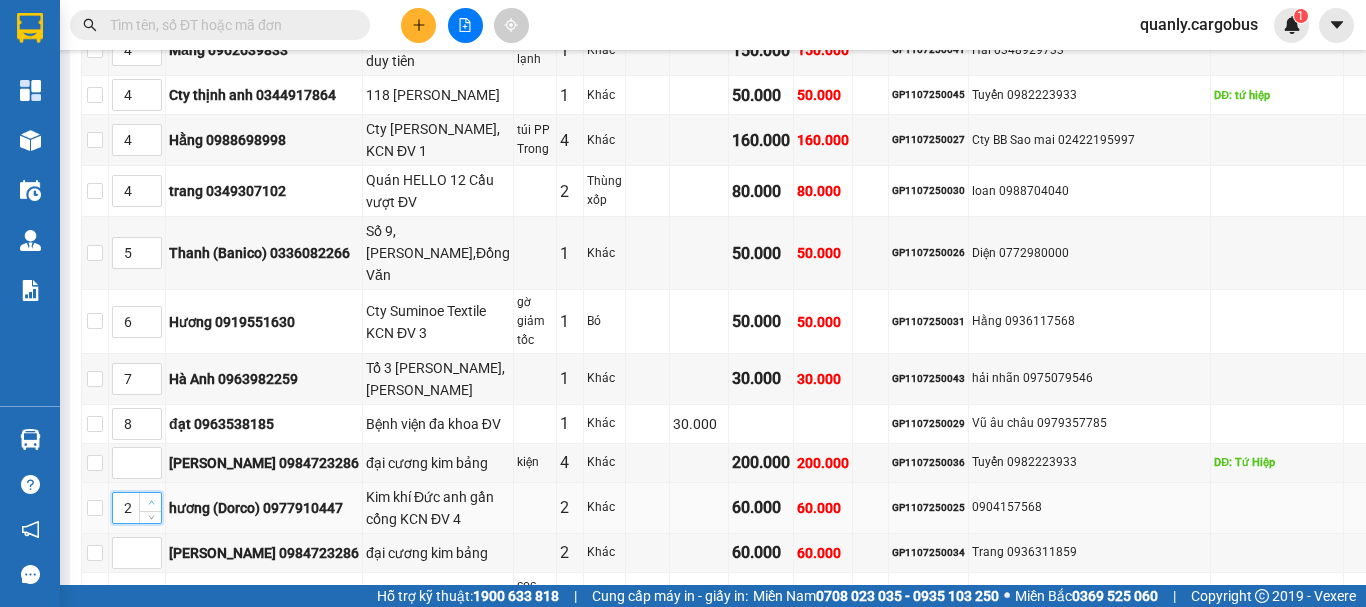 click at bounding box center [151, 503] 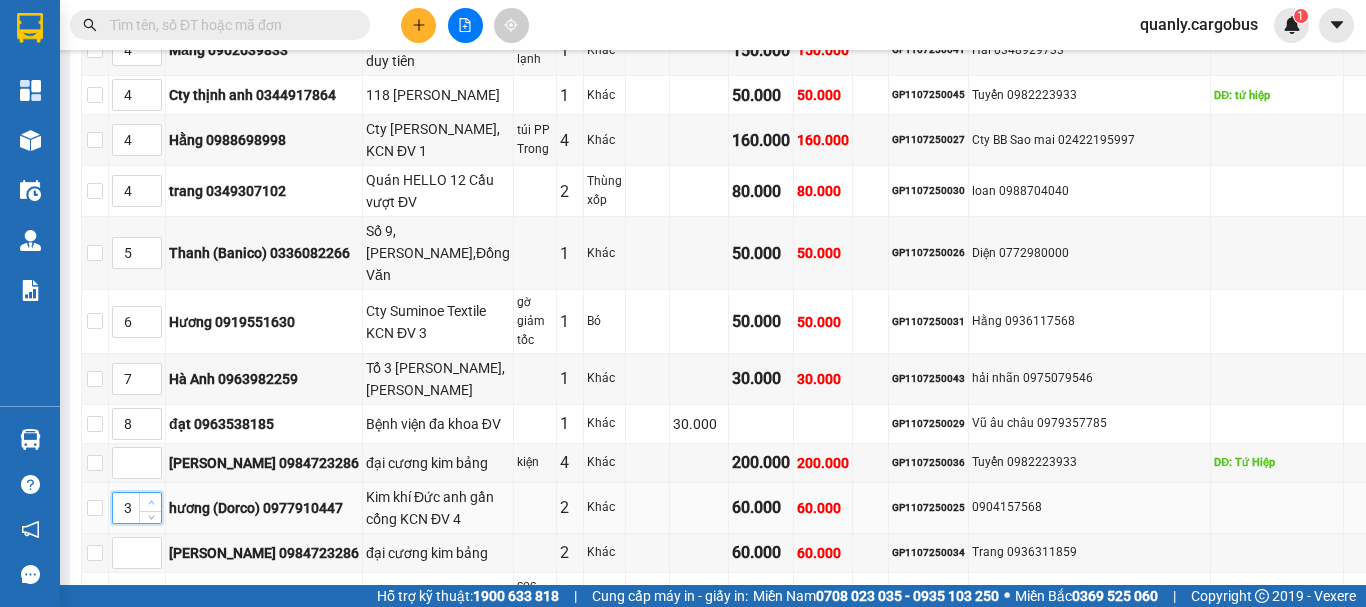 click at bounding box center (151, 503) 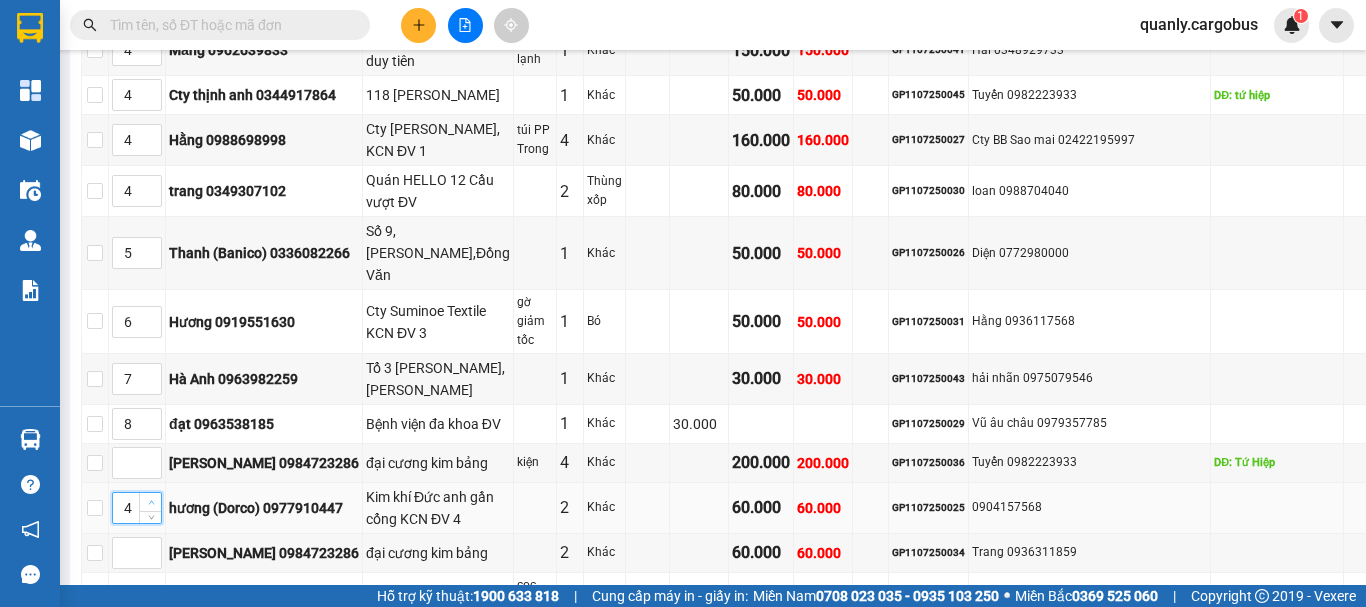 click at bounding box center [151, 503] 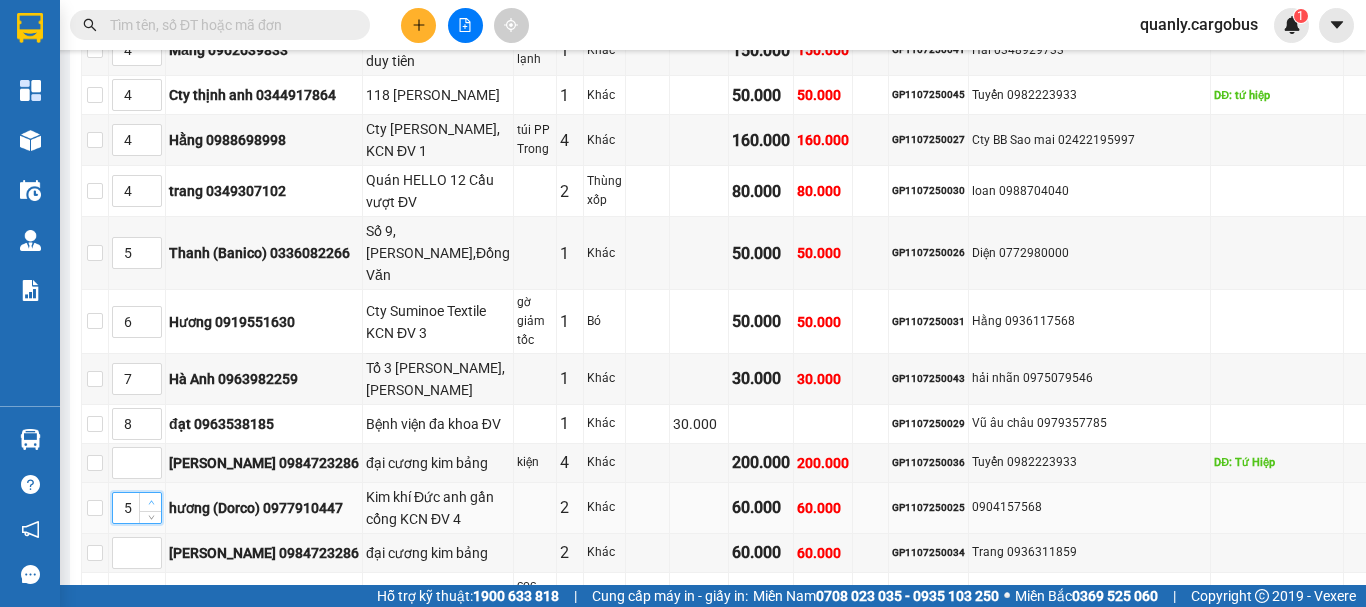 click at bounding box center (151, 503) 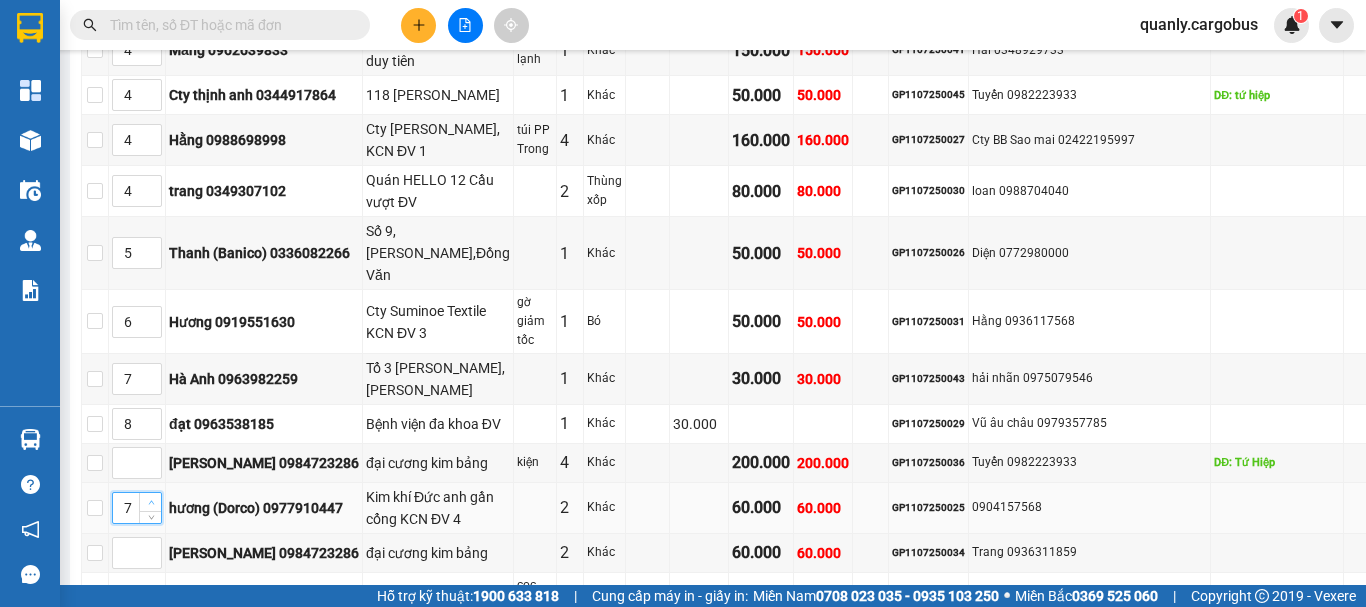 click at bounding box center (151, 503) 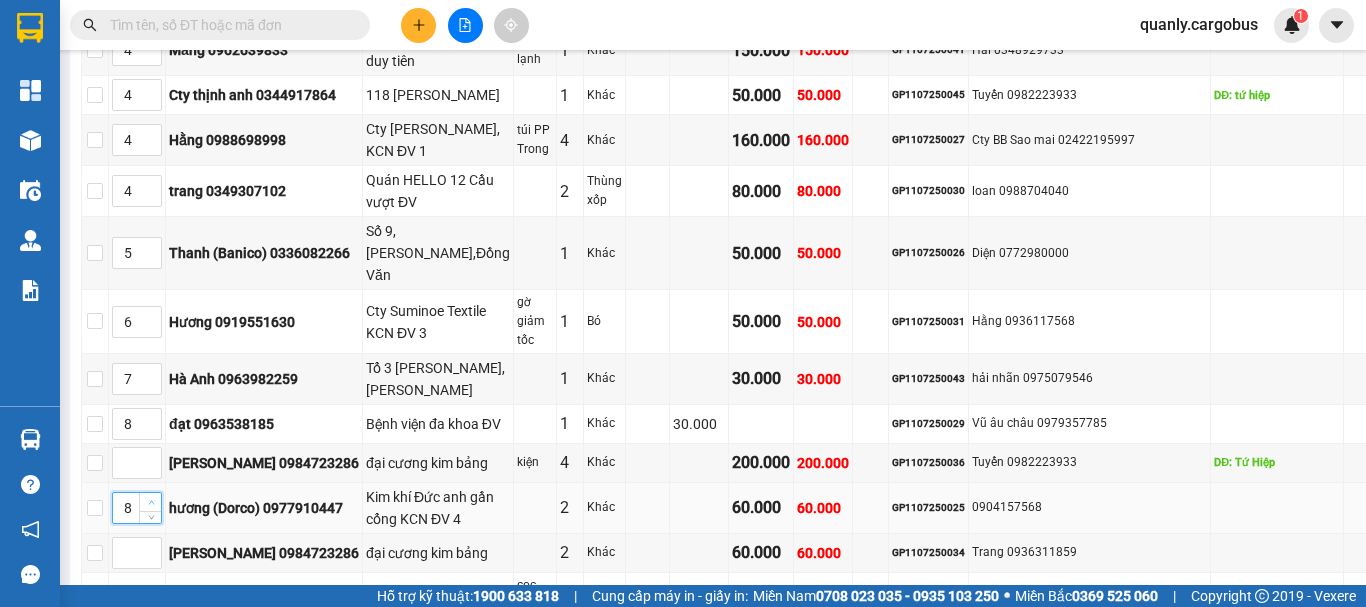 click at bounding box center (151, 503) 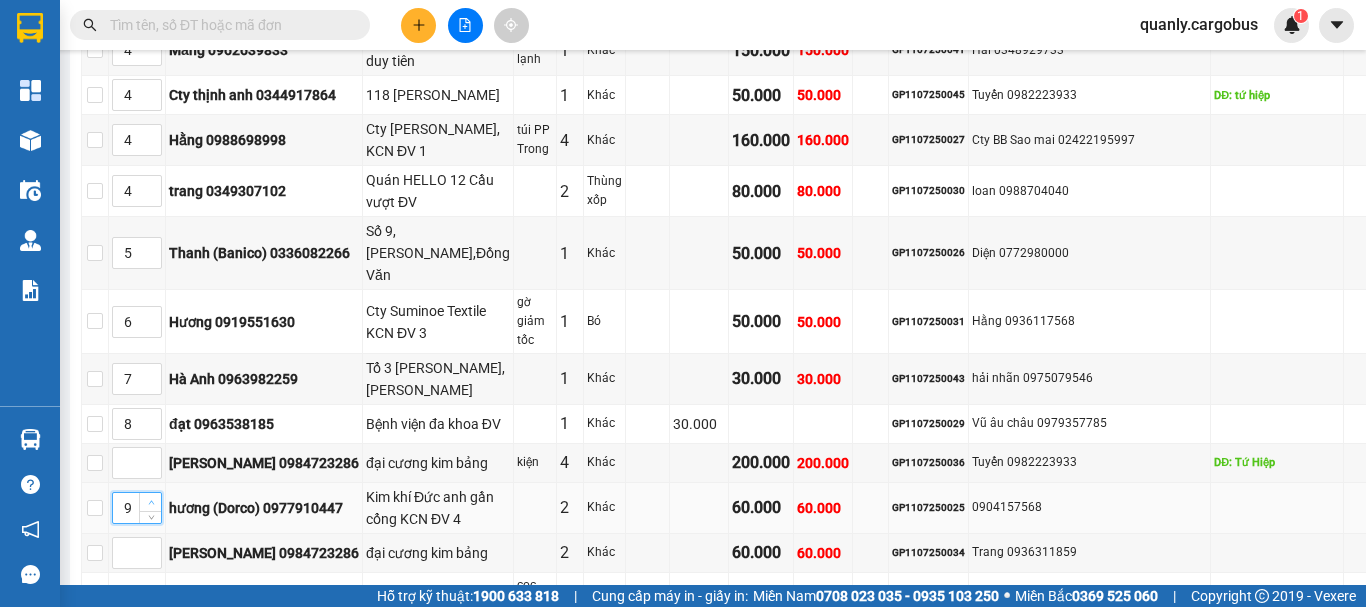 click at bounding box center (151, 503) 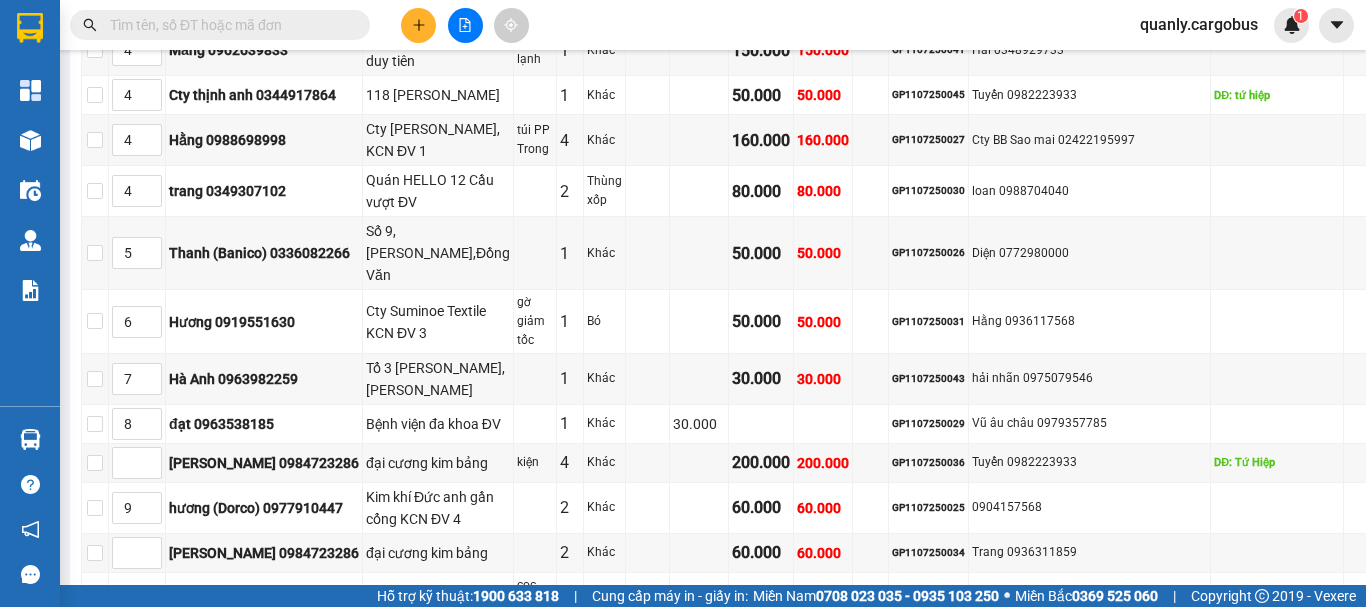 click on "[PERSON_NAME] sắp xếp" at bounding box center [495, 667] 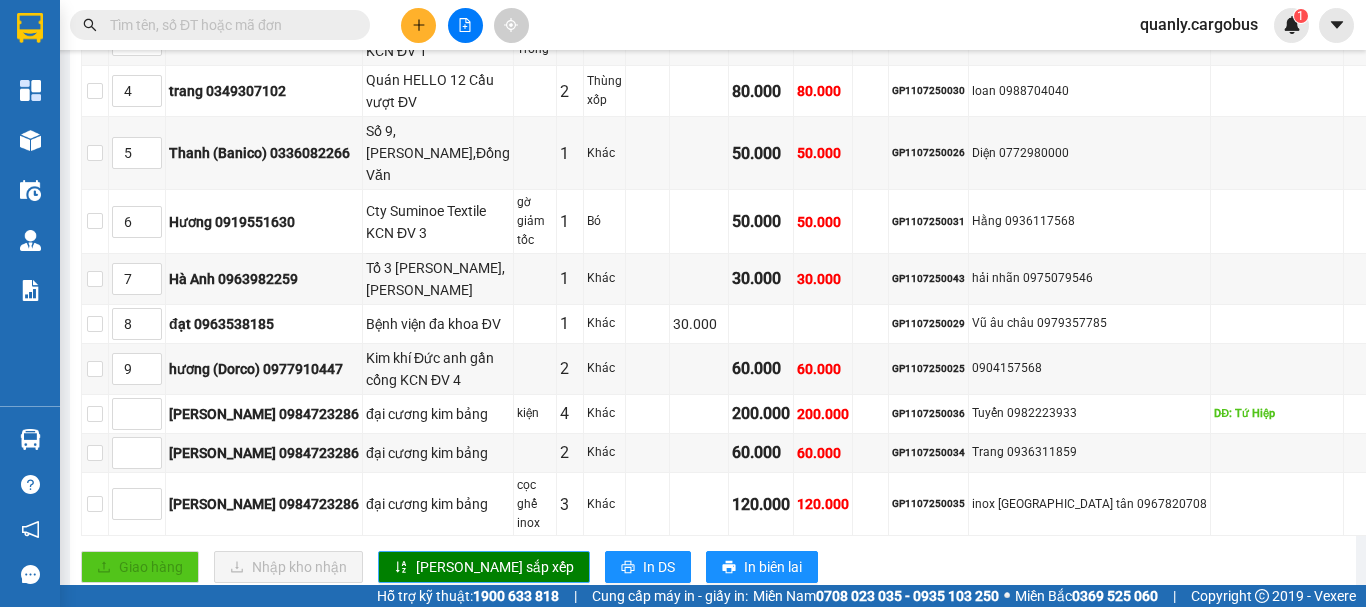 scroll, scrollTop: 1251, scrollLeft: 0, axis: vertical 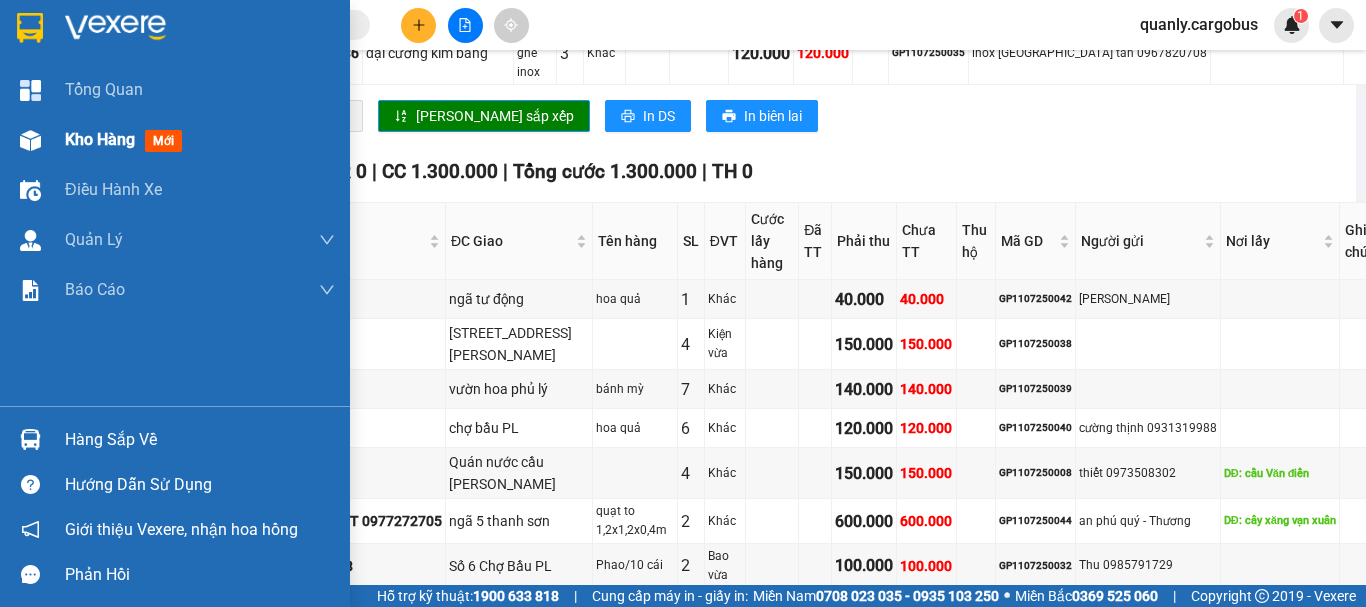 click at bounding box center (30, 140) 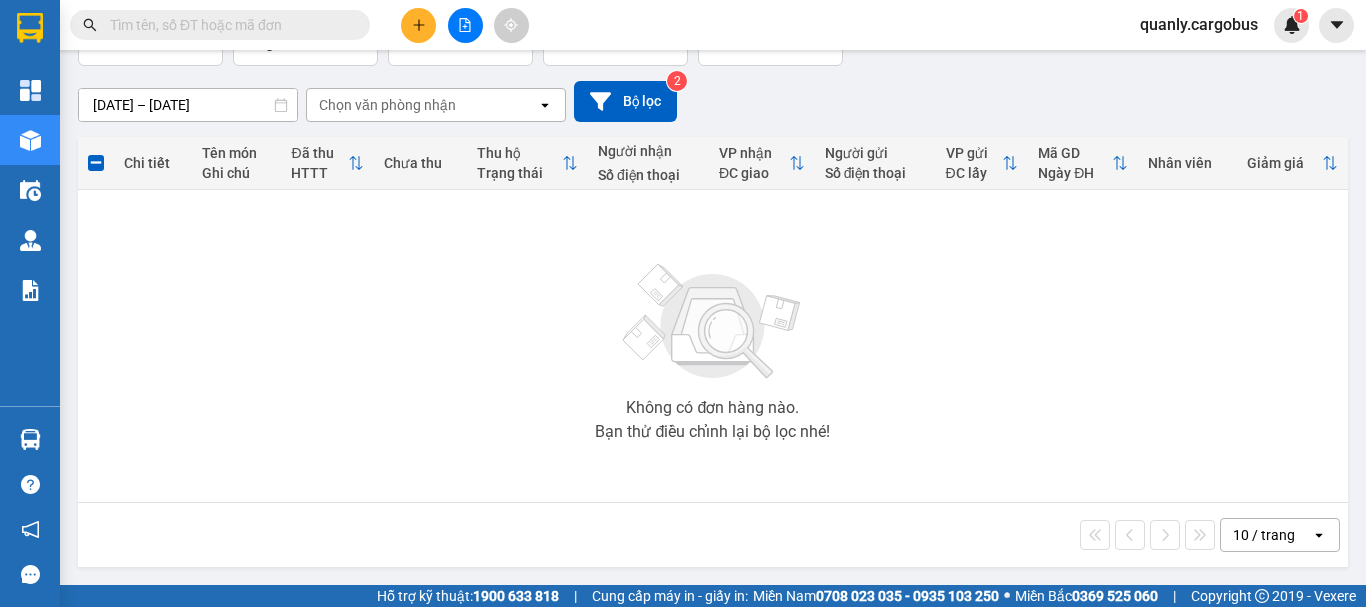 scroll, scrollTop: 0, scrollLeft: 0, axis: both 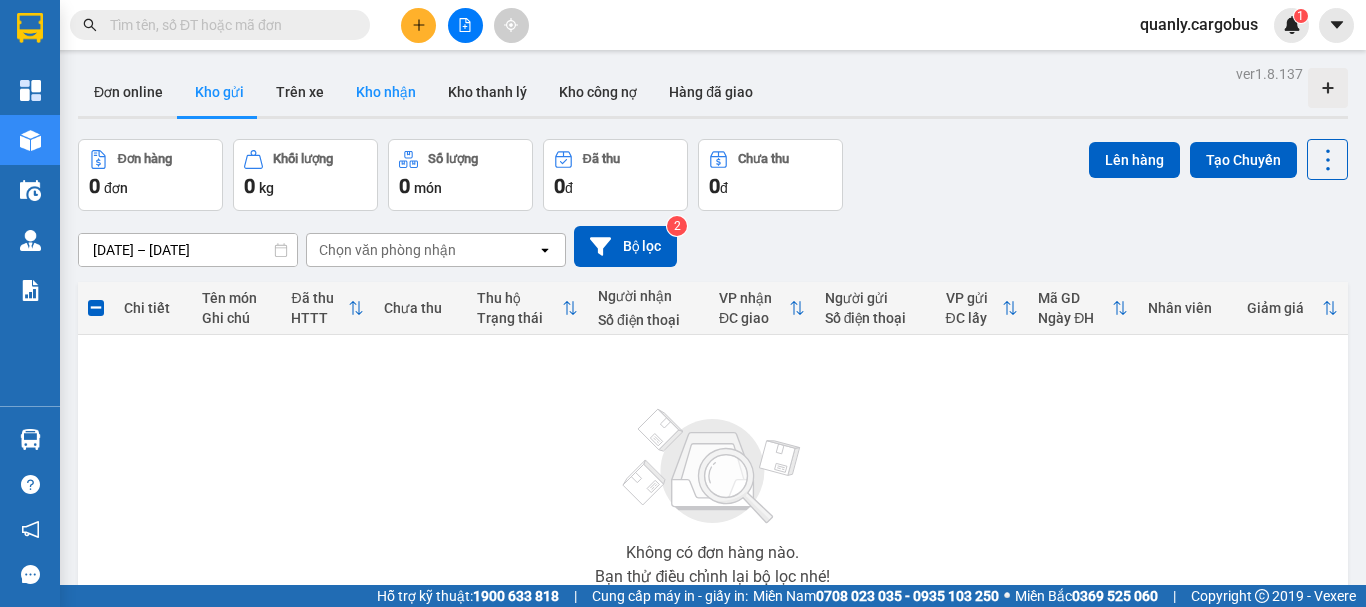 click on "Kho nhận" at bounding box center (386, 92) 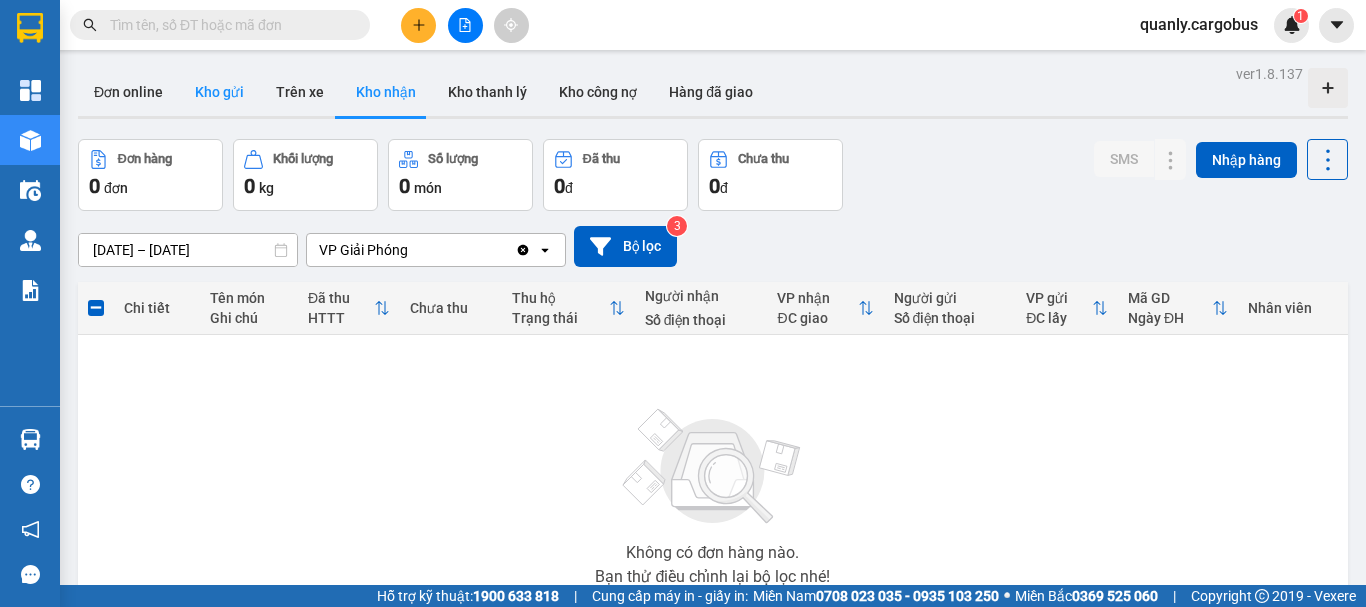 click on "Kho gửi" at bounding box center [219, 92] 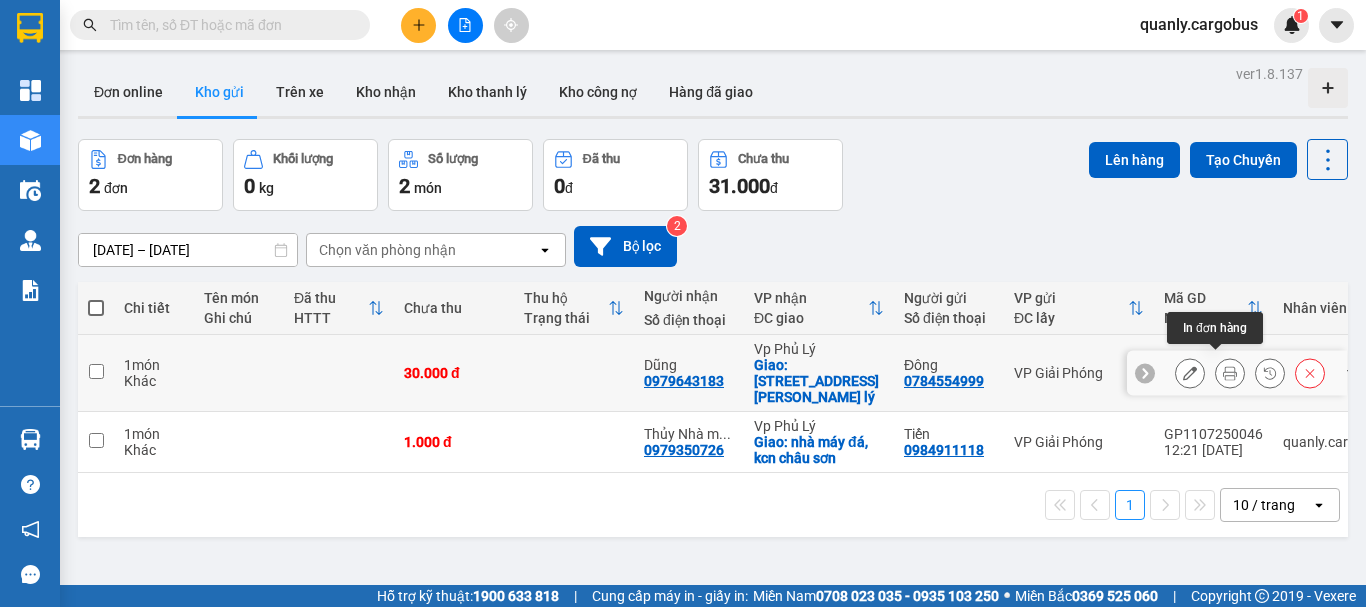 click 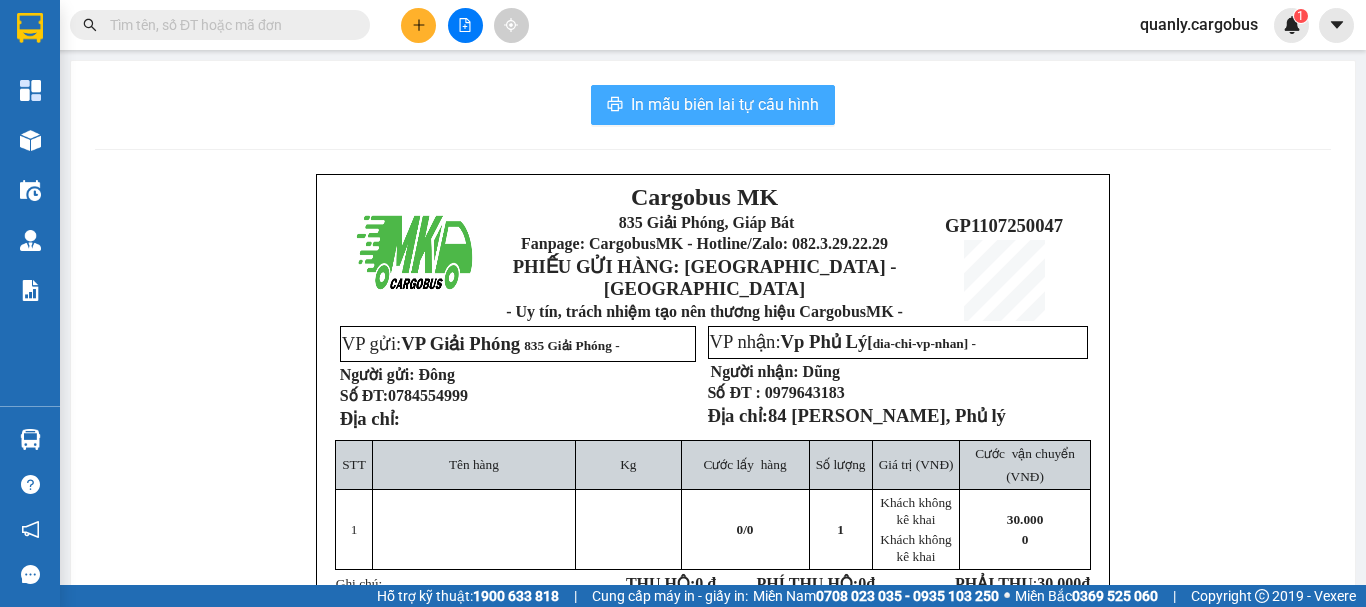 click on "In mẫu biên lai tự cấu hình" at bounding box center [725, 104] 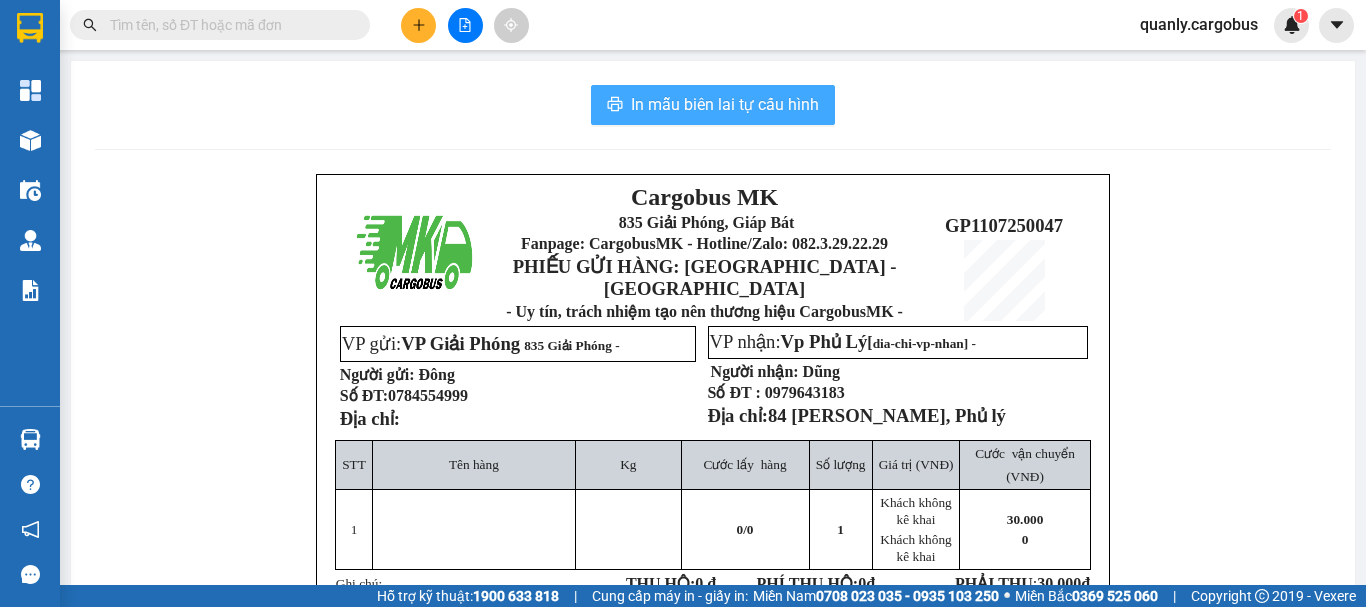 scroll, scrollTop: 0, scrollLeft: 0, axis: both 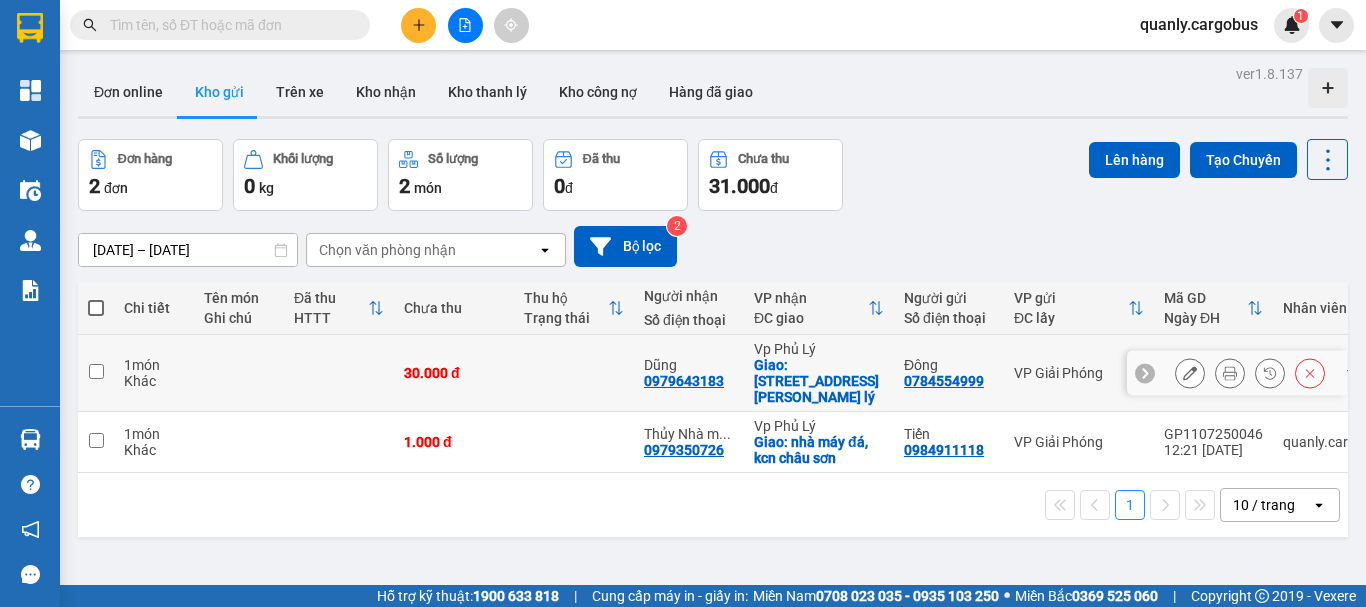 click at bounding box center (96, 371) 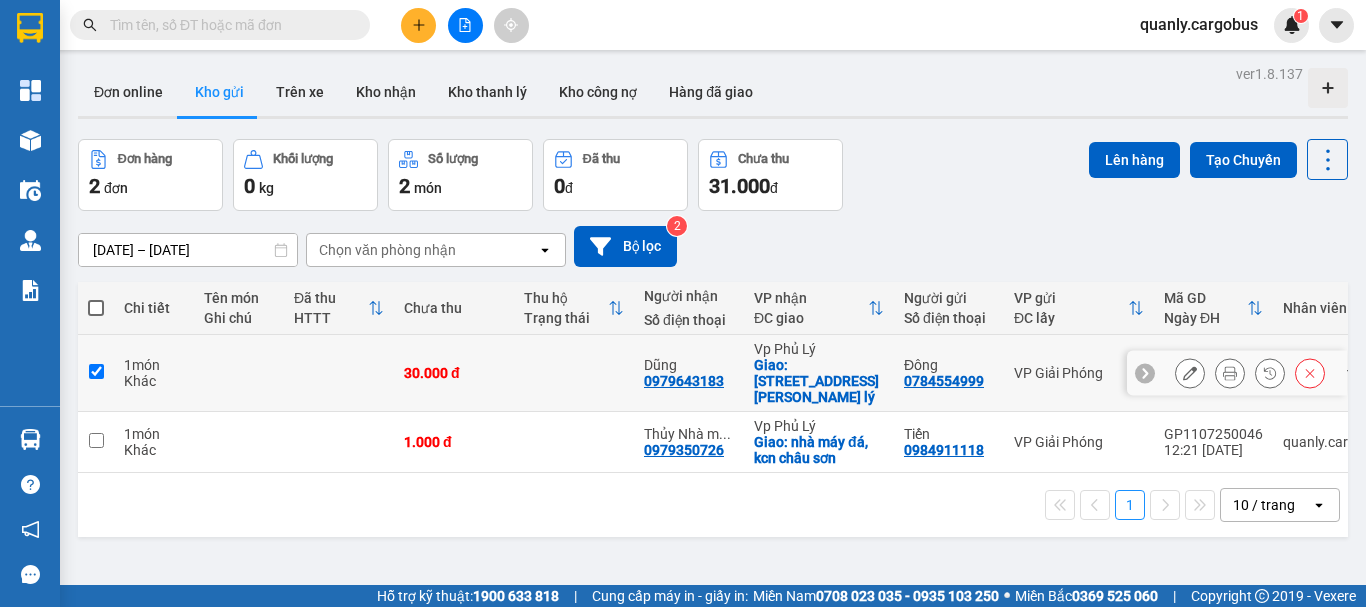 checkbox on "true" 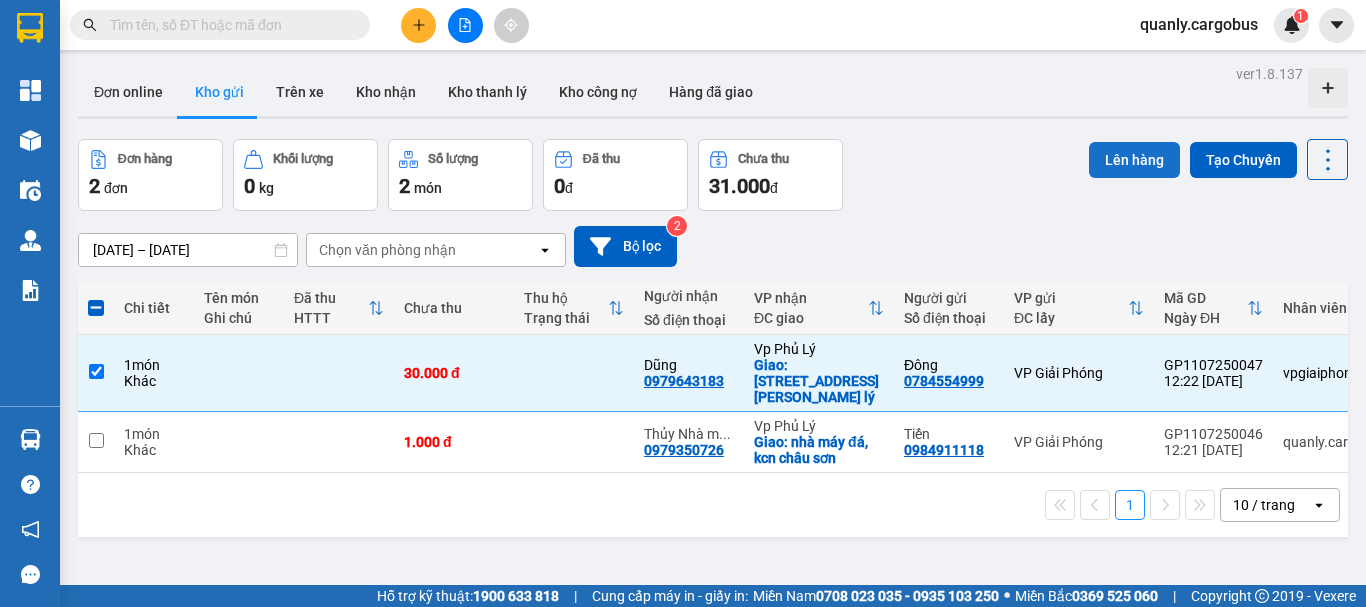 click on "Lên hàng" at bounding box center [1134, 160] 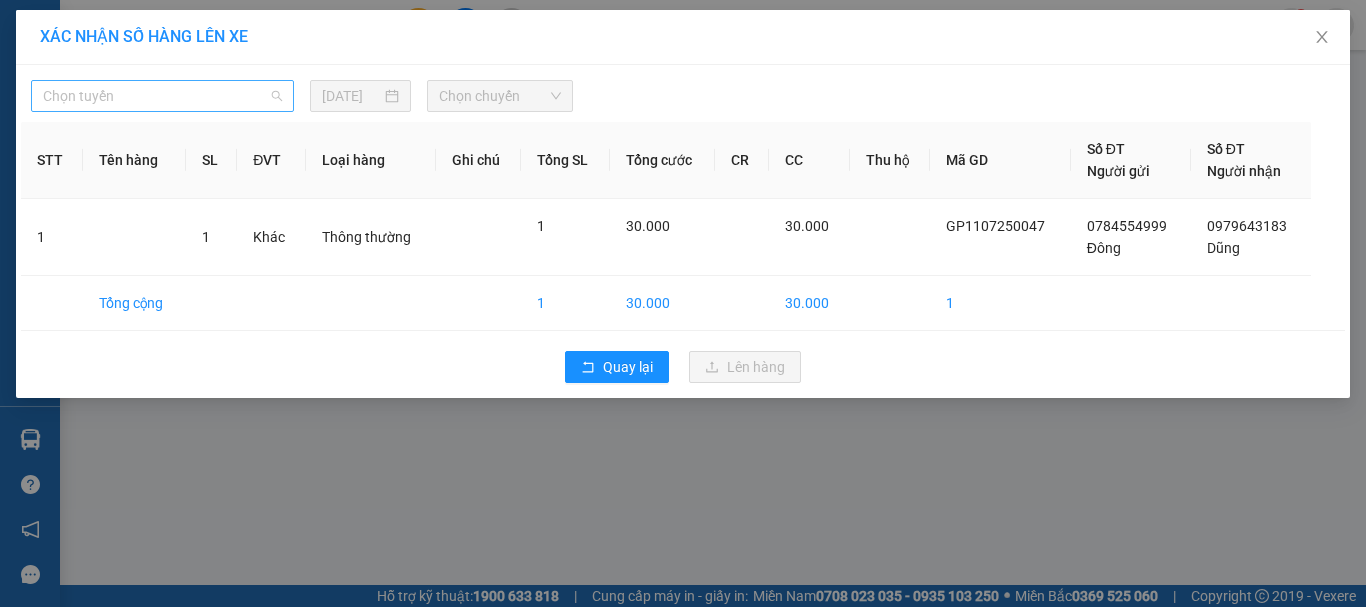 click on "Chọn tuyến" at bounding box center [162, 96] 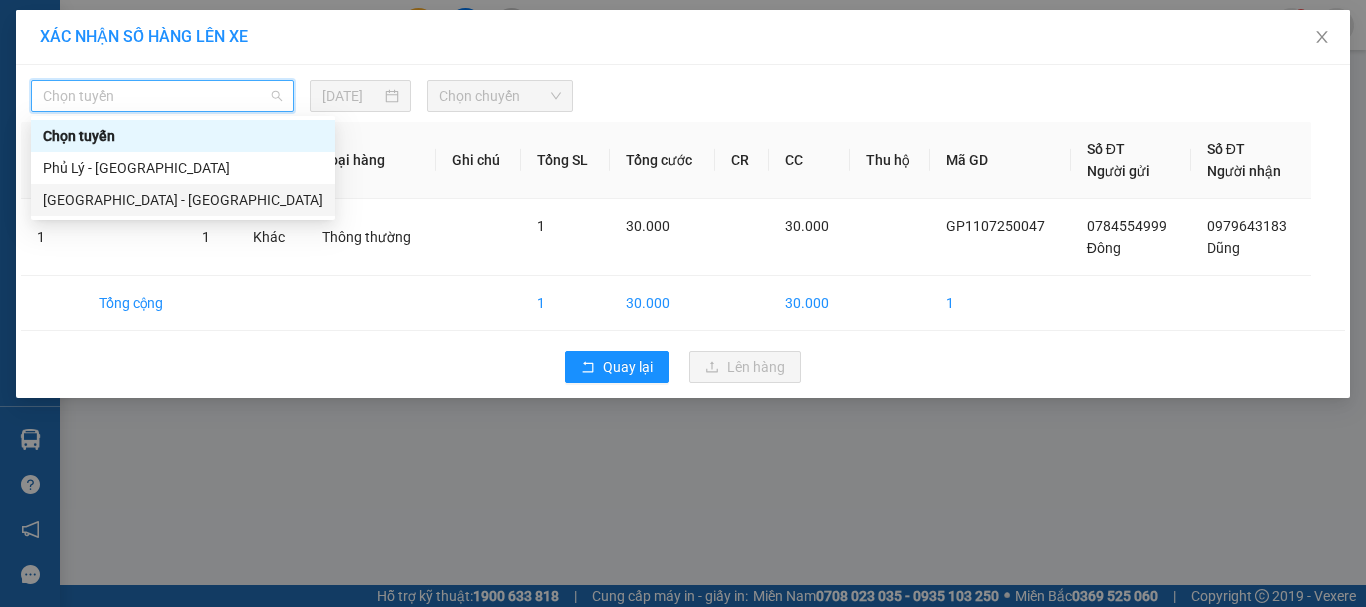 click on "[GEOGRAPHIC_DATA] - [GEOGRAPHIC_DATA]" at bounding box center (183, 200) 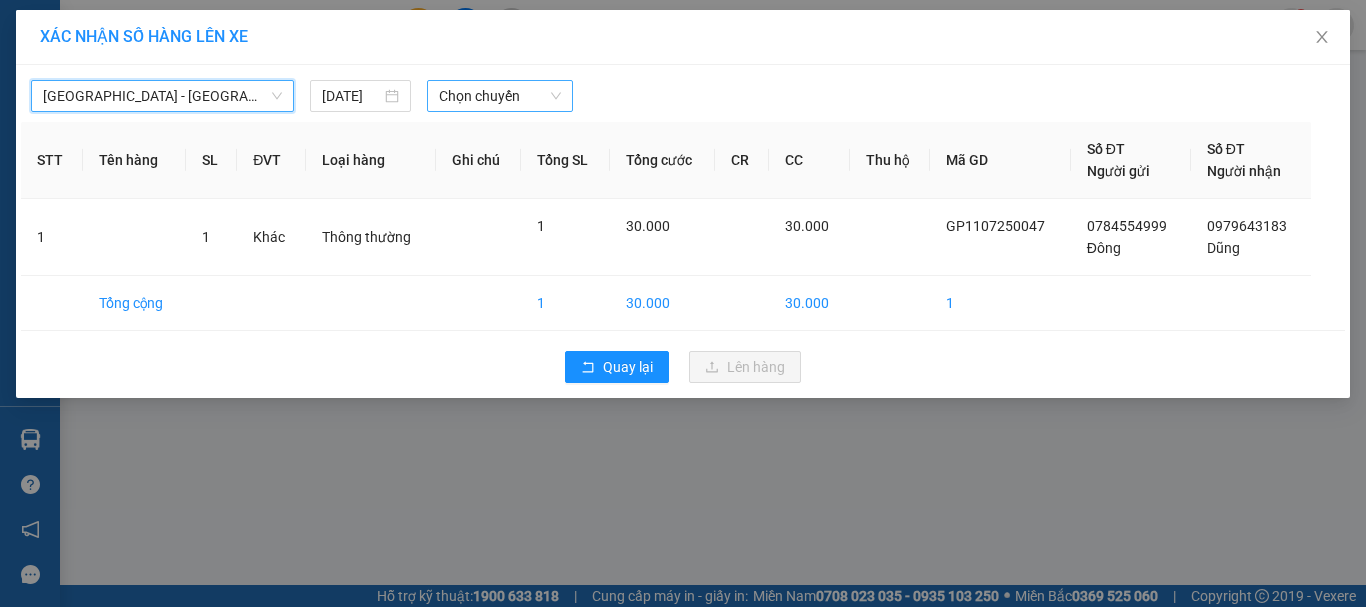 click on "Chọn chuyến" at bounding box center [500, 96] 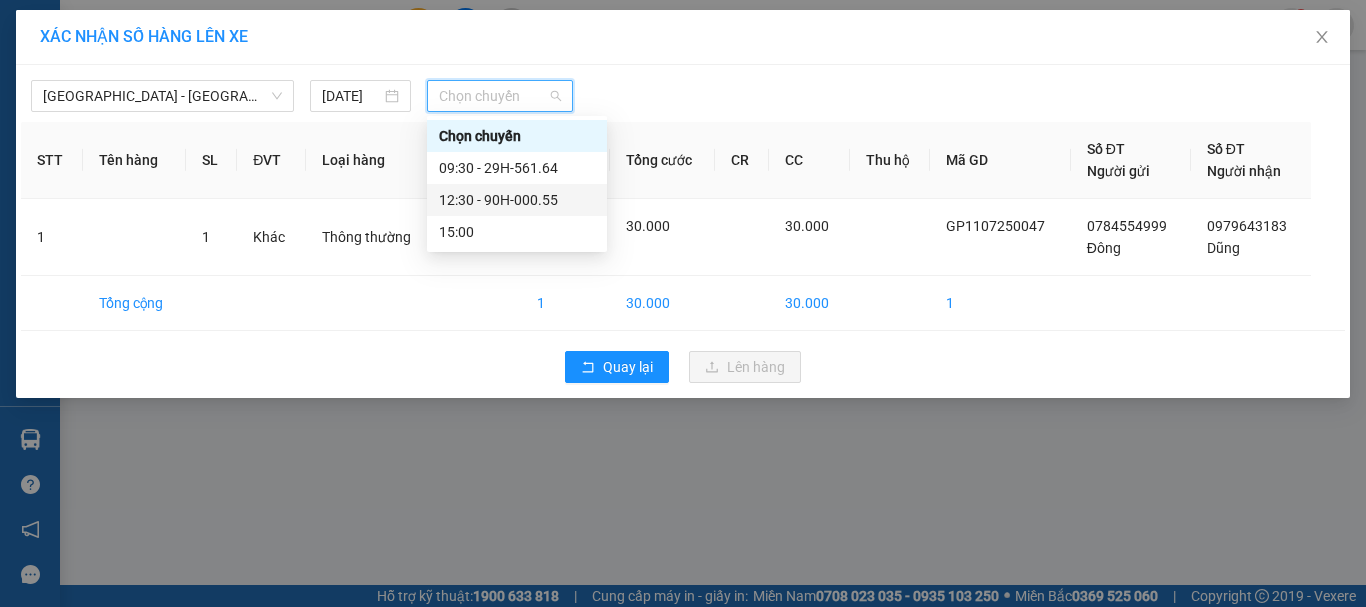 click on "12:30     - 90H-000.55" at bounding box center (517, 200) 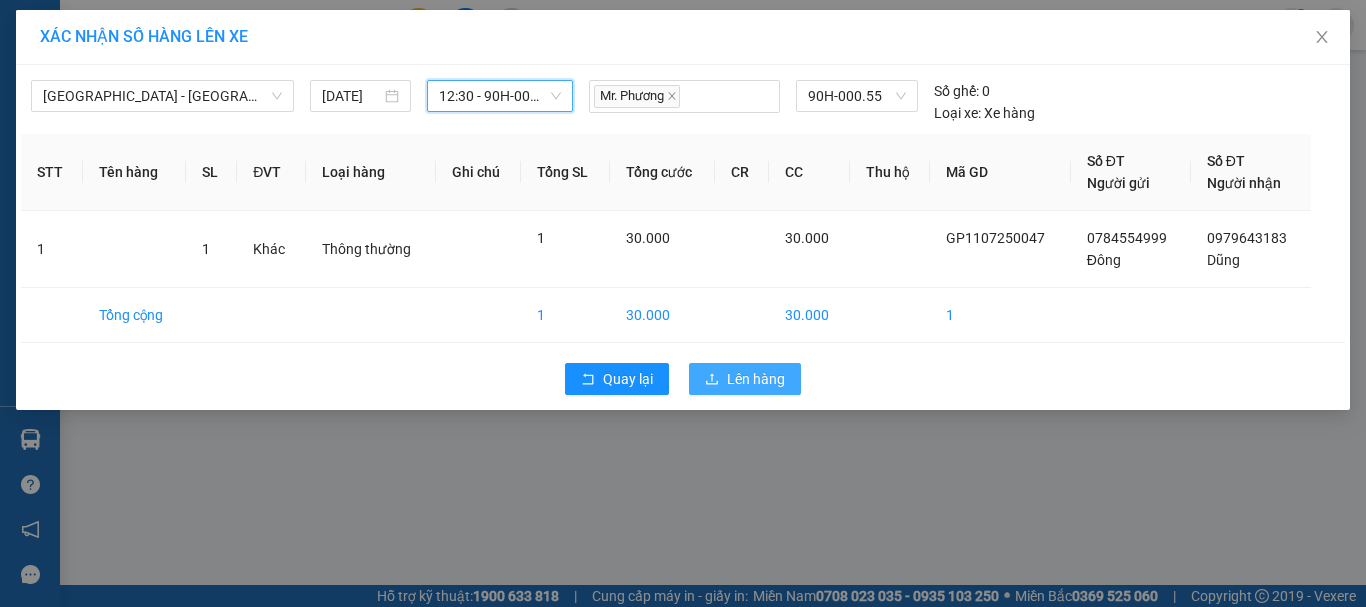 click on "Lên hàng" at bounding box center (756, 379) 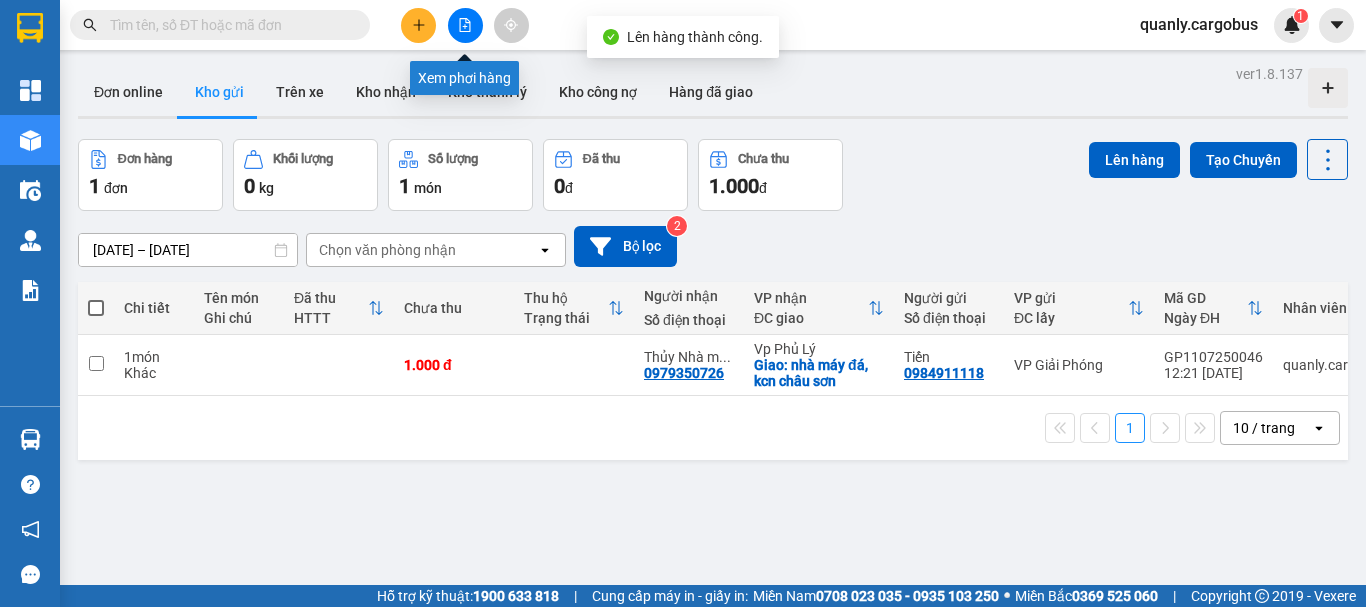click 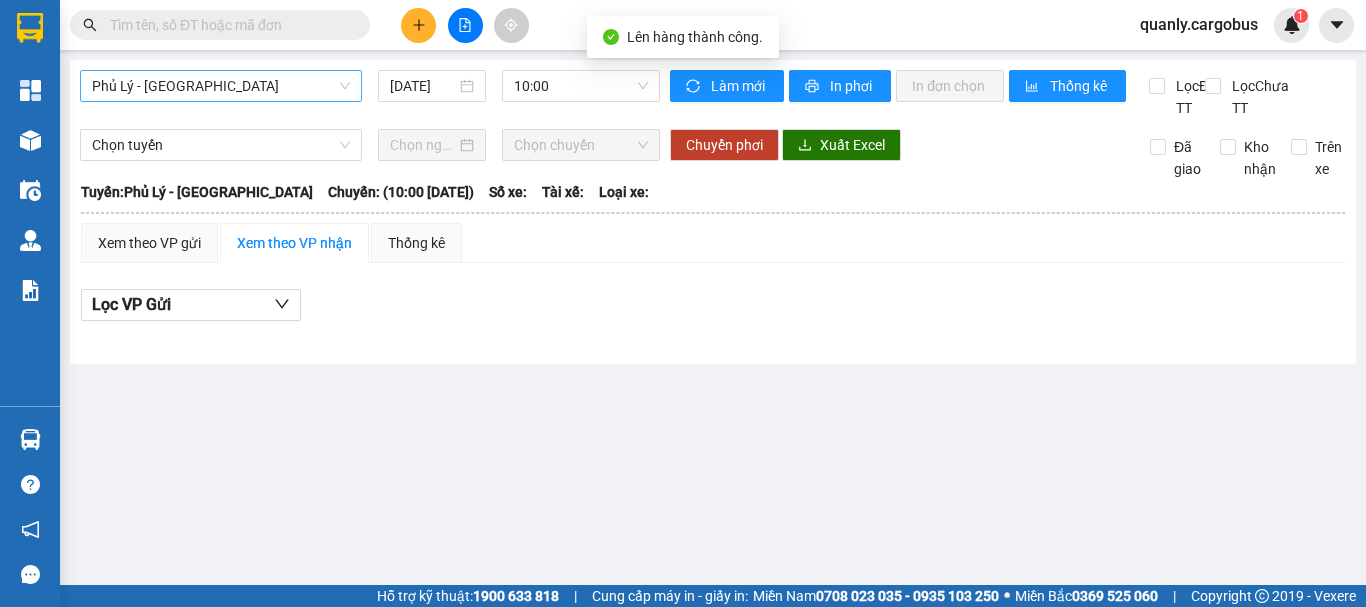 click on "Phủ Lý - [GEOGRAPHIC_DATA]" at bounding box center (221, 86) 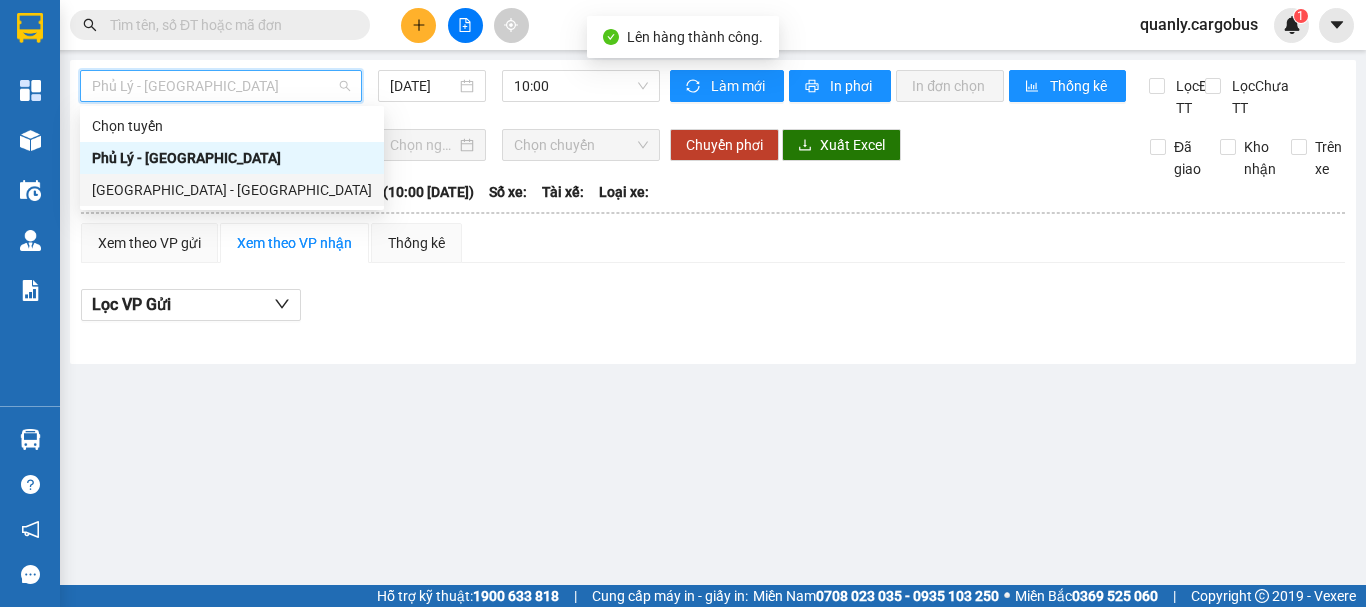 click on "[GEOGRAPHIC_DATA] - [GEOGRAPHIC_DATA]" at bounding box center [232, 190] 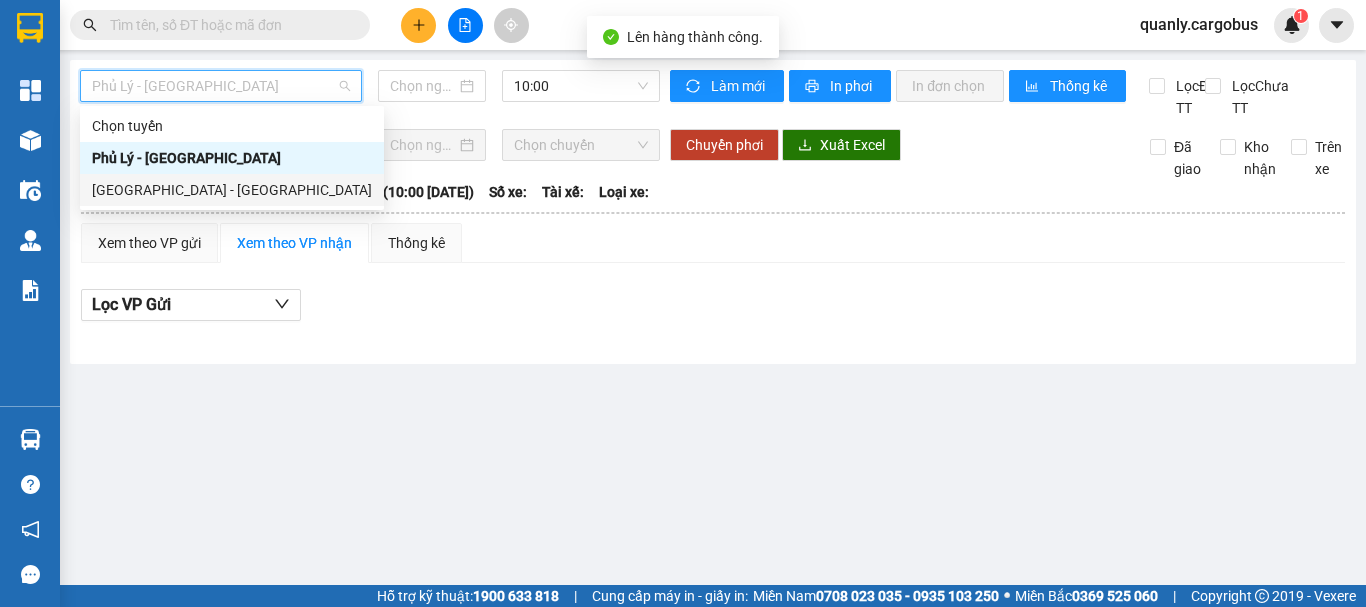type on "[DATE]" 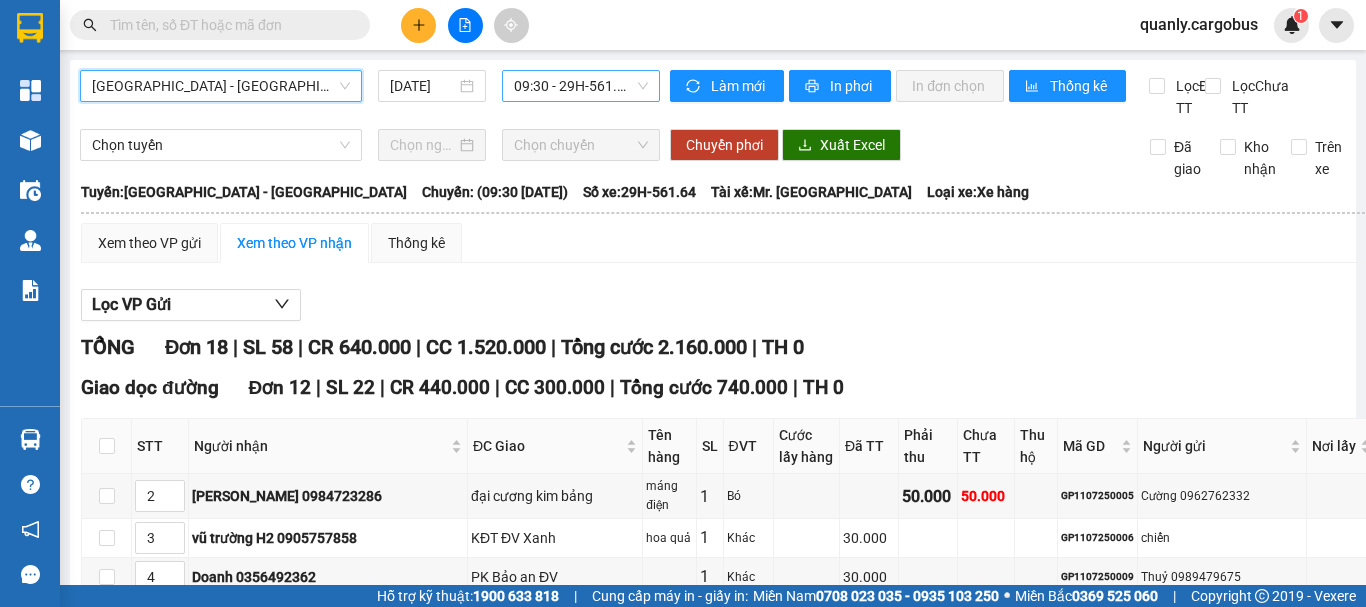 click on "09:30     - 29H-561.64" at bounding box center (581, 86) 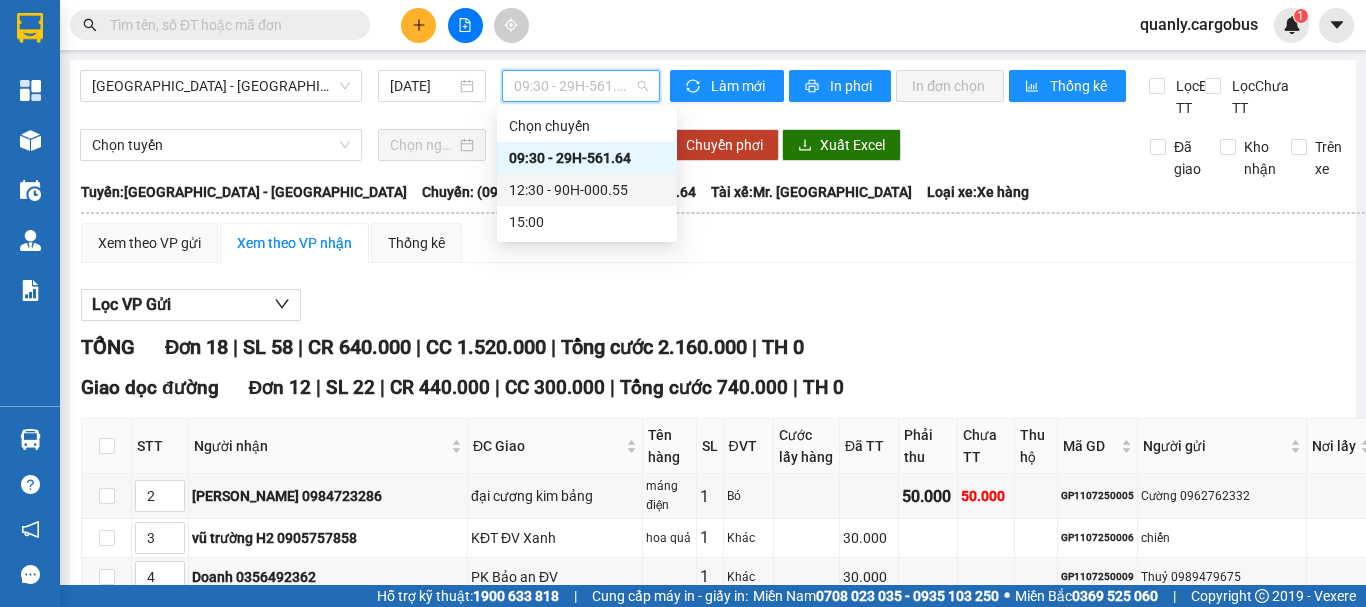 click on "12:30     - 90H-000.55" at bounding box center (587, 190) 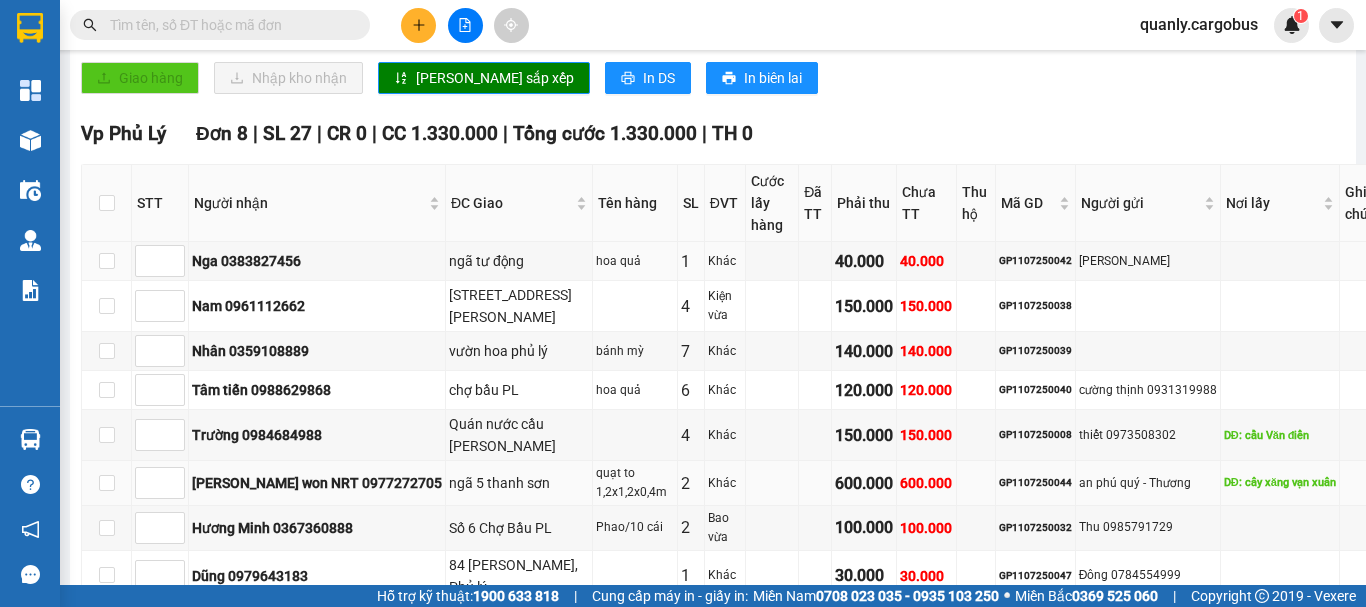 scroll, scrollTop: 1300, scrollLeft: 0, axis: vertical 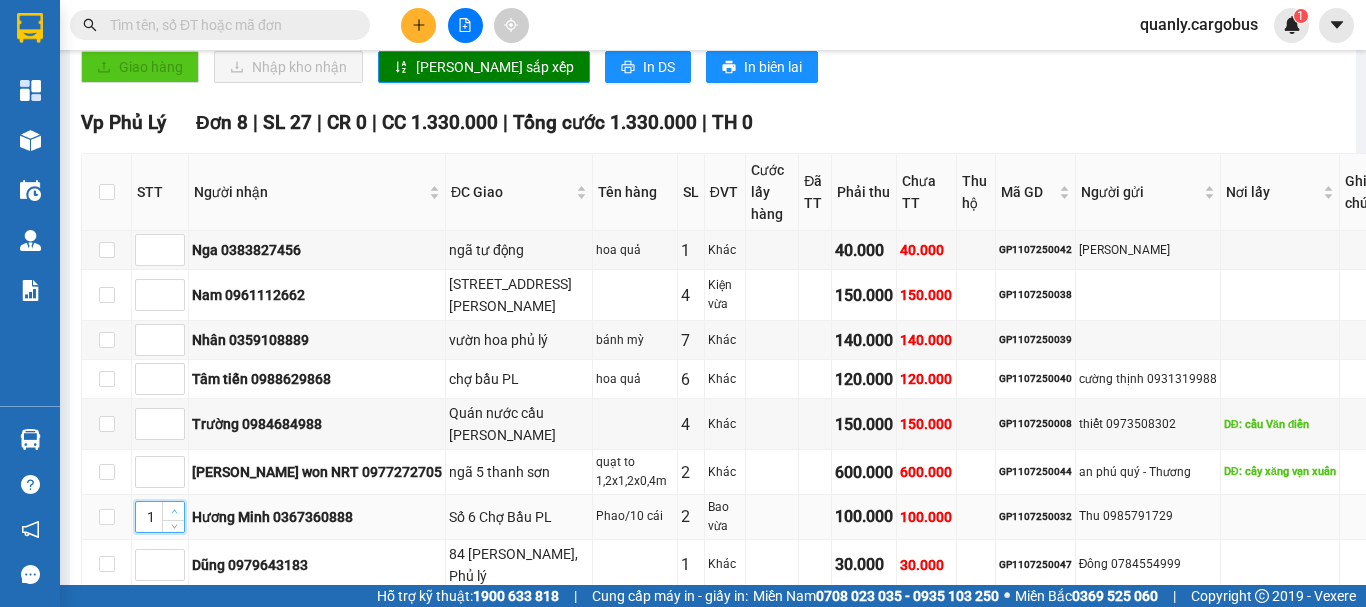 click 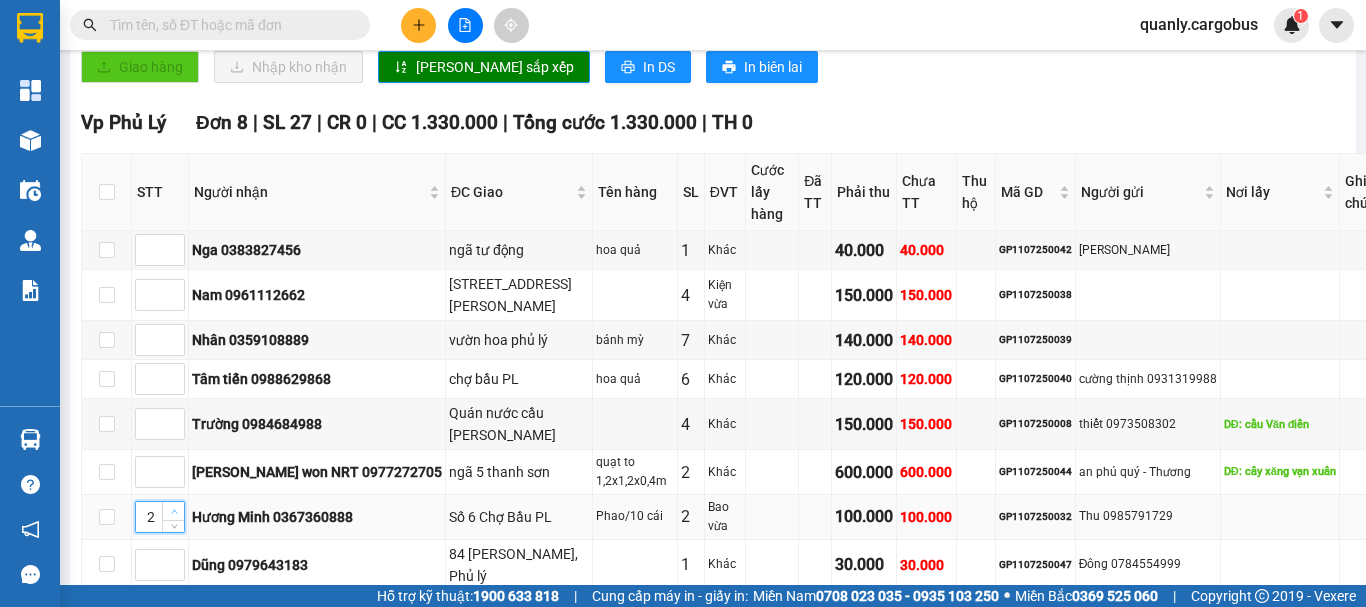 click 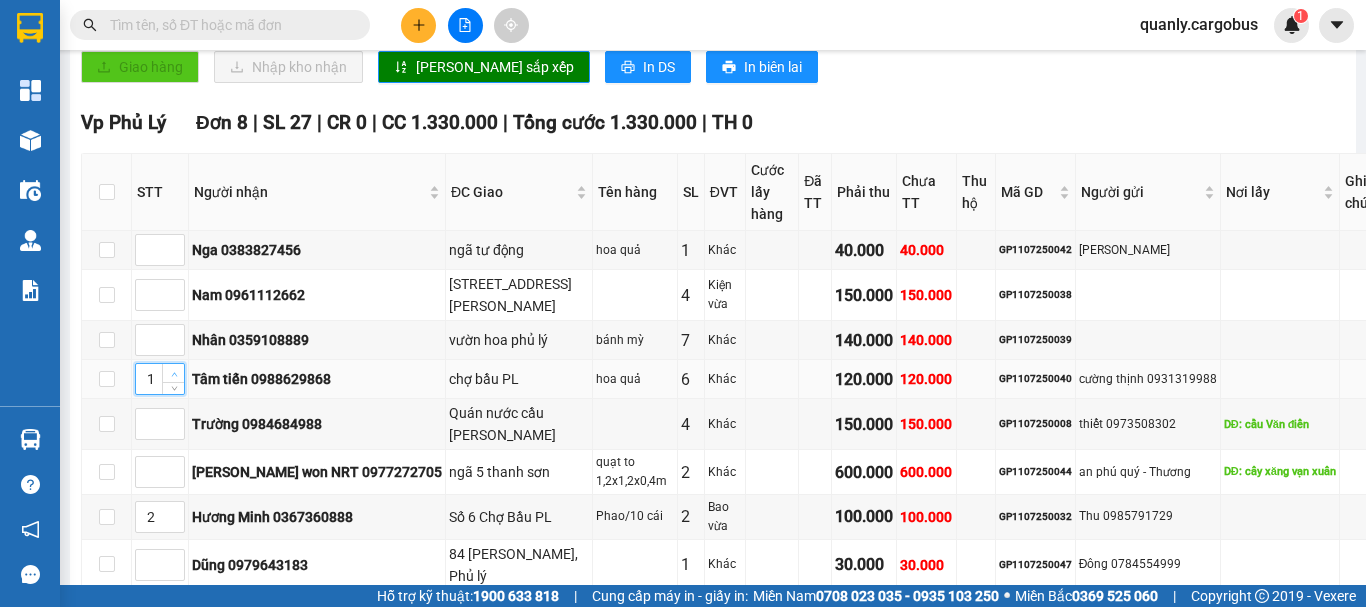 click at bounding box center [173, 373] 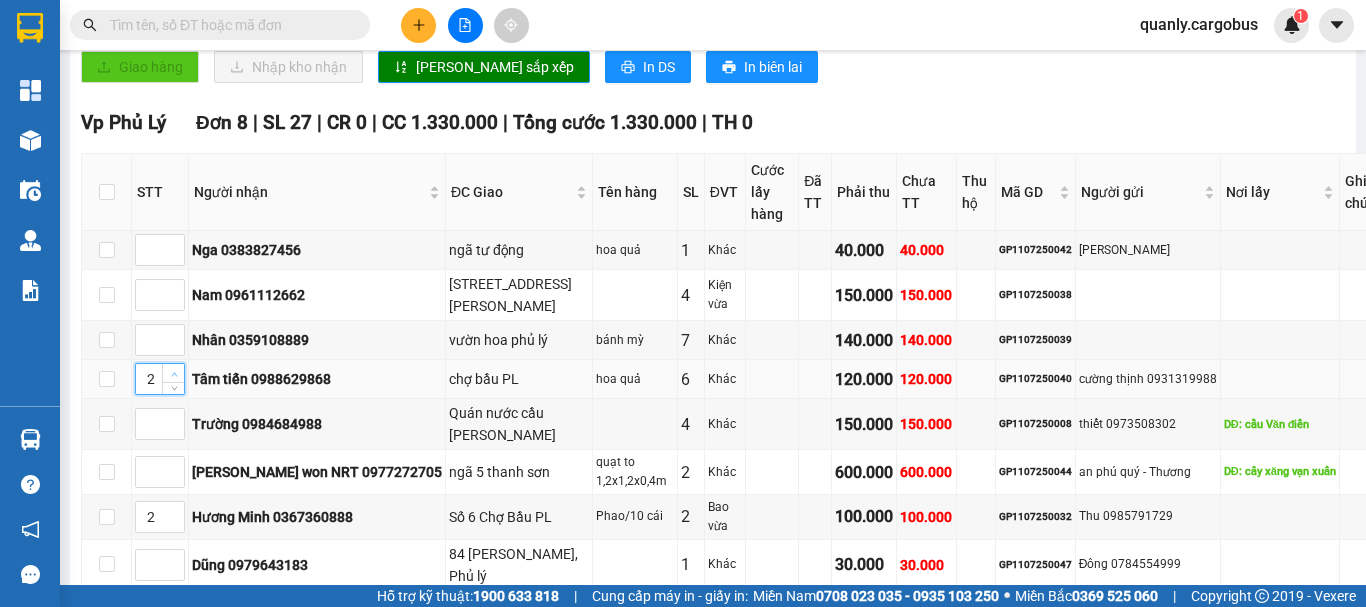 click at bounding box center [173, 373] 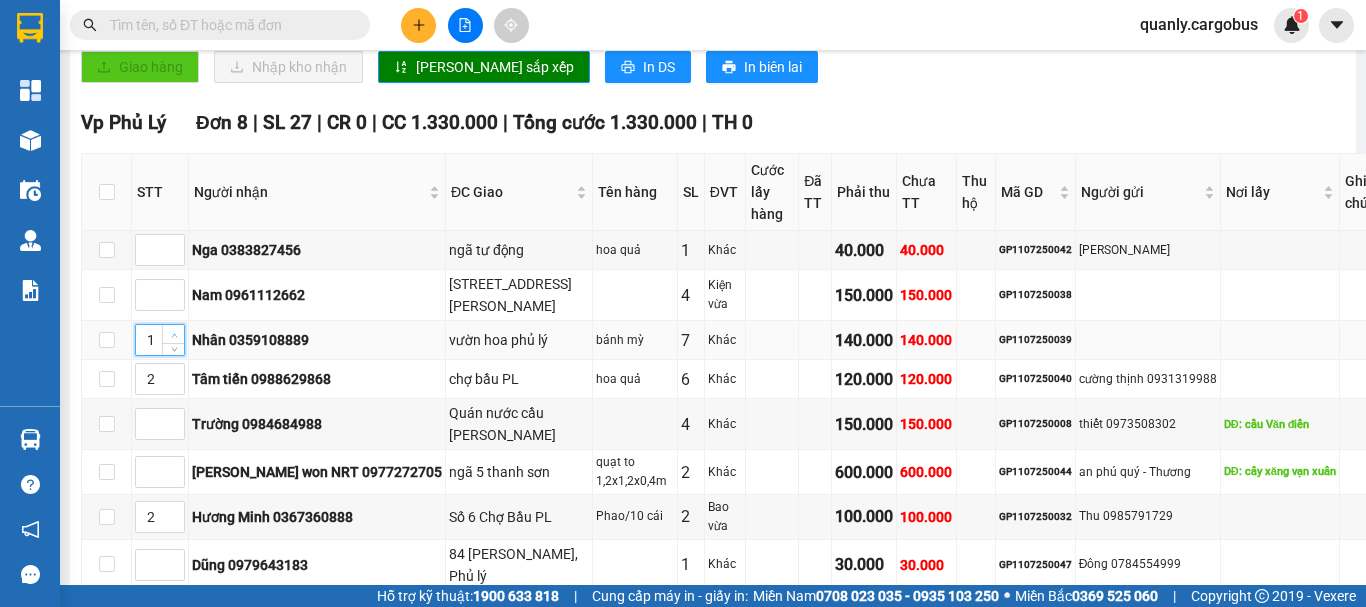 click at bounding box center [173, 334] 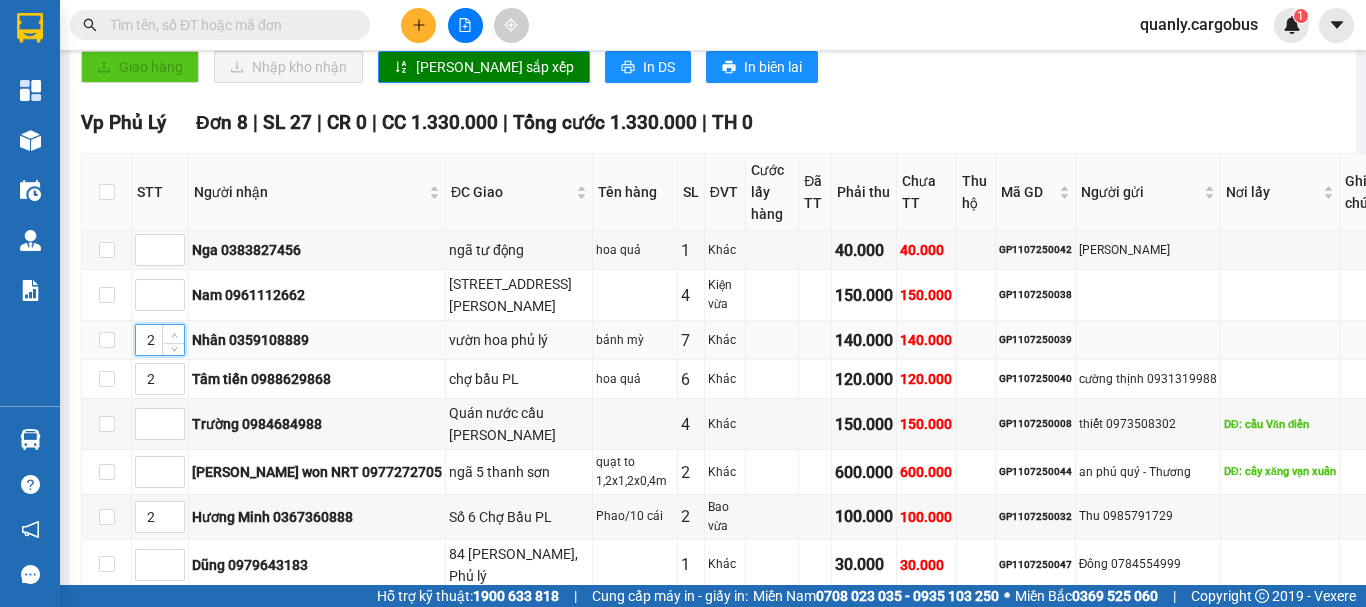 click at bounding box center (173, 334) 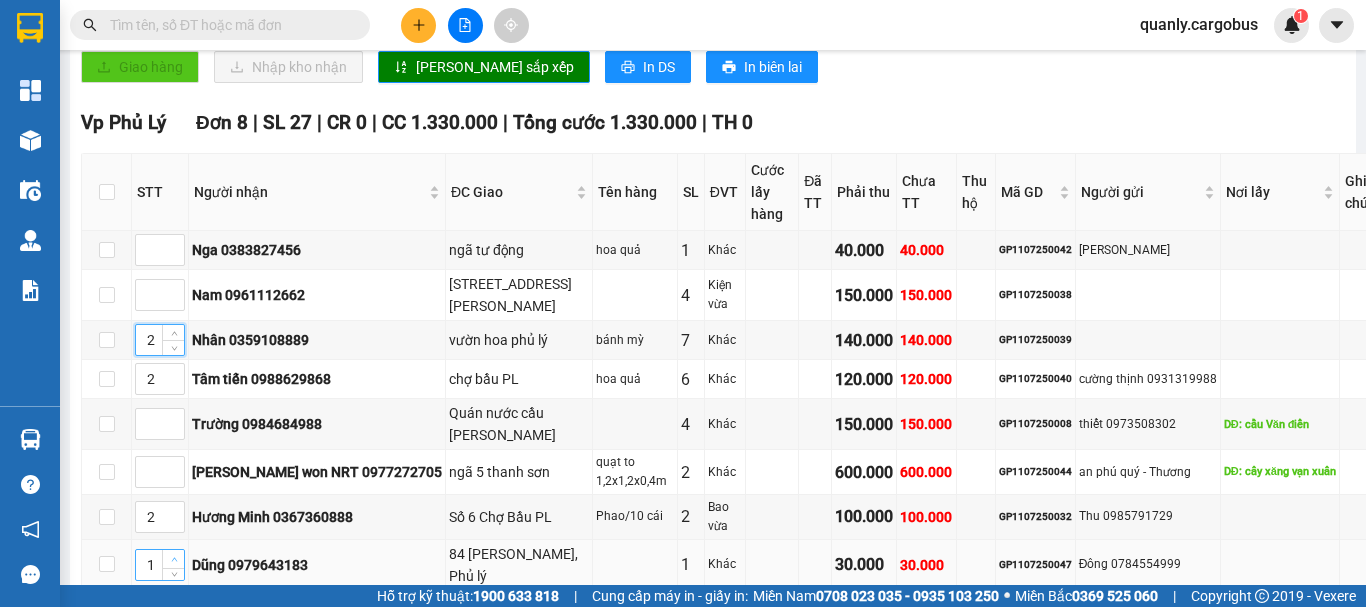 click 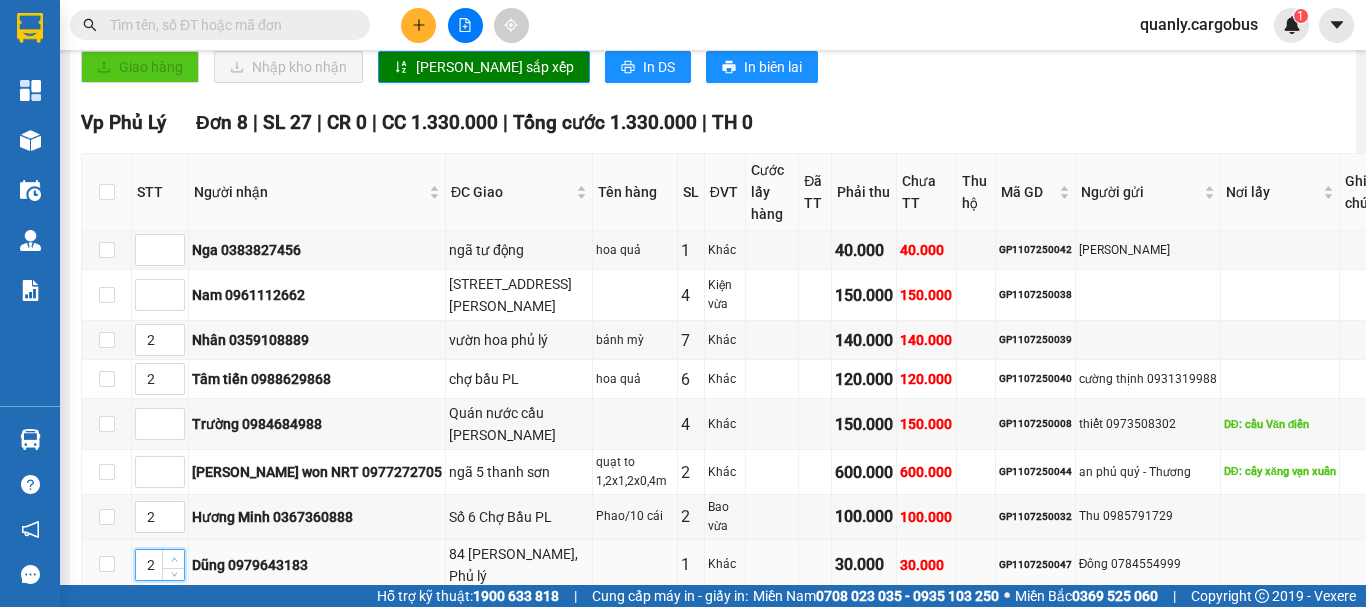 click 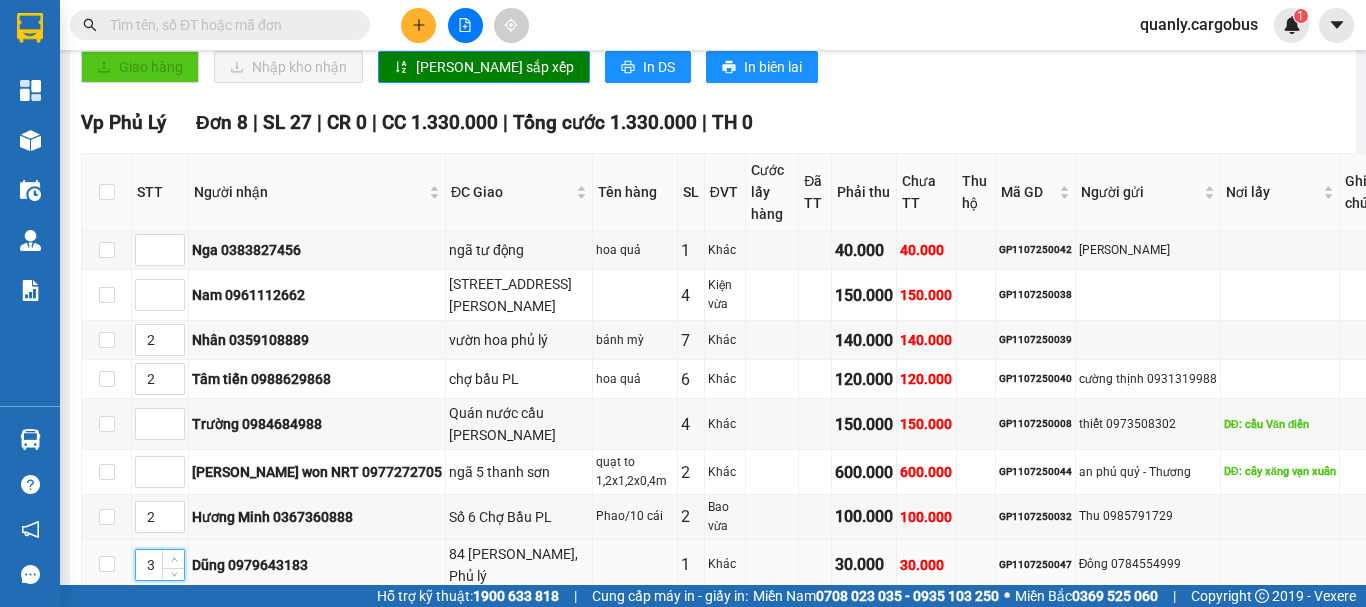 click 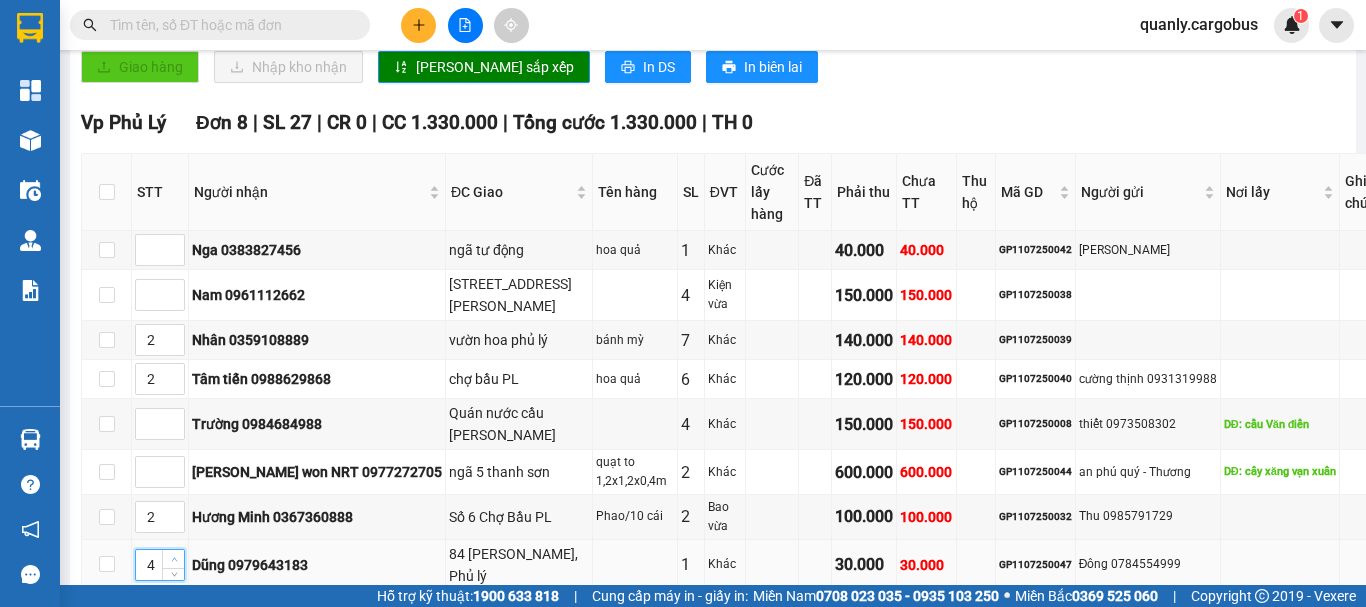click 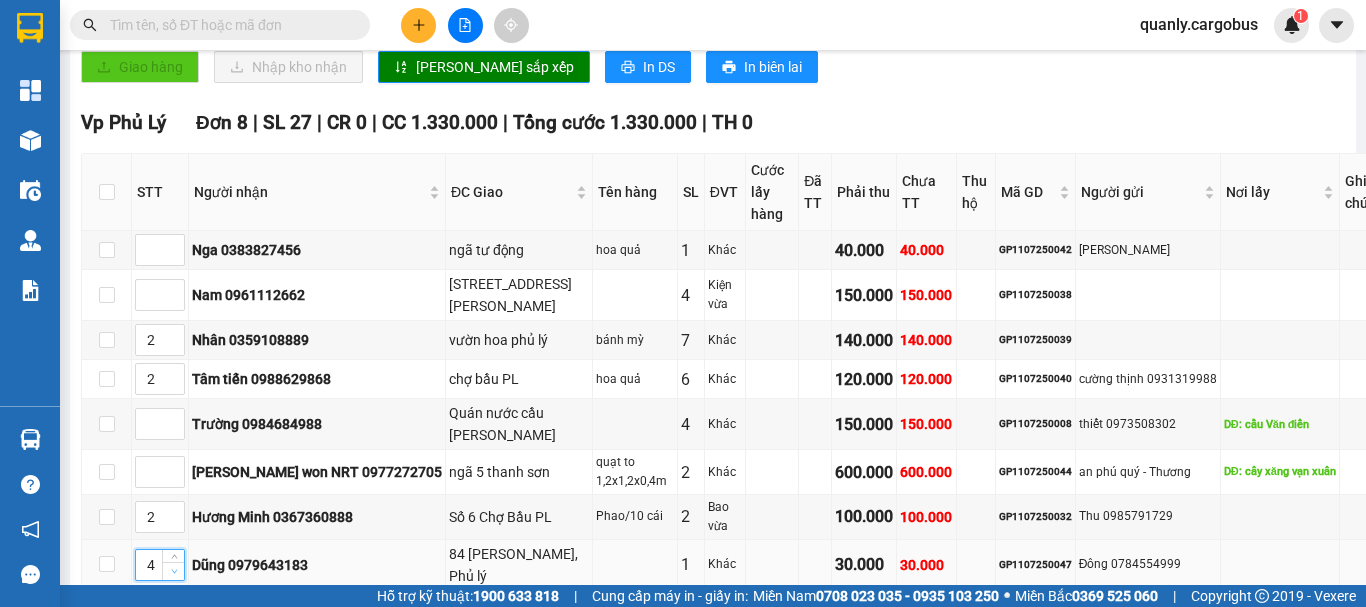type on "3" 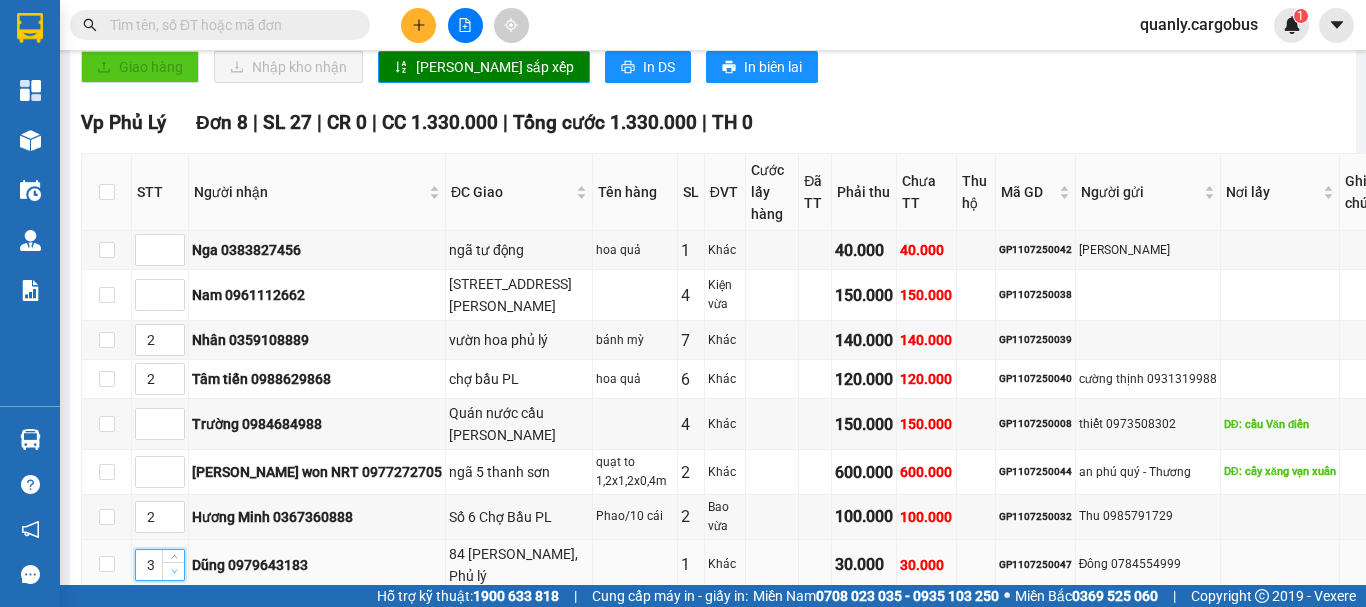 click 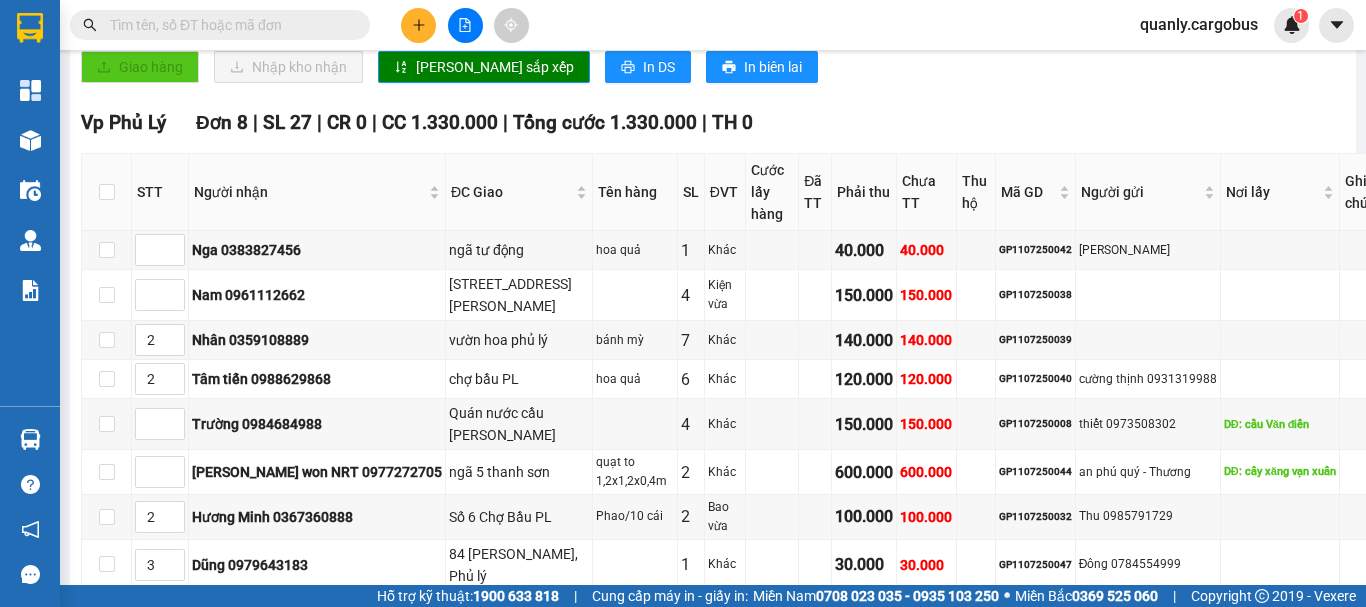 click on "[PERSON_NAME] sắp xếp" at bounding box center [198, 622] 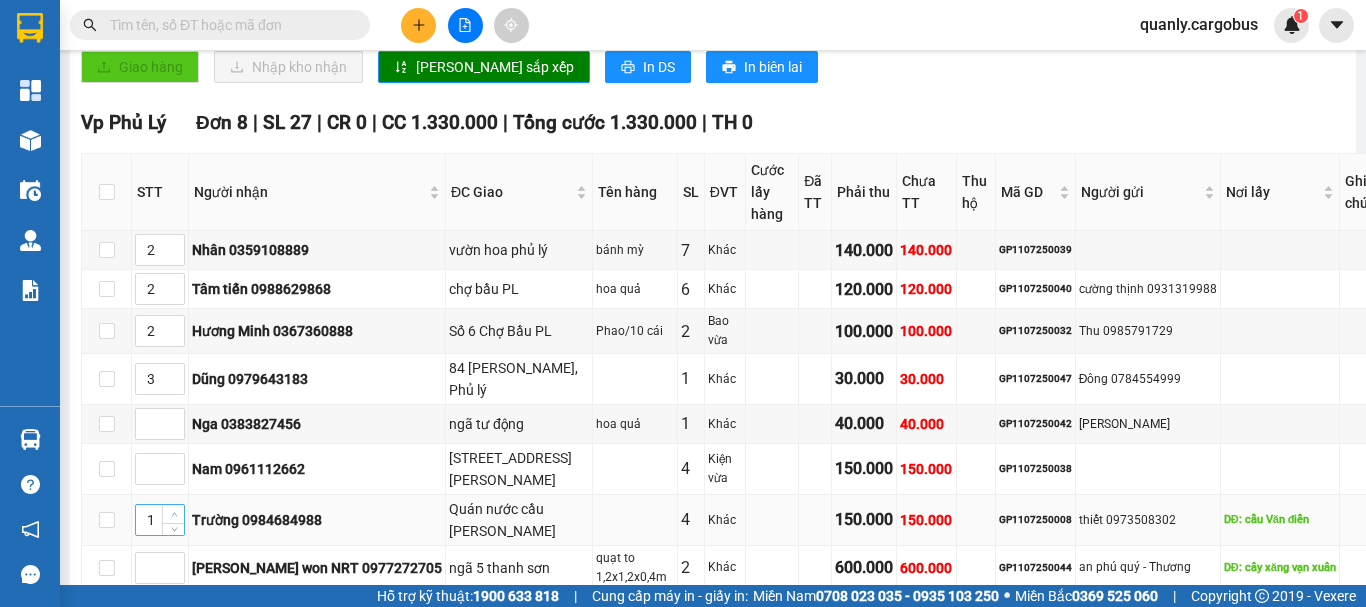 click 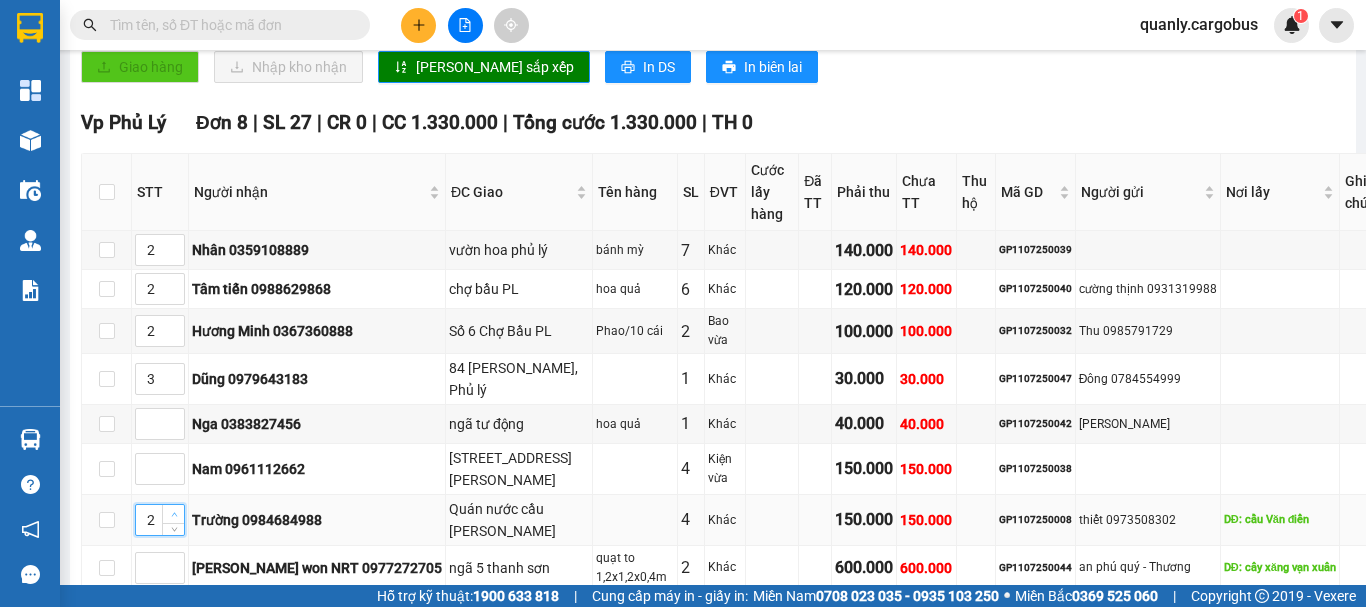 click 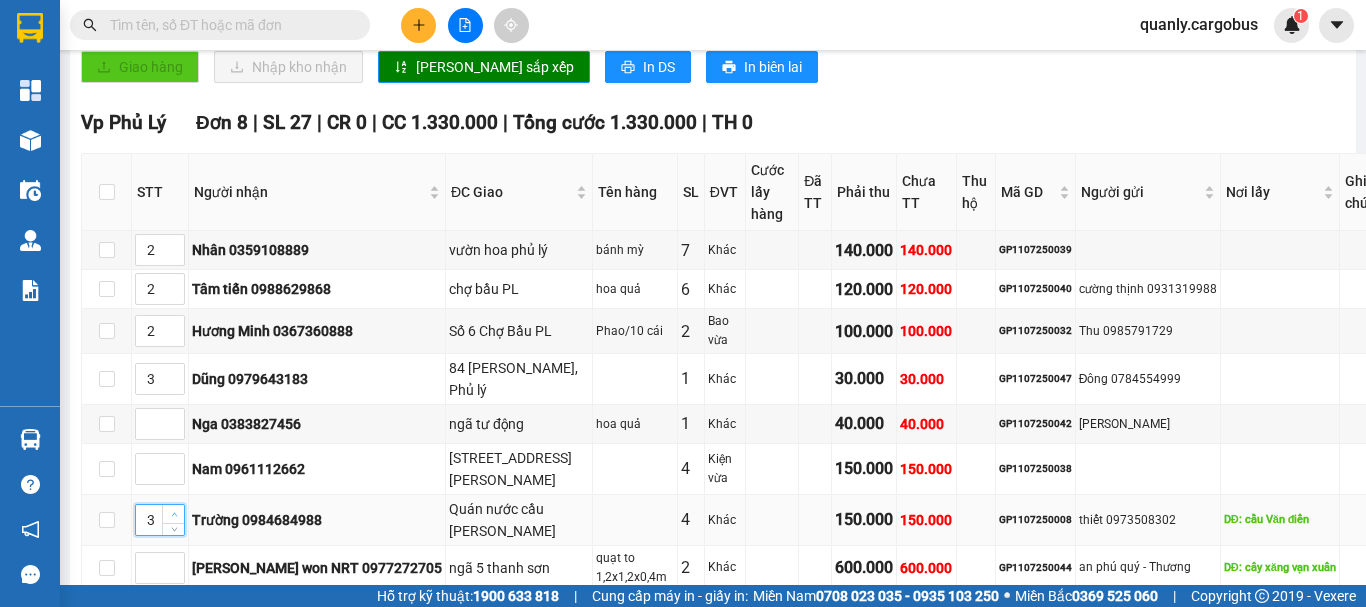 click 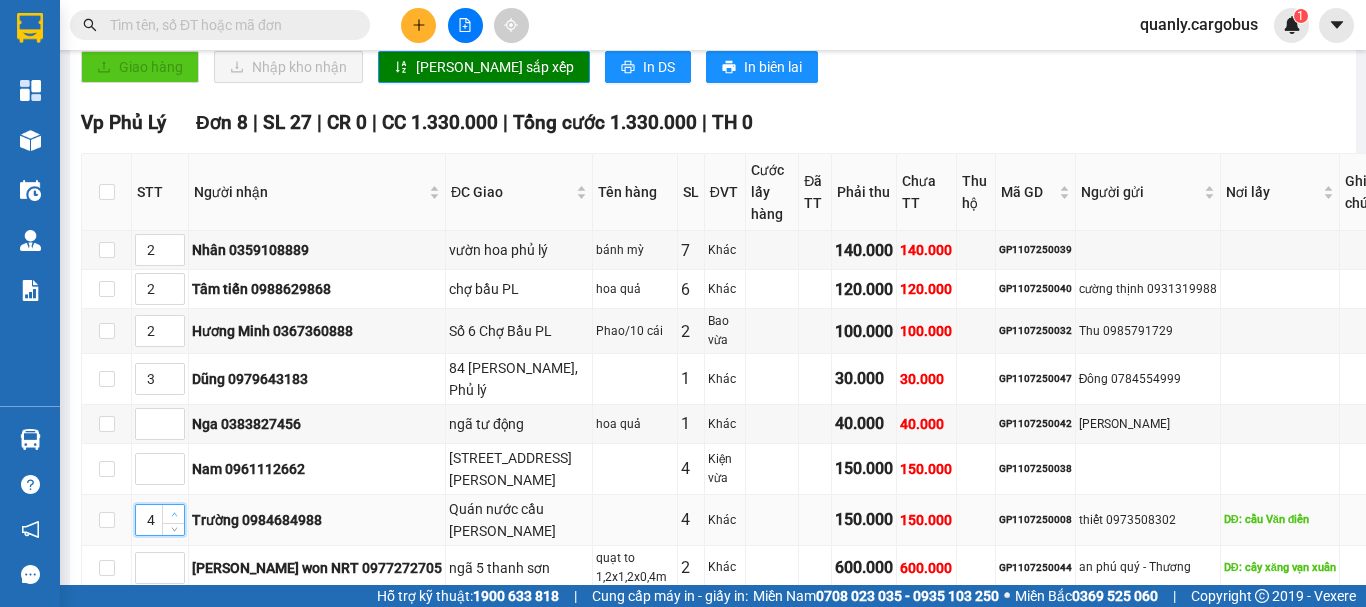 click 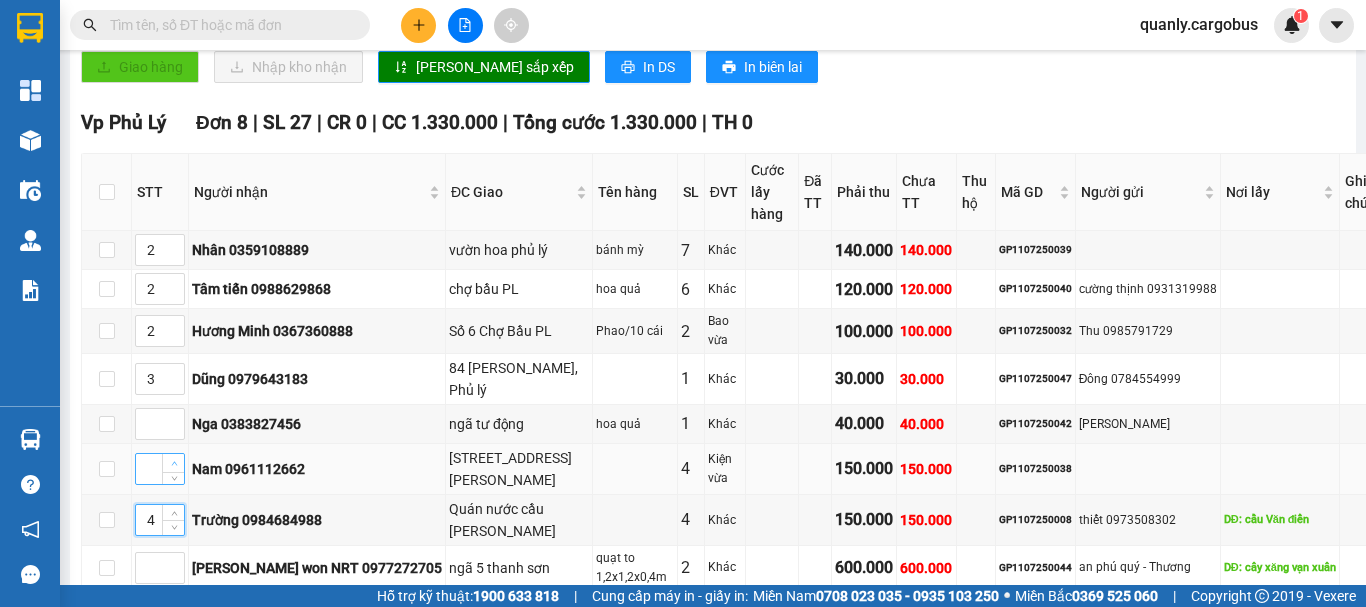 click 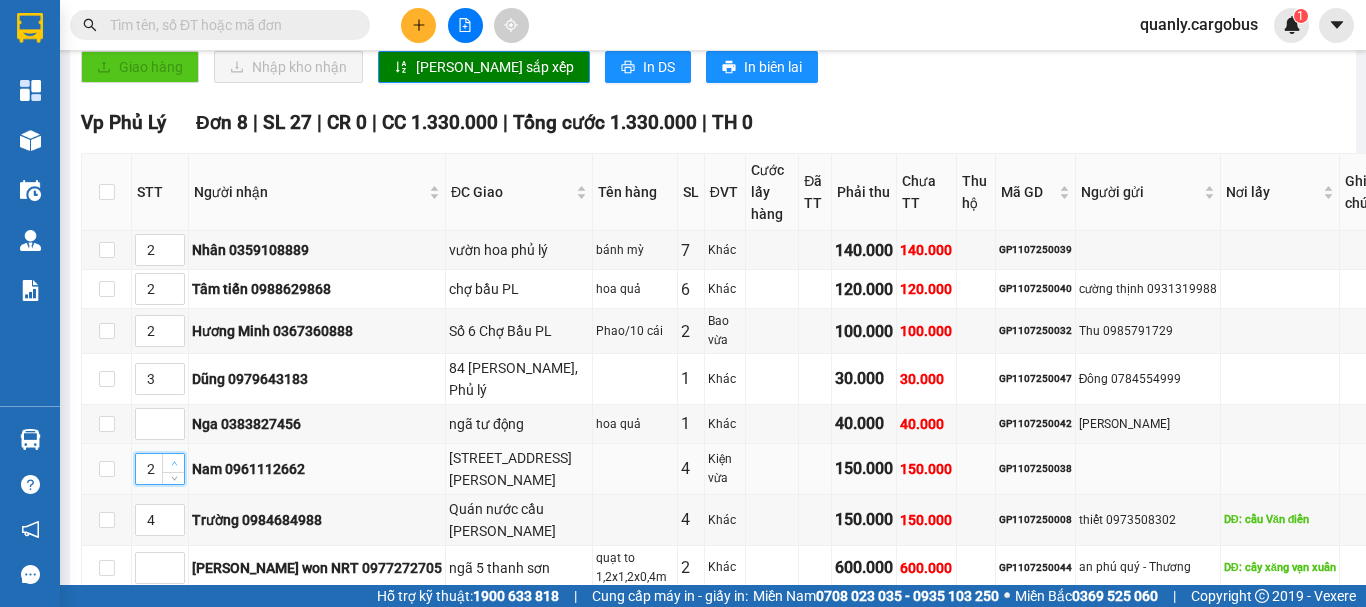 click 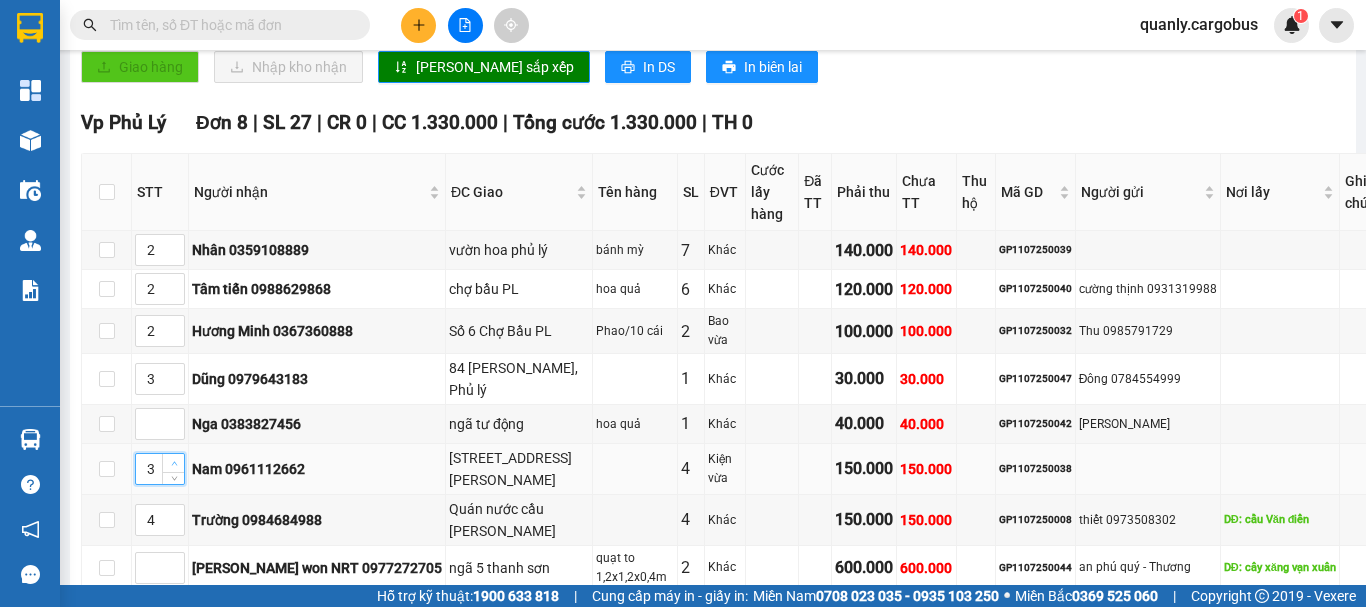 click 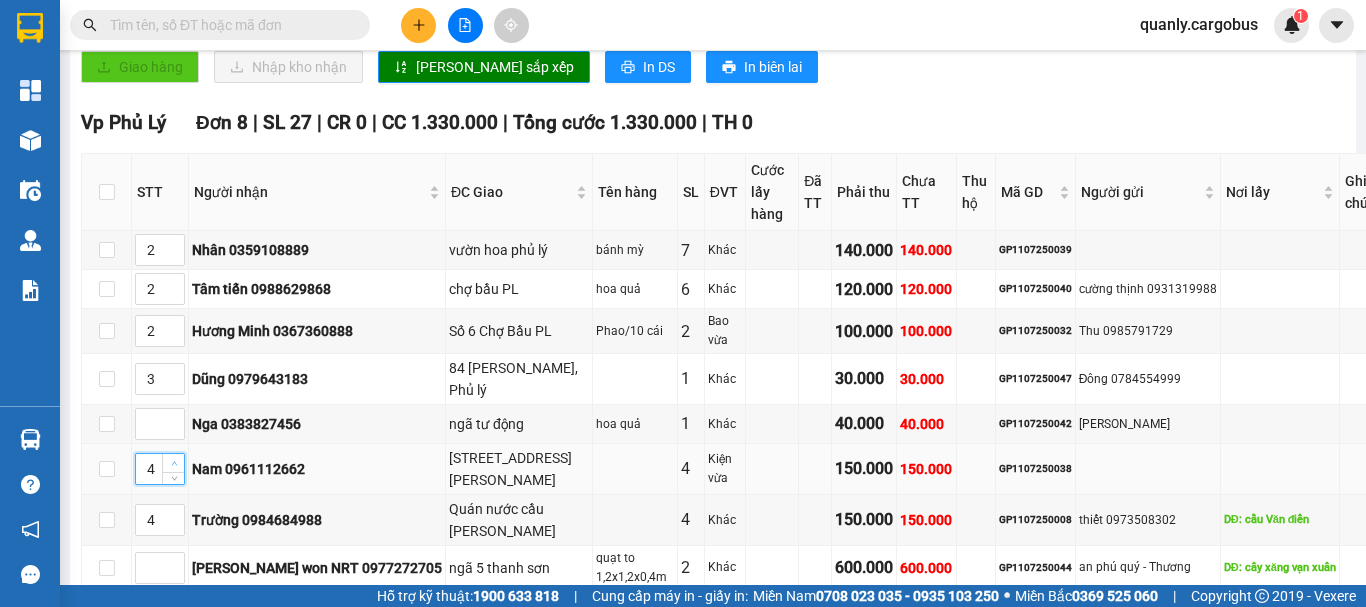 click 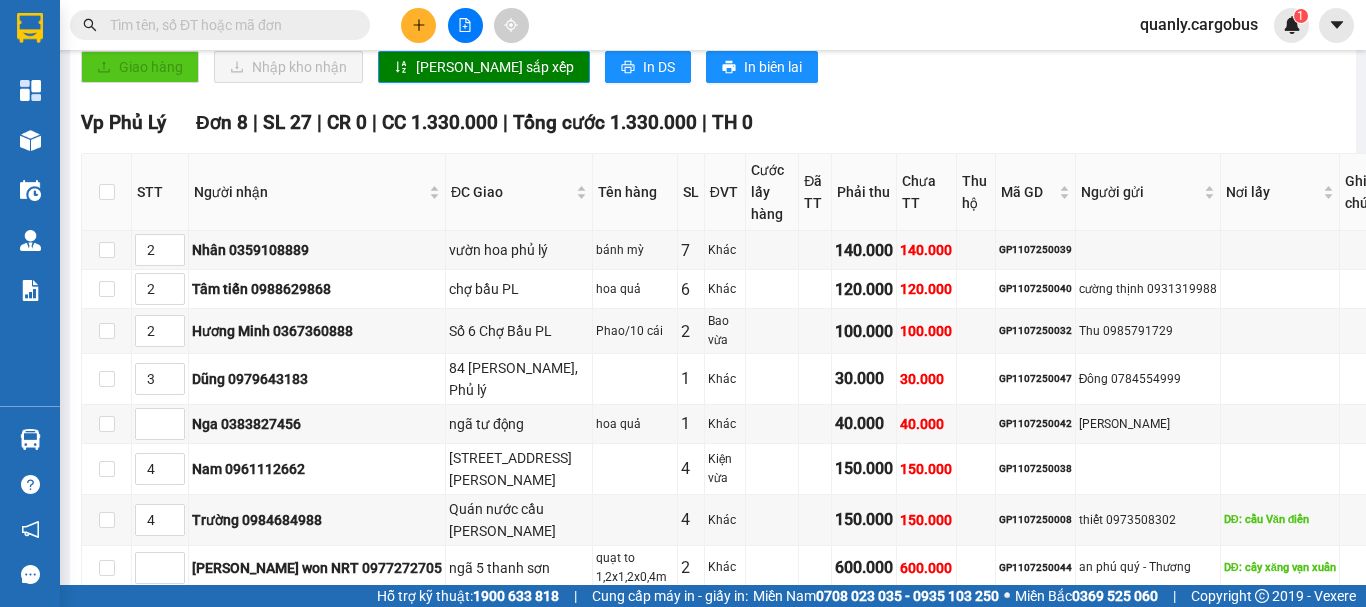 click on "[PERSON_NAME] sắp xếp" at bounding box center [198, 622] 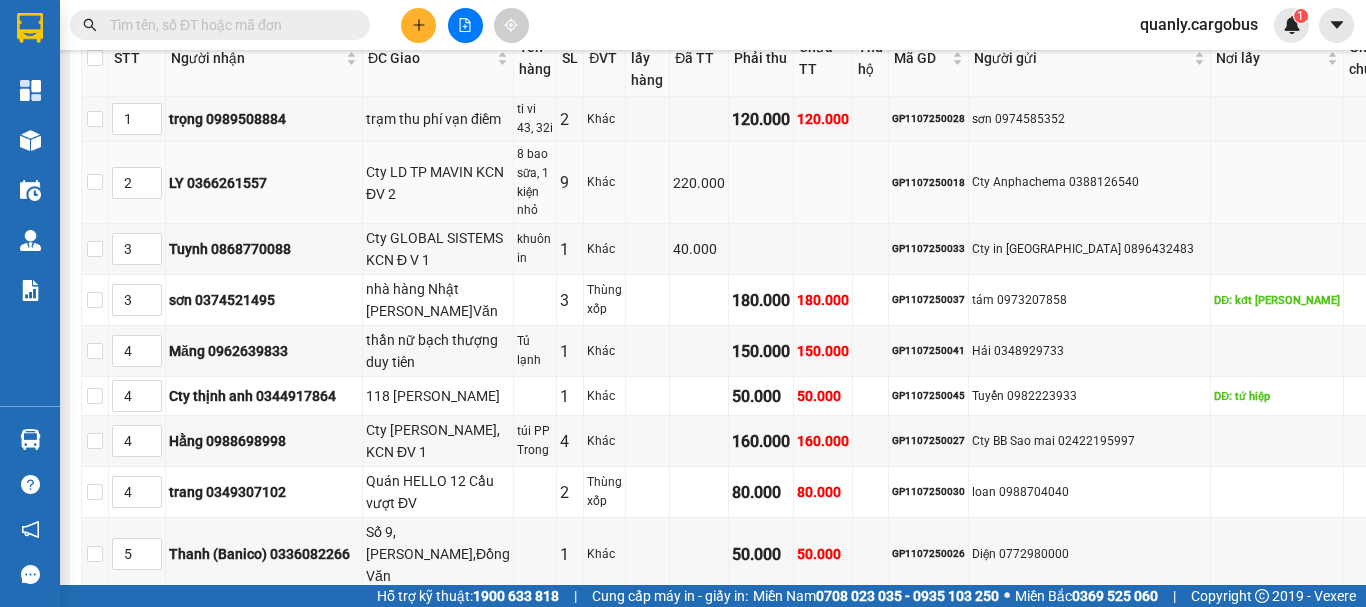 scroll, scrollTop: 400, scrollLeft: 0, axis: vertical 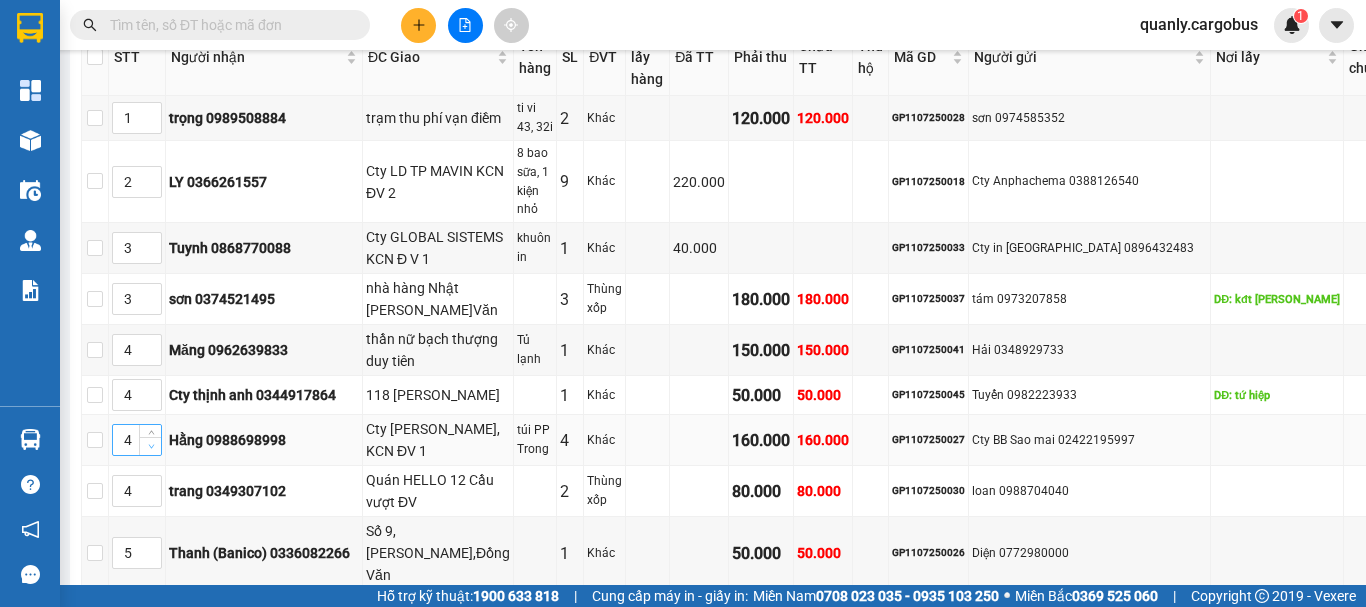 type on "3" 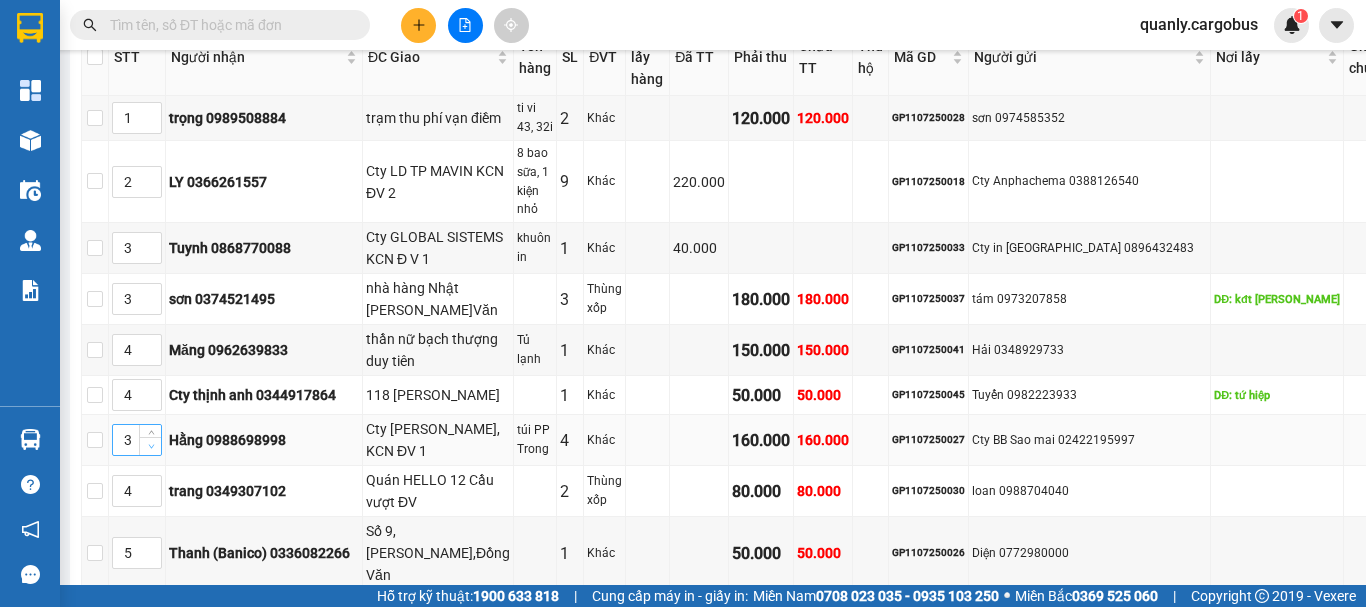 click 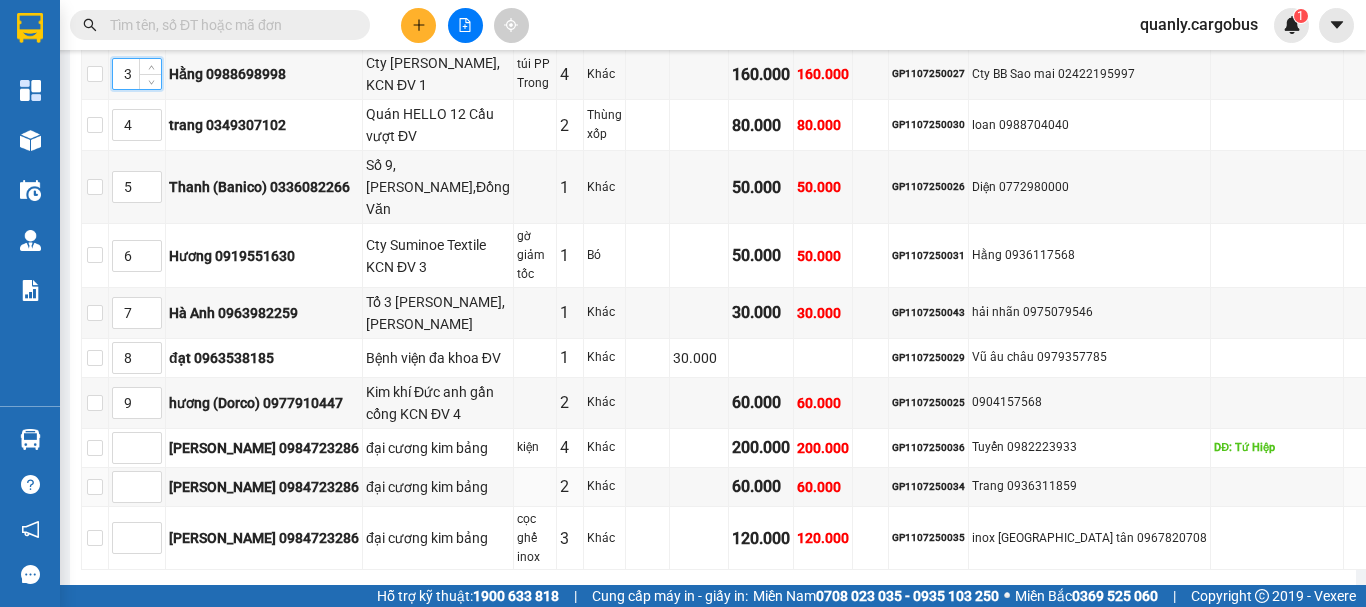 scroll, scrollTop: 800, scrollLeft: 0, axis: vertical 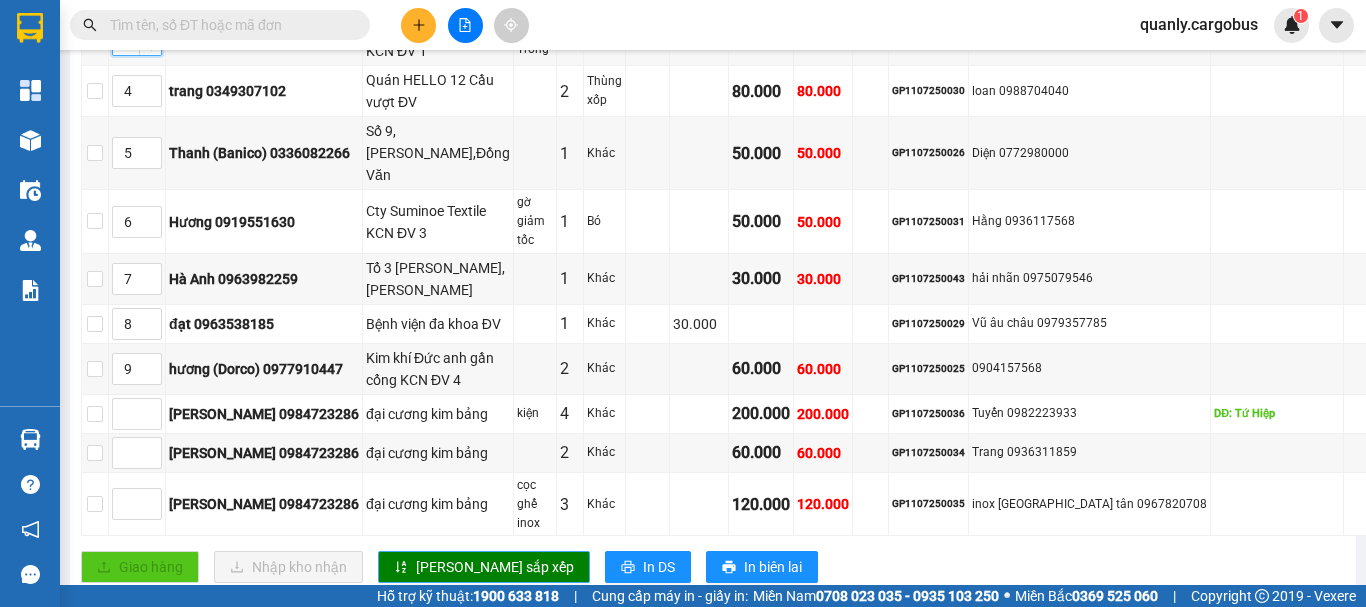 click on "[PERSON_NAME] sắp xếp" at bounding box center [495, 567] 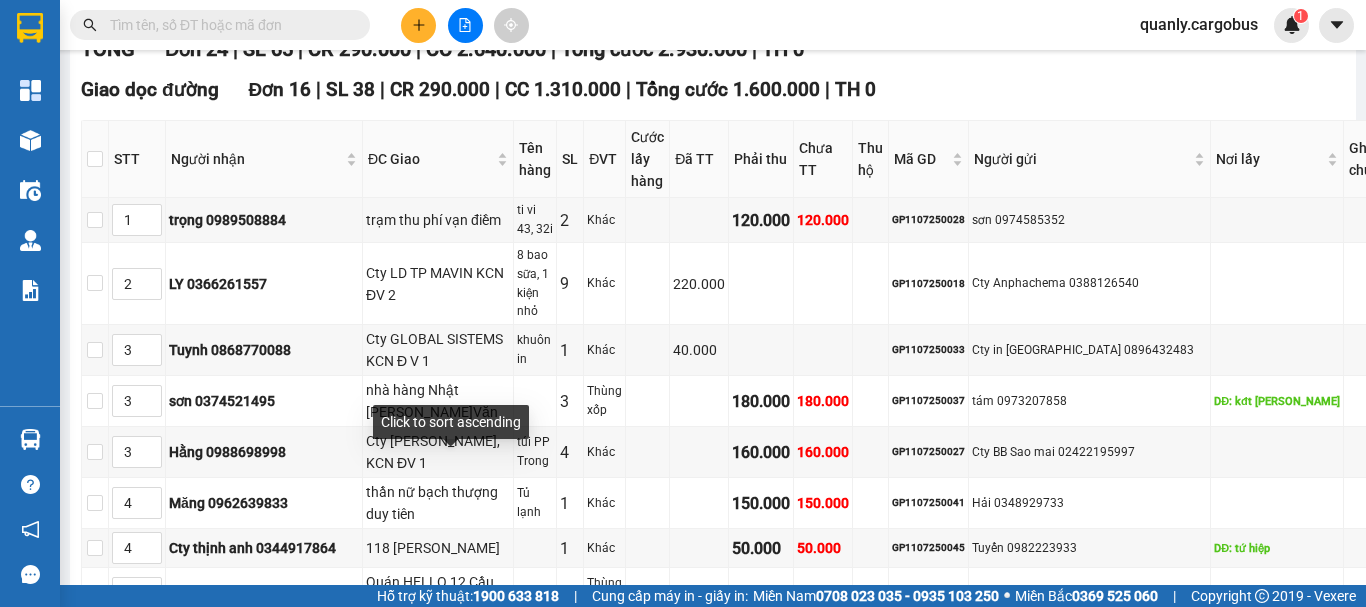 scroll, scrollTop: 400, scrollLeft: 0, axis: vertical 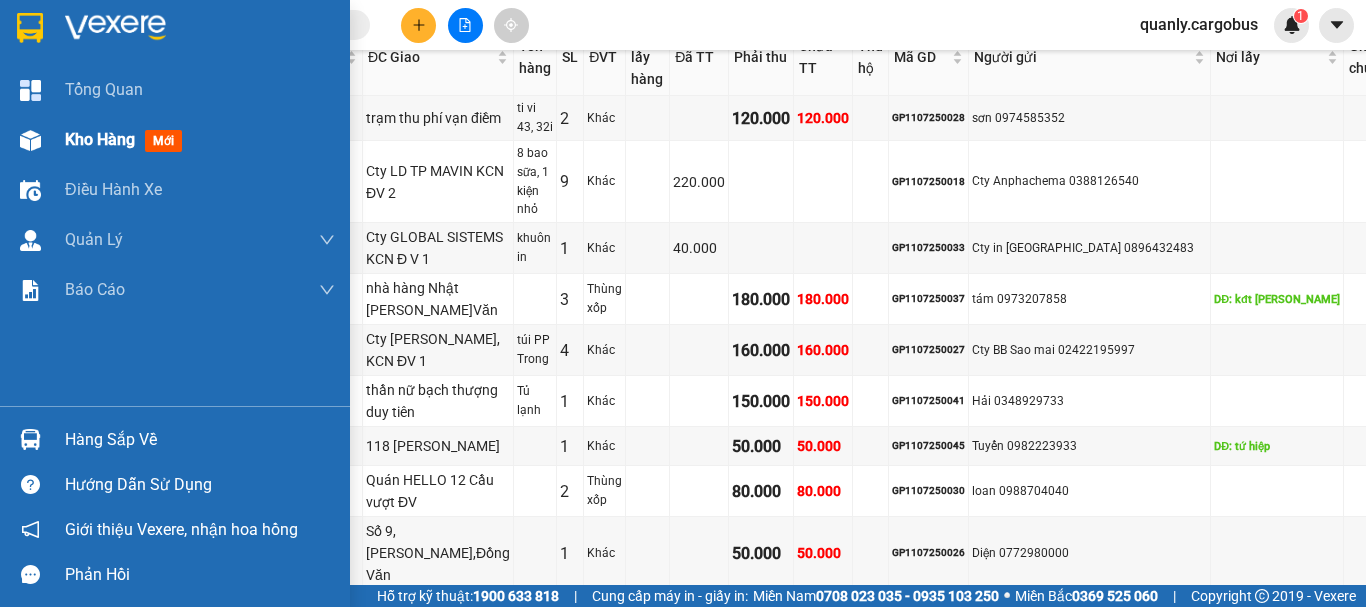 click at bounding box center [30, 140] 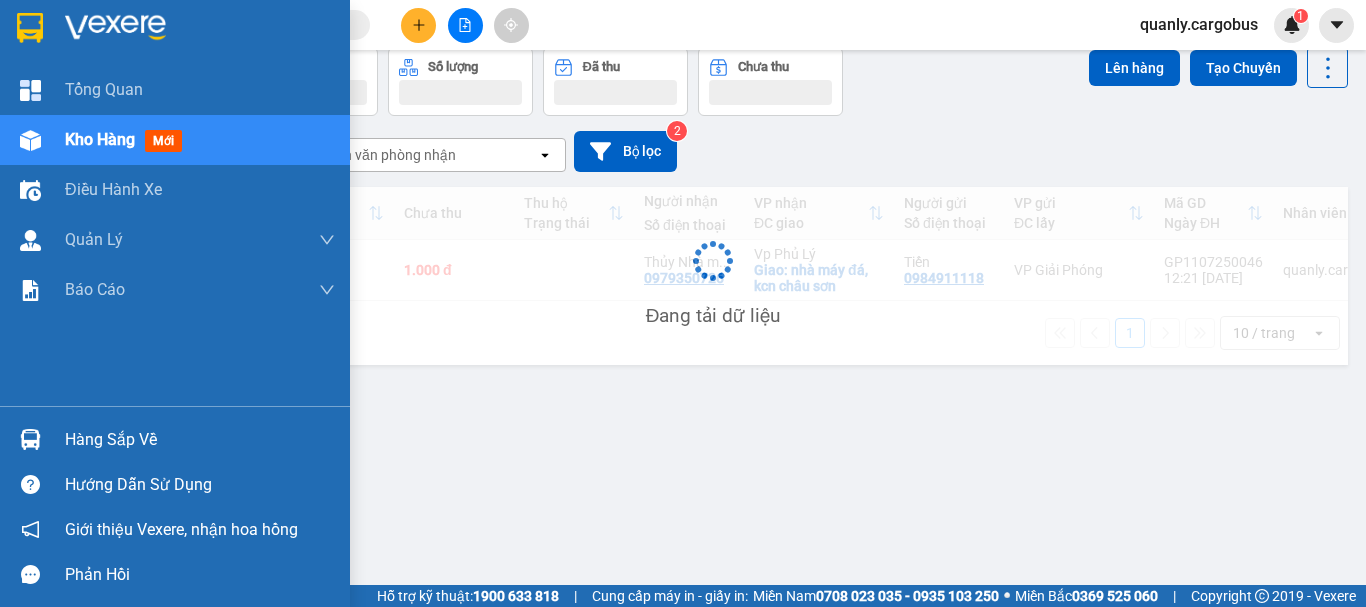 scroll, scrollTop: 92, scrollLeft: 0, axis: vertical 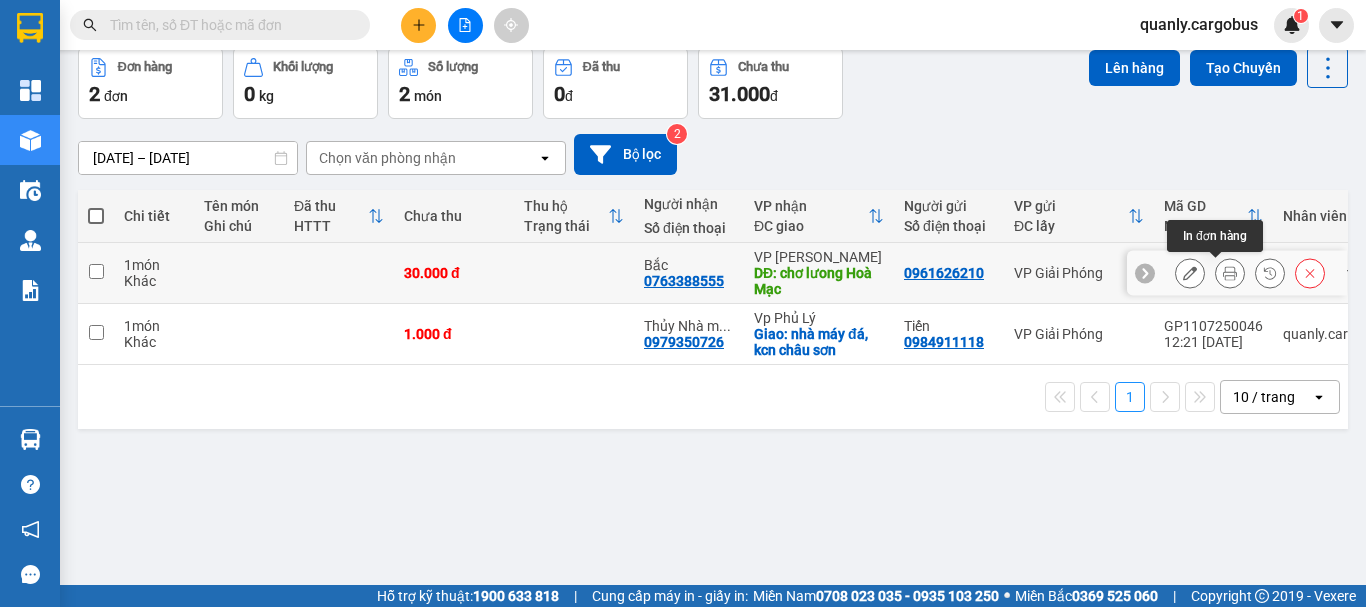 click 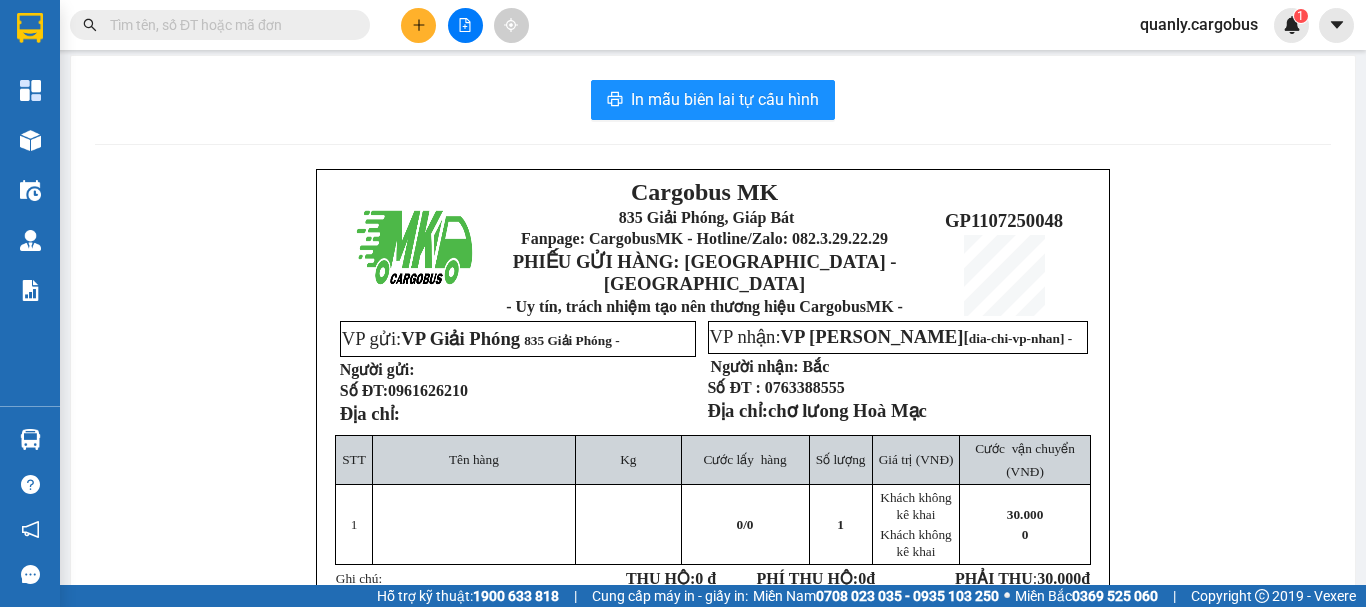 scroll, scrollTop: 0, scrollLeft: 0, axis: both 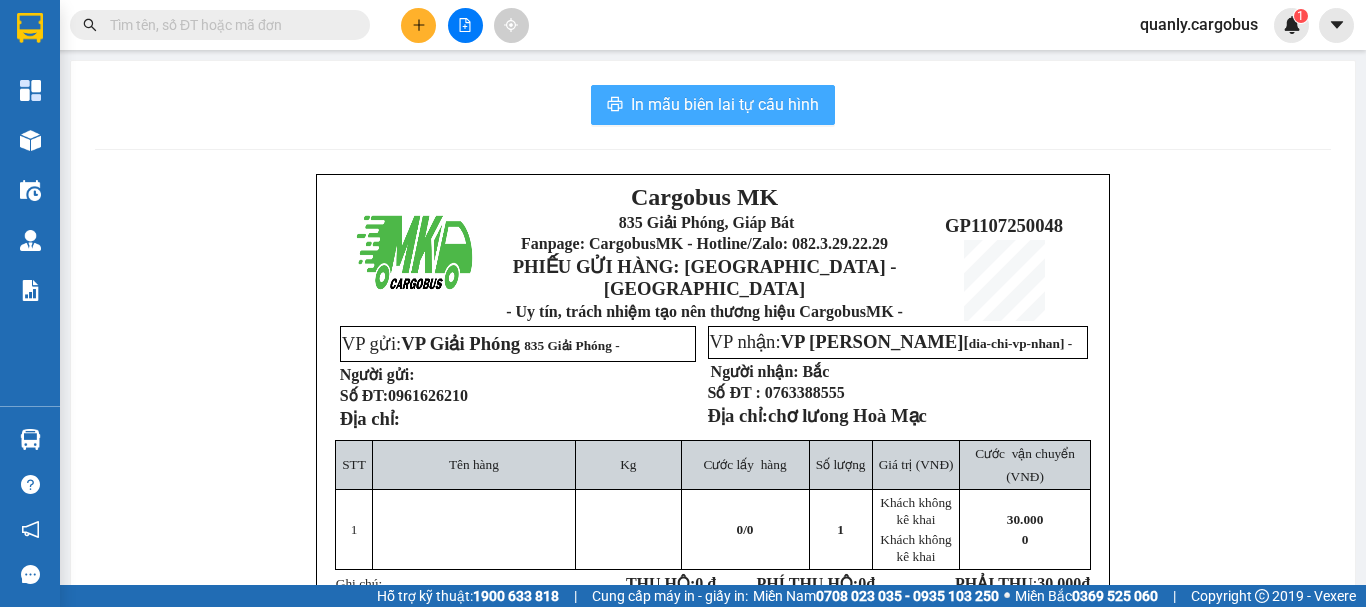 click on "In mẫu biên lai tự cấu hình" at bounding box center (725, 104) 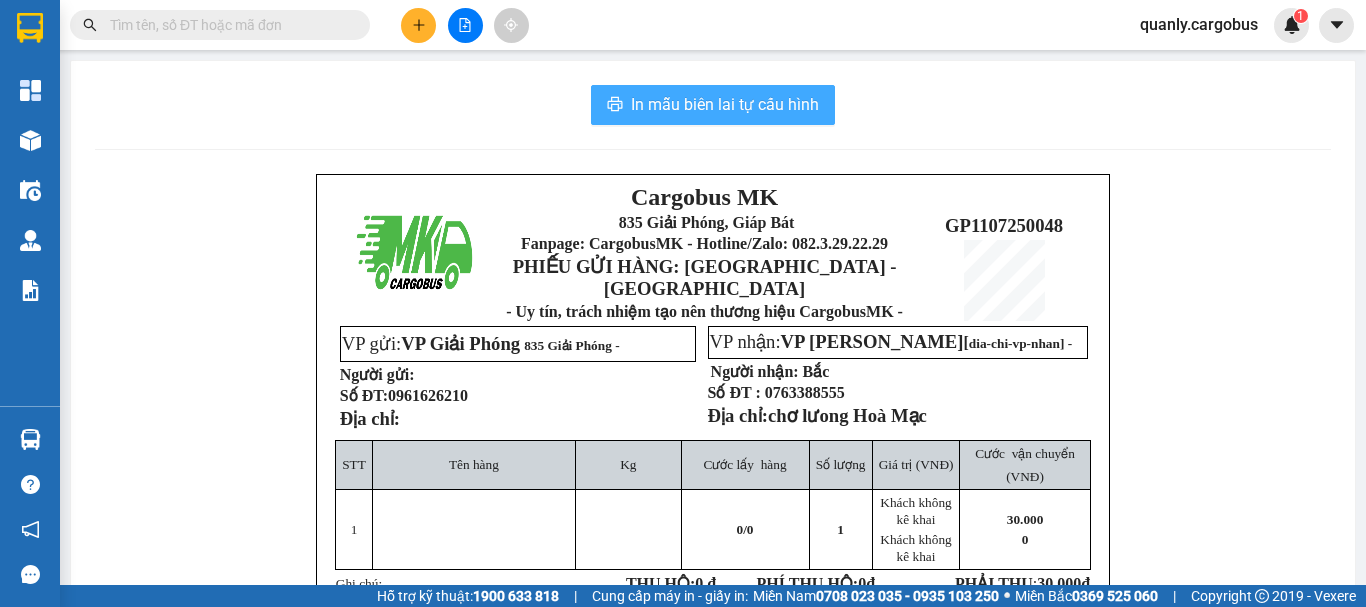 scroll, scrollTop: 0, scrollLeft: 0, axis: both 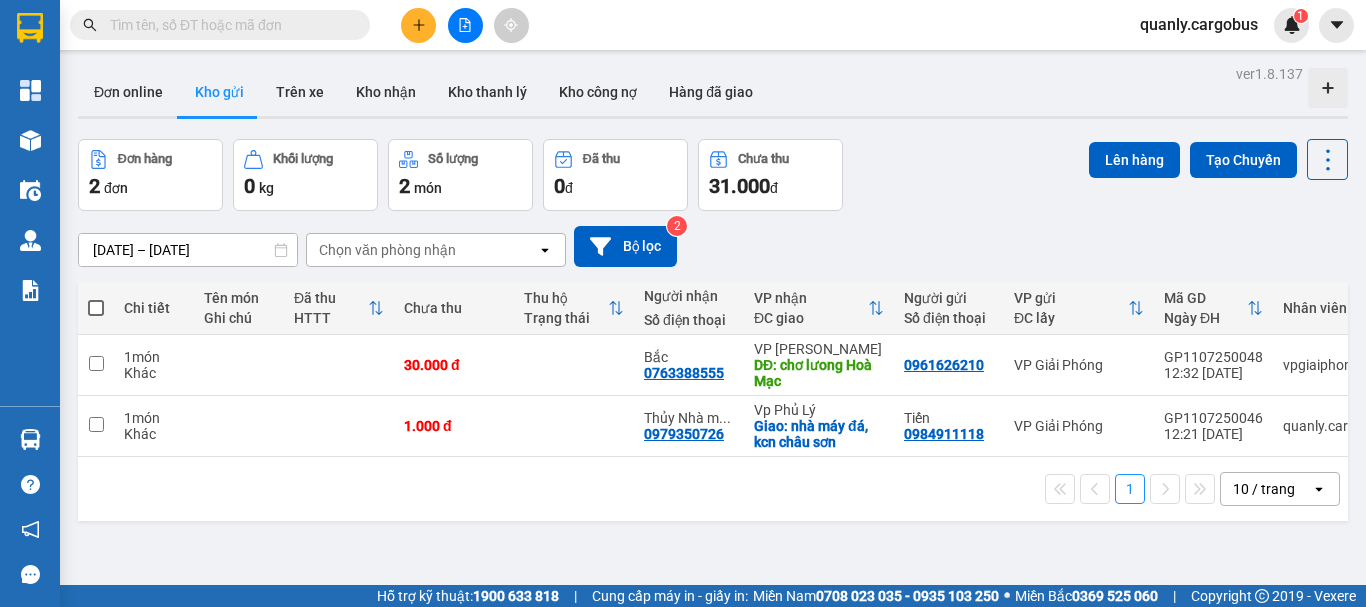 drag, startPoint x: 100, startPoint y: 302, endPoint x: 252, endPoint y: 276, distance: 154.20766 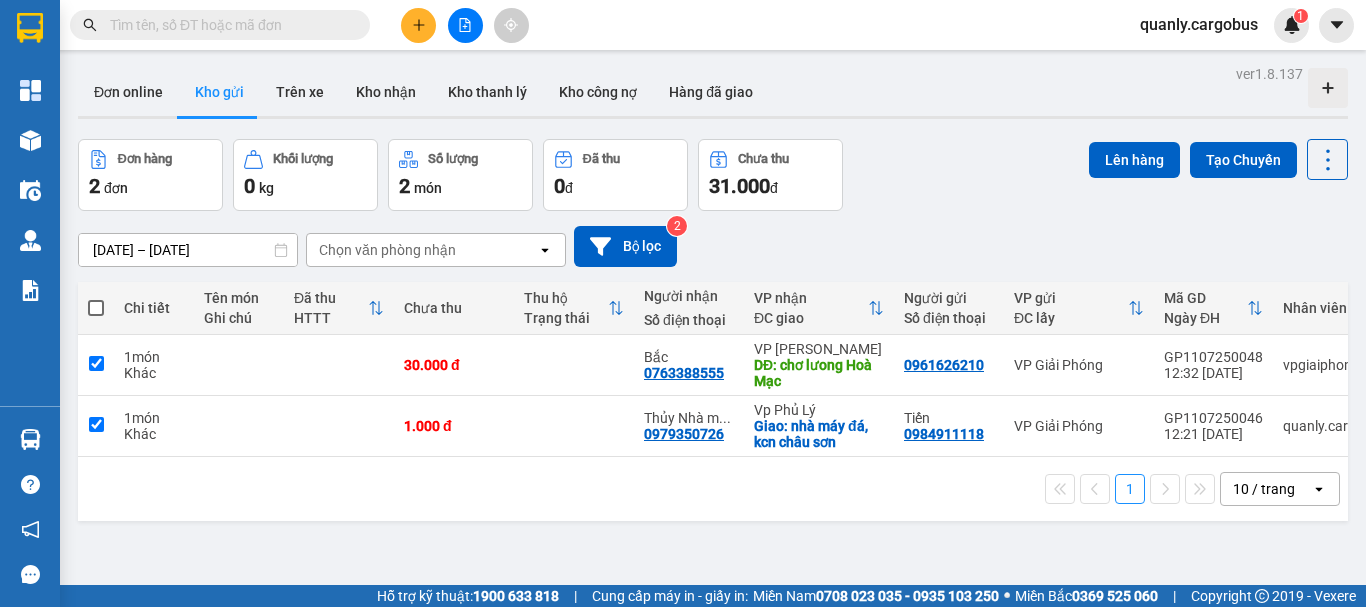 checkbox on "true" 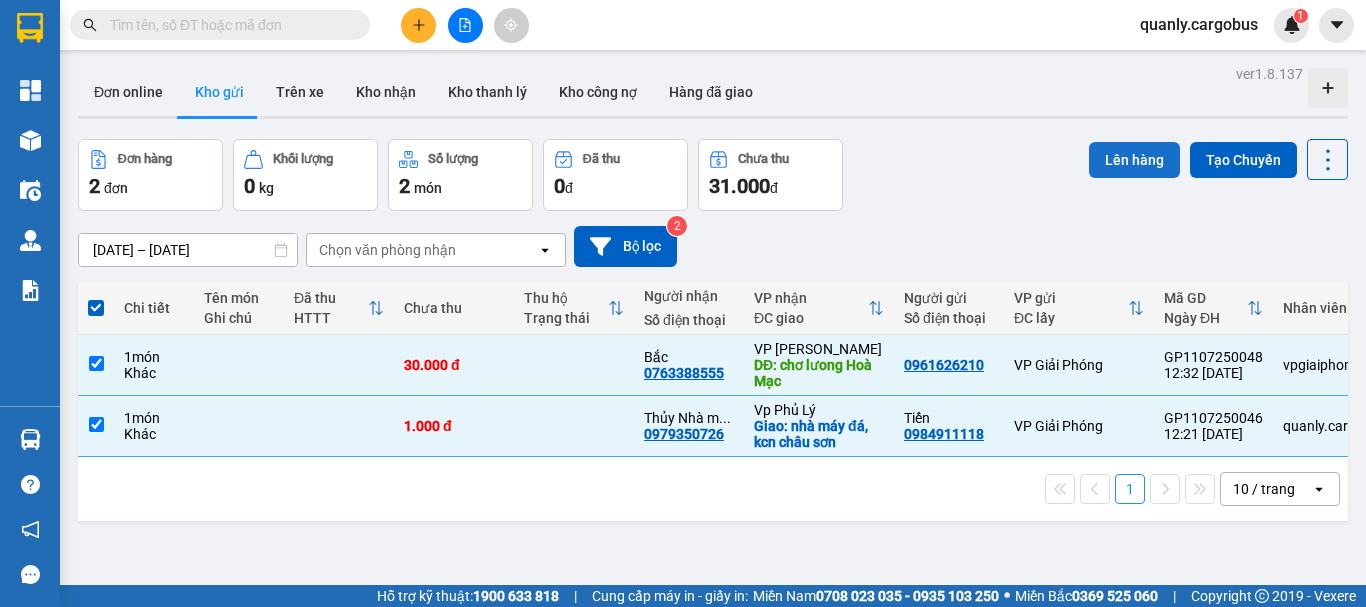 click on "Lên hàng" at bounding box center (1134, 160) 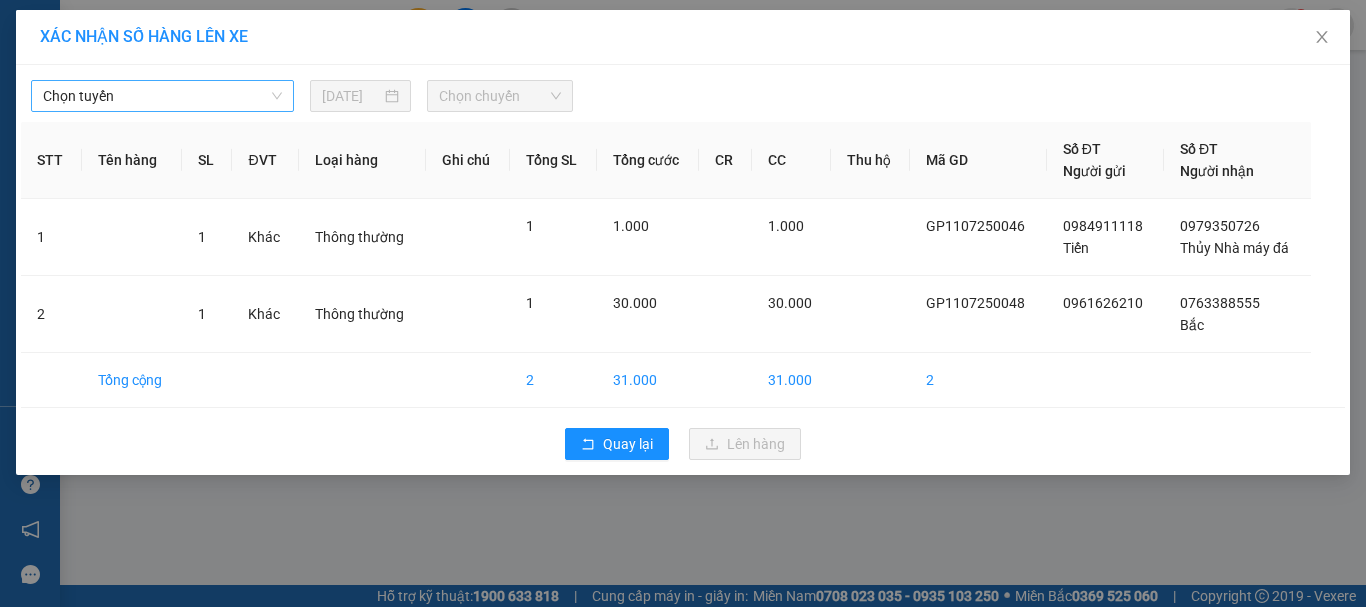 click on "Chọn tuyến" at bounding box center [162, 96] 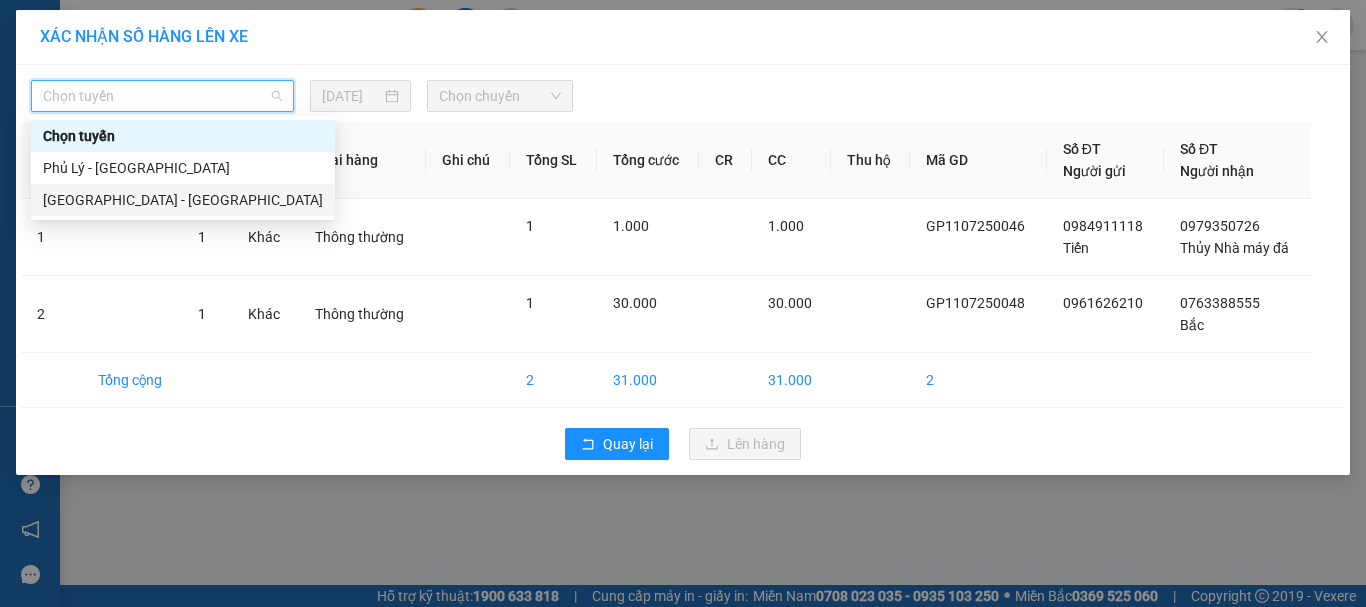 click on "[GEOGRAPHIC_DATA] - [GEOGRAPHIC_DATA]" at bounding box center [183, 200] 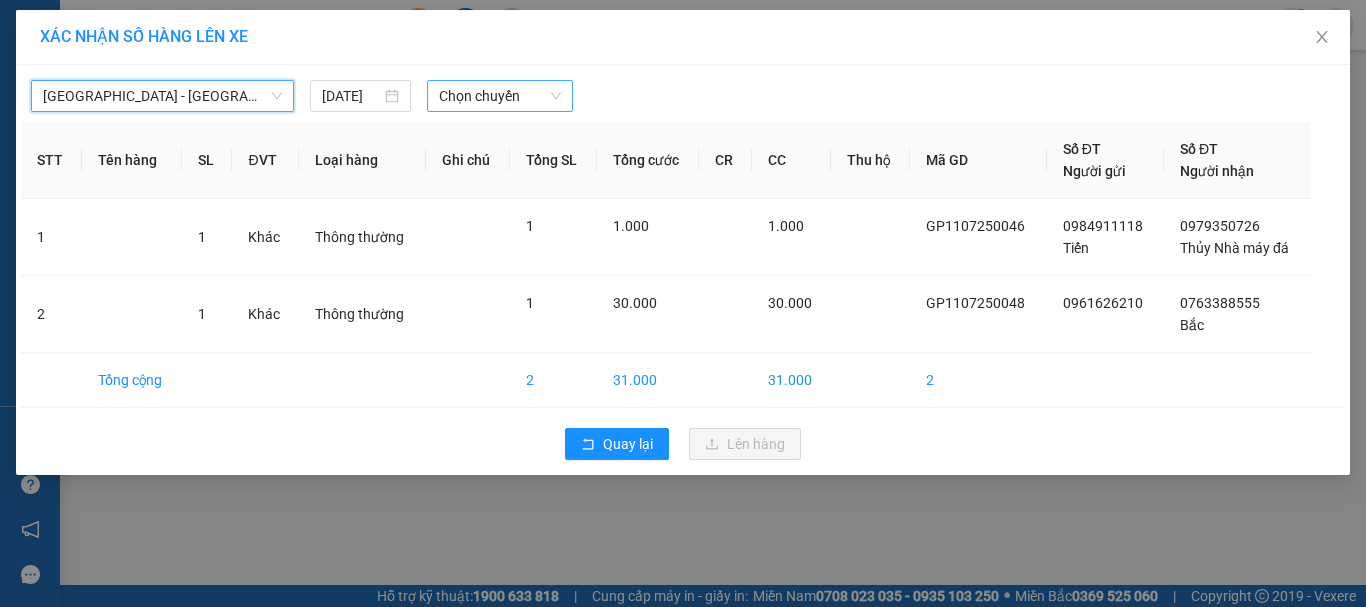 click on "Chọn chuyến" at bounding box center [500, 96] 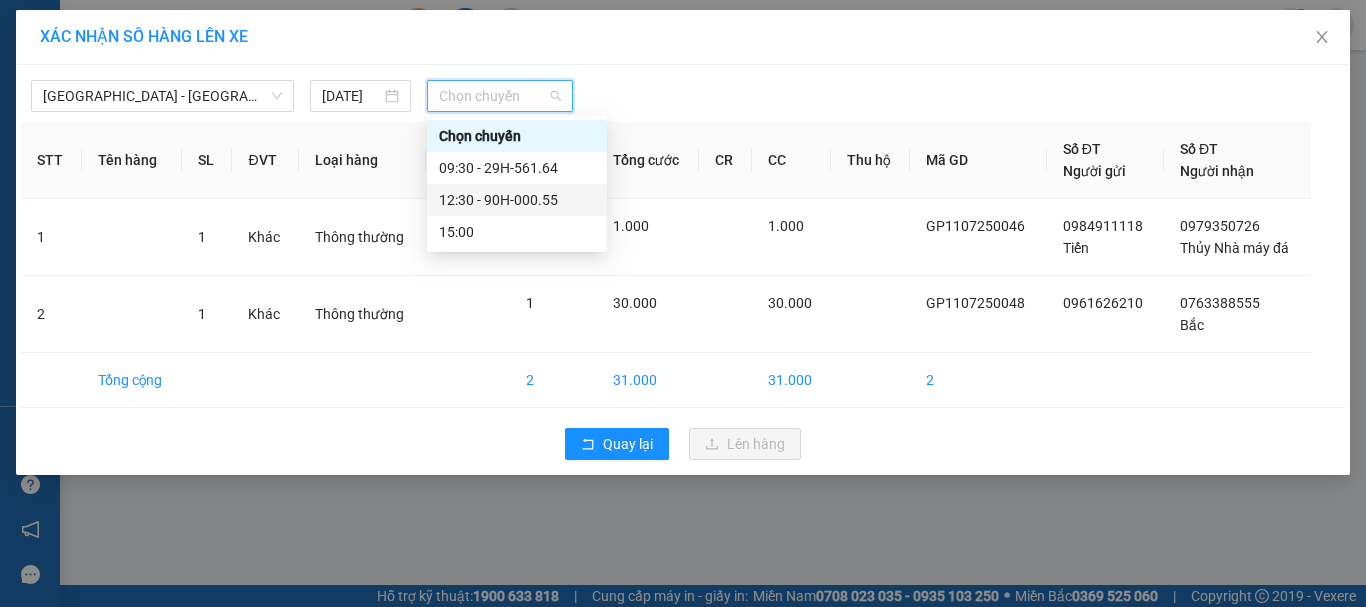 click on "12:30     - 90H-000.55" at bounding box center (517, 200) 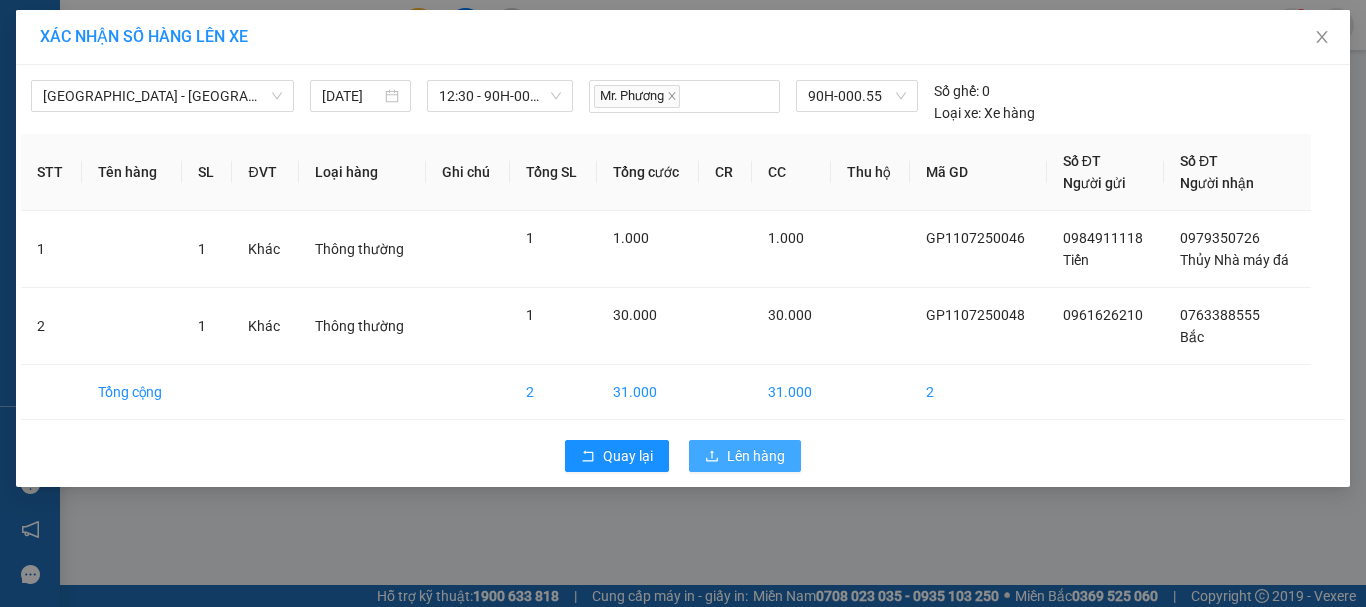 click on "Lên hàng" at bounding box center [756, 456] 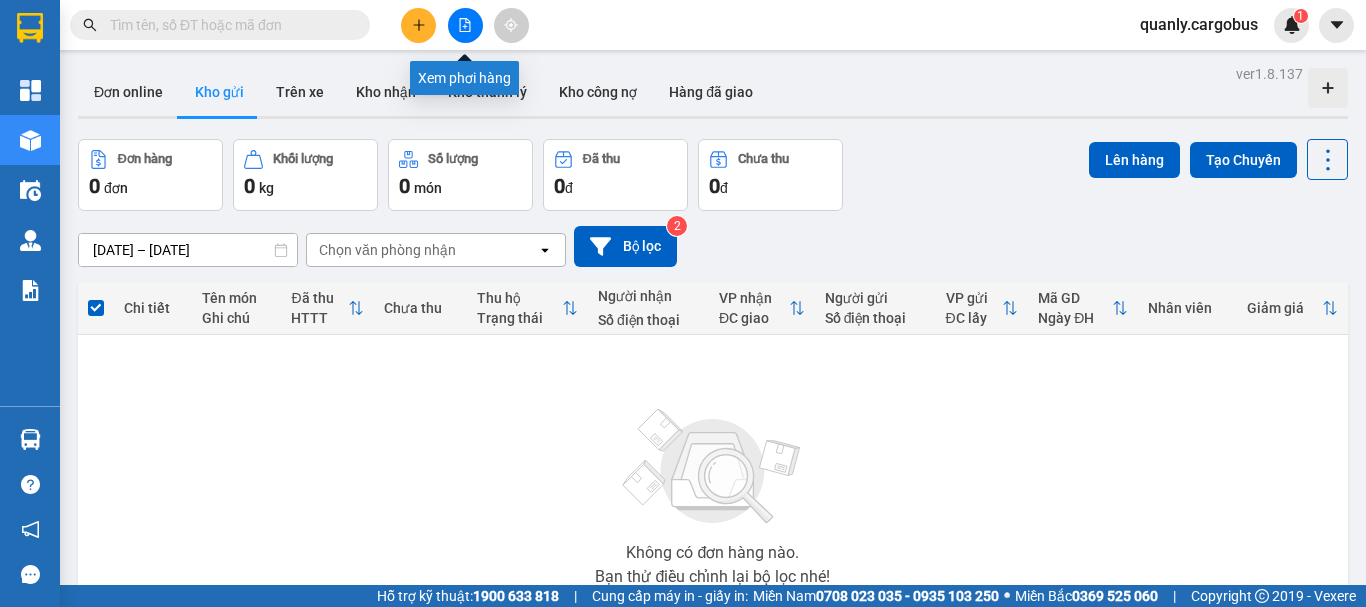click at bounding box center (465, 25) 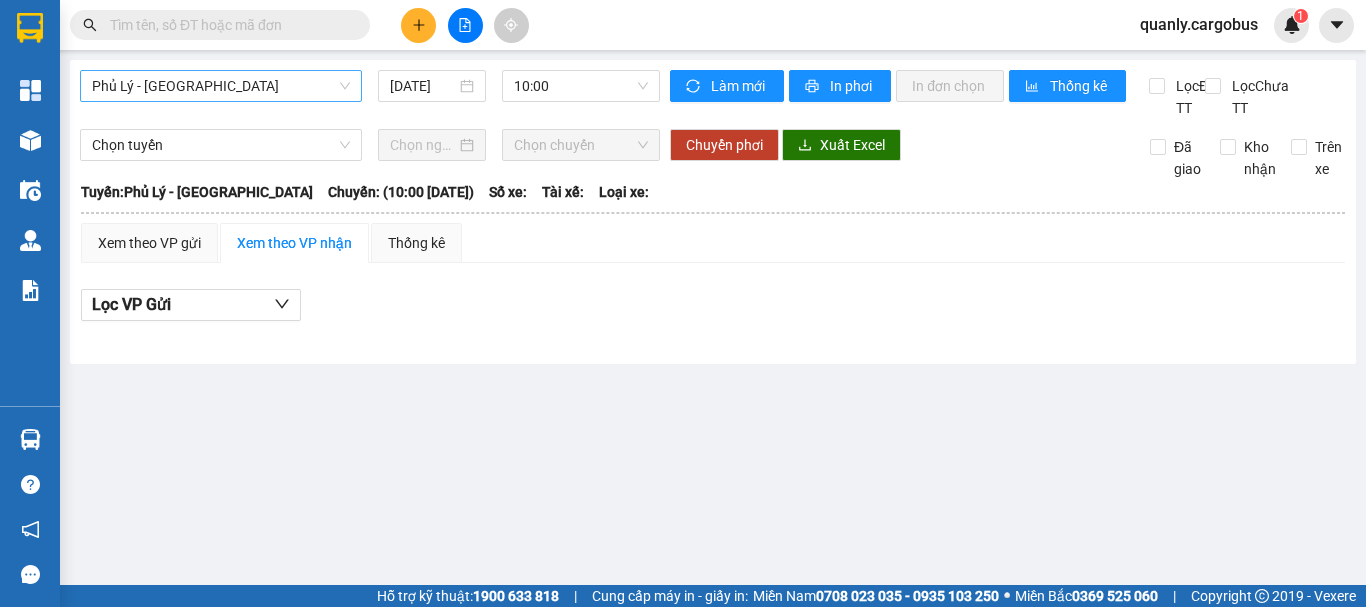 click on "Phủ Lý - [GEOGRAPHIC_DATA]" at bounding box center [221, 86] 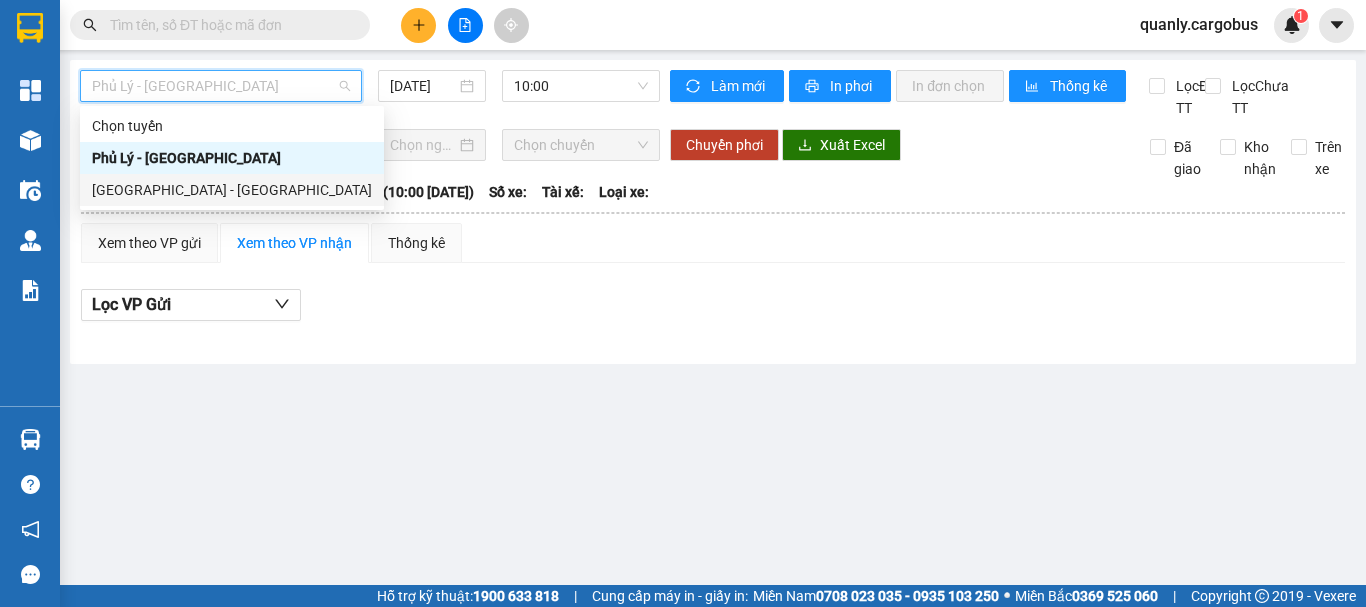 click on "[GEOGRAPHIC_DATA] - [GEOGRAPHIC_DATA]" at bounding box center [232, 190] 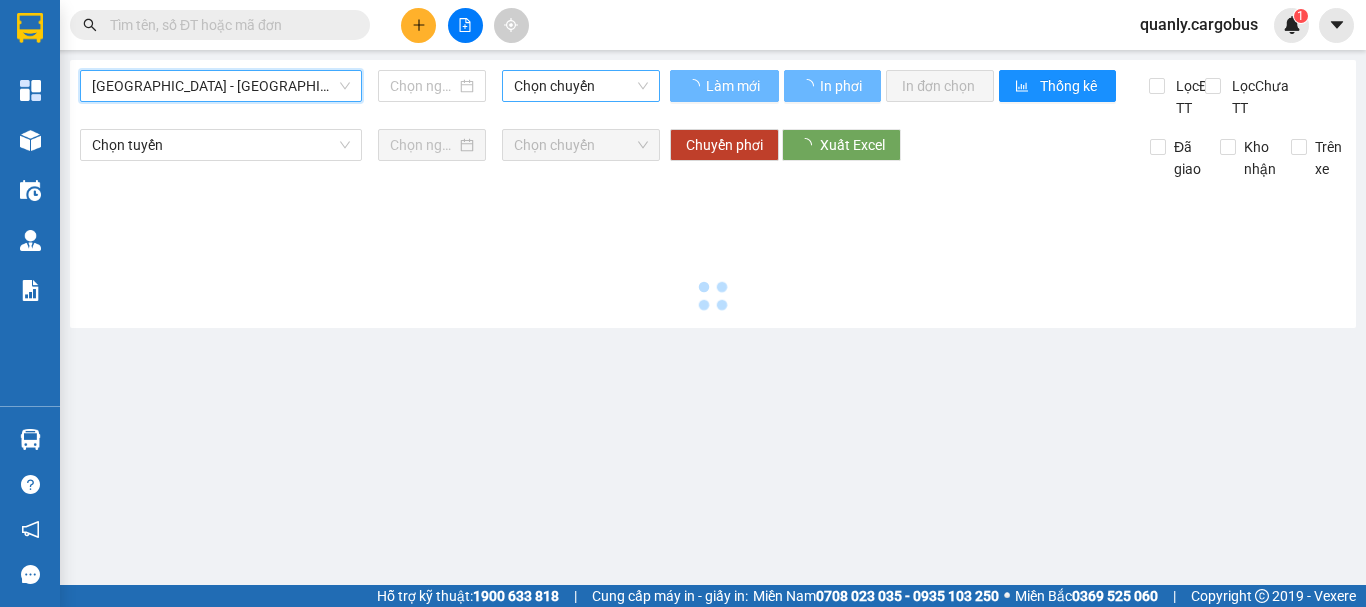 type on "[DATE]" 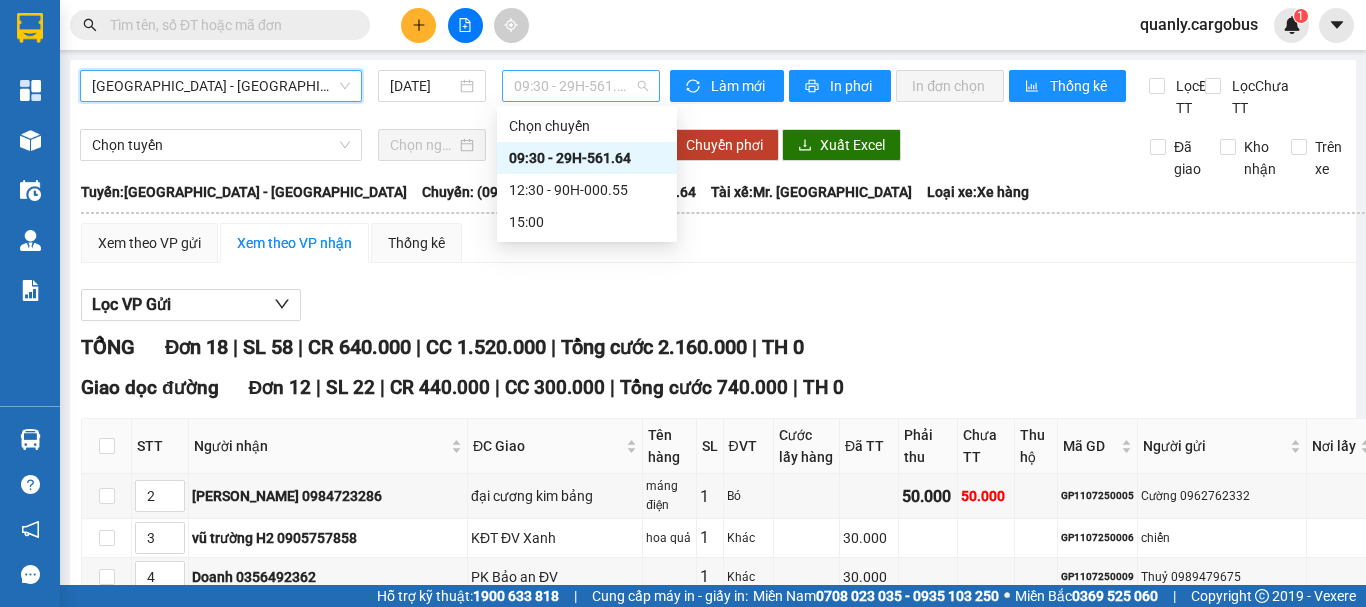 click on "09:30     - 29H-561.64" at bounding box center (581, 86) 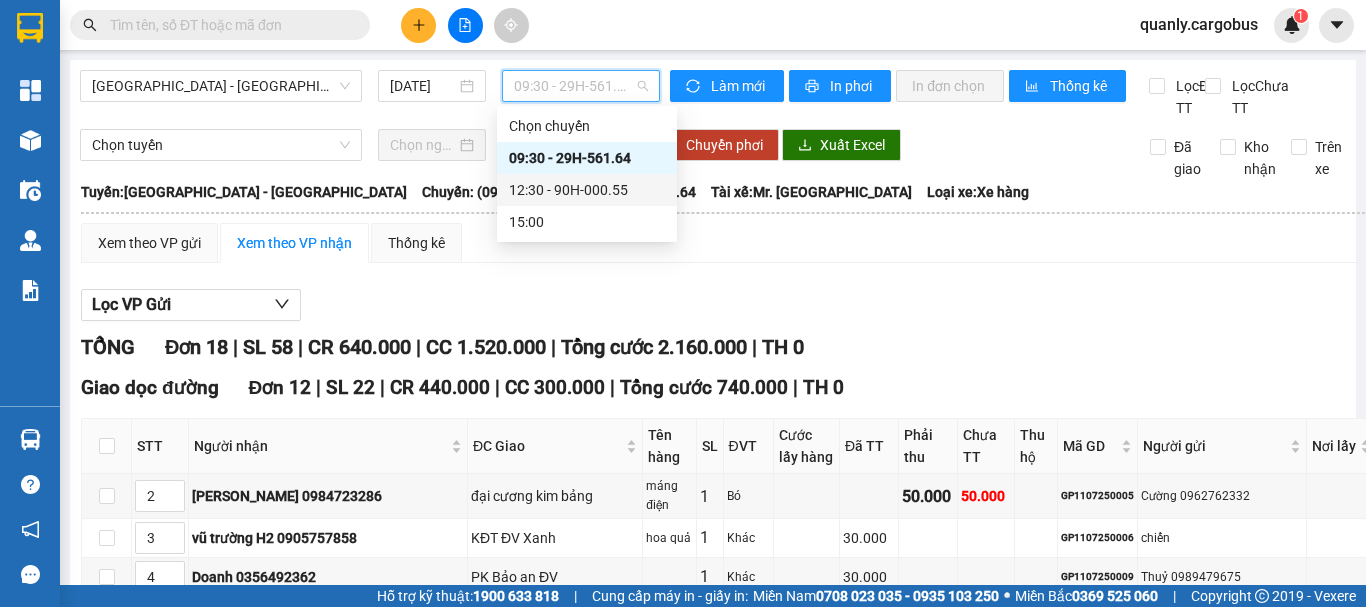click on "12:30     - 90H-000.55" at bounding box center (587, 190) 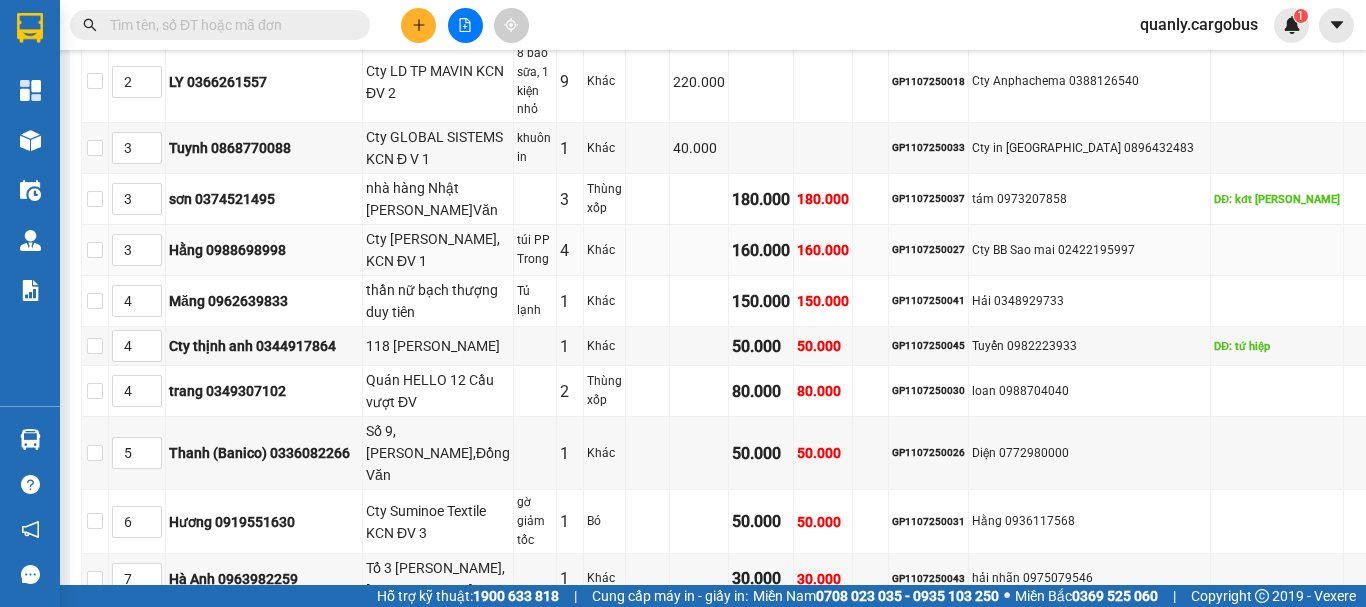 scroll, scrollTop: 700, scrollLeft: 0, axis: vertical 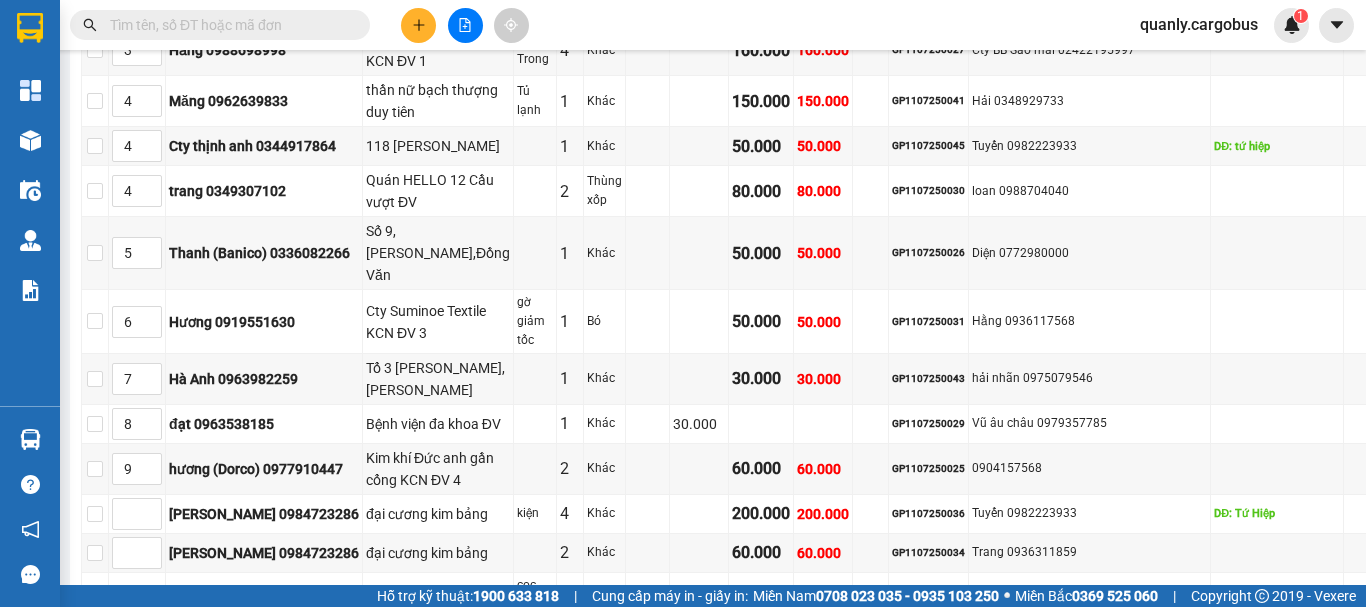 click 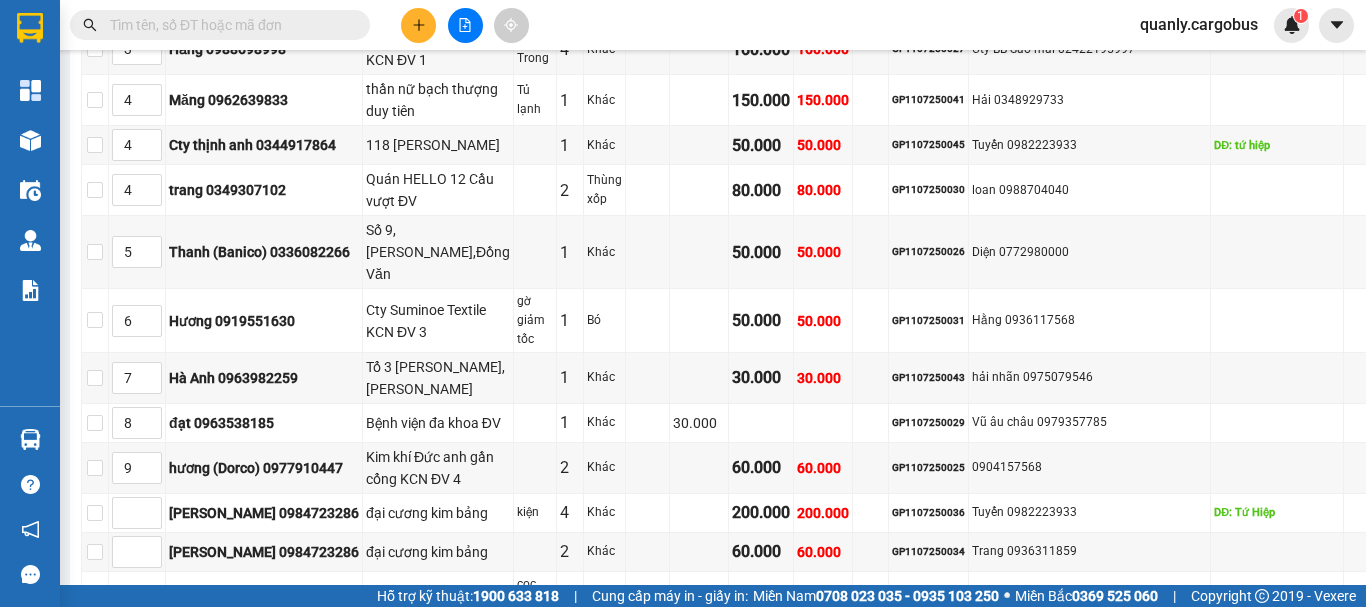 click 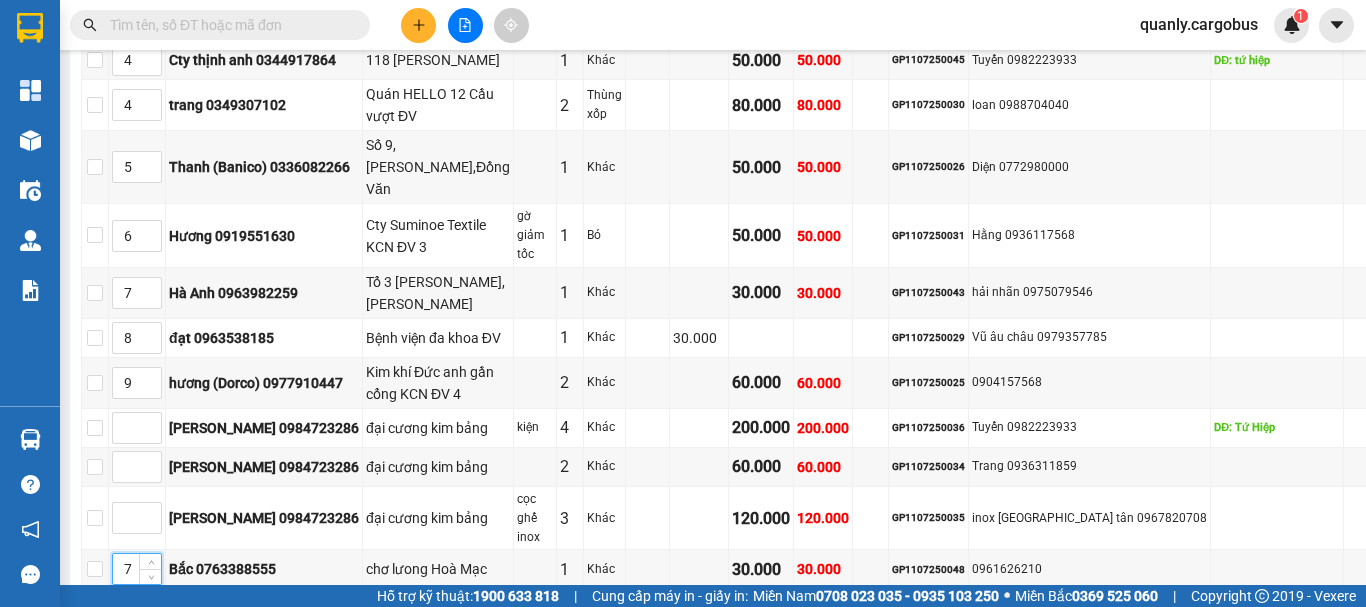 scroll, scrollTop: 901, scrollLeft: 0, axis: vertical 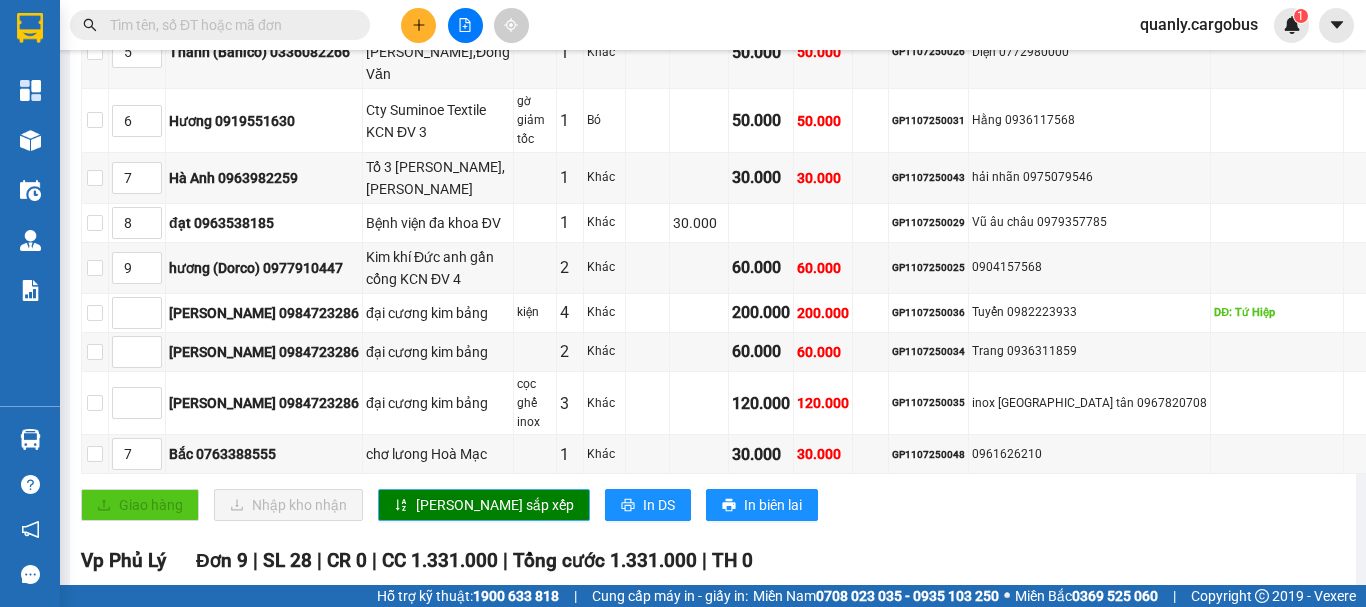 click on "[PERSON_NAME] sắp xếp" at bounding box center [495, 505] 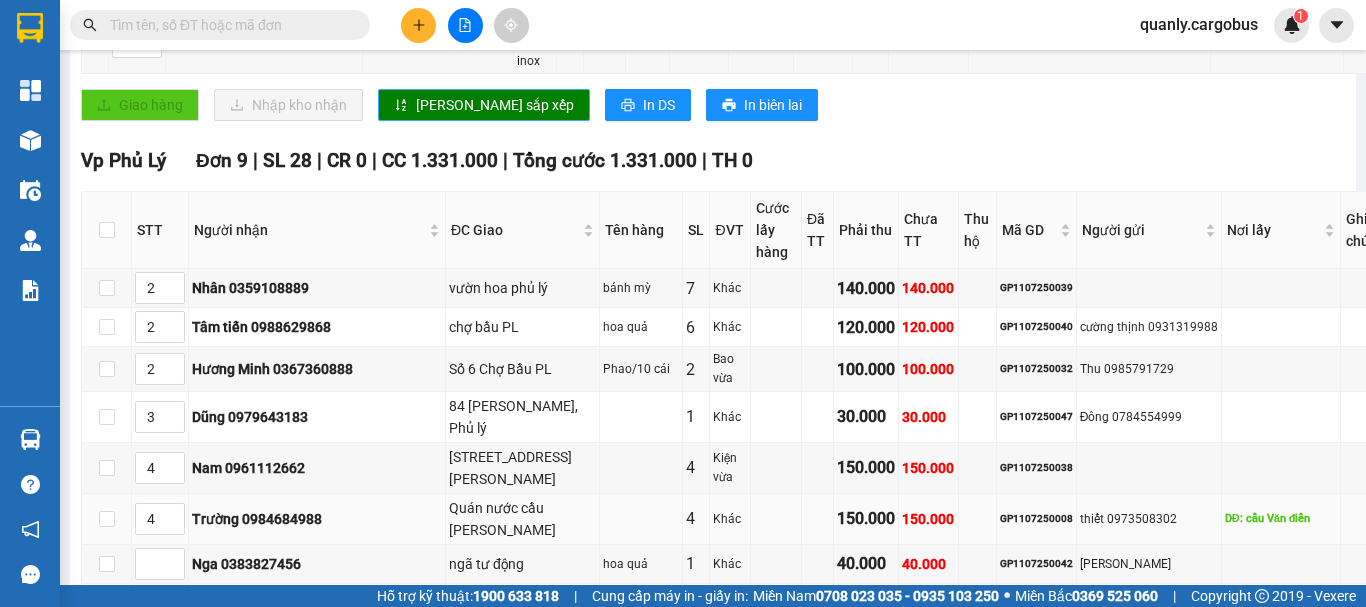 scroll, scrollTop: 1392, scrollLeft: 0, axis: vertical 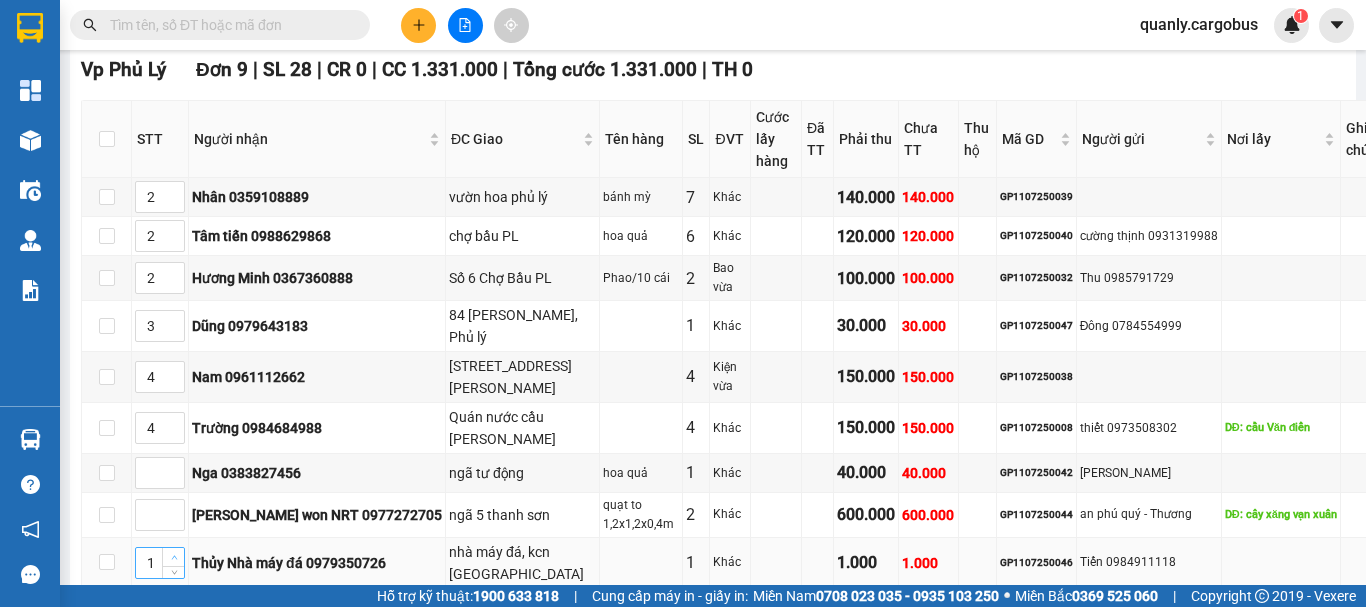 click 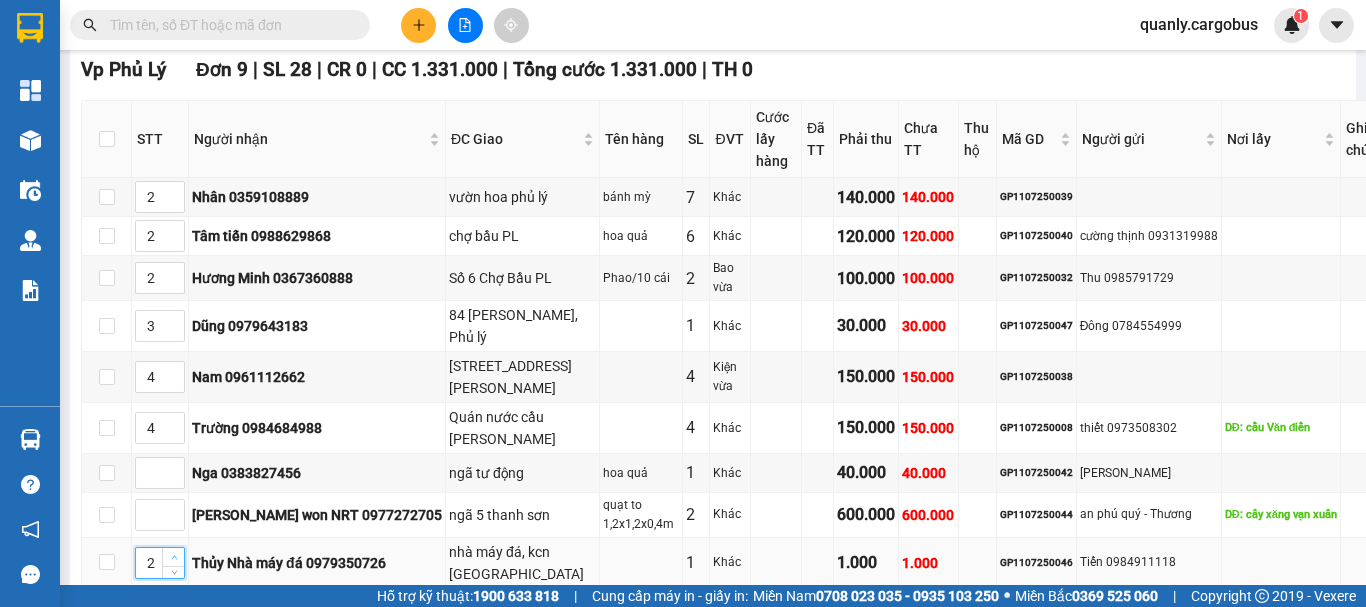 click 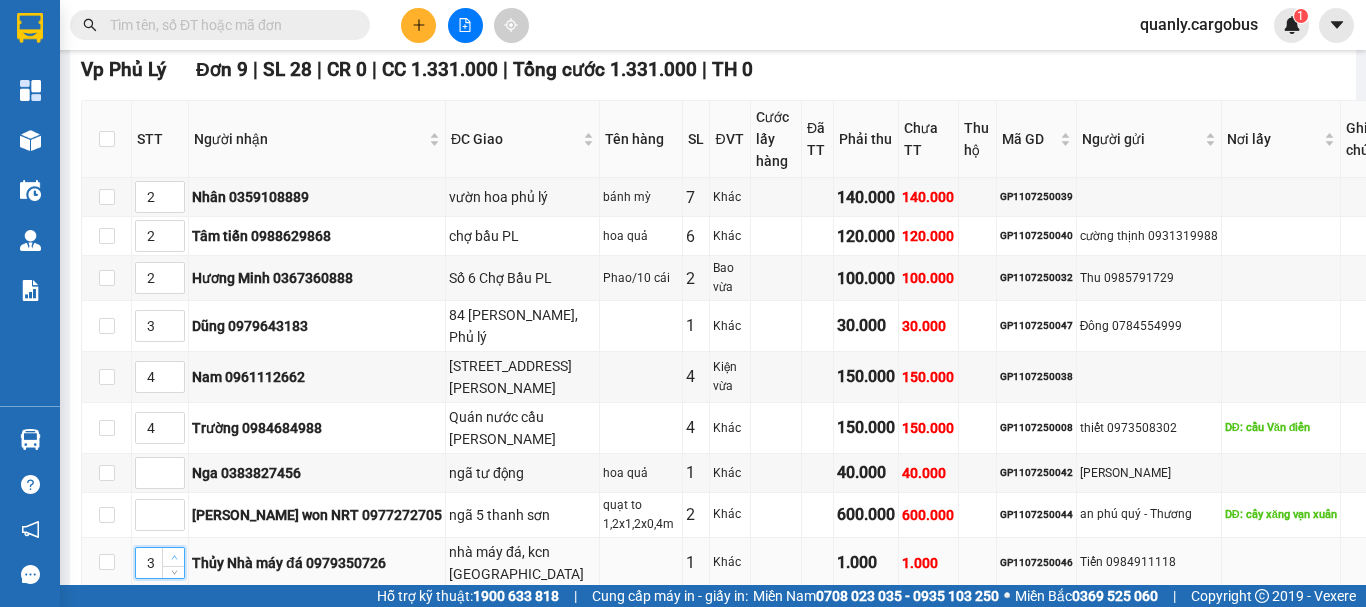 click 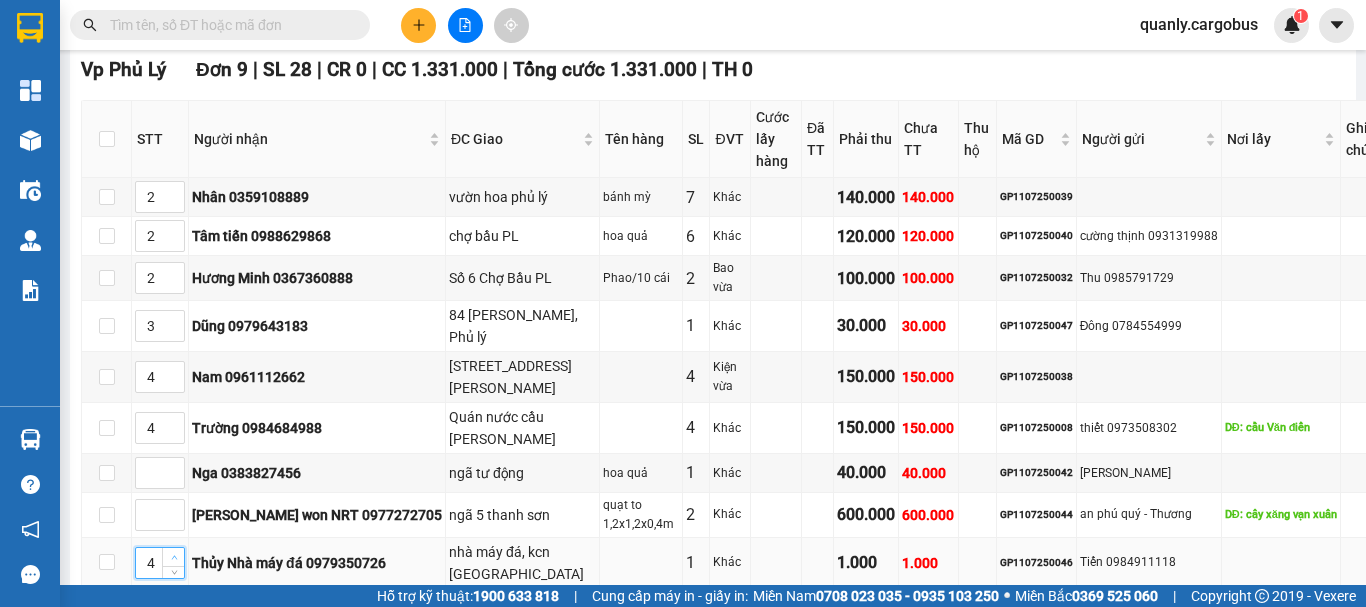 click 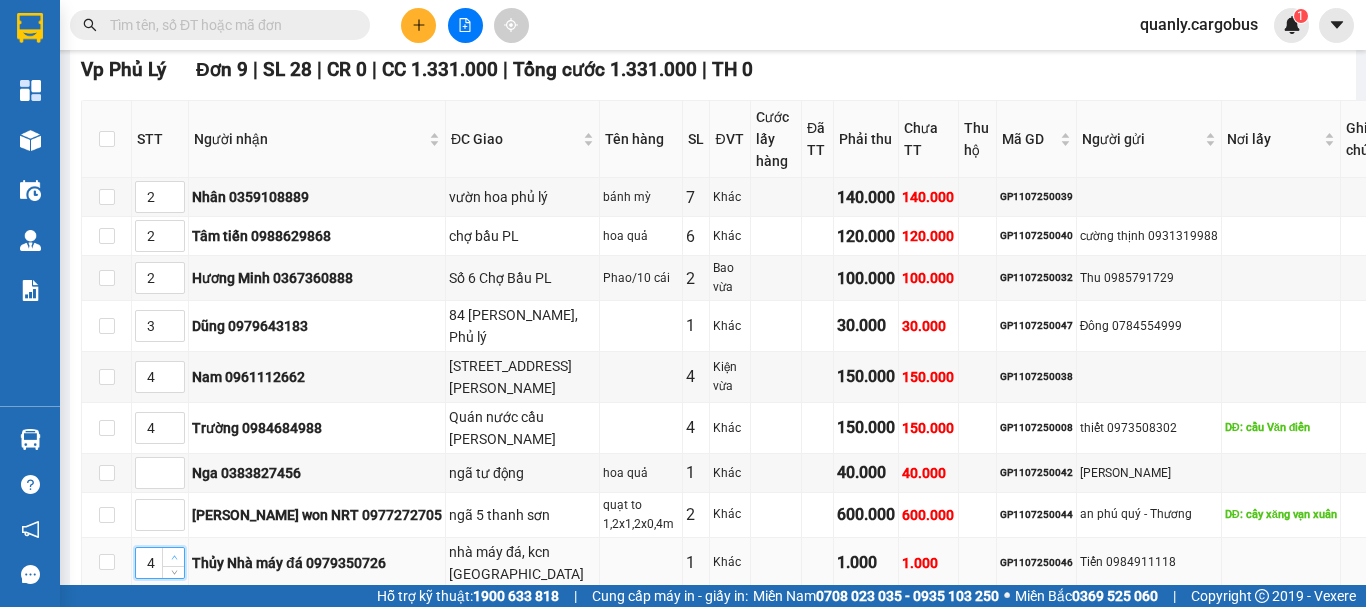 type on "5" 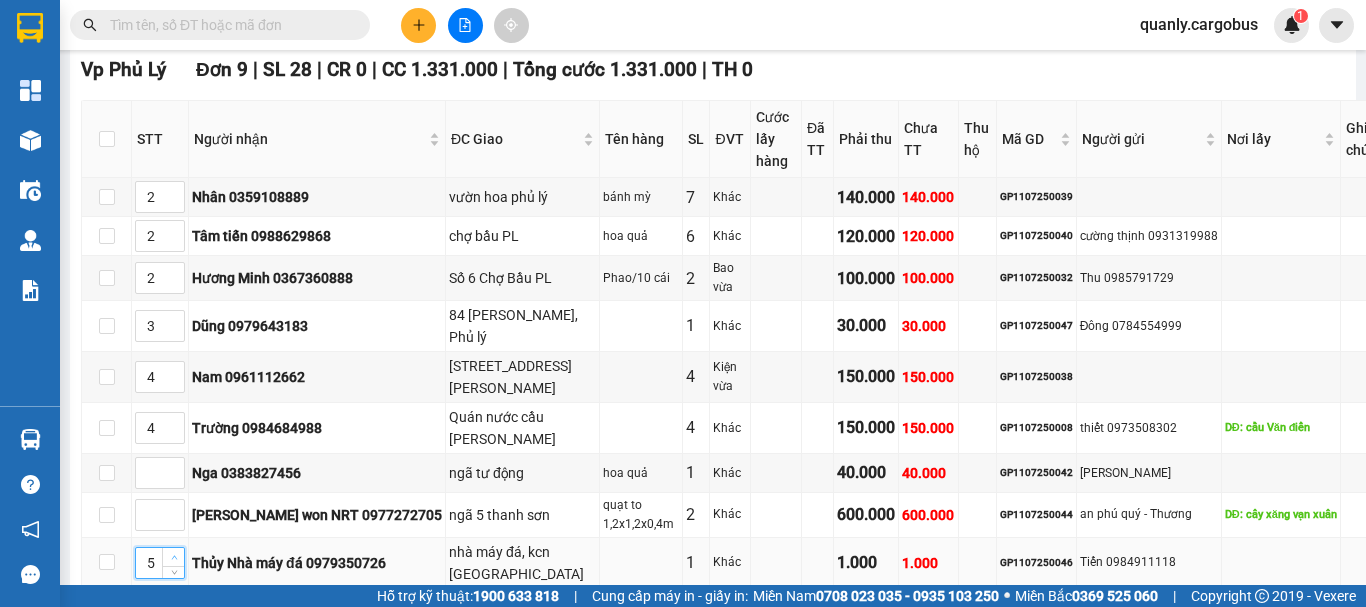click 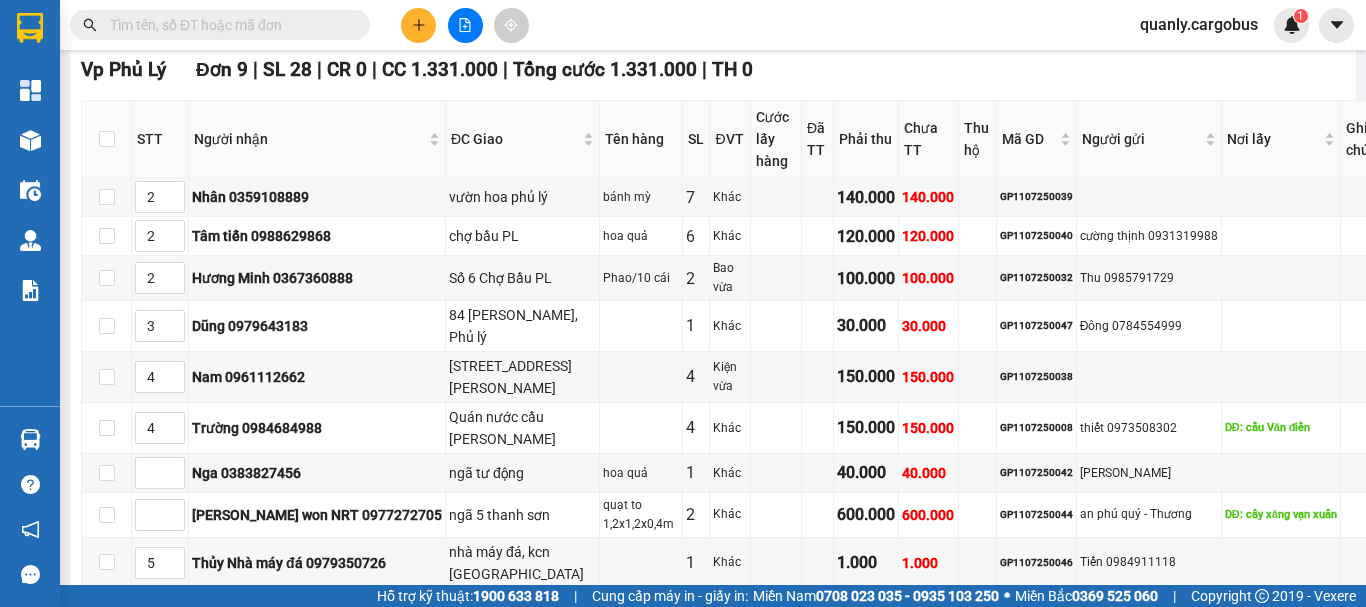 click on "[PERSON_NAME] sắp xếp" at bounding box center [198, 620] 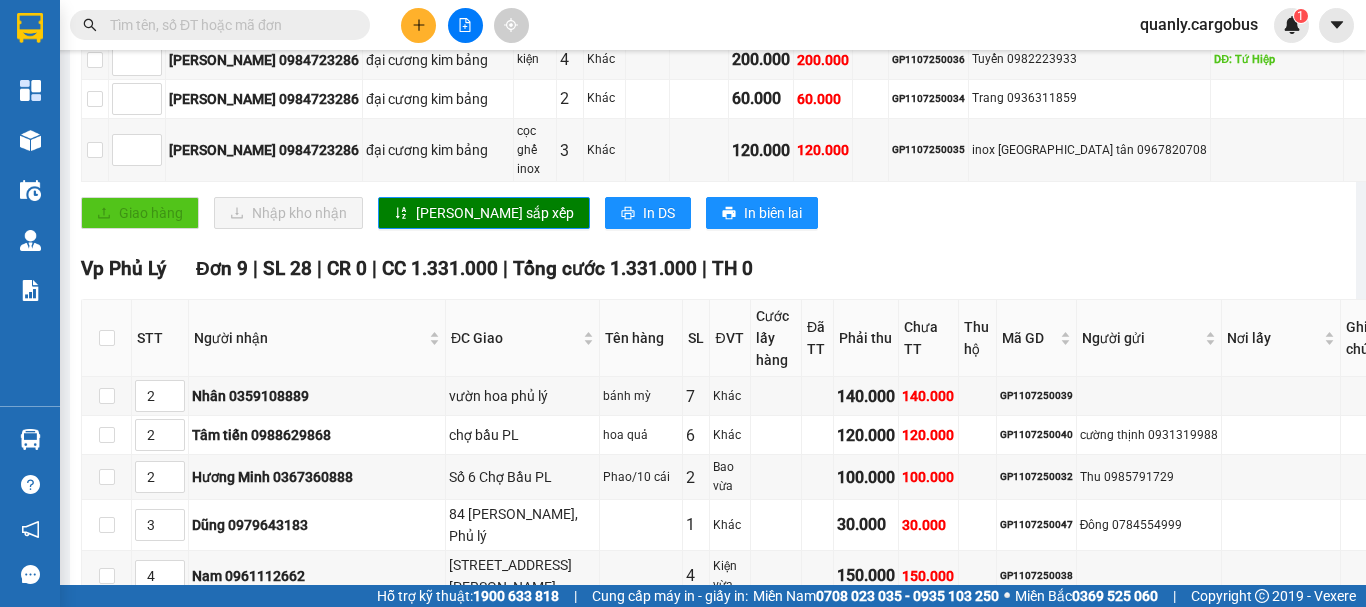 scroll, scrollTop: 1192, scrollLeft: 0, axis: vertical 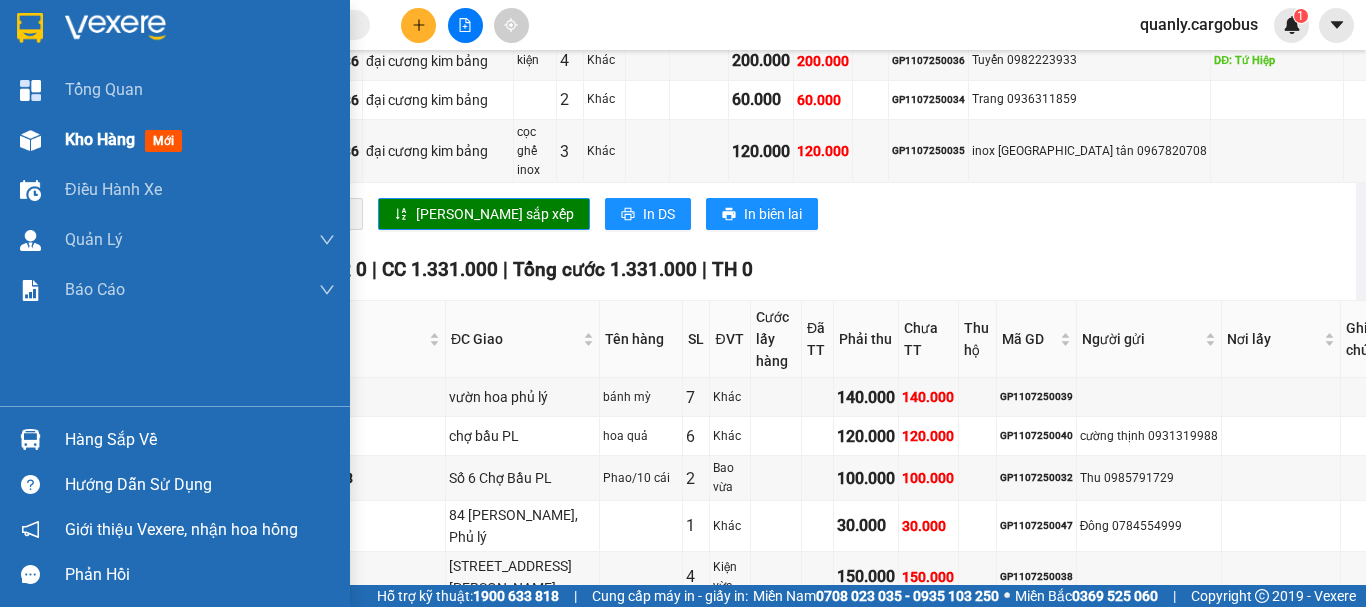 click at bounding box center [30, 140] 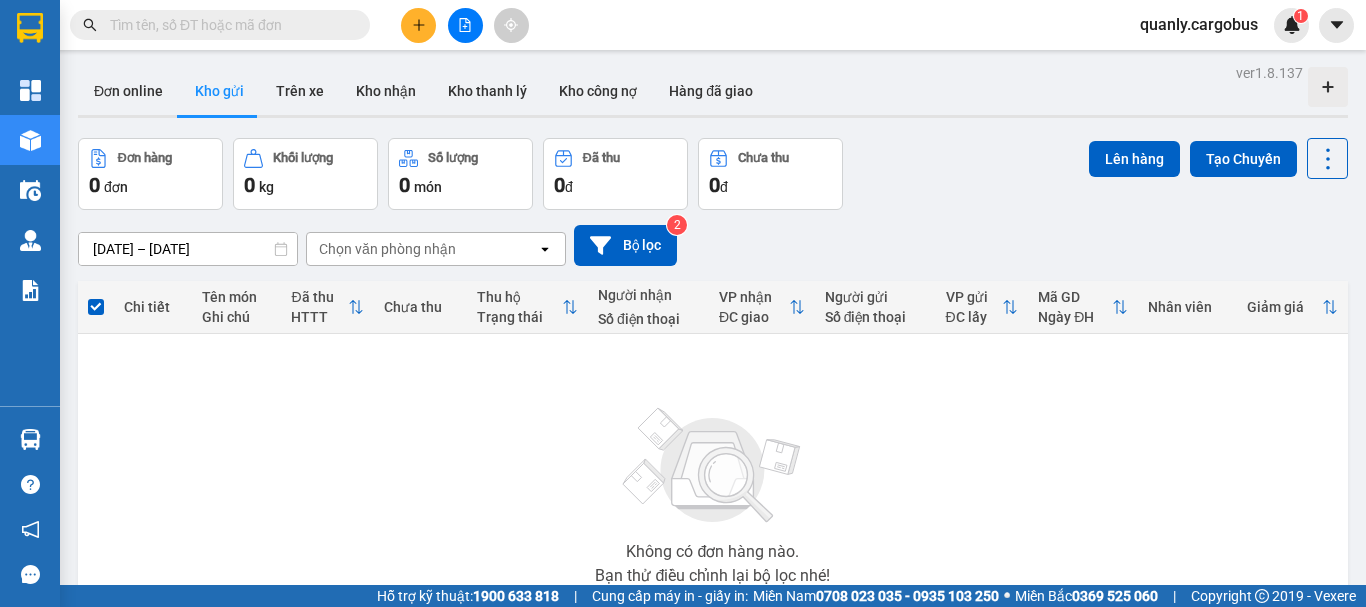 scroll, scrollTop: 0, scrollLeft: 0, axis: both 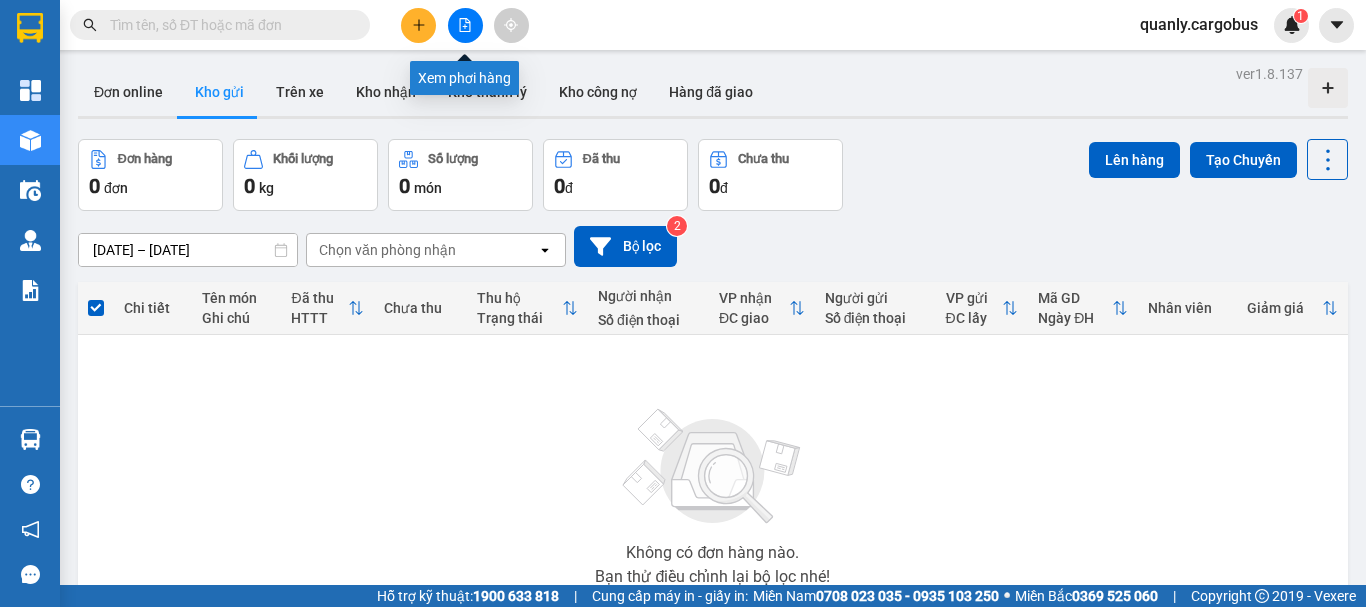 click at bounding box center [465, 25] 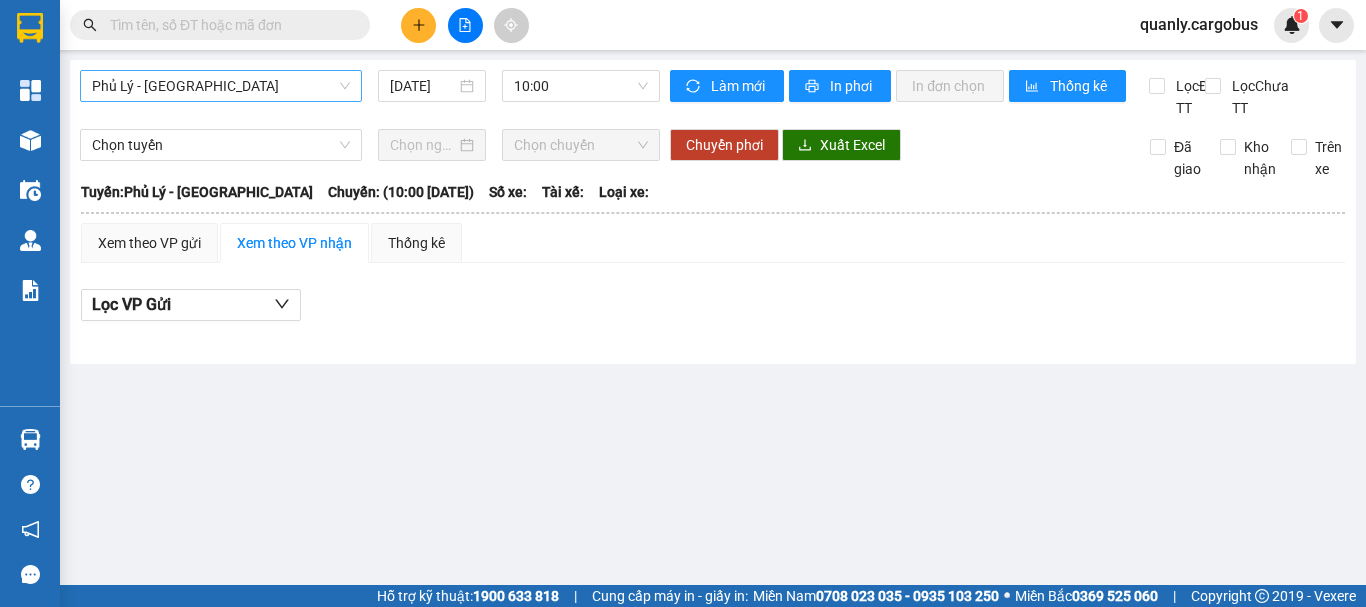 click on "Phủ Lý - [GEOGRAPHIC_DATA]" at bounding box center [221, 86] 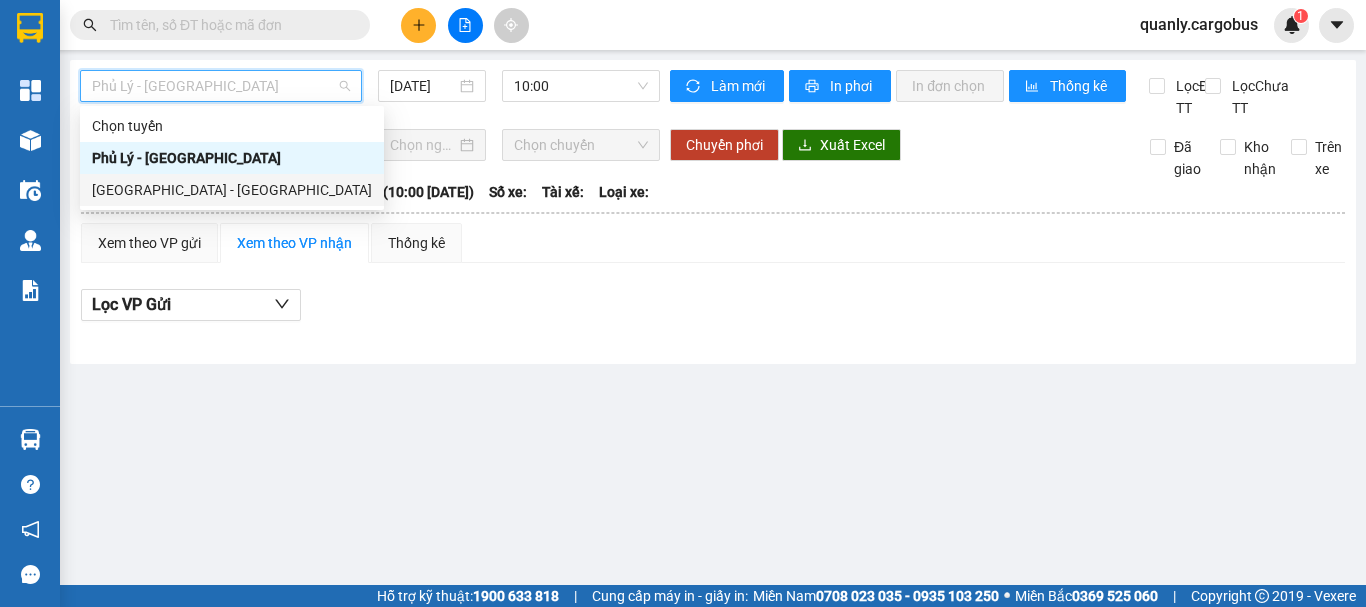 drag, startPoint x: 142, startPoint y: 189, endPoint x: 165, endPoint y: 182, distance: 24.04163 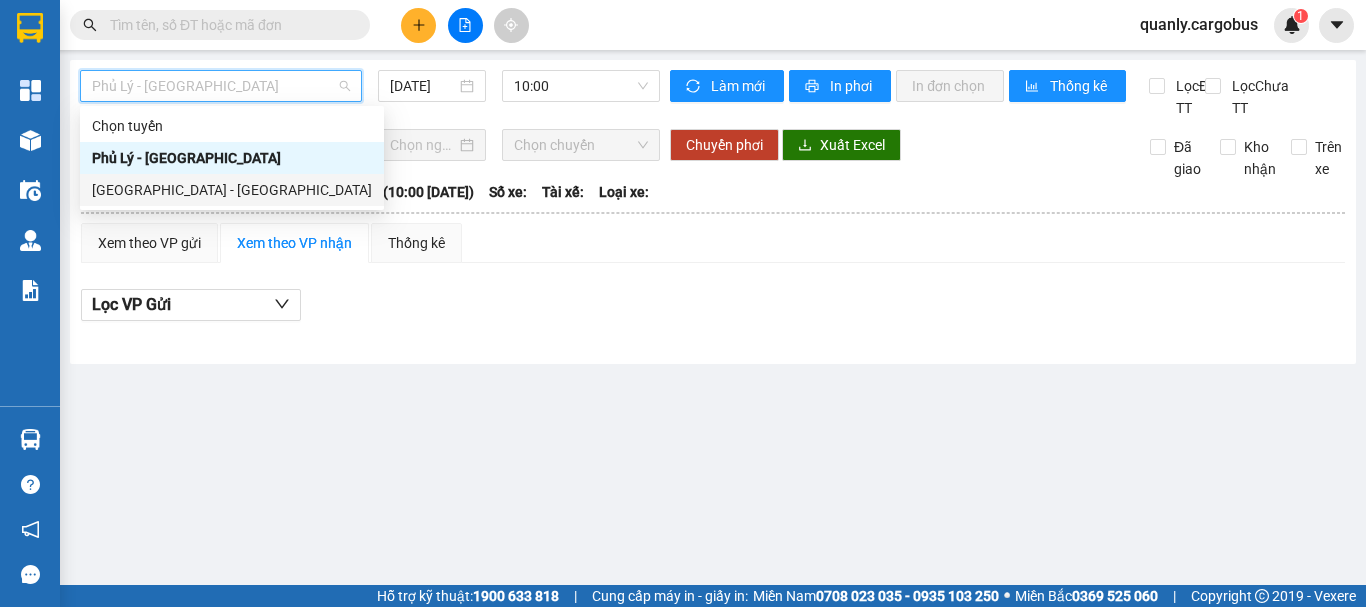 click on "[GEOGRAPHIC_DATA] - [GEOGRAPHIC_DATA]" at bounding box center [232, 190] 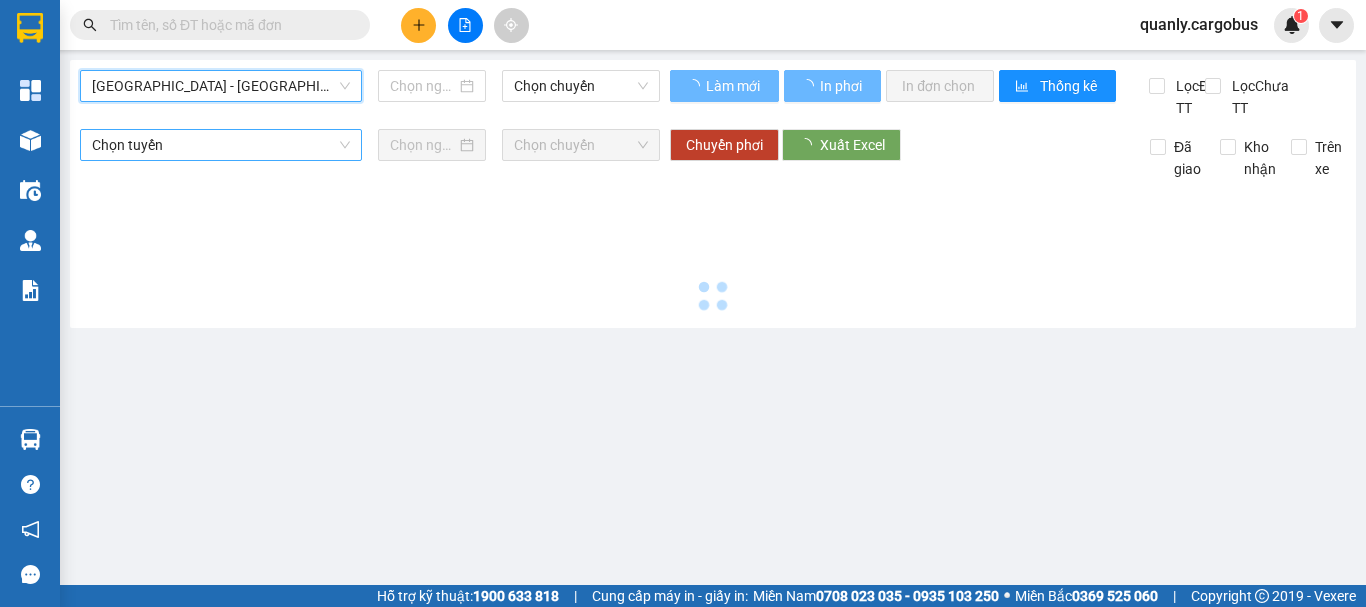 type on "[DATE]" 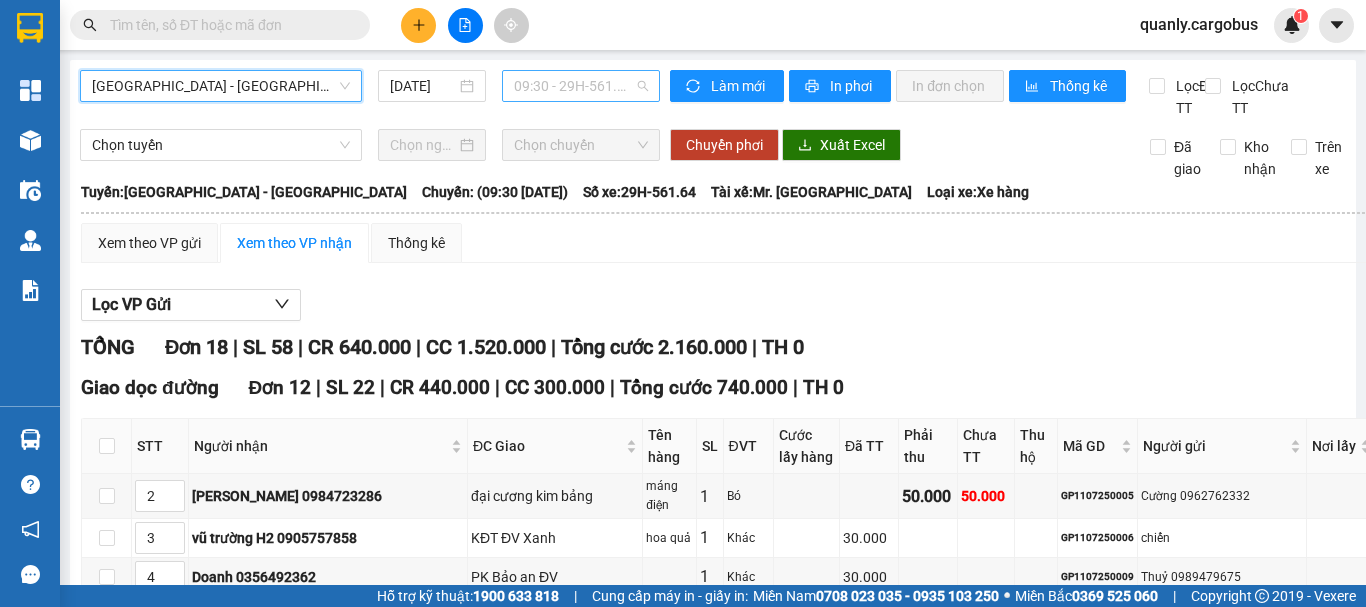 click on "09:30     - 29H-561.64" at bounding box center [581, 86] 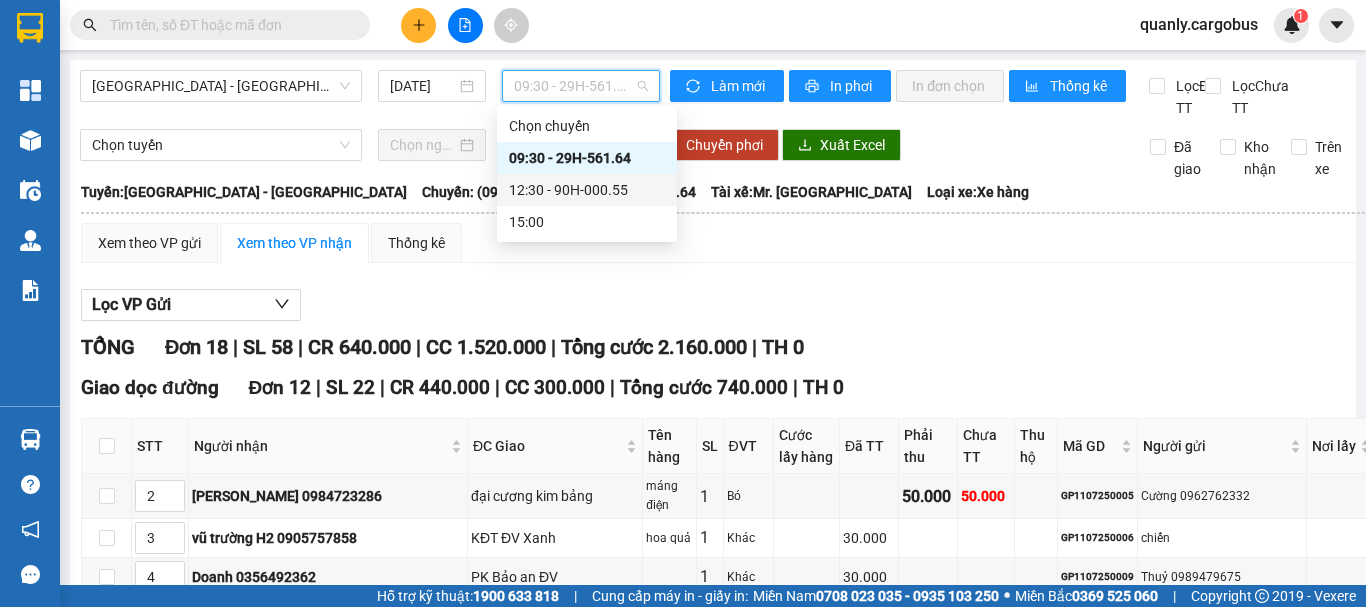 click on "12:30     - 90H-000.55" at bounding box center (587, 190) 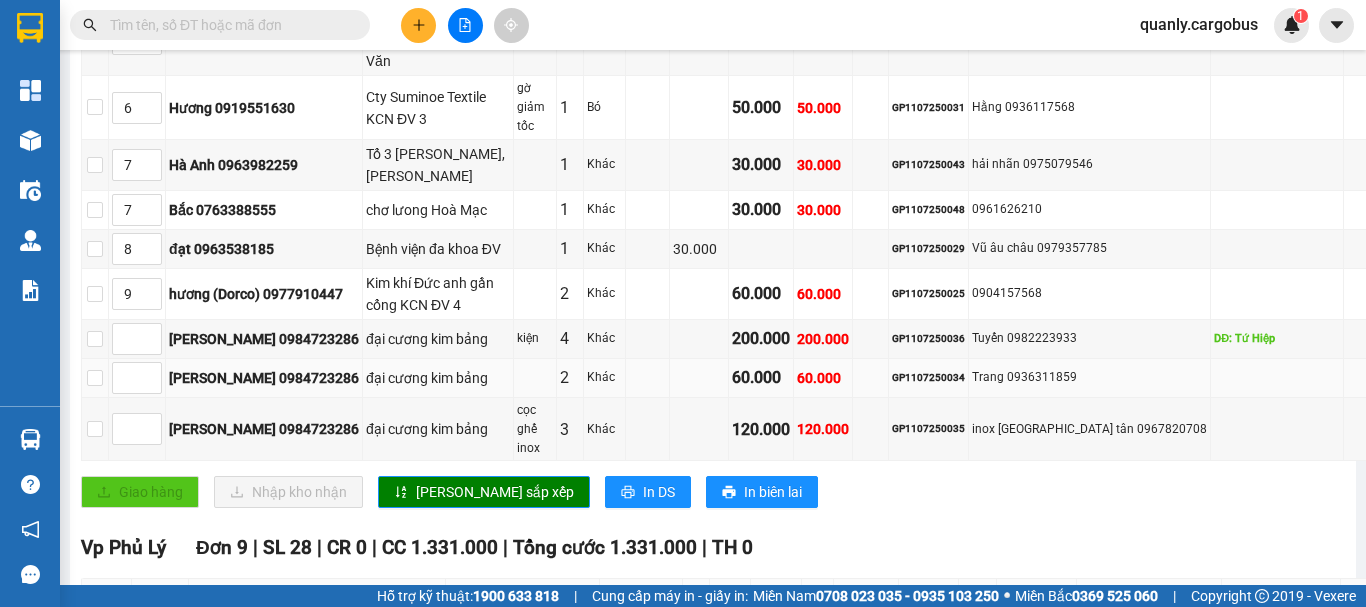 scroll, scrollTop: 800, scrollLeft: 0, axis: vertical 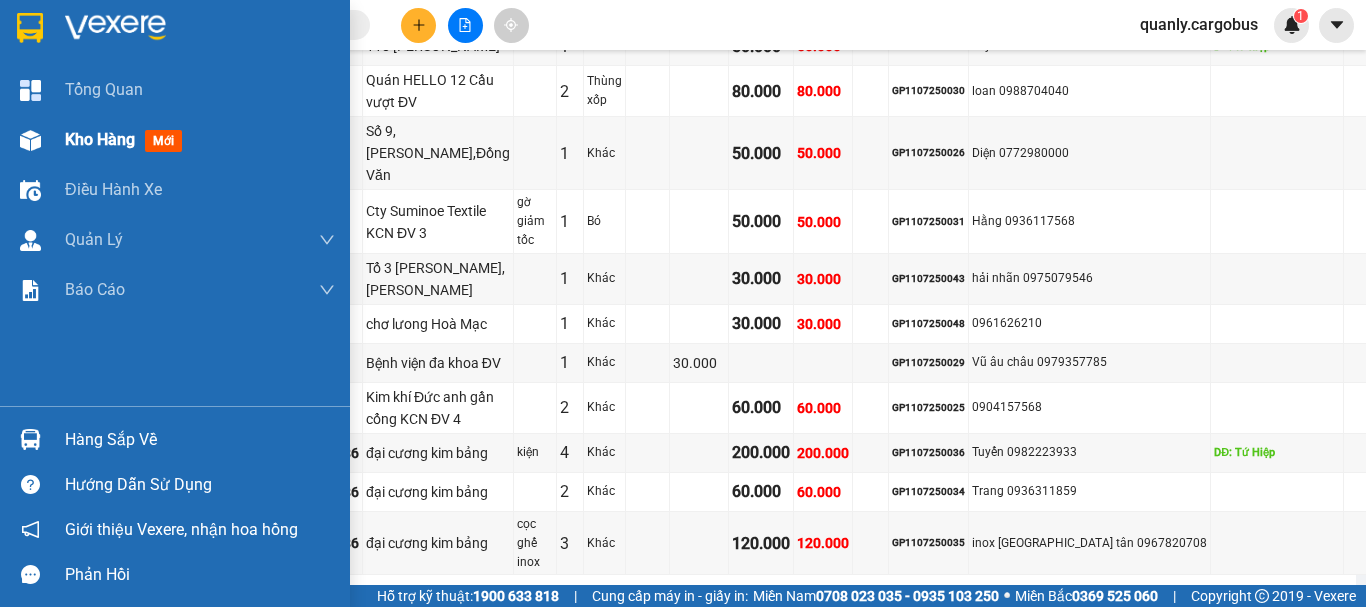 click at bounding box center [30, 140] 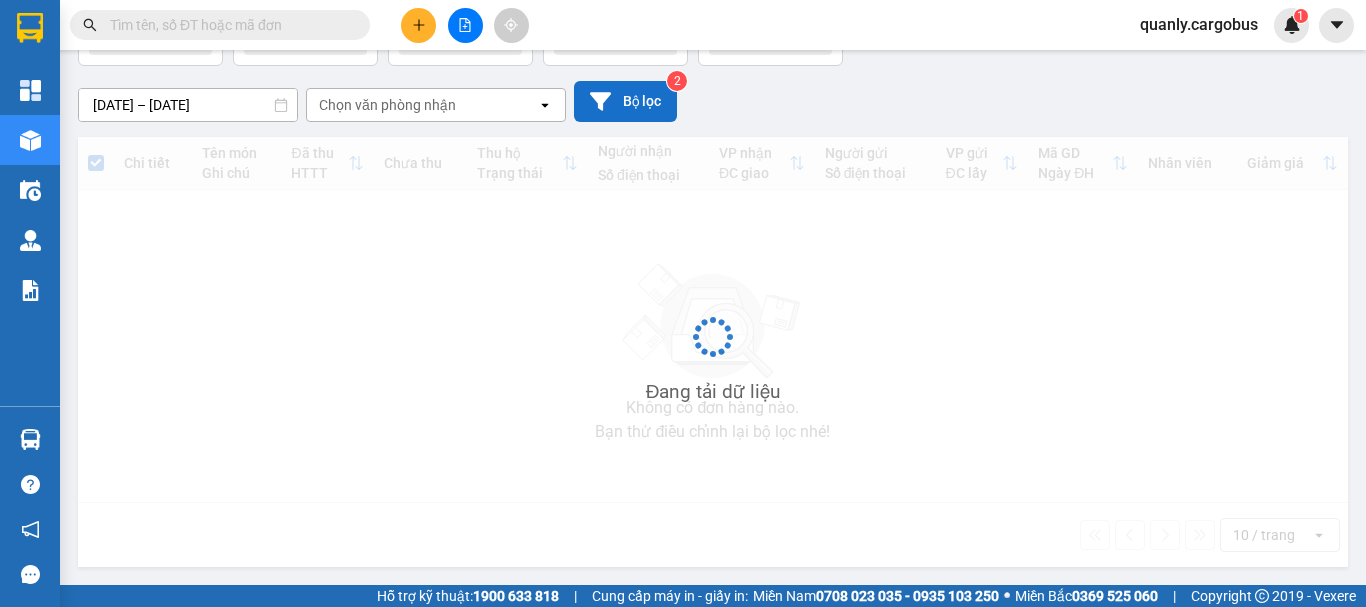 scroll, scrollTop: 92, scrollLeft: 0, axis: vertical 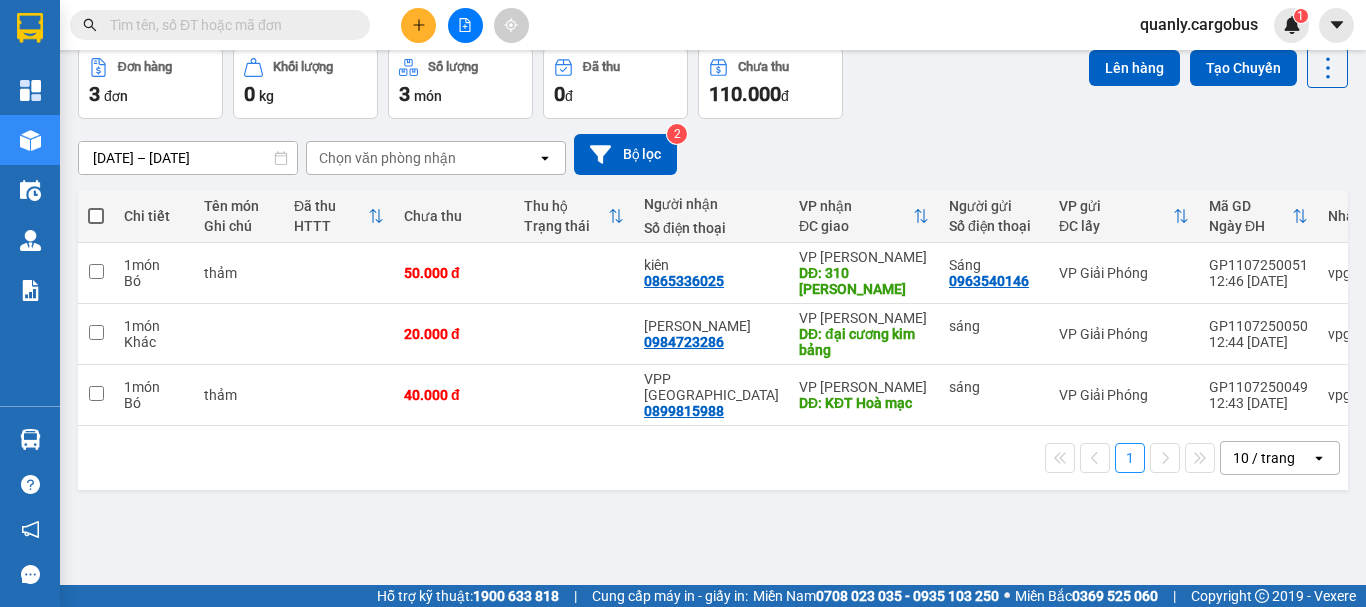click at bounding box center [96, 216] 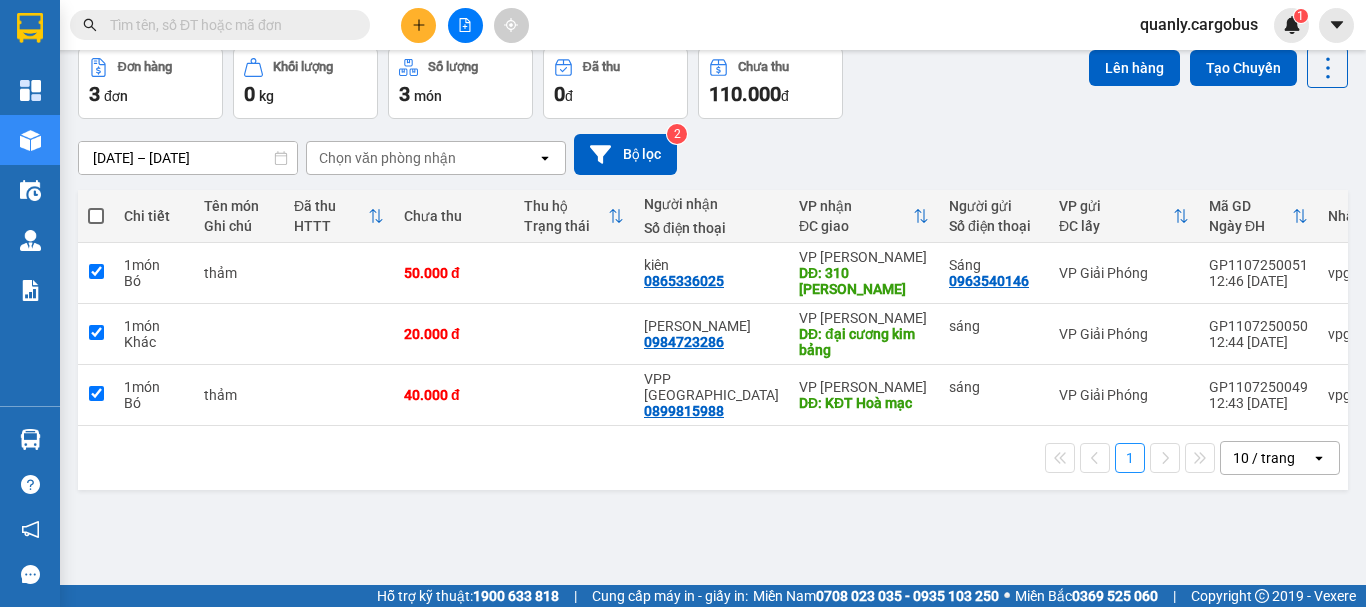 checkbox on "true" 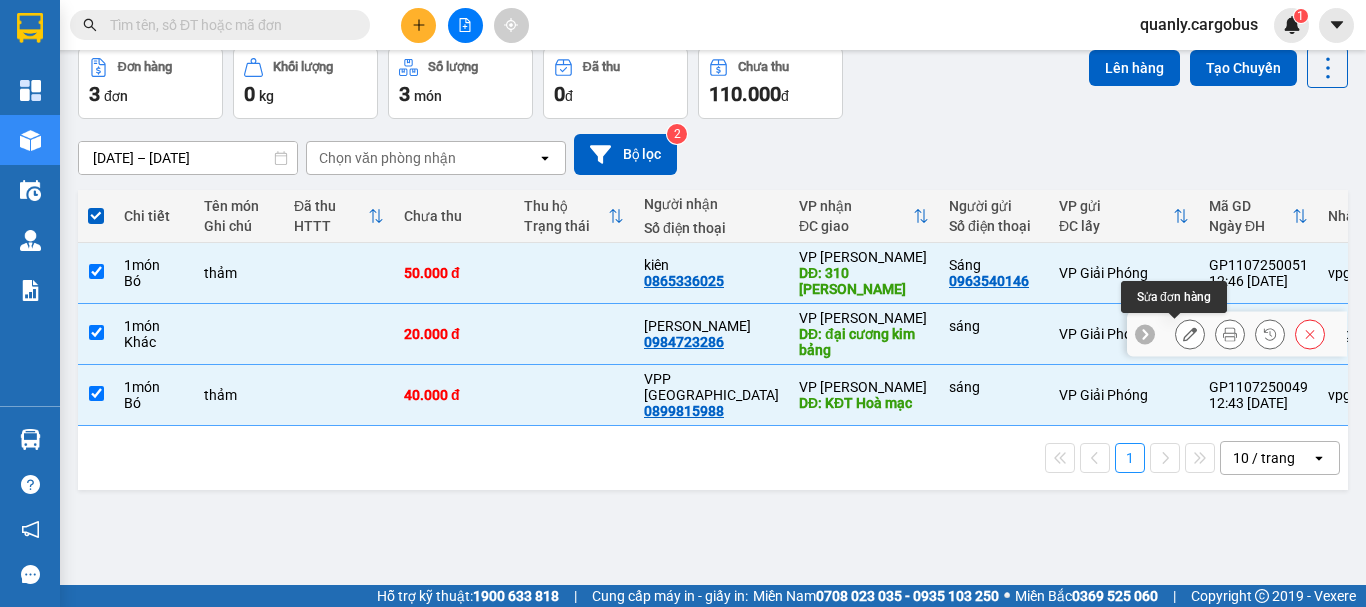 click 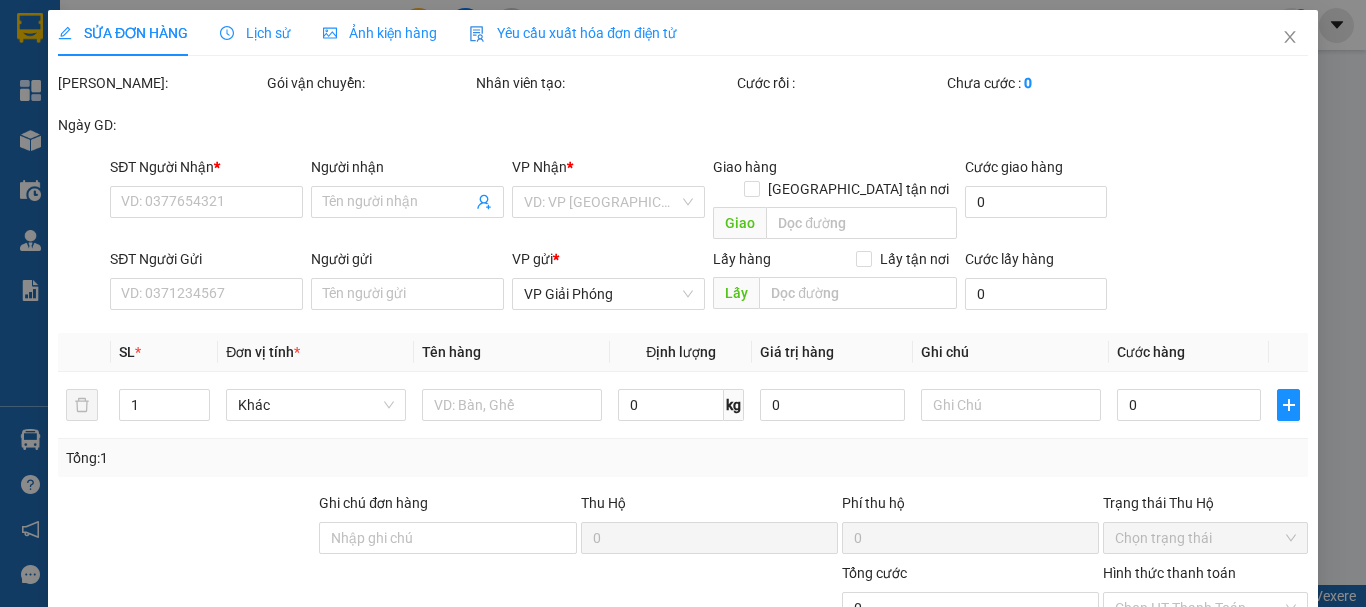 scroll, scrollTop: 0, scrollLeft: 0, axis: both 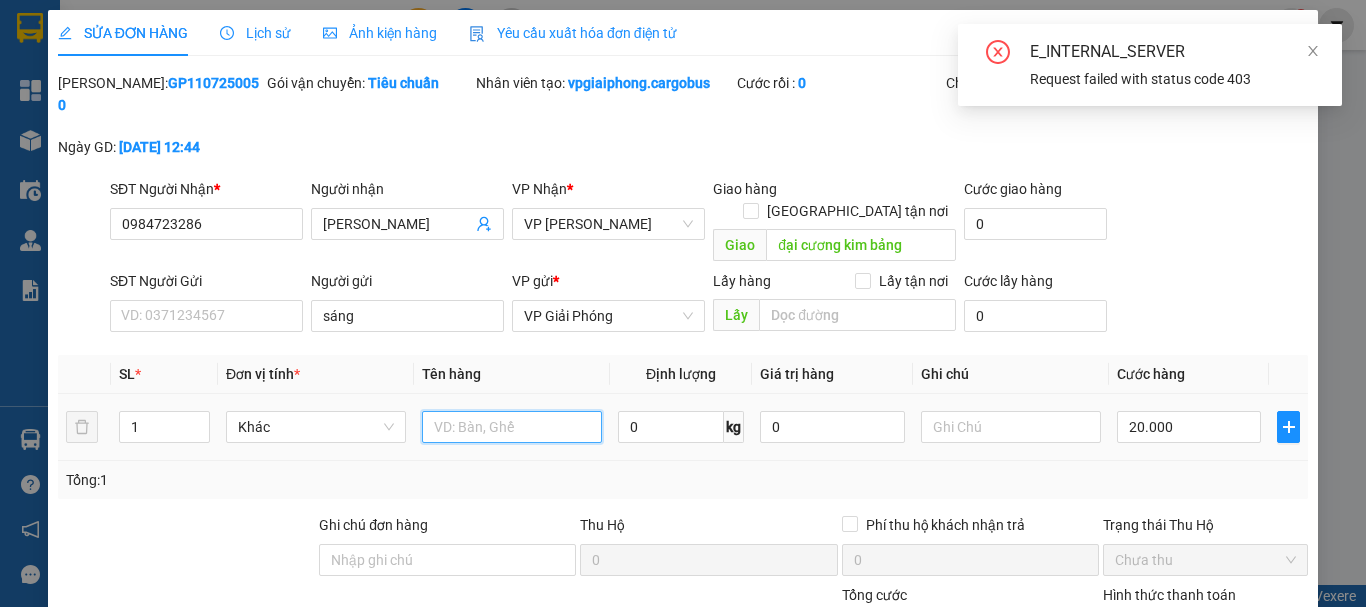 click at bounding box center (512, 427) 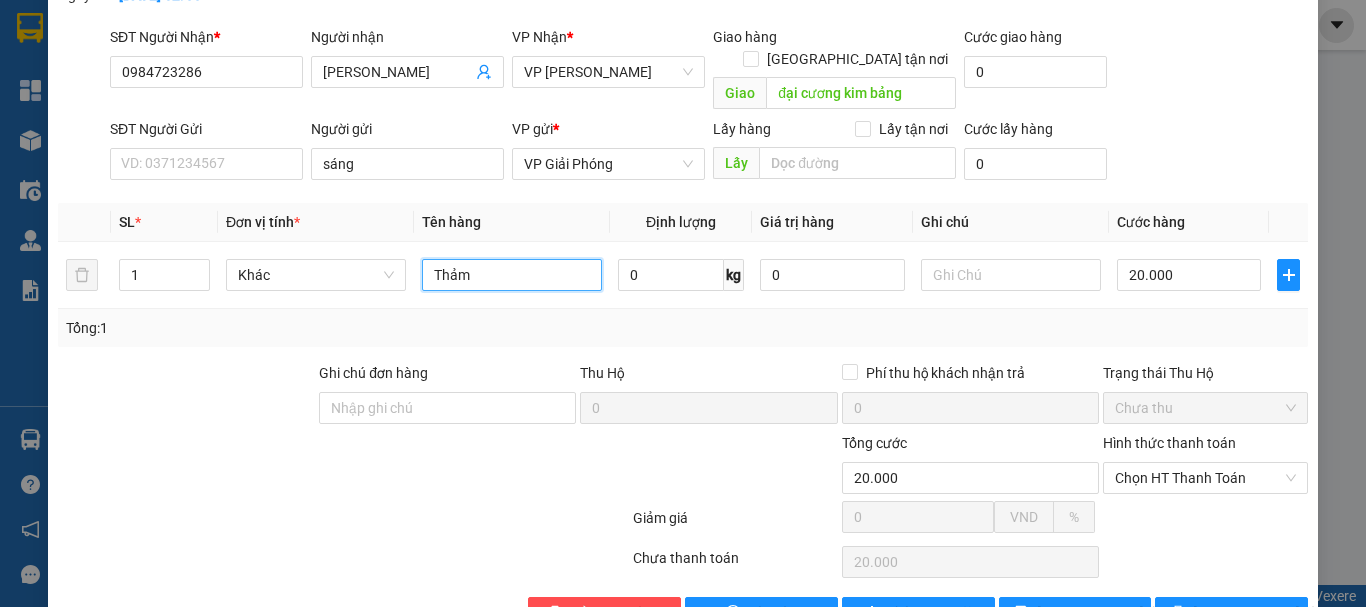 scroll, scrollTop: 169, scrollLeft: 0, axis: vertical 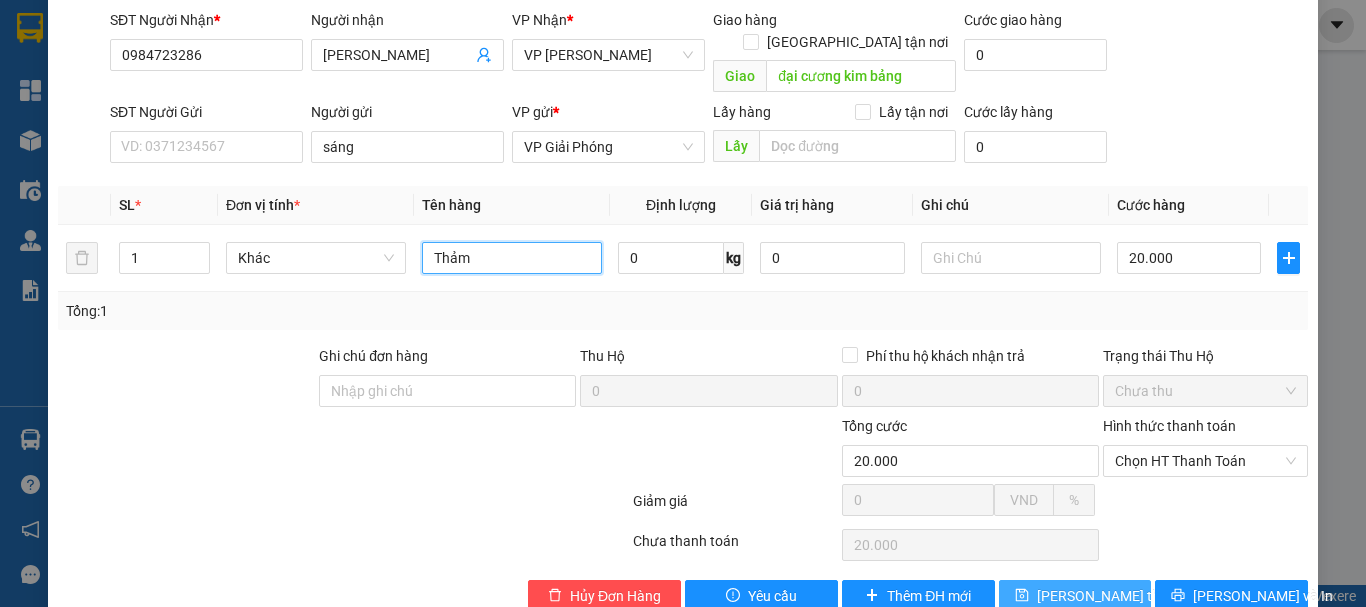 type on "Thảm" 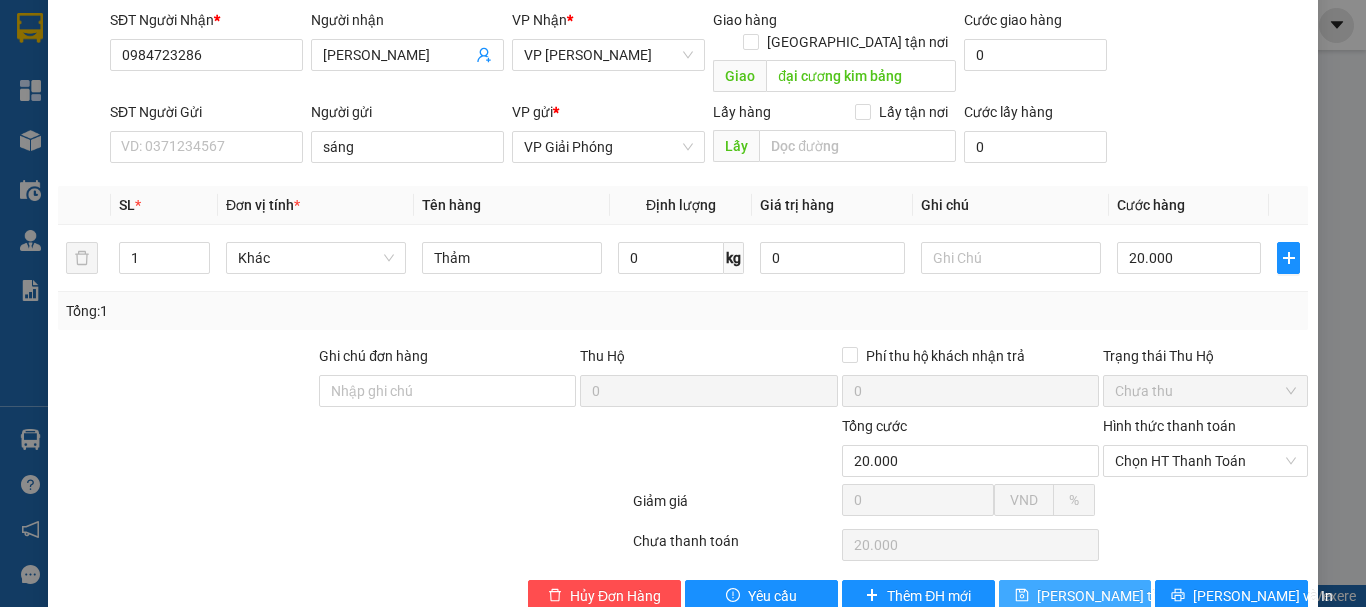 click on "[PERSON_NAME] thay đổi" at bounding box center [1117, 596] 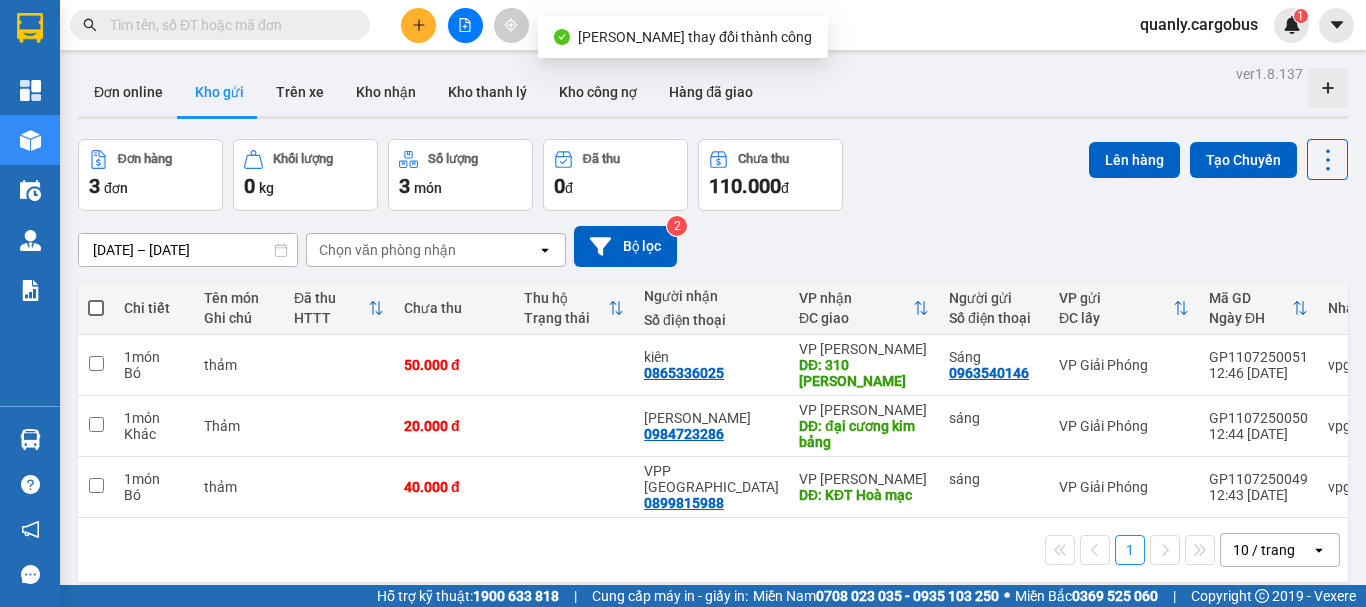 click at bounding box center [96, 308] 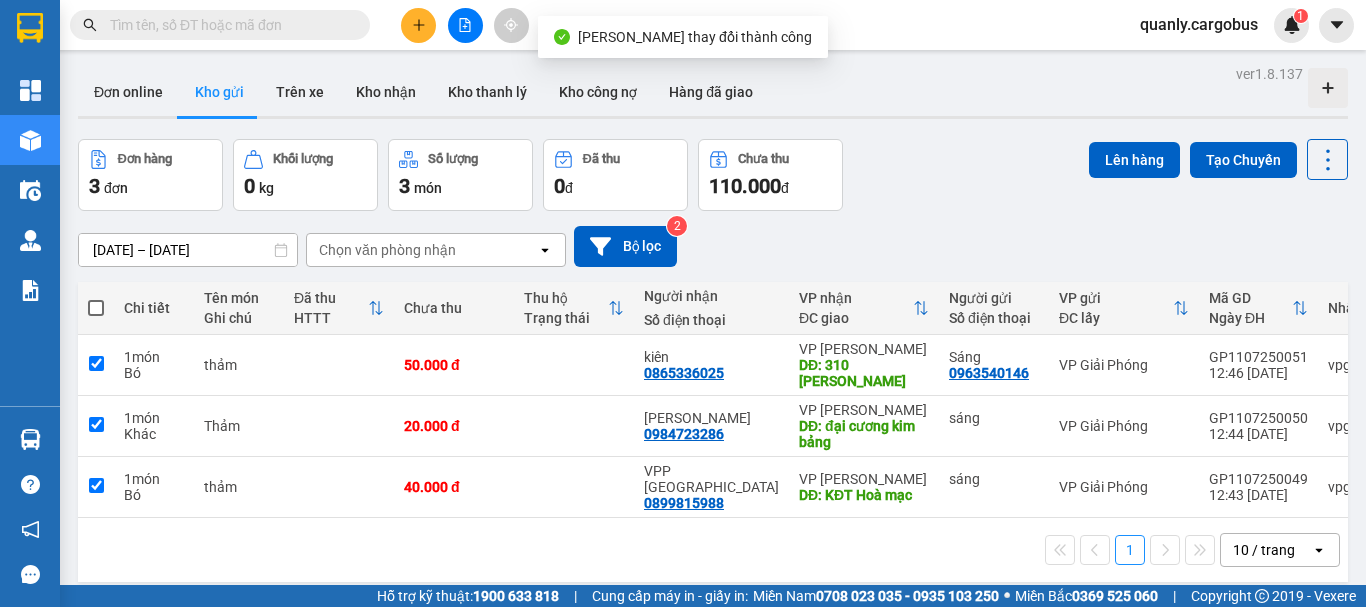 checkbox on "true" 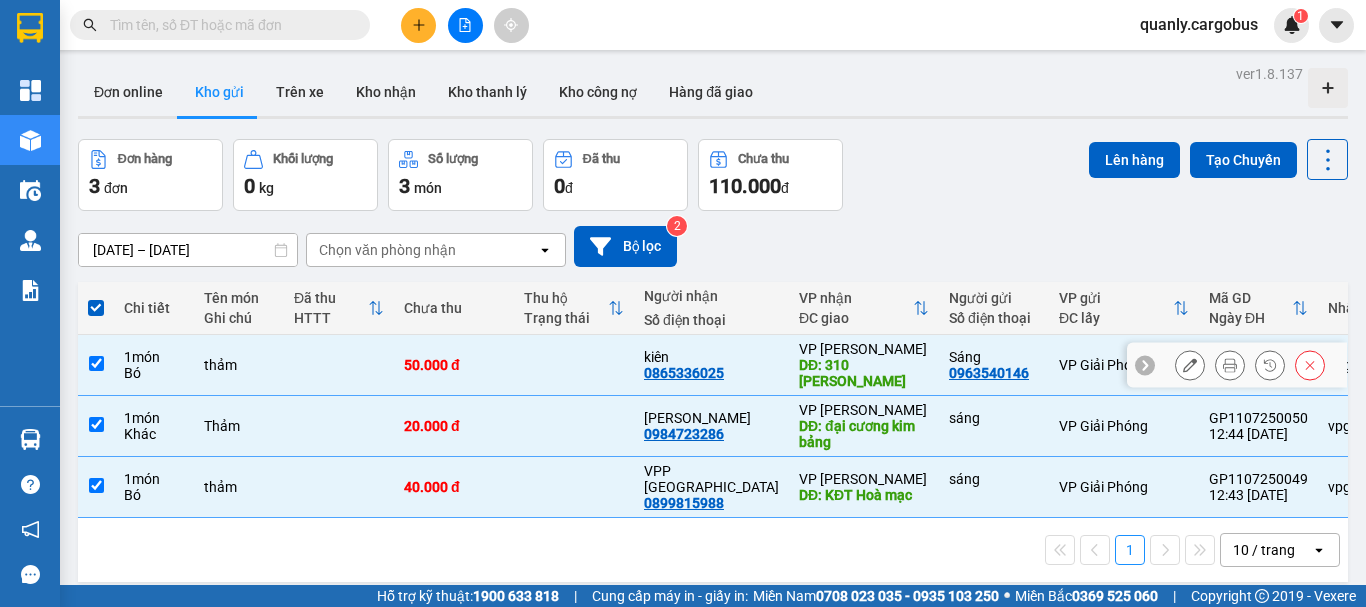 click at bounding box center (96, 363) 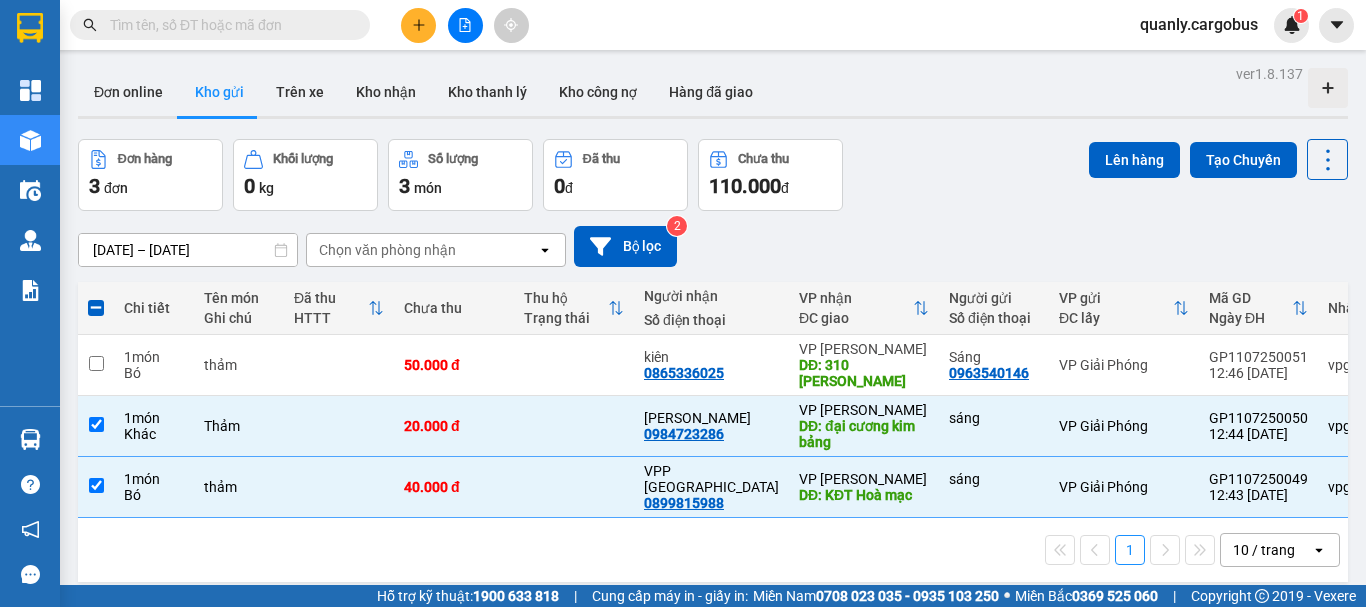 drag, startPoint x: 93, startPoint y: 303, endPoint x: 920, endPoint y: 403, distance: 833.024 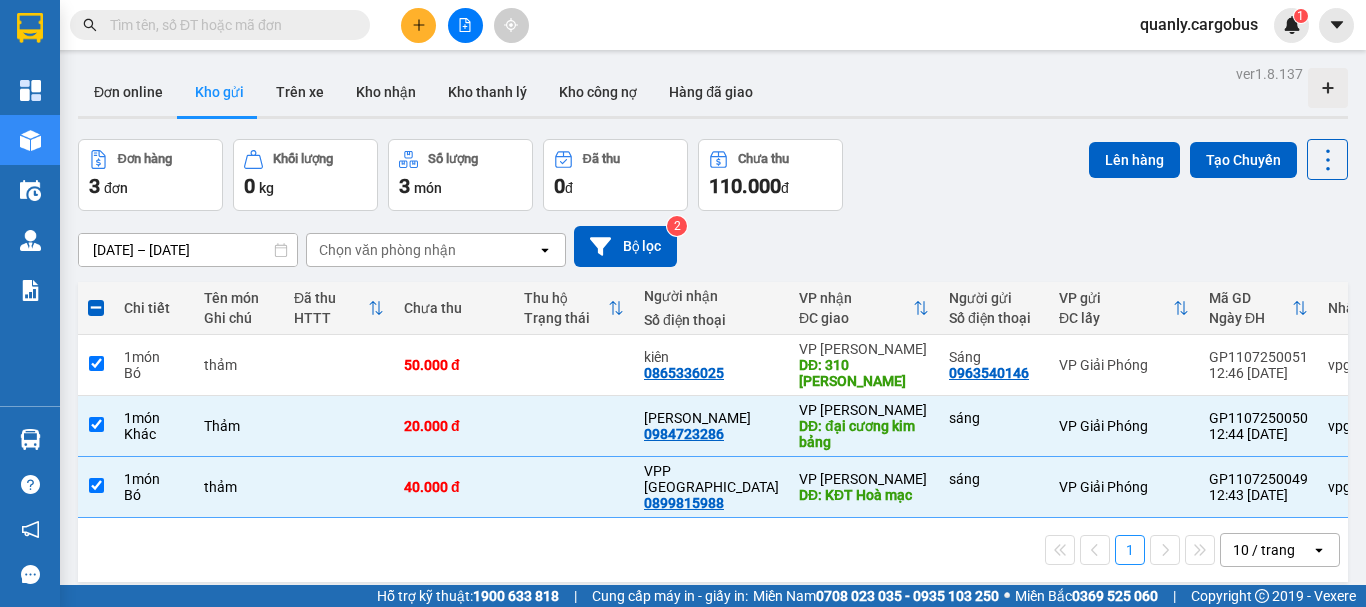 checkbox on "true" 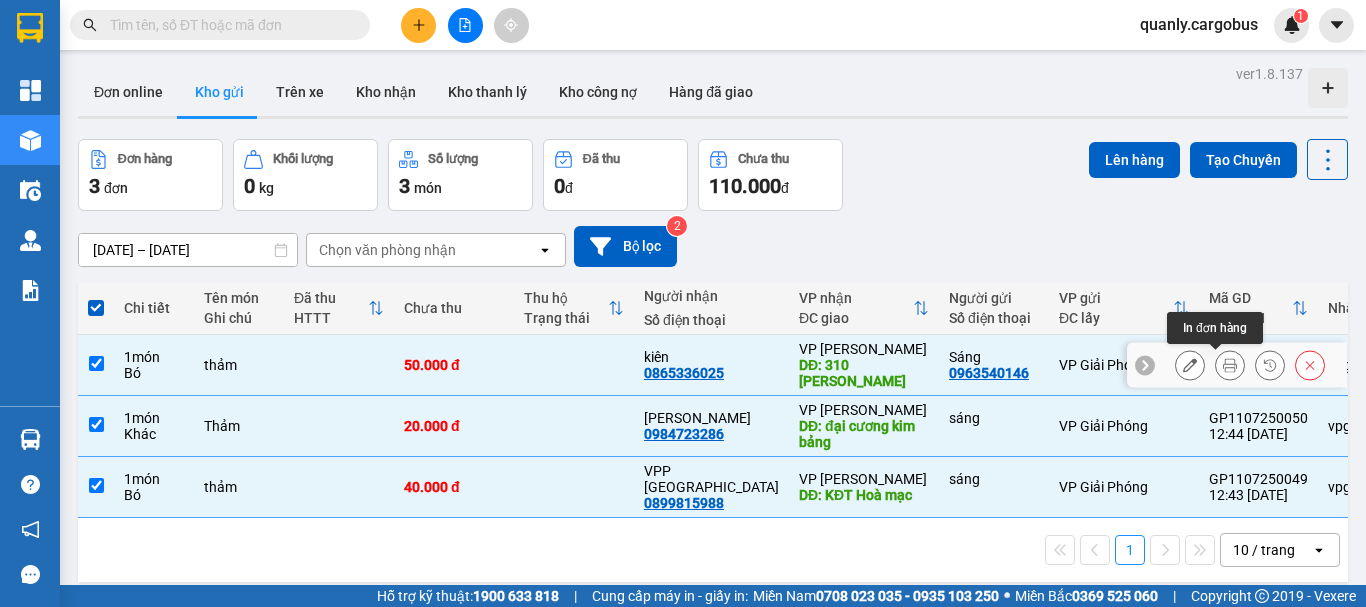 click 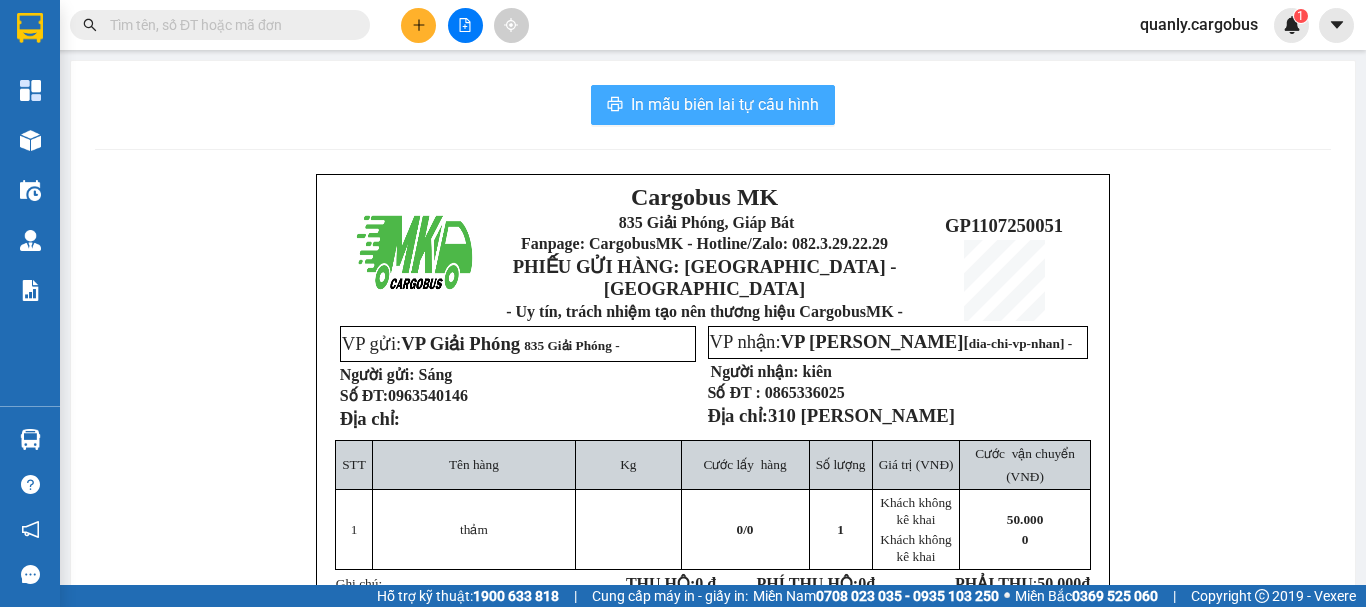 click on "In mẫu biên lai tự cấu hình" at bounding box center [725, 104] 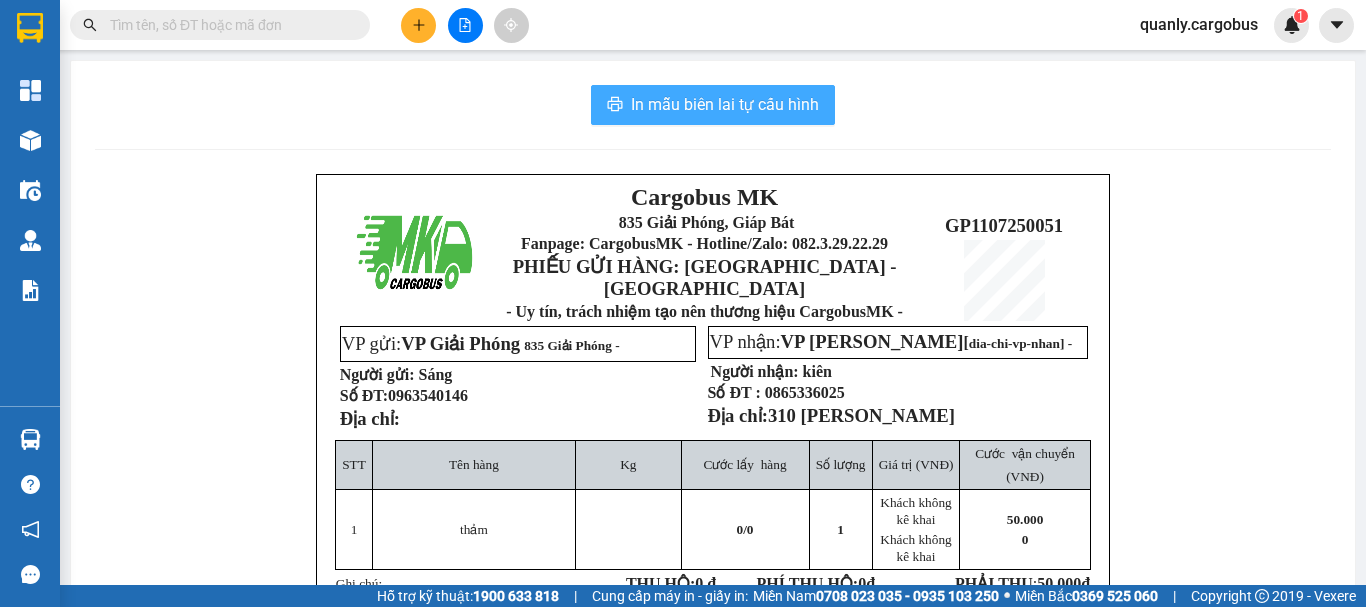 scroll, scrollTop: 0, scrollLeft: 0, axis: both 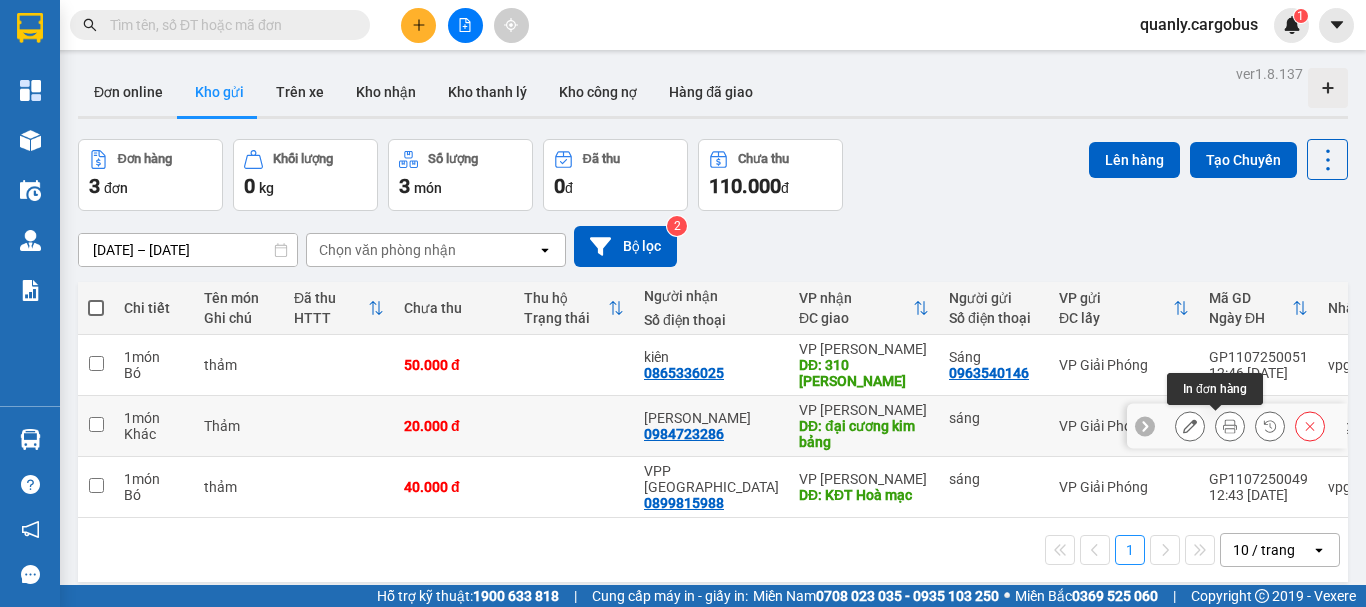 click at bounding box center (1230, 426) 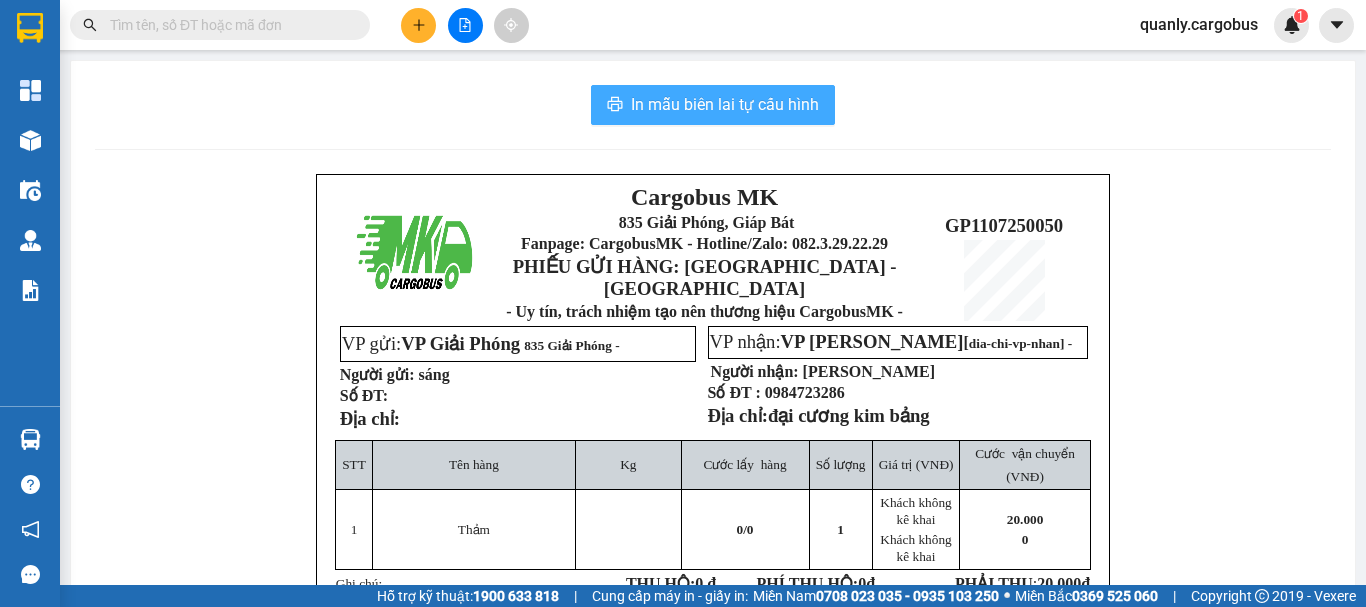 click on "In mẫu biên lai tự cấu hình" at bounding box center [725, 104] 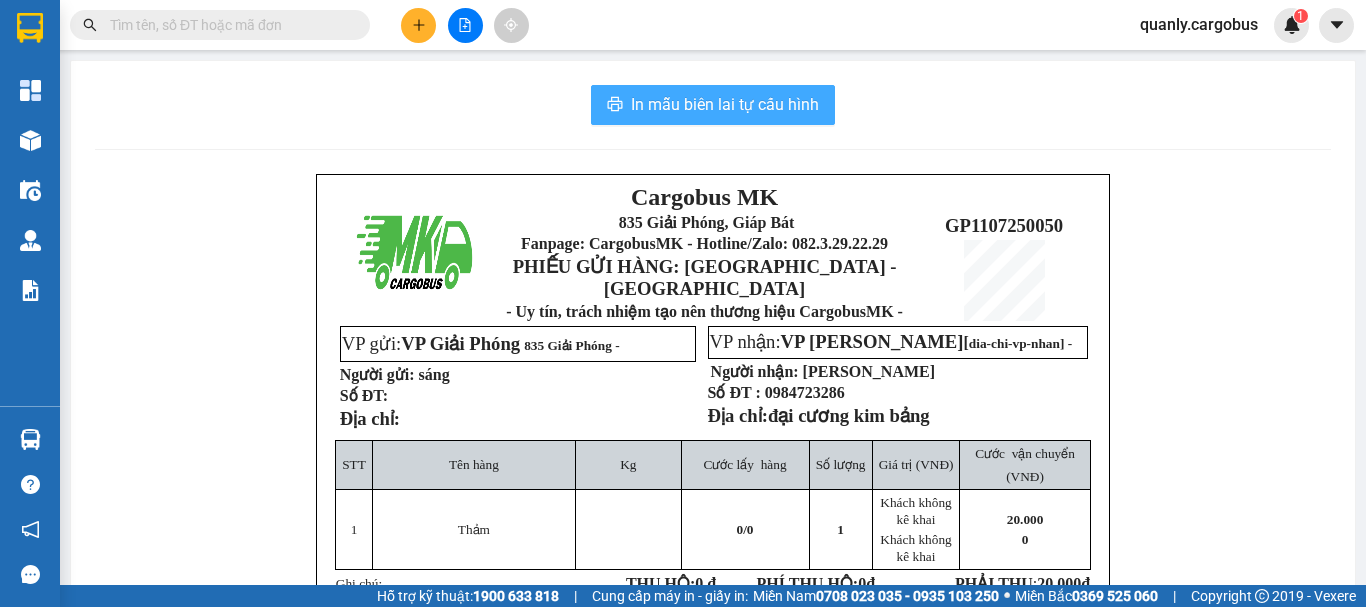 scroll, scrollTop: 0, scrollLeft: 0, axis: both 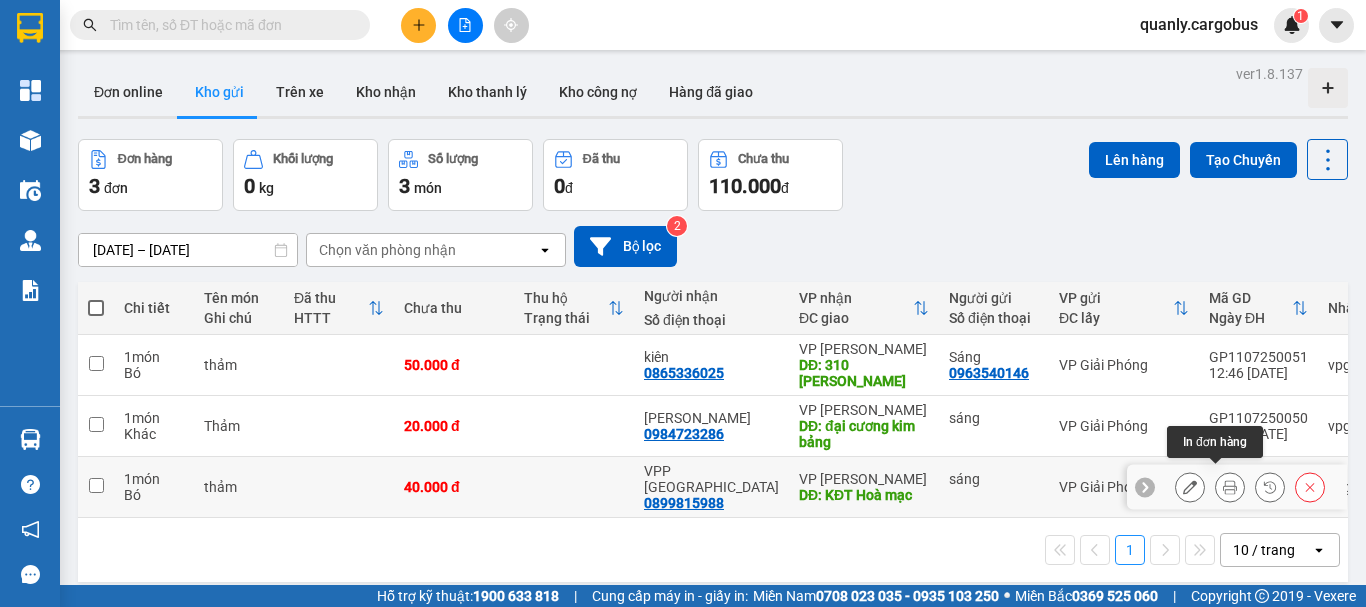click 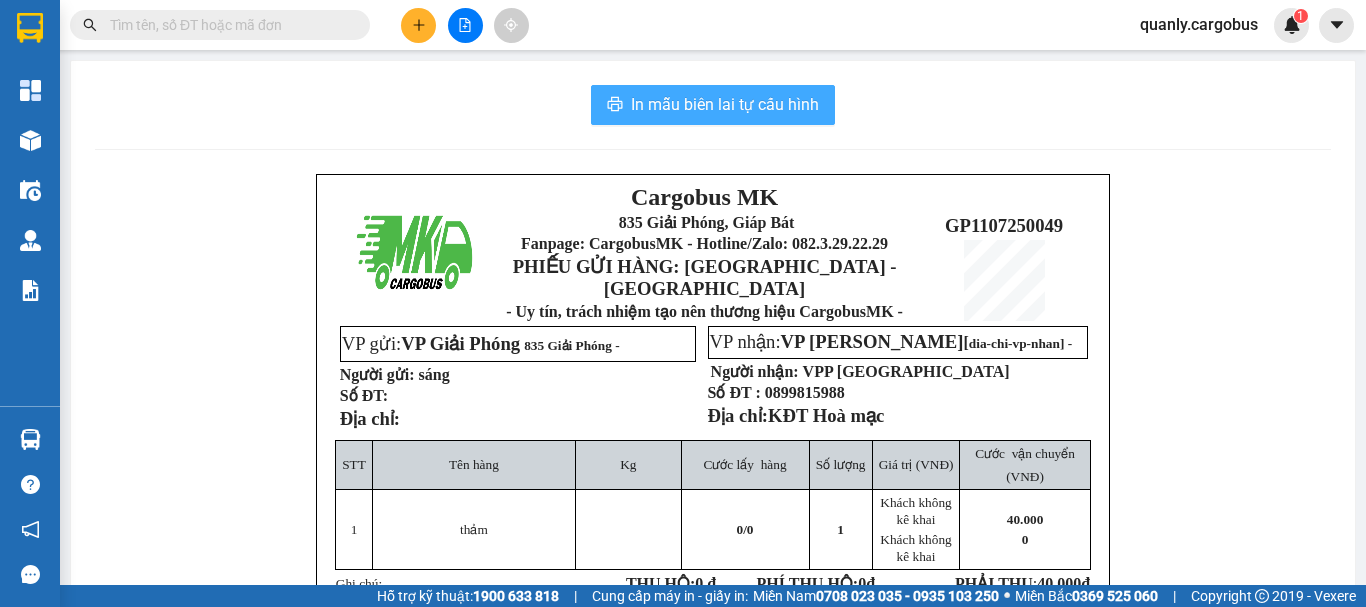 click on "In mẫu biên lai tự cấu hình" at bounding box center [725, 104] 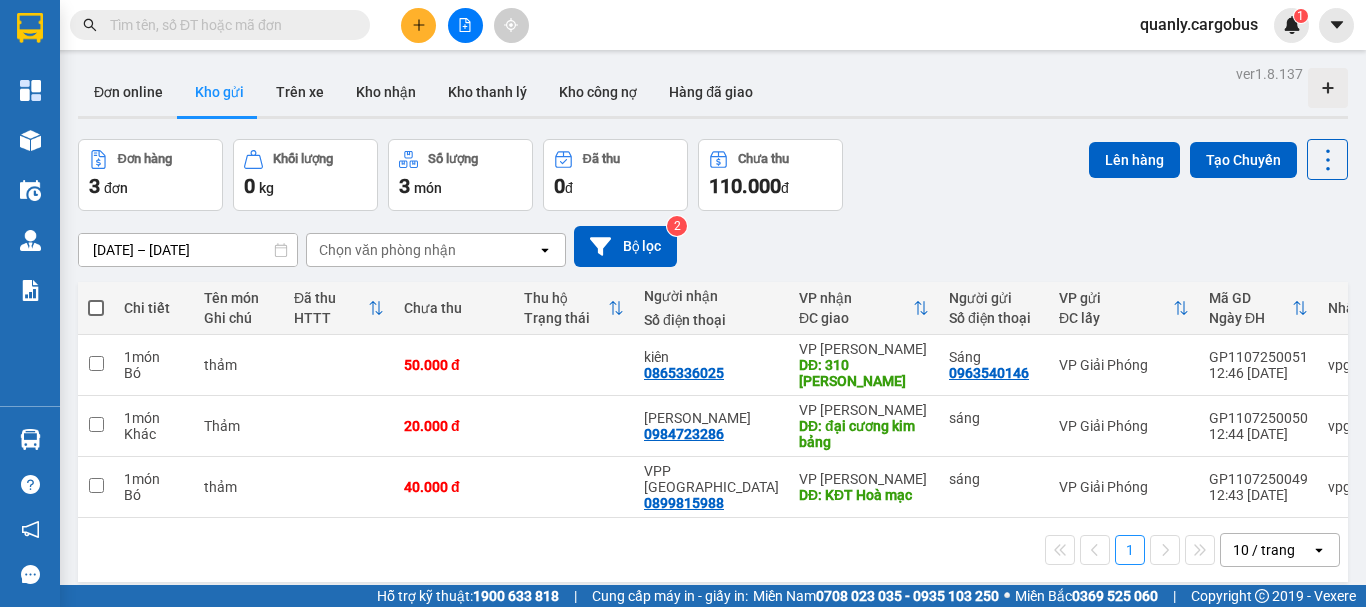 click at bounding box center (96, 308) 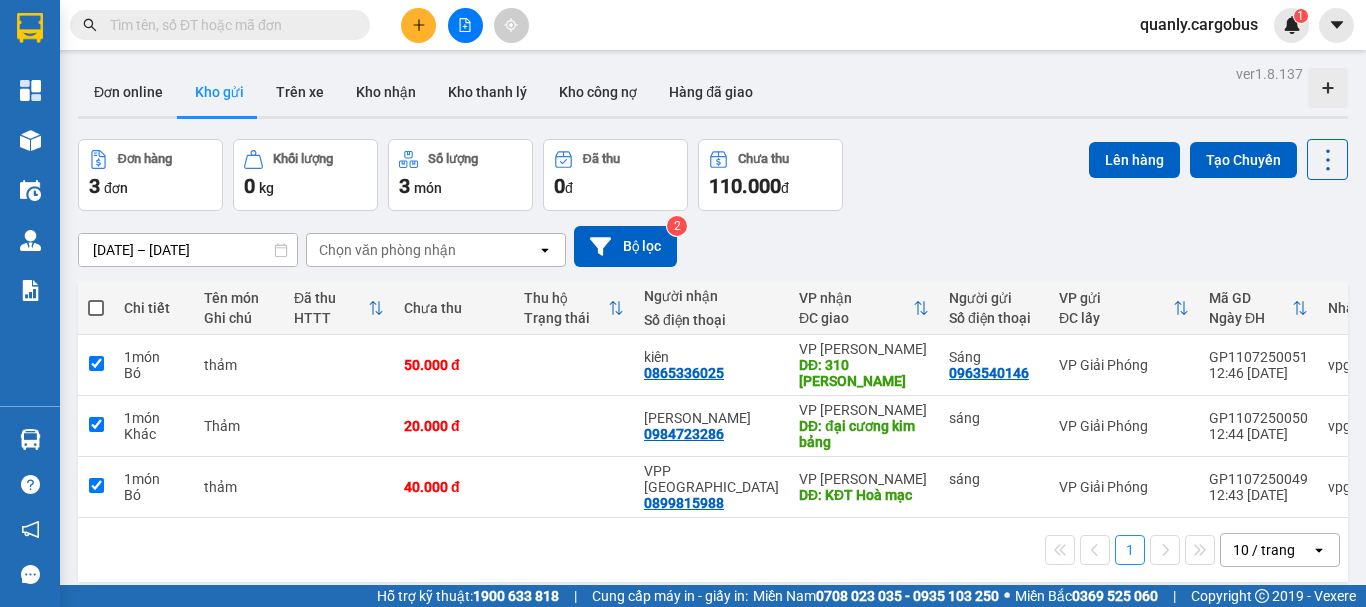 checkbox on "true" 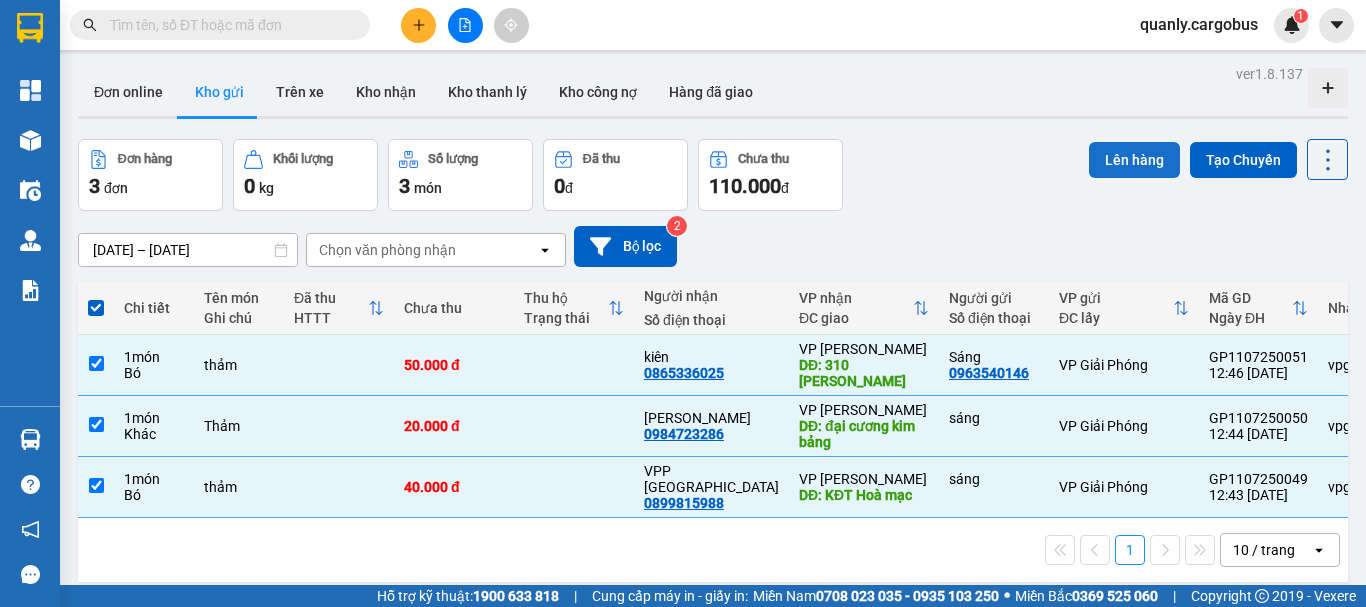 click on "Lên hàng" at bounding box center [1134, 160] 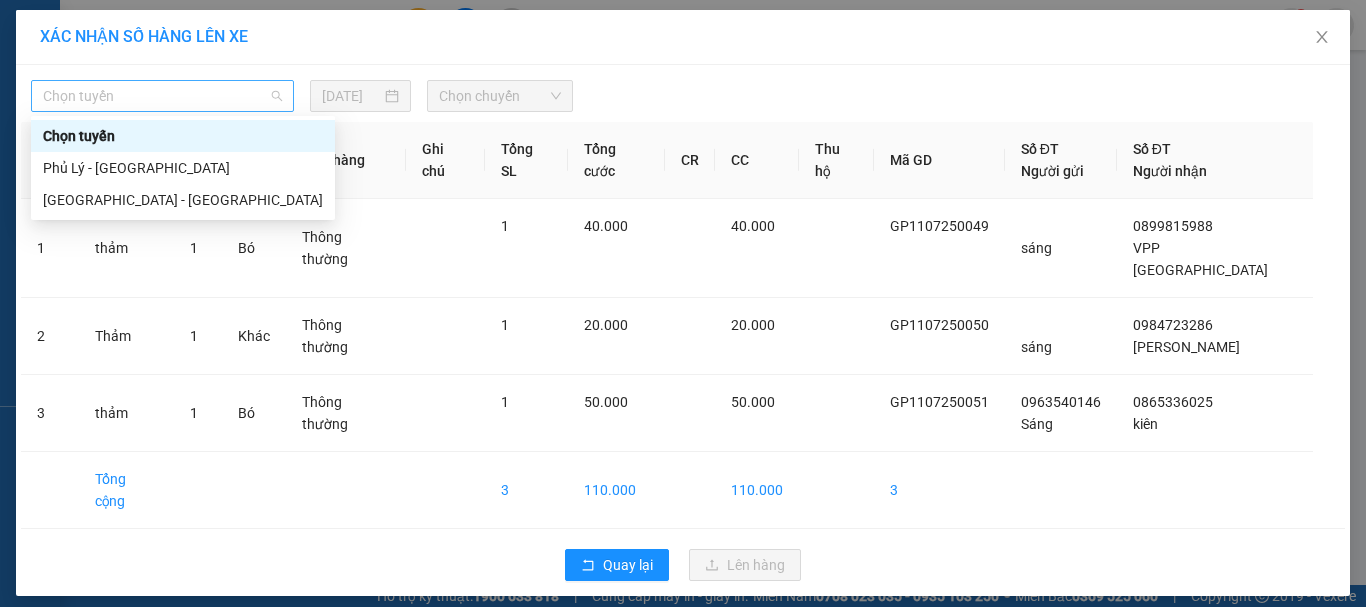 click on "Chọn tuyến" at bounding box center [162, 96] 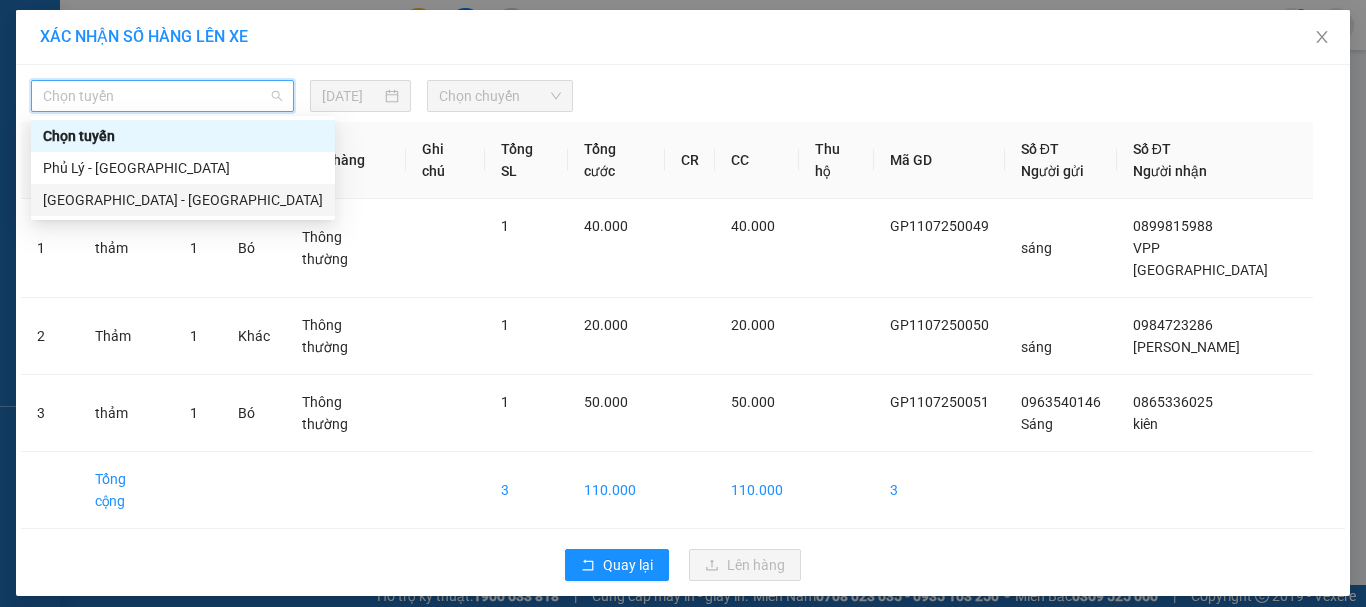 click on "[GEOGRAPHIC_DATA] - [GEOGRAPHIC_DATA]" at bounding box center (183, 200) 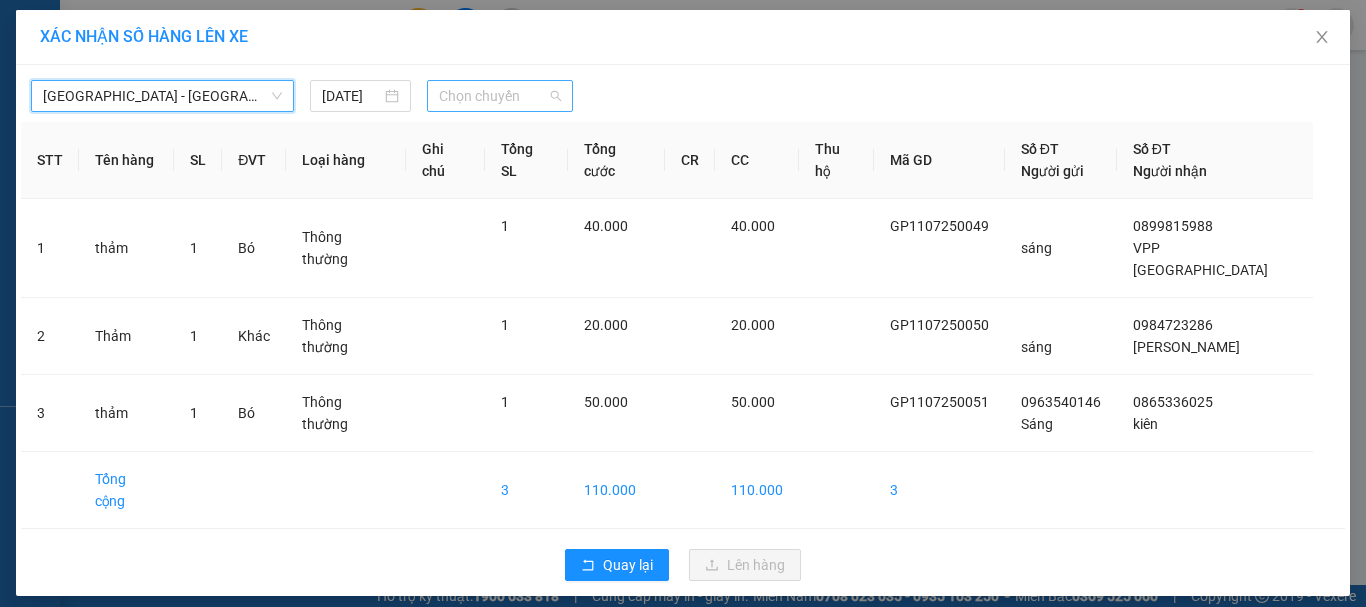 click on "Chọn chuyến" at bounding box center (500, 96) 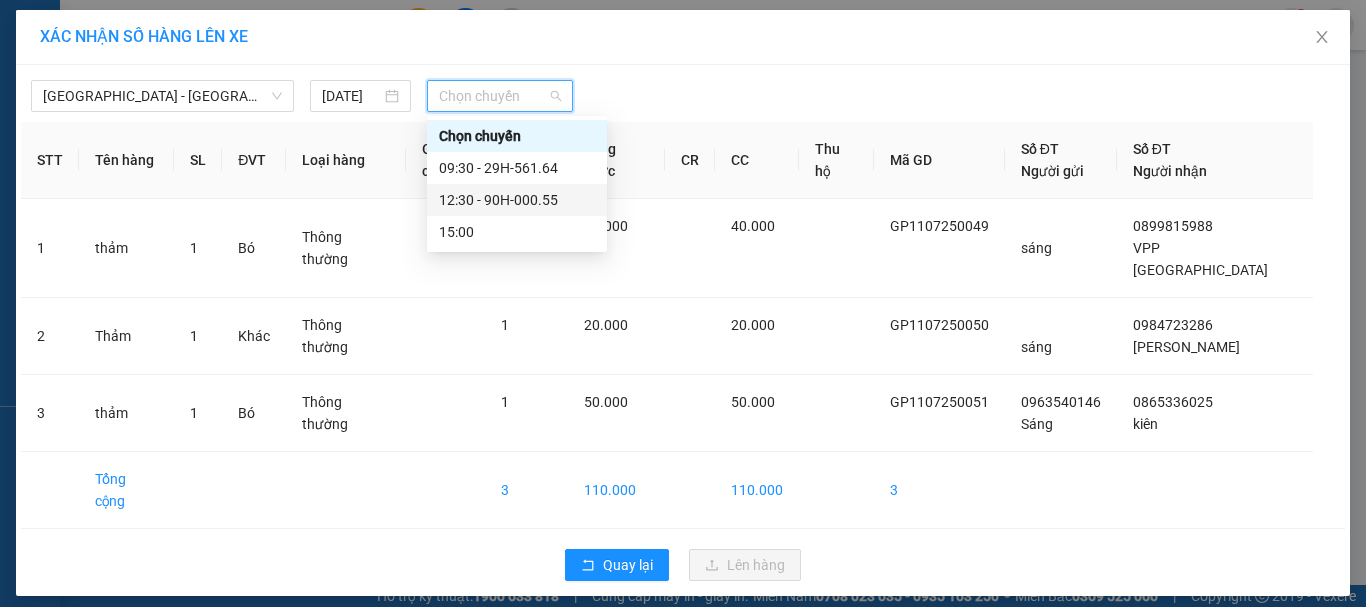 click on "12:30     - 90H-000.55" at bounding box center [517, 200] 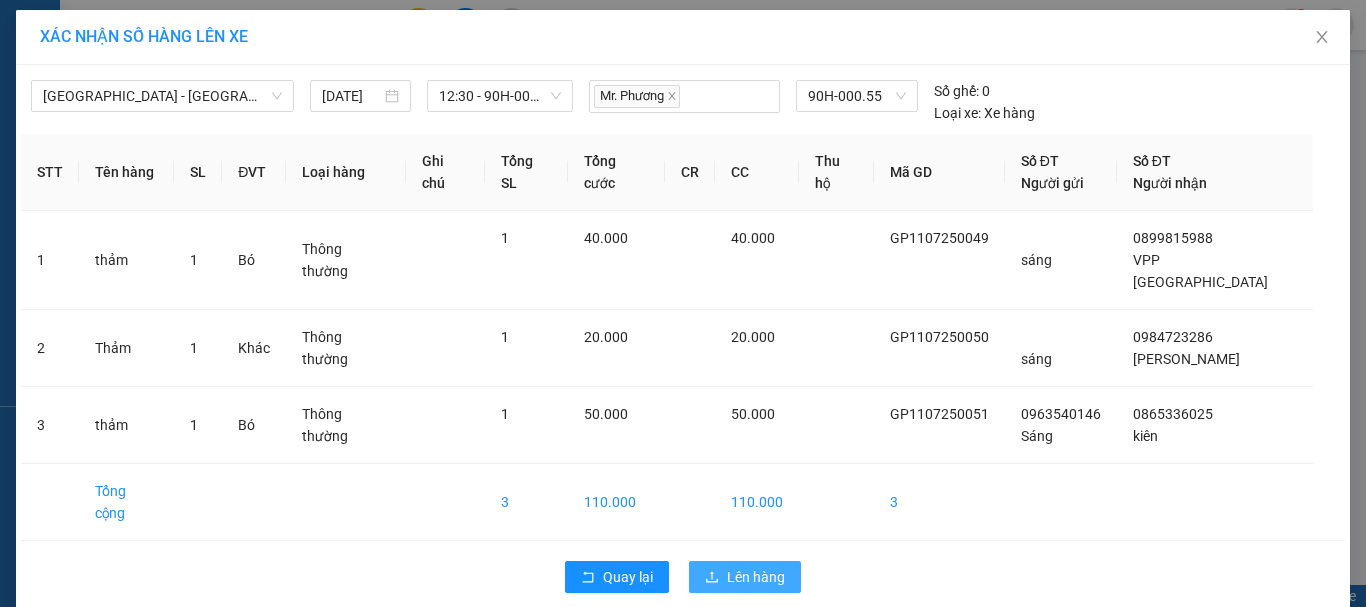 click on "Lên hàng" at bounding box center [756, 577] 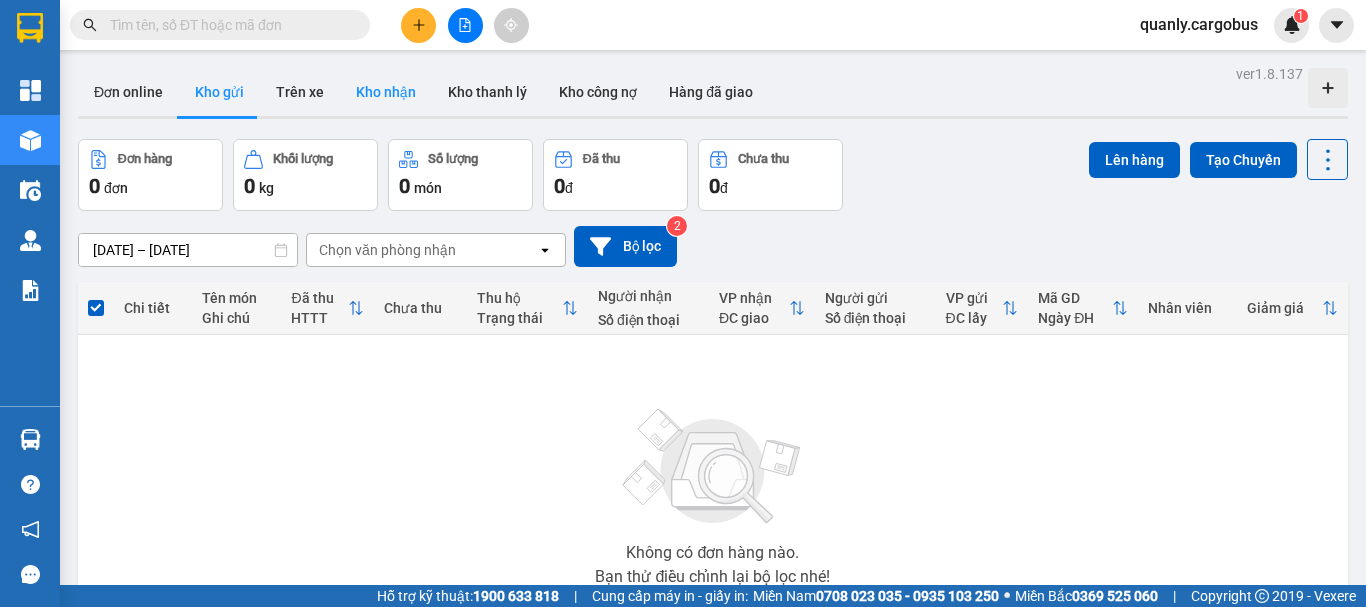 click on "Kho nhận" at bounding box center [386, 92] 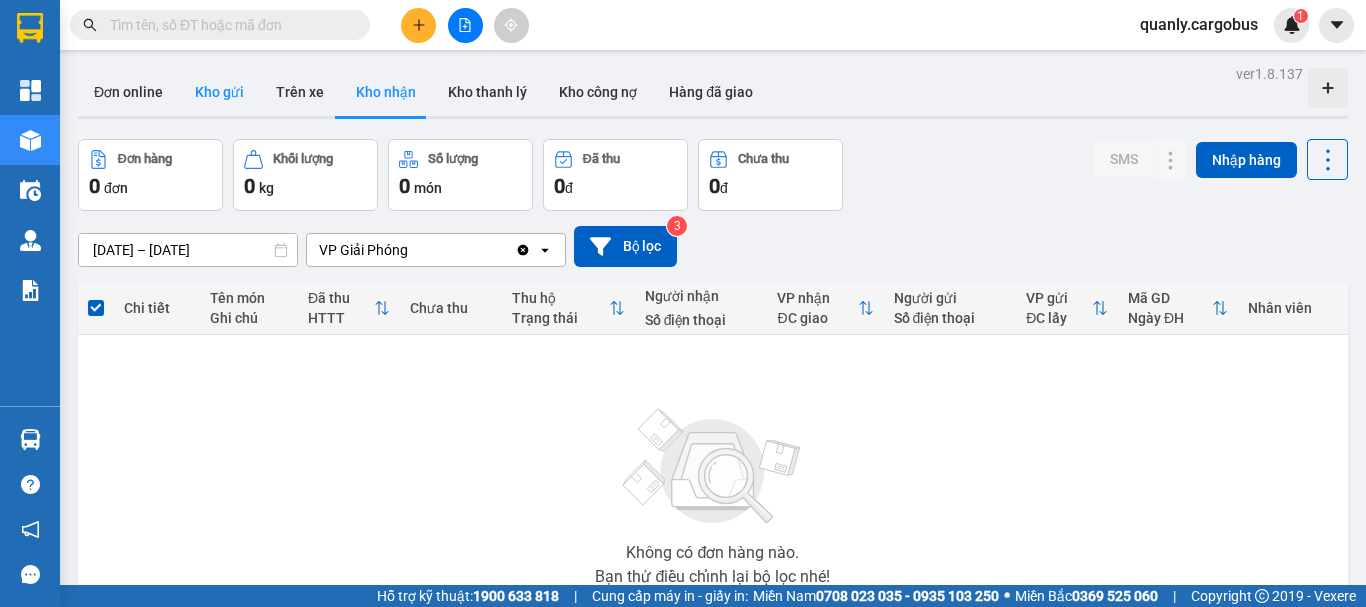click on "Kho gửi" at bounding box center (219, 92) 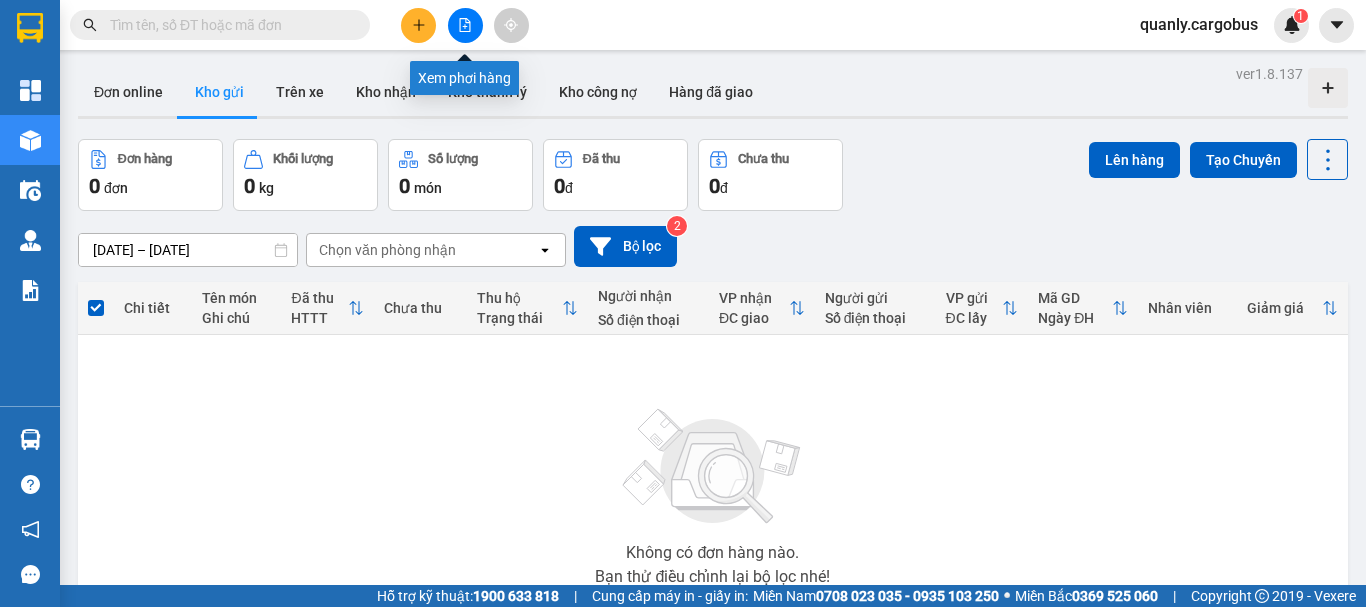 click at bounding box center (465, 25) 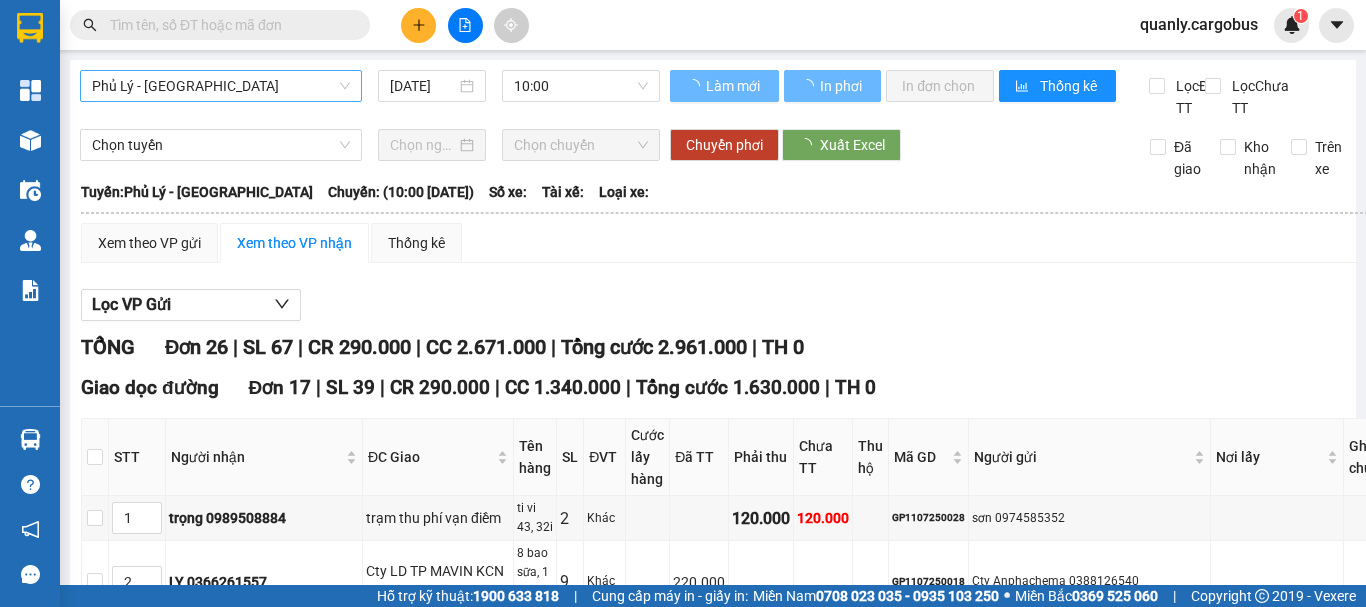 click on "Phủ Lý - [GEOGRAPHIC_DATA]" at bounding box center (221, 86) 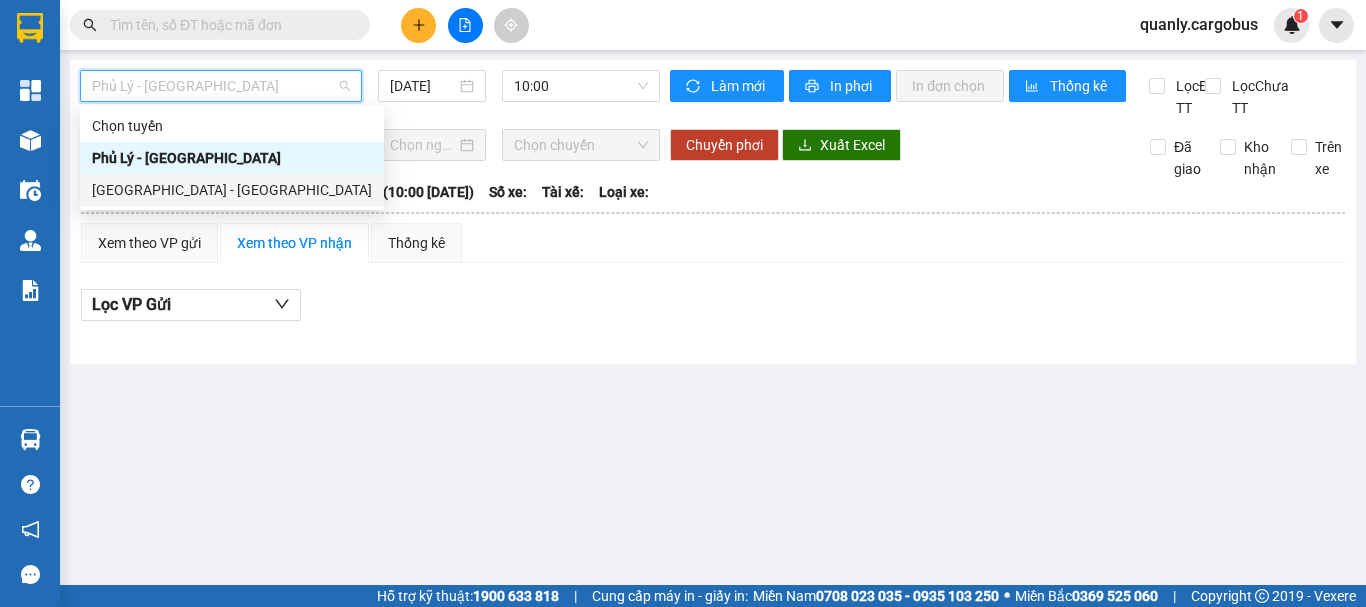 click on "[GEOGRAPHIC_DATA] - [GEOGRAPHIC_DATA]" at bounding box center (232, 190) 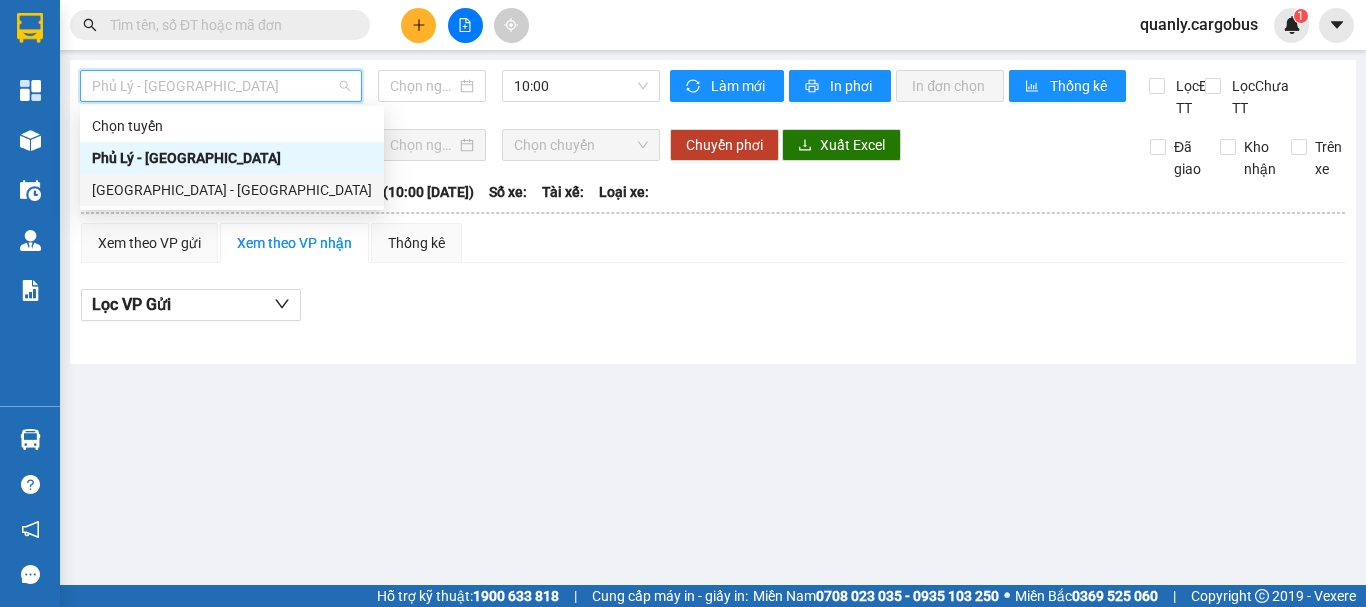 type on "[DATE]" 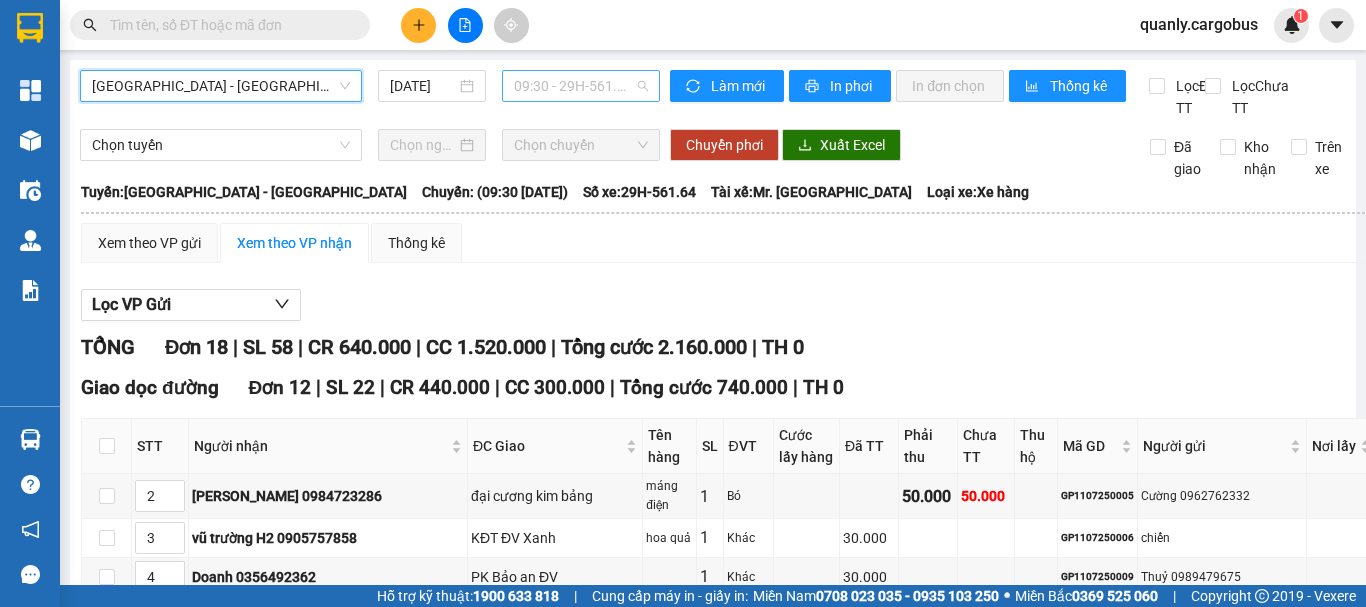 click on "09:30     - 29H-561.64" at bounding box center [581, 86] 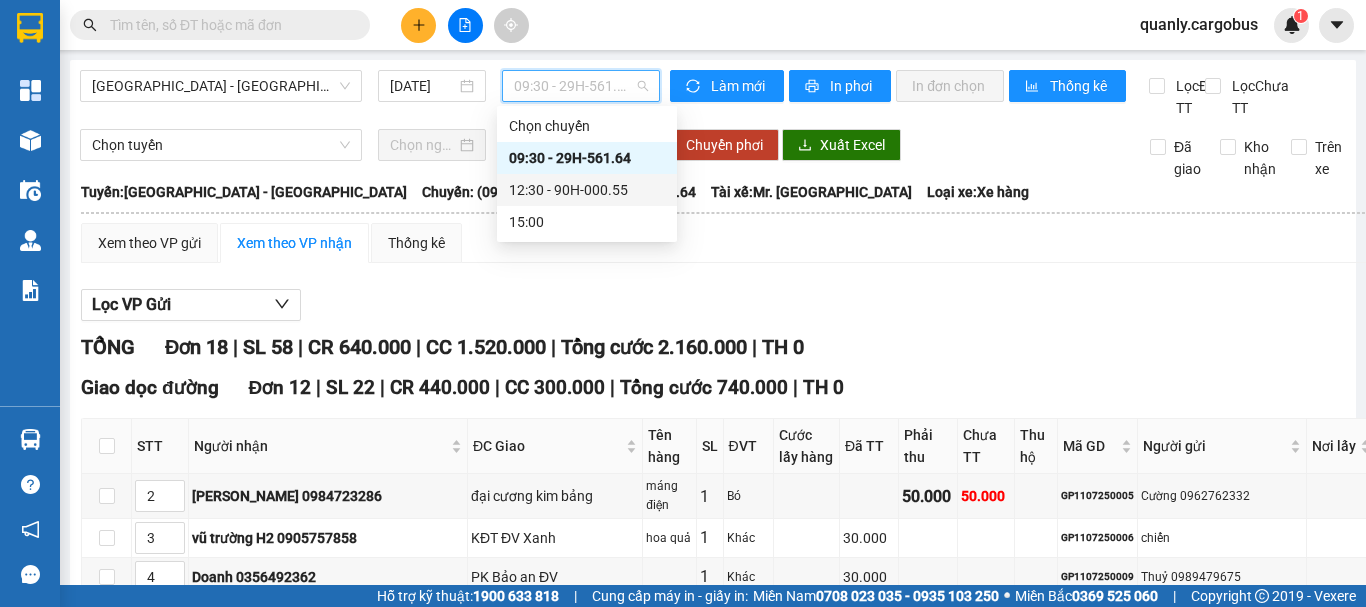 click on "12:30     - 90H-000.55" at bounding box center (587, 190) 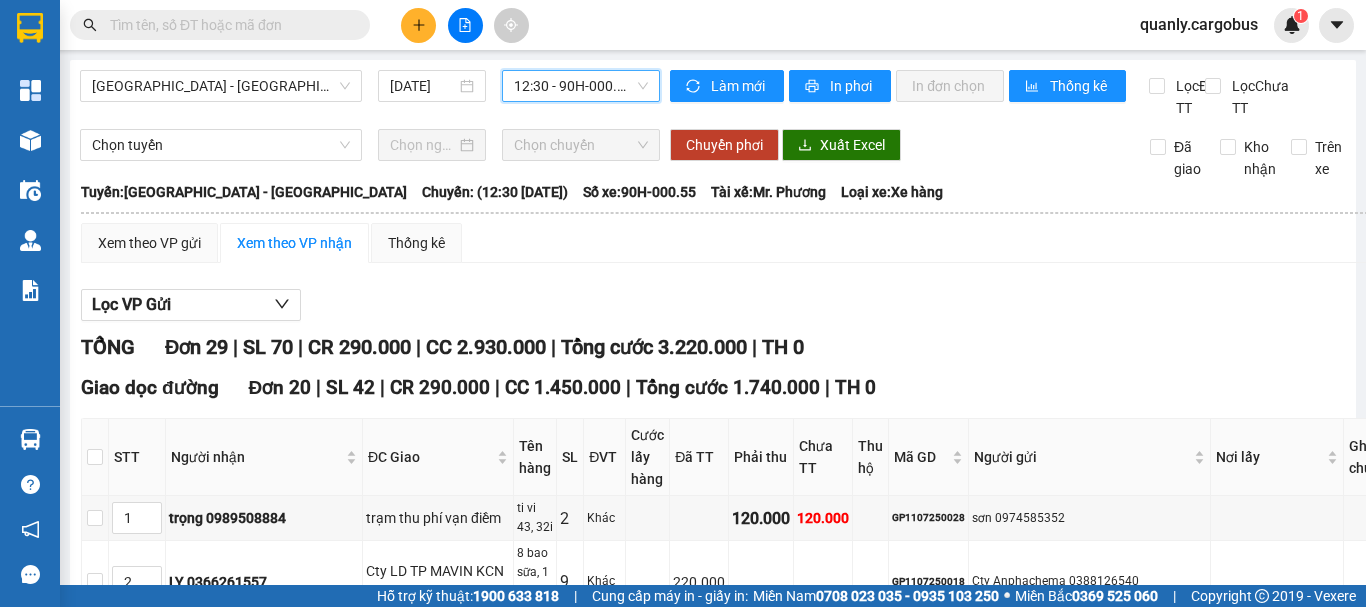 click on "In DS" at bounding box center (526, 2129) 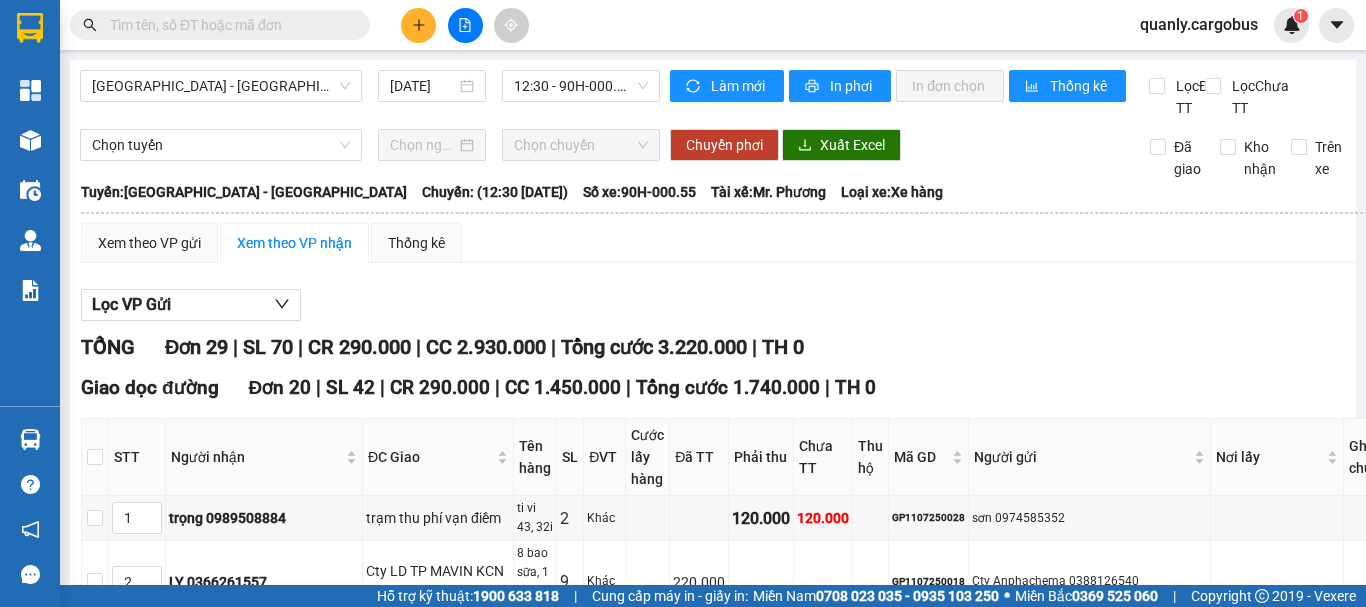 click on "In DS" at bounding box center [659, 1523] 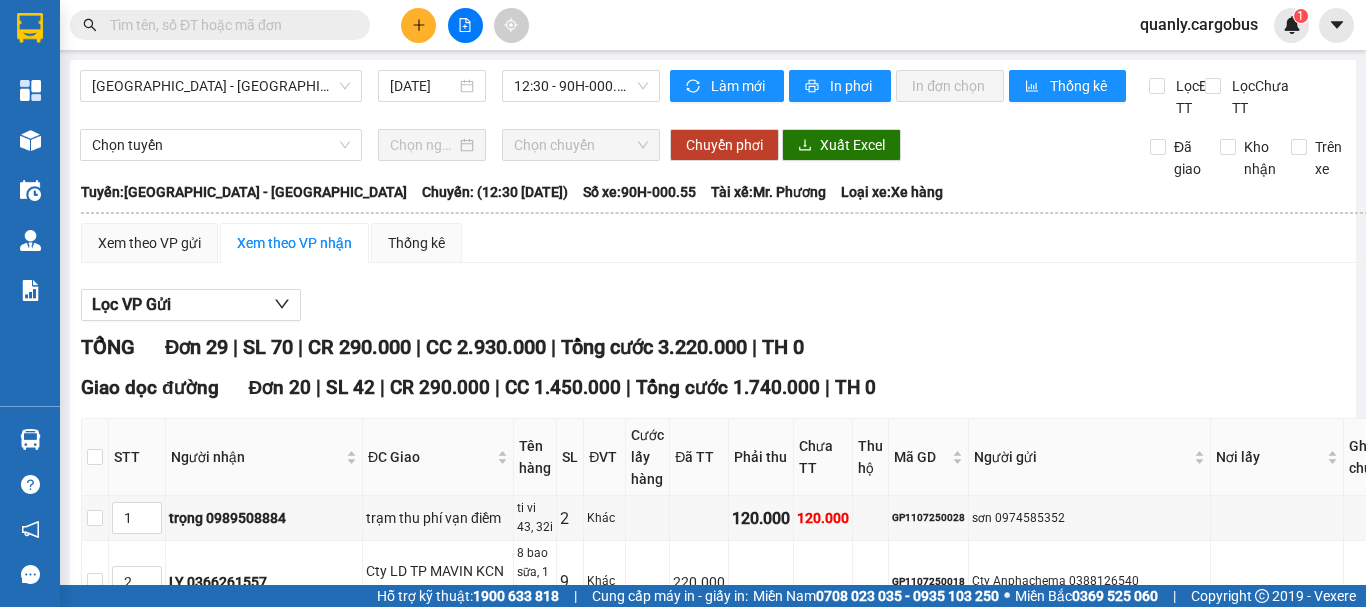 click at bounding box center [151, 1428] 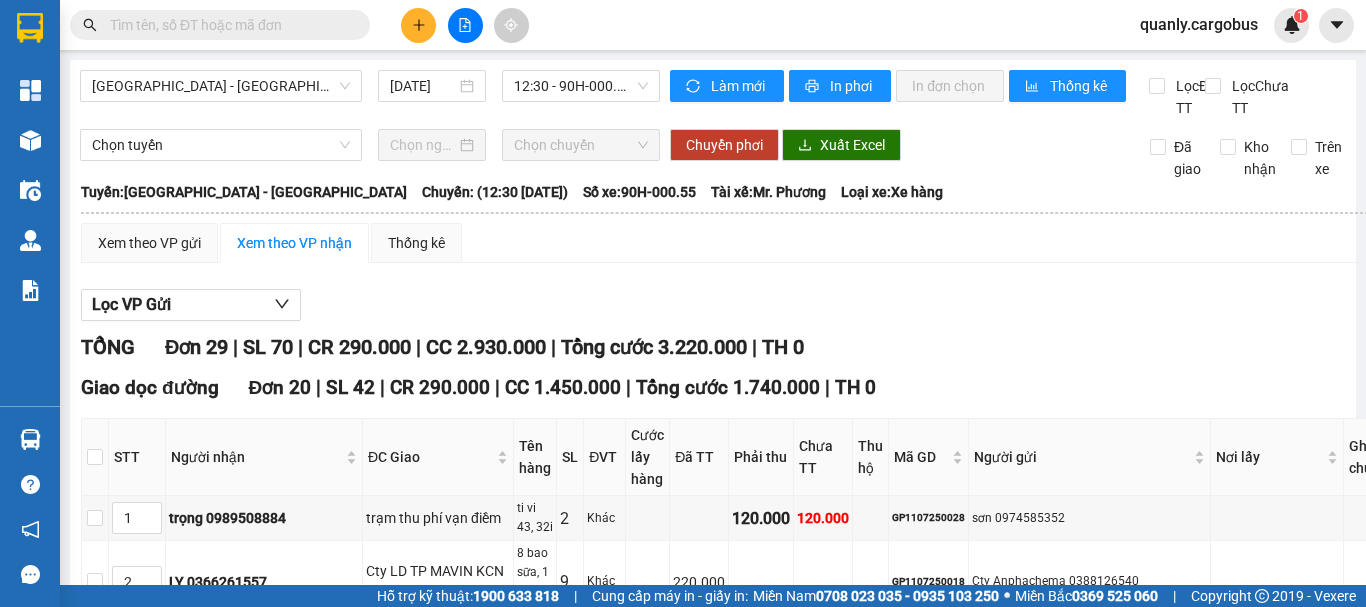 click on "[PERSON_NAME] sắp xếp" at bounding box center [495, 1523] 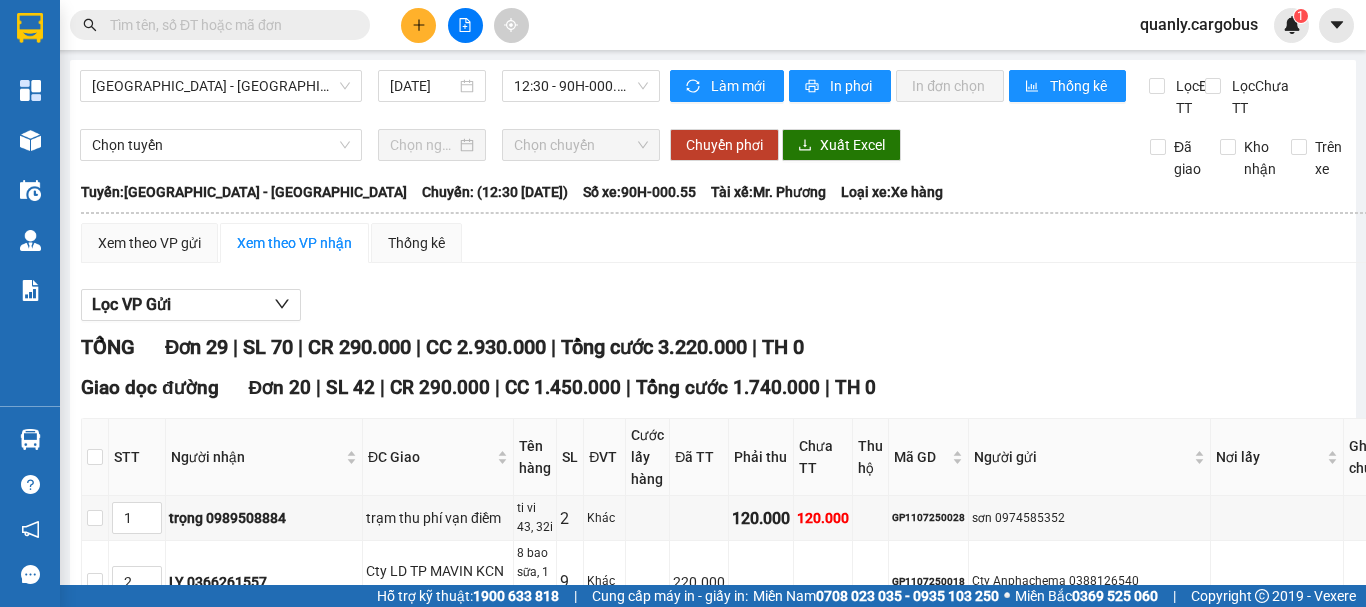 click on "In DS" at bounding box center [659, 1523] 